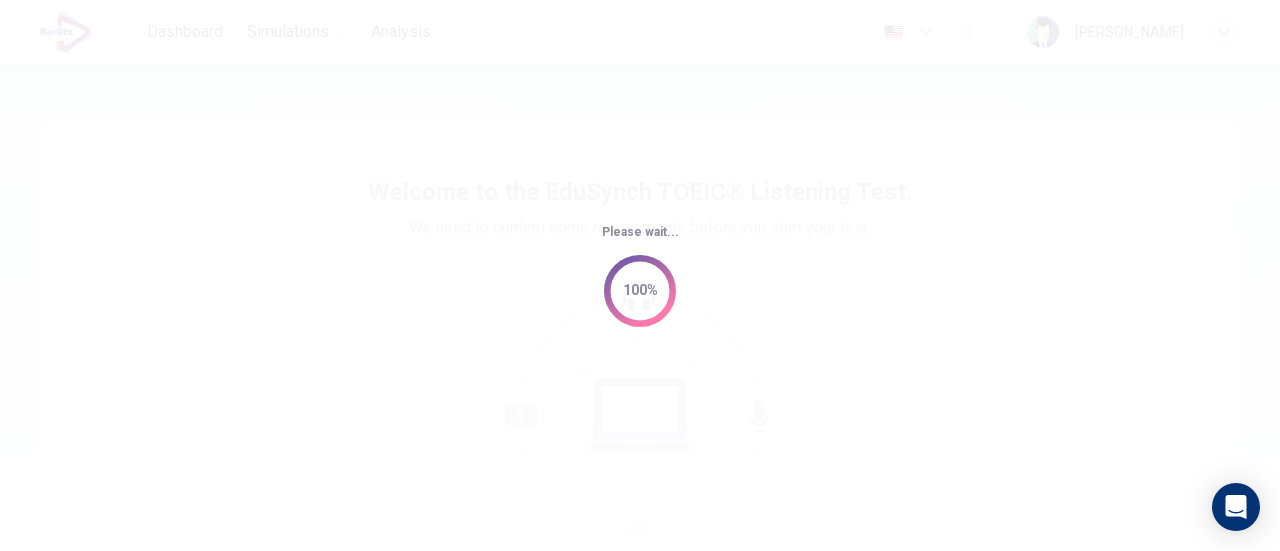 scroll, scrollTop: 0, scrollLeft: 0, axis: both 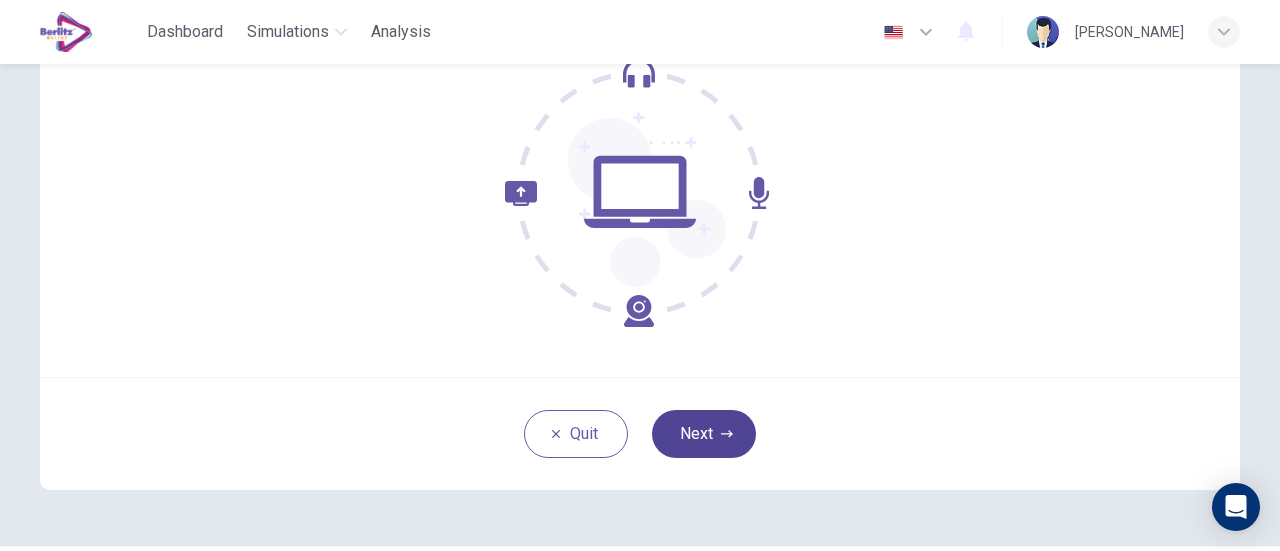 drag, startPoint x: 652, startPoint y: 183, endPoint x: 711, endPoint y: 431, distance: 254.92155 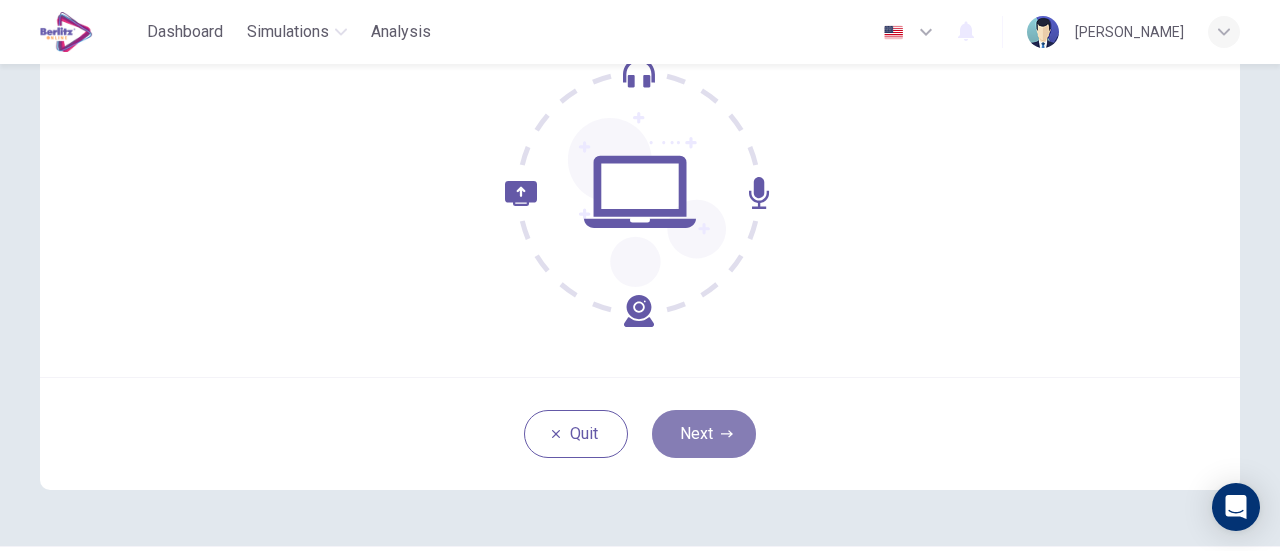 click on "Next" at bounding box center (704, 434) 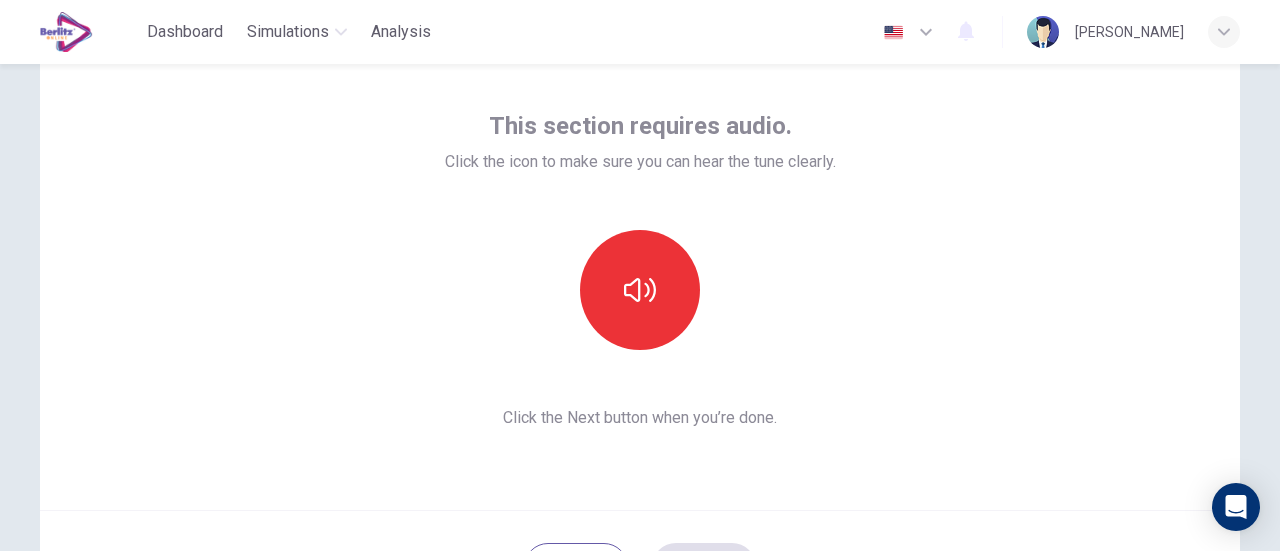 scroll, scrollTop: 89, scrollLeft: 0, axis: vertical 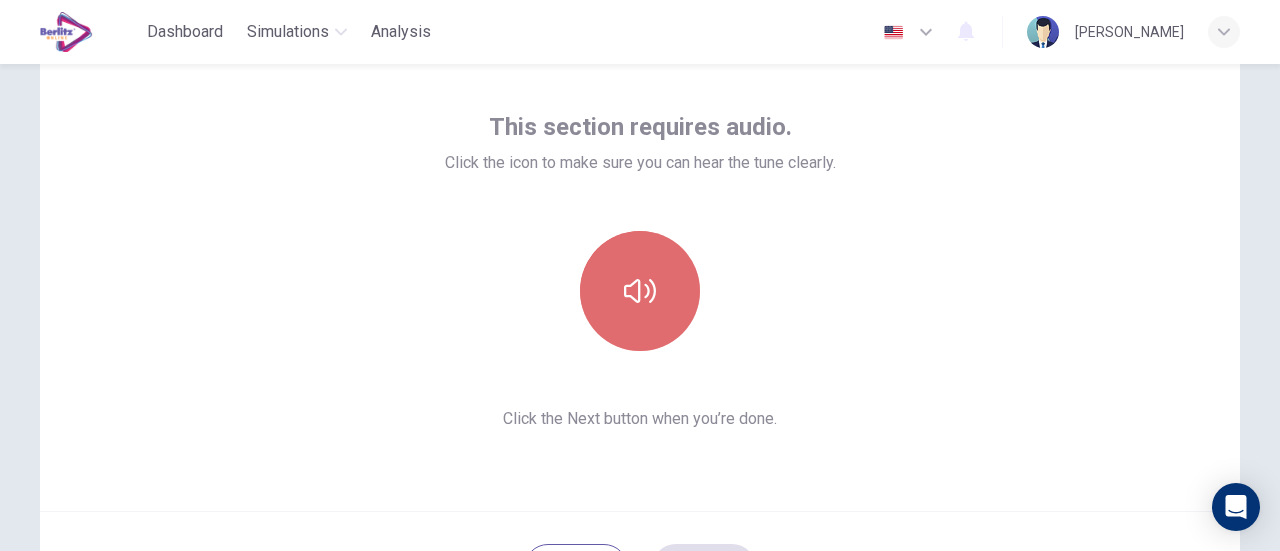 click at bounding box center [640, 291] 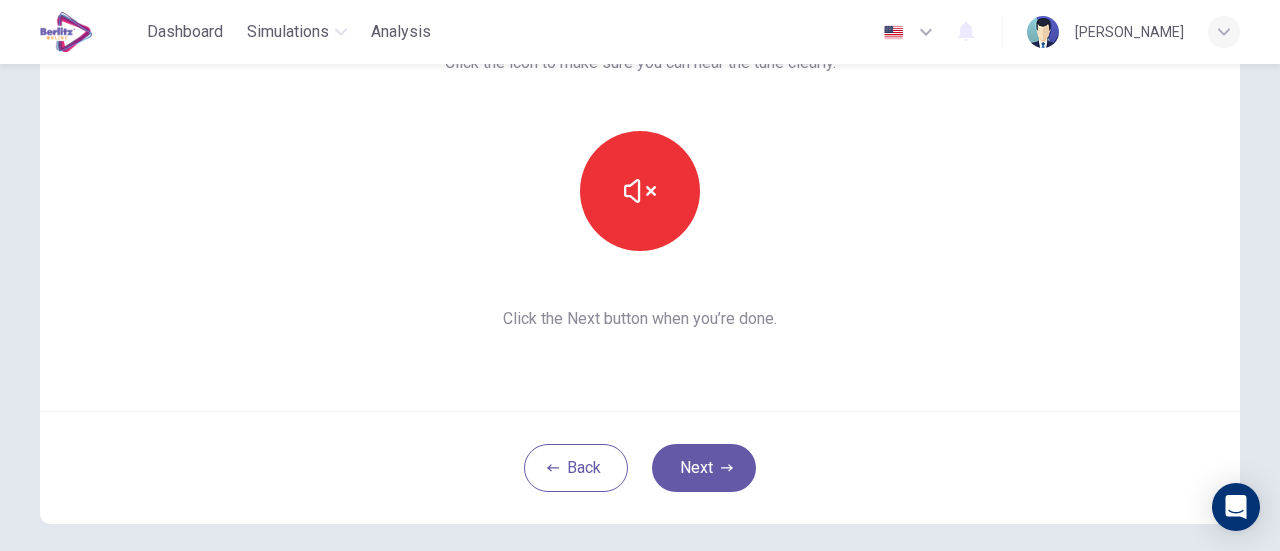 scroll, scrollTop: 195, scrollLeft: 0, axis: vertical 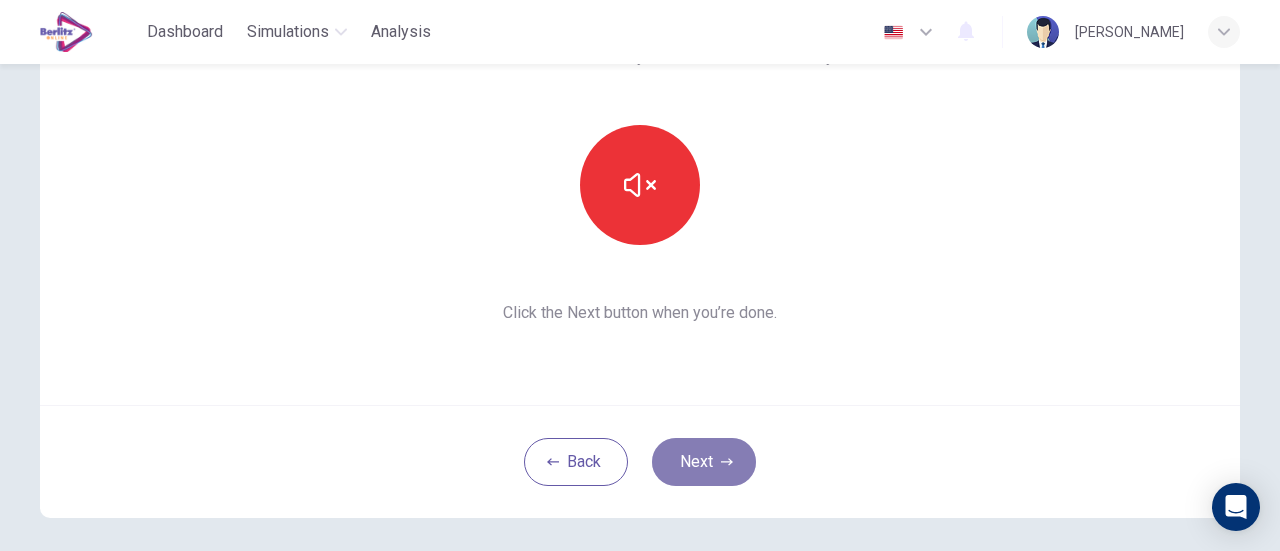 click on "Next" at bounding box center [704, 462] 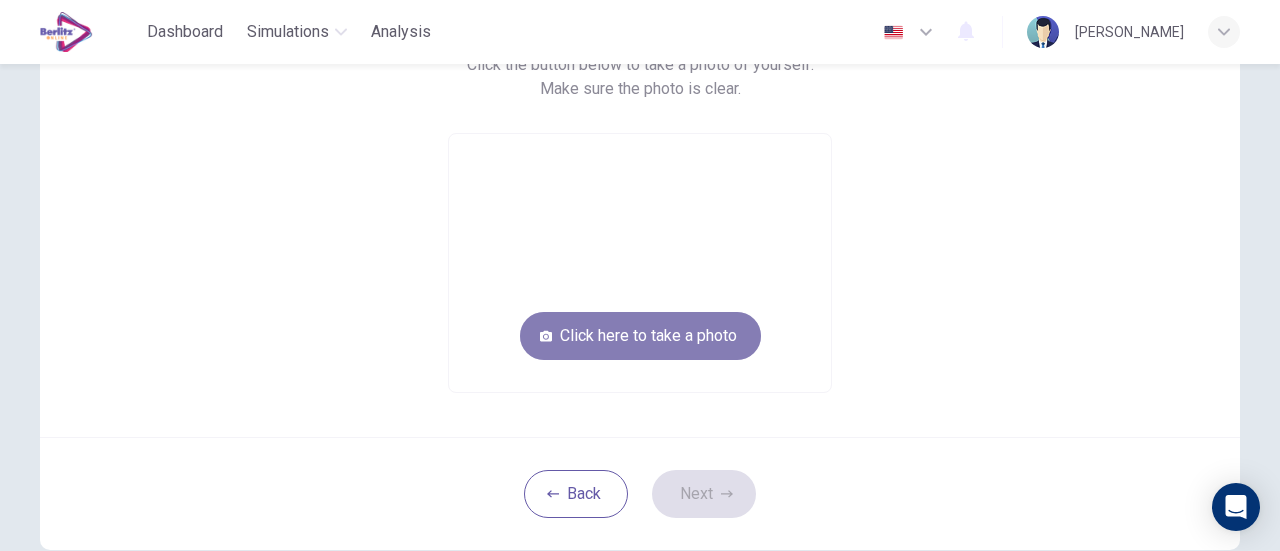click on "Click here to take a photo" at bounding box center (640, 336) 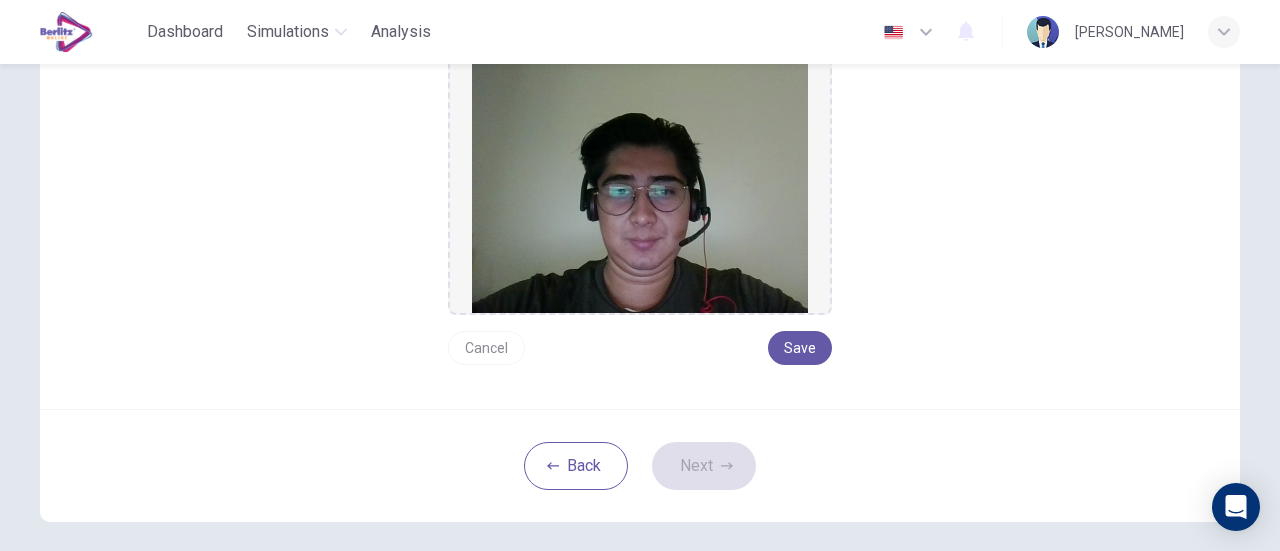 scroll, scrollTop: 278, scrollLeft: 0, axis: vertical 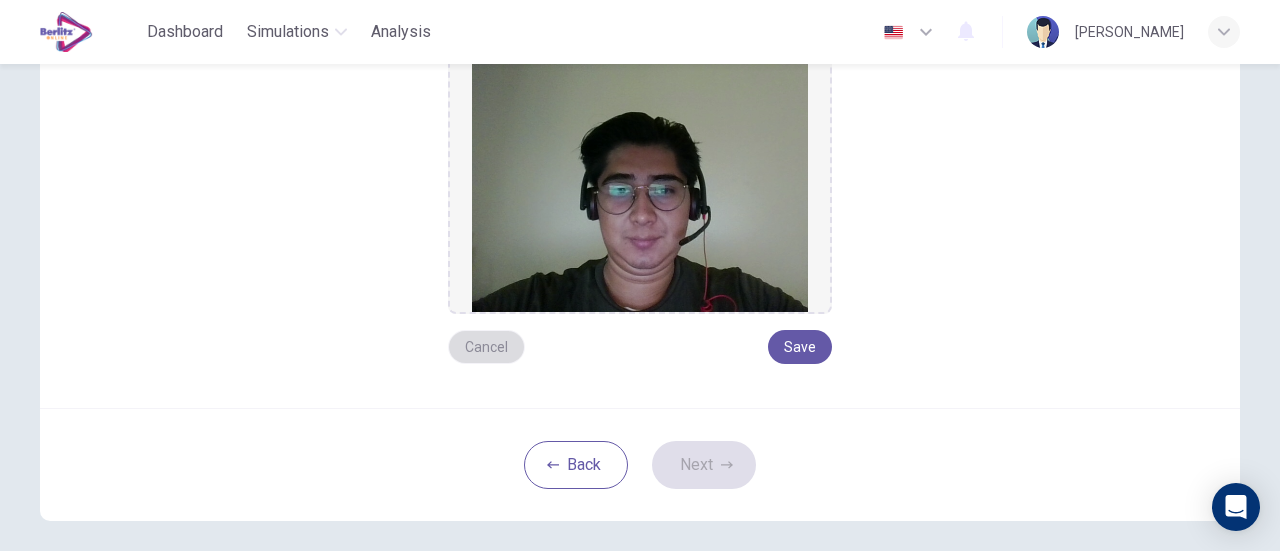 click on "Cancel" at bounding box center [486, 347] 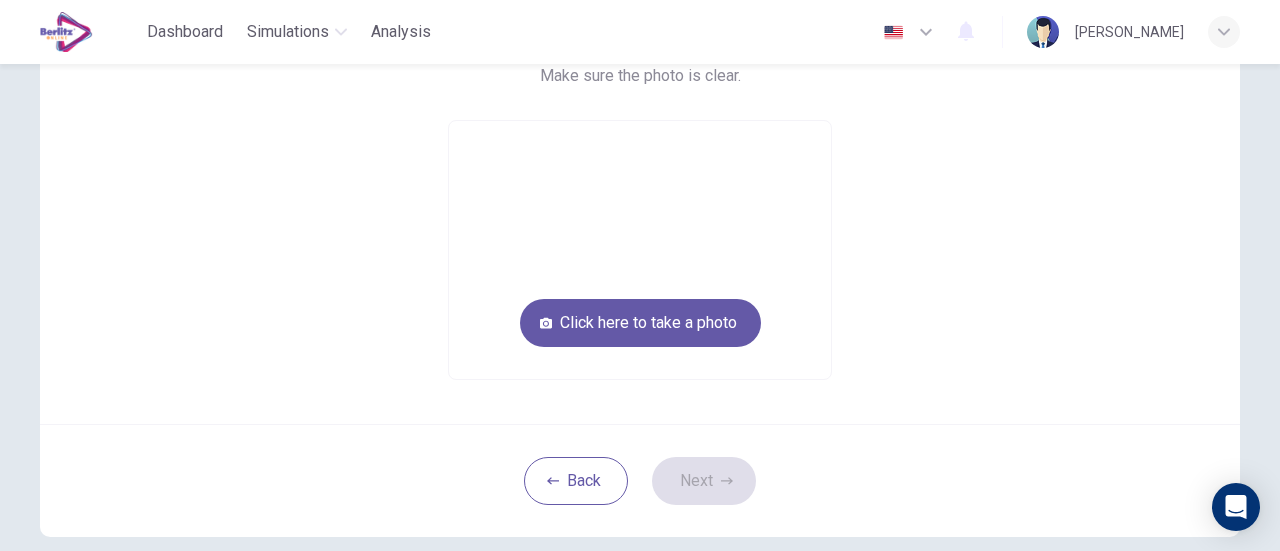 scroll, scrollTop: 207, scrollLeft: 0, axis: vertical 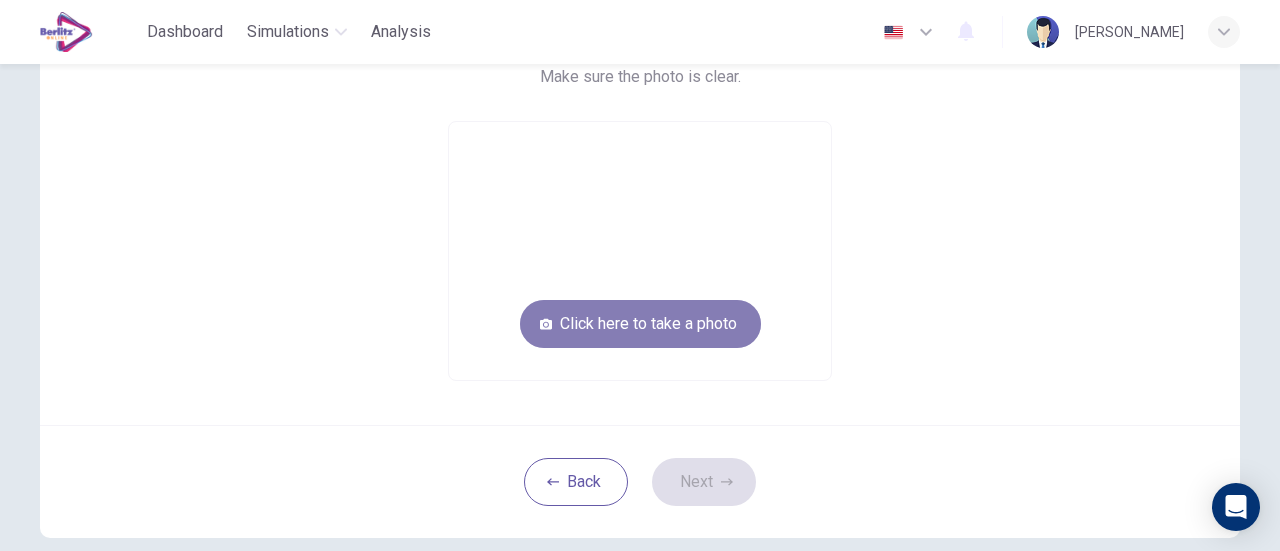click on "Click here to take a photo" at bounding box center [640, 324] 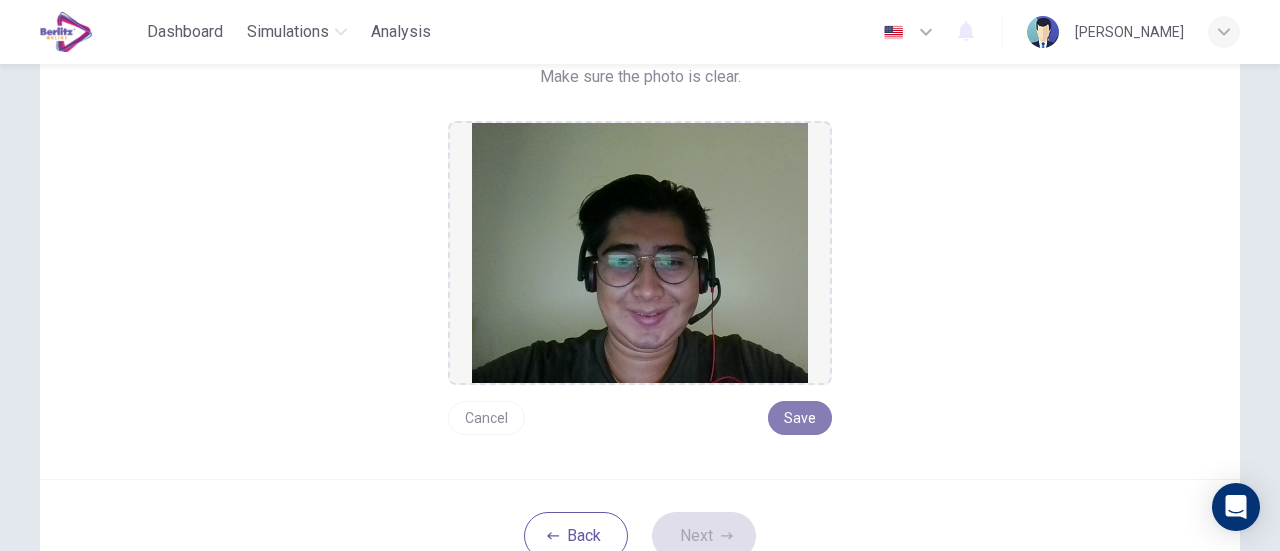 click on "Save" at bounding box center [800, 418] 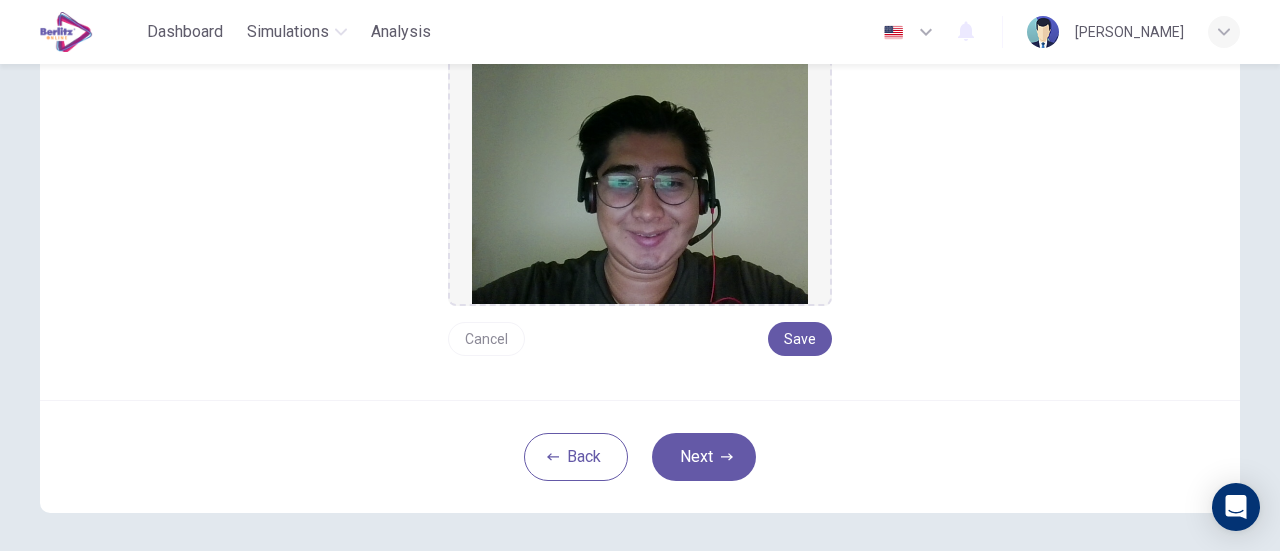 scroll, scrollTop: 287, scrollLeft: 0, axis: vertical 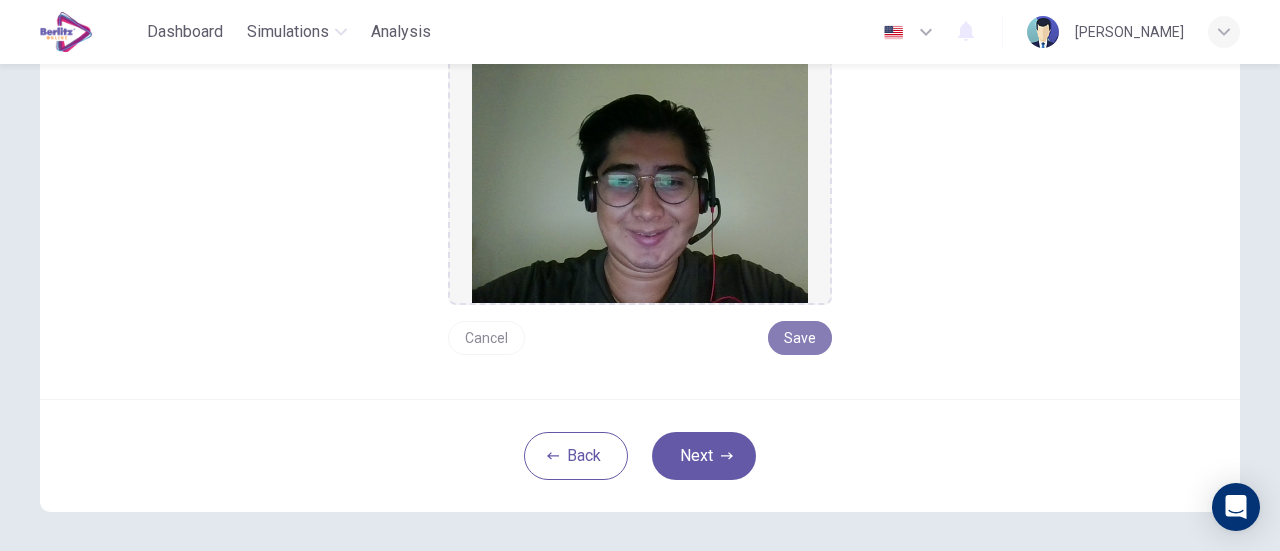 click on "Save" at bounding box center (800, 338) 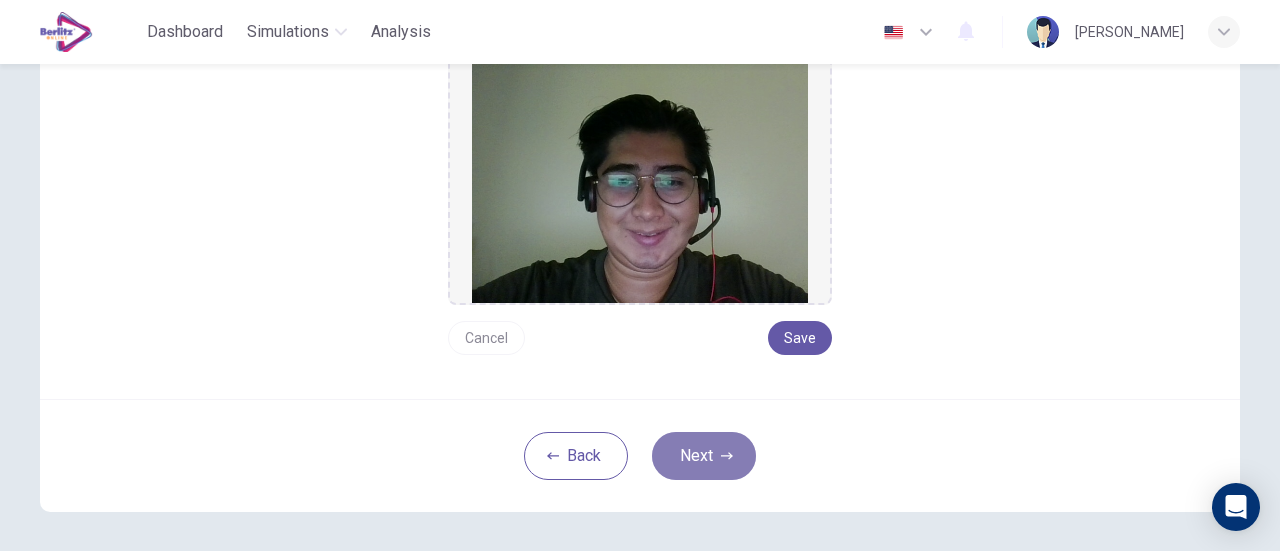 click on "Next" at bounding box center [704, 456] 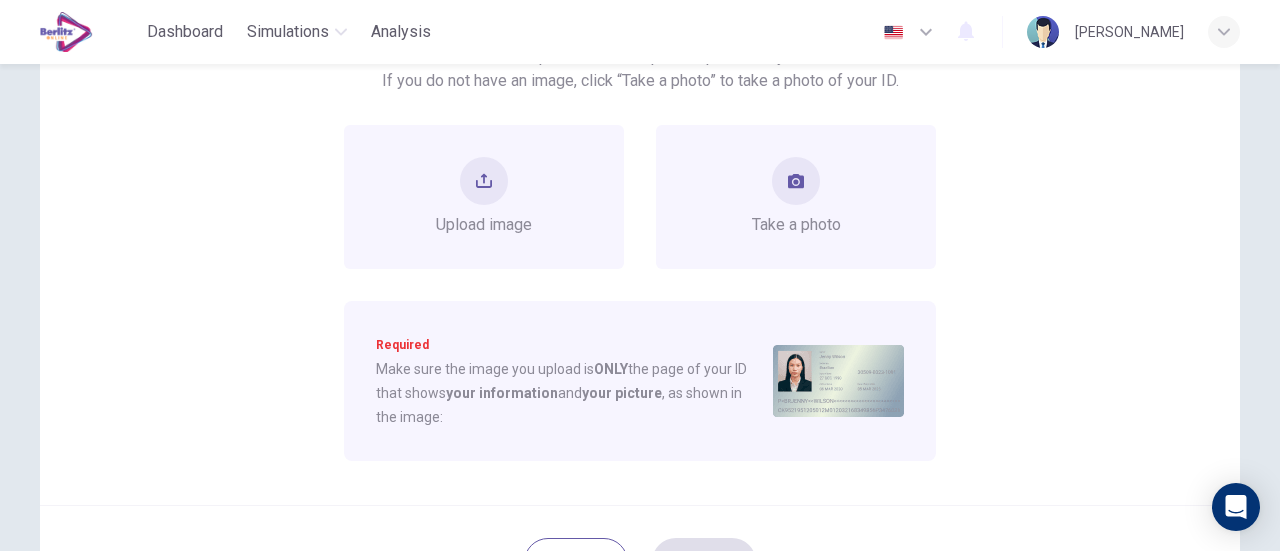 scroll, scrollTop: 204, scrollLeft: 0, axis: vertical 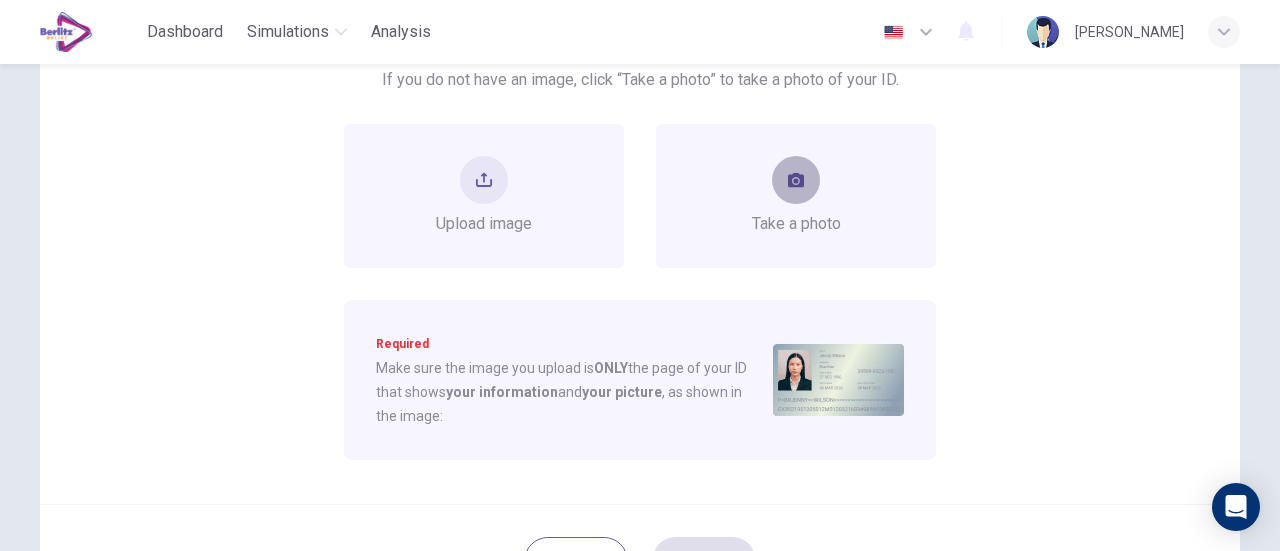 click 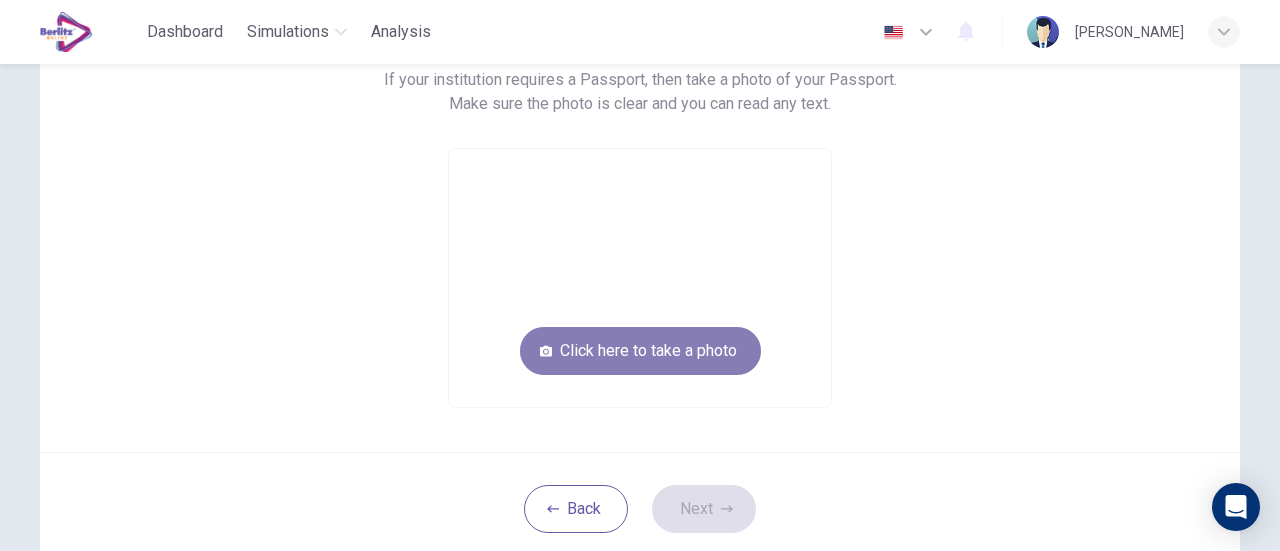 click on "Click here to take a photo" at bounding box center (640, 351) 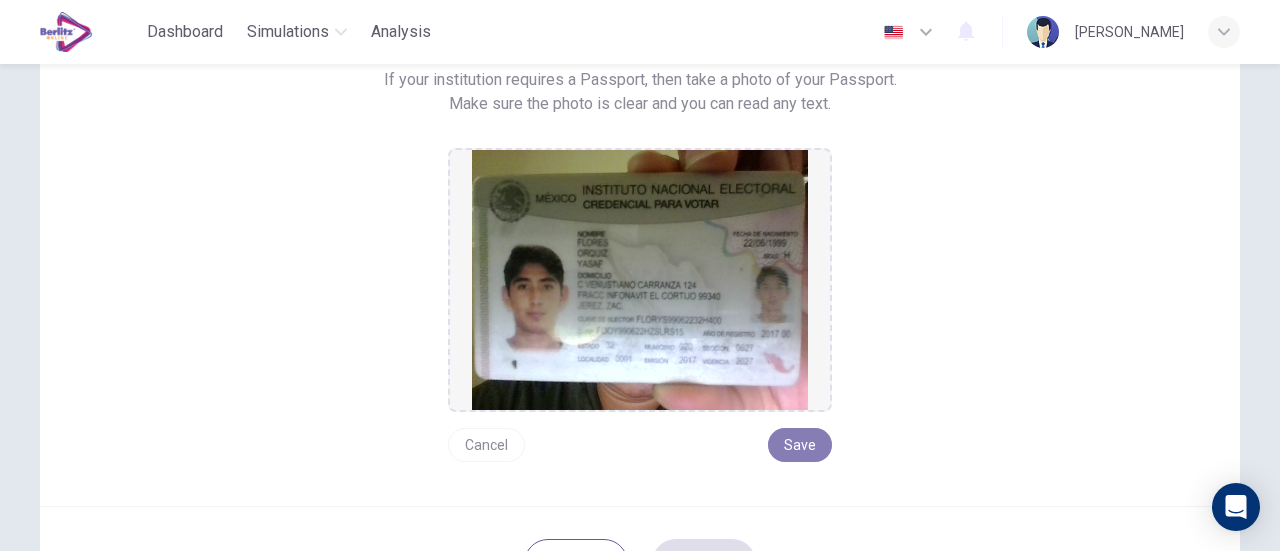 click on "Save" at bounding box center [800, 445] 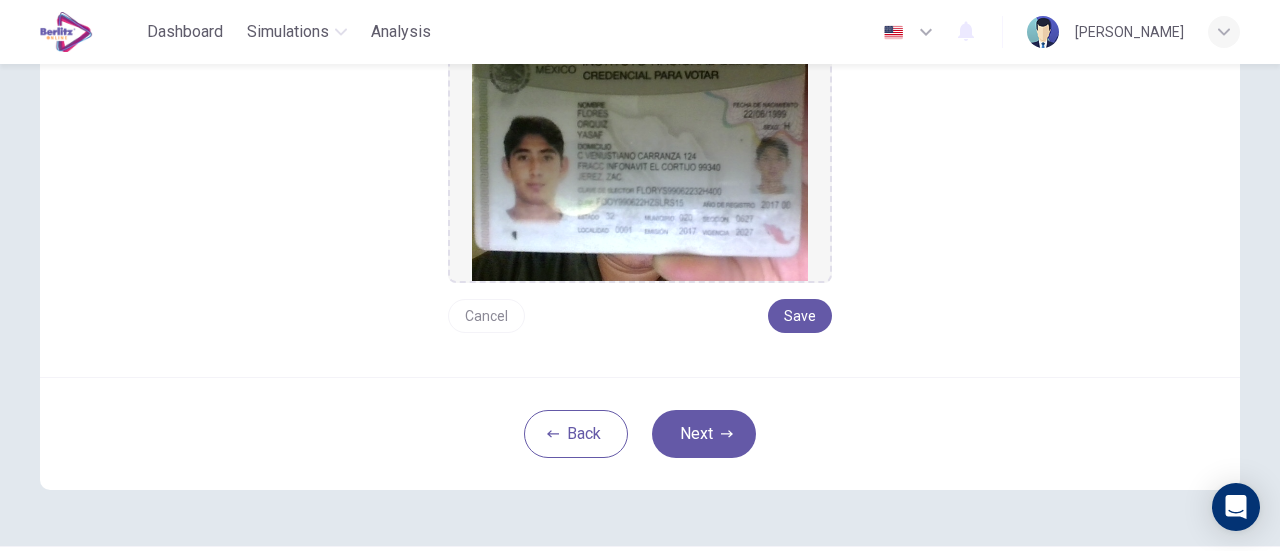 scroll, scrollTop: 334, scrollLeft: 0, axis: vertical 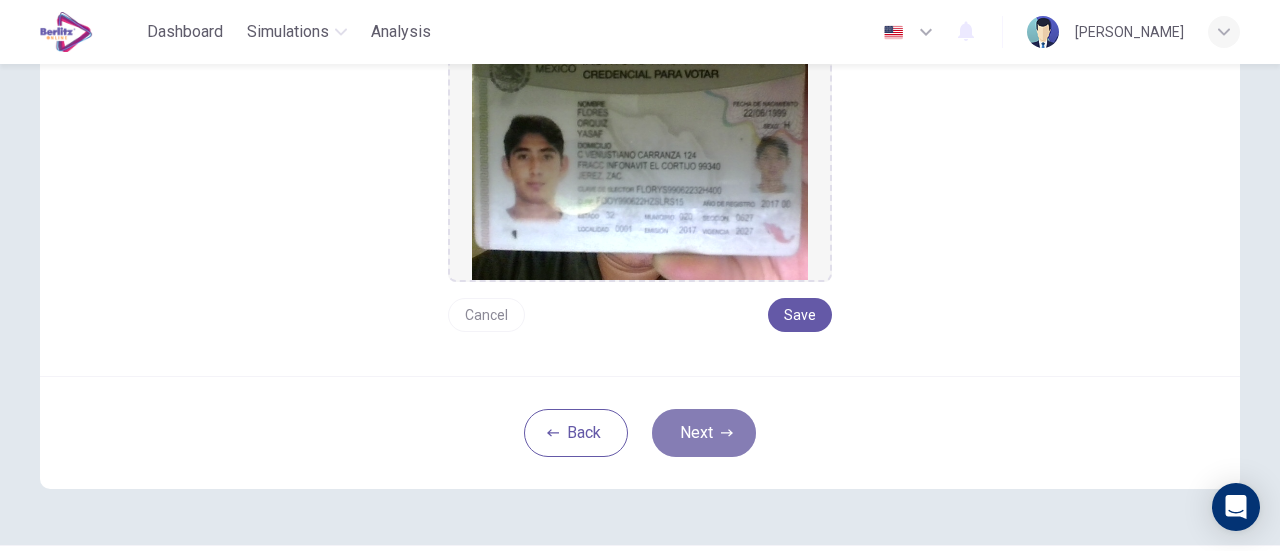 click 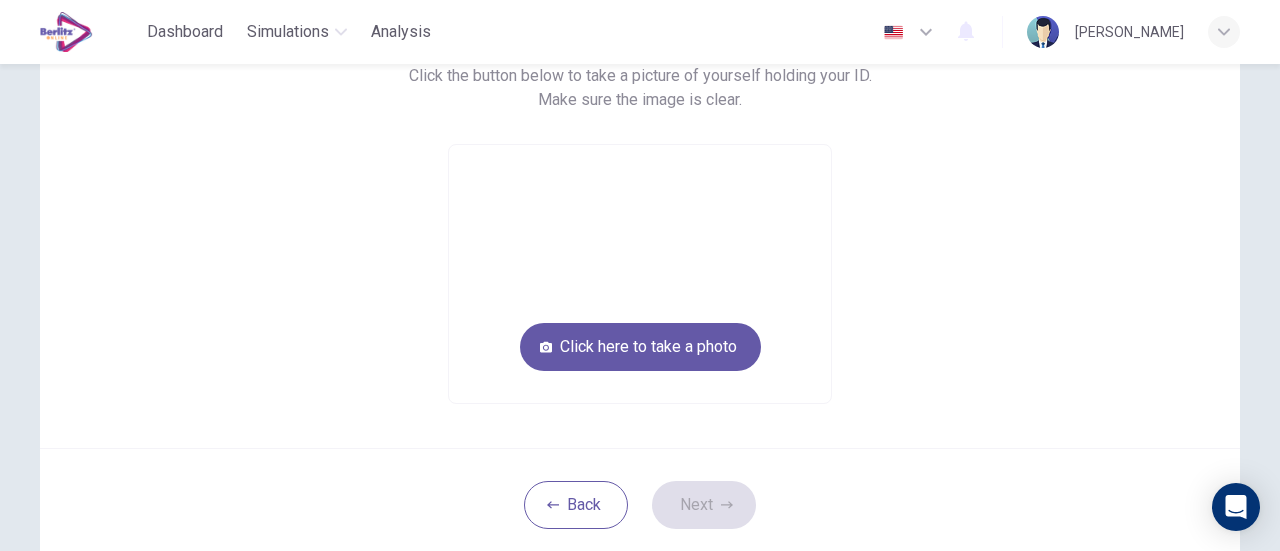 scroll, scrollTop: 142, scrollLeft: 0, axis: vertical 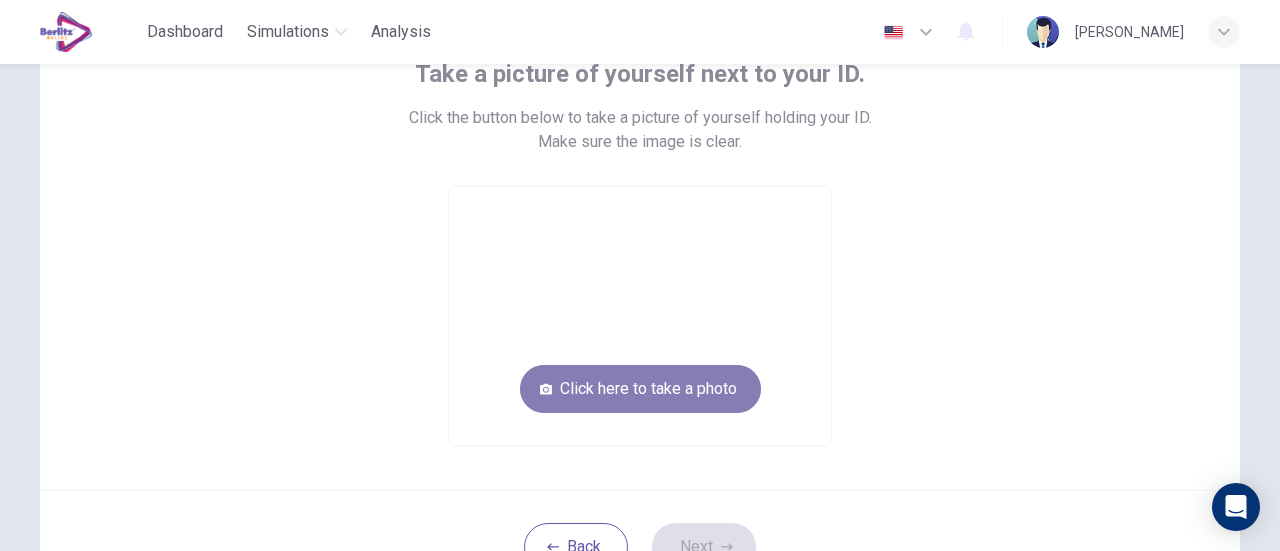 click on "Click here to take a photo" at bounding box center [640, 389] 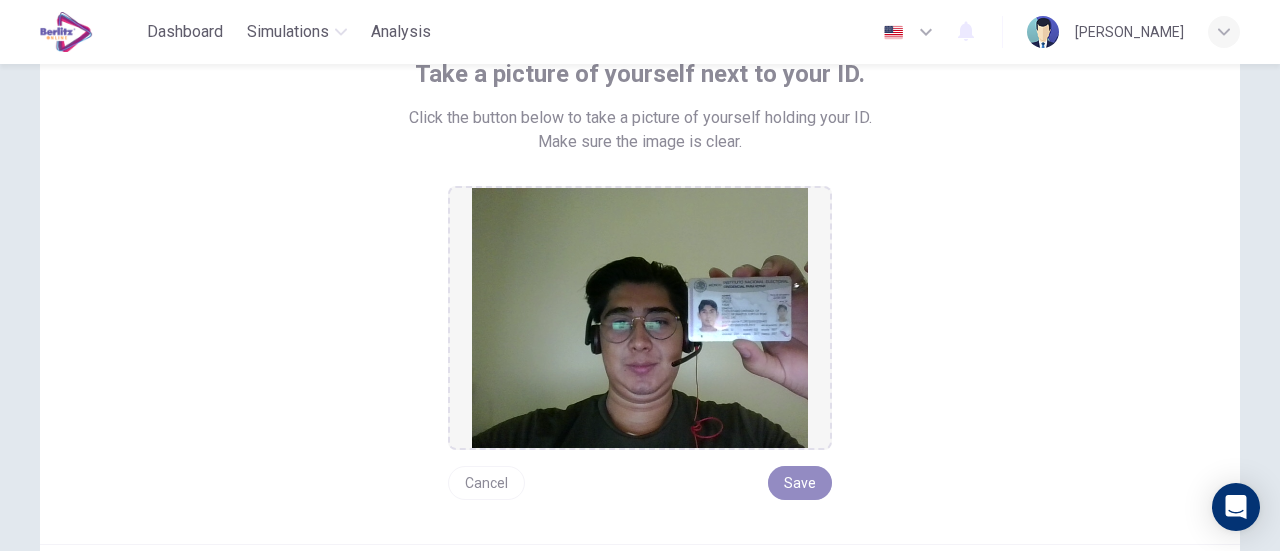 drag, startPoint x: 791, startPoint y: 485, endPoint x: 930, endPoint y: 342, distance: 199.42416 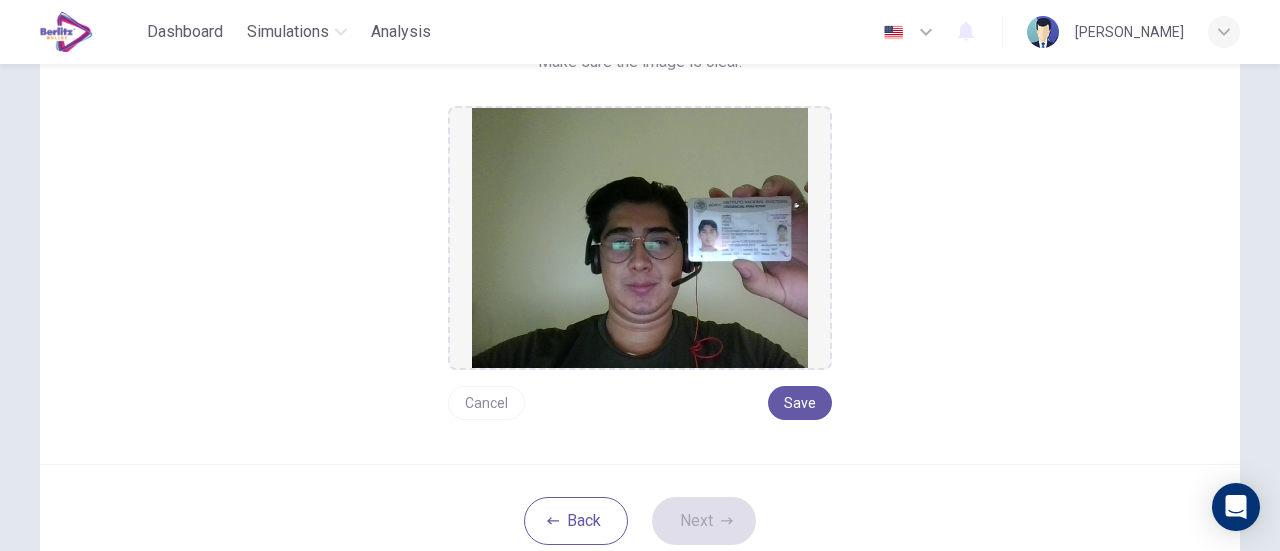scroll, scrollTop: 229, scrollLeft: 0, axis: vertical 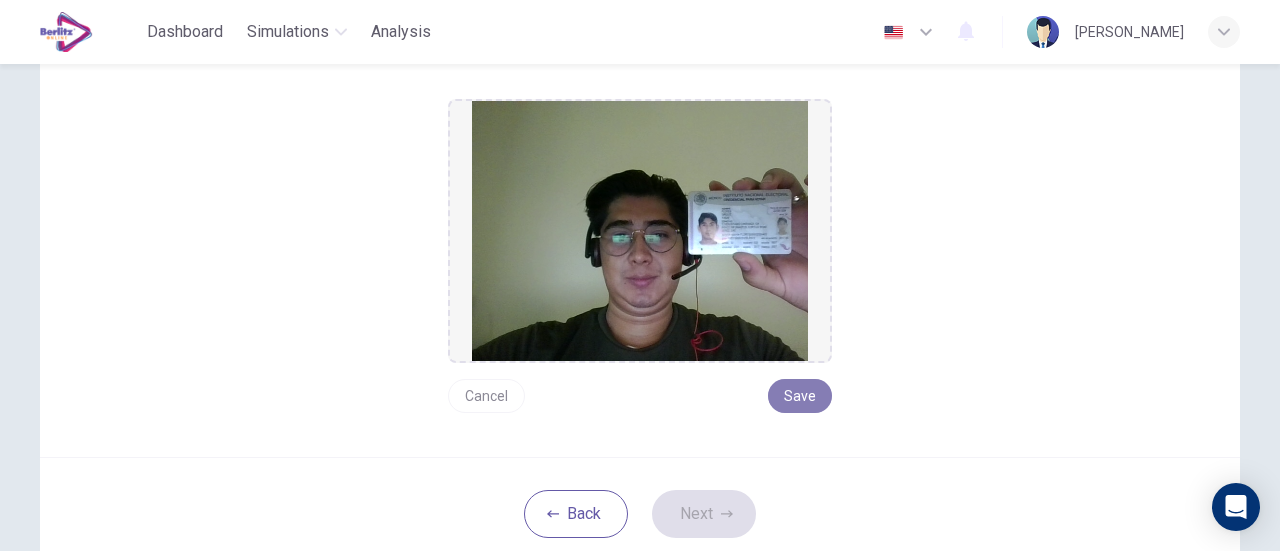 click on "Save" at bounding box center (800, 396) 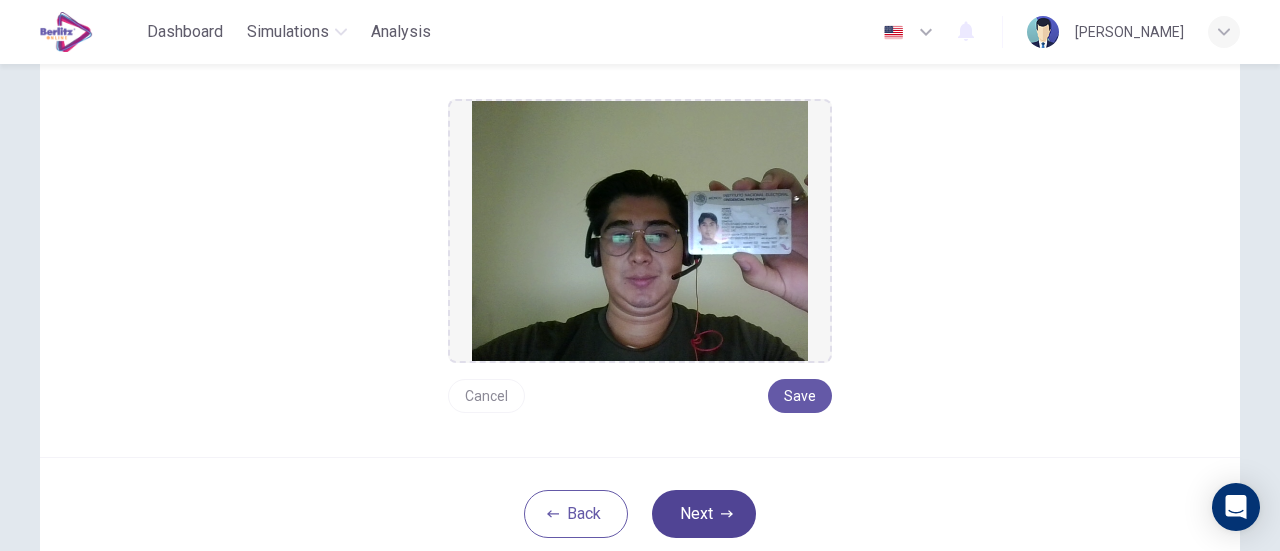 click on "Next" at bounding box center [704, 514] 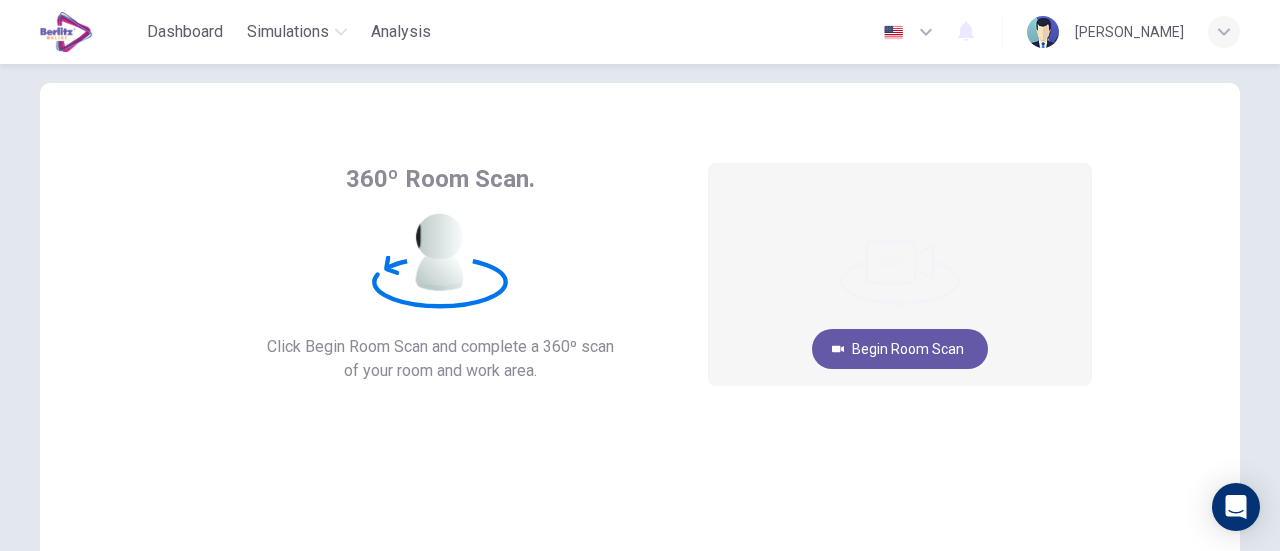 scroll, scrollTop: 35, scrollLeft: 0, axis: vertical 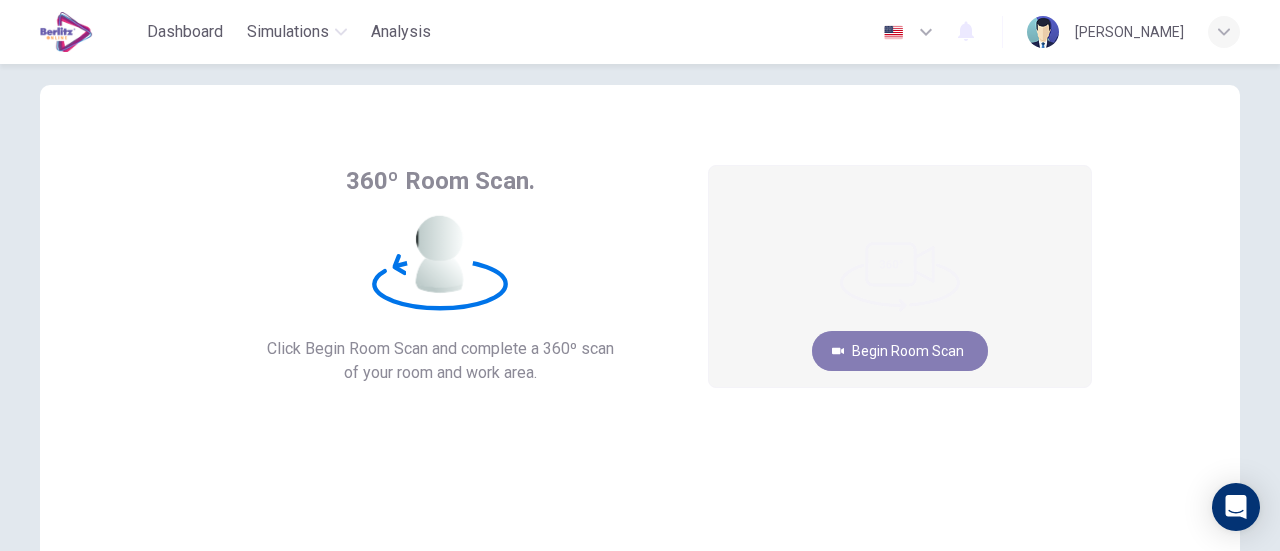 click on "Begin Room Scan" at bounding box center [900, 351] 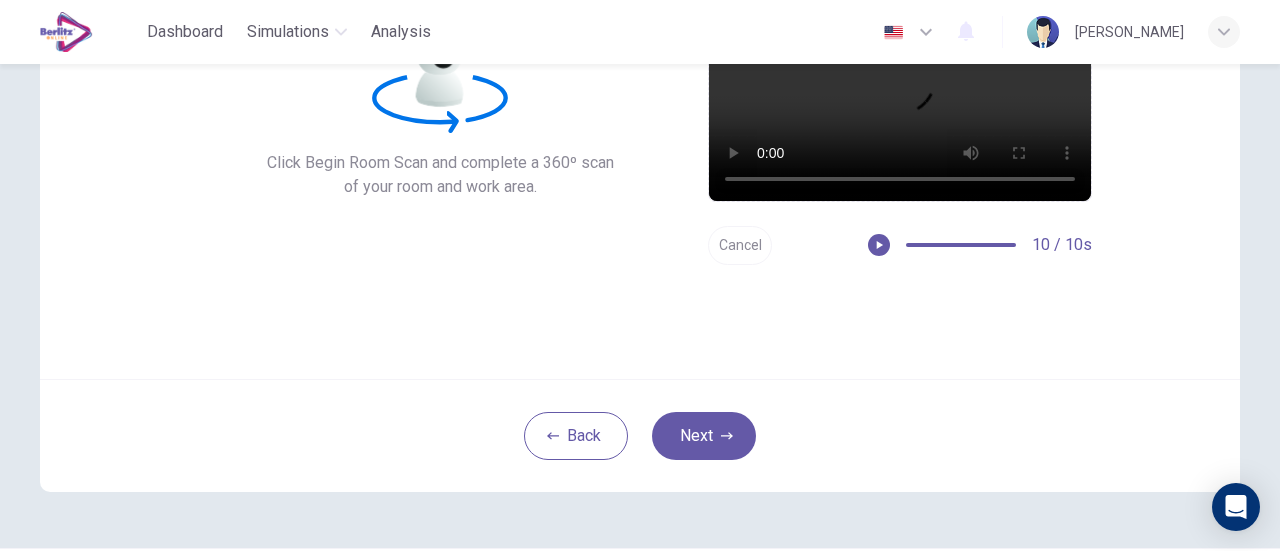 scroll, scrollTop: 234, scrollLeft: 0, axis: vertical 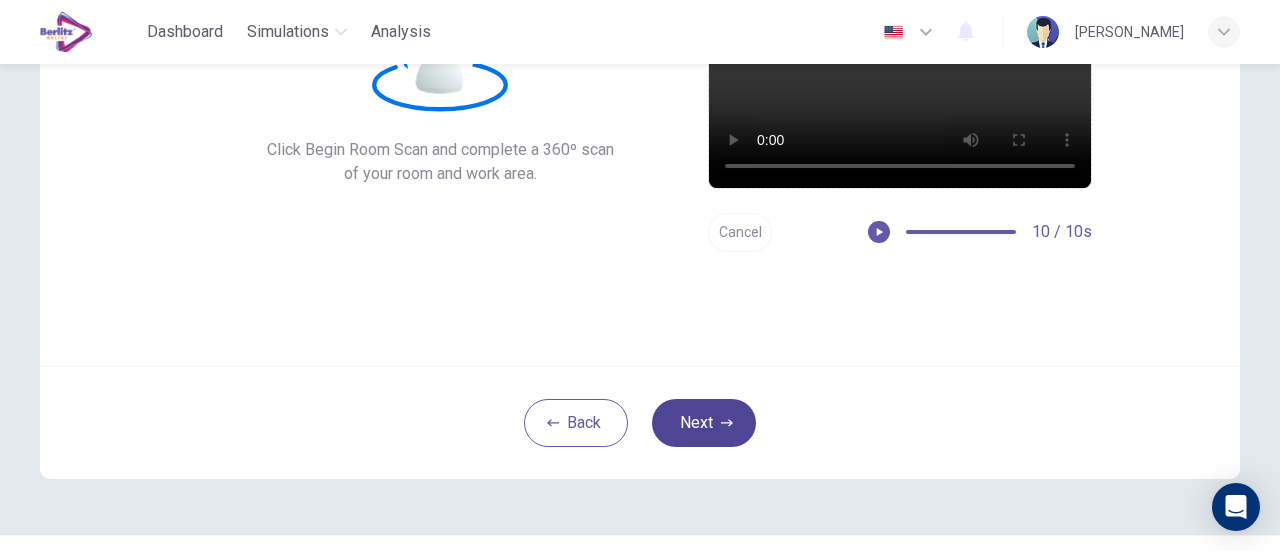 click on "Next" at bounding box center [704, 423] 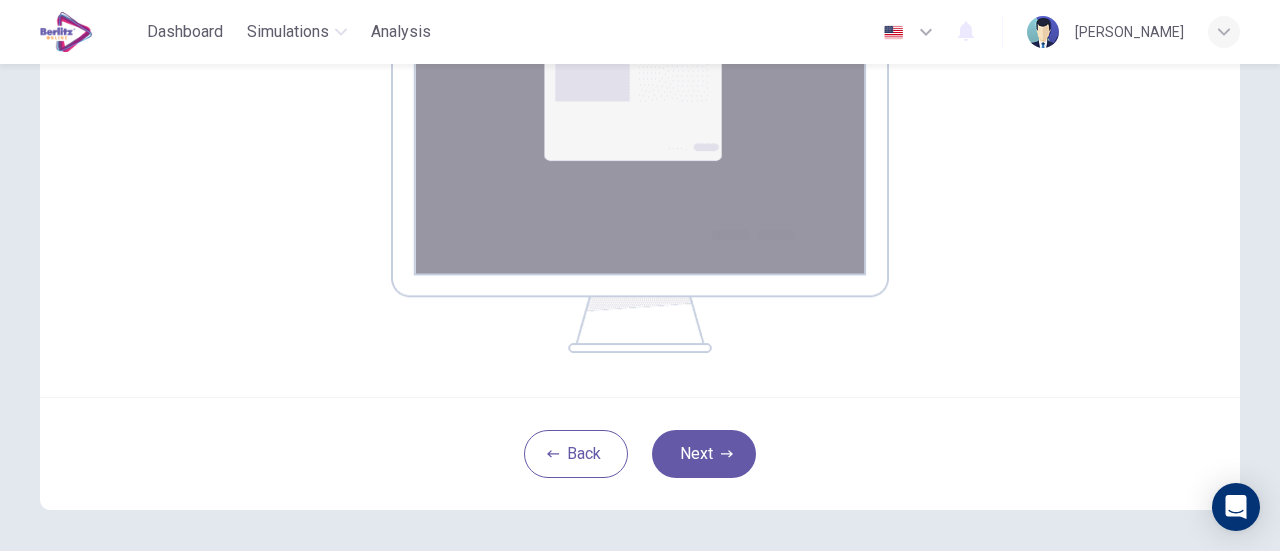 scroll, scrollTop: 222, scrollLeft: 0, axis: vertical 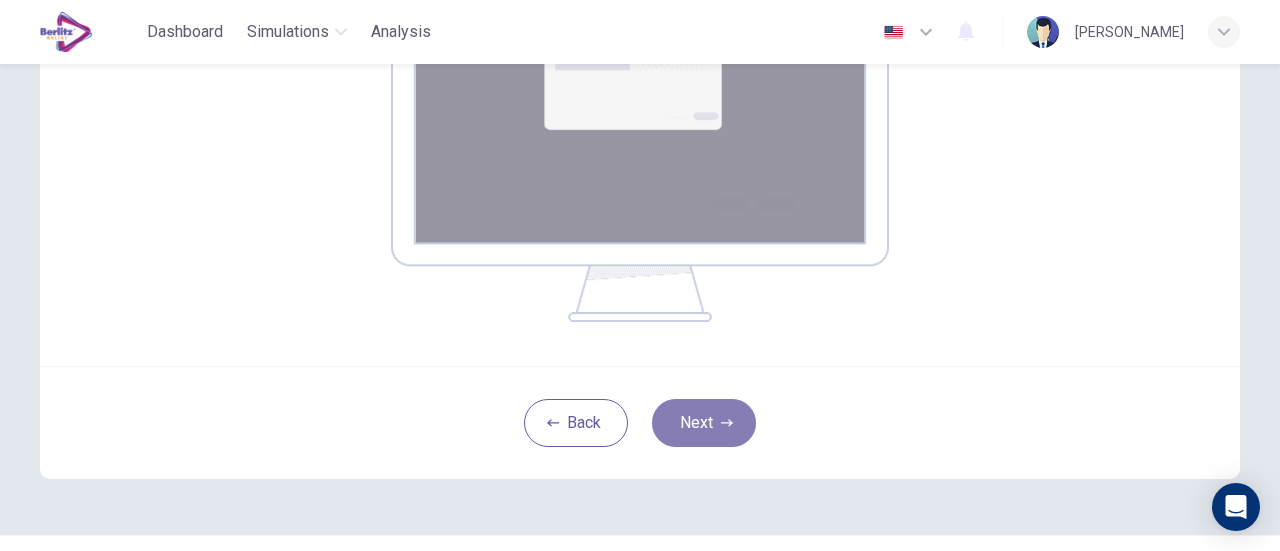 click on "Next" at bounding box center [704, 423] 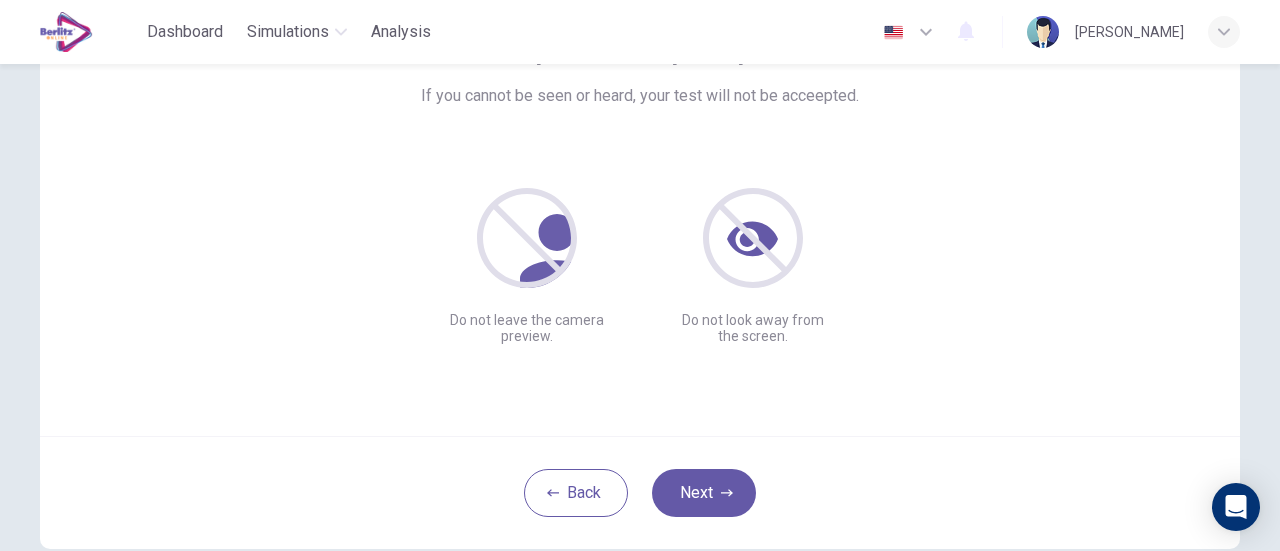 scroll, scrollTop: 32, scrollLeft: 0, axis: vertical 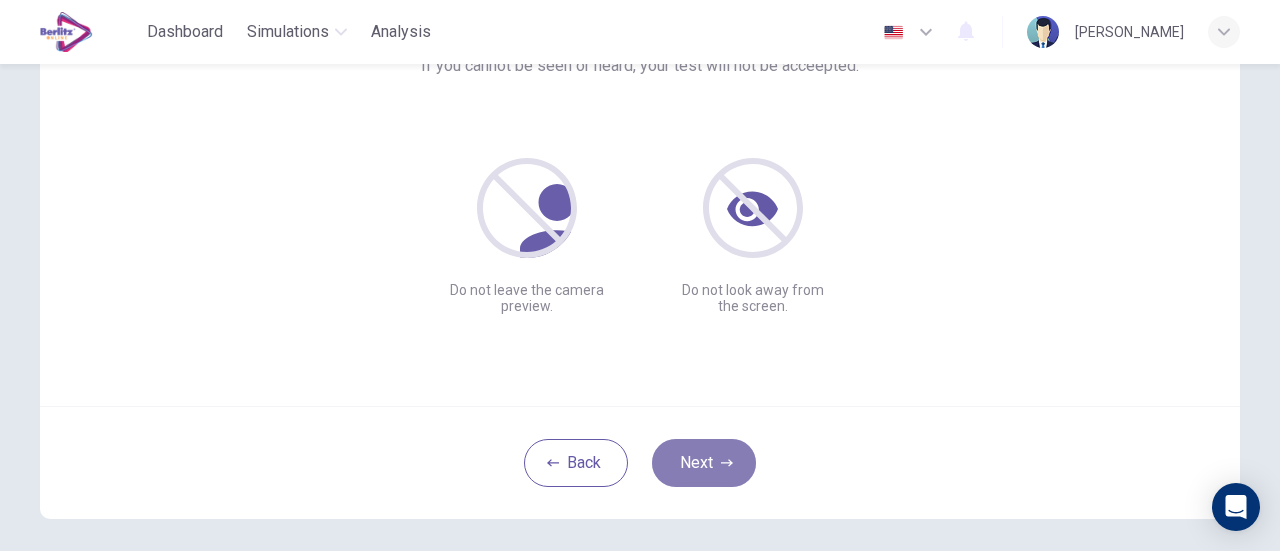 click on "Next" at bounding box center [704, 463] 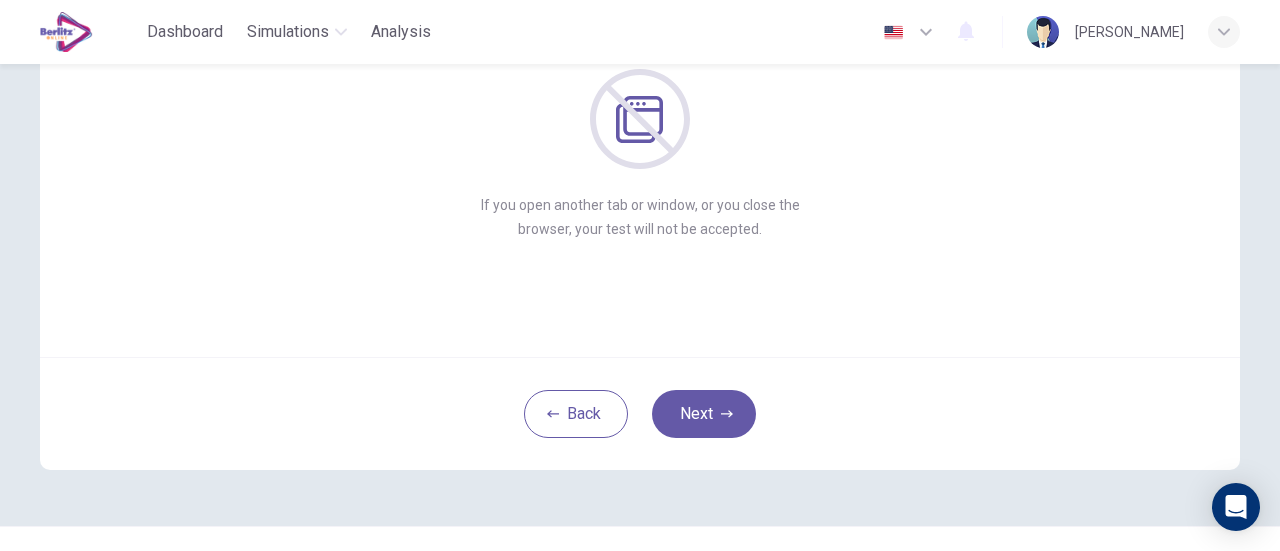 scroll, scrollTop: 244, scrollLeft: 0, axis: vertical 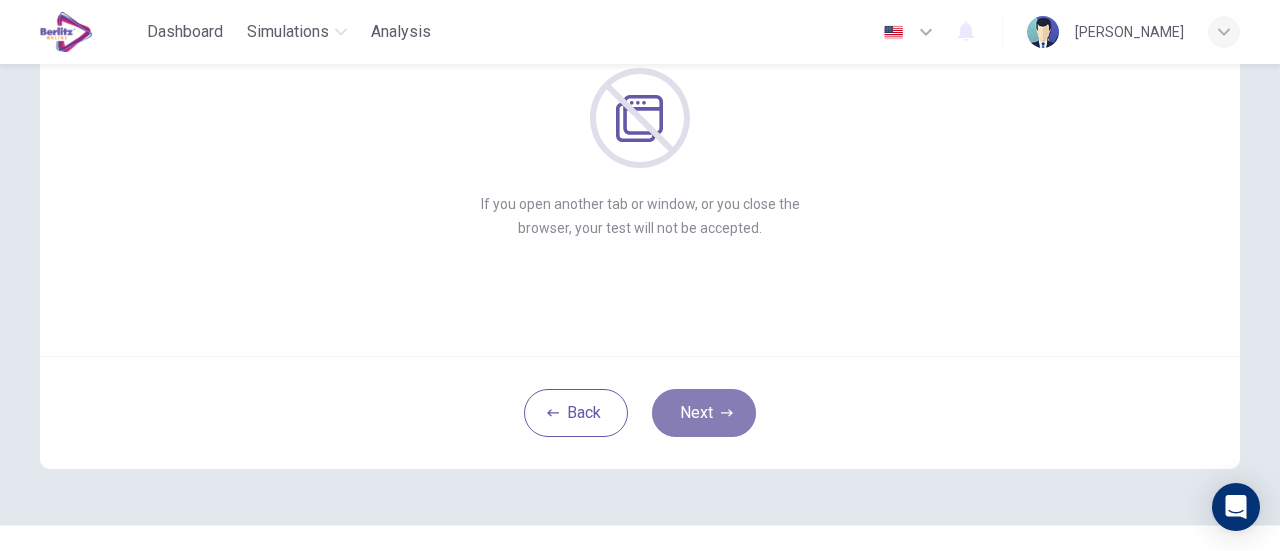 click on "Next" at bounding box center [704, 413] 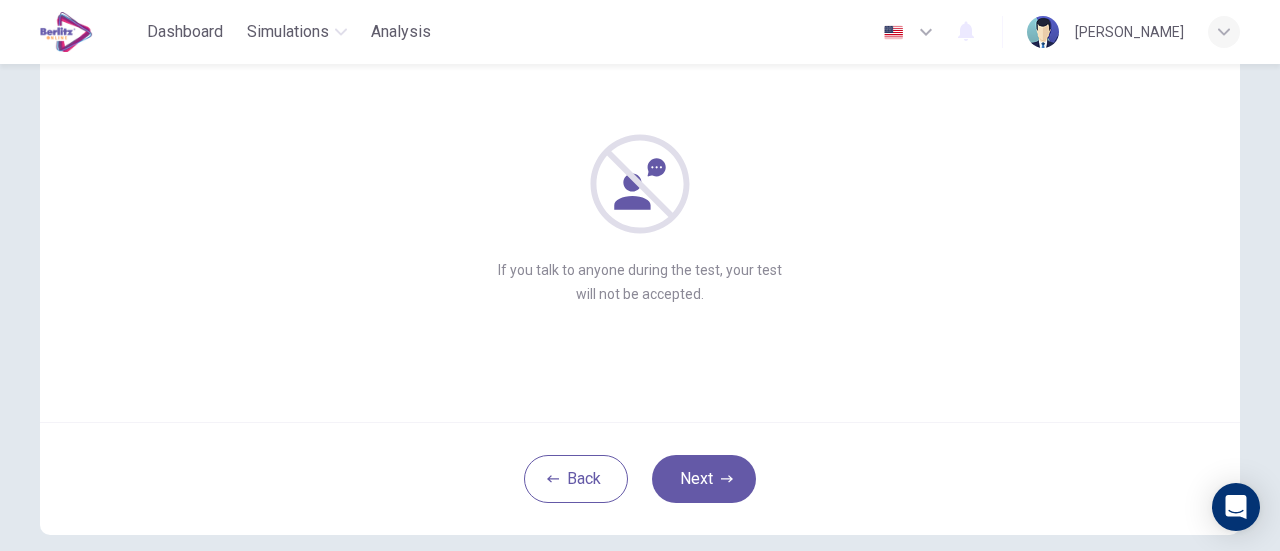 scroll, scrollTop: 184, scrollLeft: 0, axis: vertical 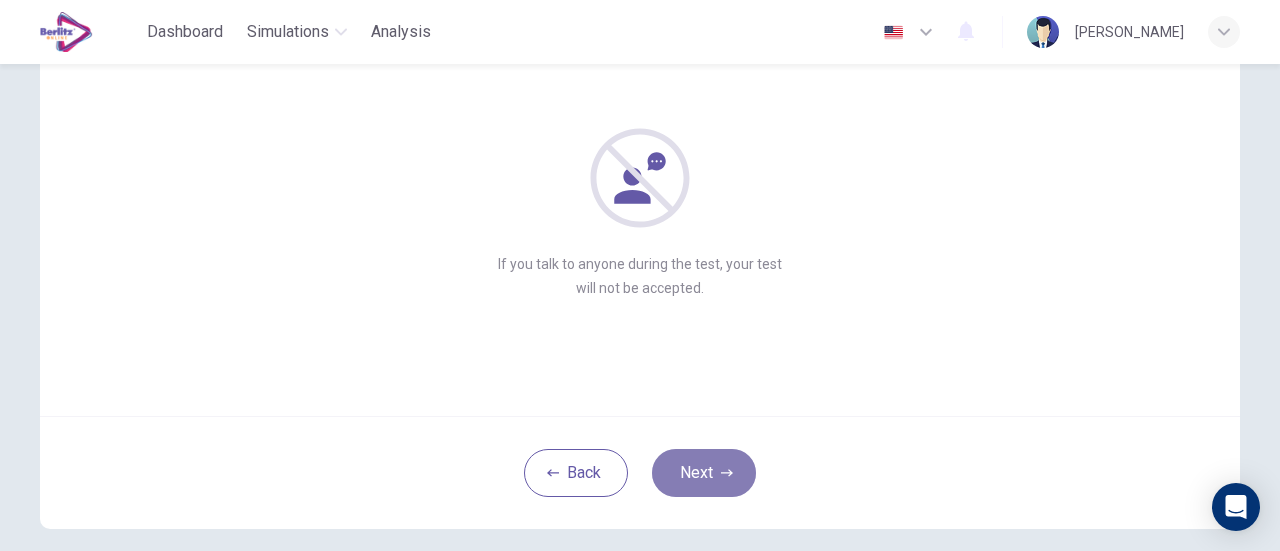 click on "Next" at bounding box center [704, 473] 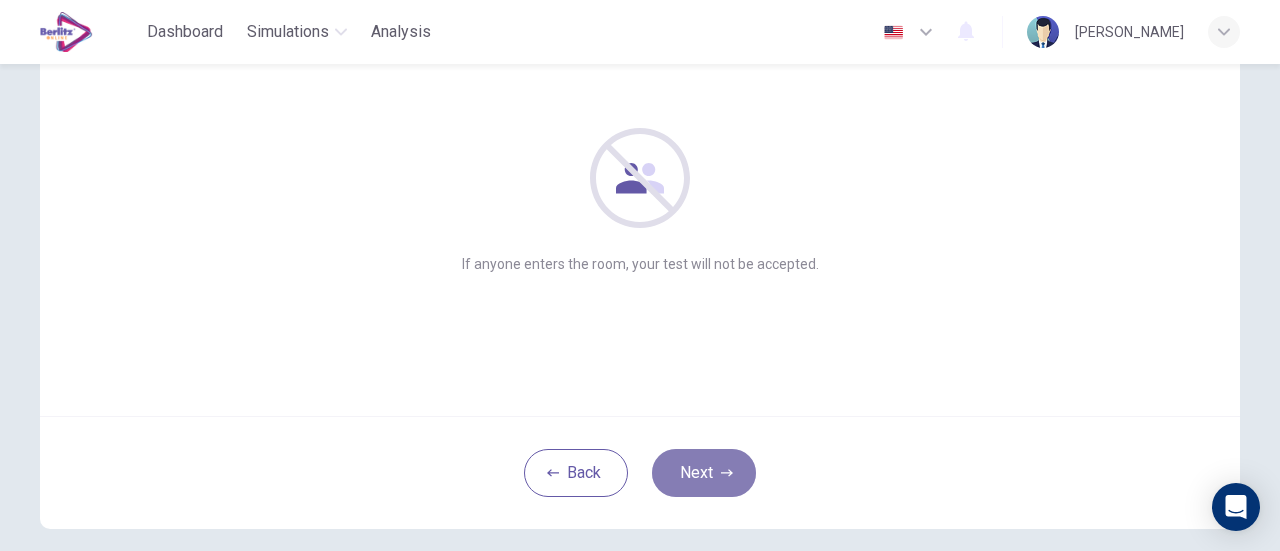 click on "Next" at bounding box center (704, 473) 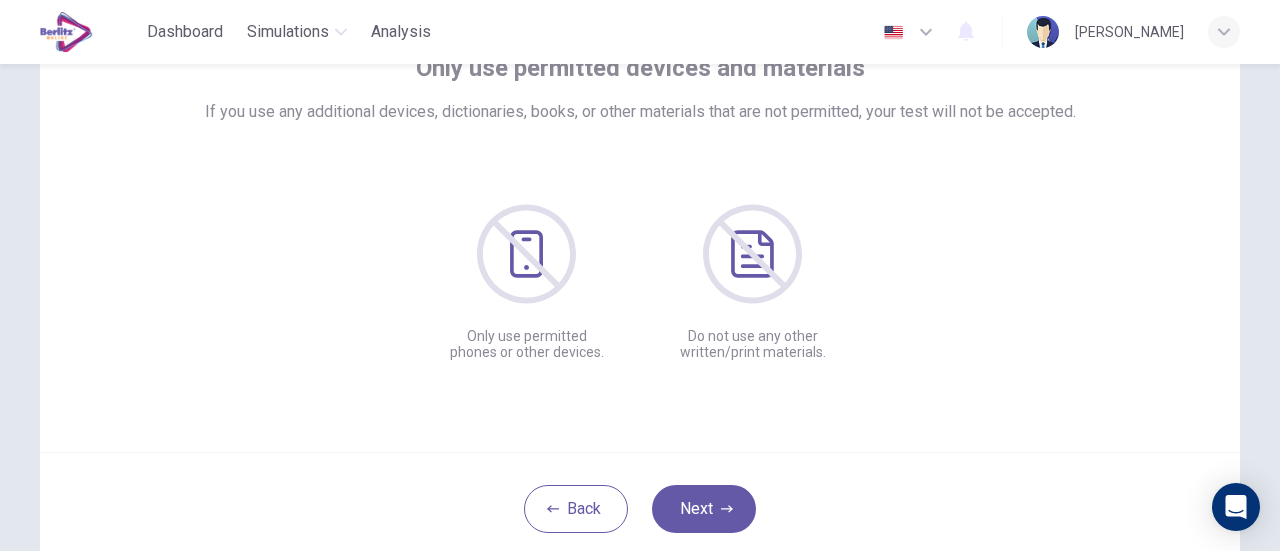 scroll, scrollTop: 157, scrollLeft: 0, axis: vertical 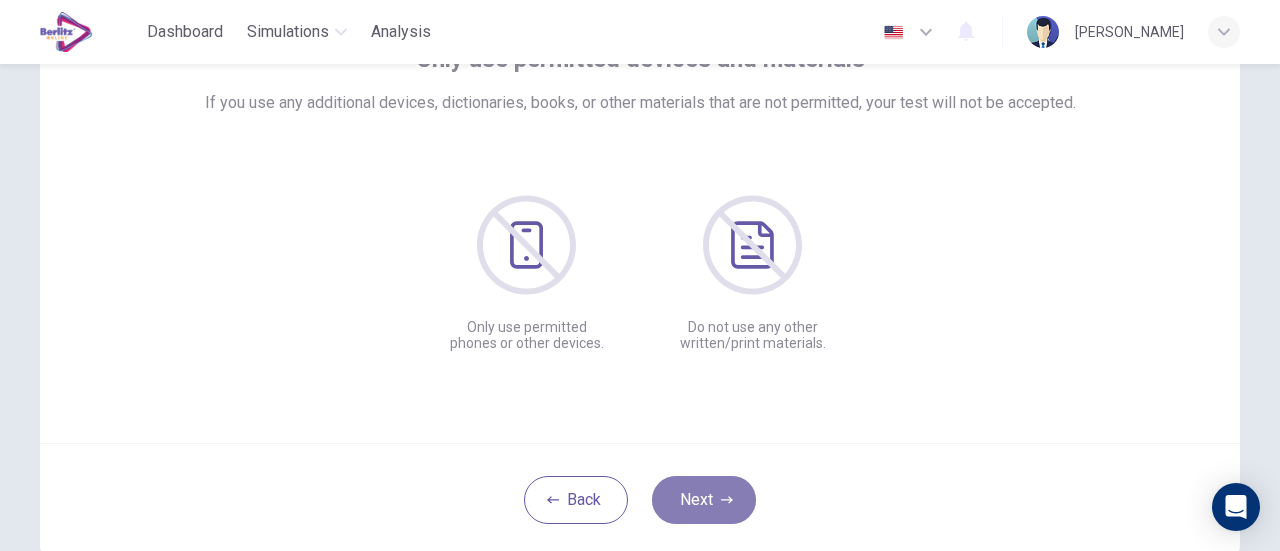 click on "Next" at bounding box center [704, 500] 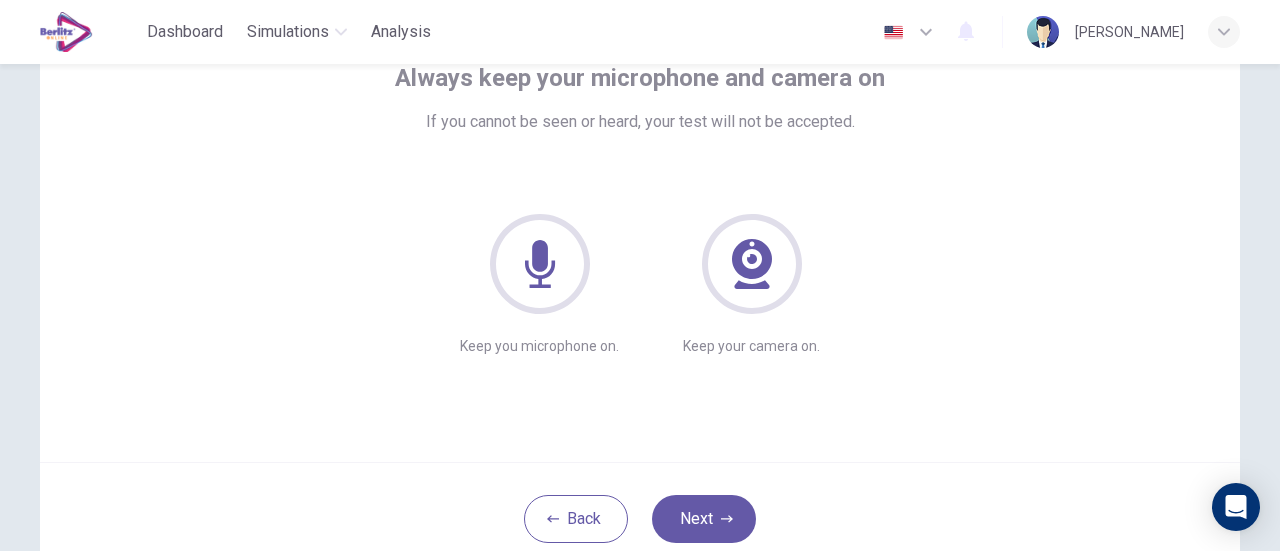 scroll, scrollTop: 140, scrollLeft: 0, axis: vertical 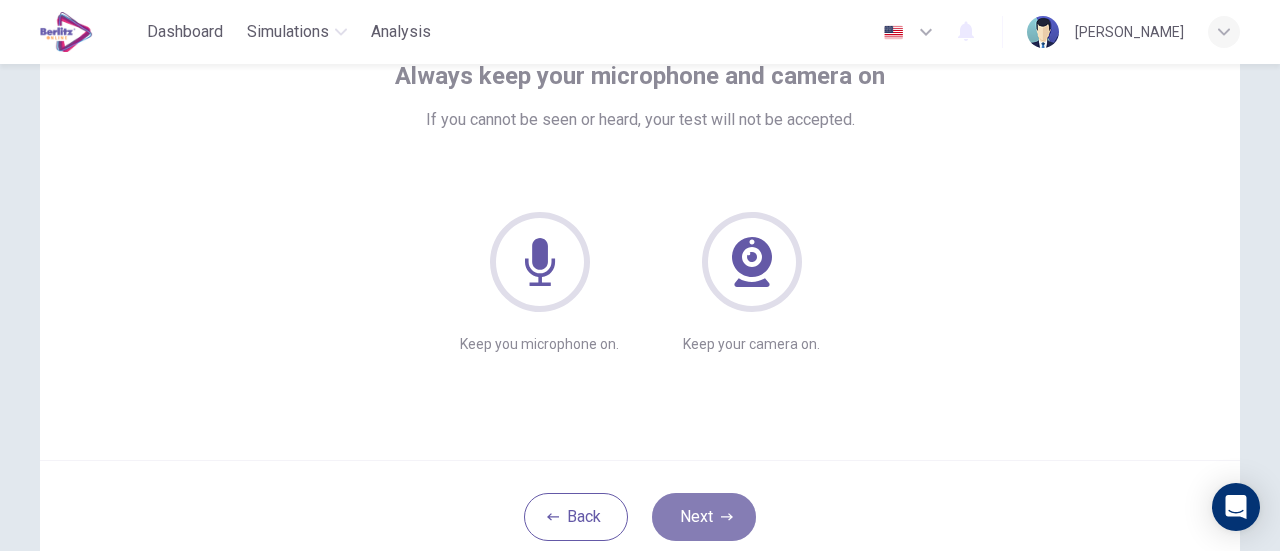 click 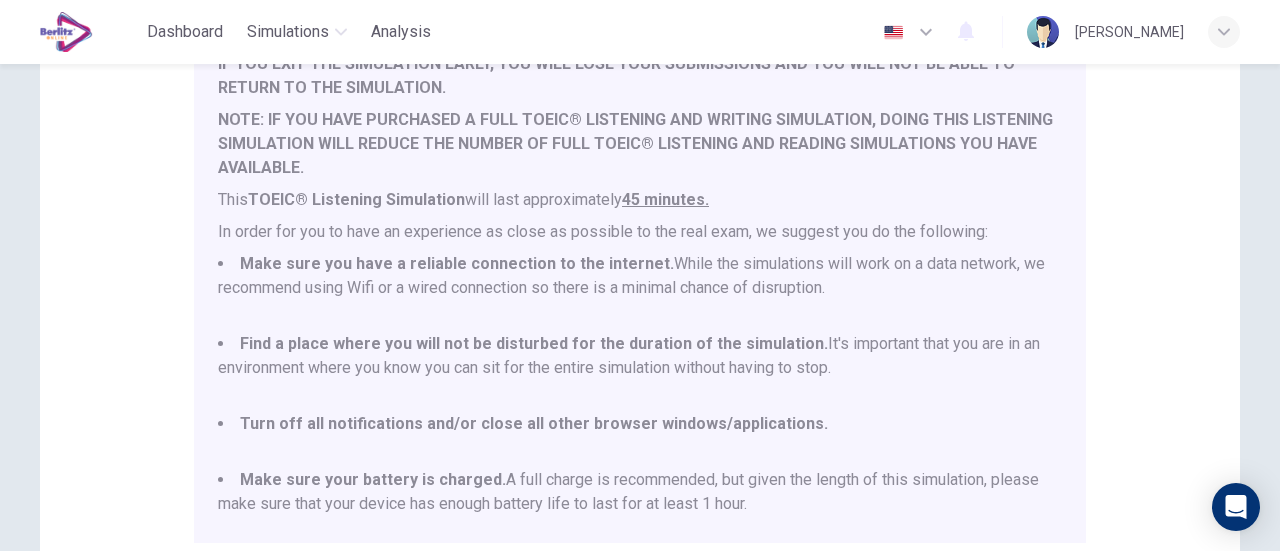 scroll, scrollTop: 361, scrollLeft: 0, axis: vertical 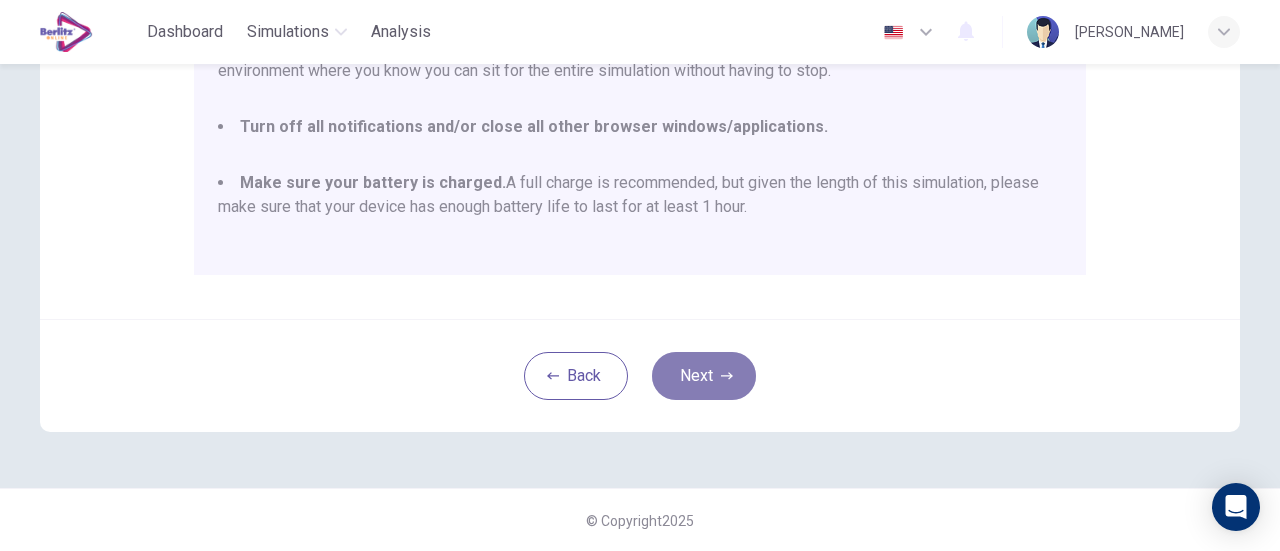 click on "Next" at bounding box center (704, 376) 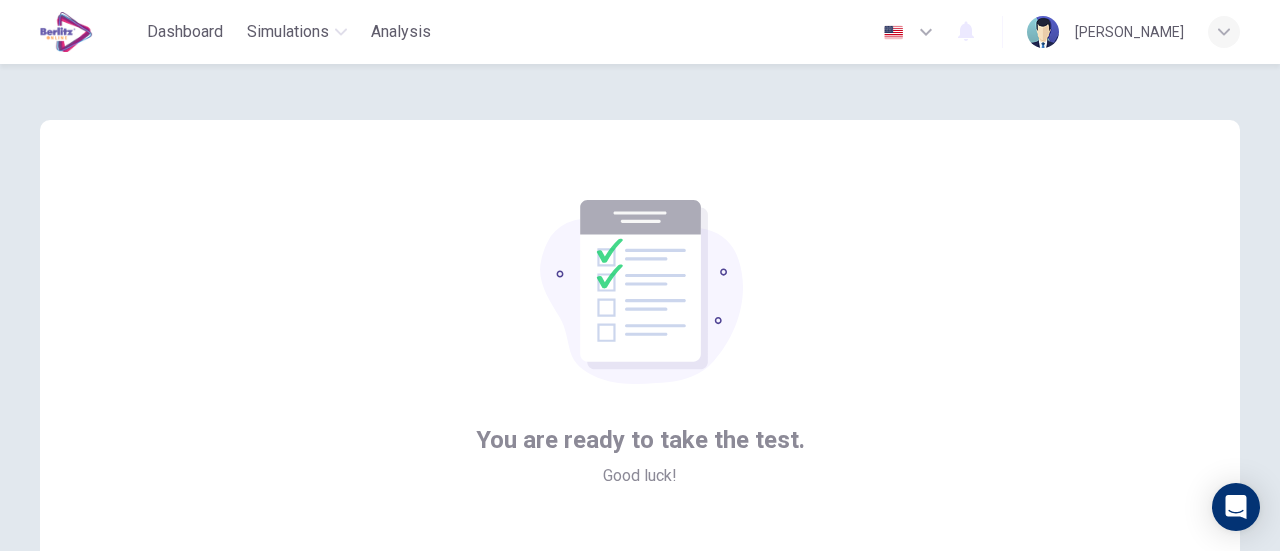 scroll, scrollTop: 281, scrollLeft: 0, axis: vertical 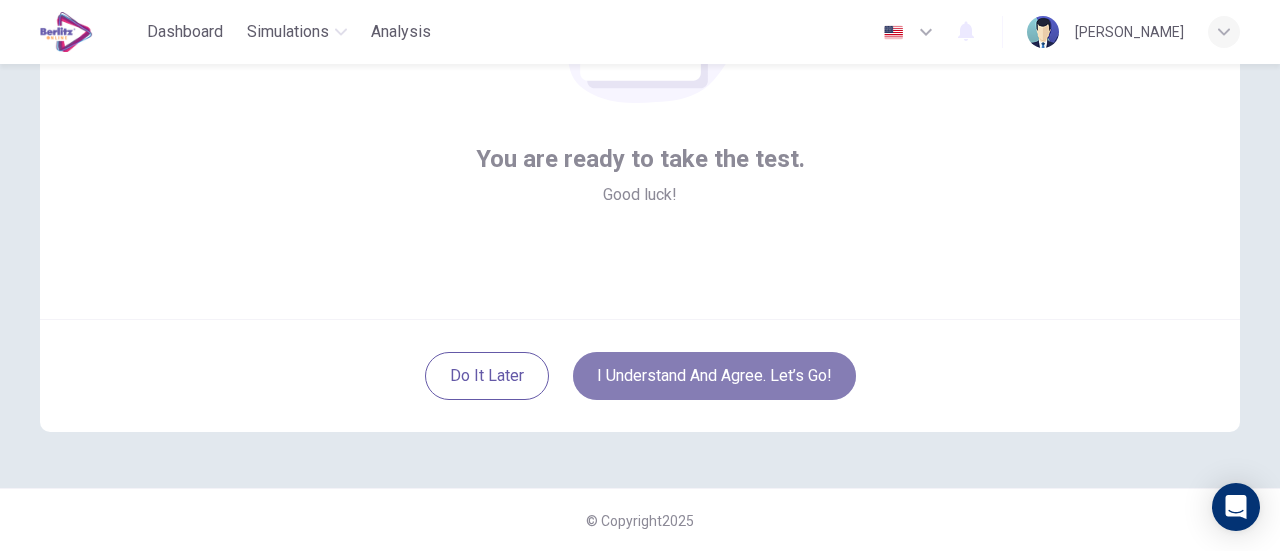 click on "I understand and agree. Let’s go!" at bounding box center [714, 376] 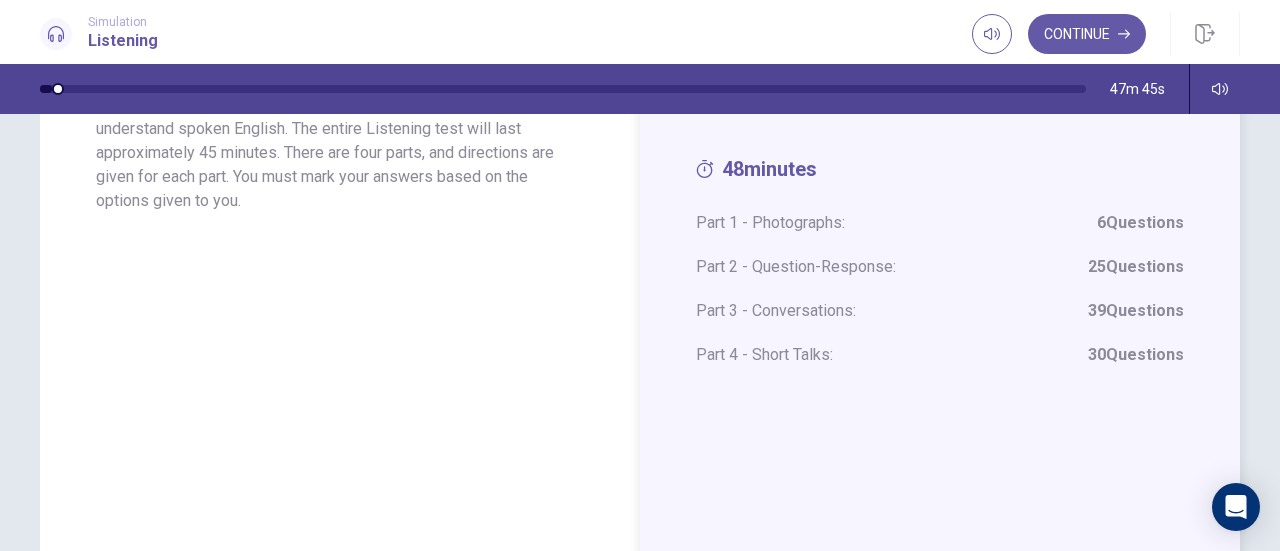 scroll, scrollTop: 336, scrollLeft: 0, axis: vertical 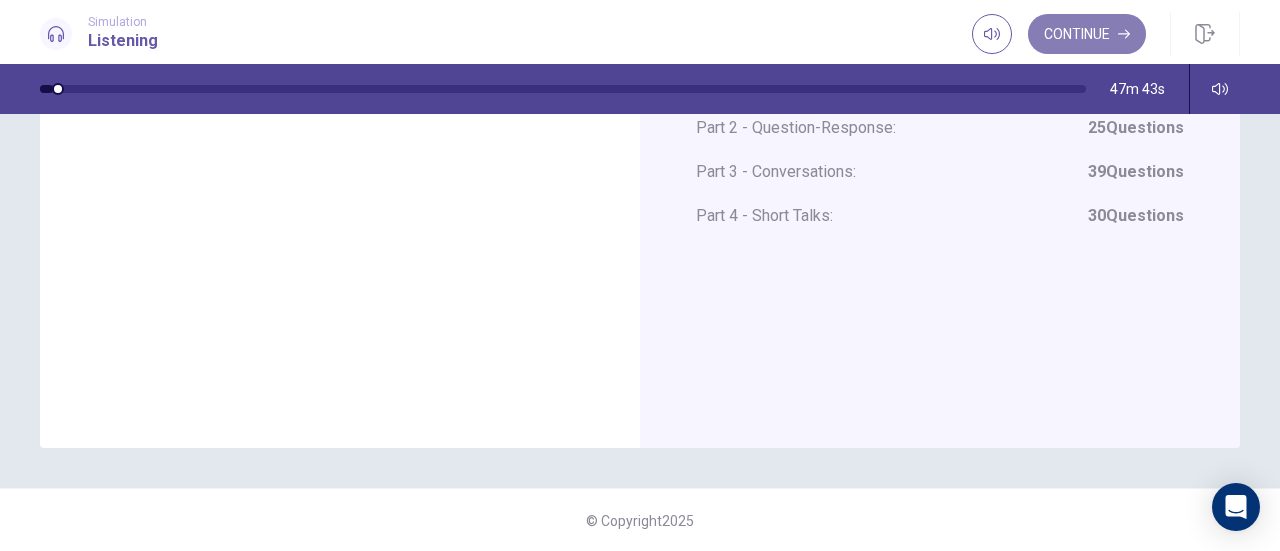 click on "Continue" at bounding box center [1087, 34] 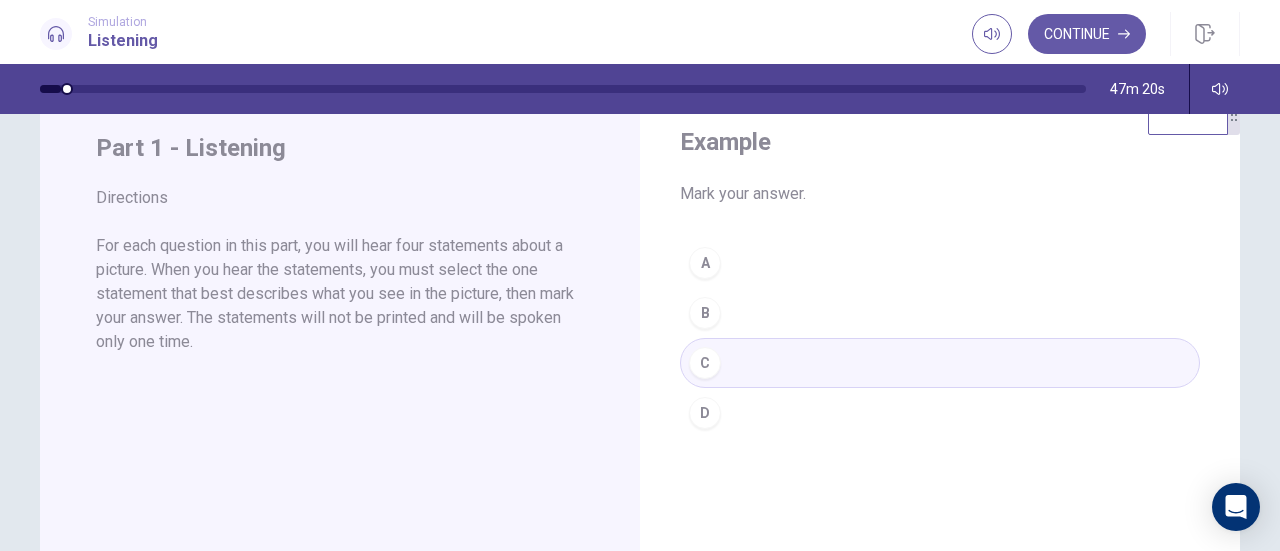 scroll, scrollTop: 0, scrollLeft: 0, axis: both 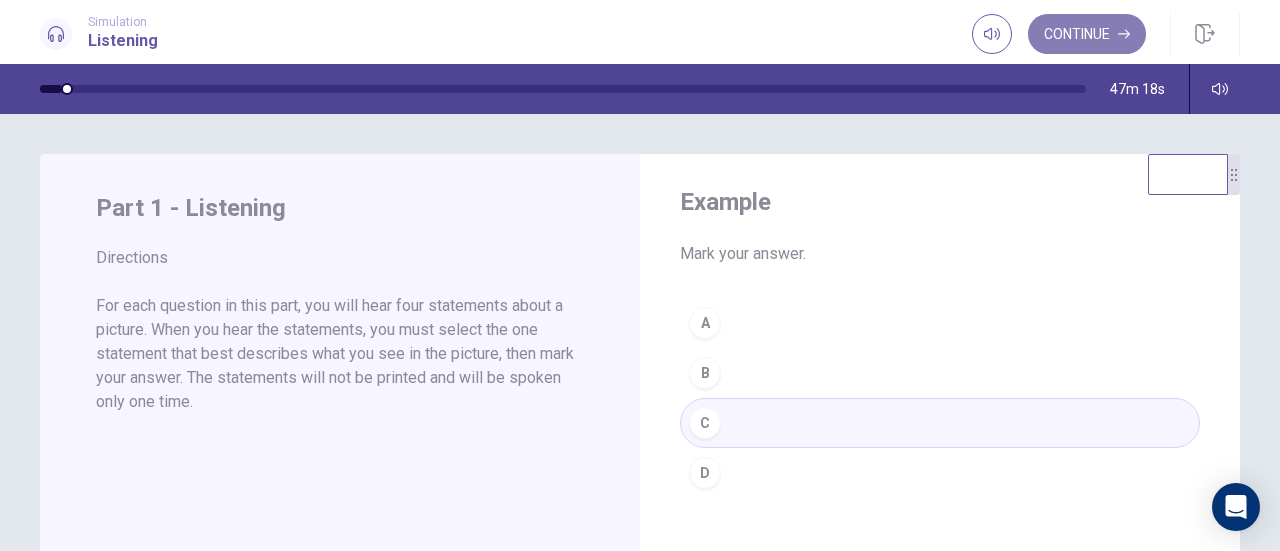 click on "Continue" at bounding box center (1087, 34) 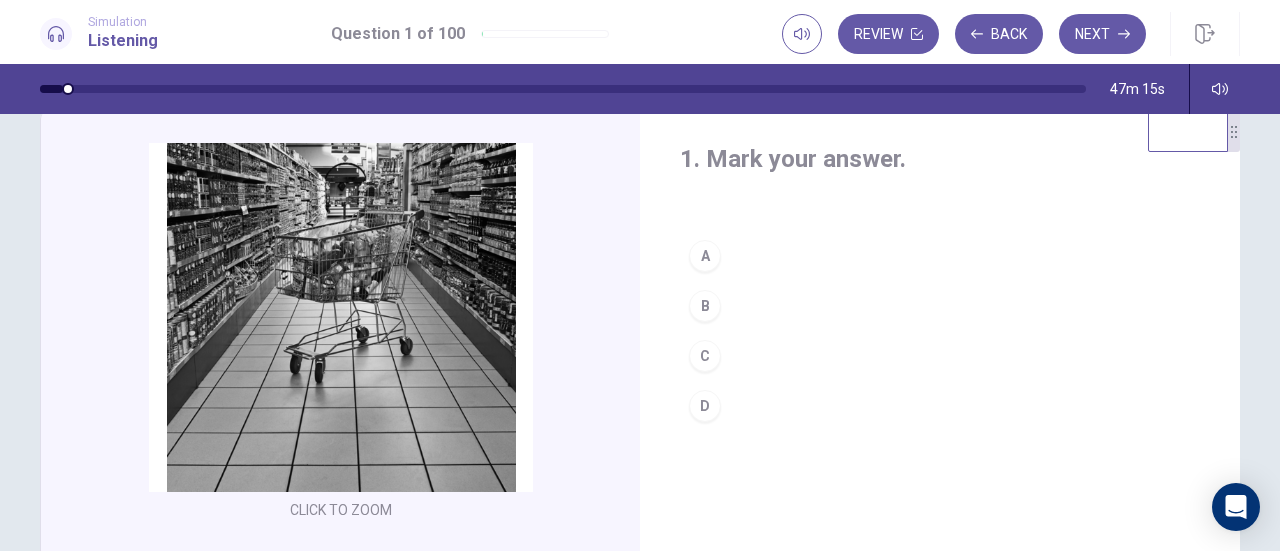 scroll, scrollTop: 44, scrollLeft: 0, axis: vertical 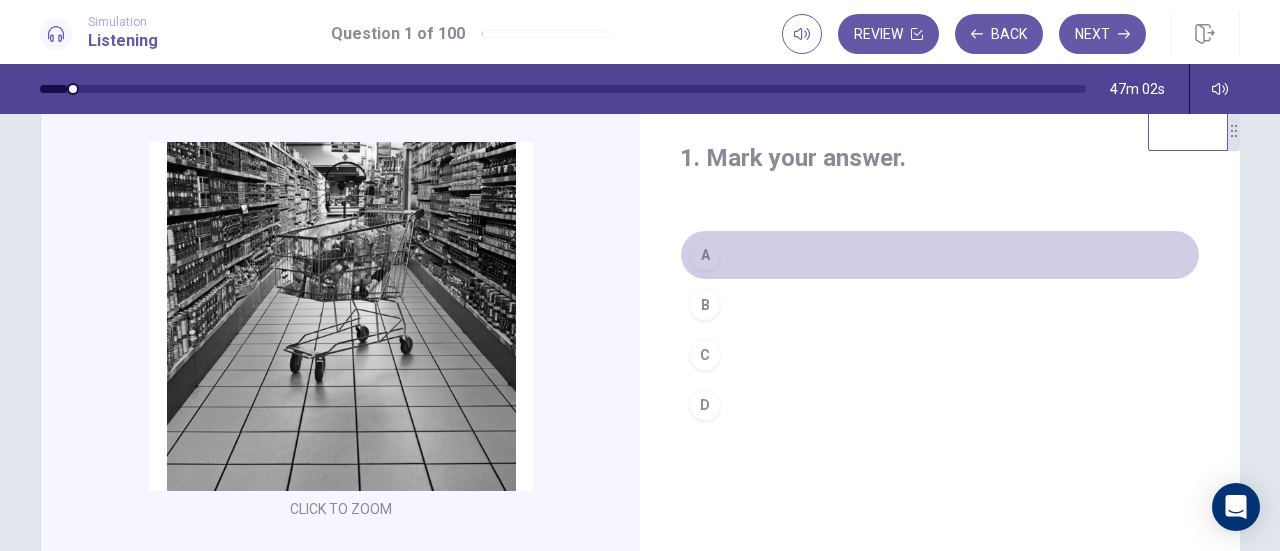 click on "A" at bounding box center [705, 255] 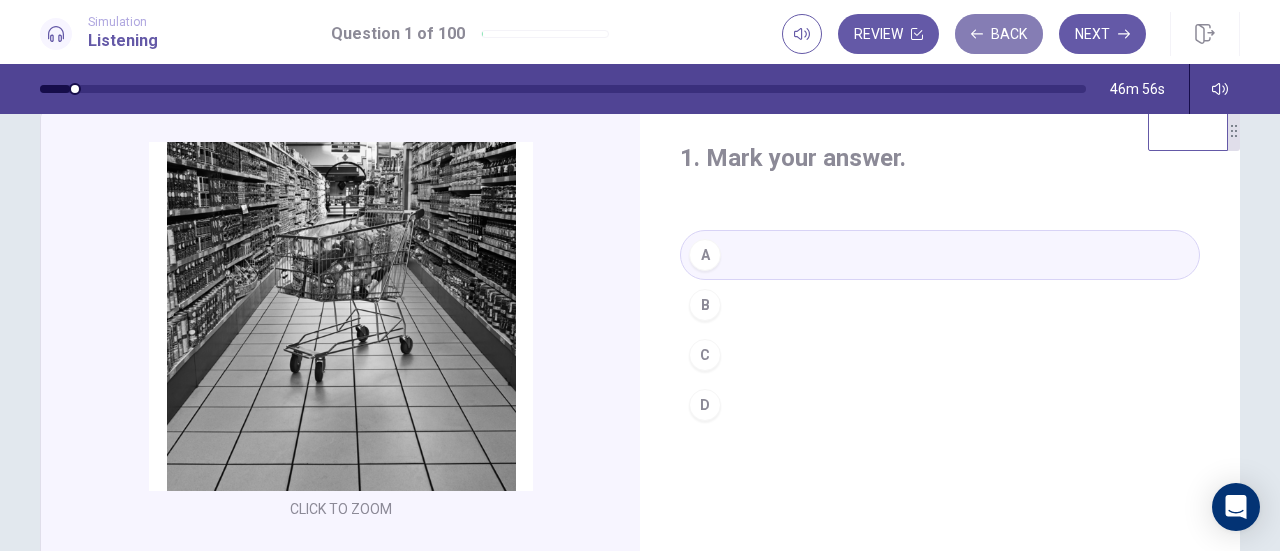 click on "Back" at bounding box center (999, 34) 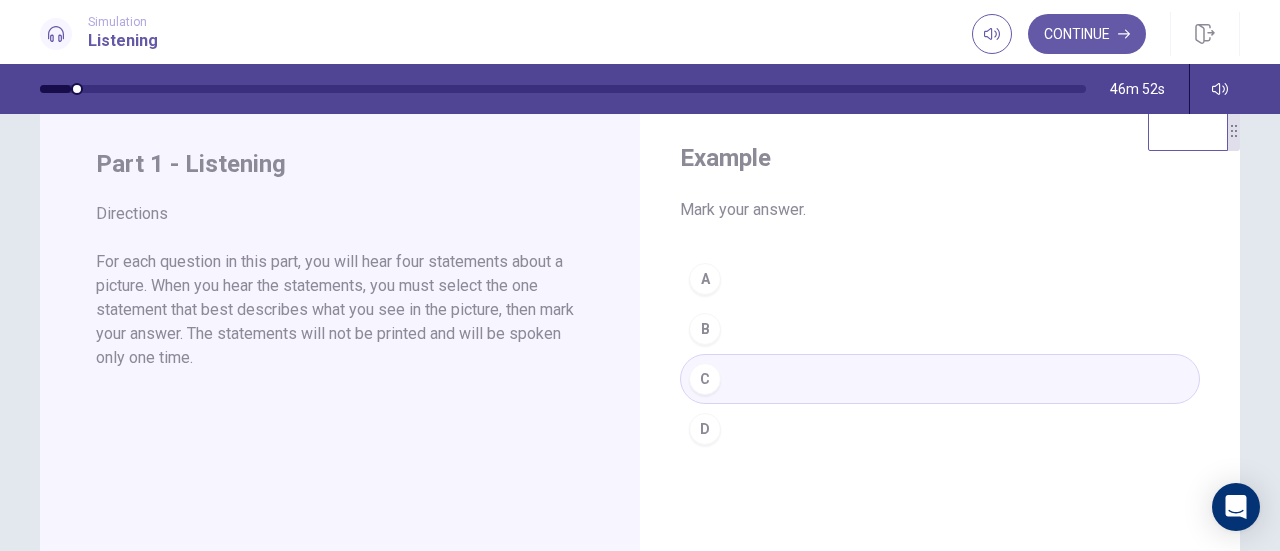 click on "A B C D" at bounding box center [940, 354] 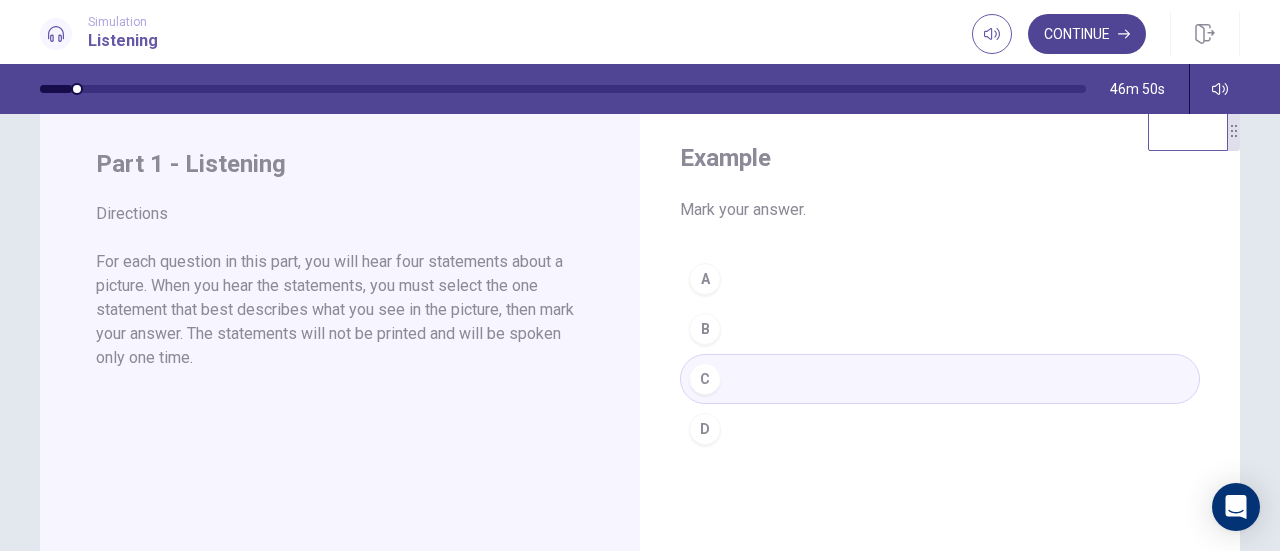 click on "Continue" at bounding box center (1087, 34) 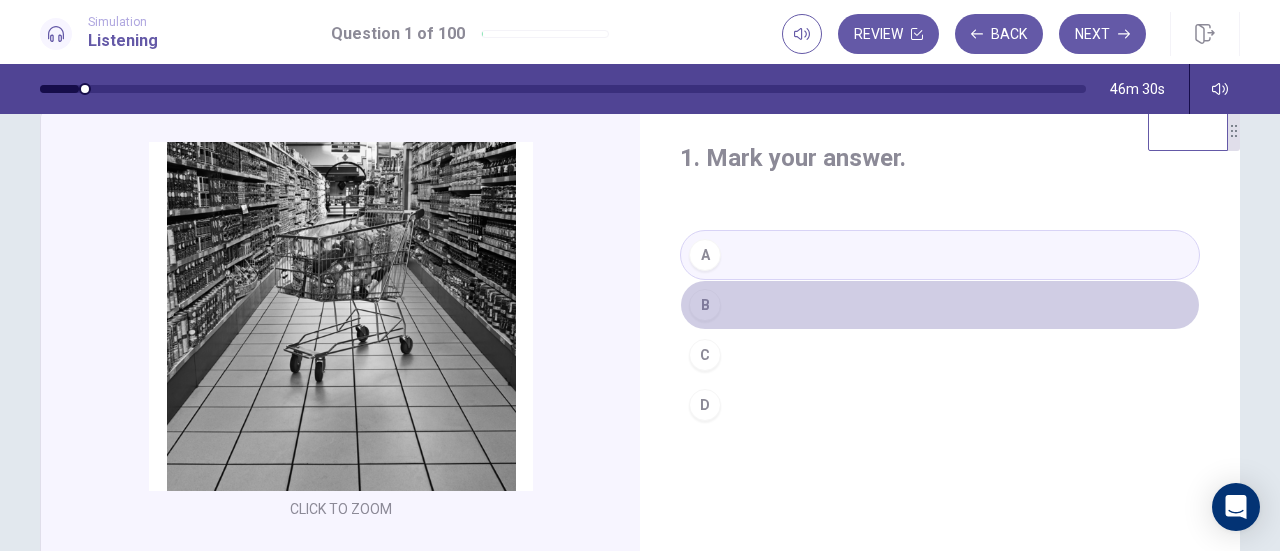 click on "B" at bounding box center (940, 305) 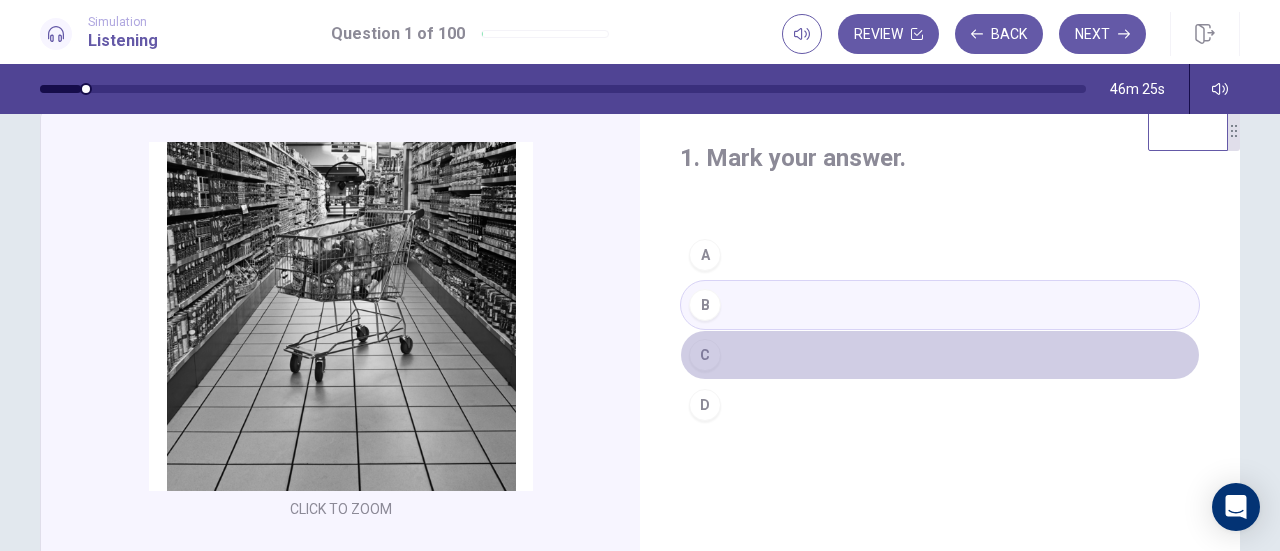 click on "C" at bounding box center (940, 355) 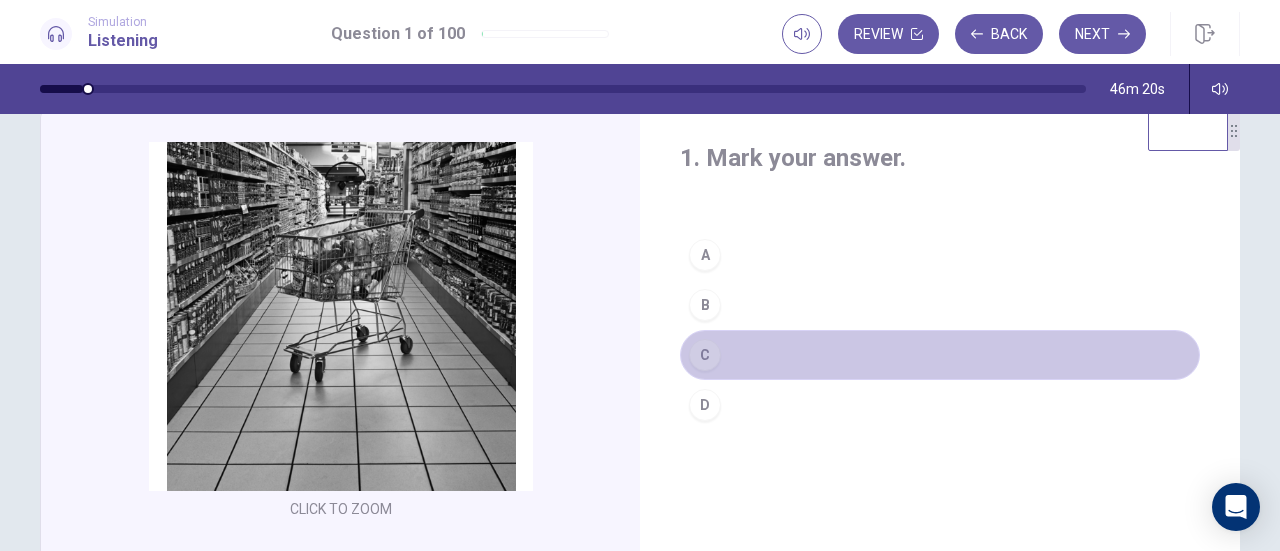 click on "C" at bounding box center (940, 355) 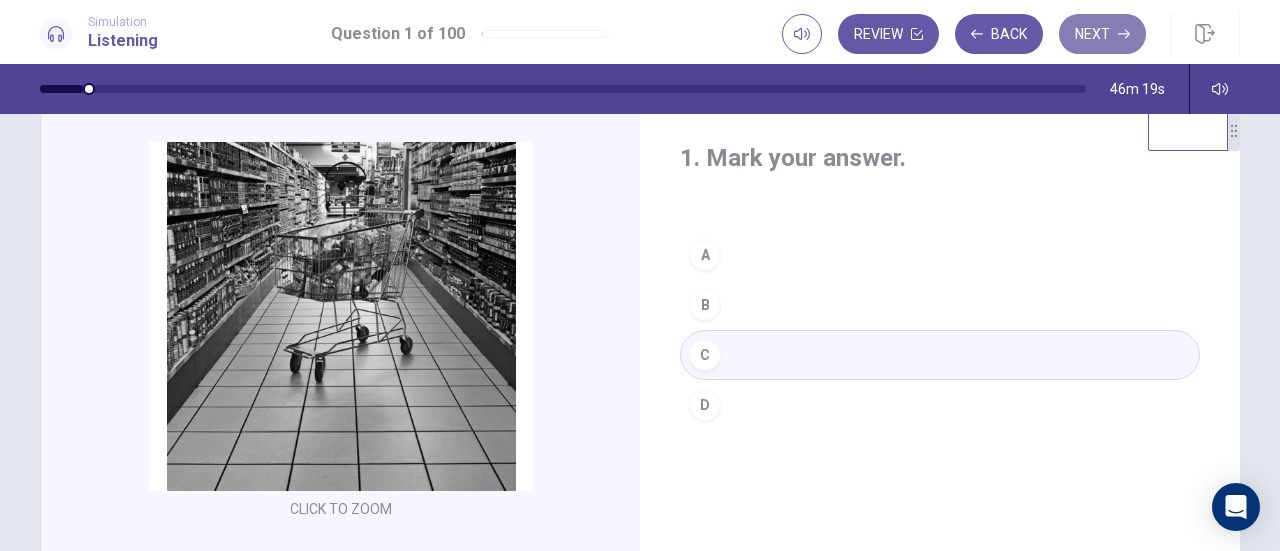 click on "Next" at bounding box center (1102, 34) 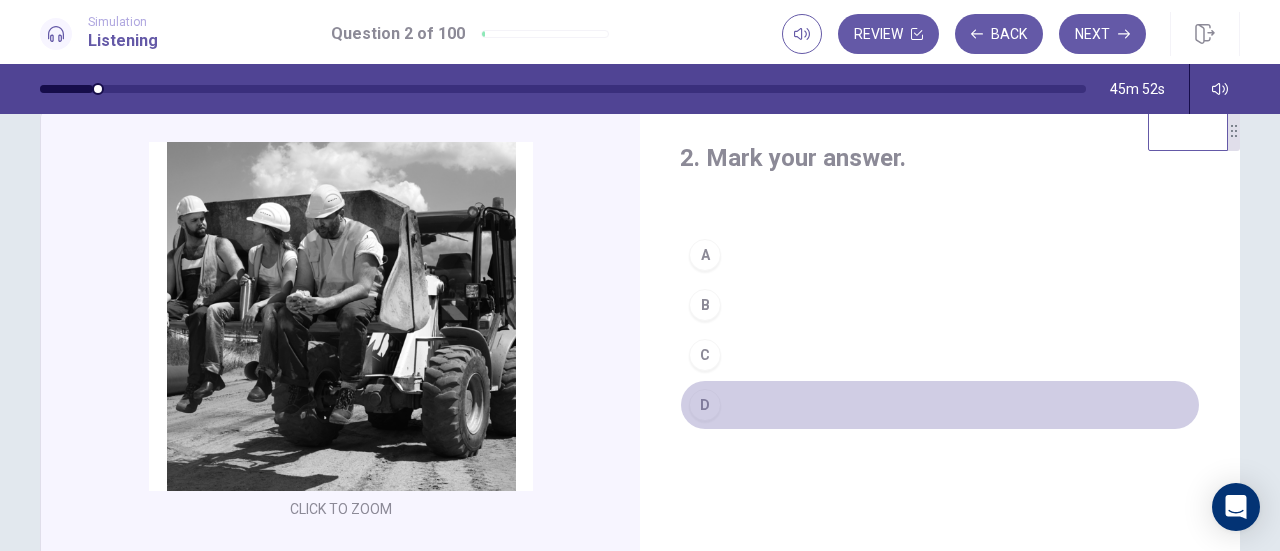click on "D" at bounding box center [940, 405] 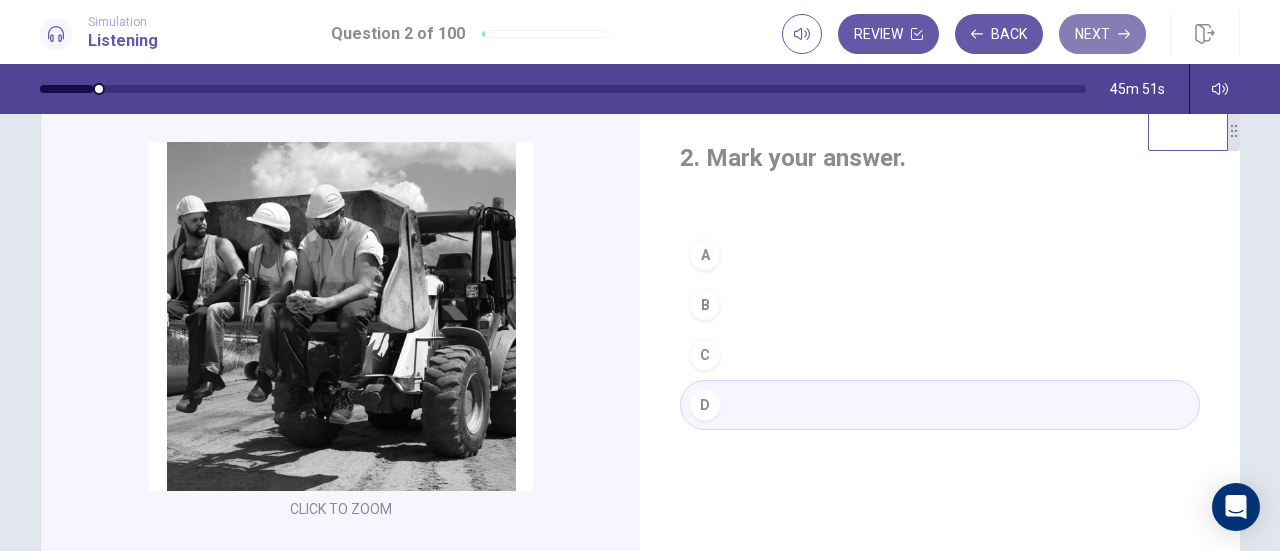 click on "Next" at bounding box center (1102, 34) 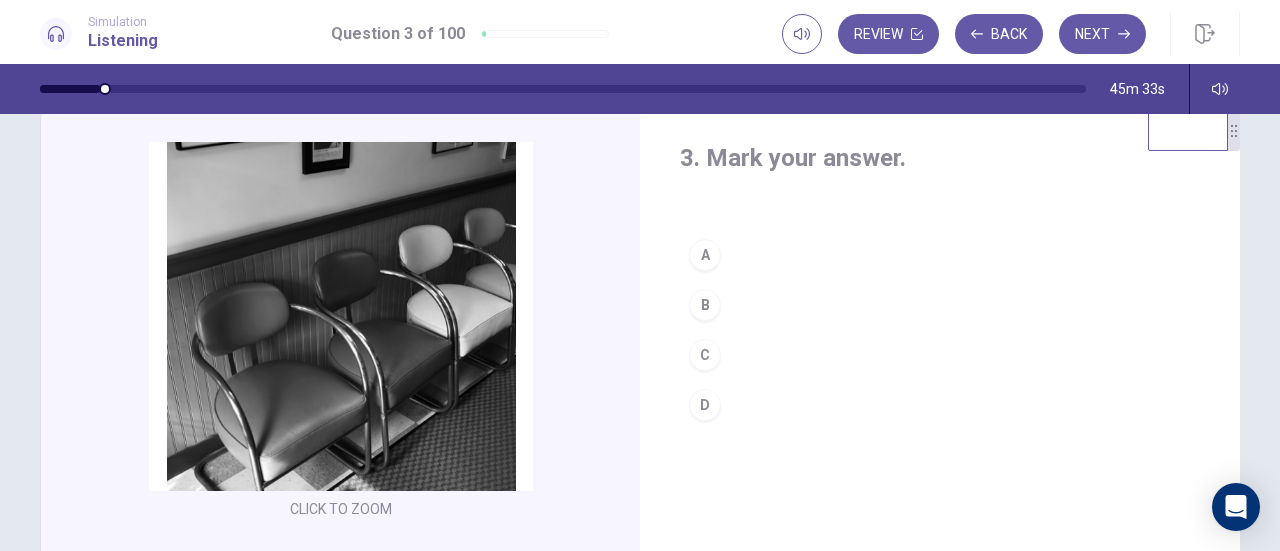 click on "C" at bounding box center [705, 355] 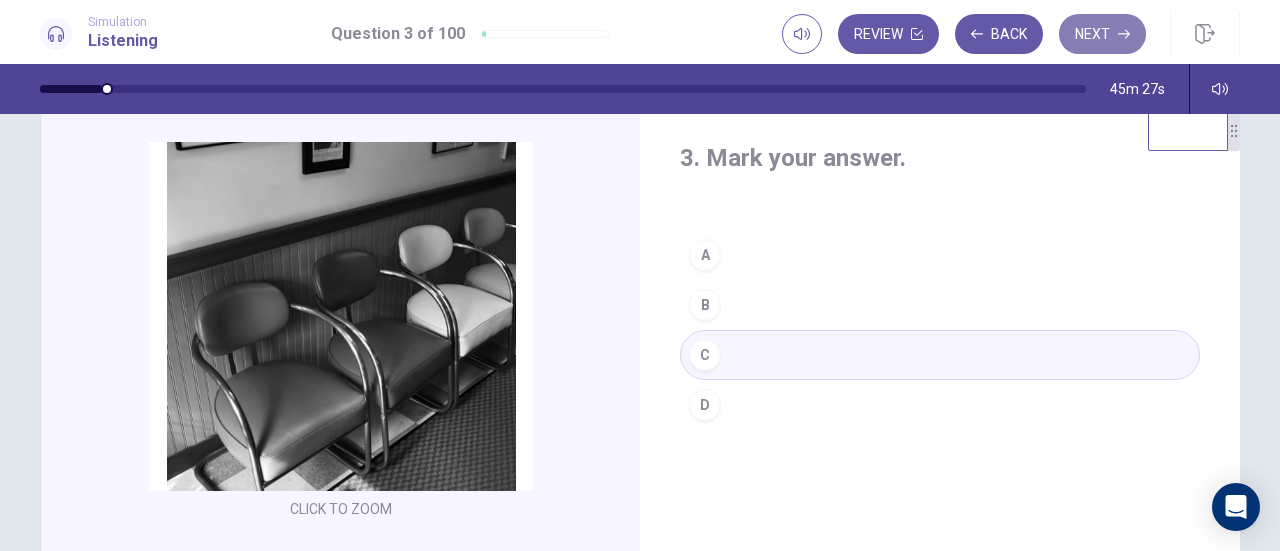 click on "Next" at bounding box center [1102, 34] 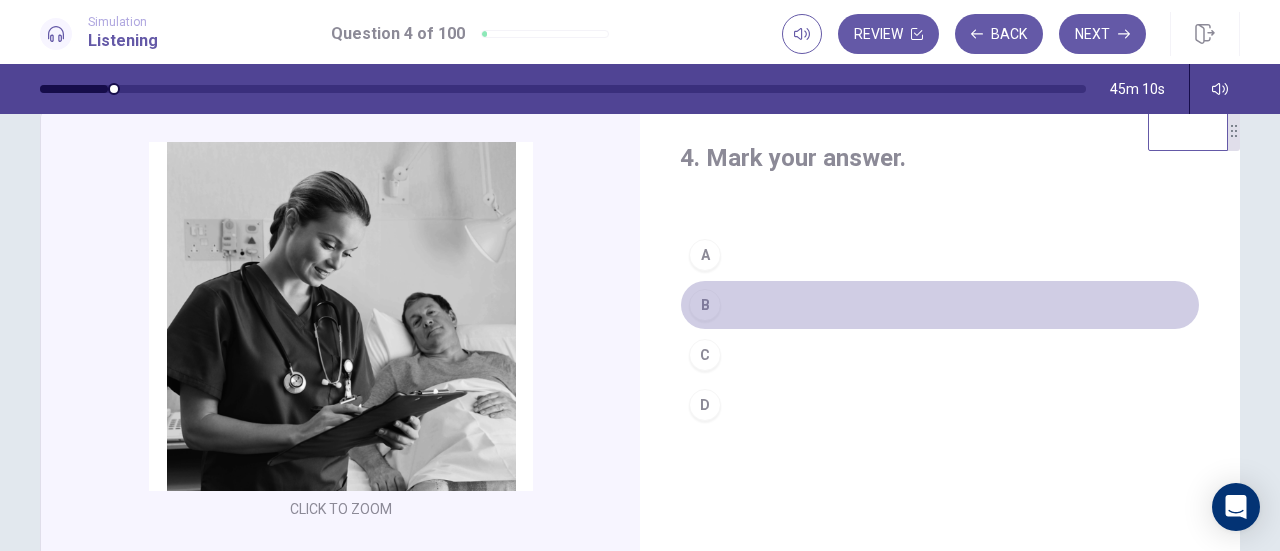 click on "B" at bounding box center (705, 305) 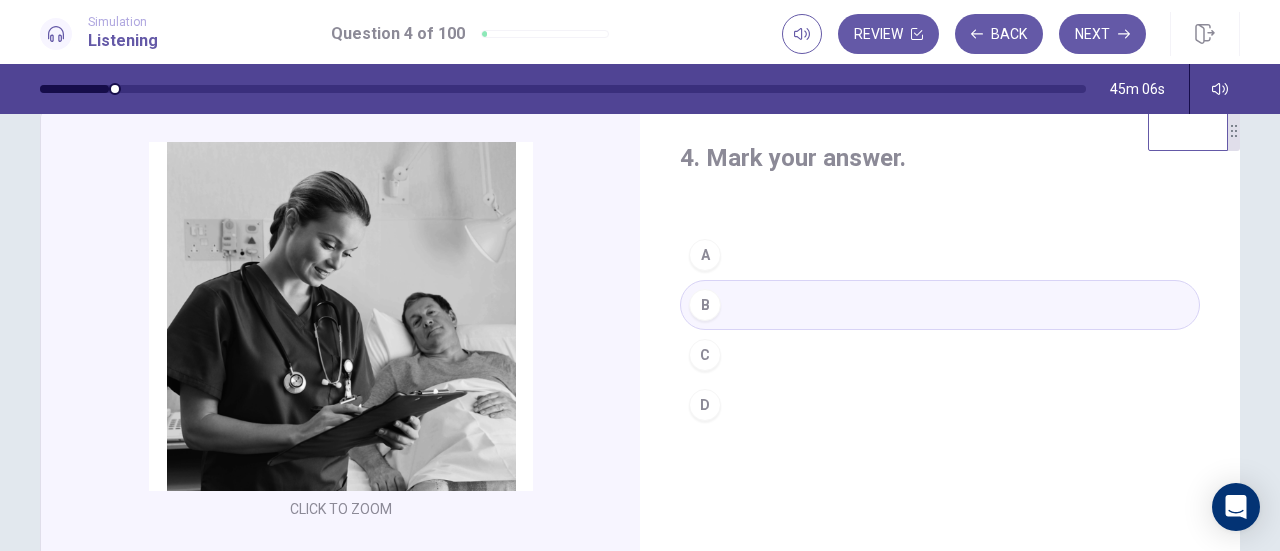 click on "C" at bounding box center [940, 355] 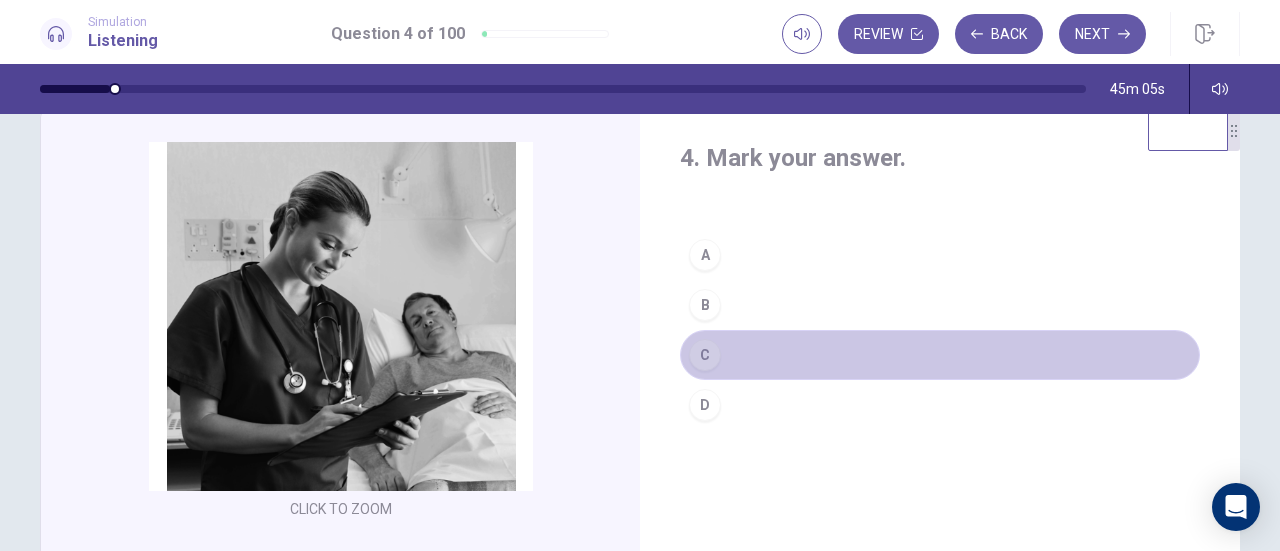 click on "C" at bounding box center (940, 355) 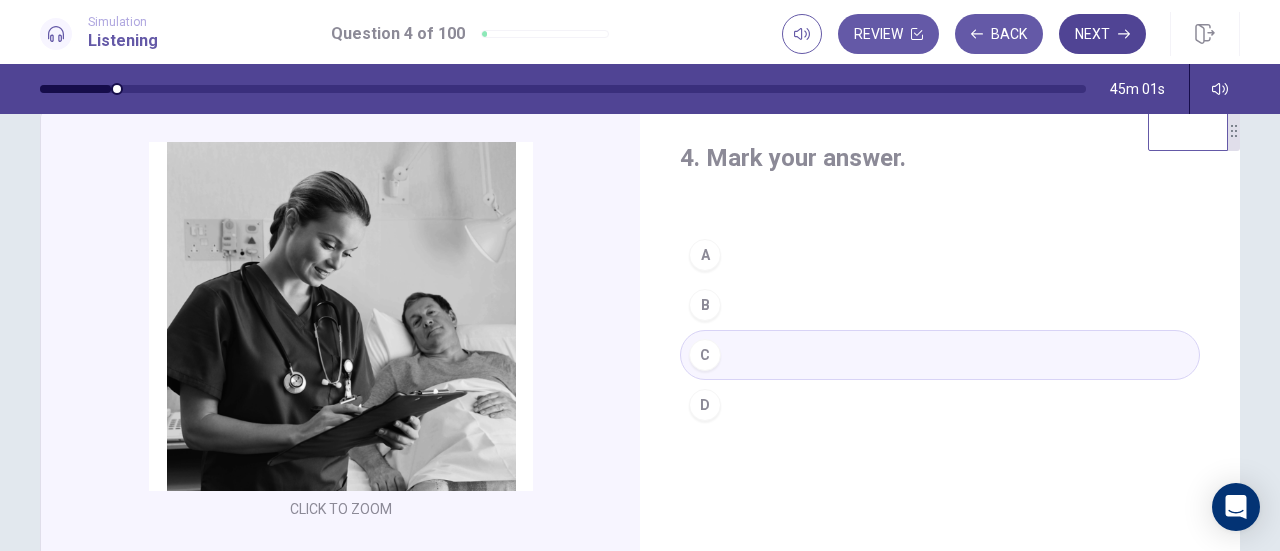 click on "Next" at bounding box center (1102, 34) 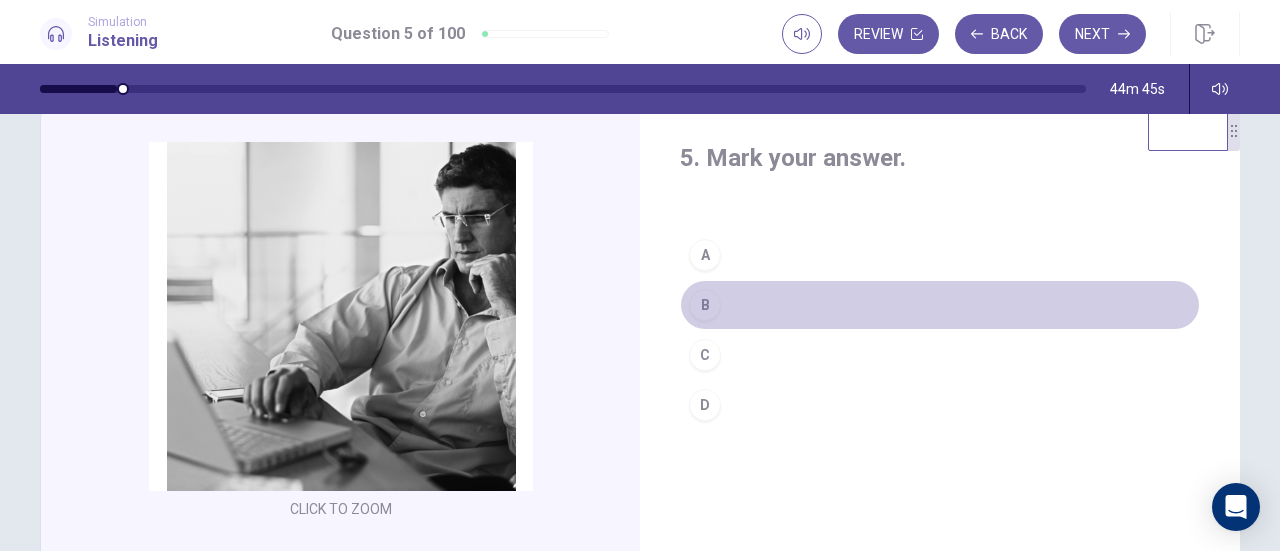click on "B" at bounding box center (940, 305) 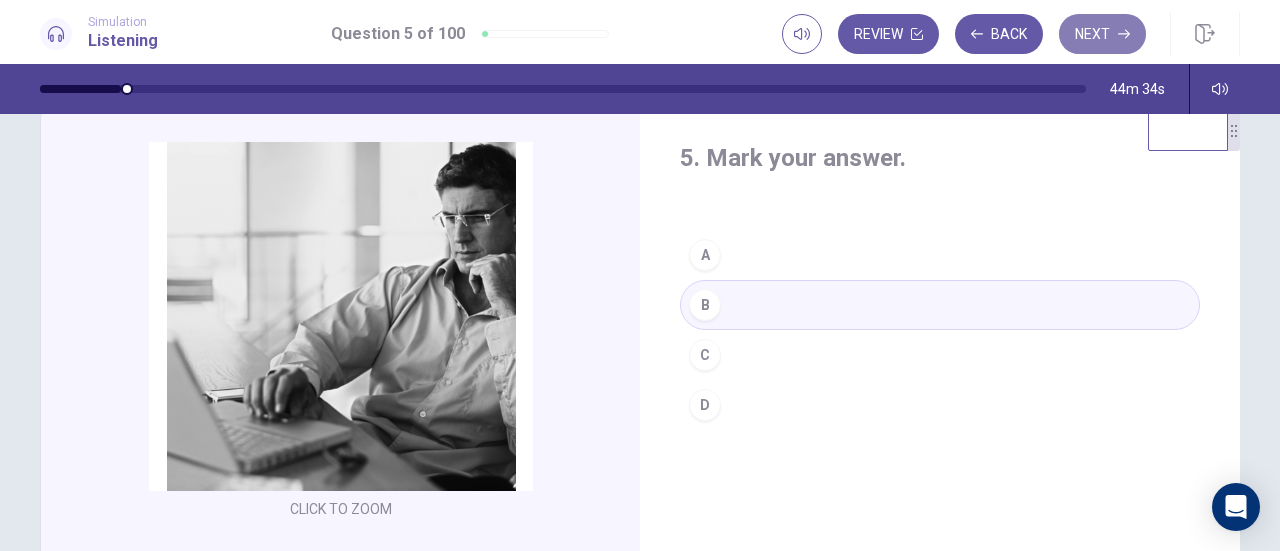 click on "Next" at bounding box center [1102, 34] 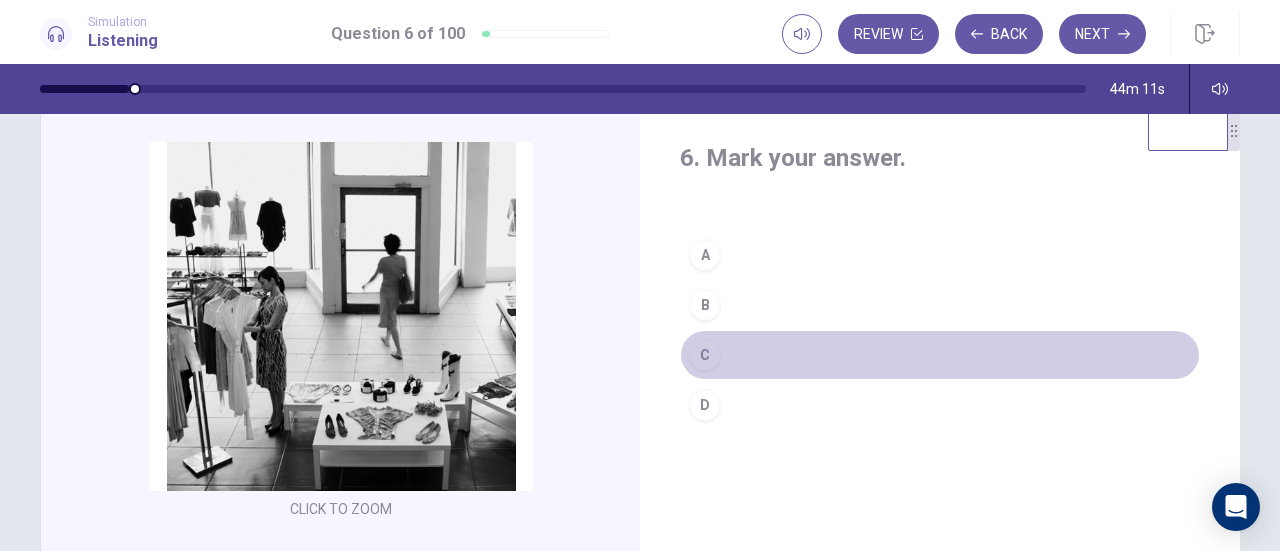 click on "C" at bounding box center [940, 355] 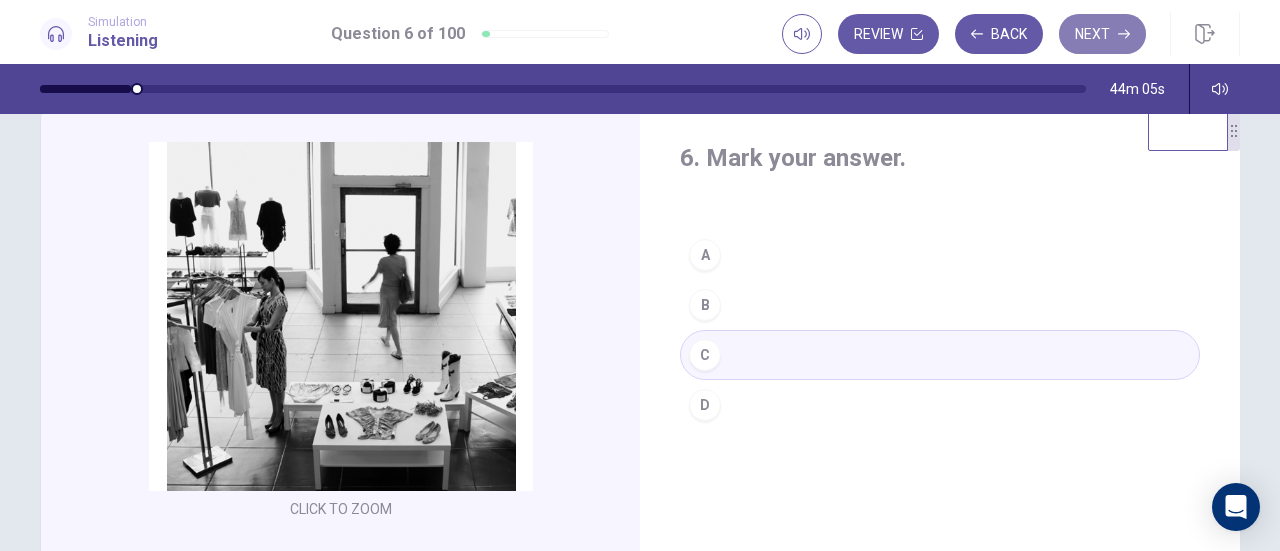 click on "Next" at bounding box center (1102, 34) 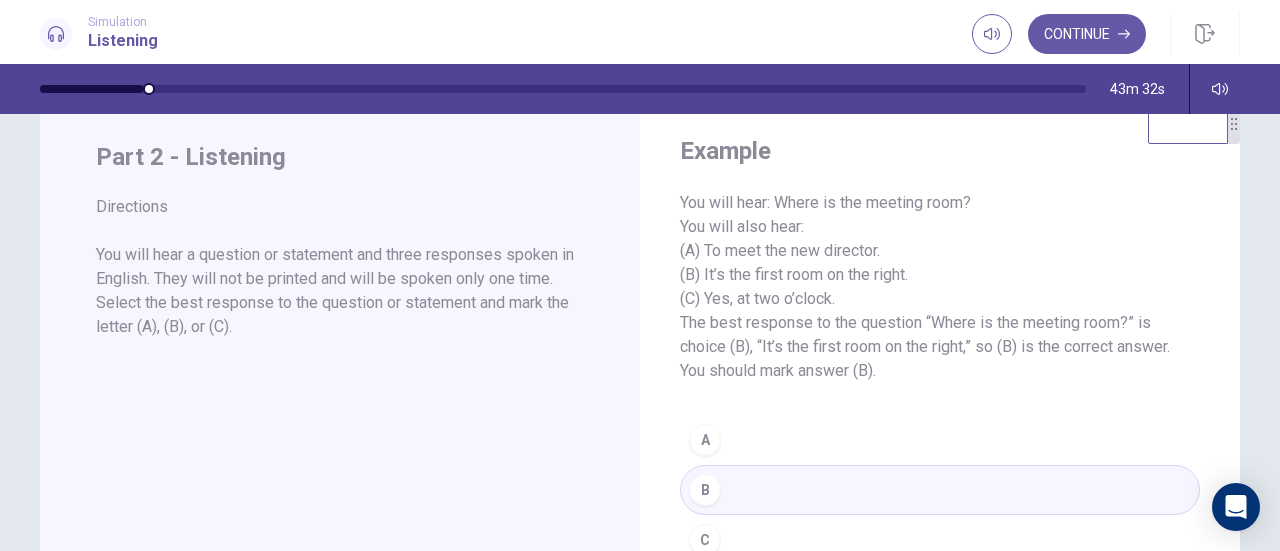 scroll, scrollTop: 37, scrollLeft: 0, axis: vertical 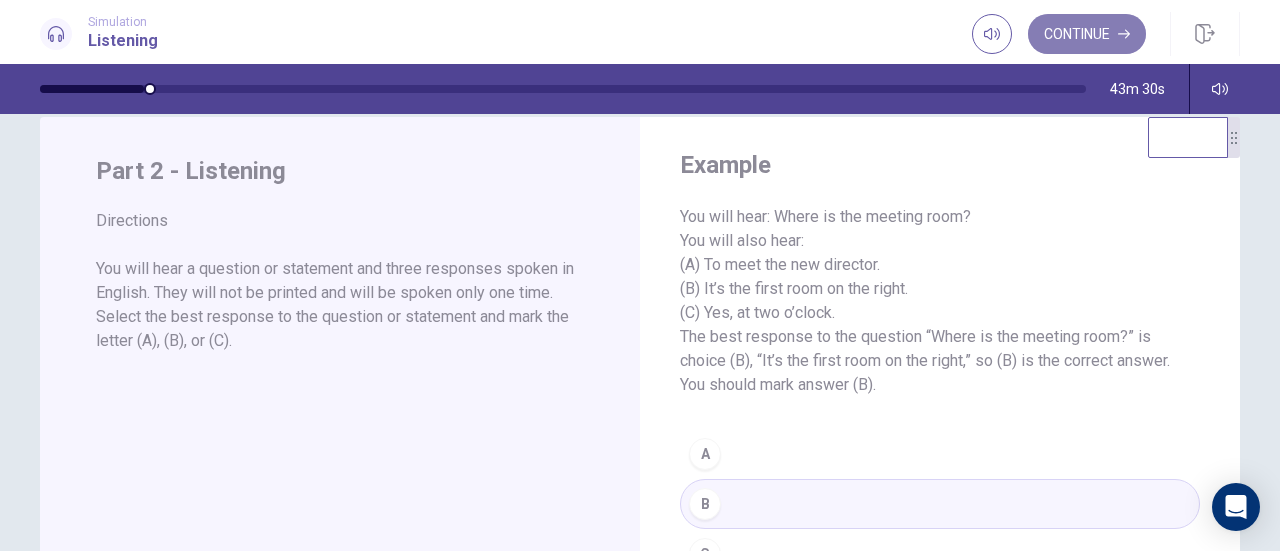 click on "Continue" at bounding box center (1087, 34) 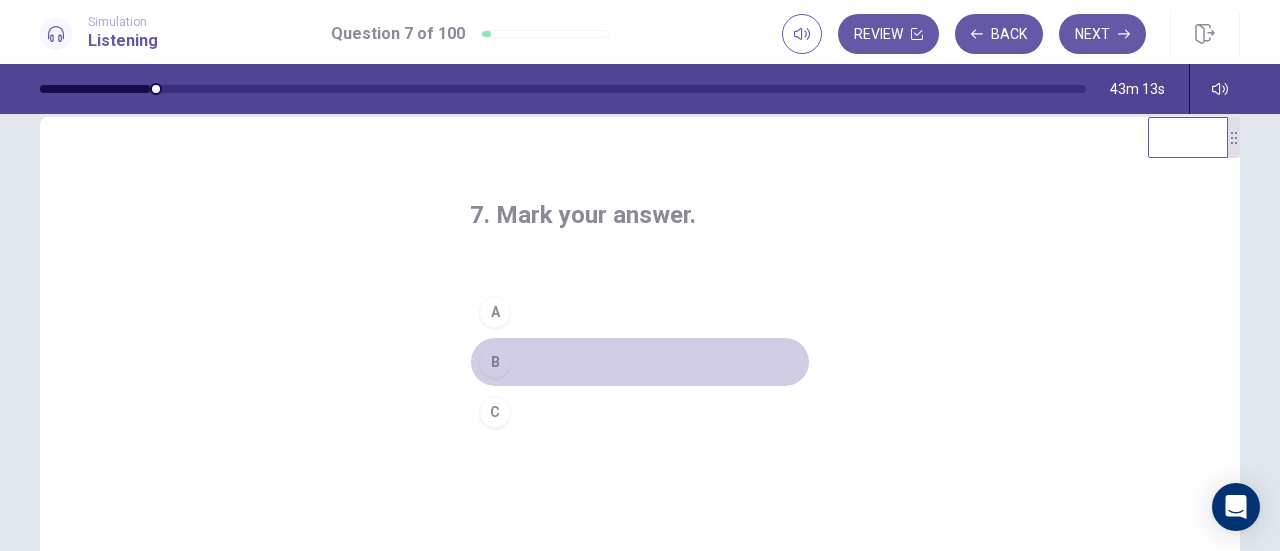 click on "B" at bounding box center [640, 362] 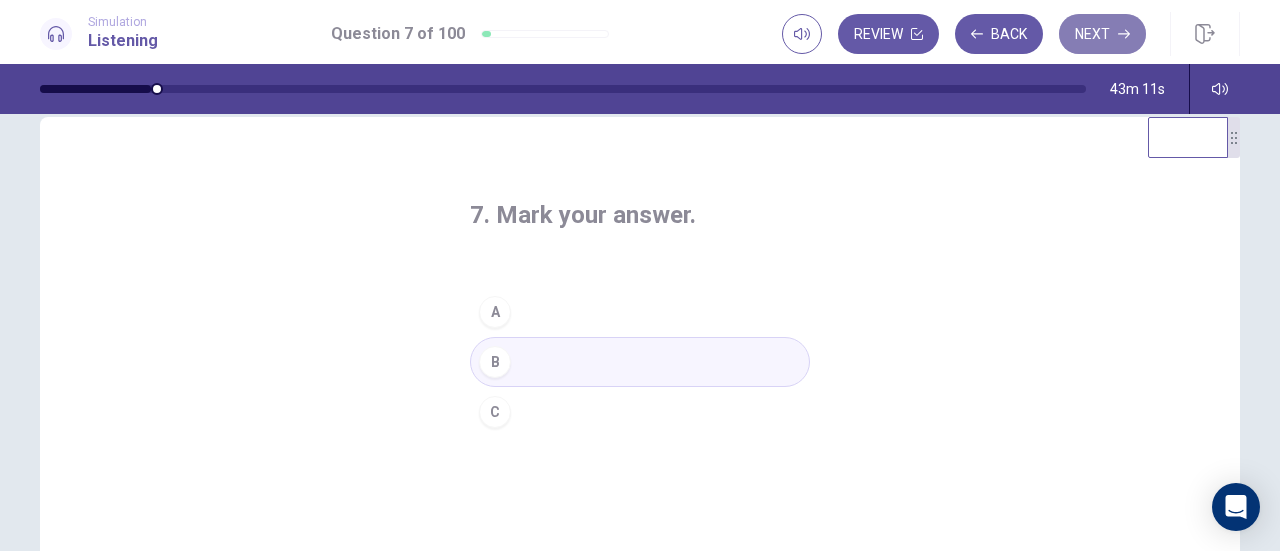 click on "Next" at bounding box center (1102, 34) 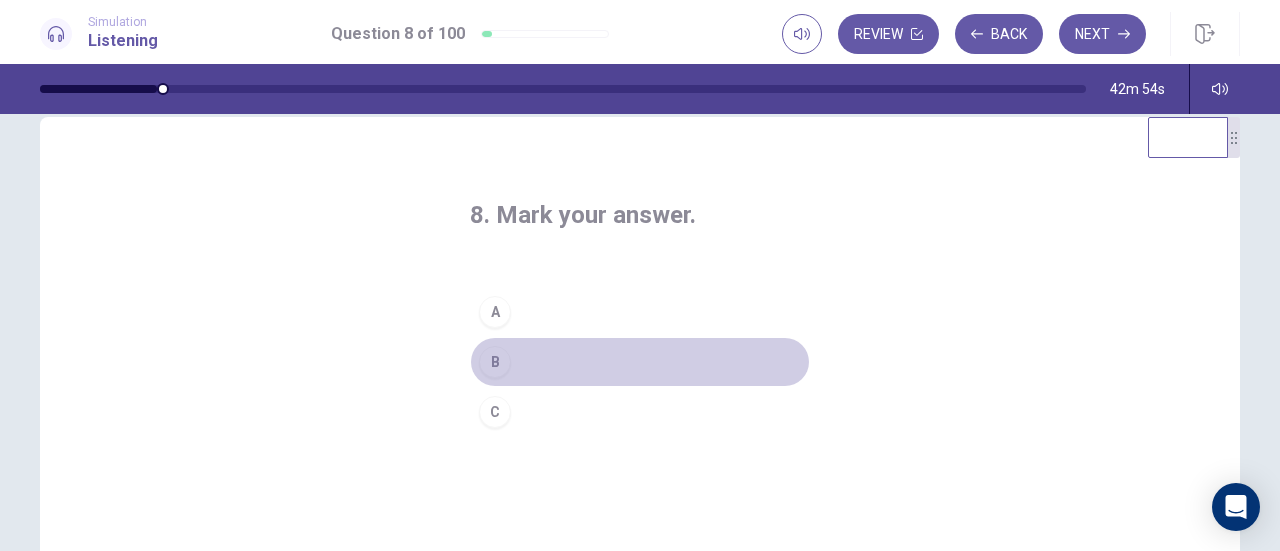 click on "B" at bounding box center [640, 362] 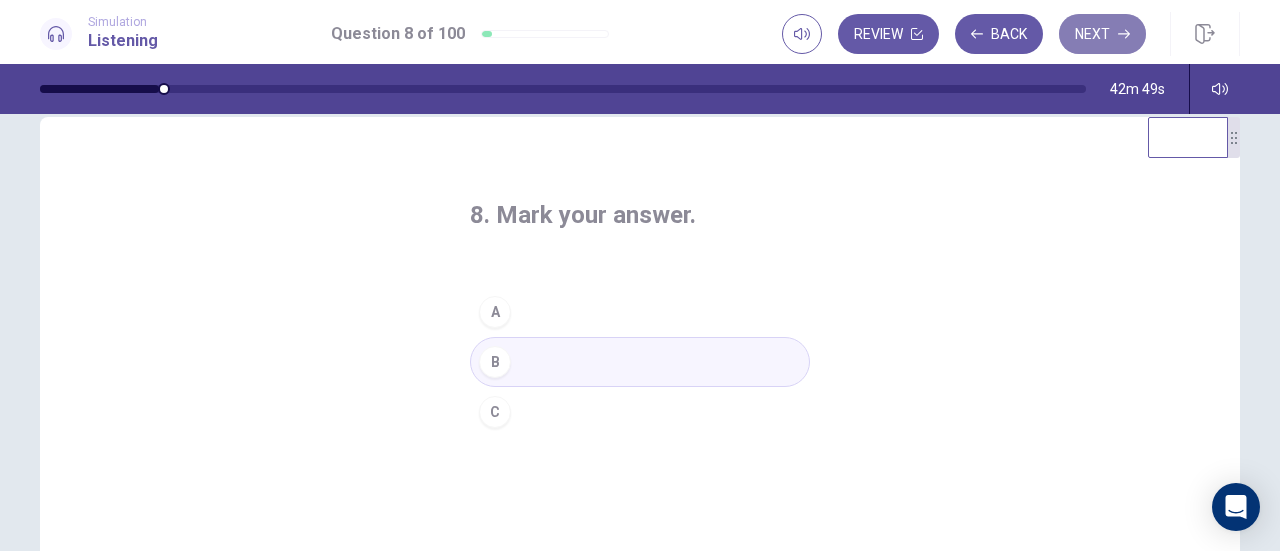 click on "Next" at bounding box center [1102, 34] 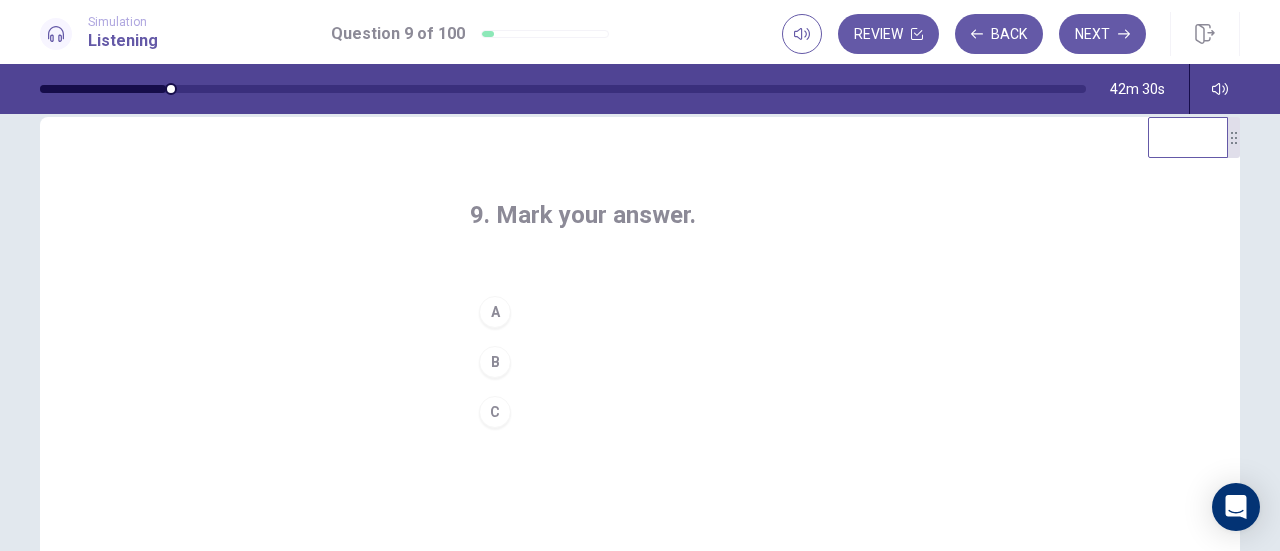 click on "B" at bounding box center [640, 362] 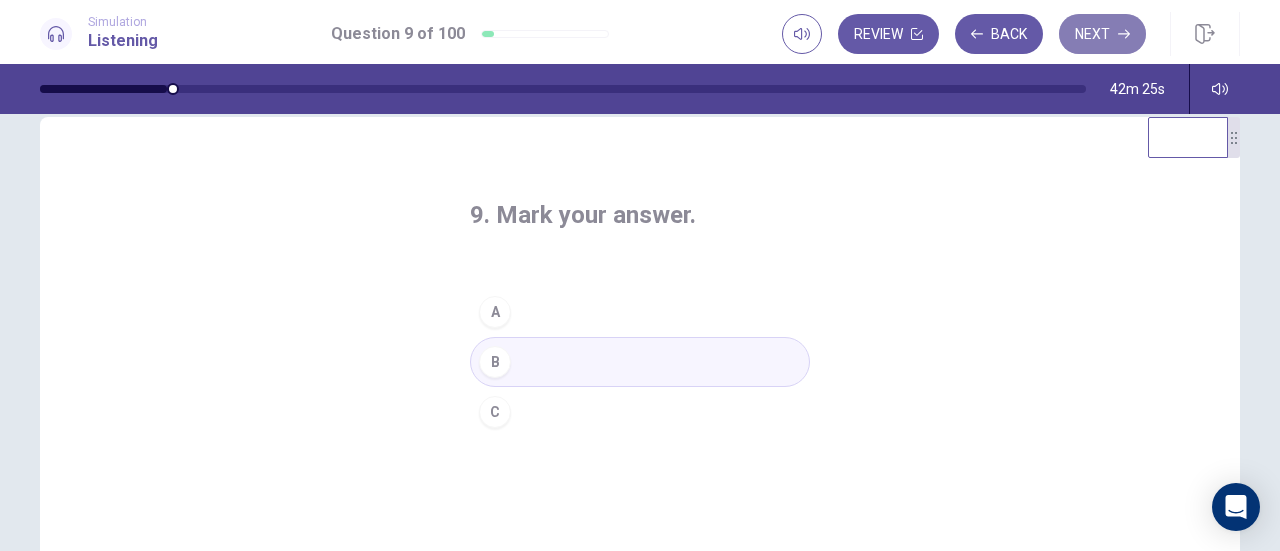 click on "Next" at bounding box center (1102, 34) 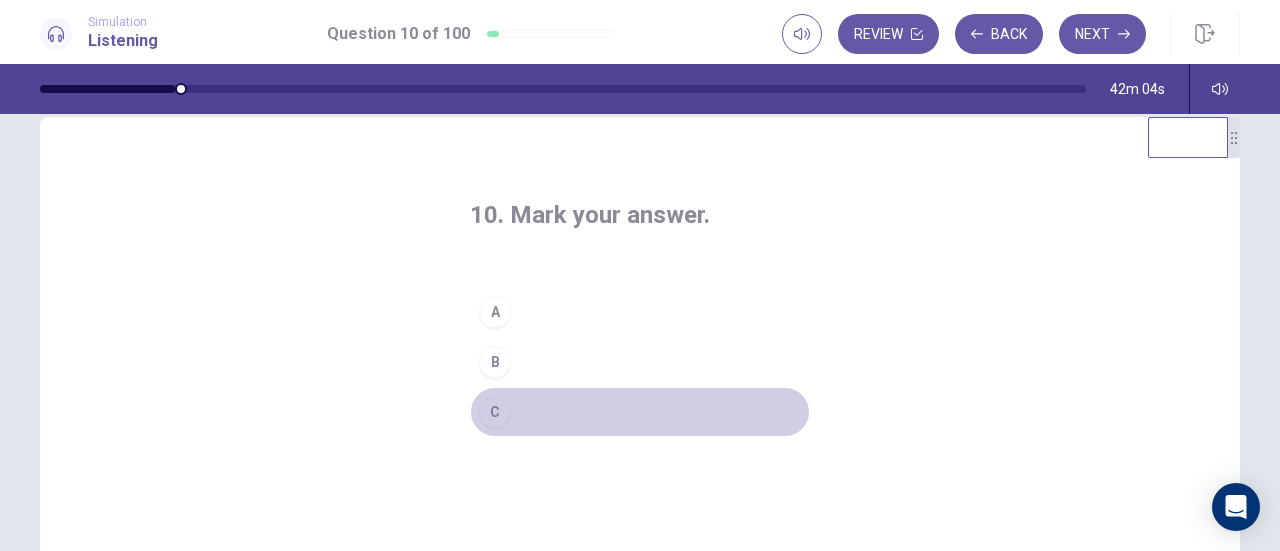 click on "C" at bounding box center [640, 412] 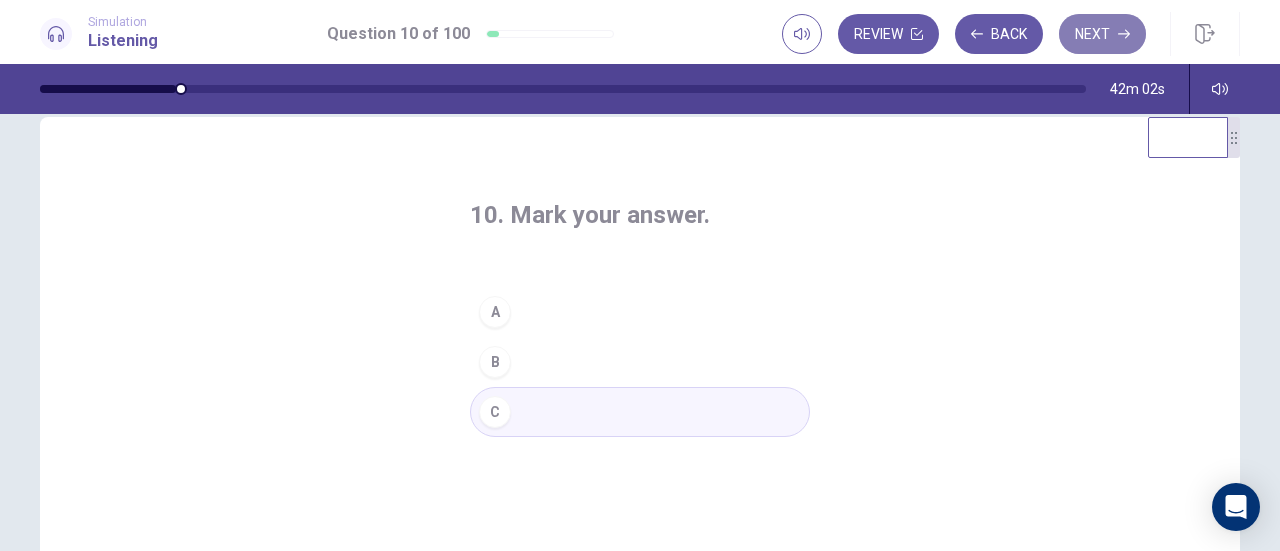 click on "Next" at bounding box center [1102, 34] 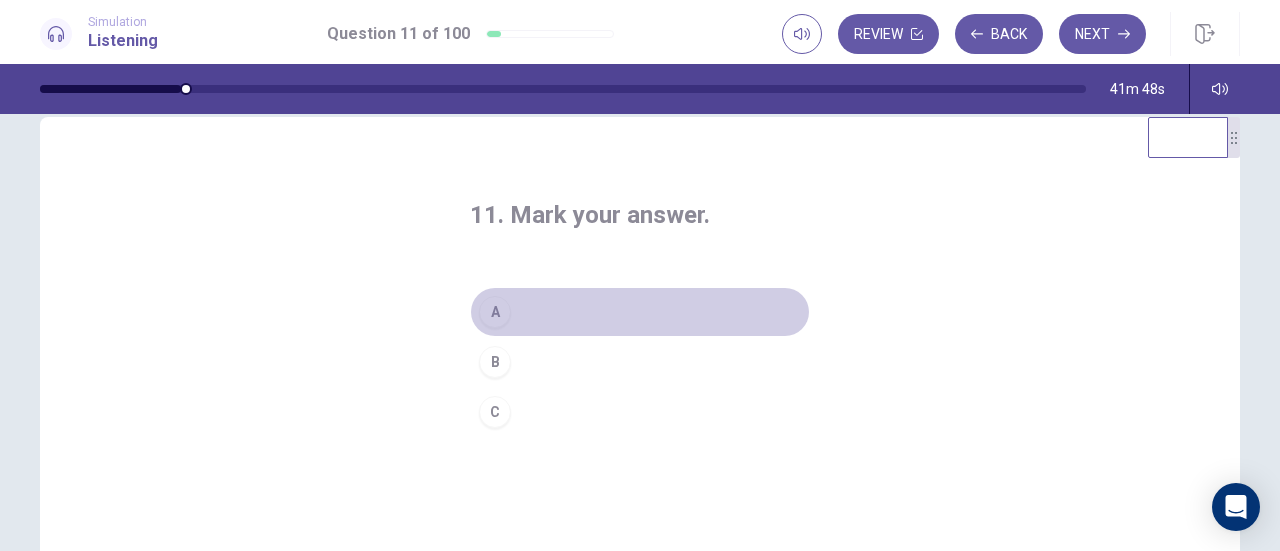 click on "A" at bounding box center (640, 312) 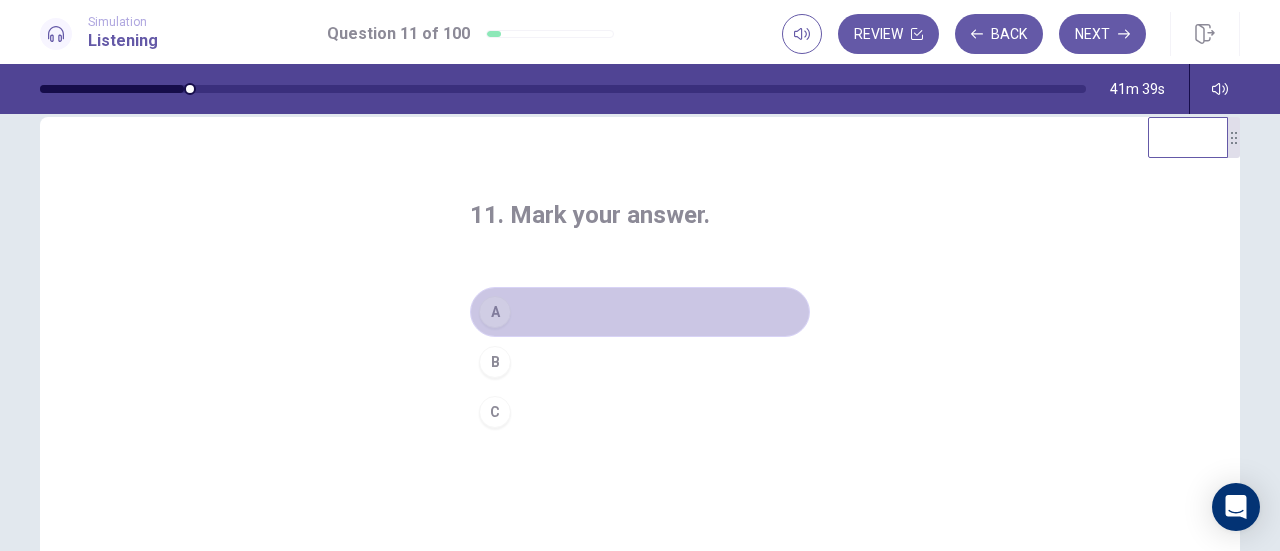click on "A" at bounding box center (640, 312) 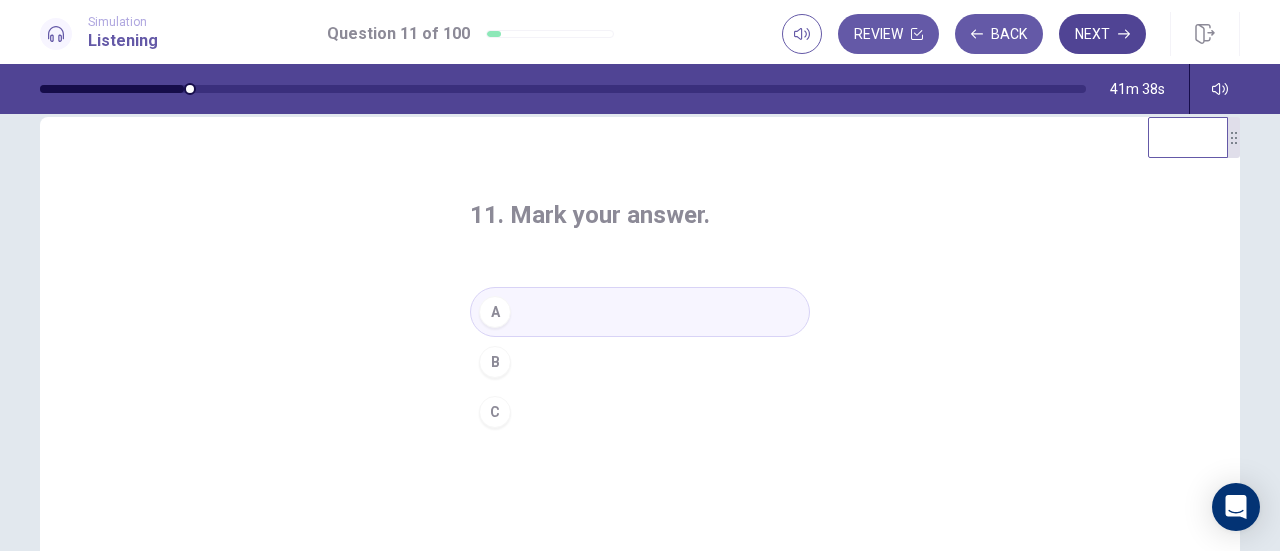 click on "Next" at bounding box center [1102, 34] 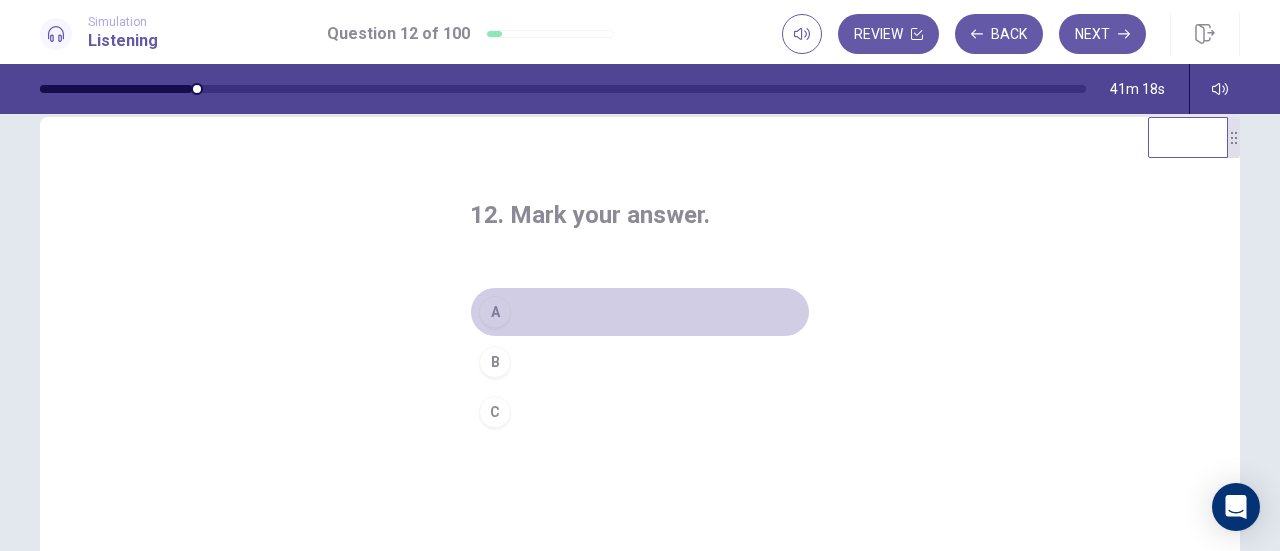 click on "A" at bounding box center [640, 312] 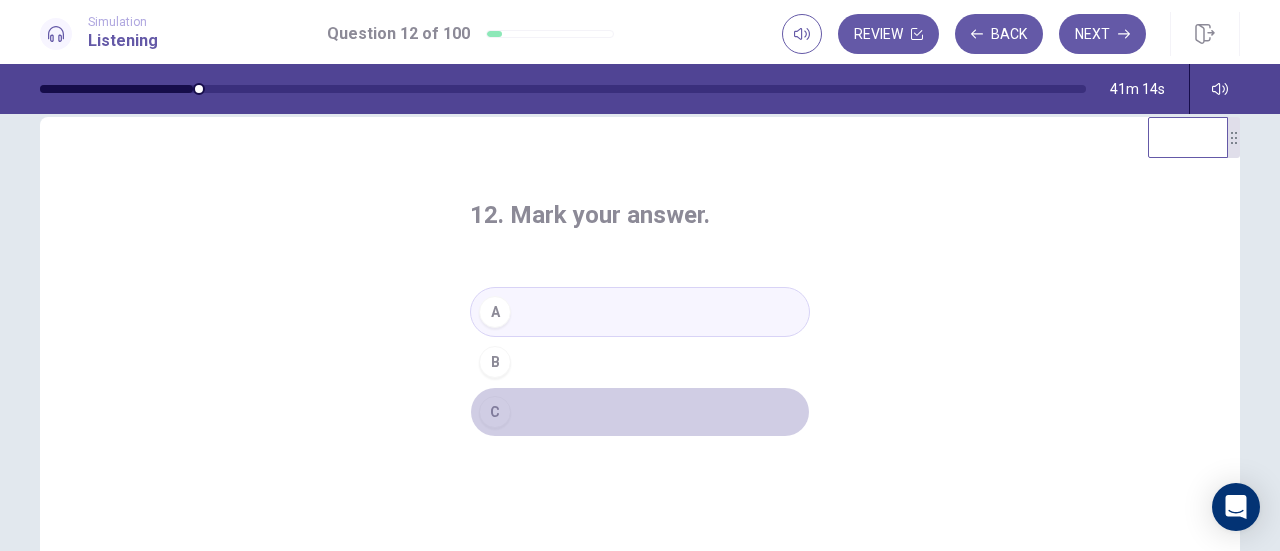 click on "C" at bounding box center [640, 412] 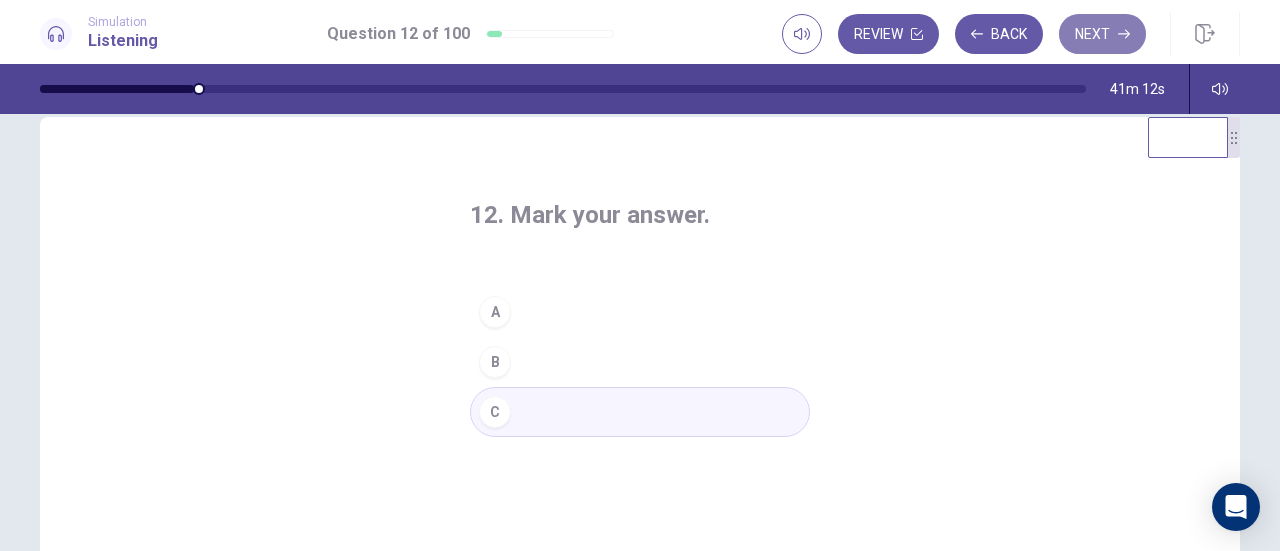 click on "Next" at bounding box center (1102, 34) 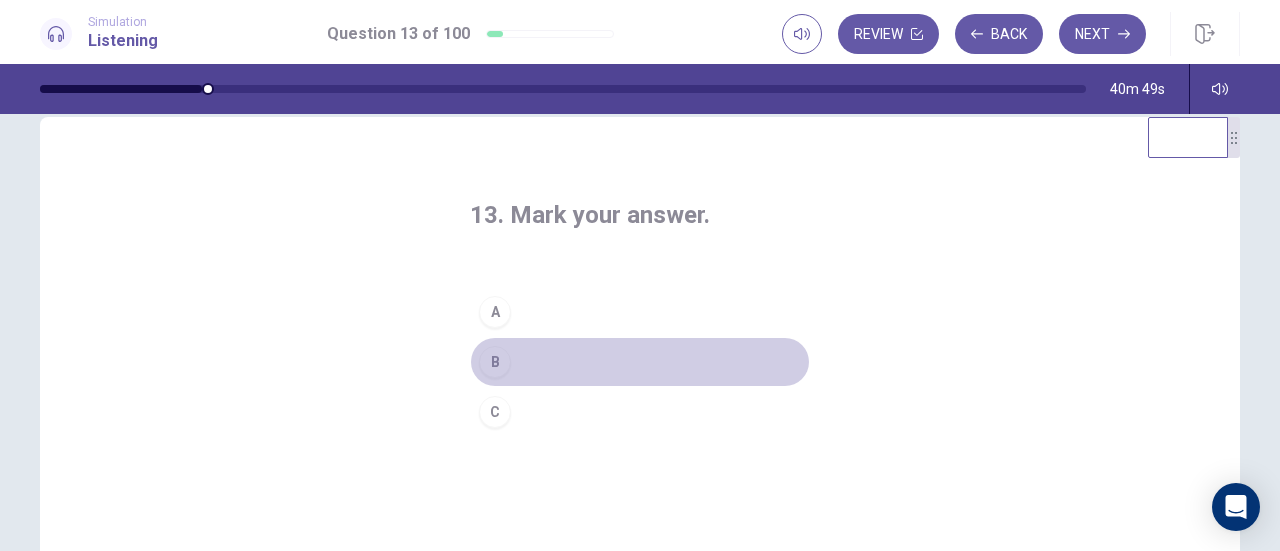 click on "B" at bounding box center [640, 362] 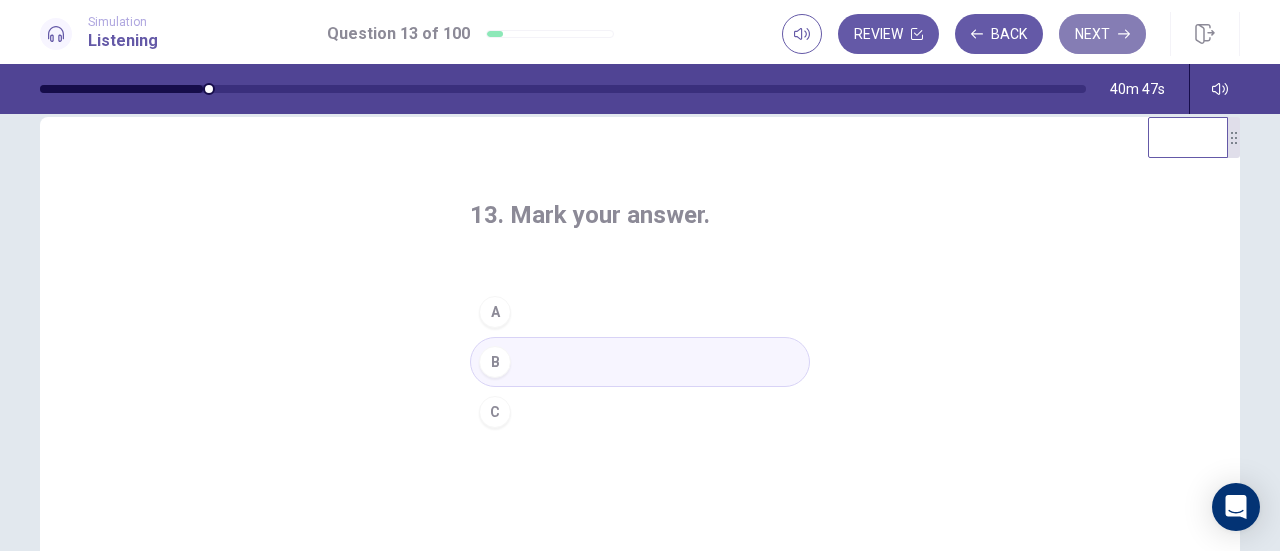 click on "Next" at bounding box center [1102, 34] 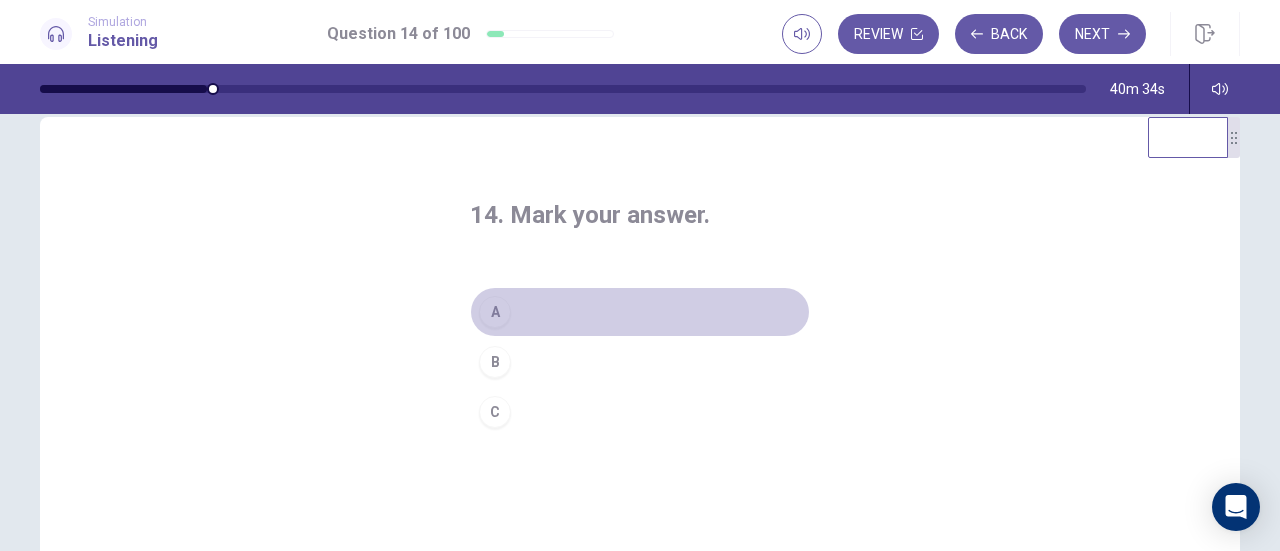 click on "A" at bounding box center [640, 312] 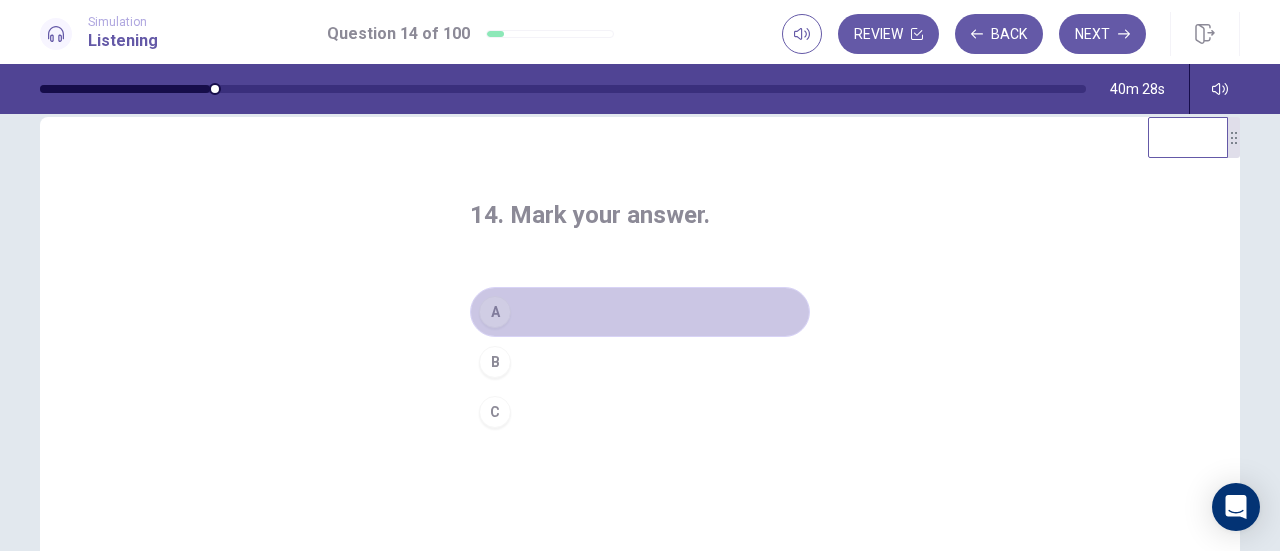 click on "A" at bounding box center [640, 312] 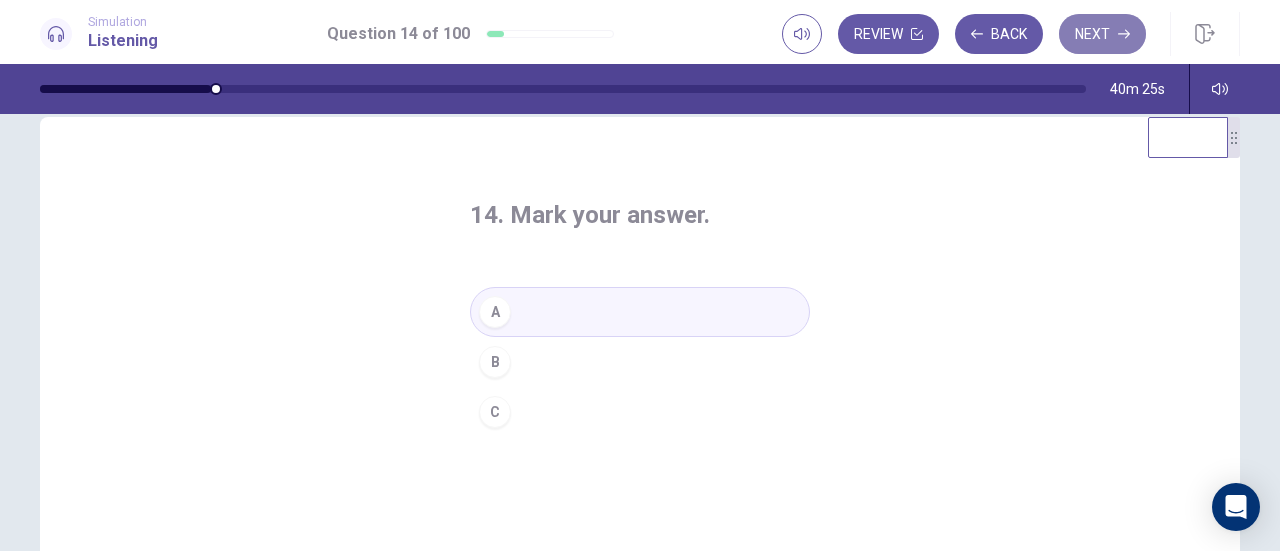 click on "Next" at bounding box center [1102, 34] 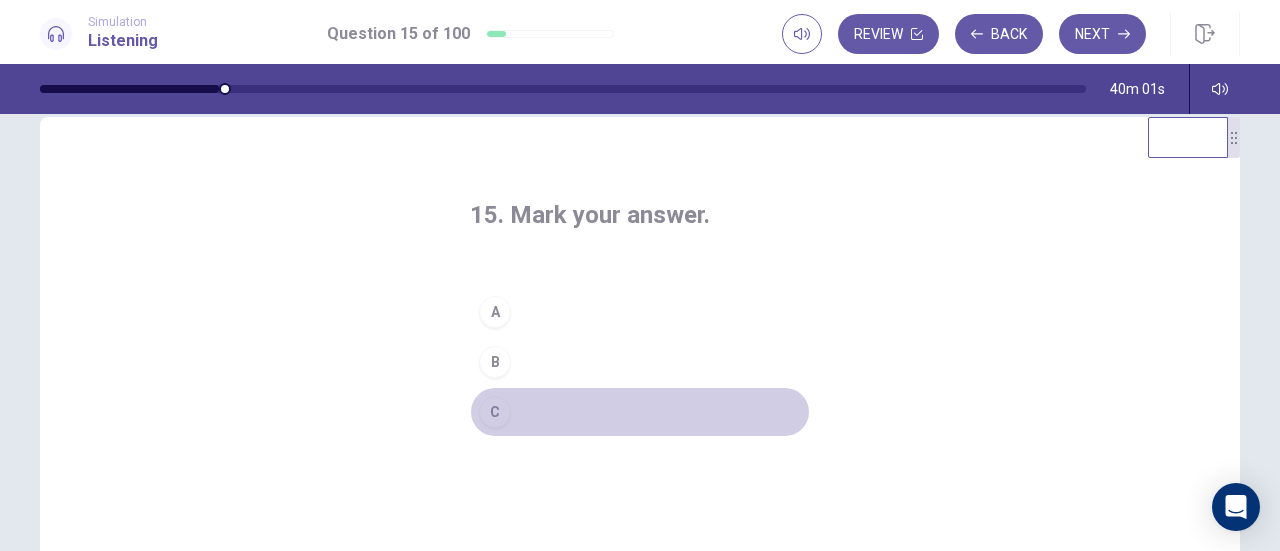 click on "C" at bounding box center [640, 412] 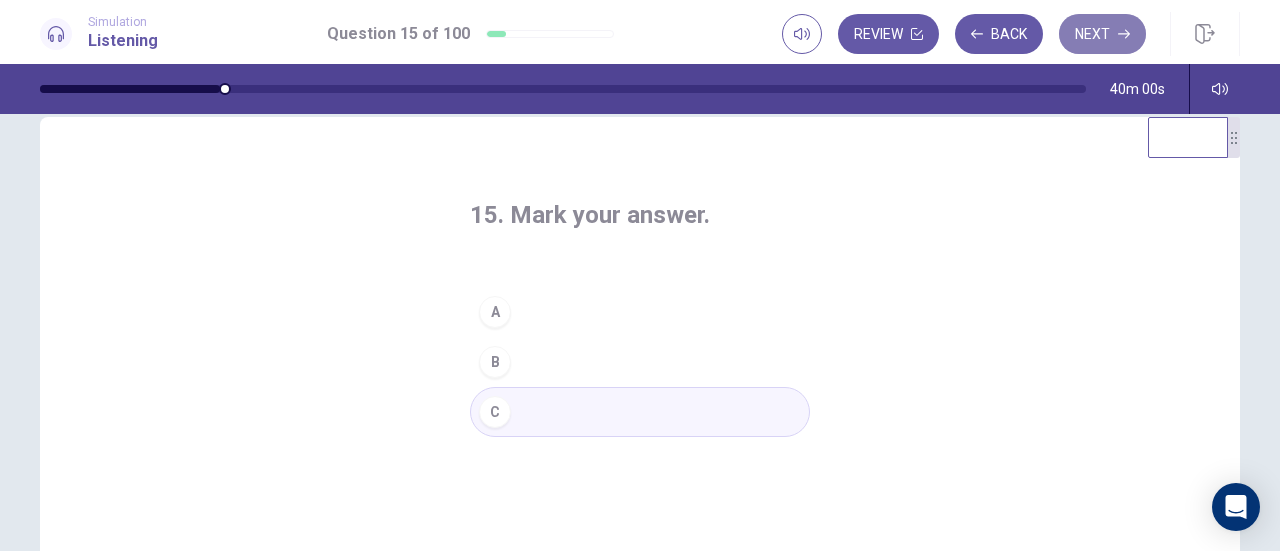 click on "Next" at bounding box center [1102, 34] 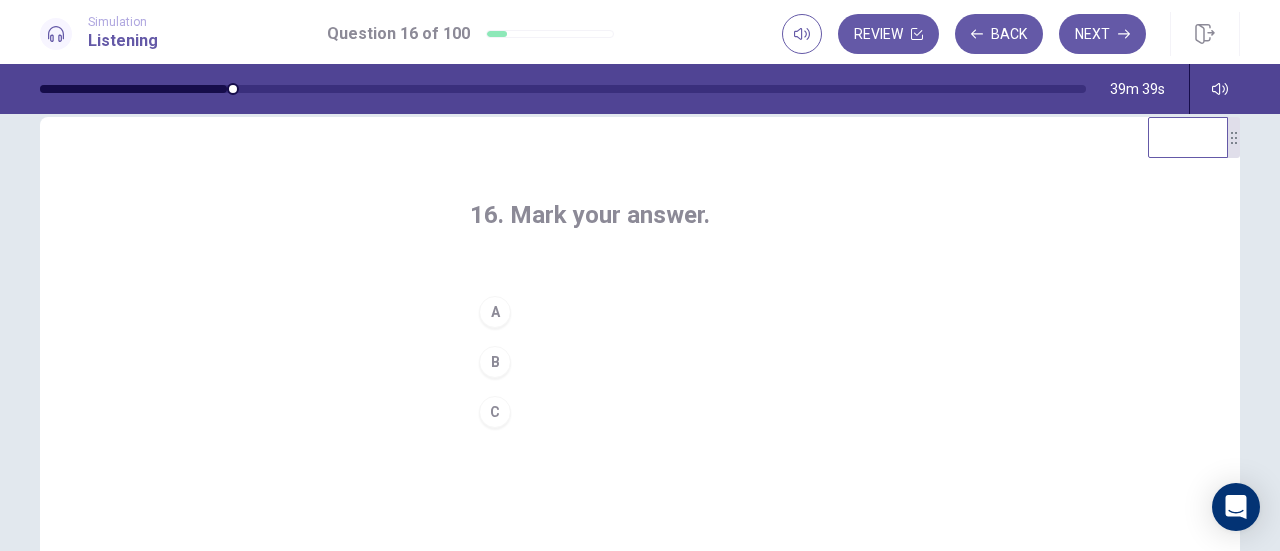 click on "B" at bounding box center (640, 362) 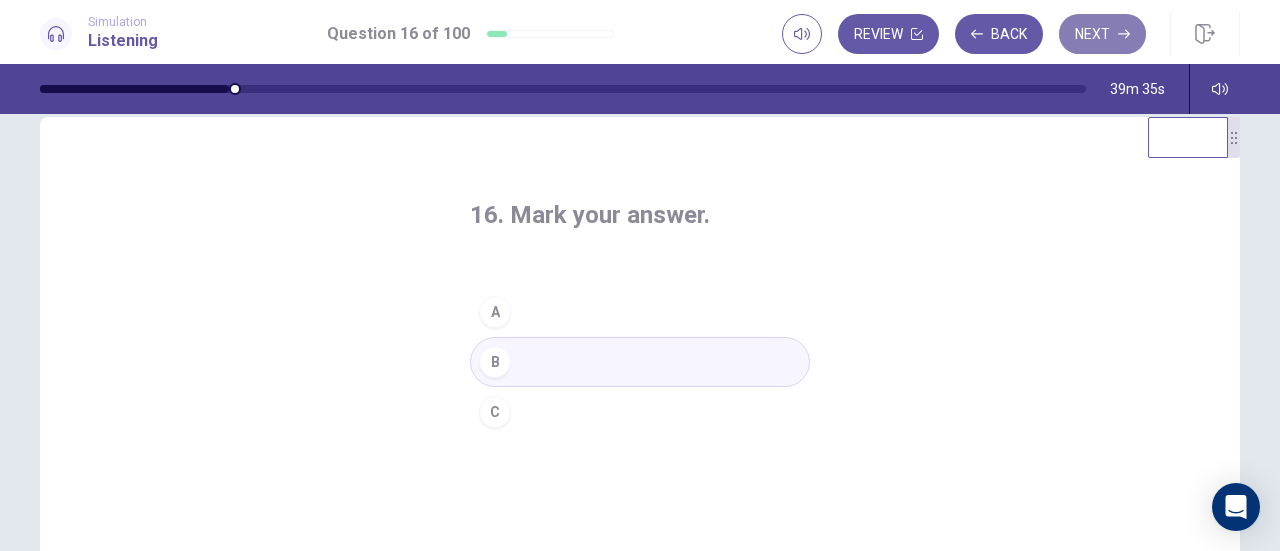 click on "Next" at bounding box center [1102, 34] 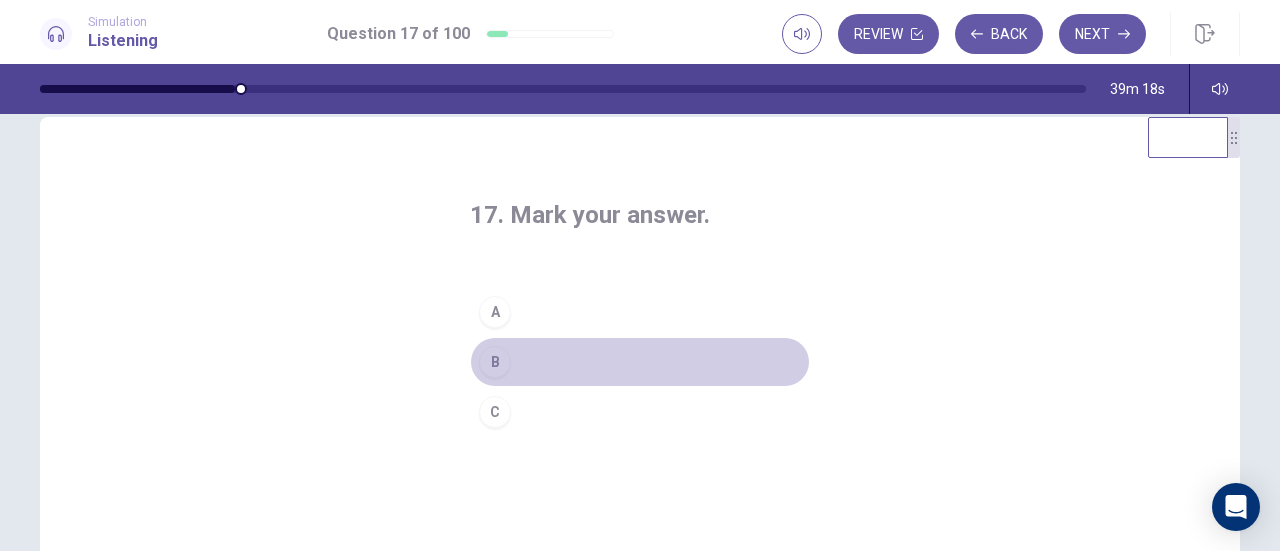 click on "B" at bounding box center [640, 362] 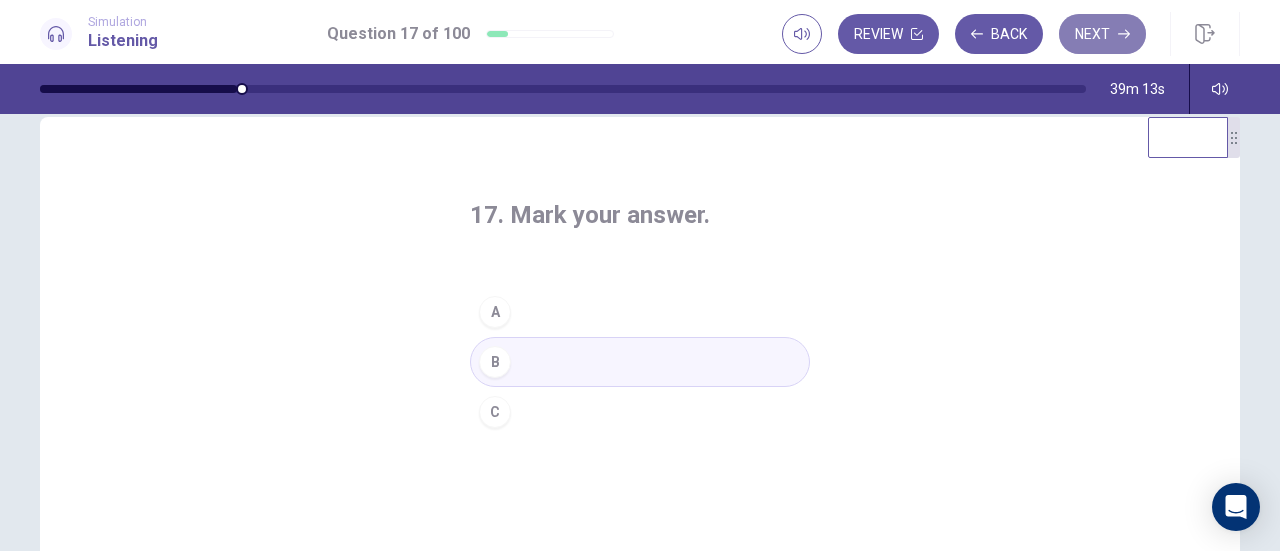 click on "Next" at bounding box center [1102, 34] 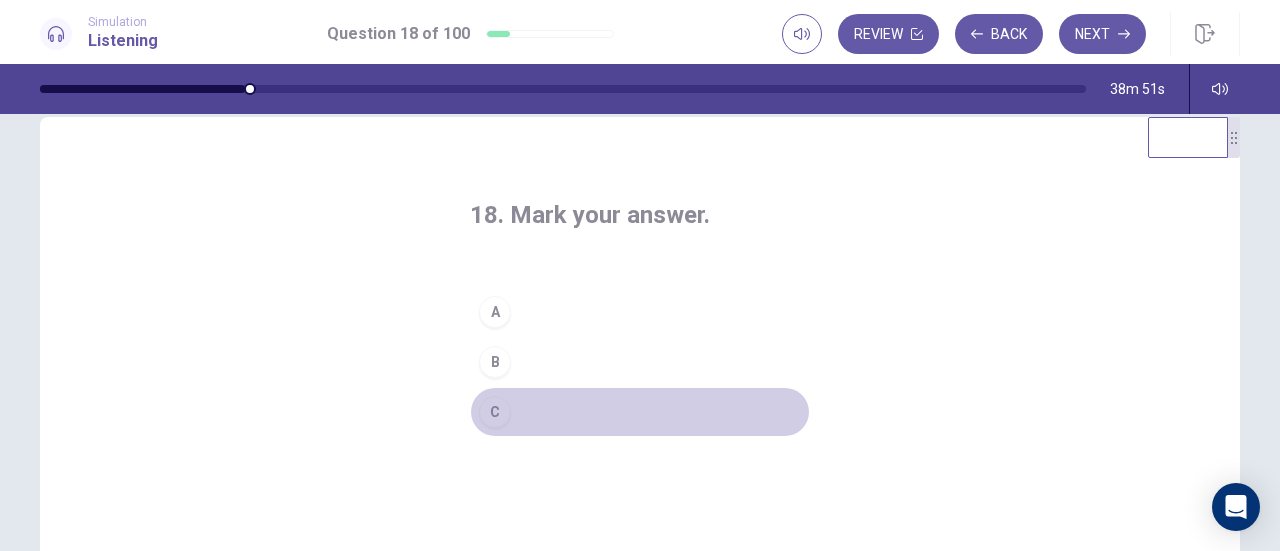 click on "C" at bounding box center [640, 412] 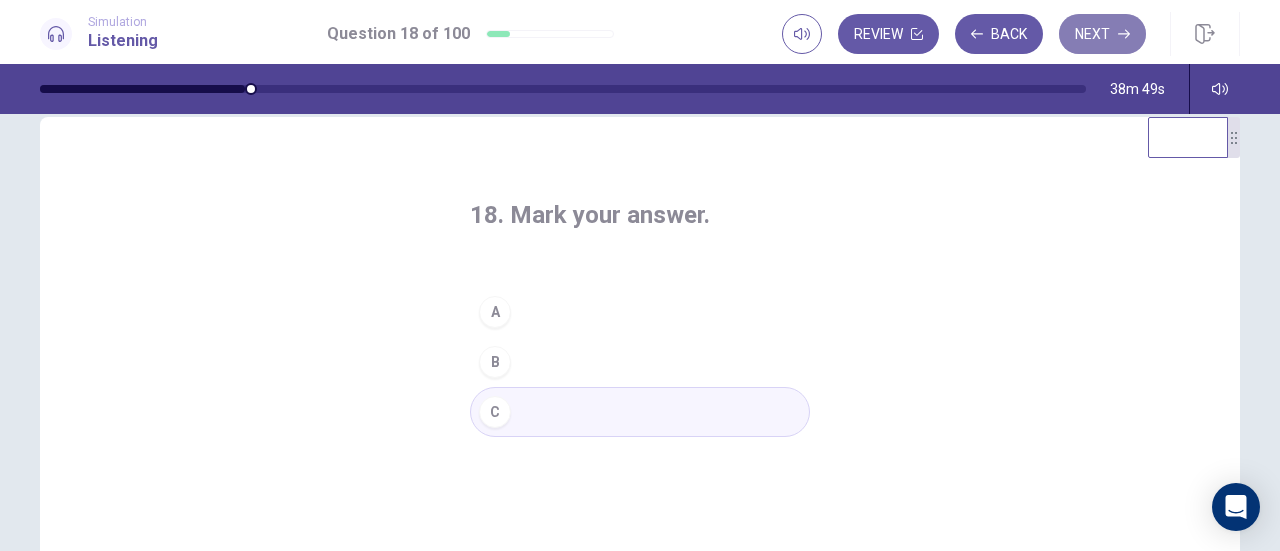 click on "Next" at bounding box center [1102, 34] 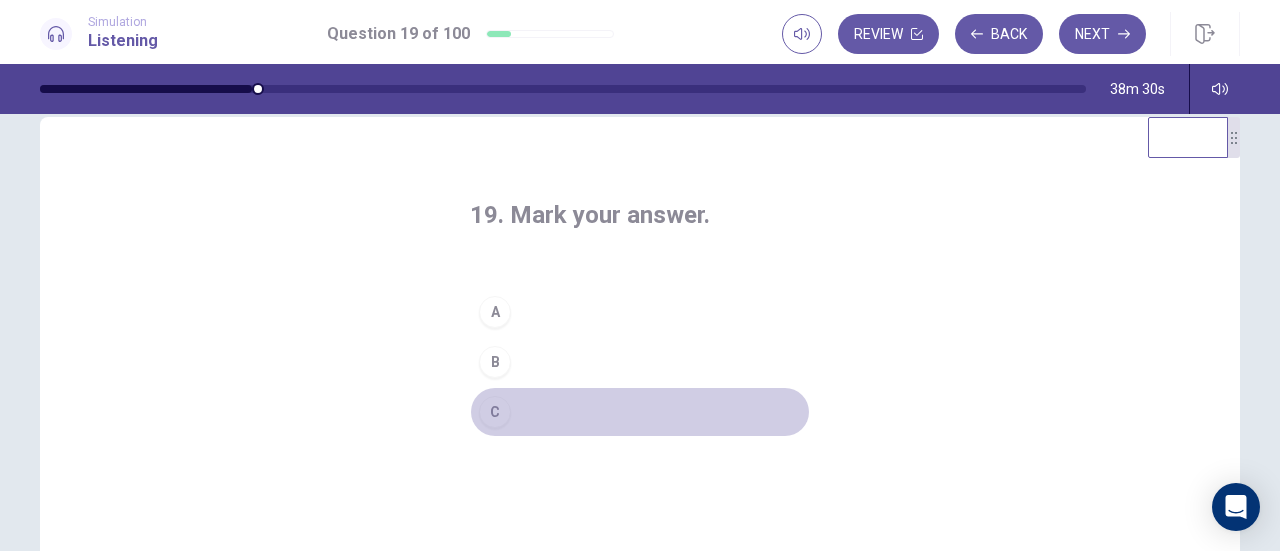click on "C" at bounding box center [640, 412] 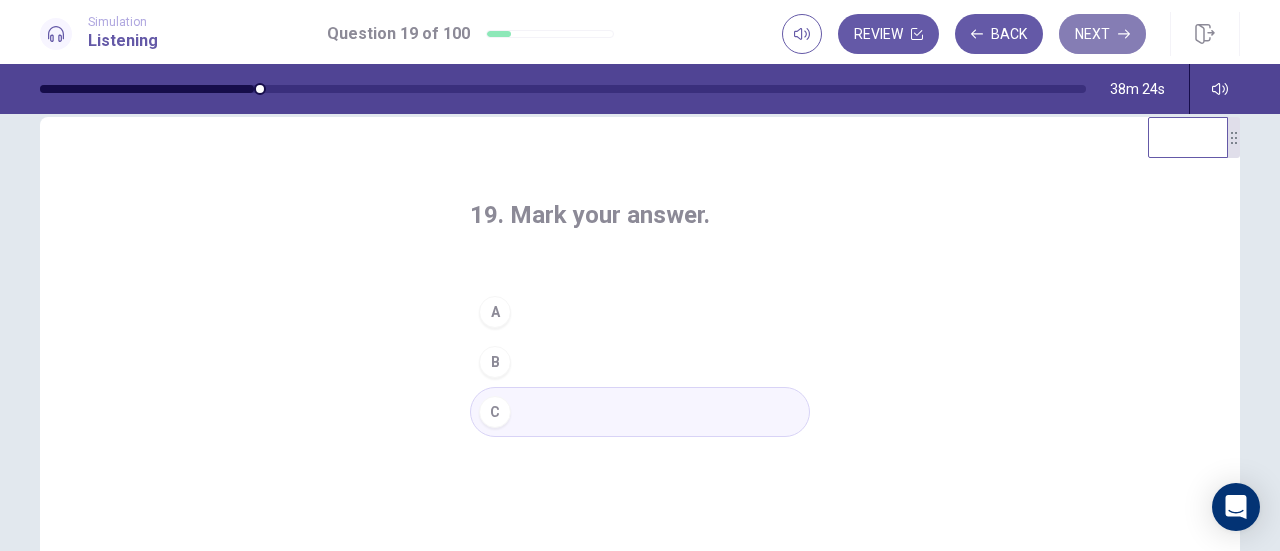click on "Next" at bounding box center [1102, 34] 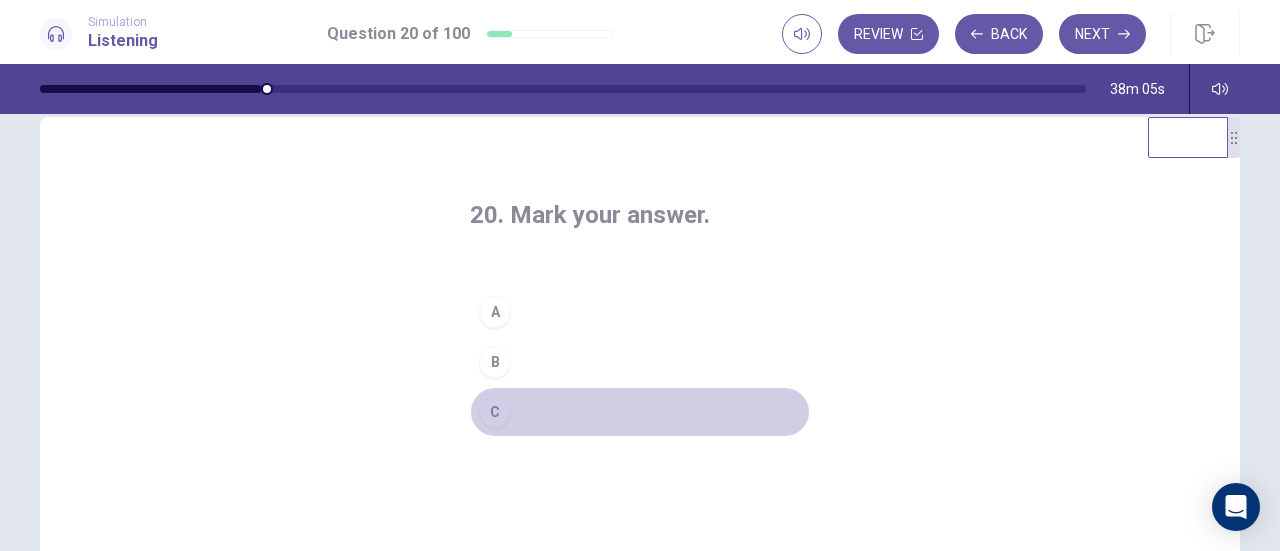 click on "C" at bounding box center [640, 412] 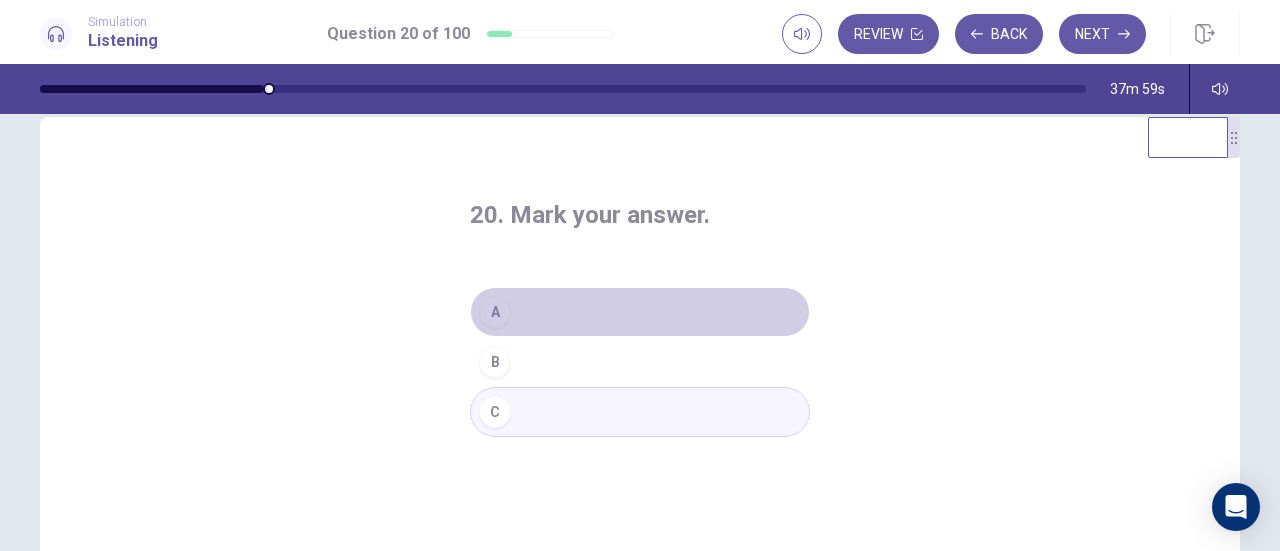 click on "A" at bounding box center [640, 312] 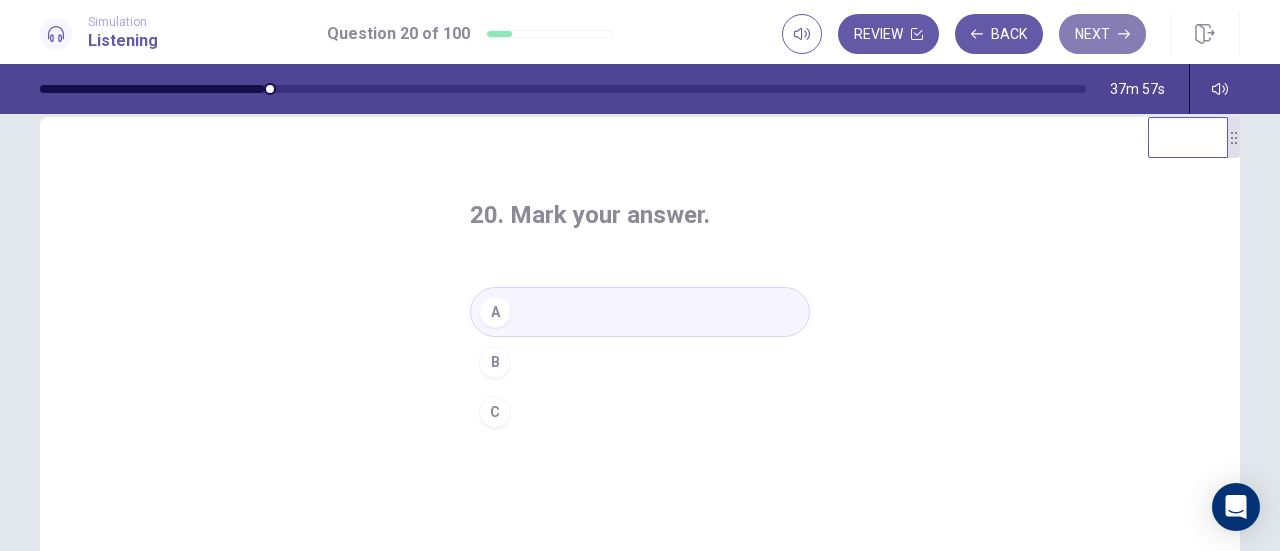 click on "Next" at bounding box center (1102, 34) 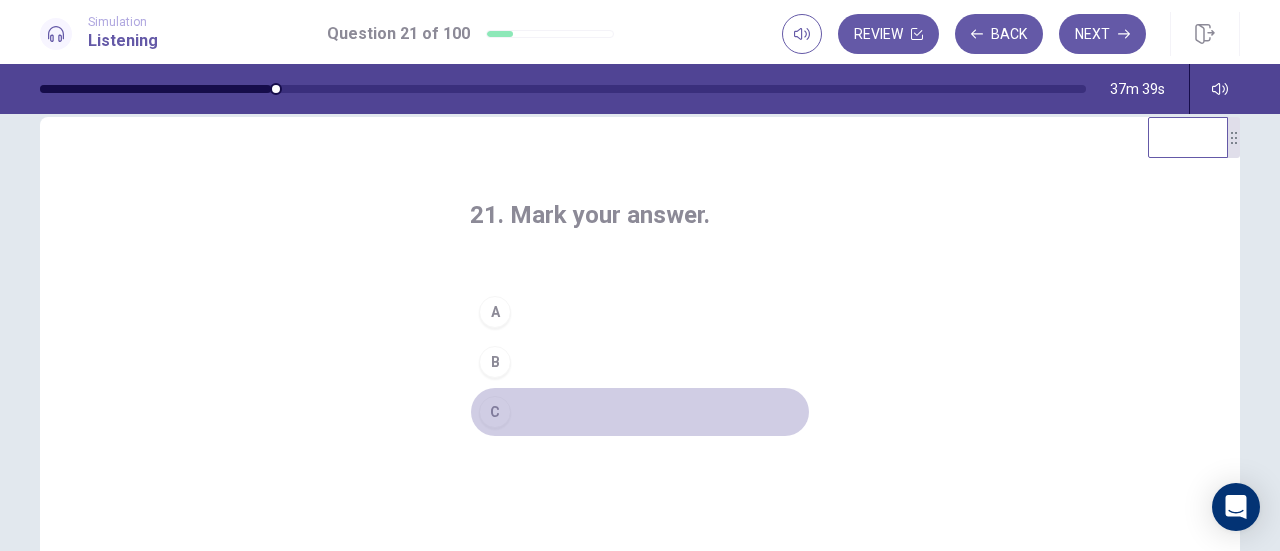 click on "C" at bounding box center [640, 412] 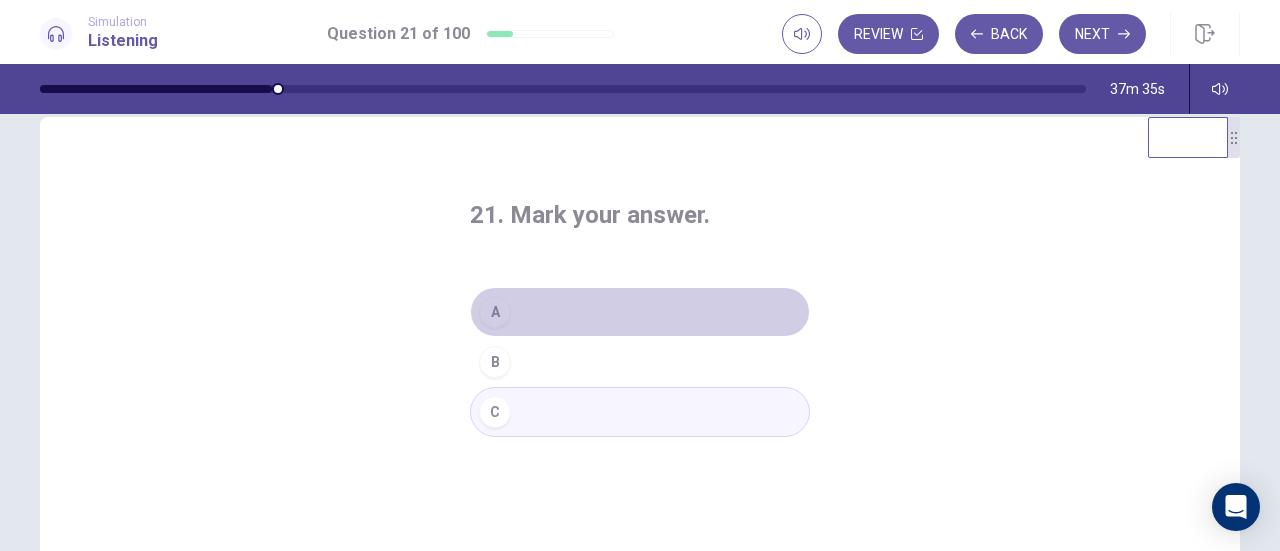 click on "A" at bounding box center [640, 312] 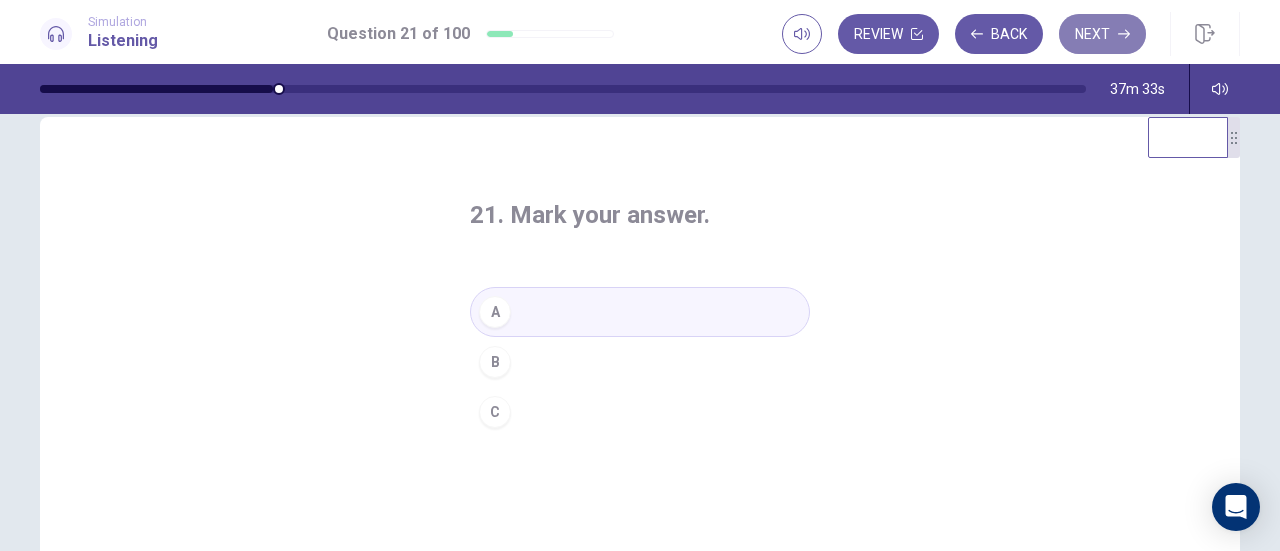 click on "Next" at bounding box center [1102, 34] 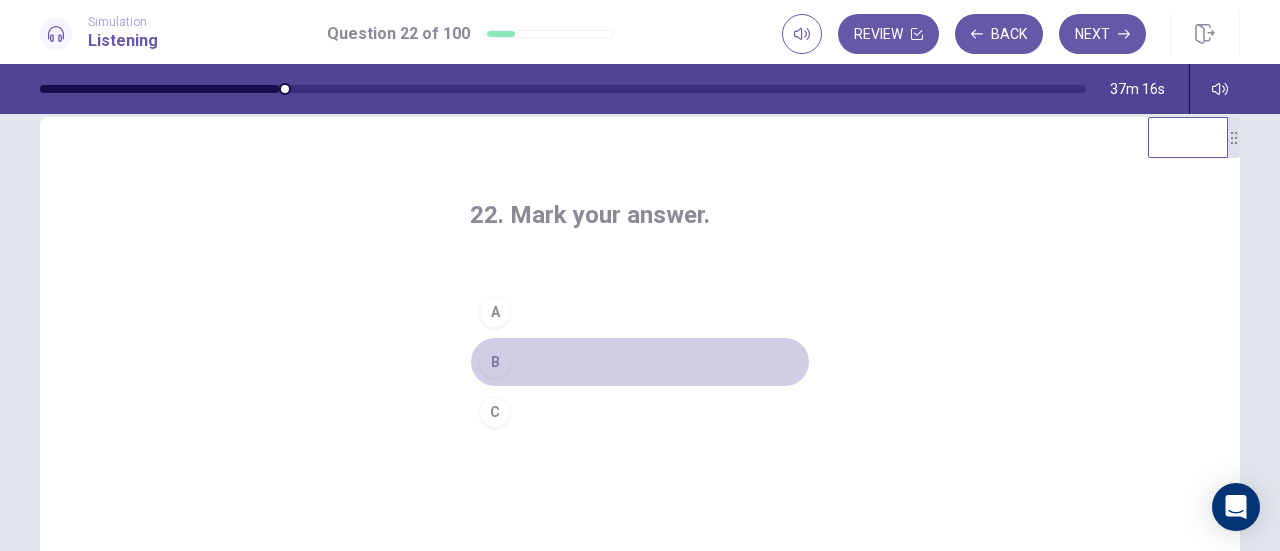 click on "B" at bounding box center [640, 362] 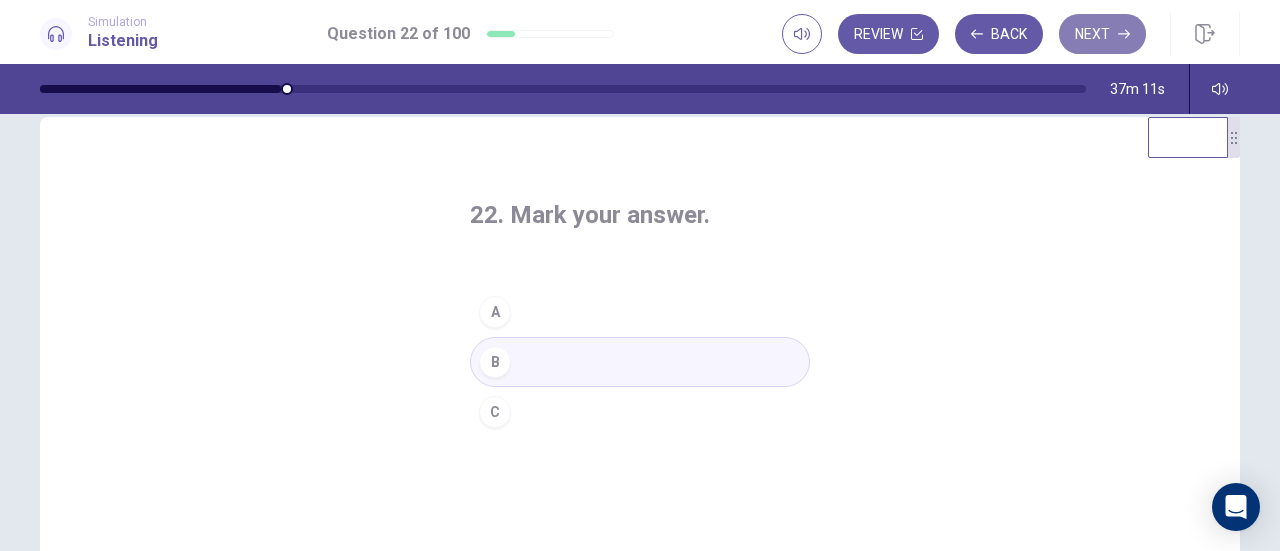 click on "Next" at bounding box center (1102, 34) 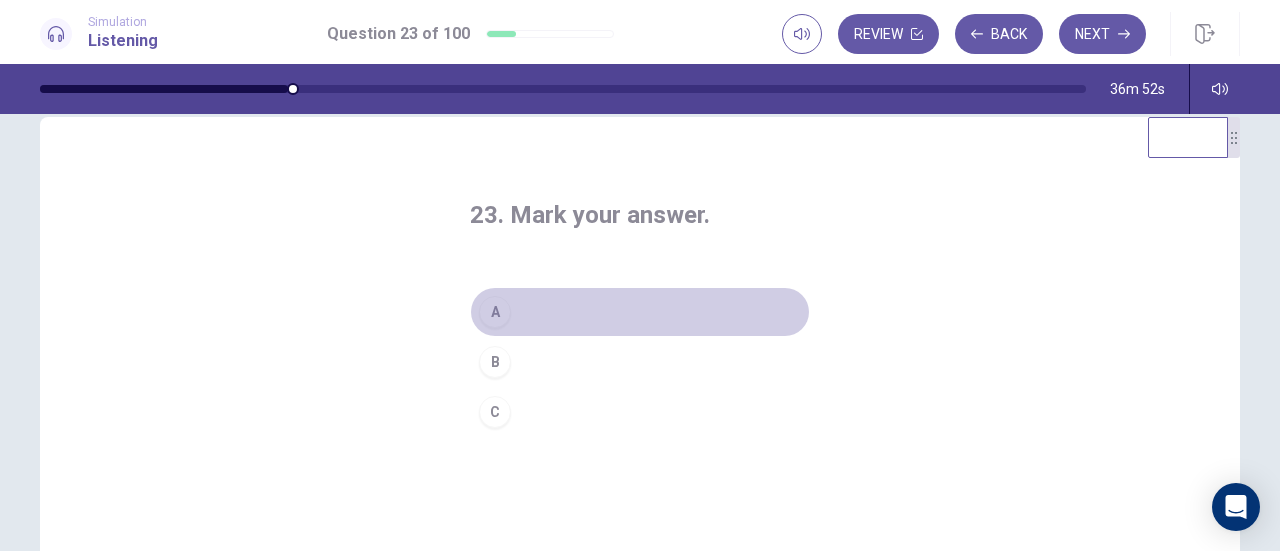 click on "A" at bounding box center (640, 312) 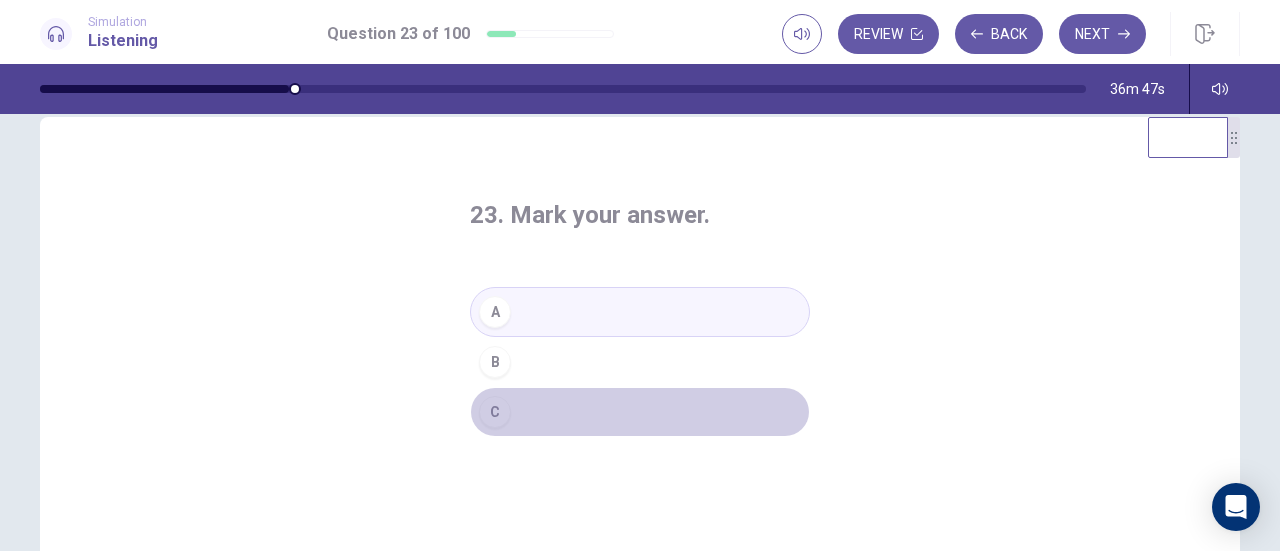 click on "C" at bounding box center [640, 412] 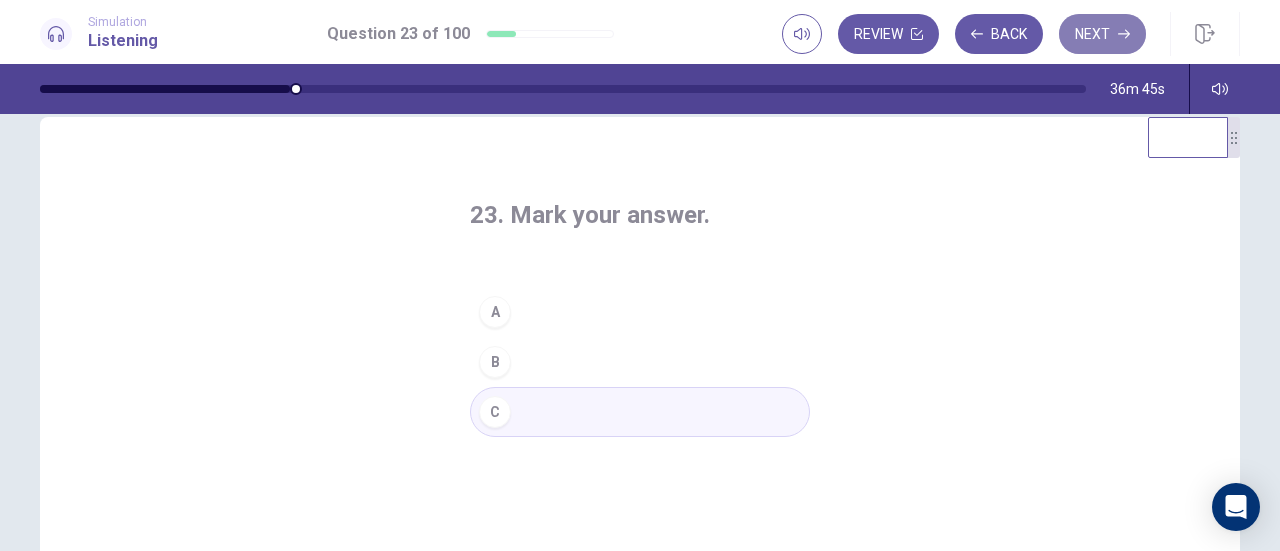 click on "Next" at bounding box center (1102, 34) 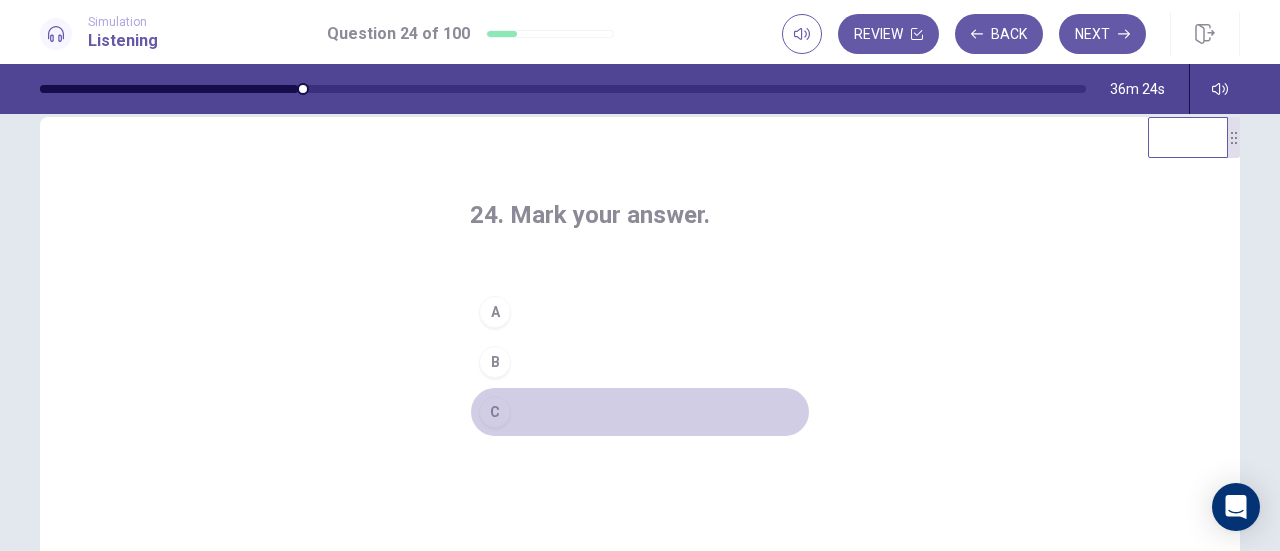 click on "C" at bounding box center [640, 412] 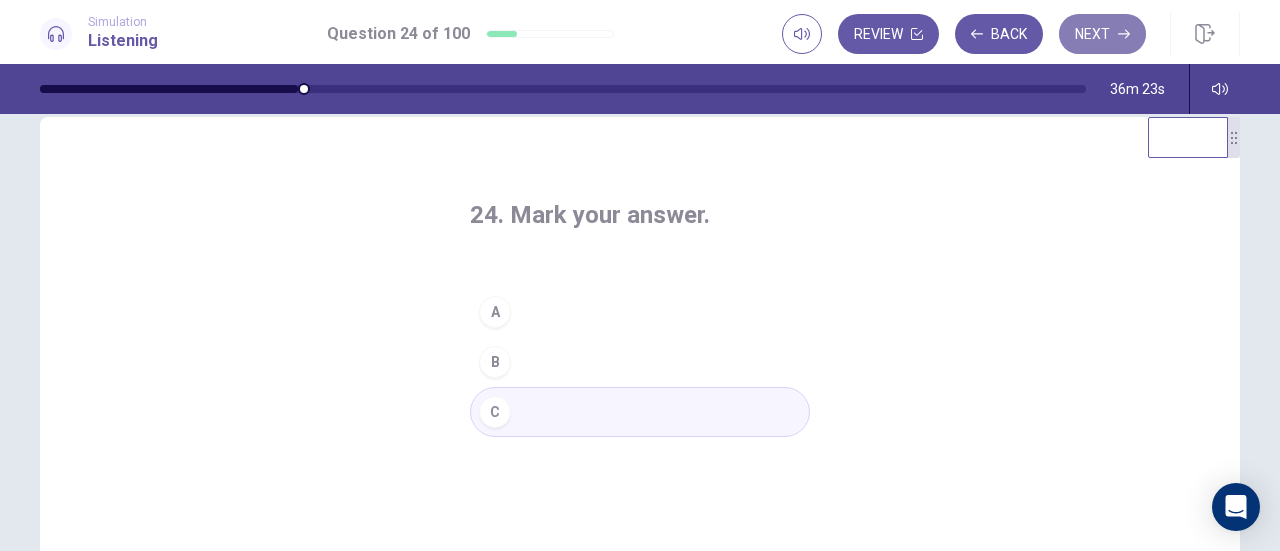 click on "Next" at bounding box center [1102, 34] 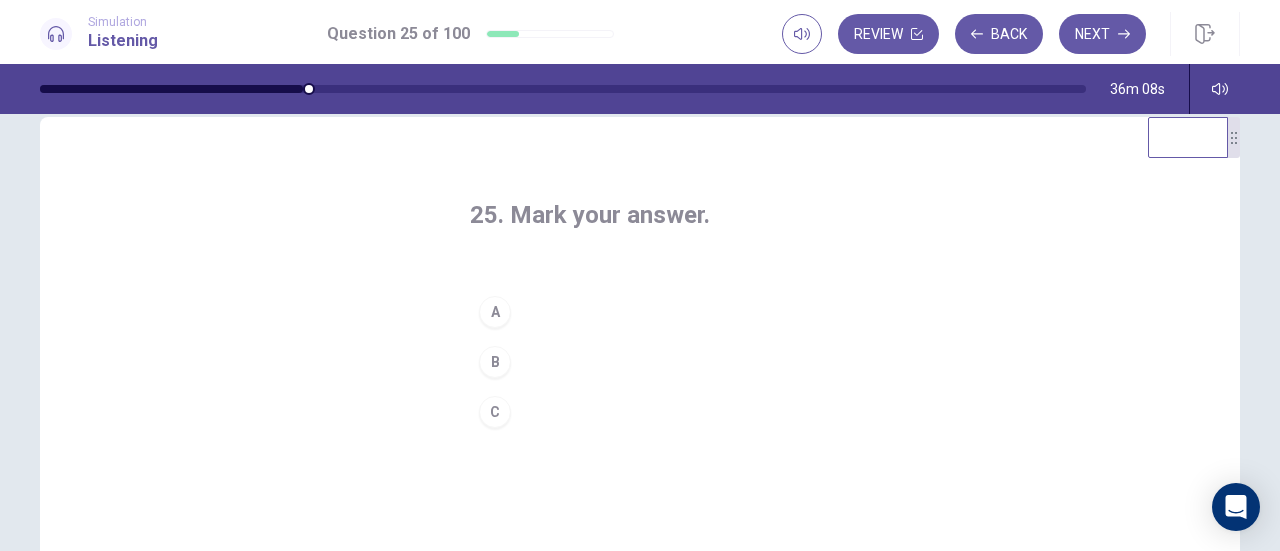 click on "A" at bounding box center (640, 312) 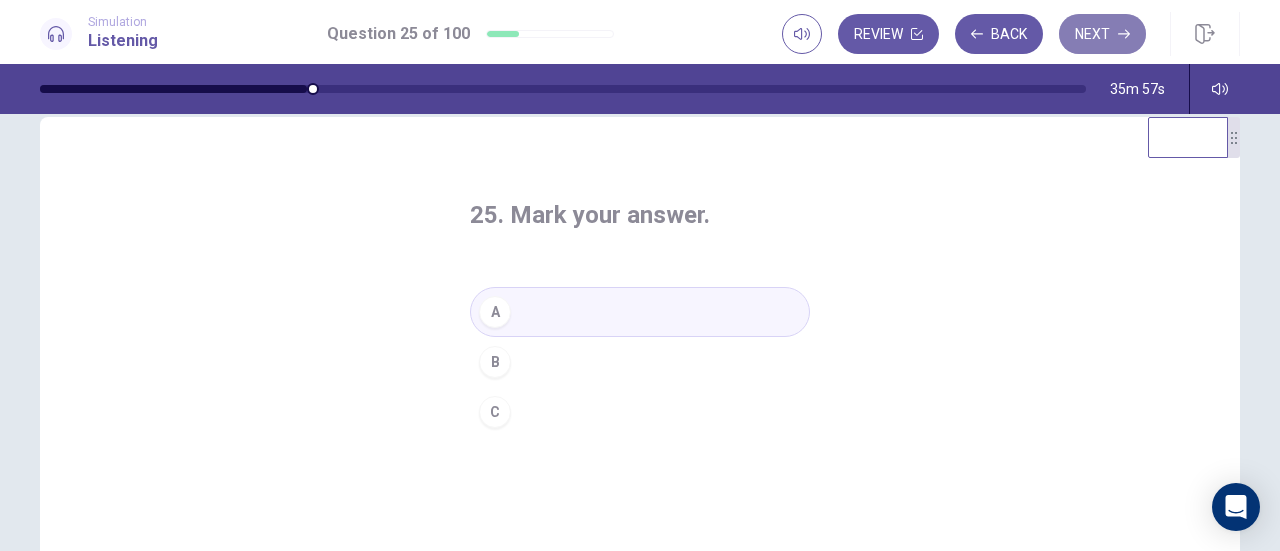 click on "Next" at bounding box center (1102, 34) 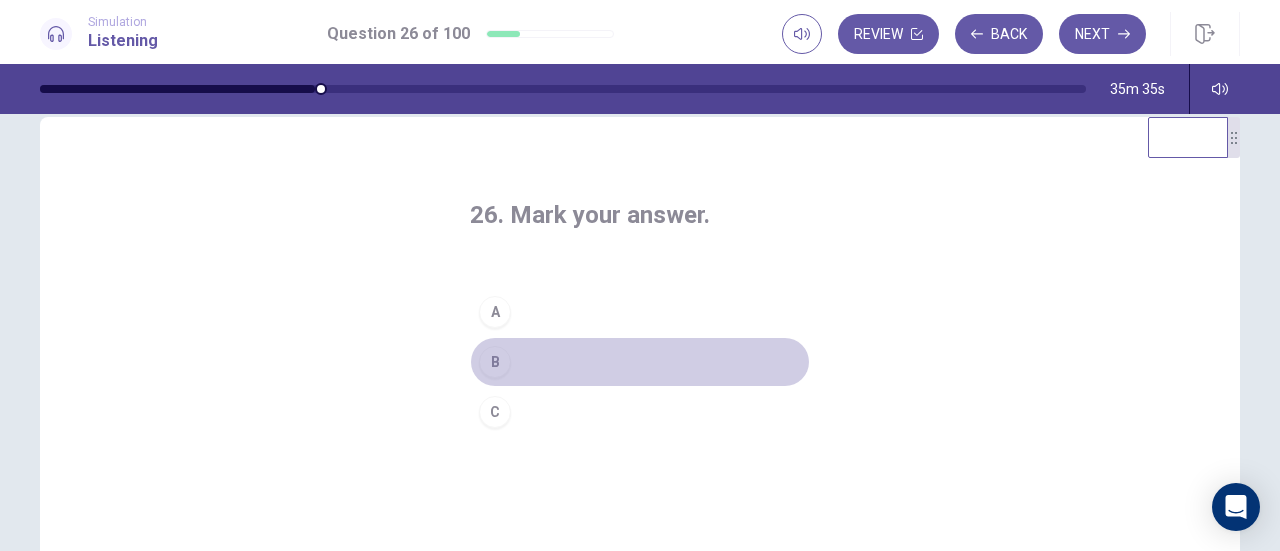 click on "B" at bounding box center [640, 362] 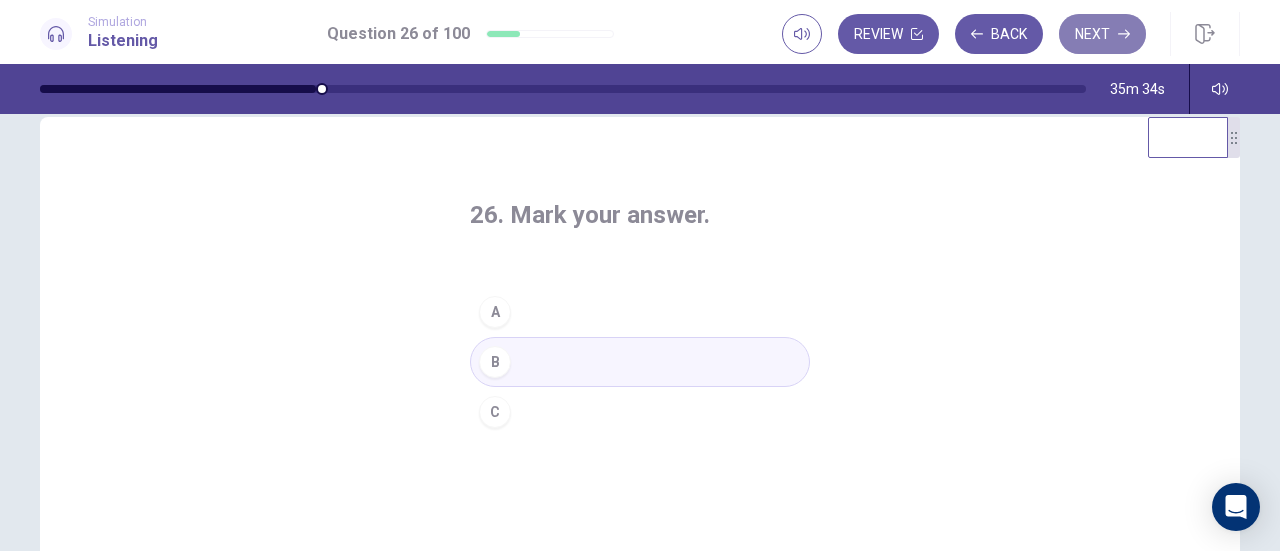 click on "Next" at bounding box center [1102, 34] 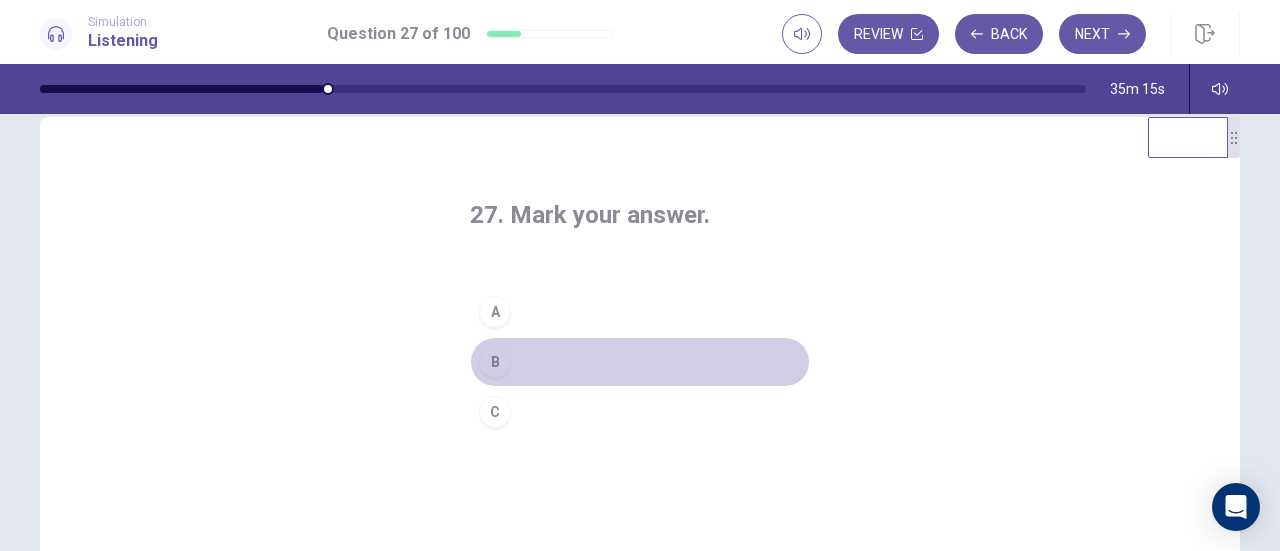 click on "B" at bounding box center [495, 362] 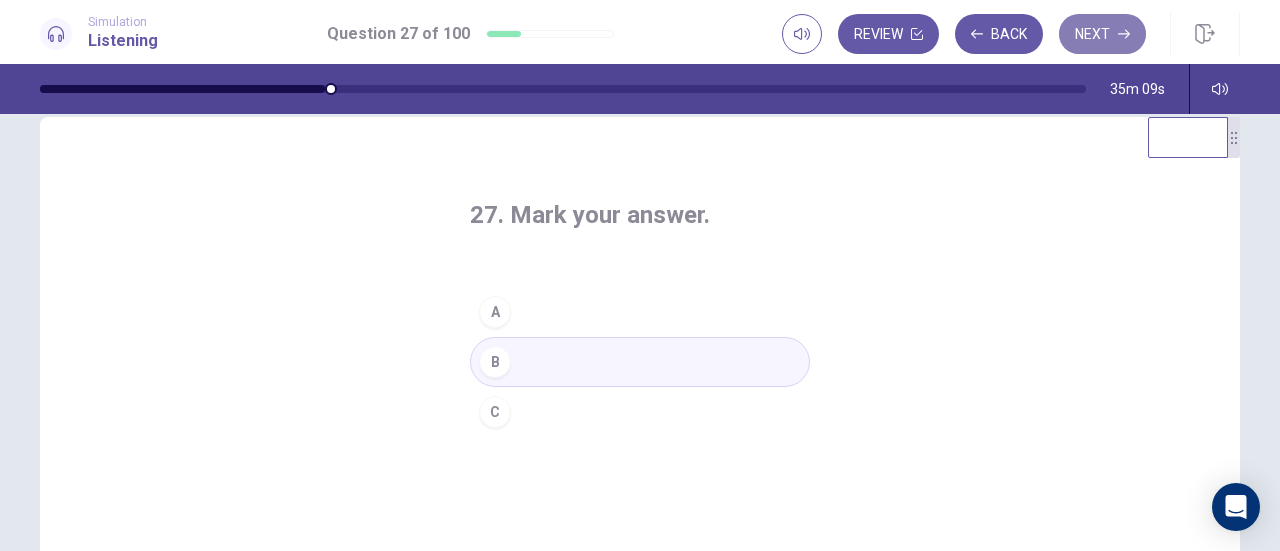 click 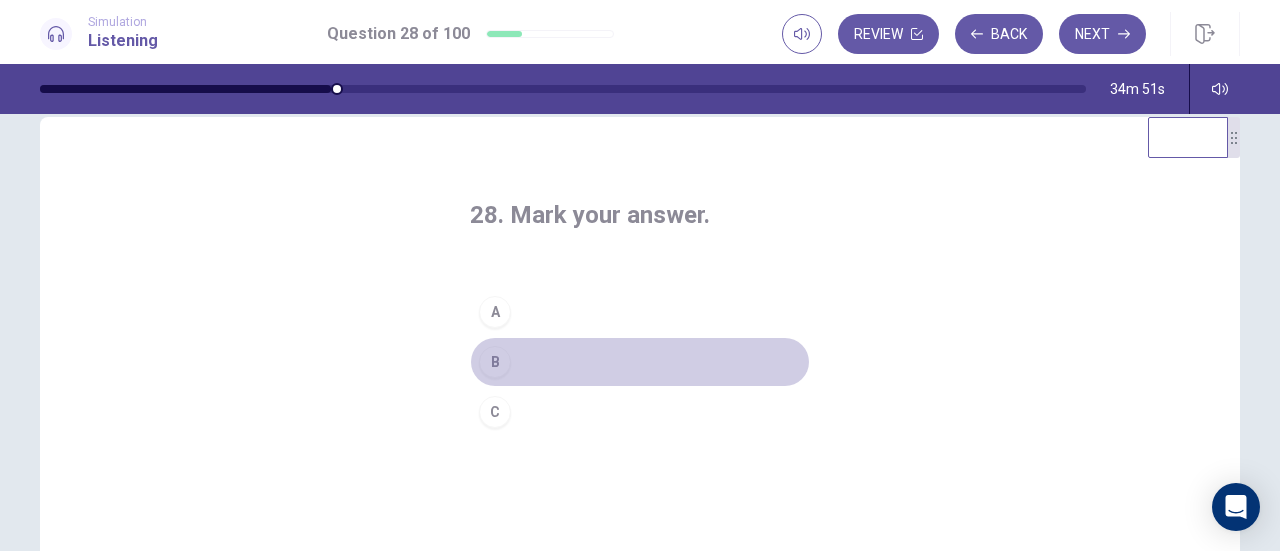 click on "B" at bounding box center (640, 362) 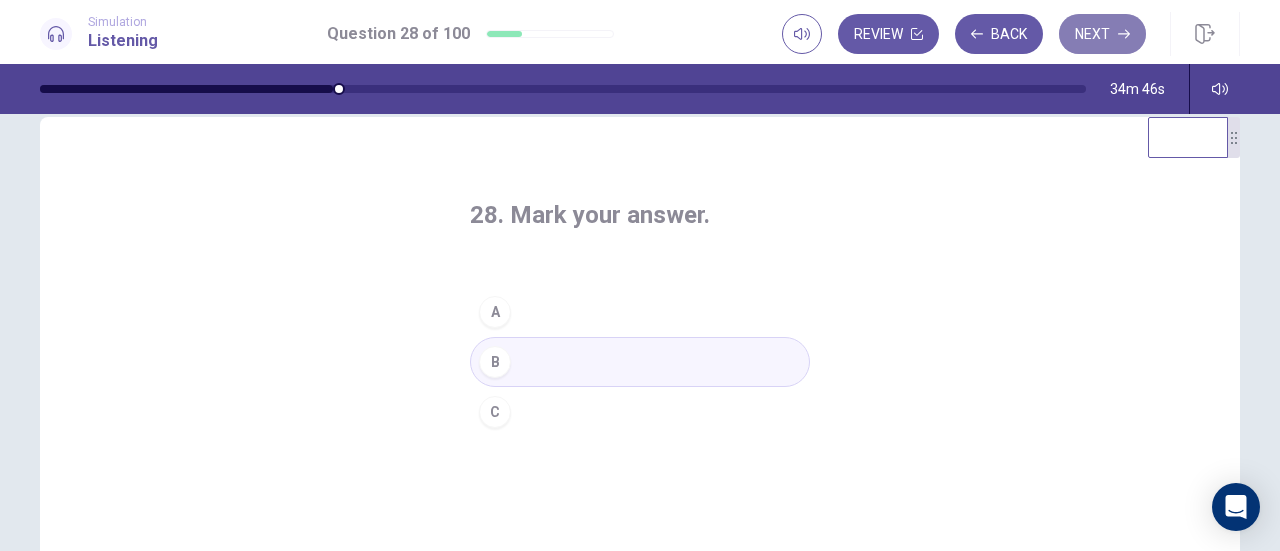 click on "Next" at bounding box center (1102, 34) 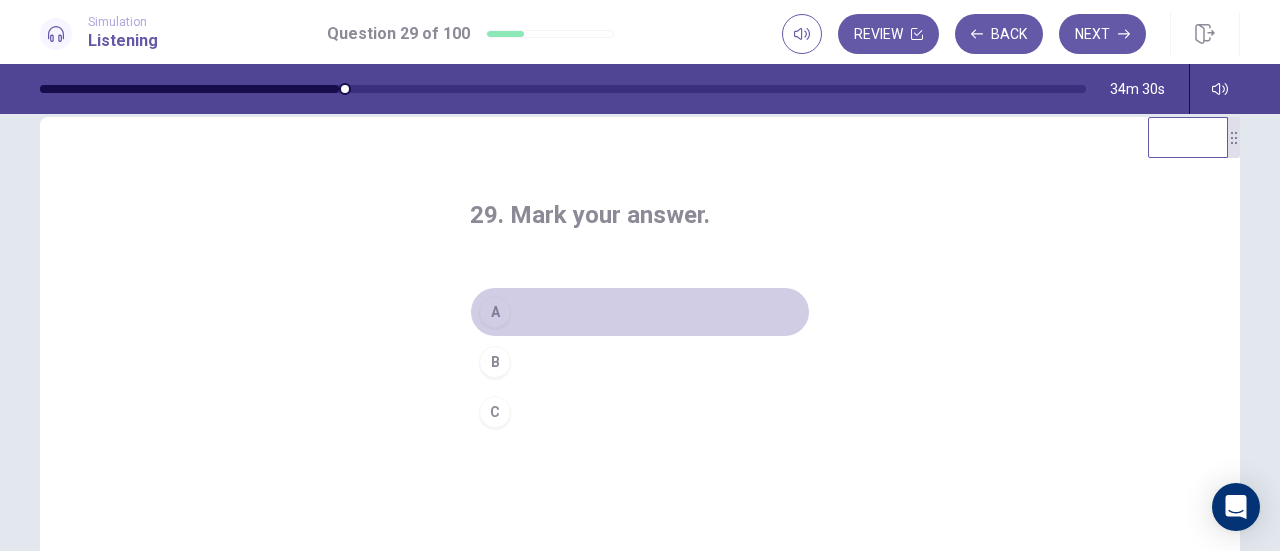 click on "A" at bounding box center (640, 312) 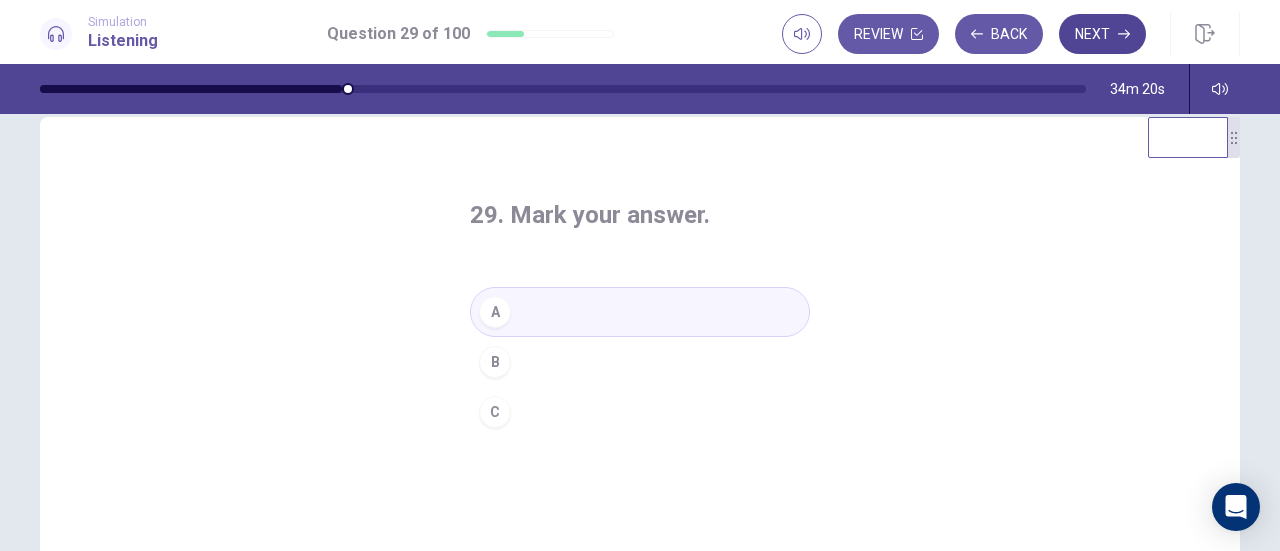 click on "Next" at bounding box center [1102, 34] 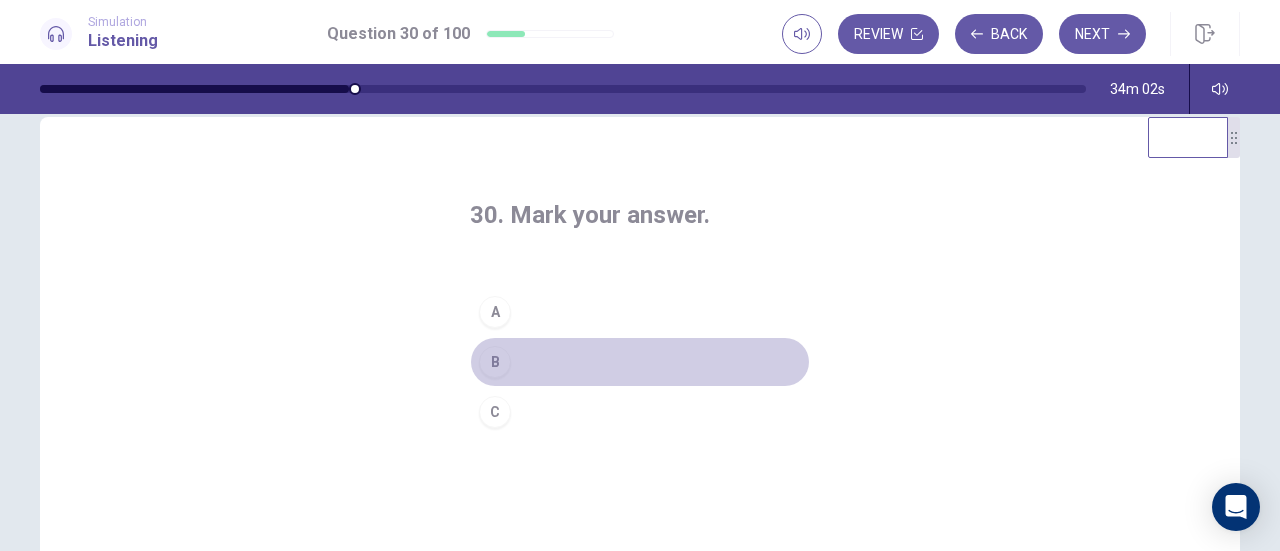 click on "B" at bounding box center [640, 362] 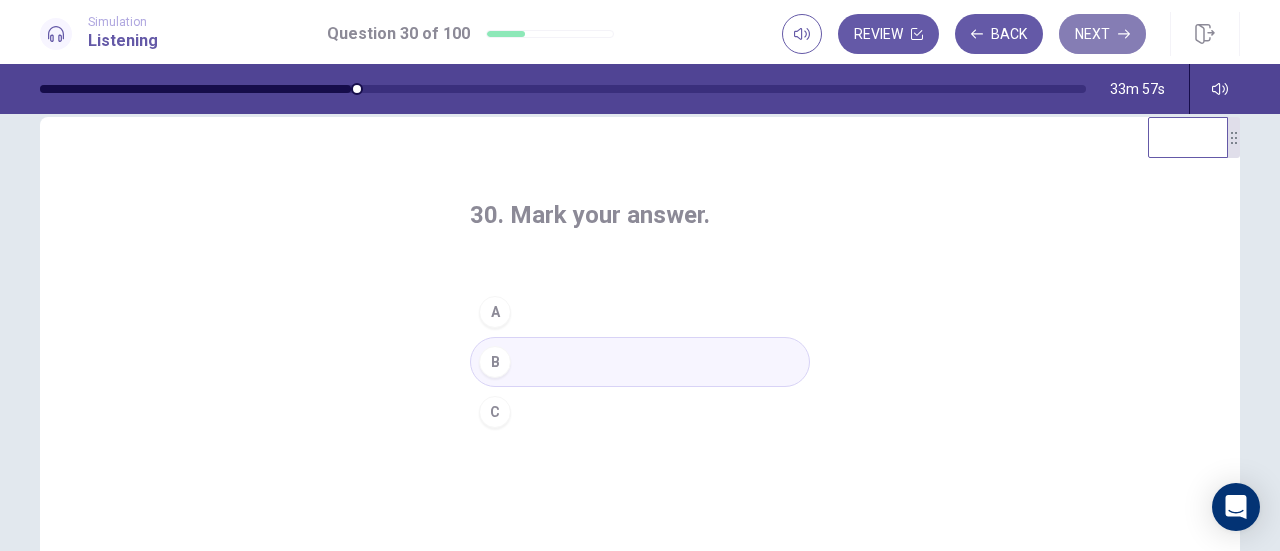 click on "Next" at bounding box center [1102, 34] 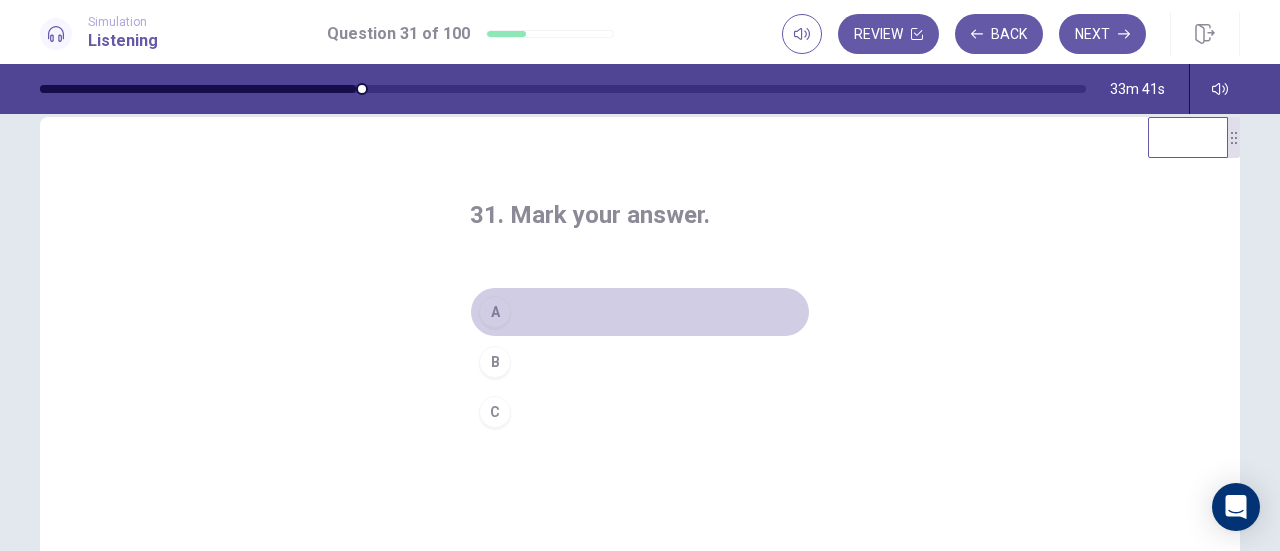 click on "A" at bounding box center (640, 312) 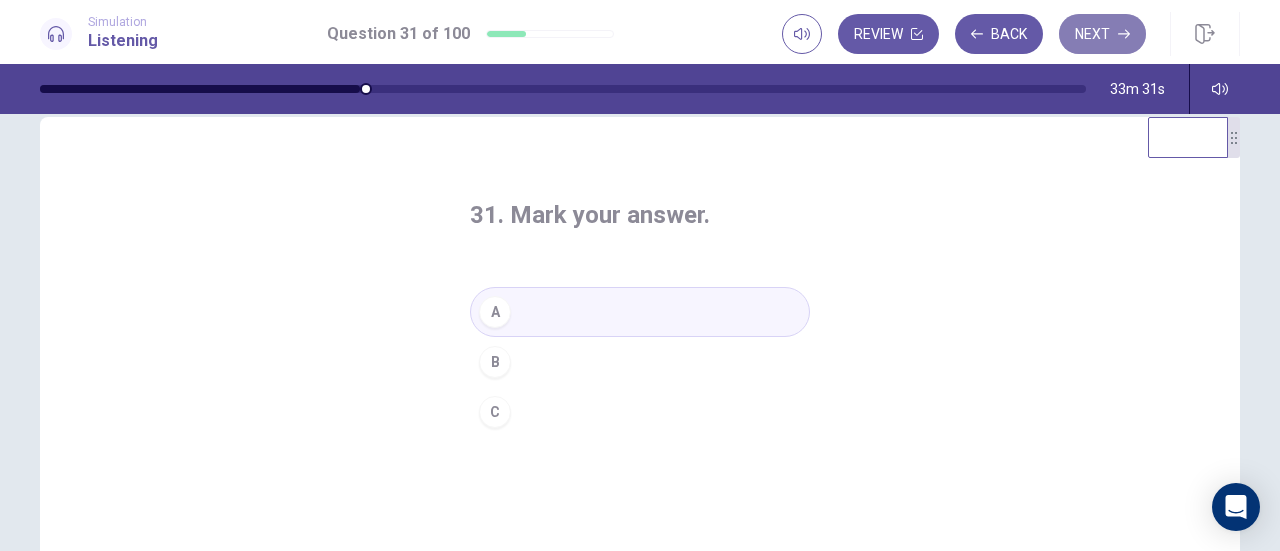 click on "Next" at bounding box center (1102, 34) 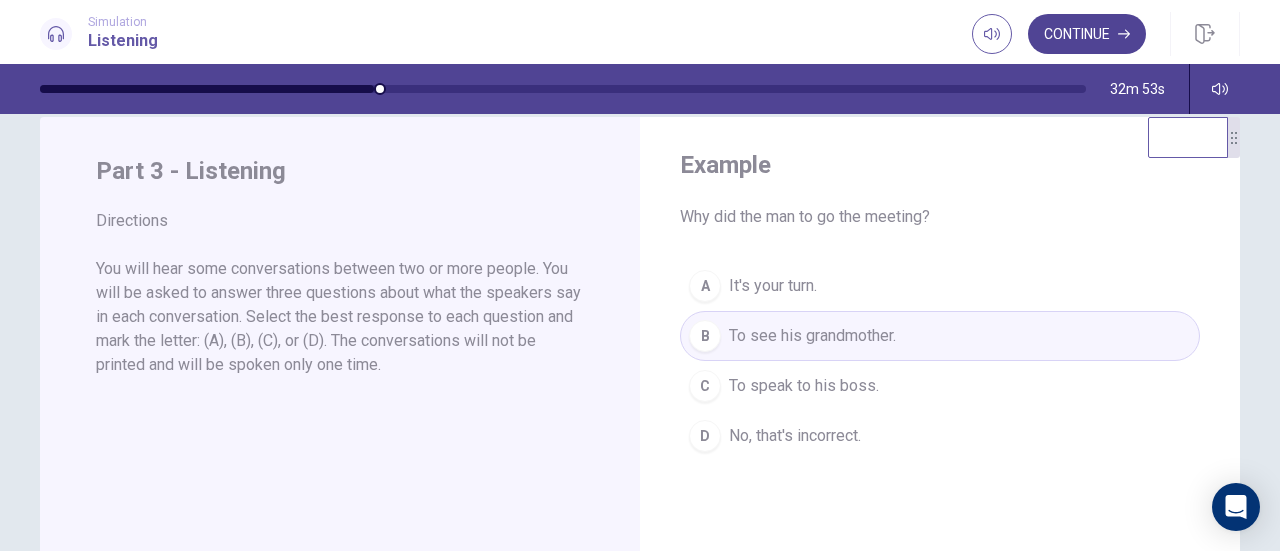 click on "Continue" at bounding box center [1087, 34] 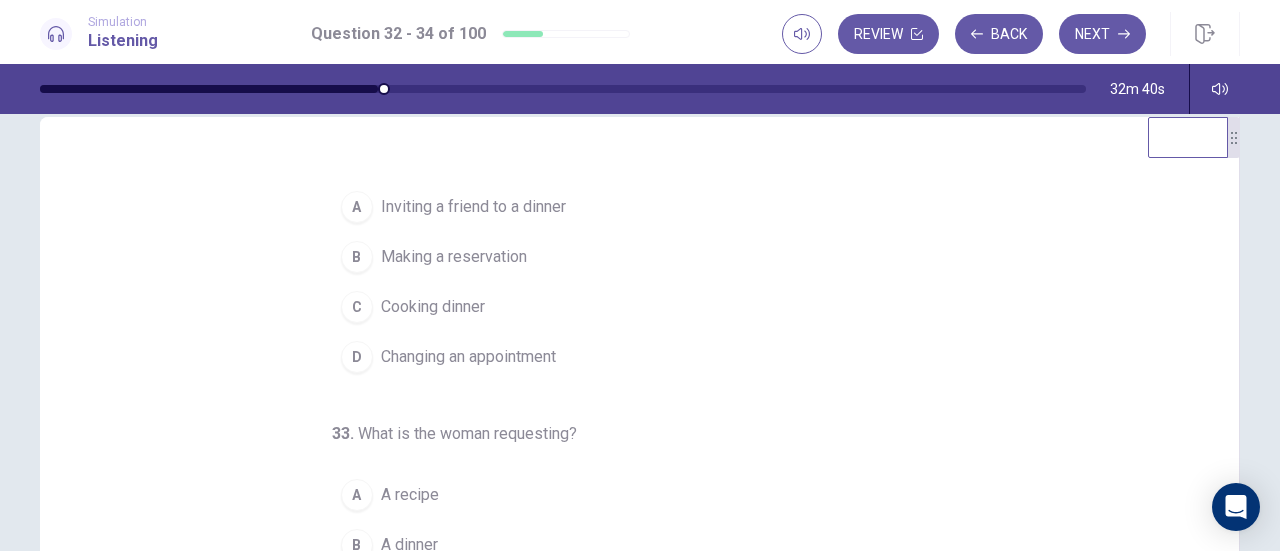scroll, scrollTop: 27, scrollLeft: 0, axis: vertical 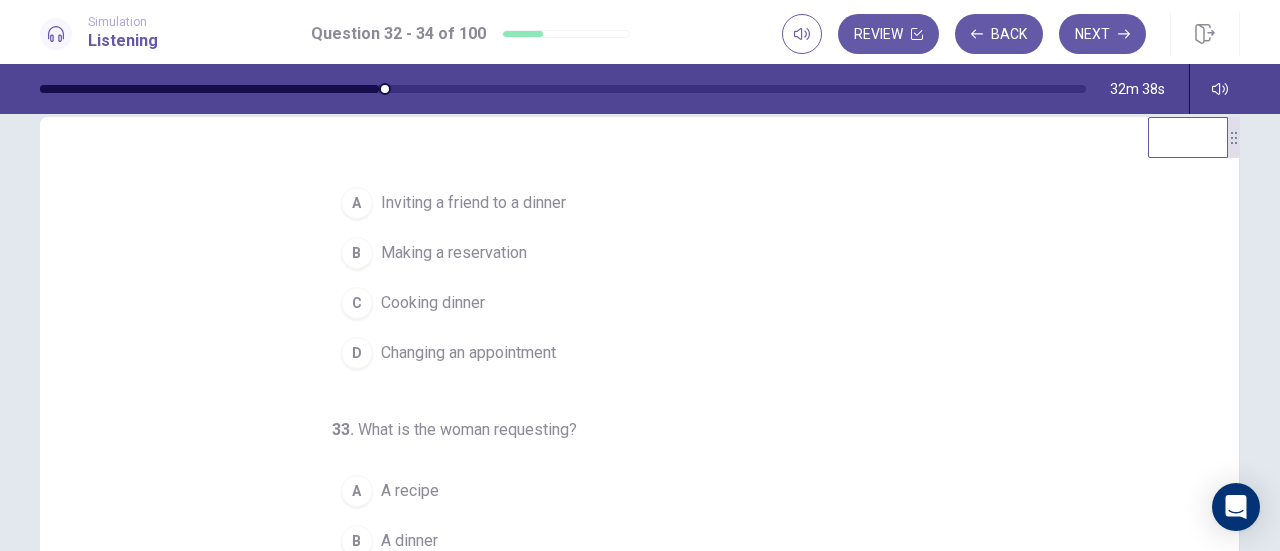 click on "Making a reservation" at bounding box center [454, 253] 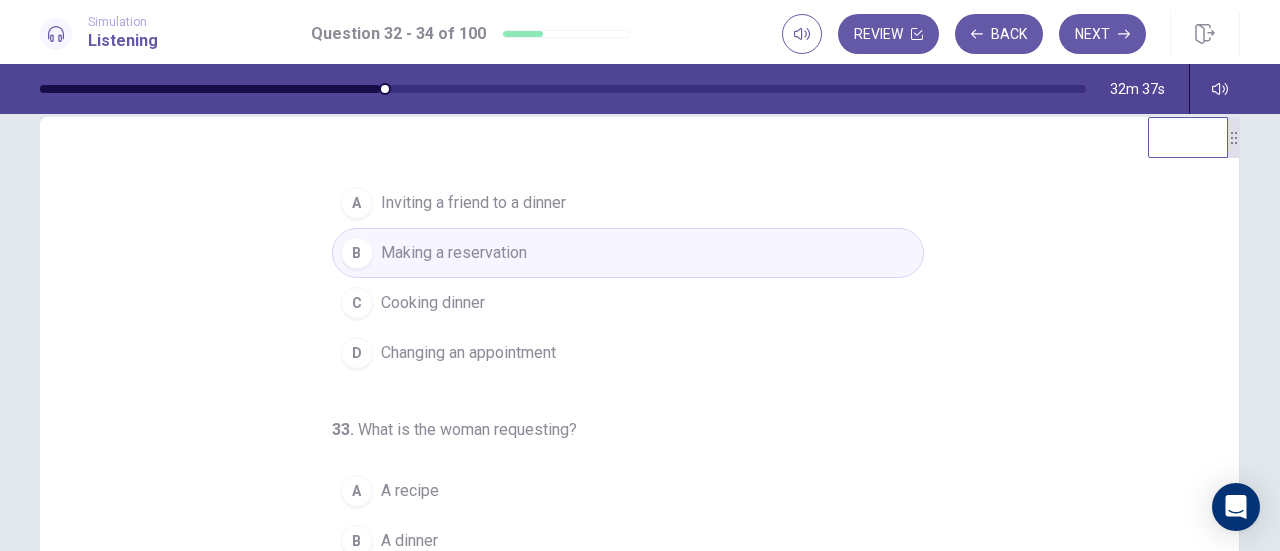 scroll, scrollTop: 200, scrollLeft: 0, axis: vertical 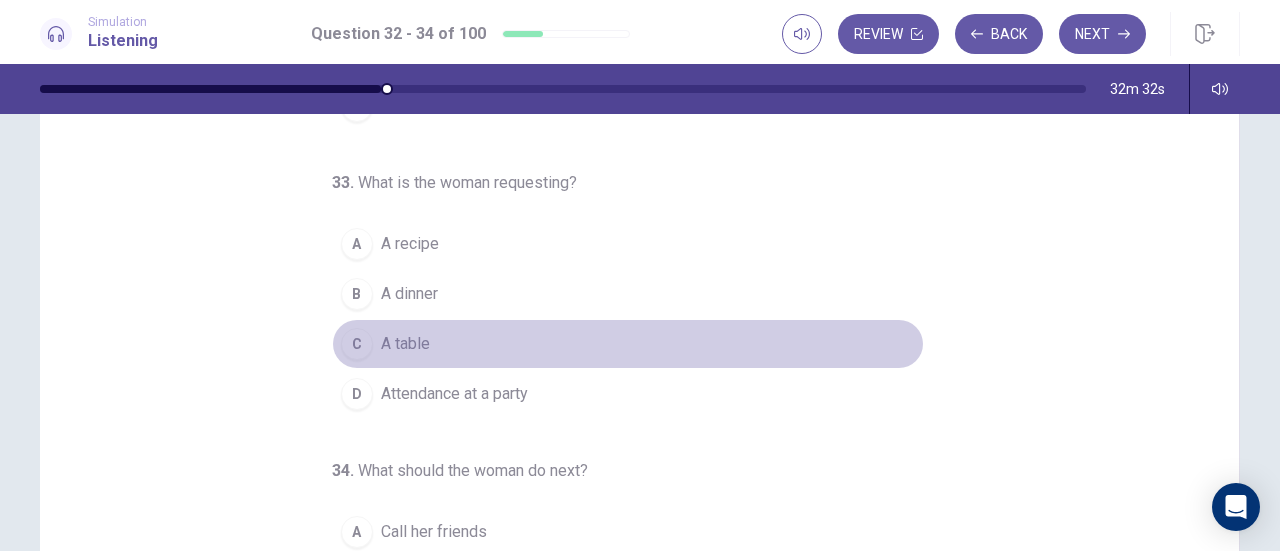click on "A table" at bounding box center (405, 344) 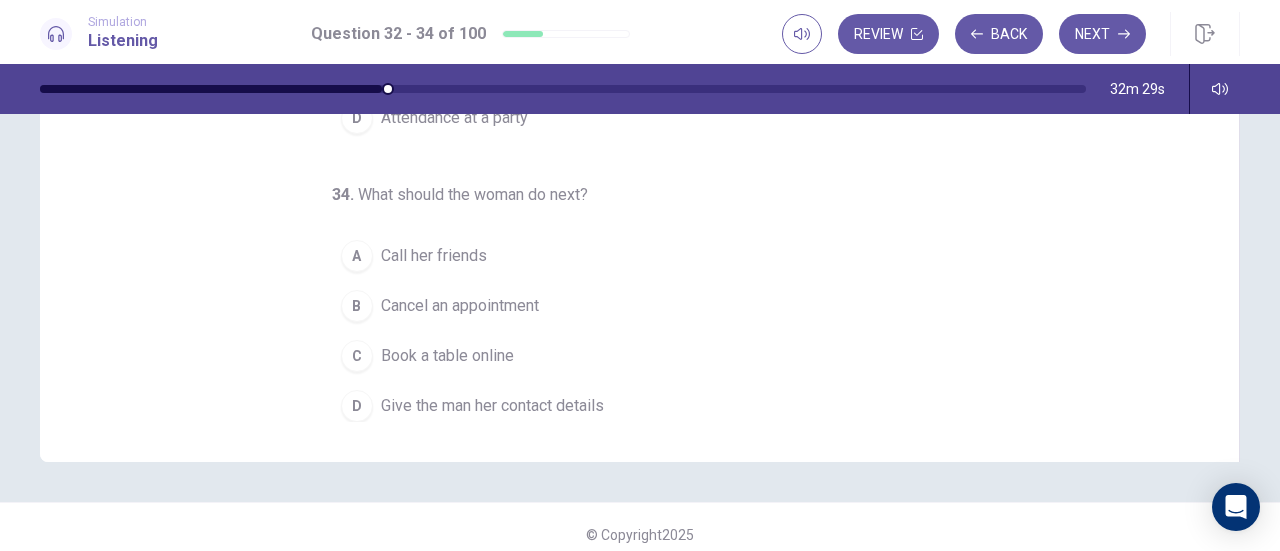 scroll, scrollTop: 402, scrollLeft: 0, axis: vertical 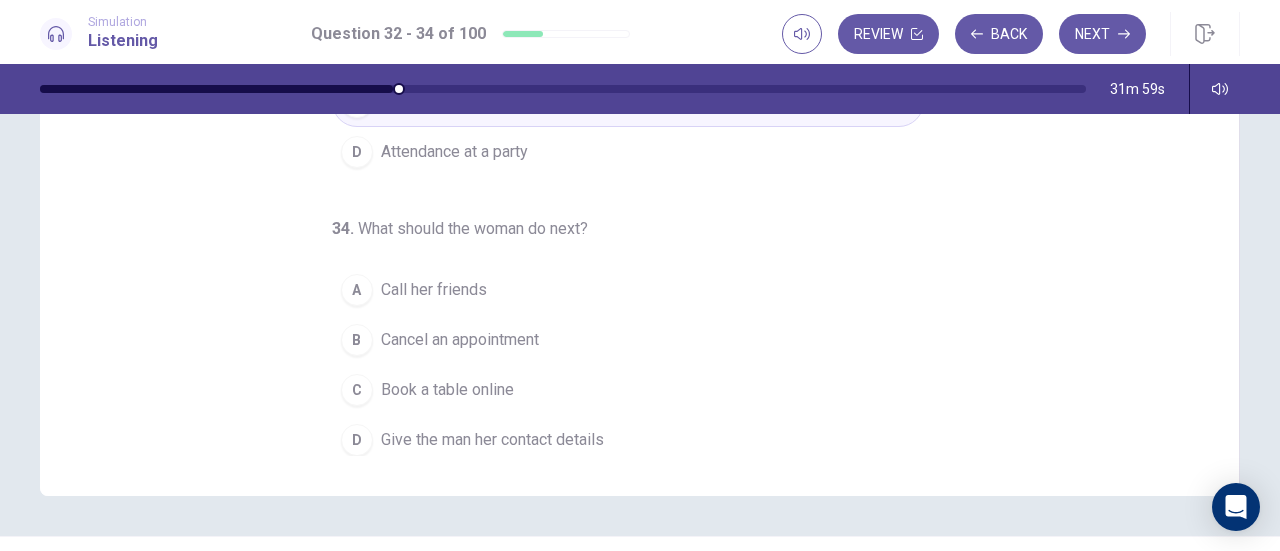 click on "Give the man her contact details" at bounding box center (492, 440) 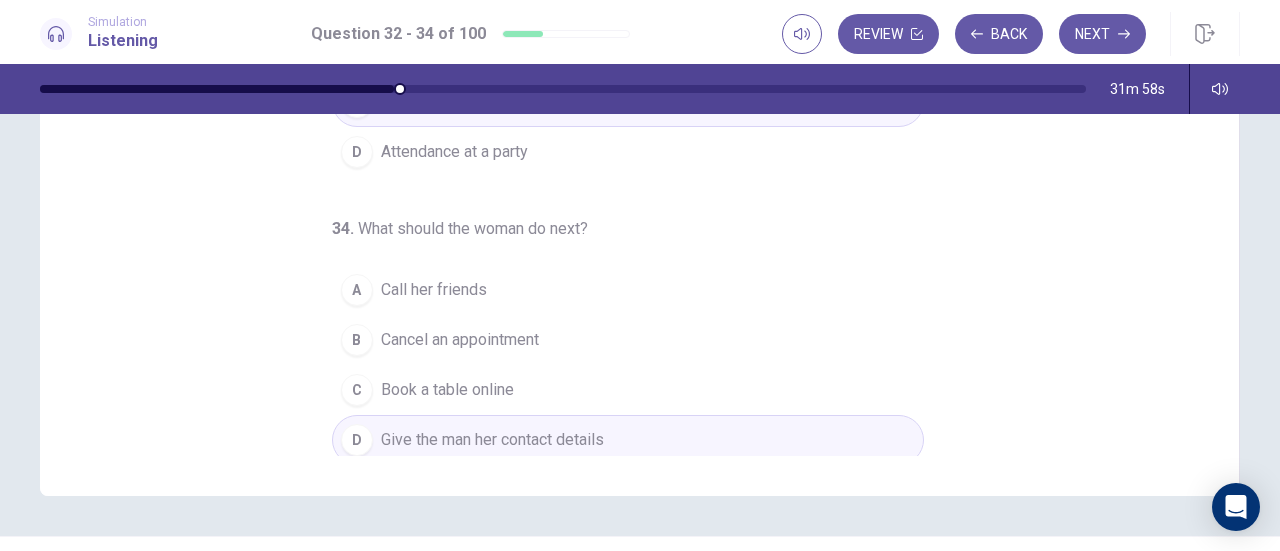 scroll, scrollTop: 0, scrollLeft: 0, axis: both 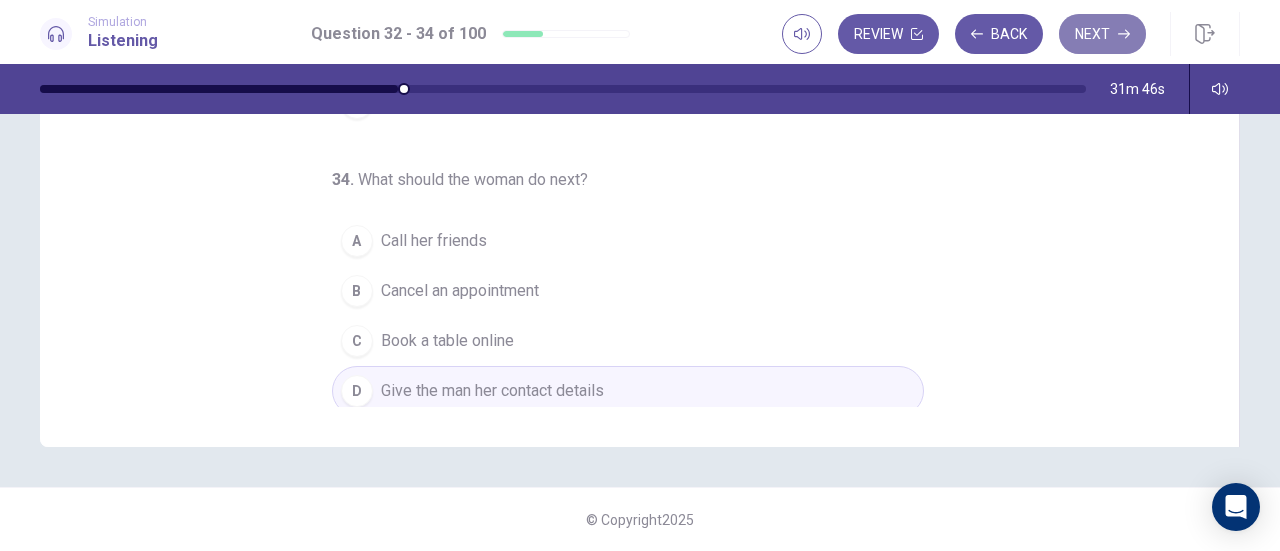 click on "Next" at bounding box center (1102, 34) 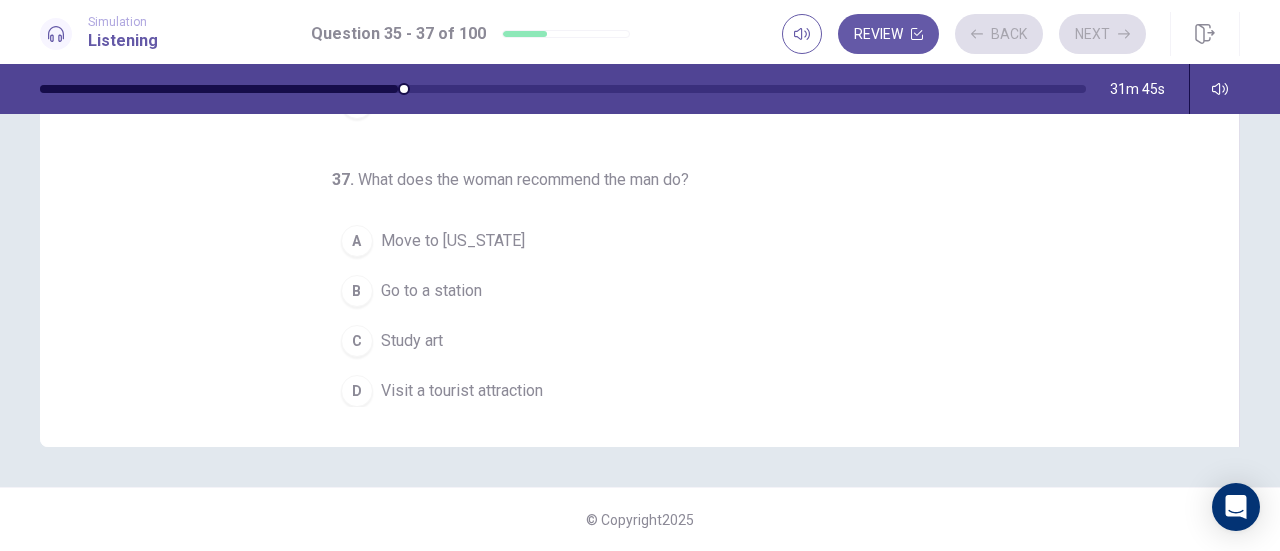 scroll, scrollTop: 0, scrollLeft: 0, axis: both 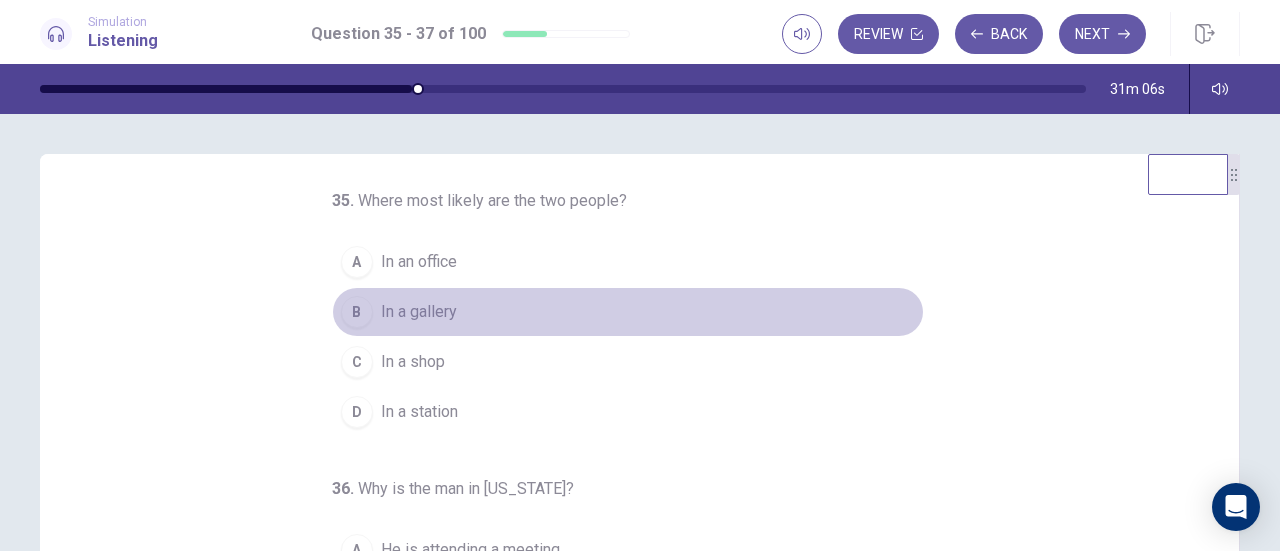 click on "In a gallery" at bounding box center (419, 312) 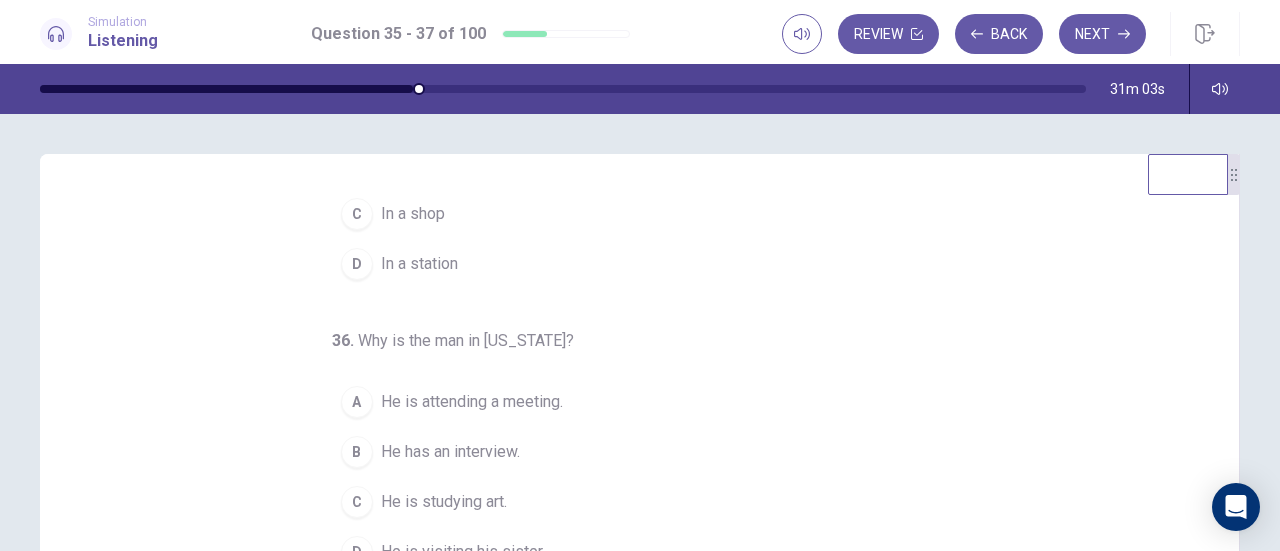 scroll, scrollTop: 200, scrollLeft: 0, axis: vertical 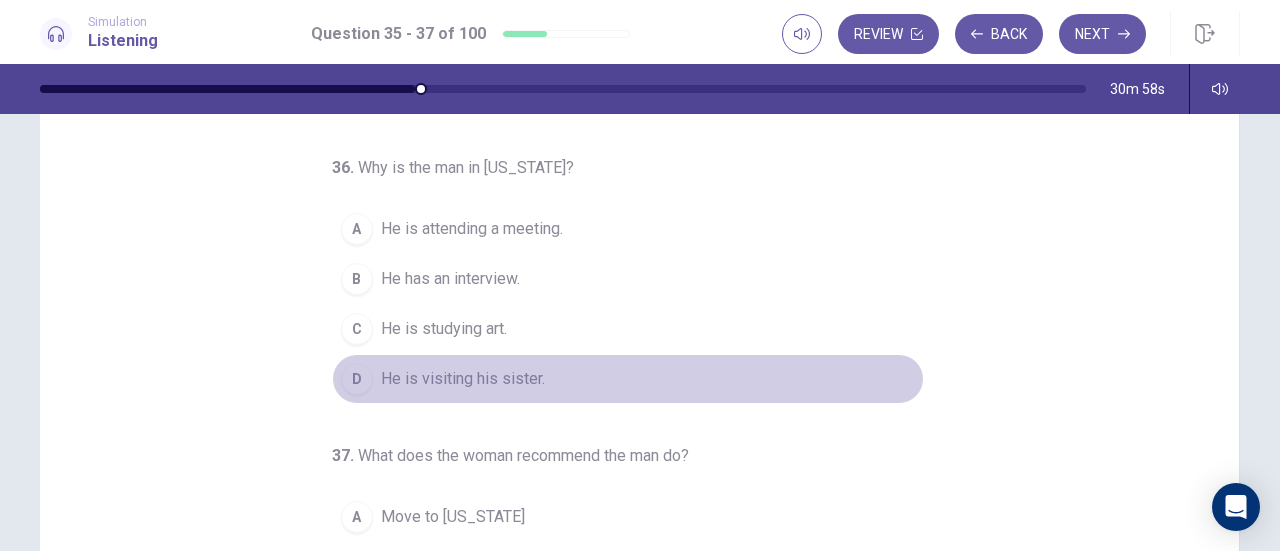 click on "He is visiting his sister." at bounding box center [463, 379] 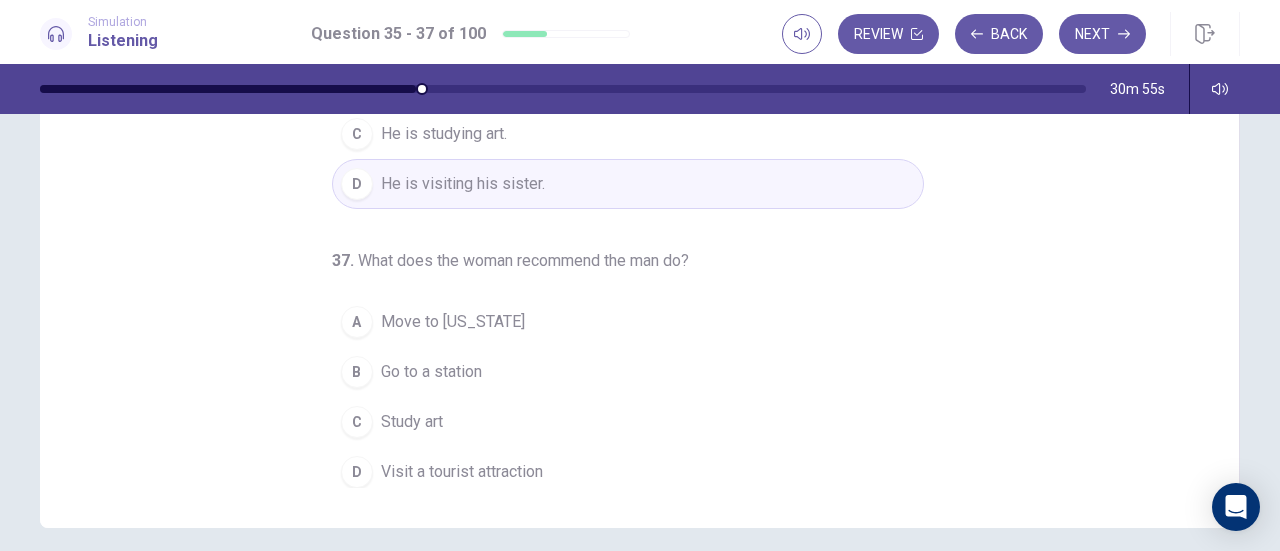 scroll, scrollTop: 322, scrollLeft: 0, axis: vertical 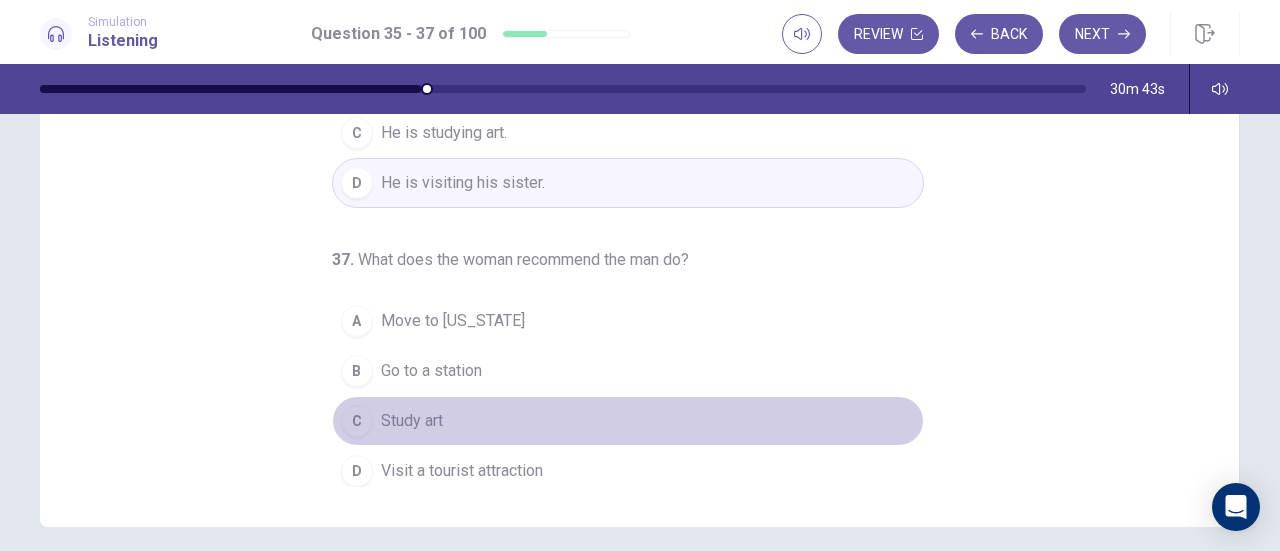 click on "Study art" at bounding box center (412, 421) 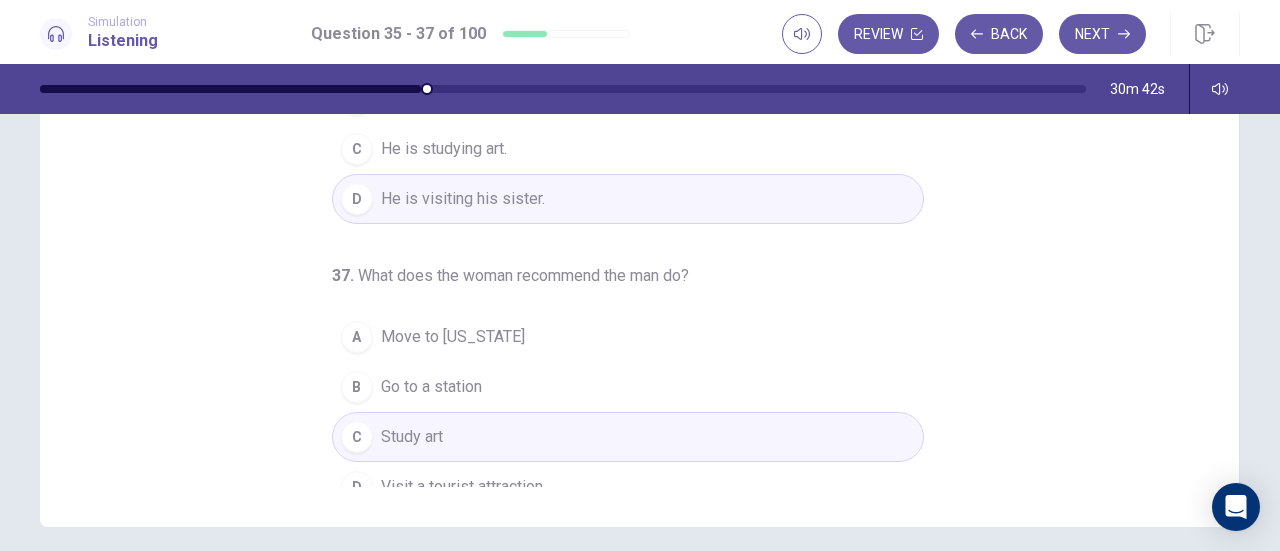 scroll, scrollTop: 200, scrollLeft: 0, axis: vertical 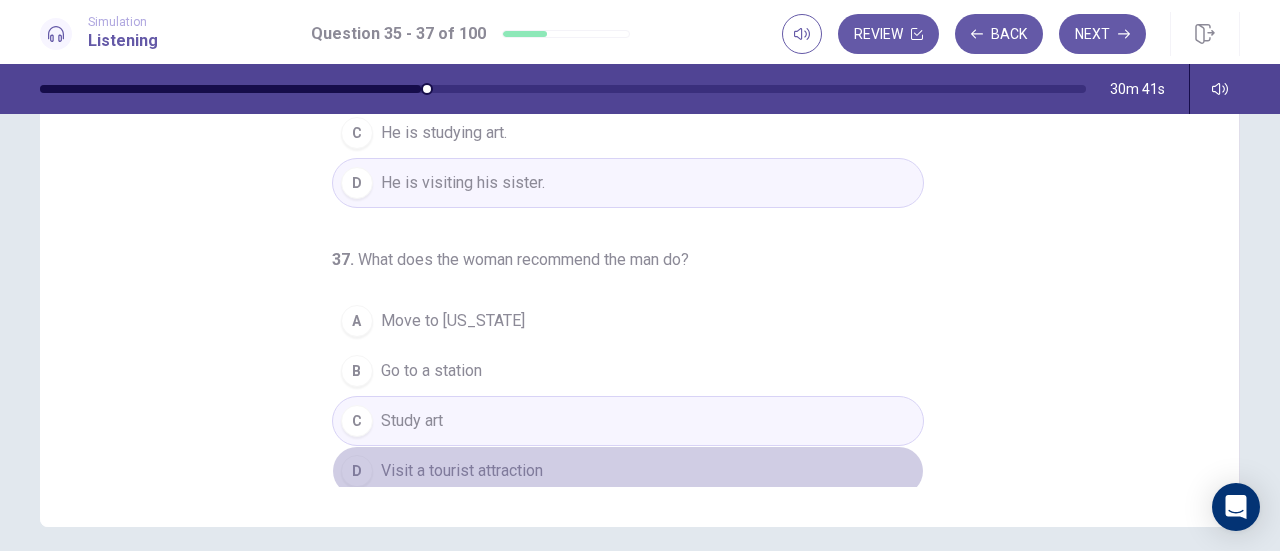 click on "D Visit a tourist attraction" at bounding box center [628, 471] 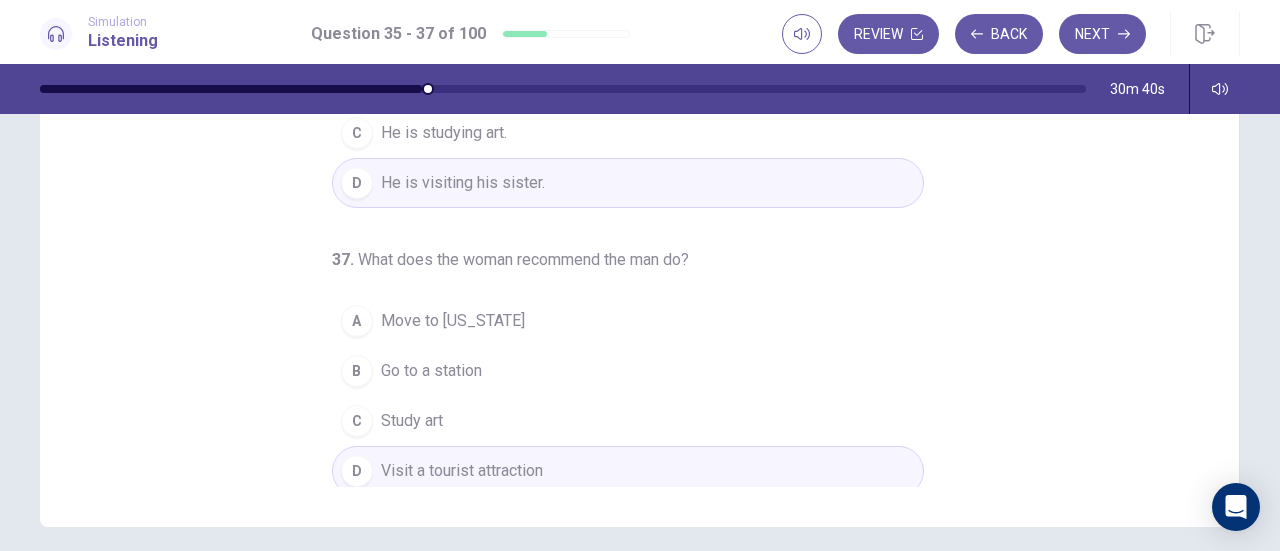 scroll, scrollTop: 0, scrollLeft: 0, axis: both 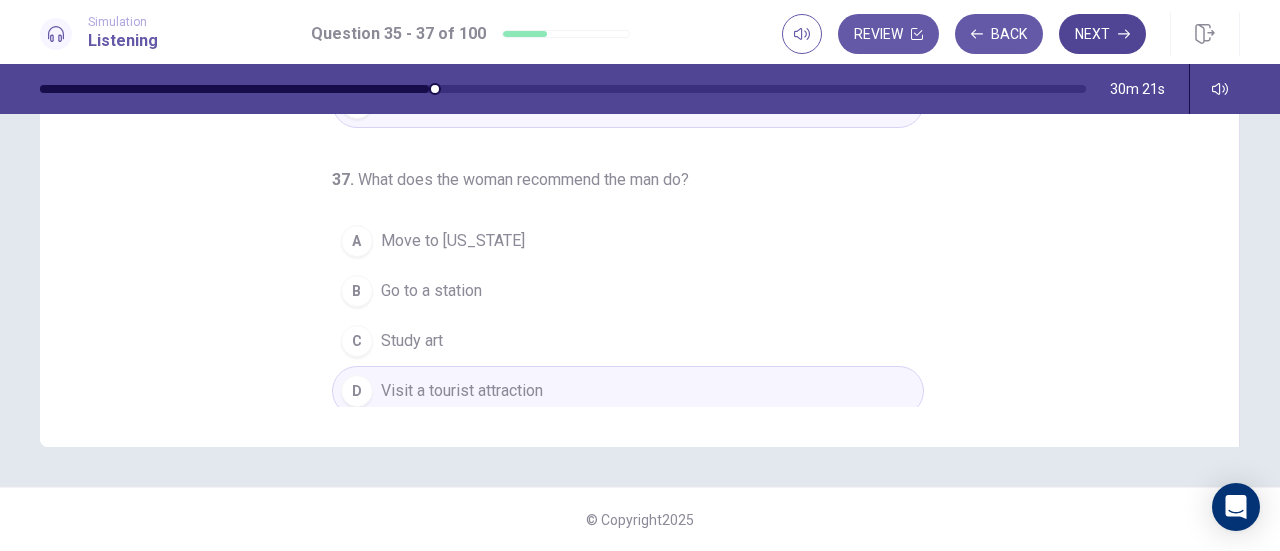 click on "Next" at bounding box center [1102, 34] 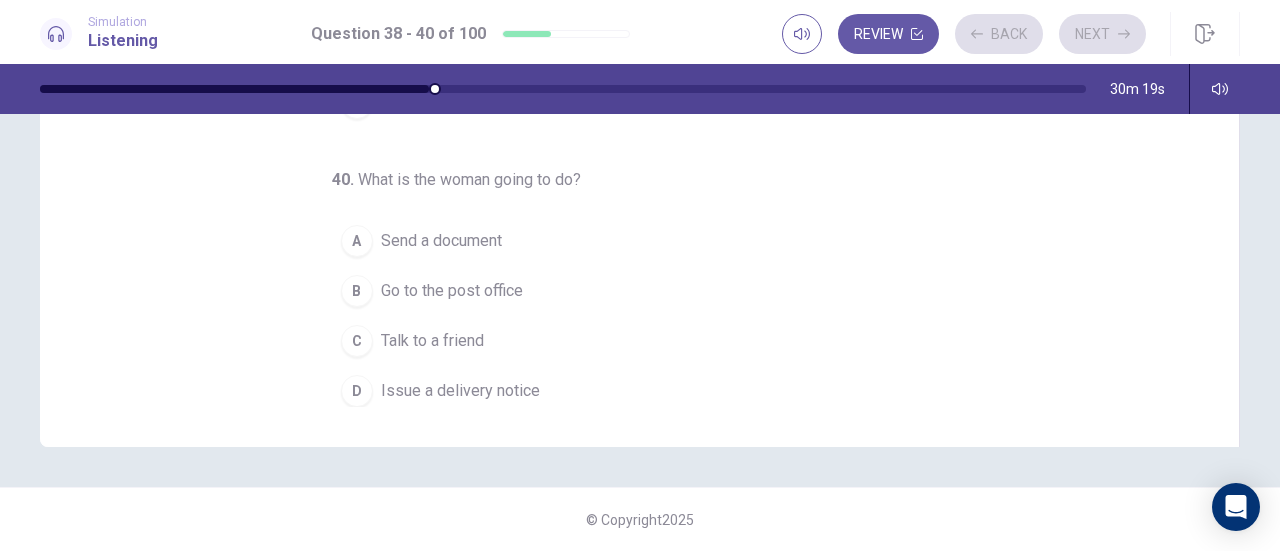 scroll, scrollTop: 0, scrollLeft: 0, axis: both 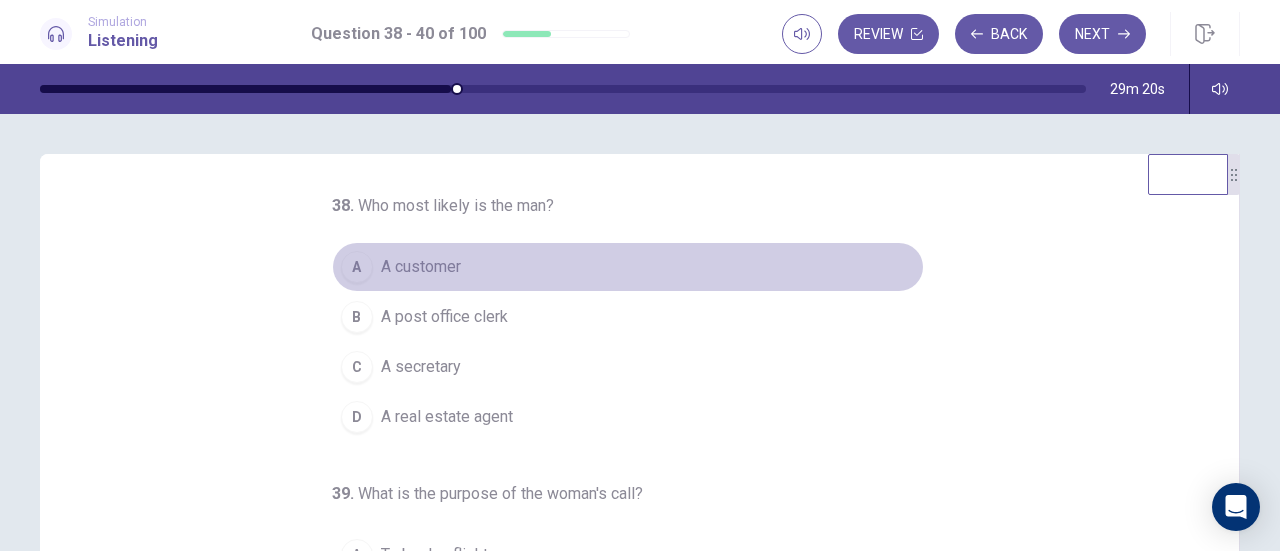 click on "A customer" at bounding box center (421, 267) 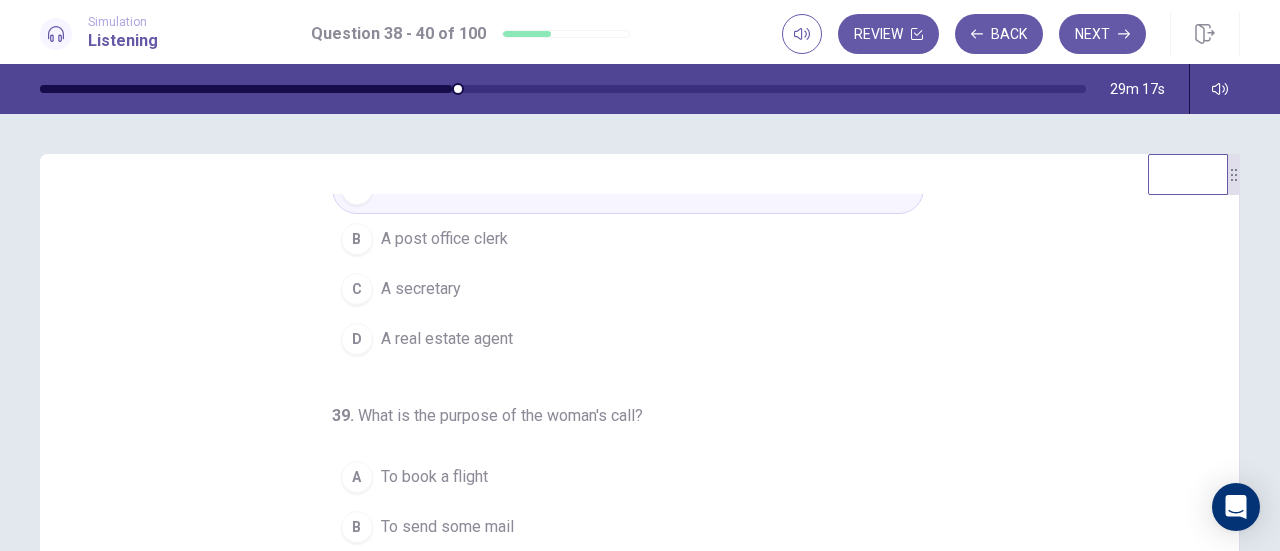 scroll, scrollTop: 77, scrollLeft: 0, axis: vertical 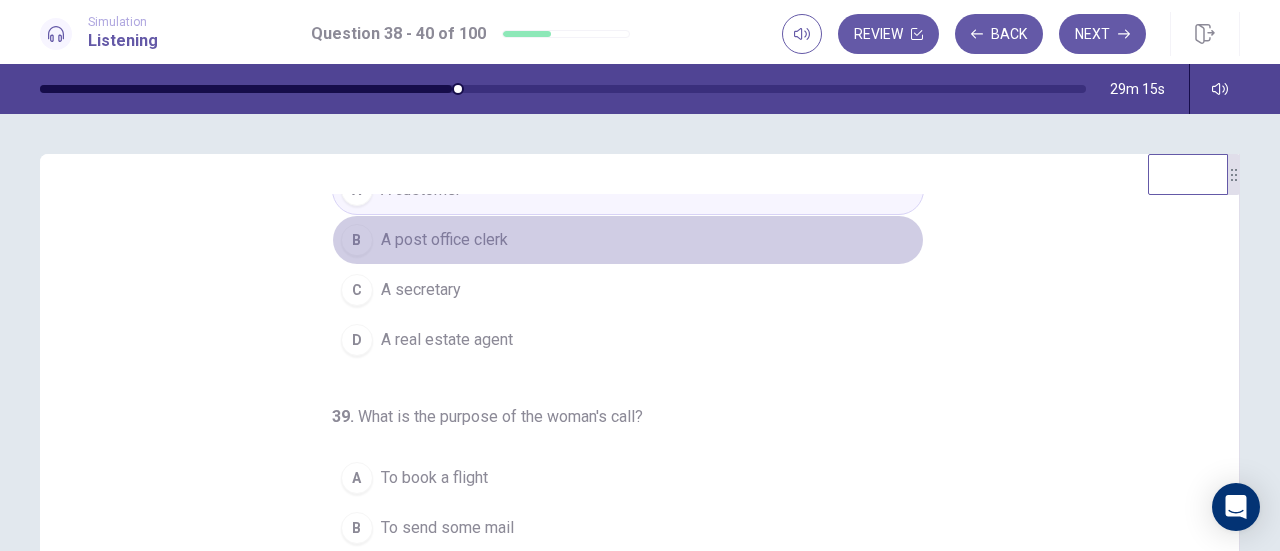 drag, startPoint x: 520, startPoint y: 253, endPoint x: 710, endPoint y: 382, distance: 229.65408 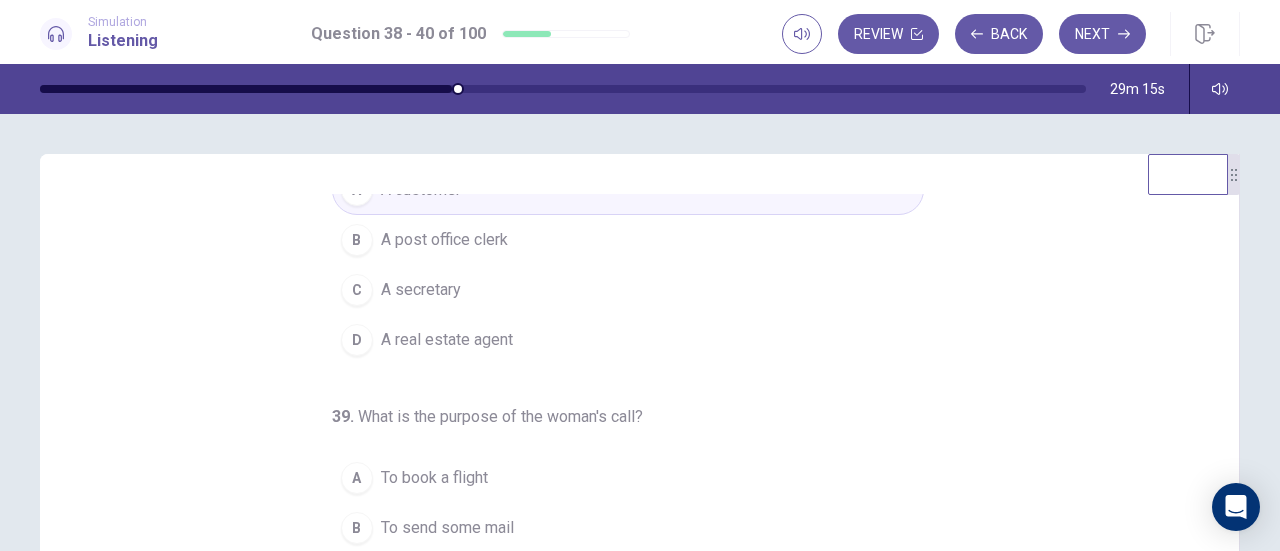 scroll, scrollTop: 200, scrollLeft: 0, axis: vertical 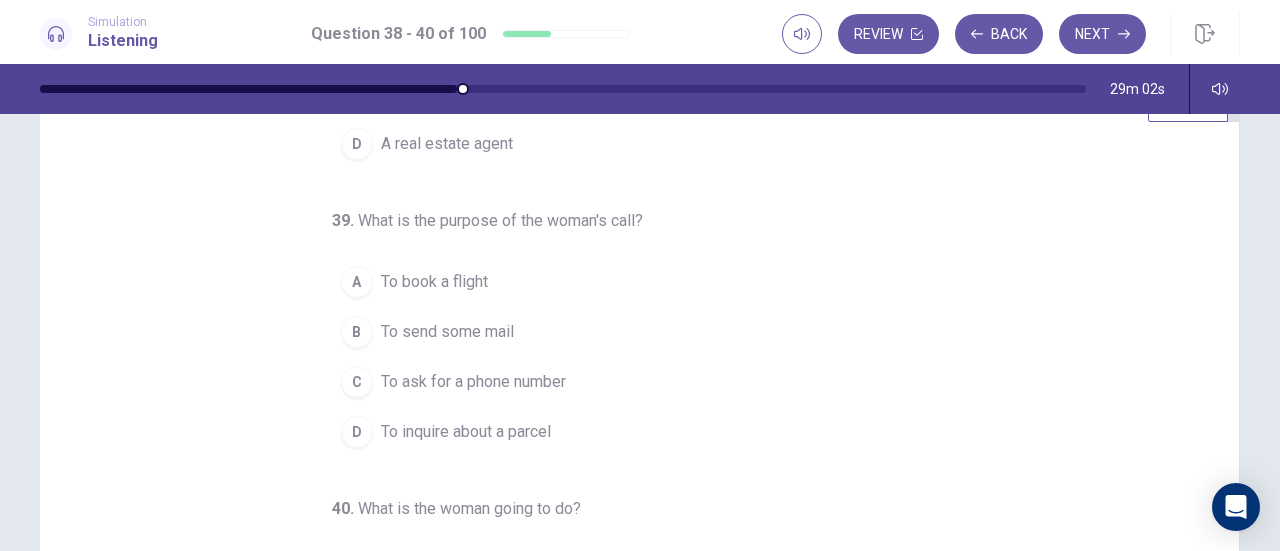 click on "To inquire about a parcel" at bounding box center [466, 432] 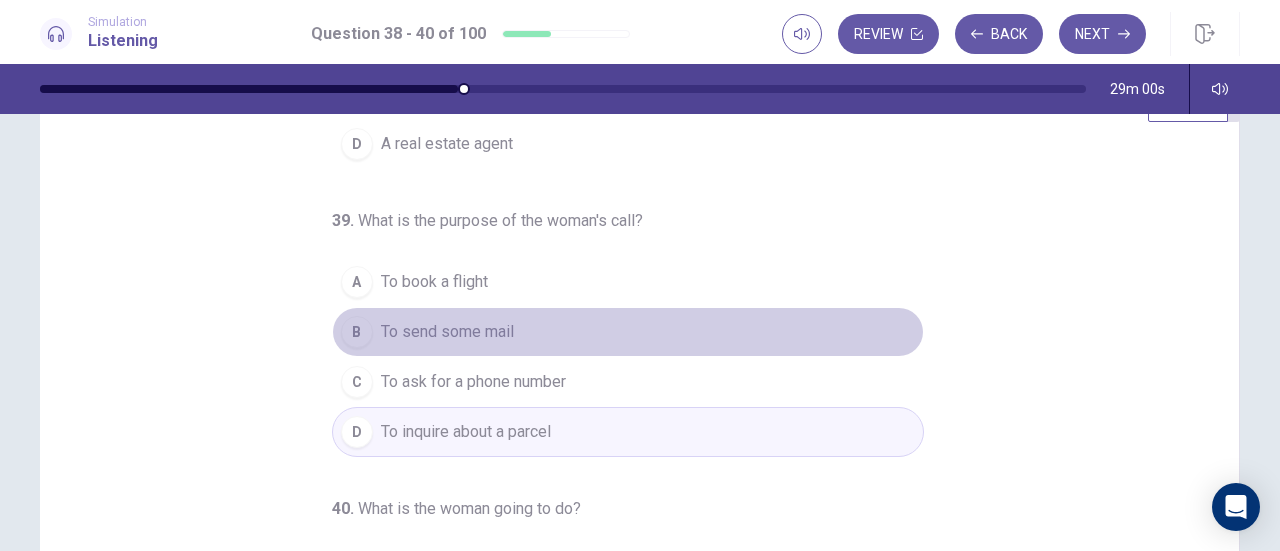 click on "B To send some mail" at bounding box center (628, 332) 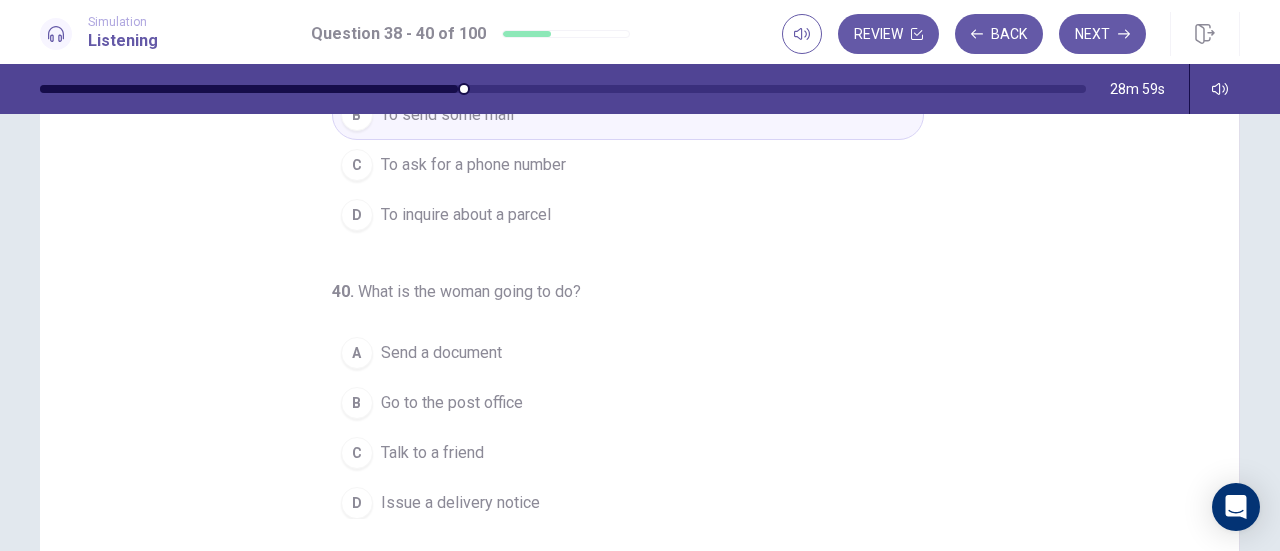 scroll, scrollTop: 377, scrollLeft: 0, axis: vertical 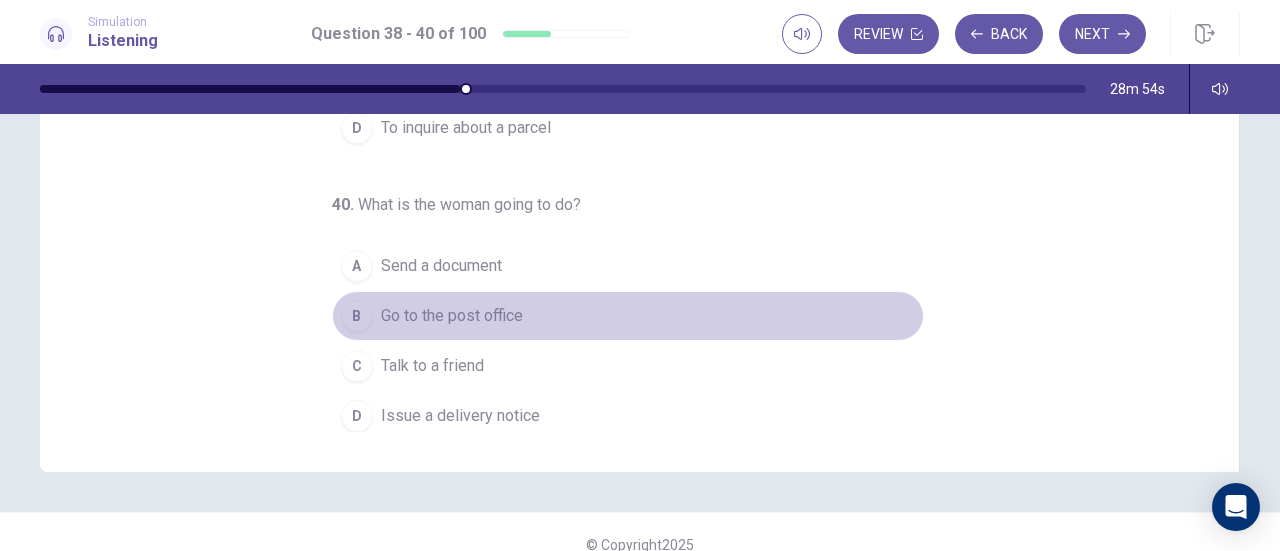 click on "Go to the post office" at bounding box center (452, 316) 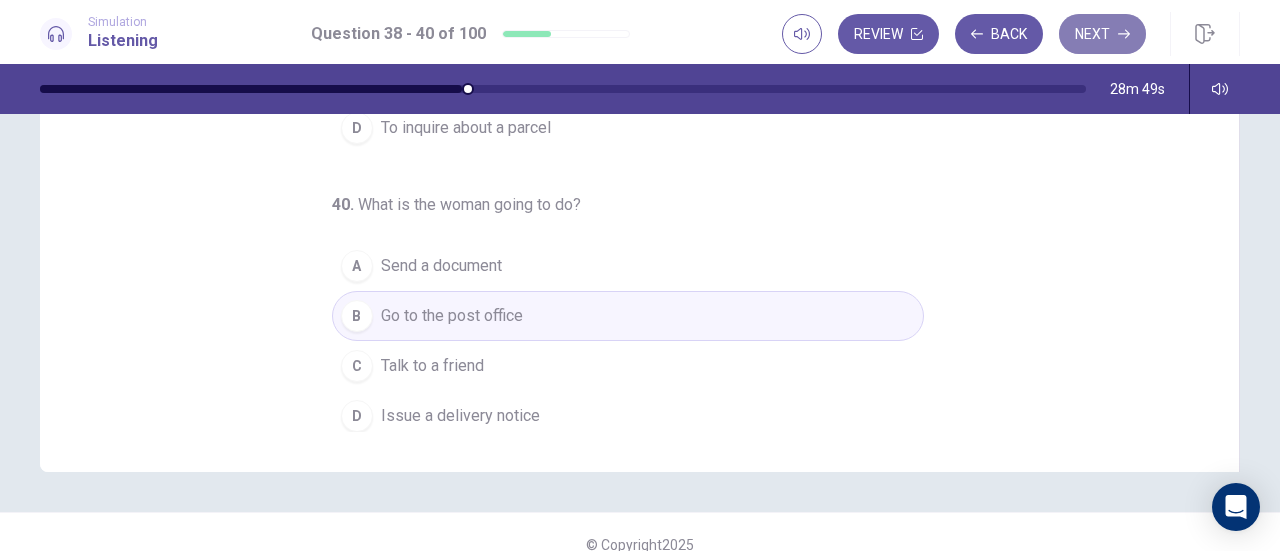 click on "Next" at bounding box center (1102, 34) 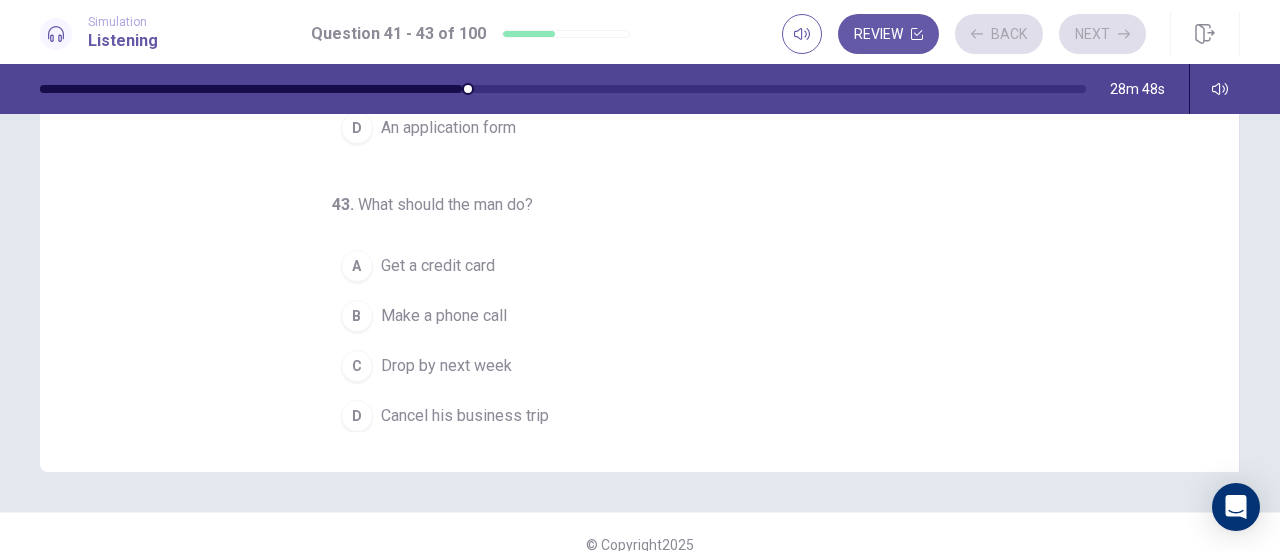 scroll, scrollTop: 0, scrollLeft: 0, axis: both 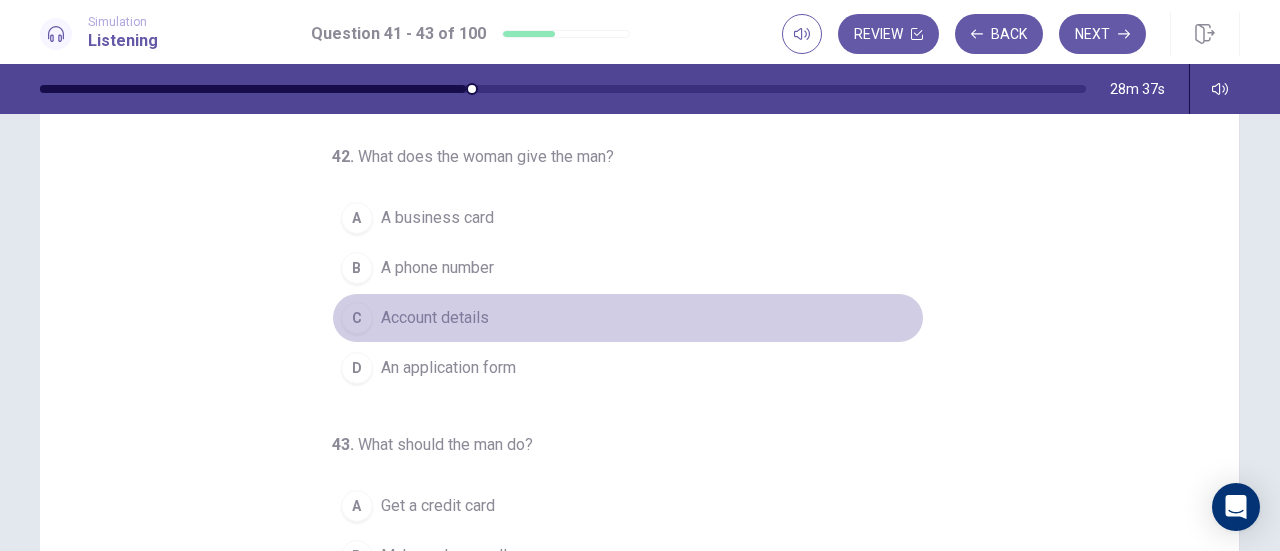 click on "C Account details" at bounding box center [628, 318] 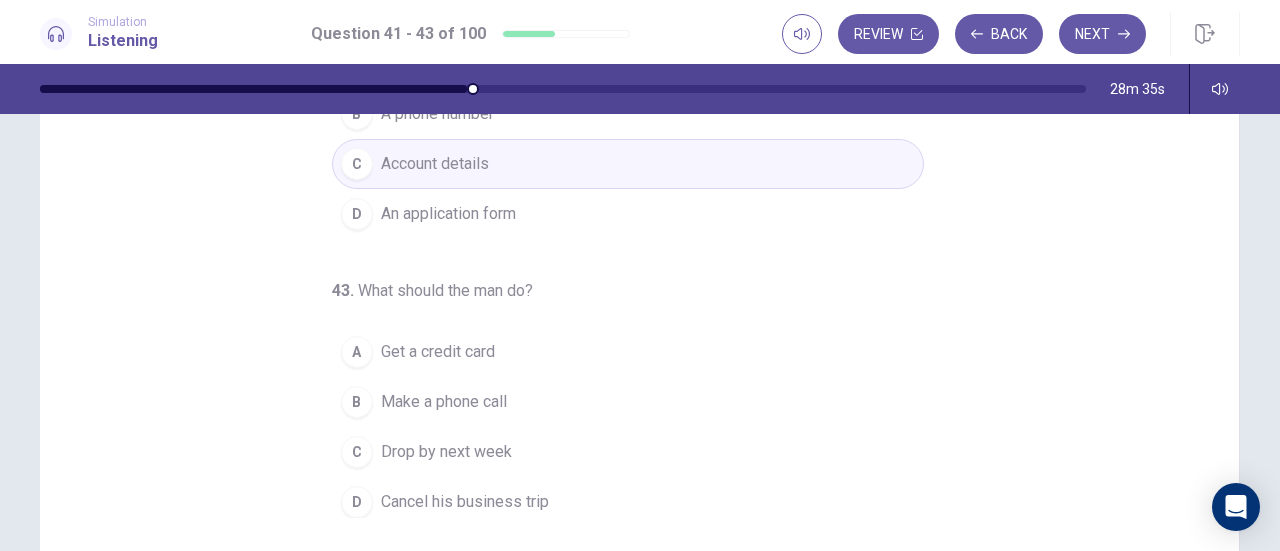 scroll, scrollTop: 379, scrollLeft: 0, axis: vertical 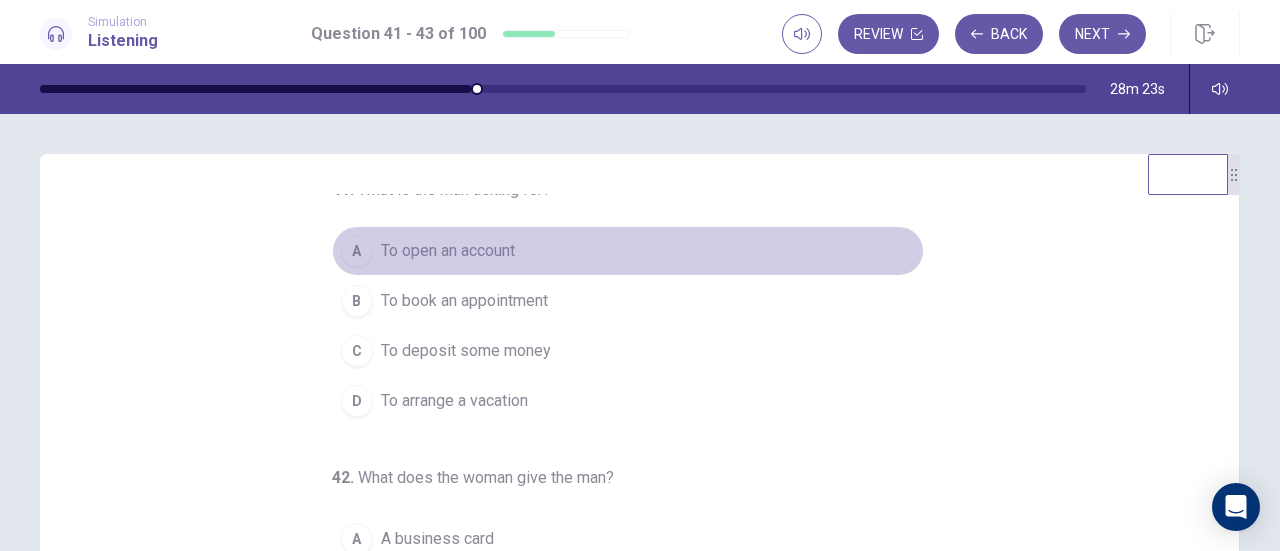 click on "To open an account" at bounding box center (448, 251) 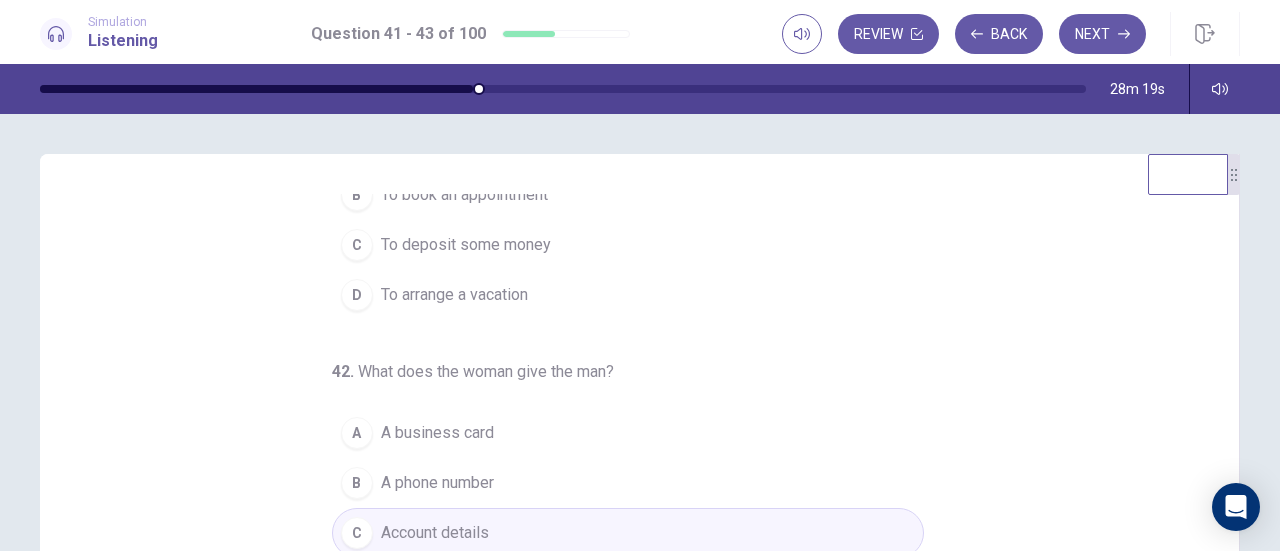 scroll, scrollTop: 200, scrollLeft: 0, axis: vertical 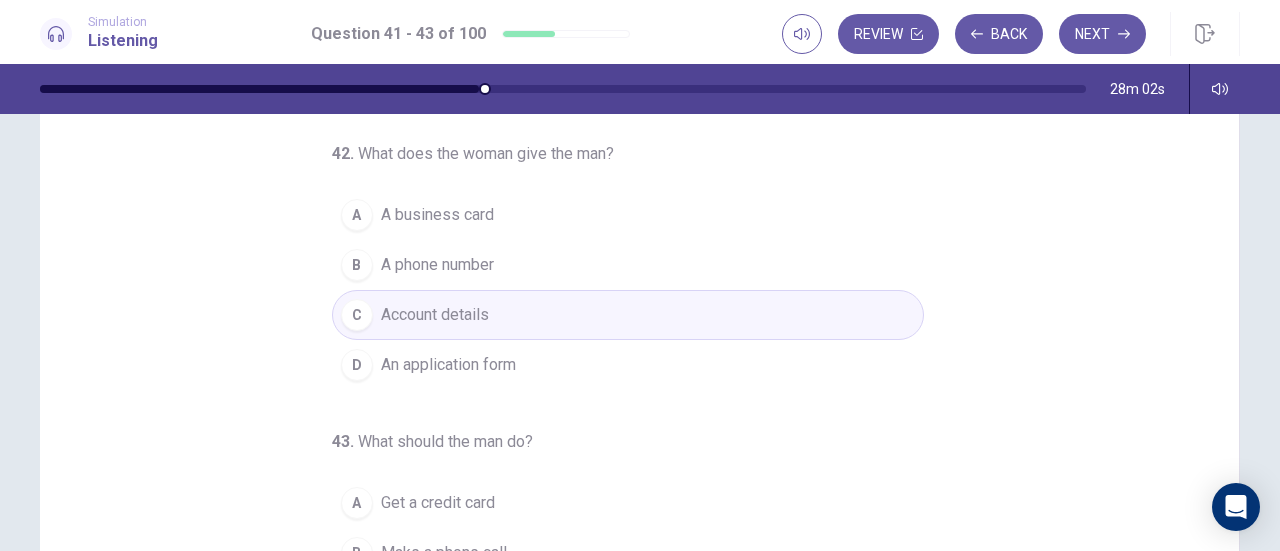 click on "A business card" at bounding box center (437, 215) 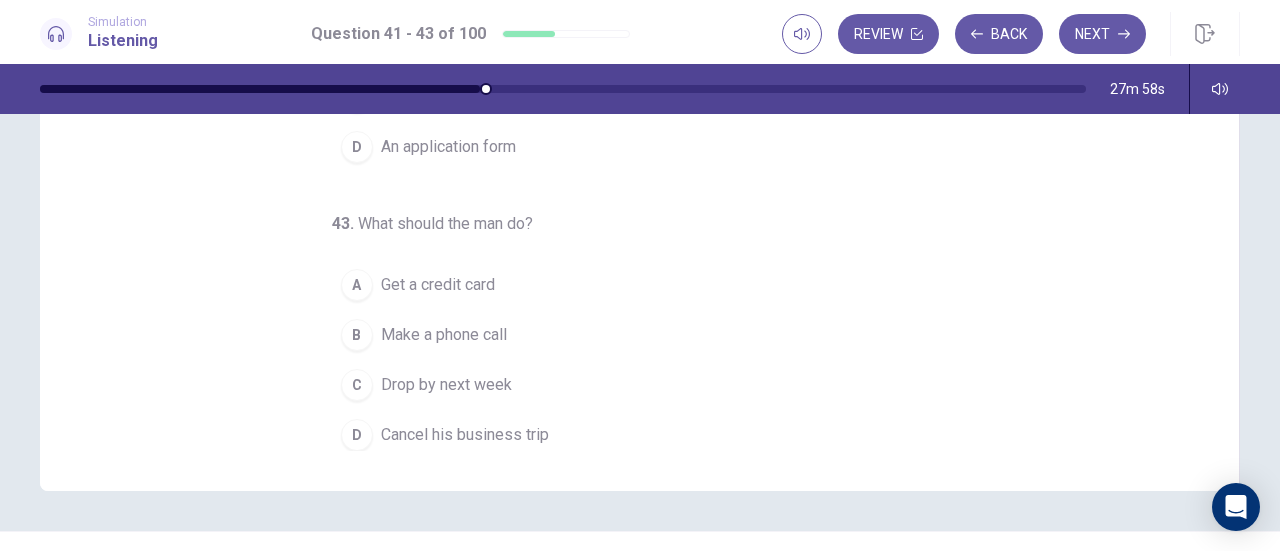 scroll, scrollTop: 378, scrollLeft: 0, axis: vertical 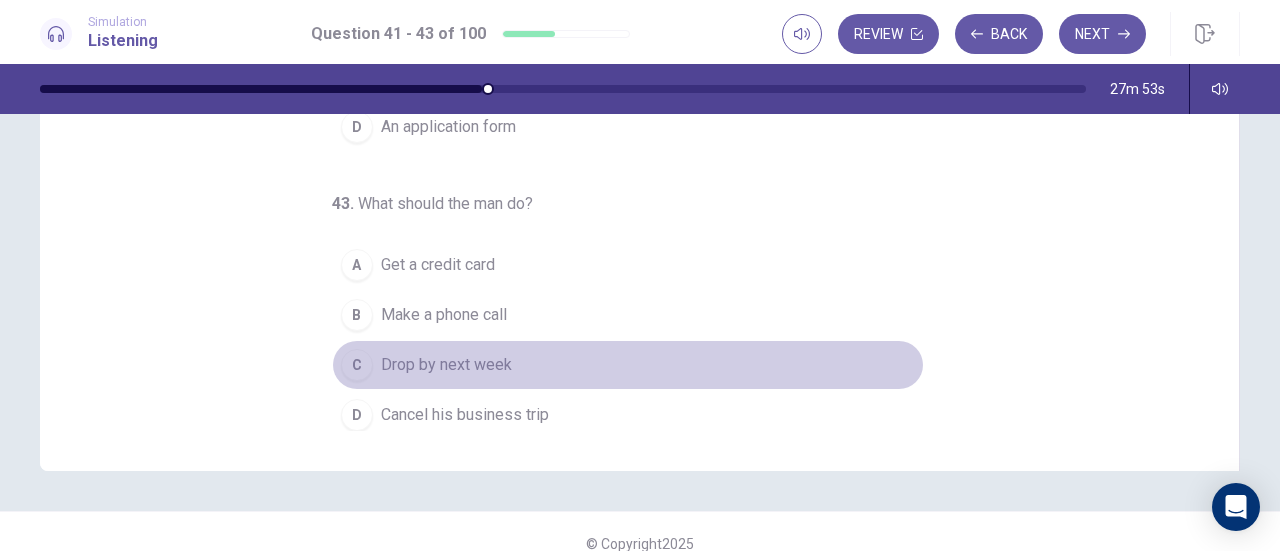 click on "Drop by next week" at bounding box center [446, 365] 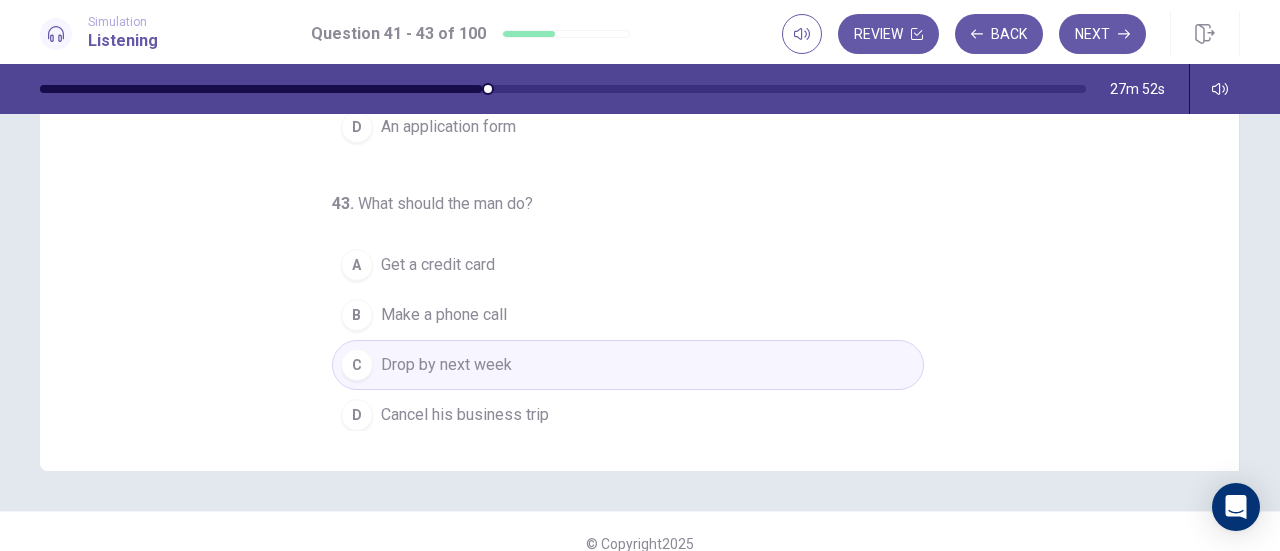 scroll, scrollTop: 0, scrollLeft: 0, axis: both 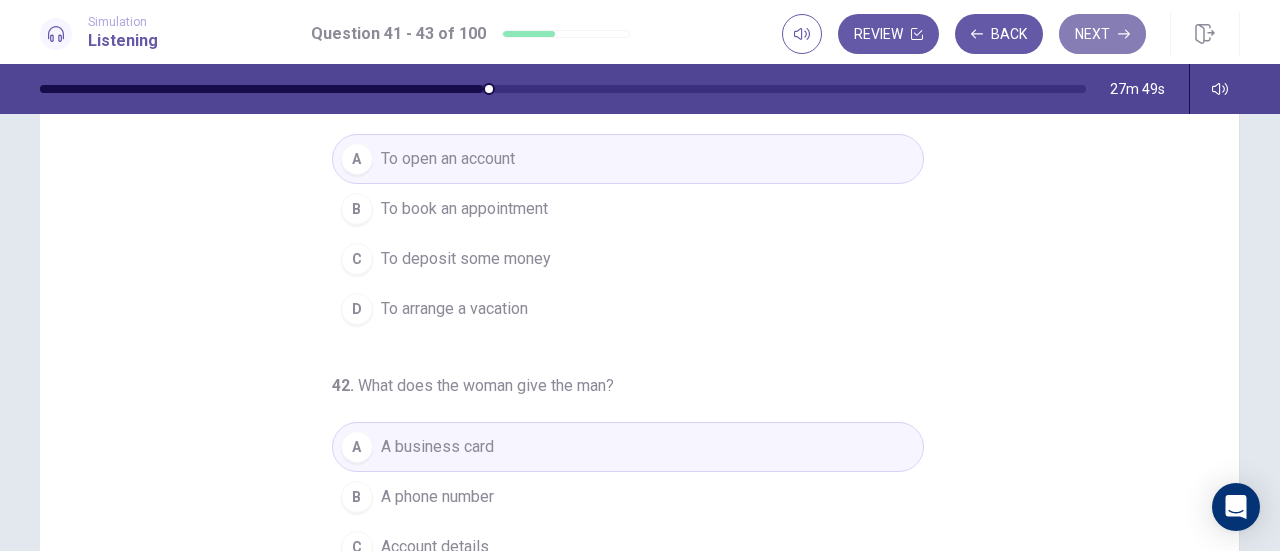 click on "Next" at bounding box center [1102, 34] 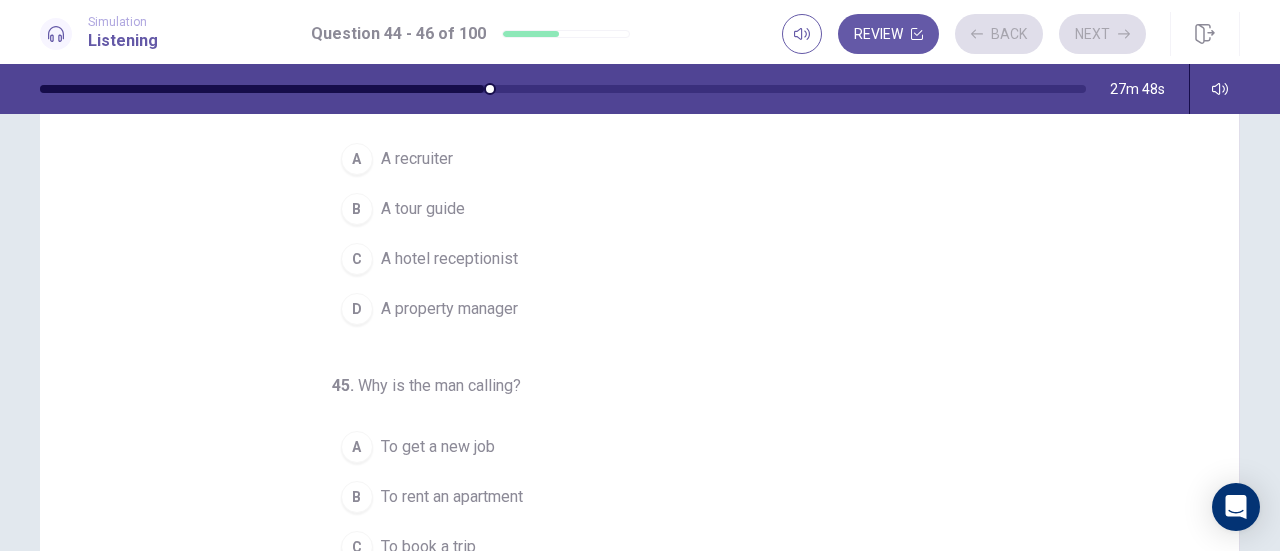 scroll, scrollTop: 0, scrollLeft: 0, axis: both 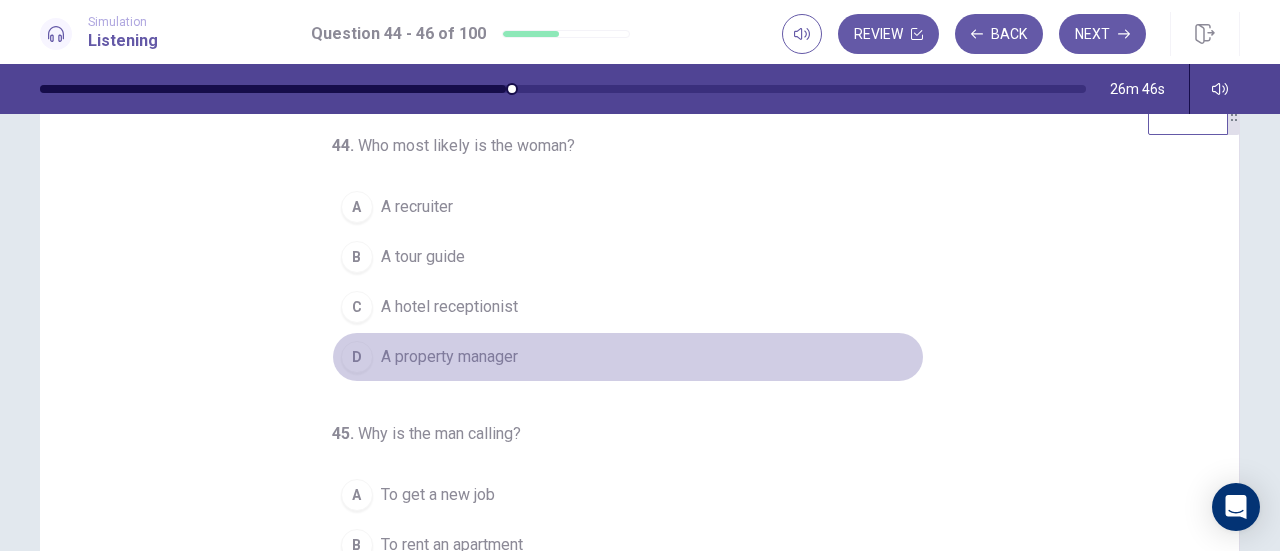 click on "A property manager" at bounding box center (449, 357) 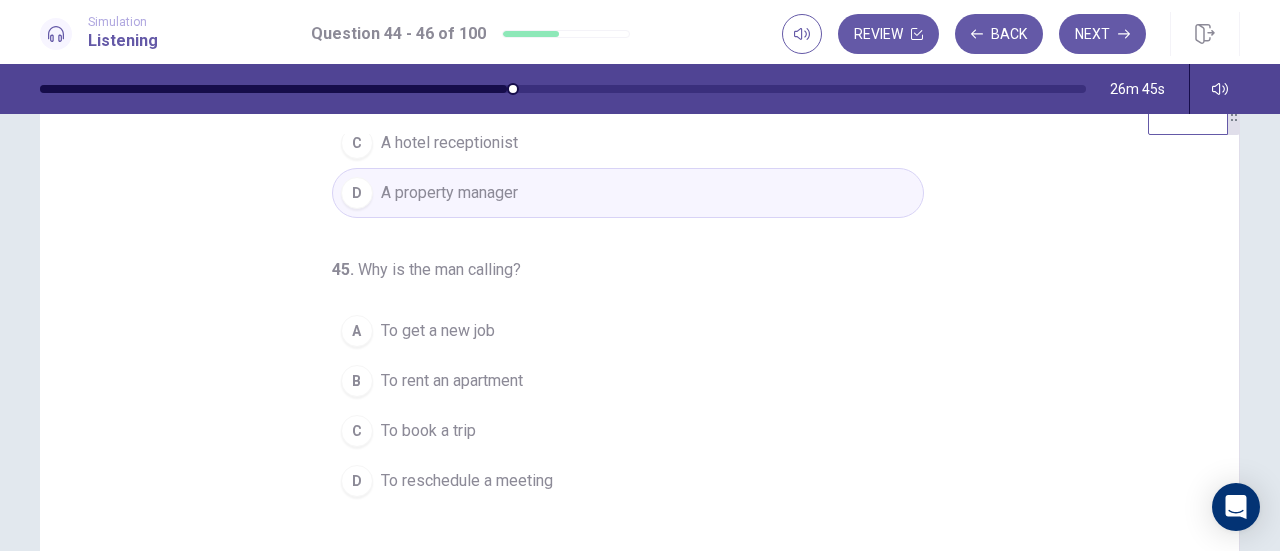 scroll, scrollTop: 200, scrollLeft: 0, axis: vertical 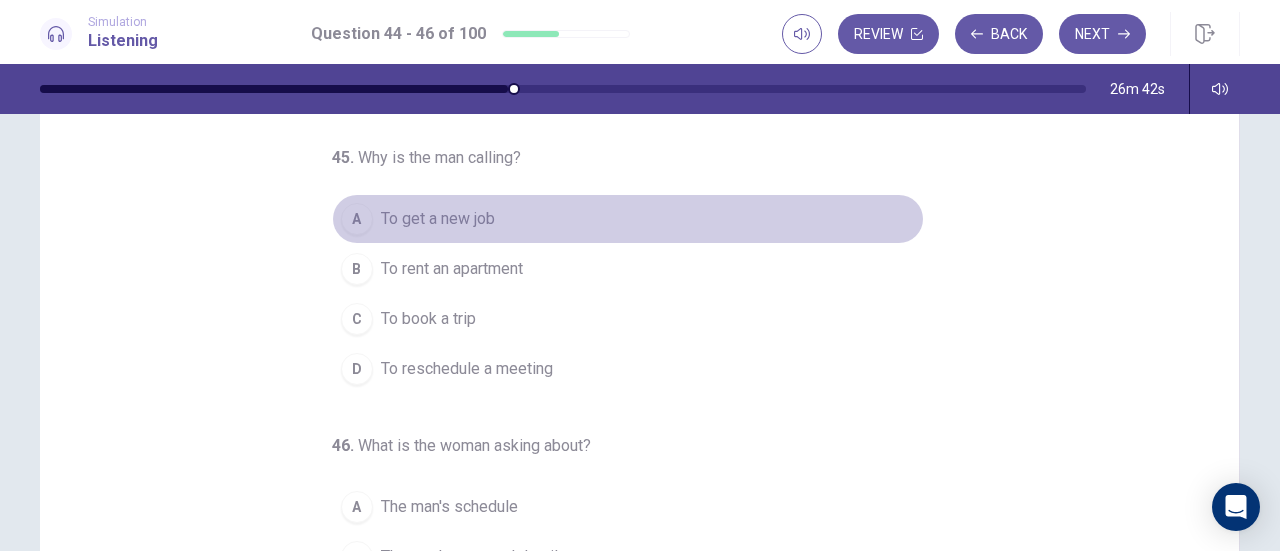 click on "To get a new job" at bounding box center [438, 219] 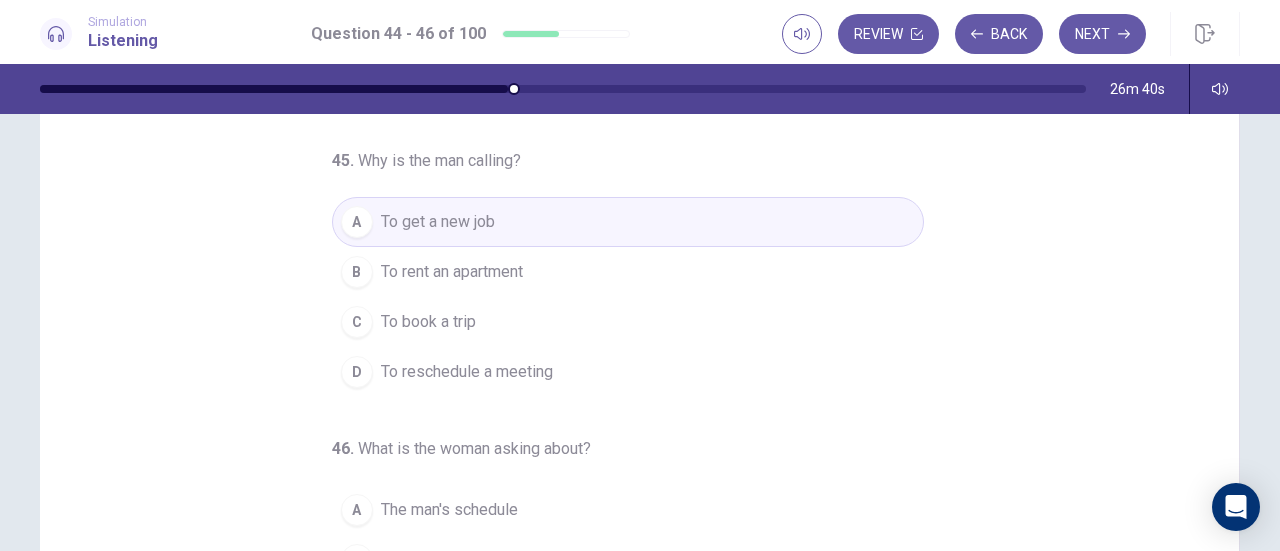 scroll, scrollTop: 132, scrollLeft: 0, axis: vertical 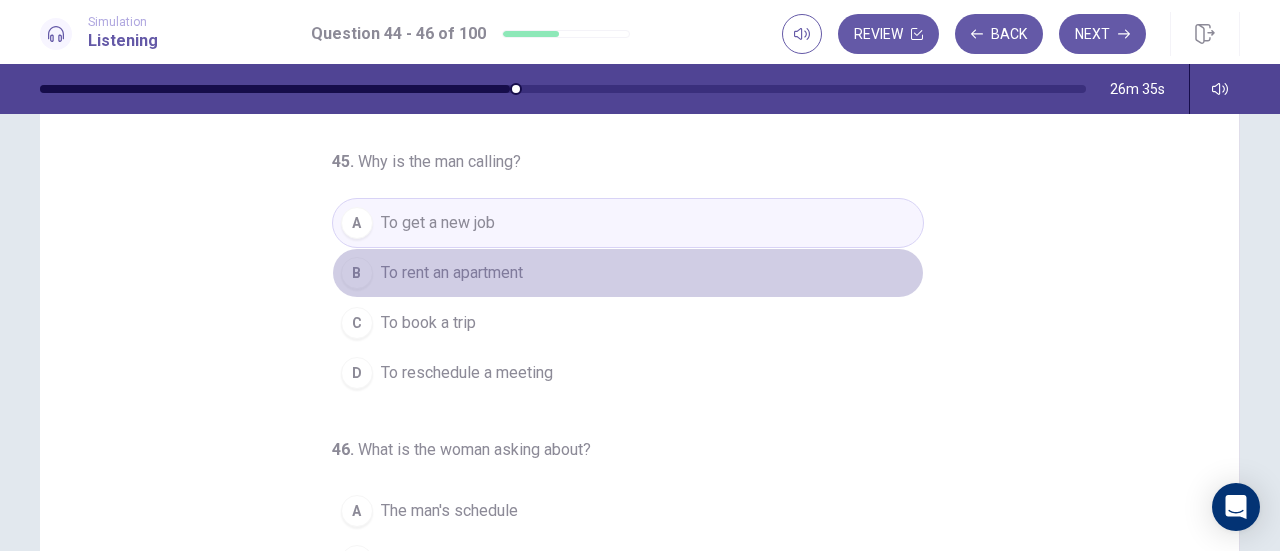 click on "To rent an apartment" at bounding box center (452, 273) 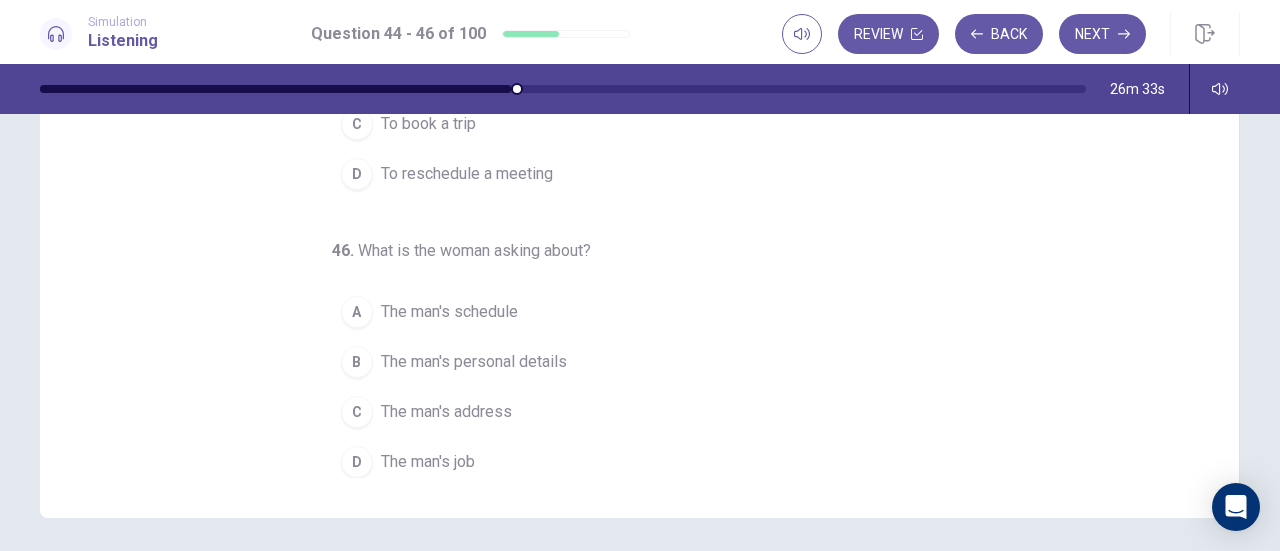 scroll, scrollTop: 402, scrollLeft: 0, axis: vertical 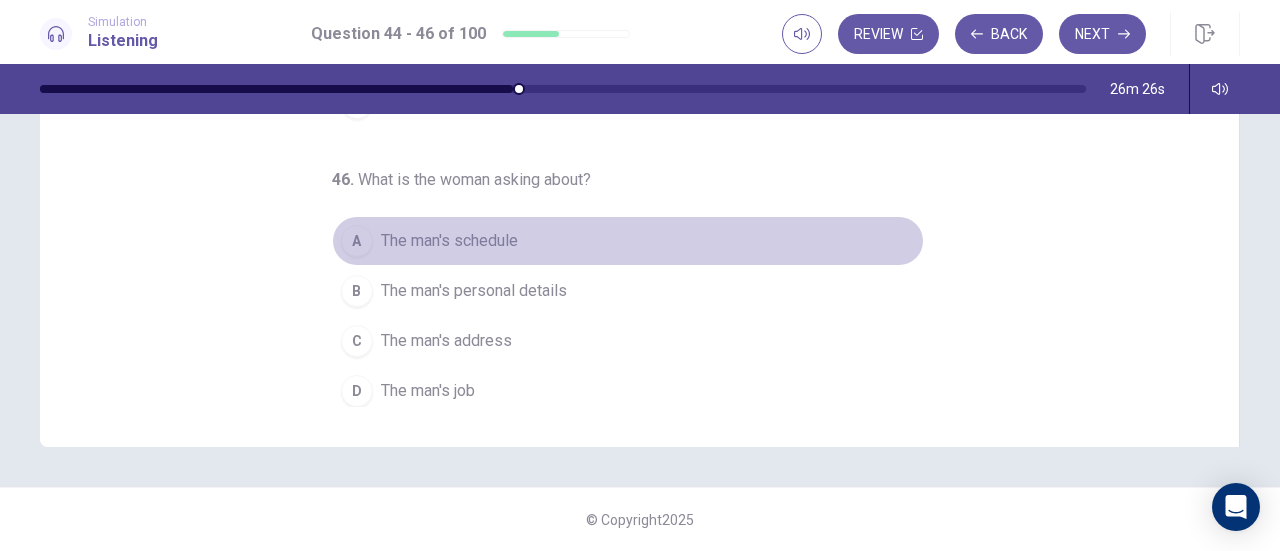 click on "The man's schedule" at bounding box center (449, 241) 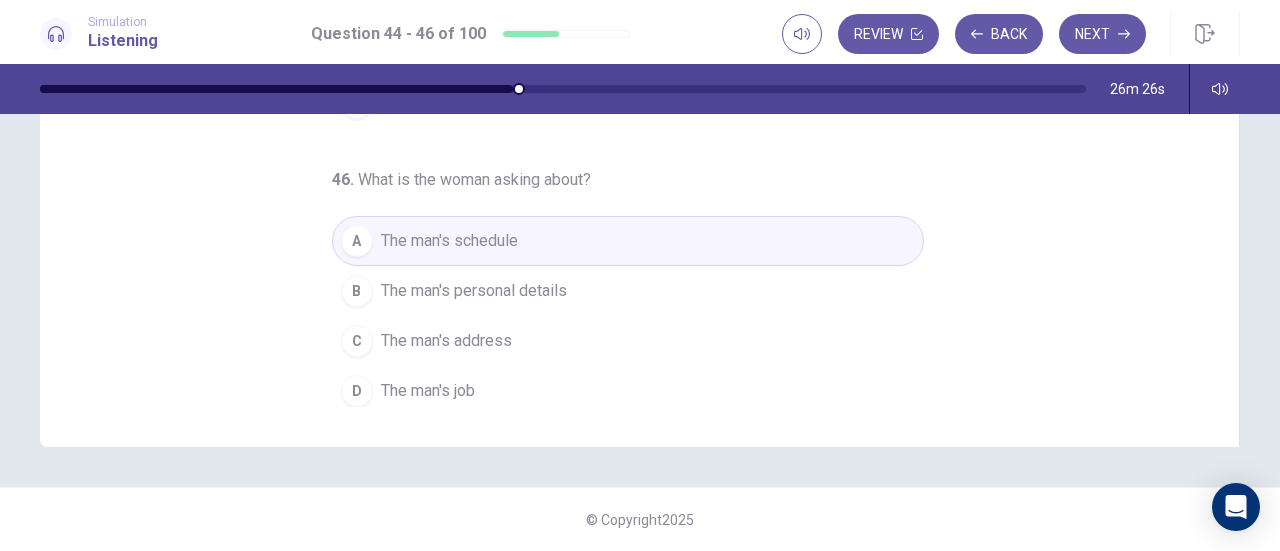 scroll, scrollTop: 0, scrollLeft: 0, axis: both 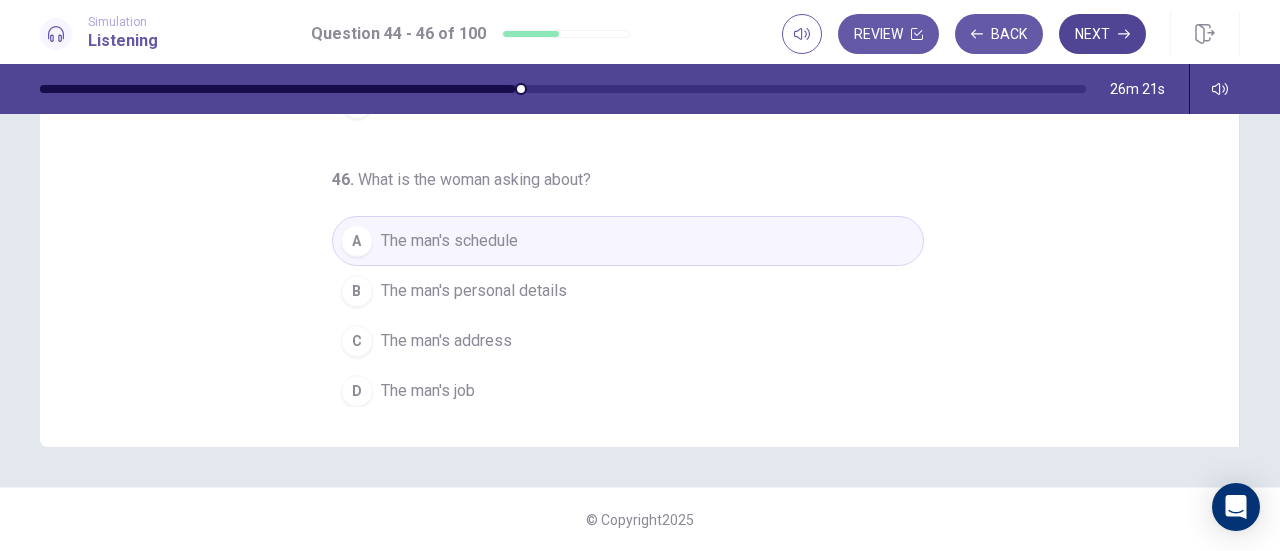click on "Next" at bounding box center [1102, 34] 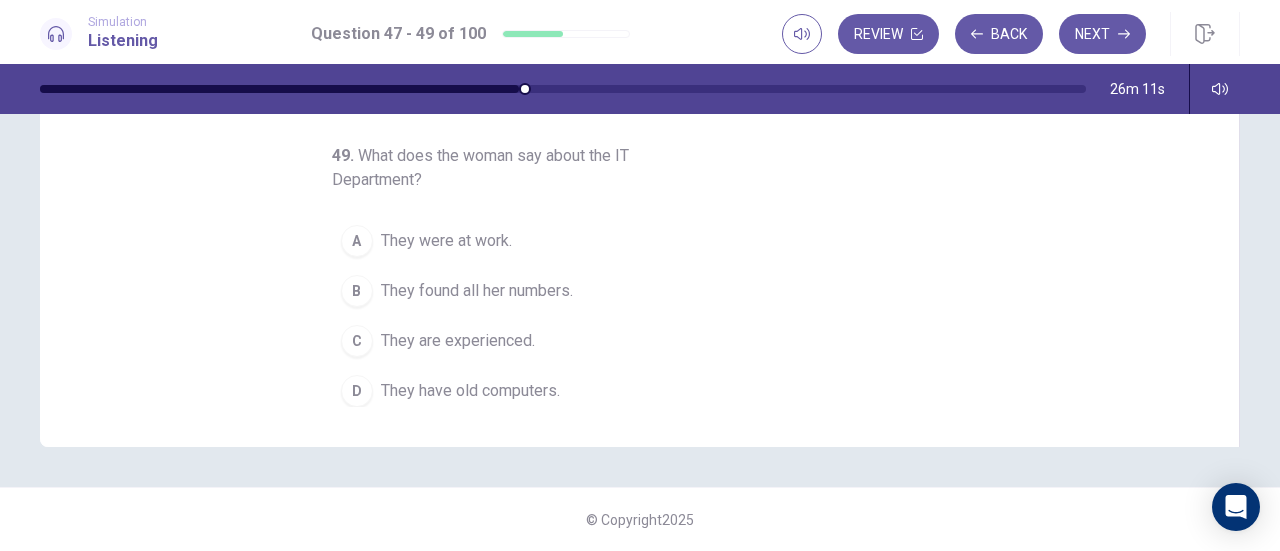 scroll, scrollTop: 0, scrollLeft: 0, axis: both 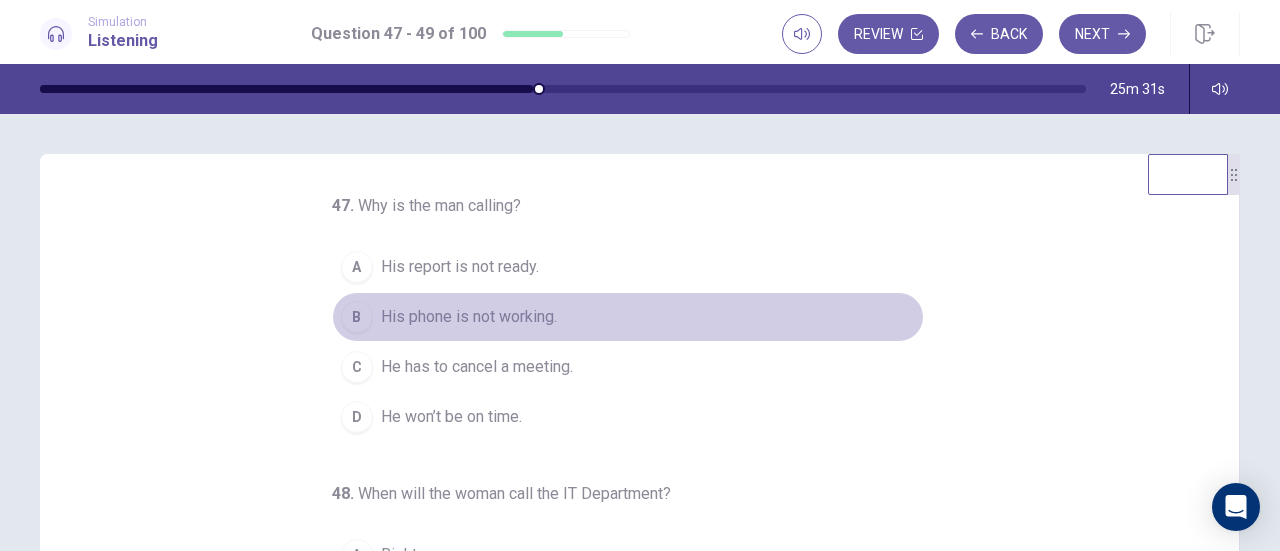 click on "His phone is not working." at bounding box center (469, 317) 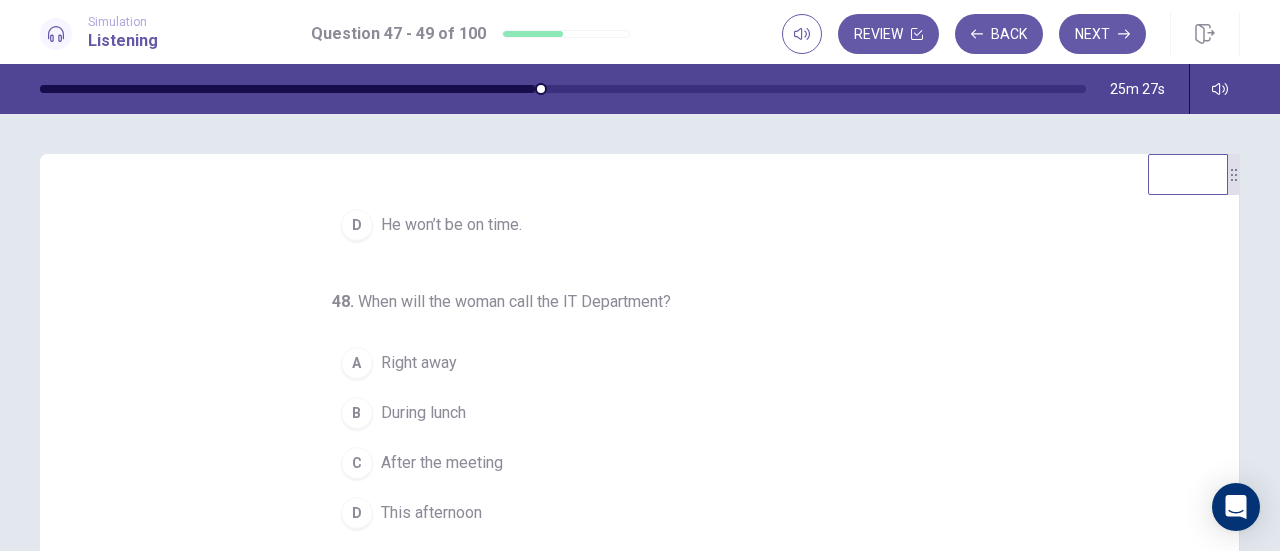 scroll, scrollTop: 224, scrollLeft: 0, axis: vertical 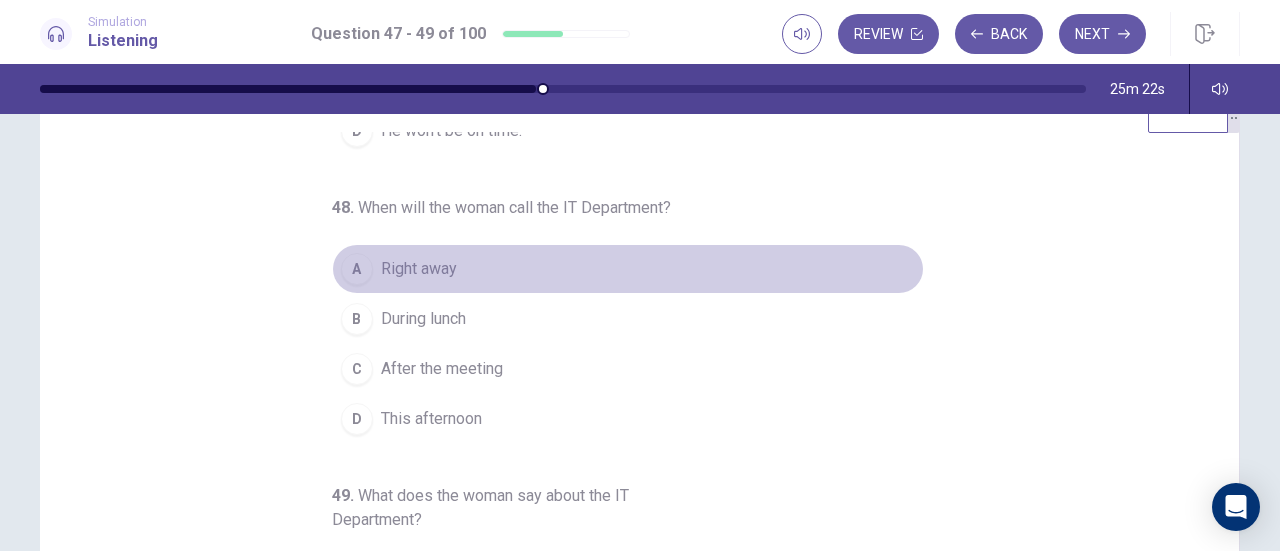 click on "Right away" at bounding box center (419, 269) 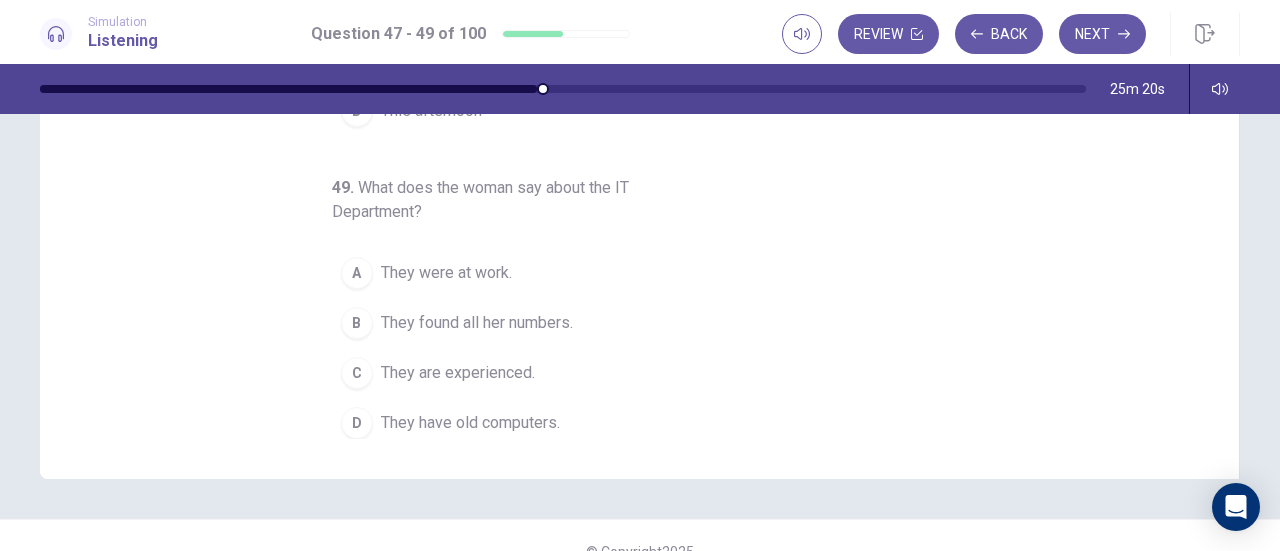 scroll, scrollTop: 376, scrollLeft: 0, axis: vertical 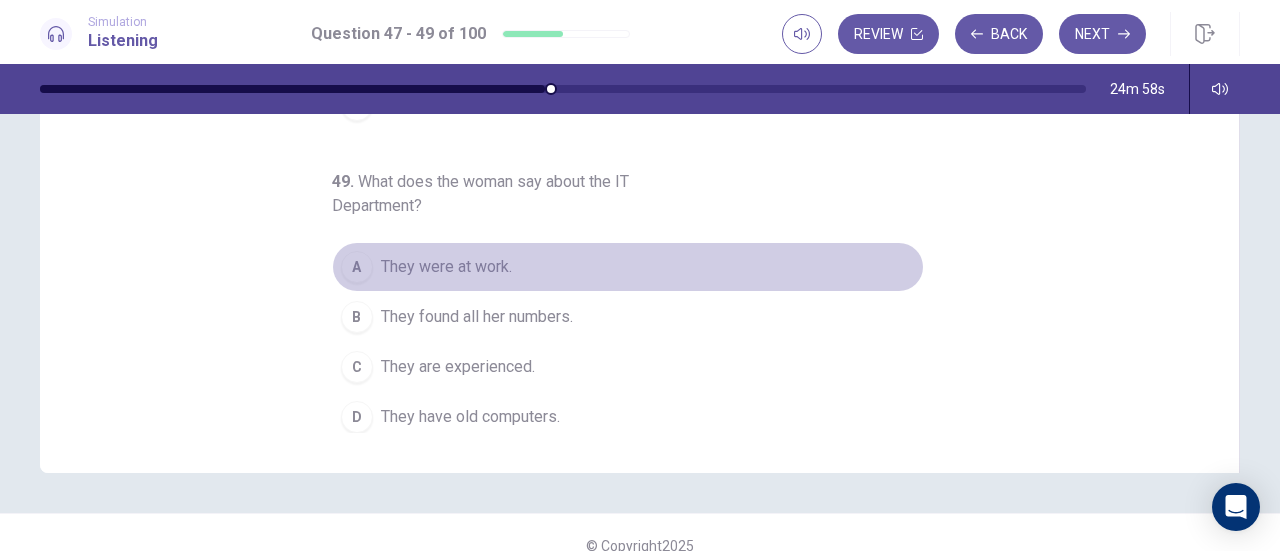 click on "They were at work." at bounding box center (446, 267) 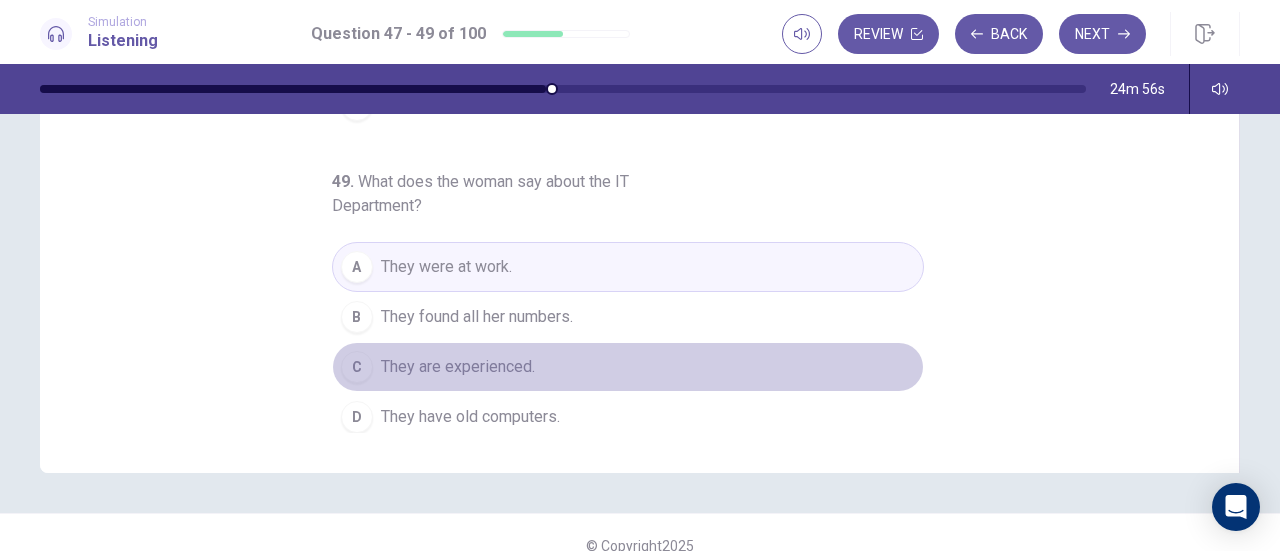 click on "They are experienced." at bounding box center (458, 367) 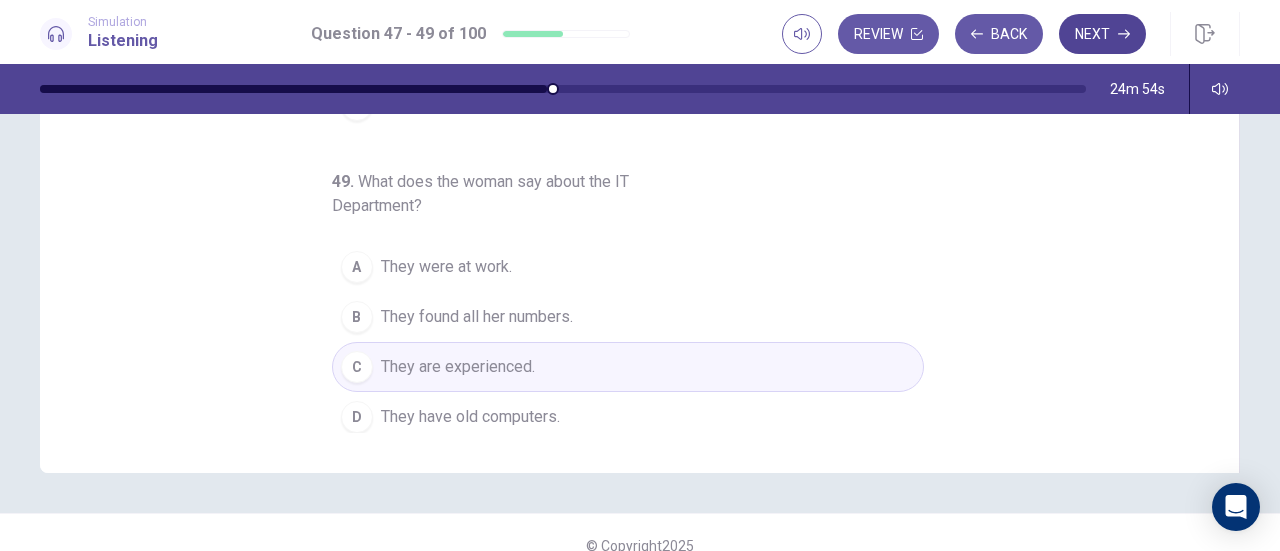 click on "Next" at bounding box center (1102, 34) 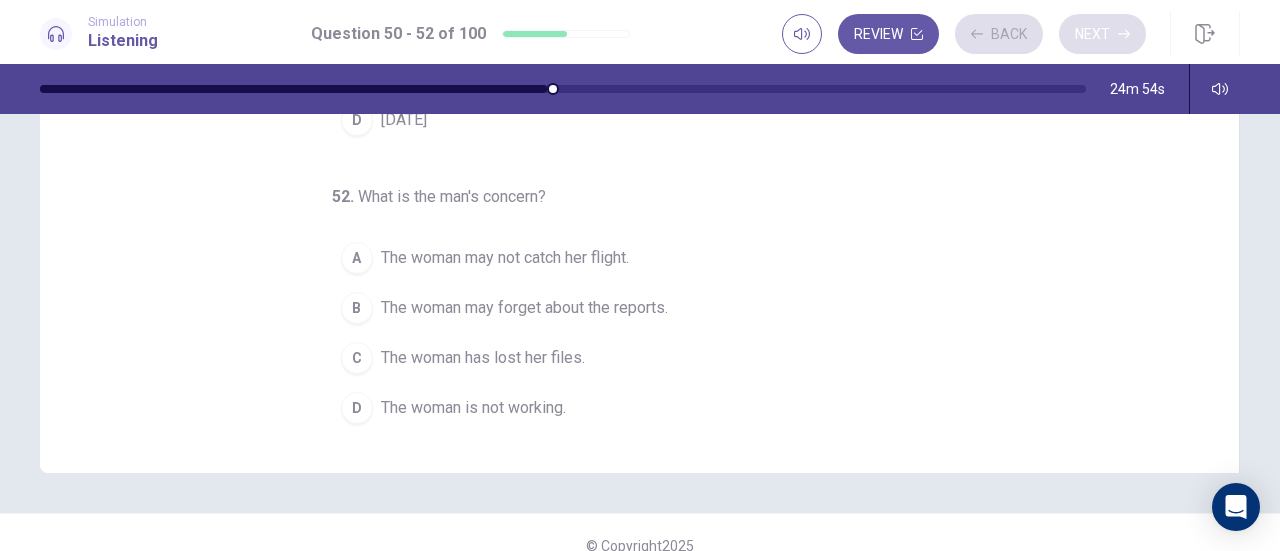 scroll, scrollTop: 200, scrollLeft: 0, axis: vertical 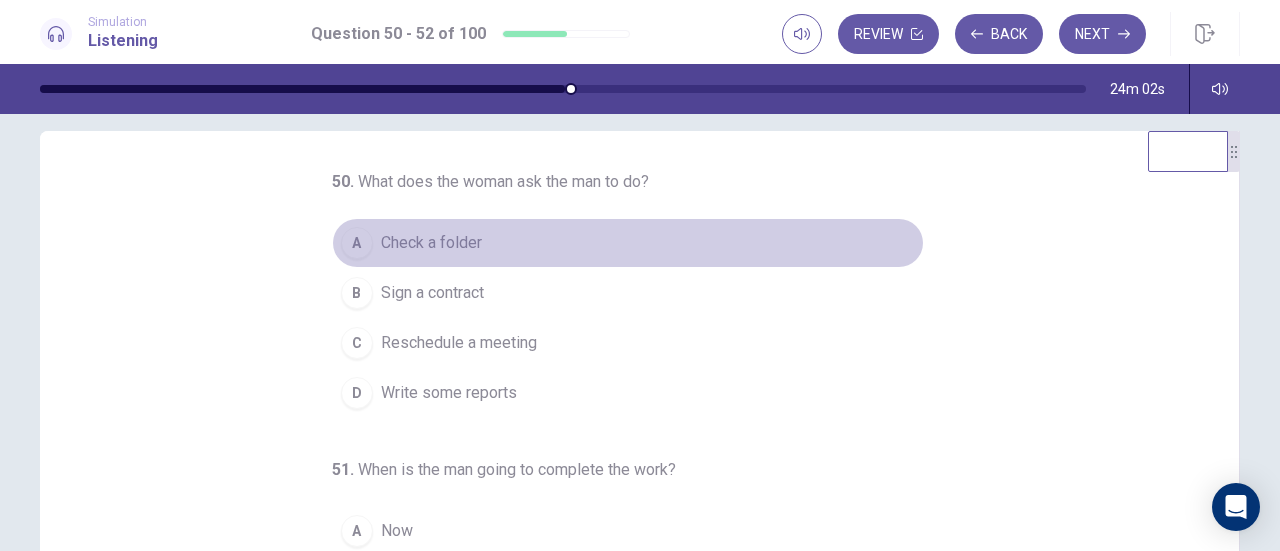 click on "Check a folder" at bounding box center [431, 243] 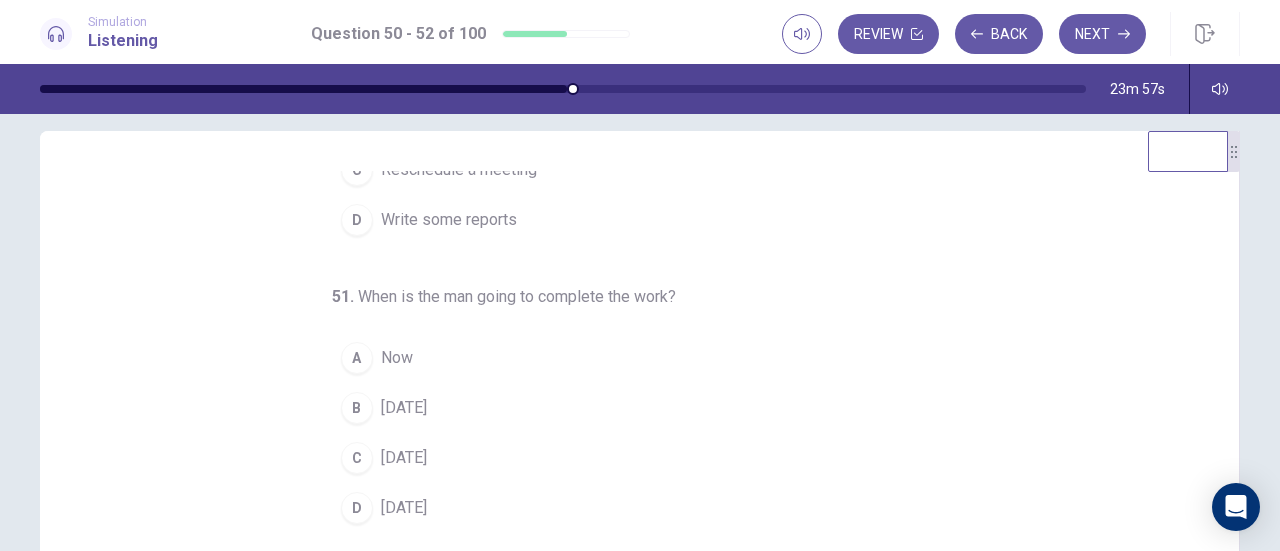 scroll, scrollTop: 200, scrollLeft: 0, axis: vertical 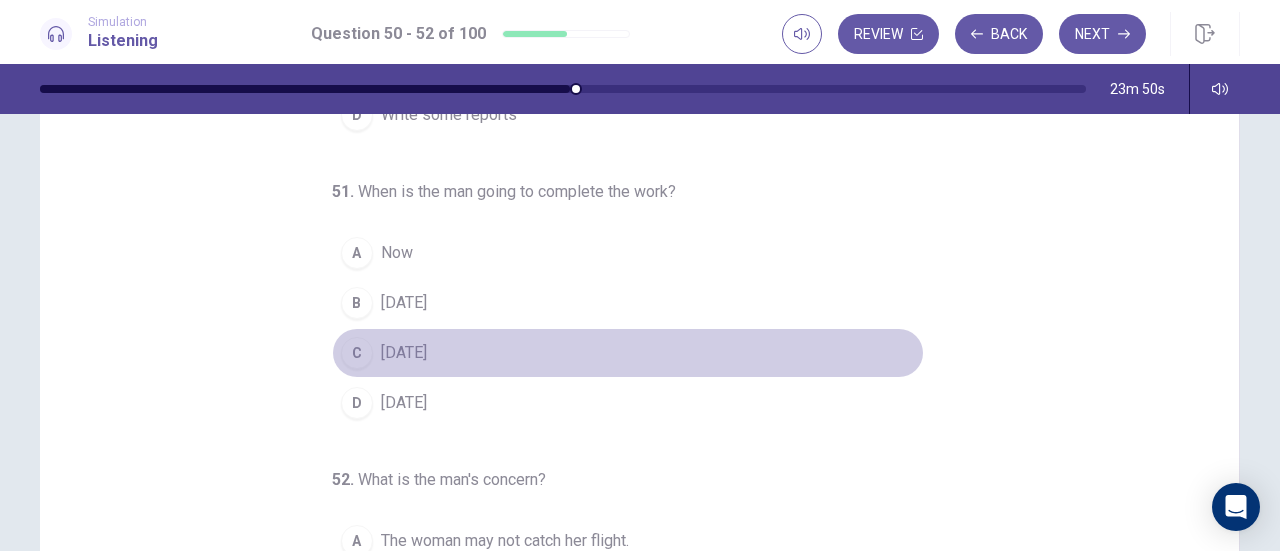 click on "[DATE]" at bounding box center [404, 353] 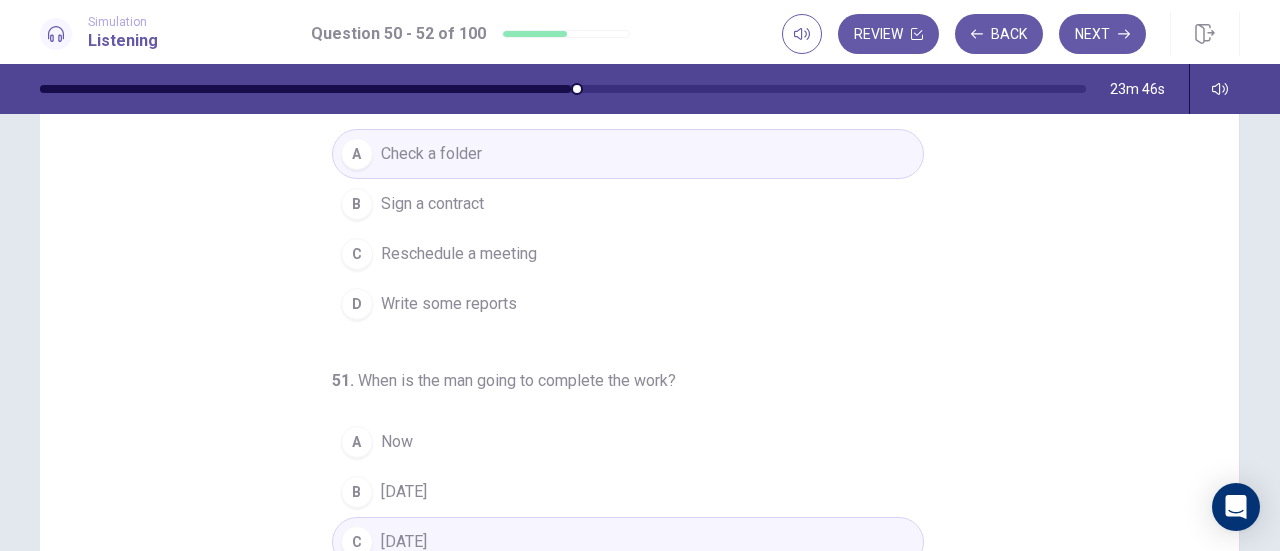 scroll, scrollTop: 200, scrollLeft: 0, axis: vertical 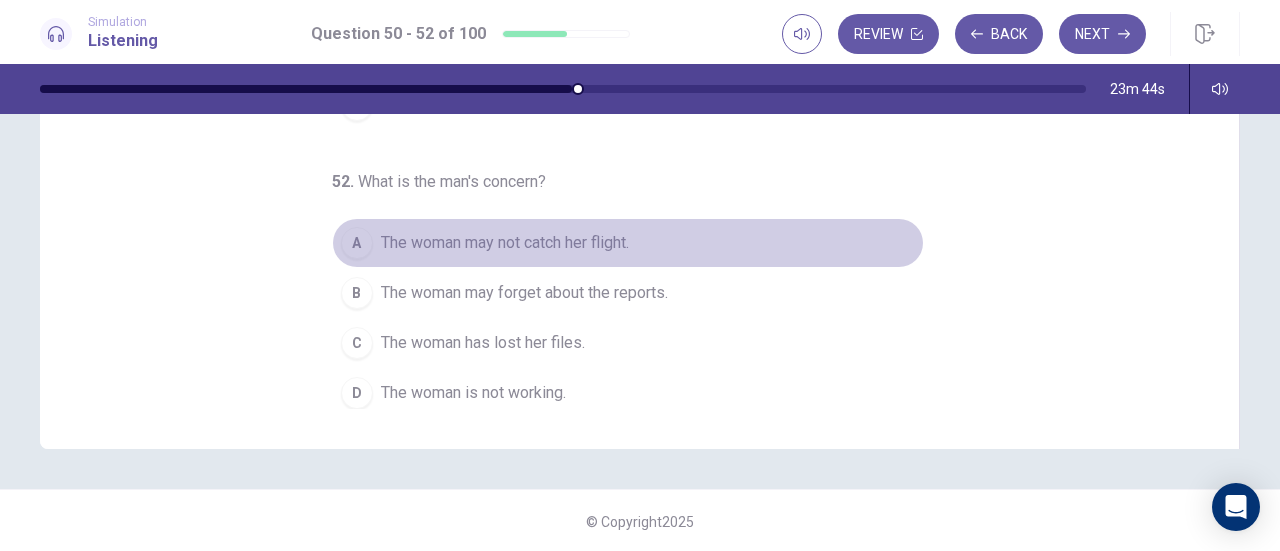 click on "The woman may not catch her flight." at bounding box center (505, 243) 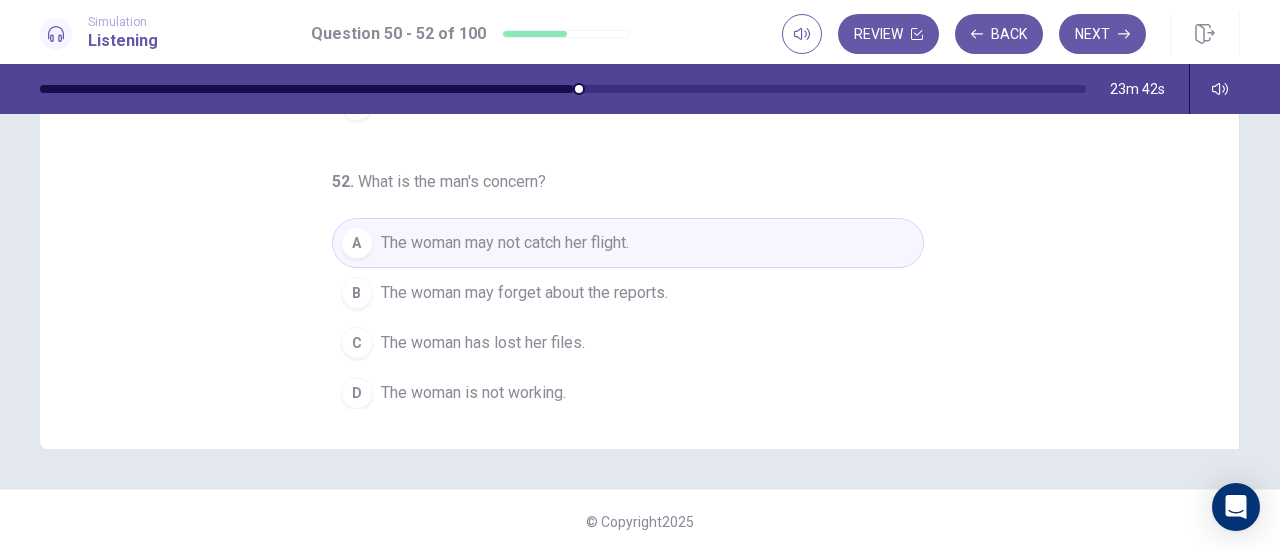 scroll, scrollTop: 0, scrollLeft: 0, axis: both 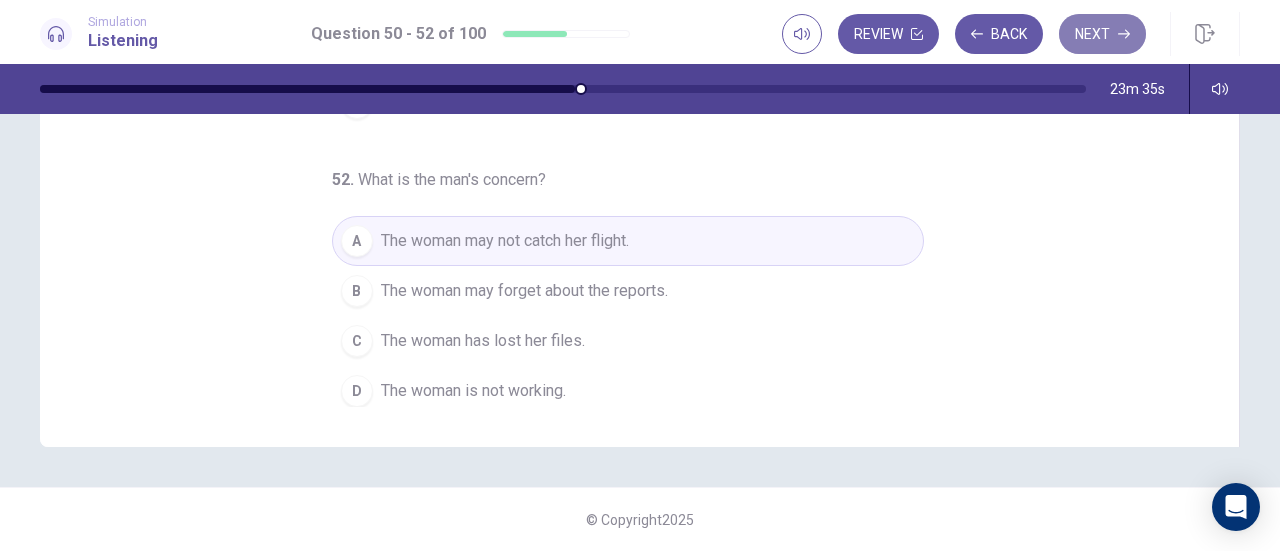 click on "Next" at bounding box center (1102, 34) 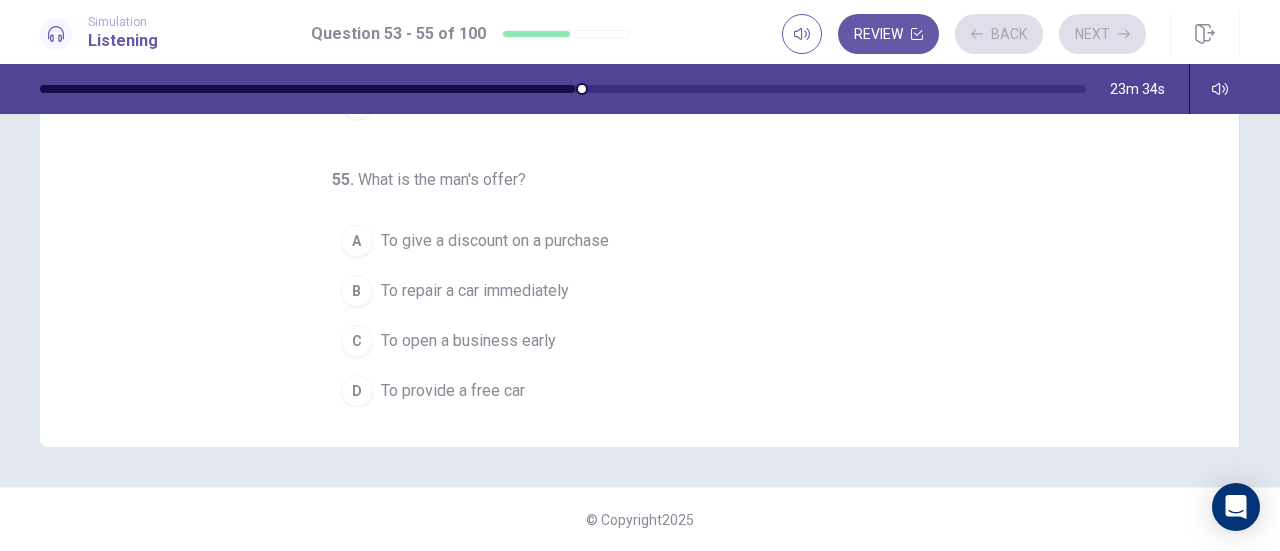 scroll, scrollTop: 0, scrollLeft: 0, axis: both 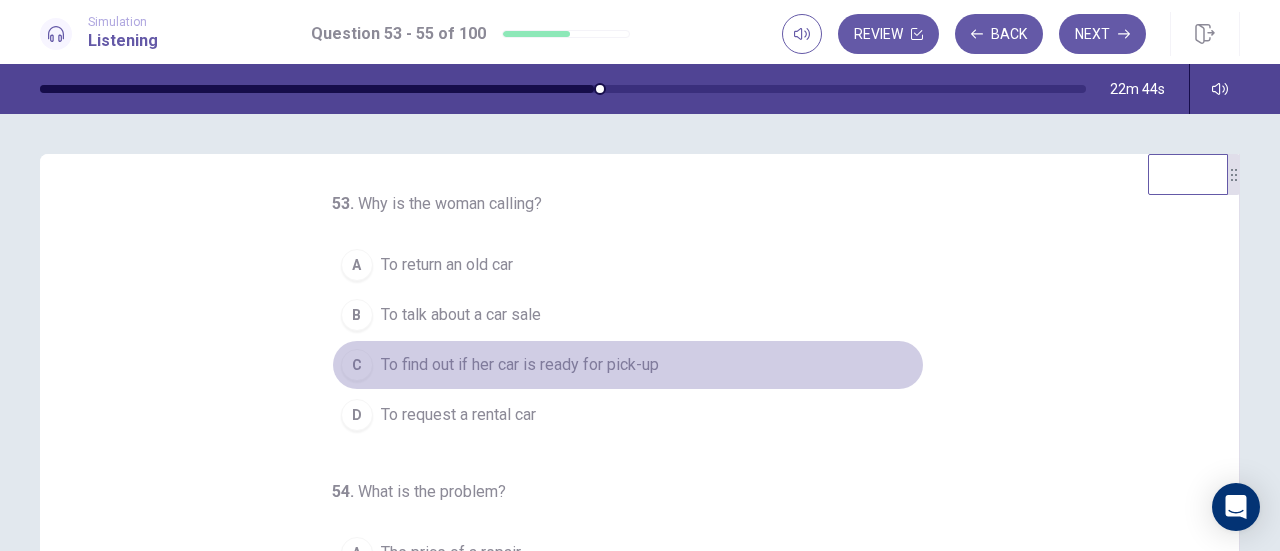 click on "To find out if her car is ready for pick-up" at bounding box center (520, 365) 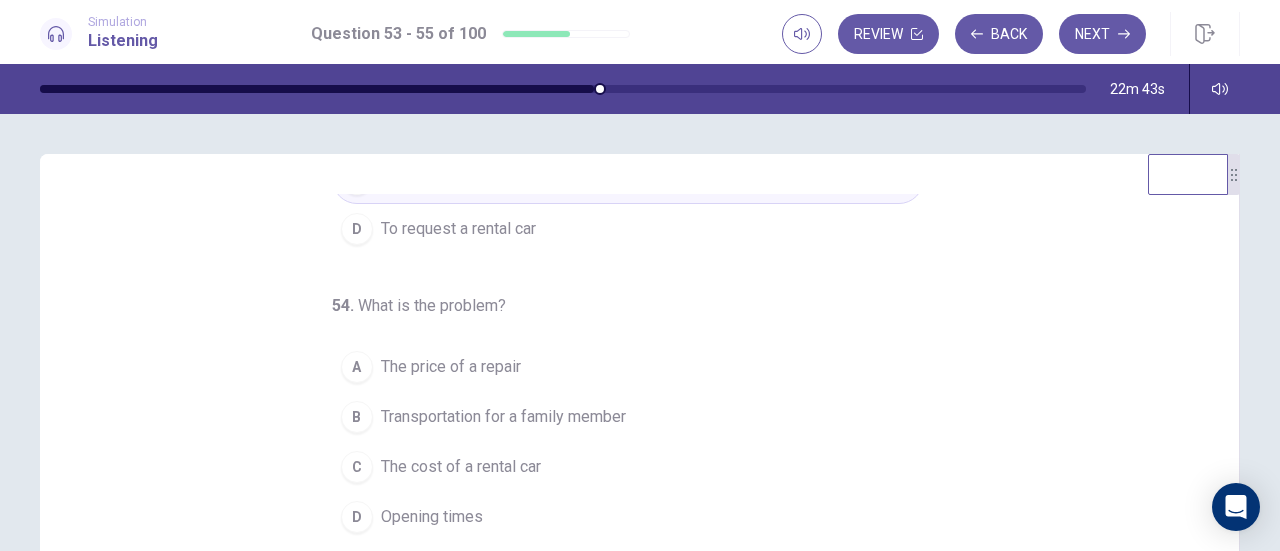 scroll, scrollTop: 200, scrollLeft: 0, axis: vertical 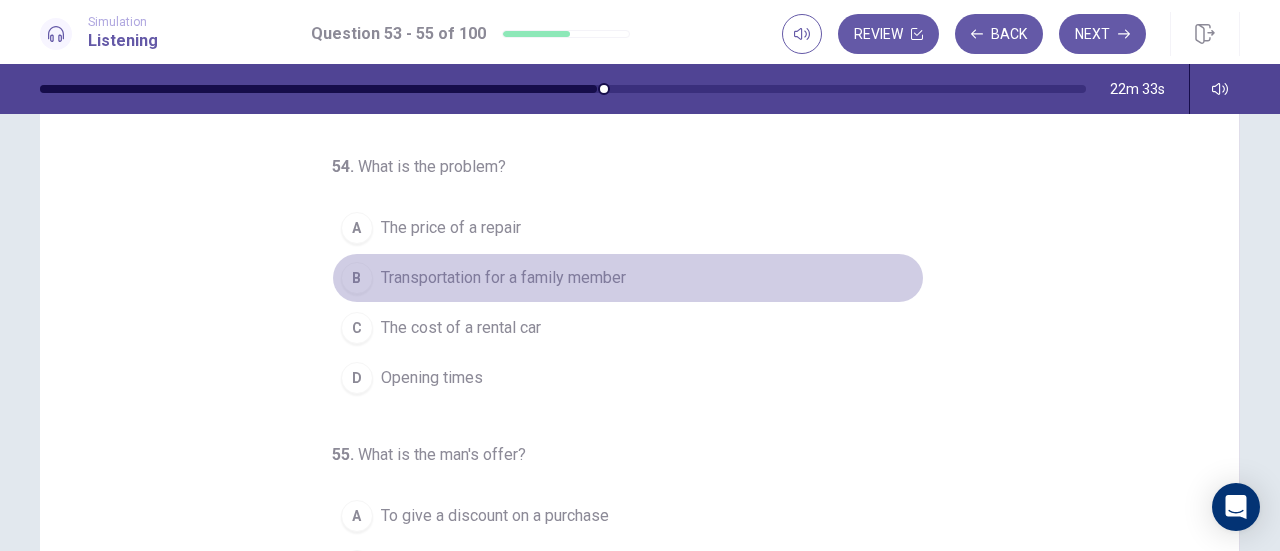 click on "Transportation for a family member" at bounding box center (503, 278) 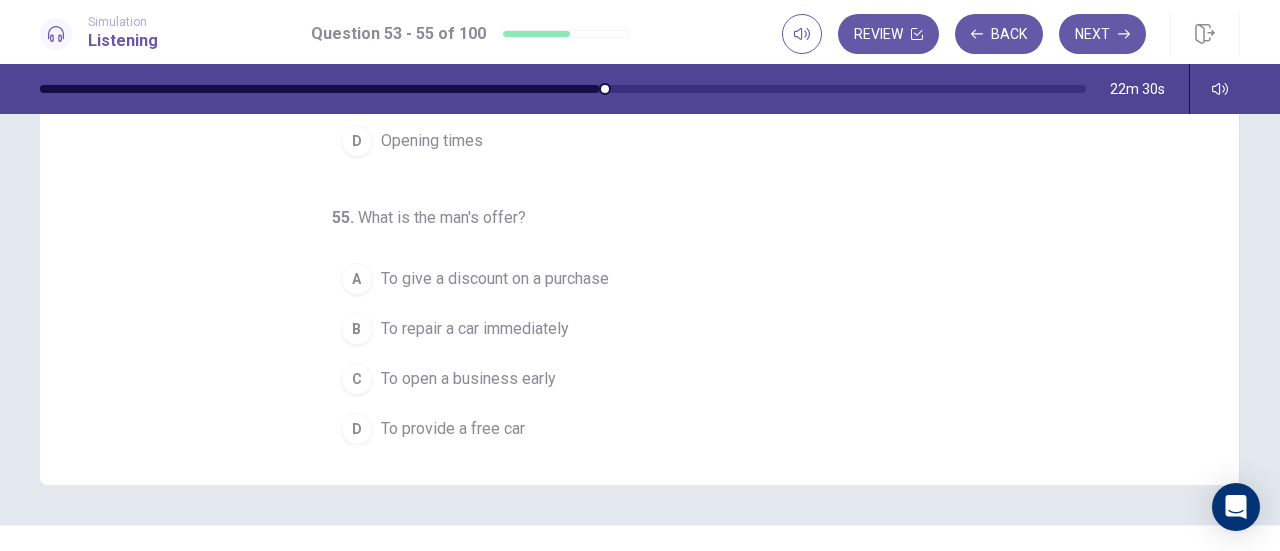 scroll, scrollTop: 371, scrollLeft: 0, axis: vertical 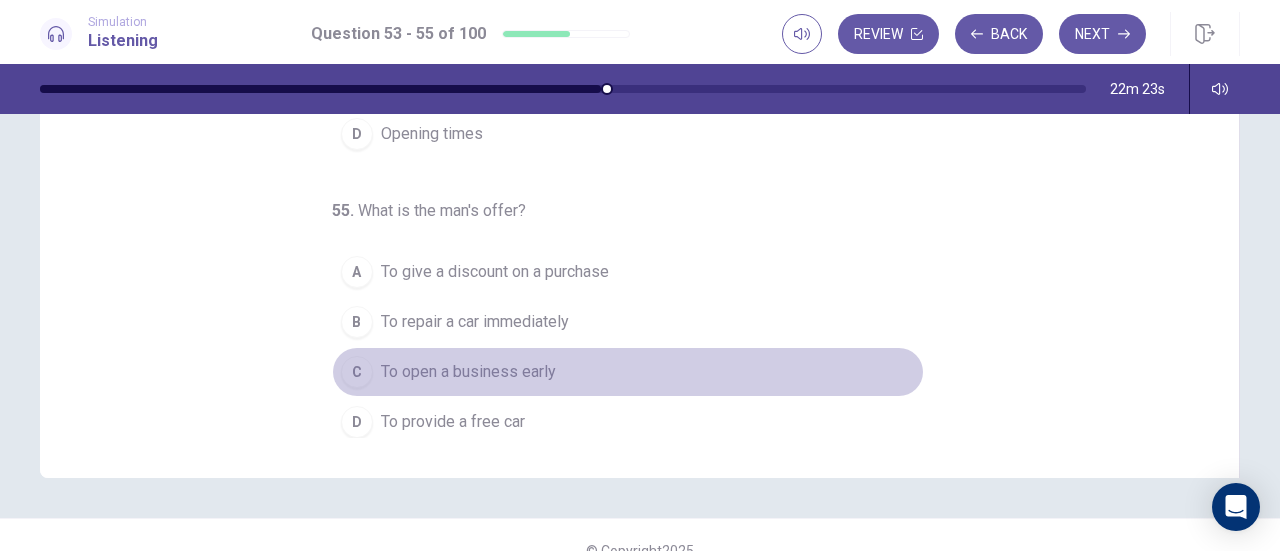 click on "To open a business early" at bounding box center [468, 372] 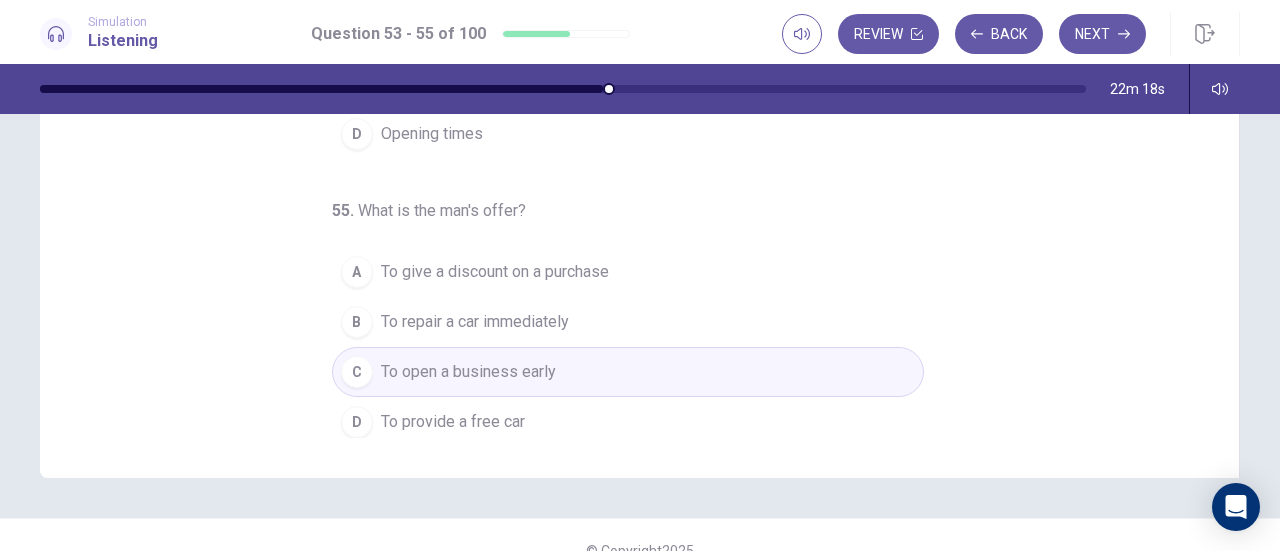 scroll, scrollTop: 0, scrollLeft: 0, axis: both 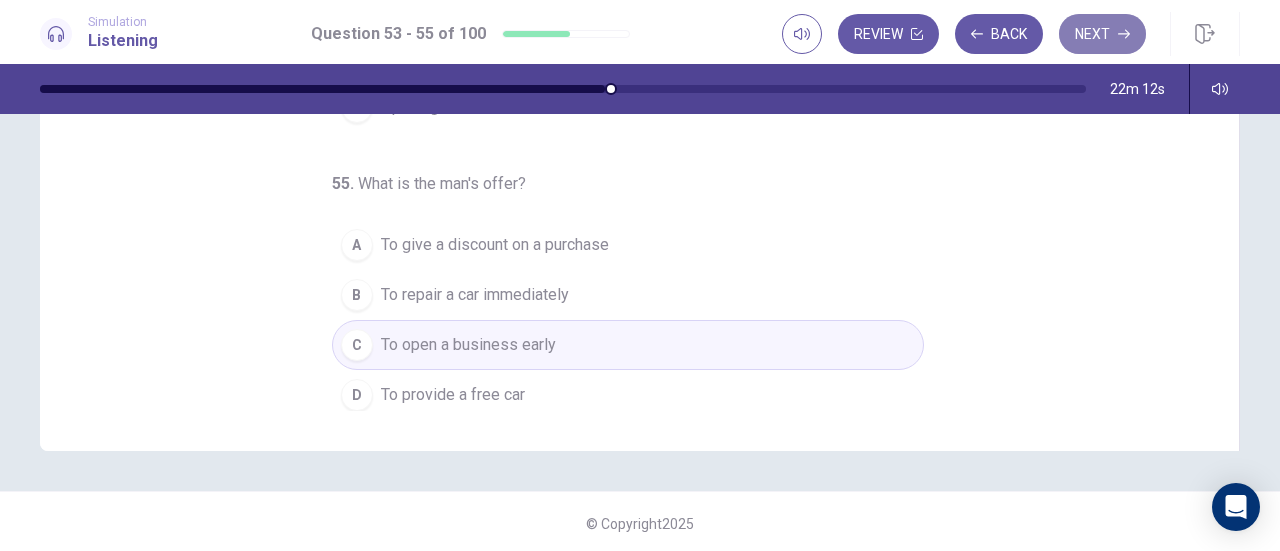 click on "Next" at bounding box center [1102, 34] 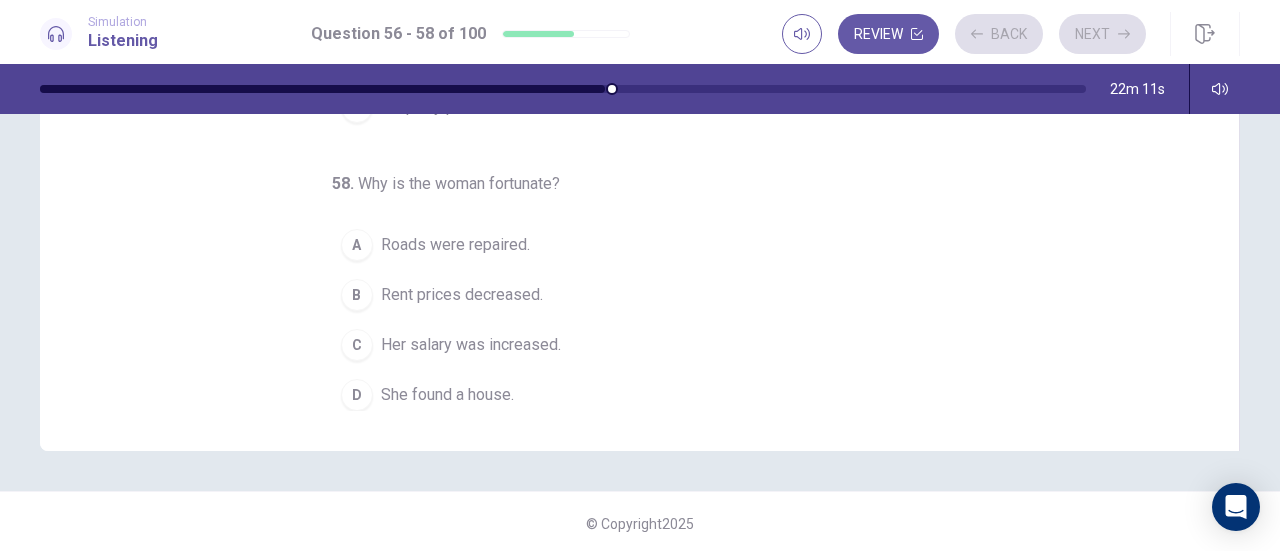 scroll, scrollTop: 0, scrollLeft: 0, axis: both 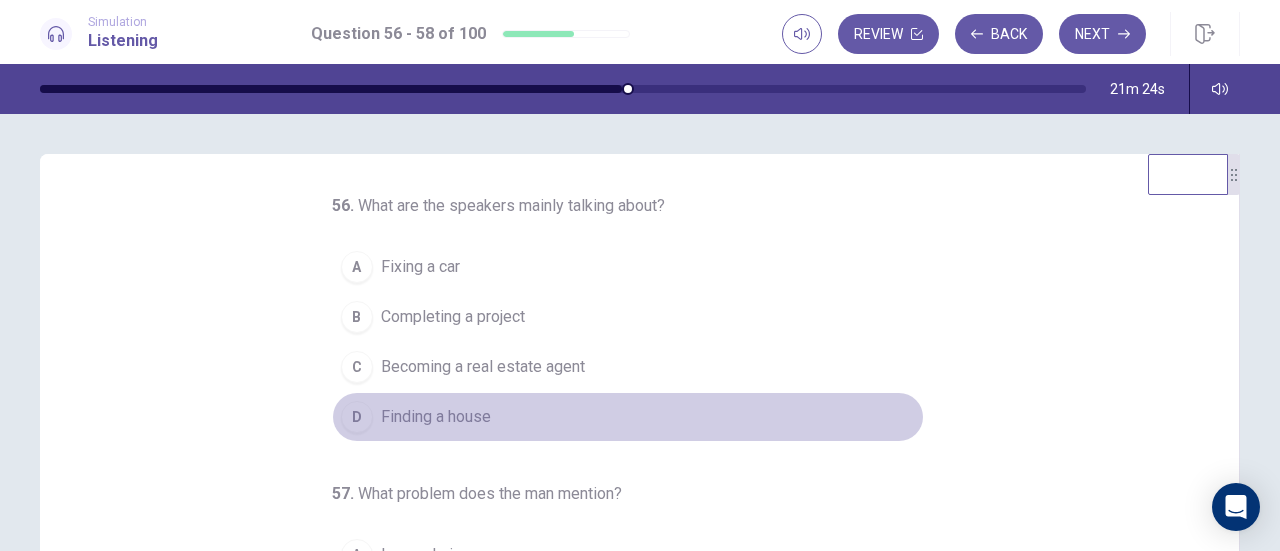 click on "Finding a house" at bounding box center (436, 417) 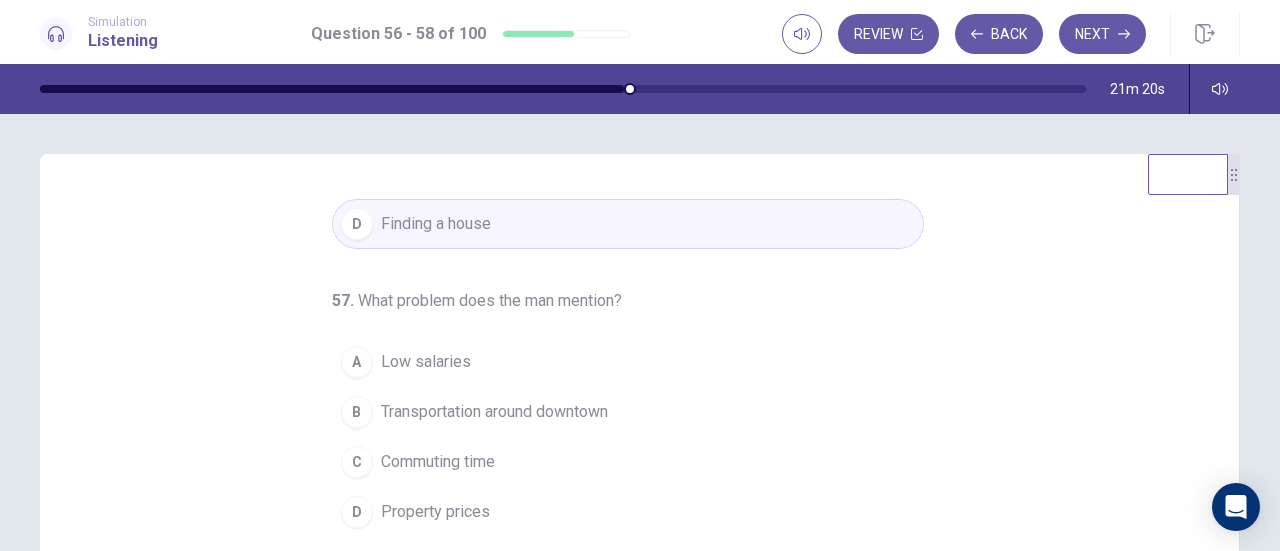 scroll, scrollTop: 200, scrollLeft: 0, axis: vertical 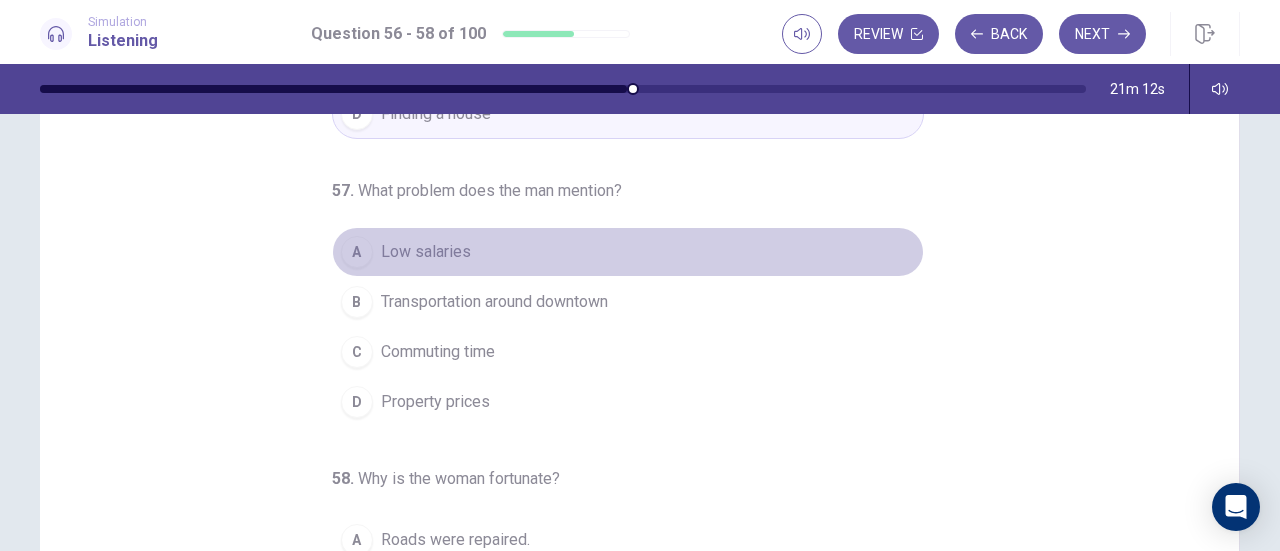 click on "A Low salaries" at bounding box center (628, 252) 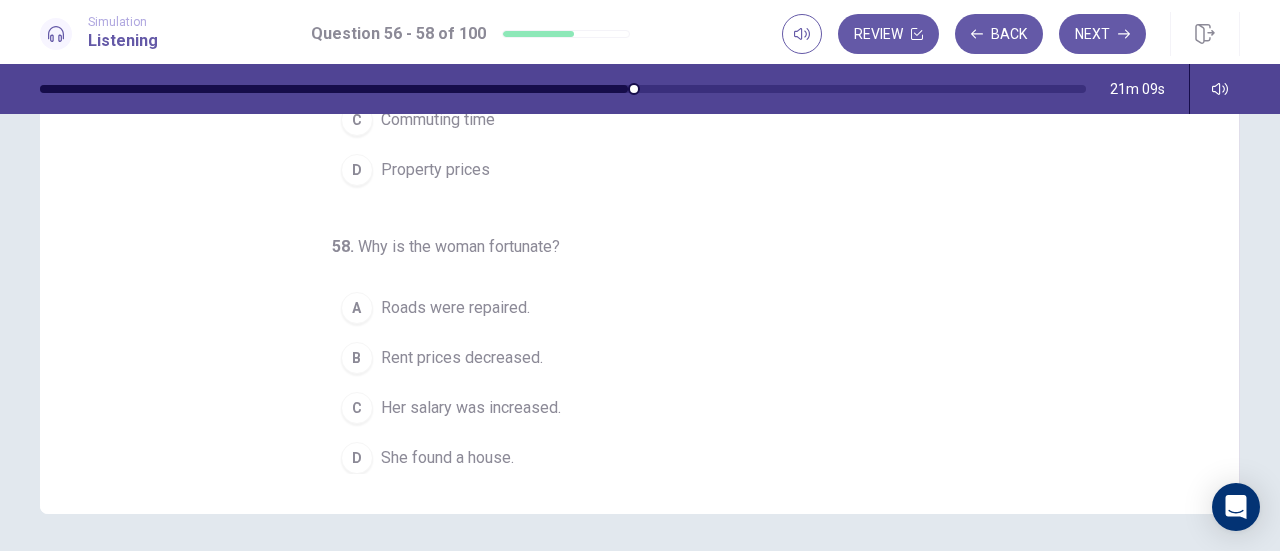 scroll, scrollTop: 380, scrollLeft: 0, axis: vertical 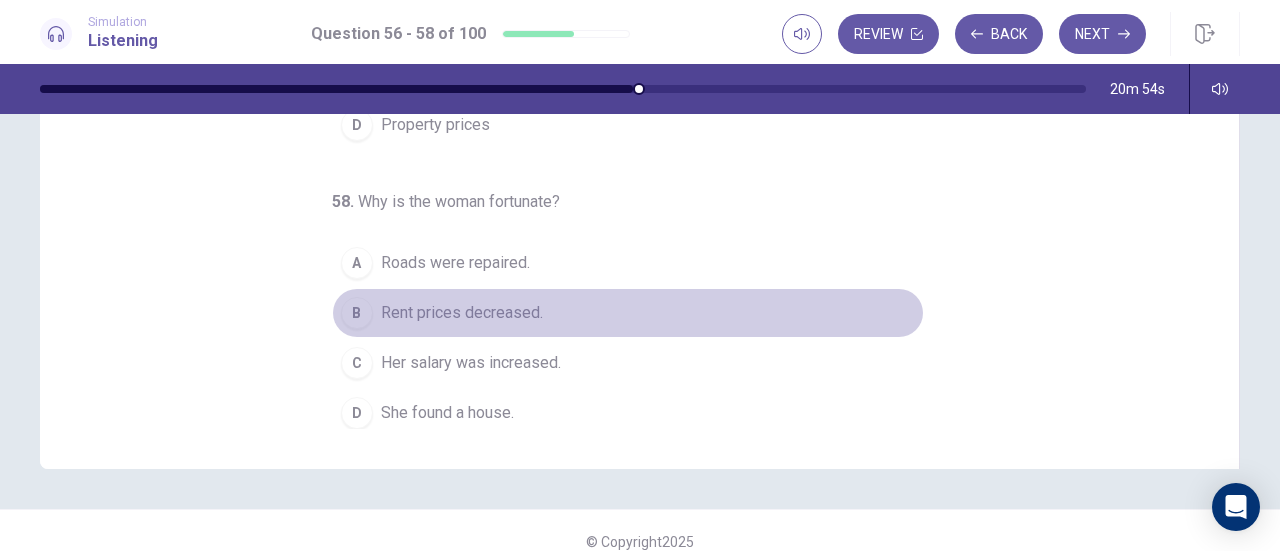 click on "Rent prices decreased." at bounding box center (462, 313) 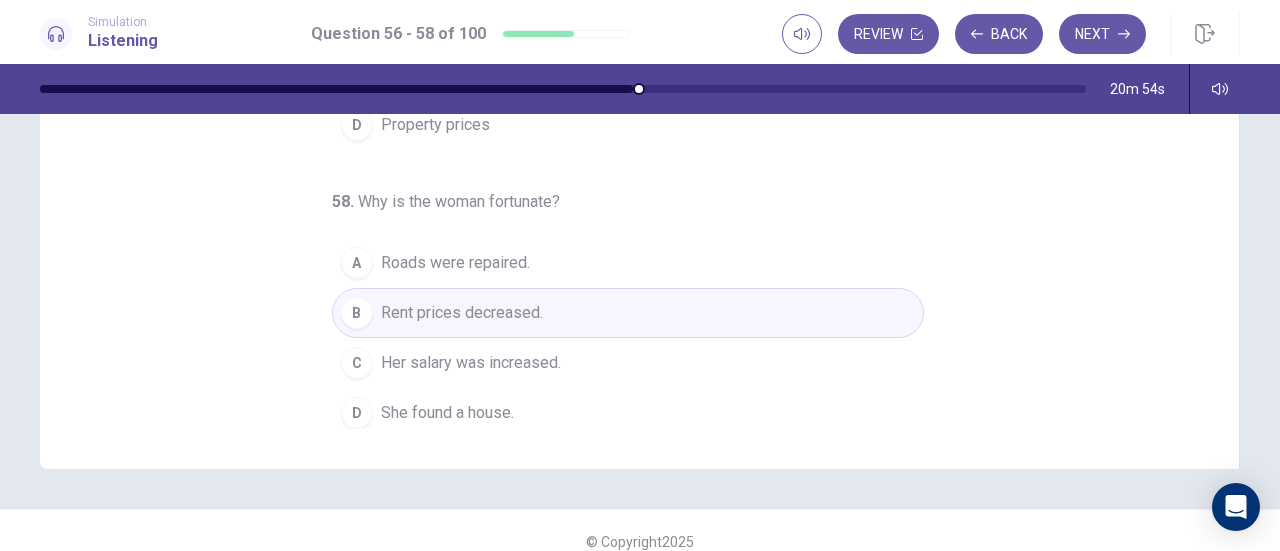 scroll, scrollTop: 0, scrollLeft: 0, axis: both 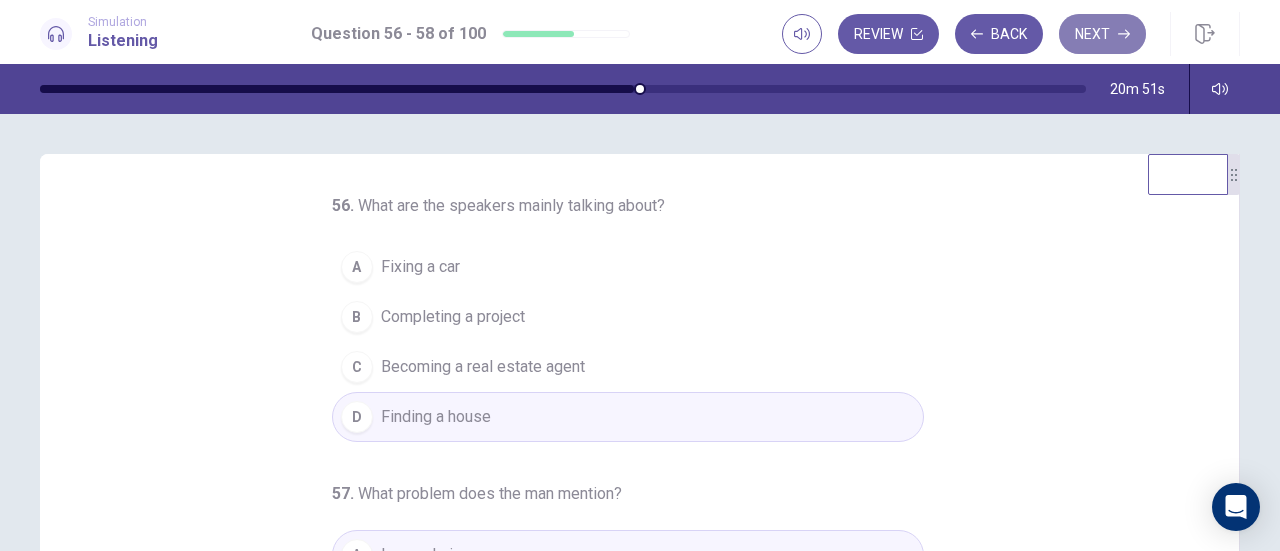 click on "Next" at bounding box center [1102, 34] 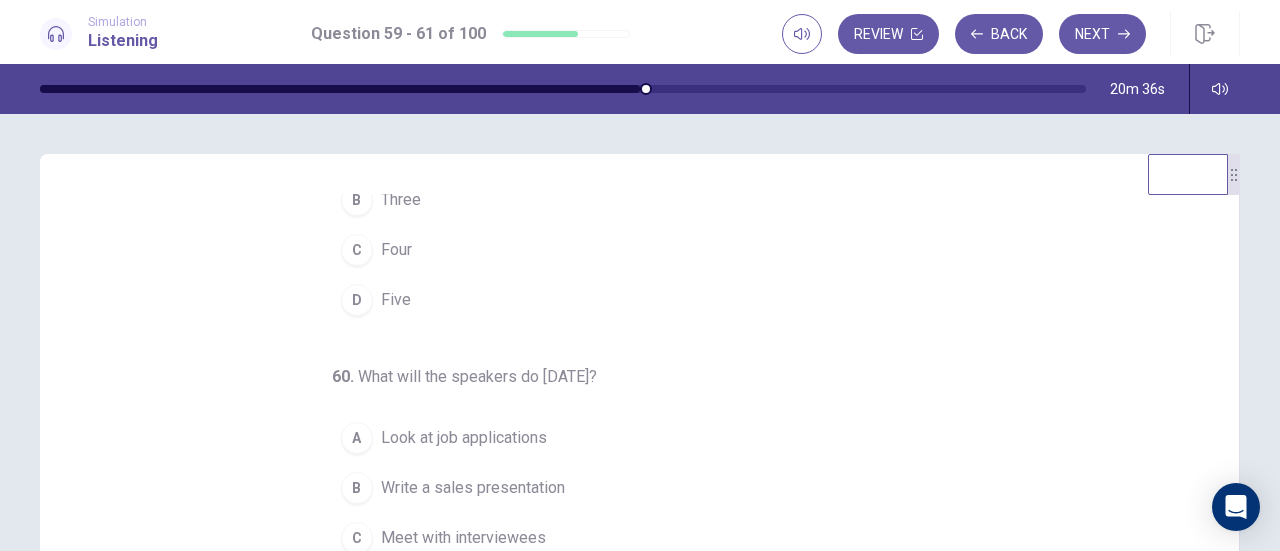 scroll, scrollTop: 200, scrollLeft: 0, axis: vertical 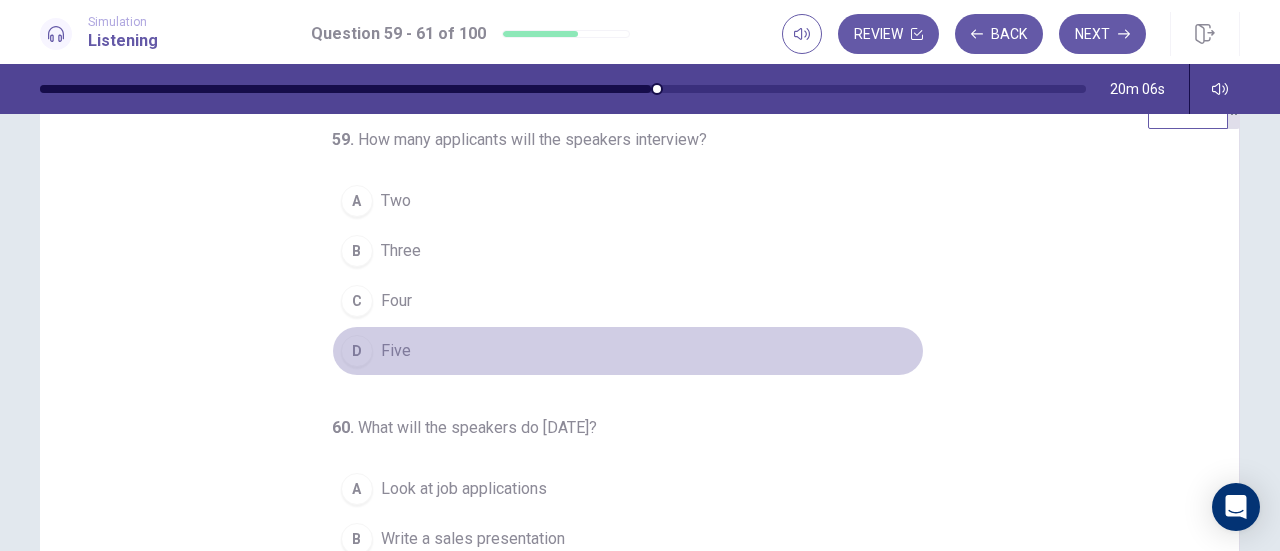 click on "D" at bounding box center (357, 351) 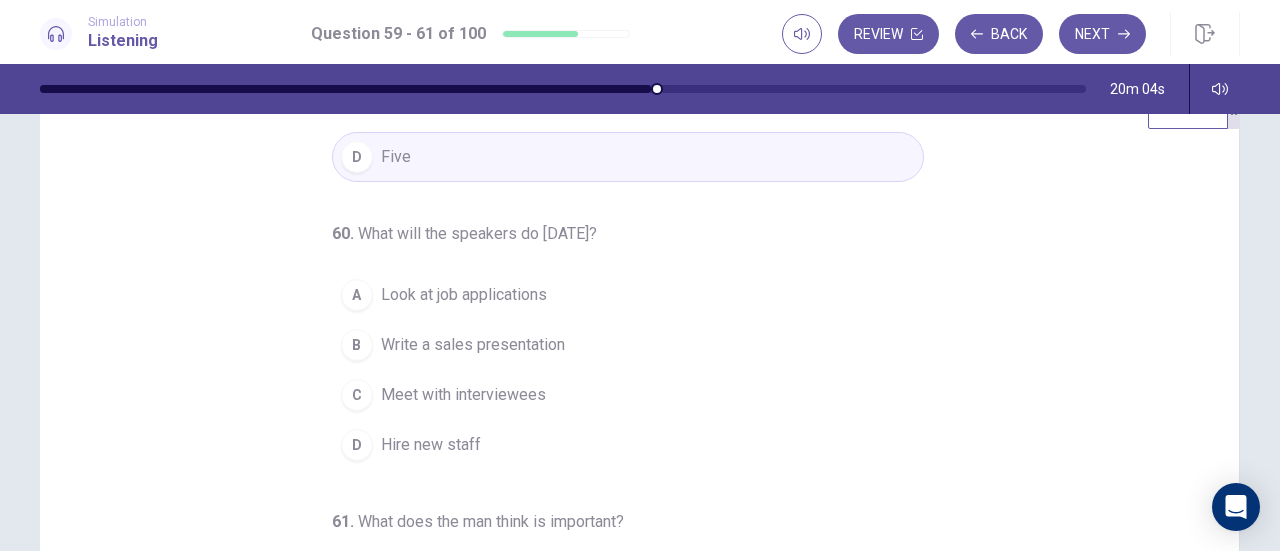 scroll, scrollTop: 200, scrollLeft: 0, axis: vertical 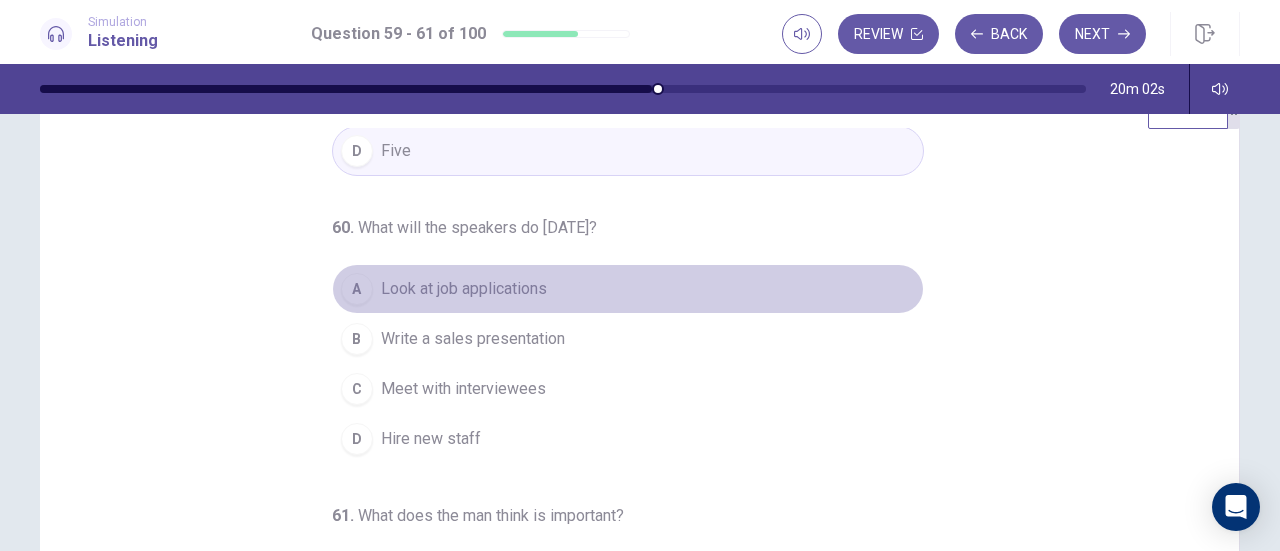 click on "Look at job applications" at bounding box center [464, 289] 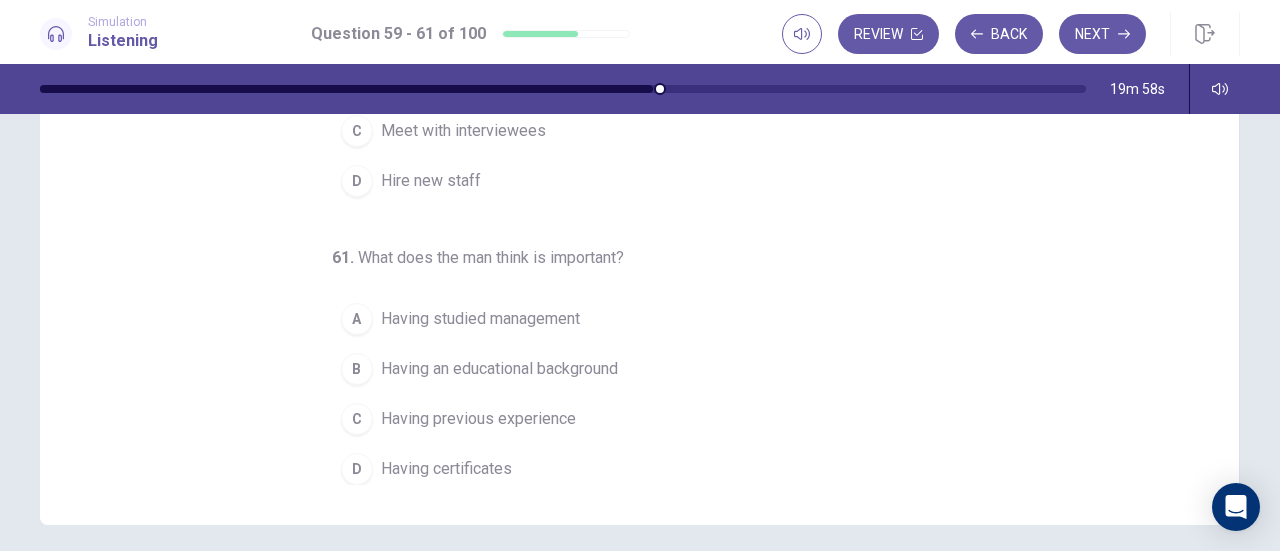scroll, scrollTop: 390, scrollLeft: 0, axis: vertical 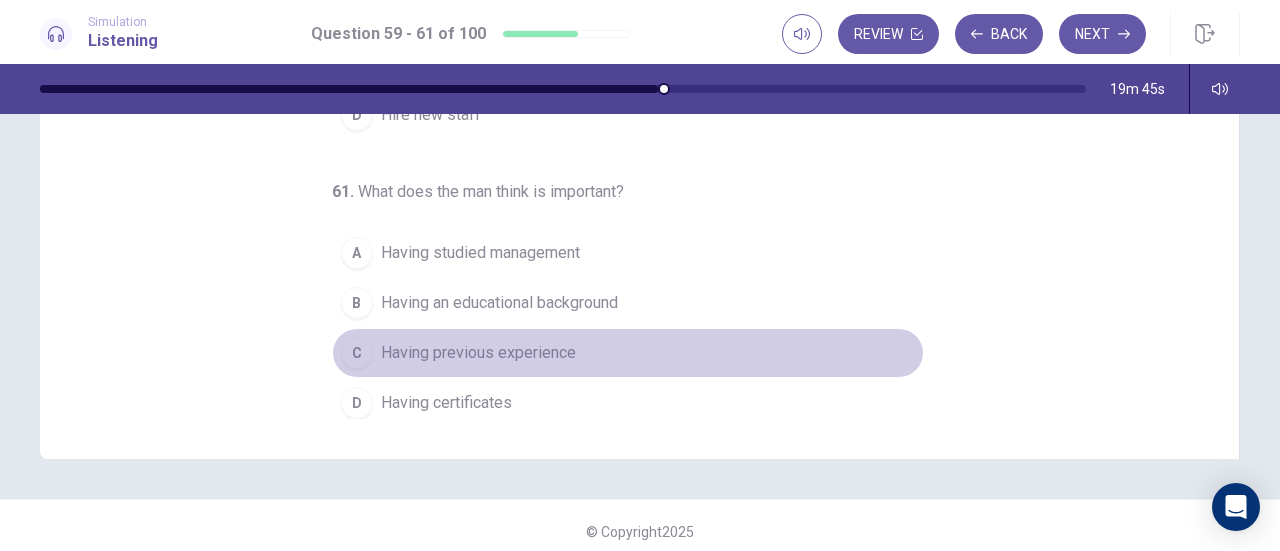 click on "Having previous experience" at bounding box center [478, 353] 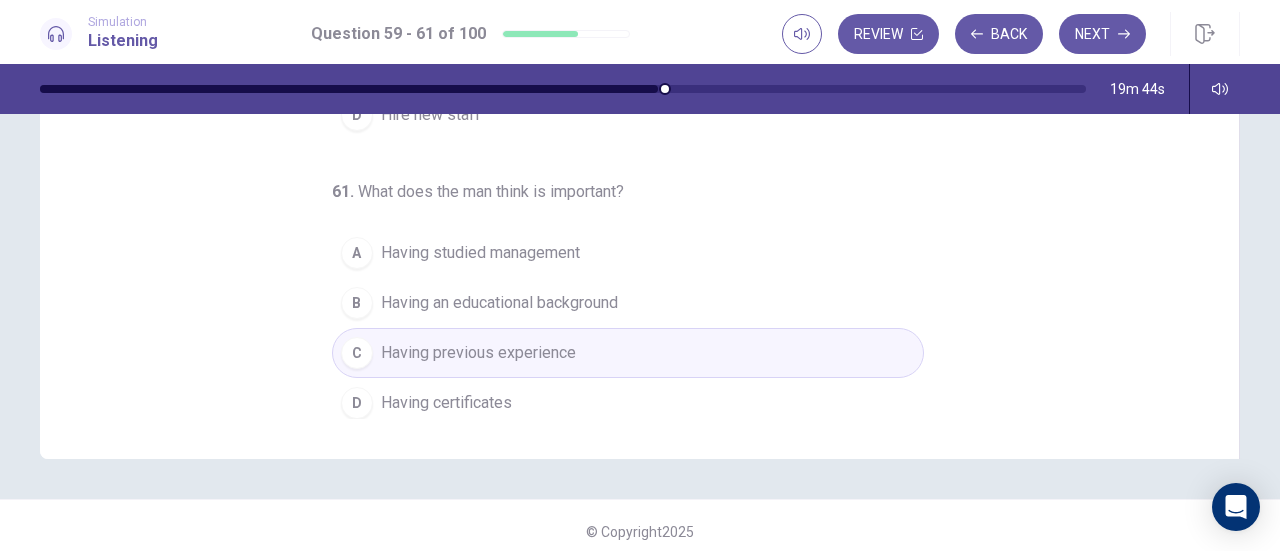 scroll, scrollTop: 0, scrollLeft: 0, axis: both 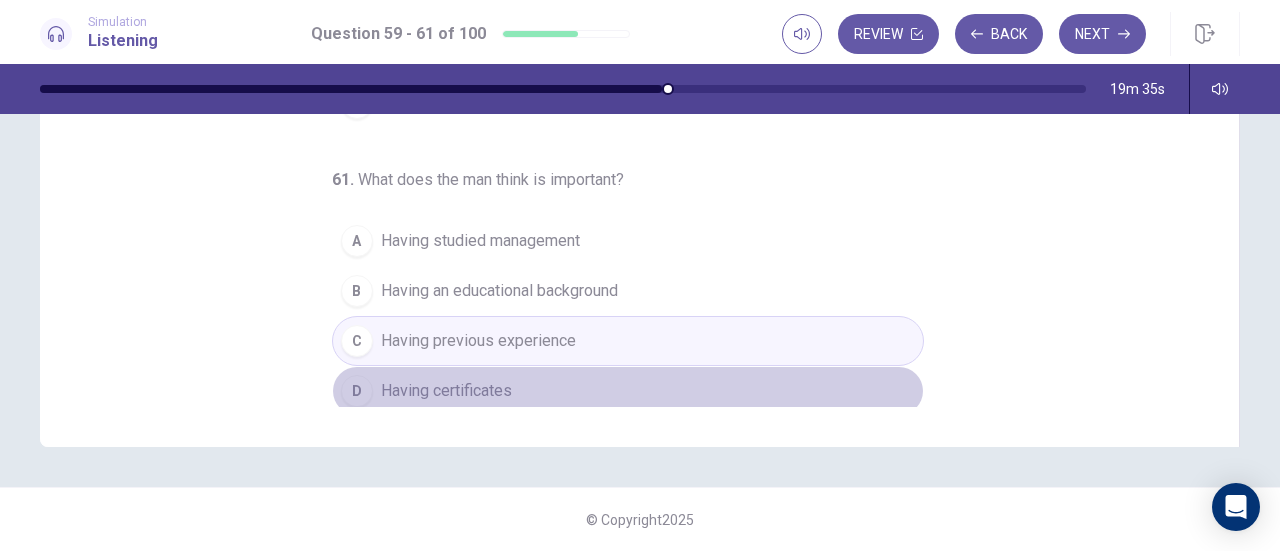 click on "Having certificates" at bounding box center [446, 391] 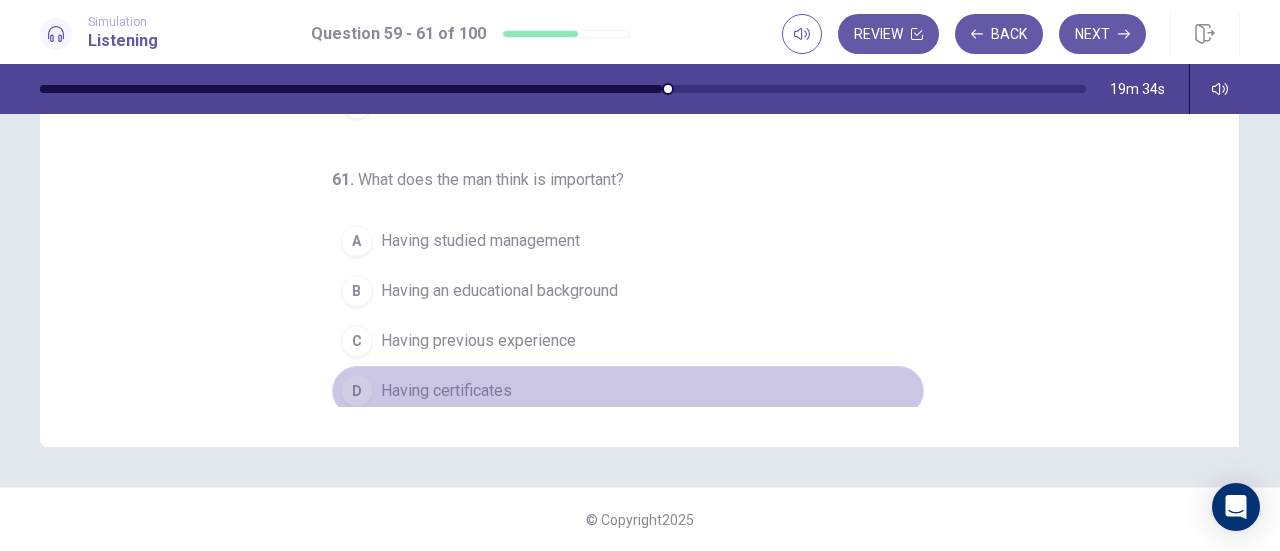 click on "D Having certificates" at bounding box center [628, 391] 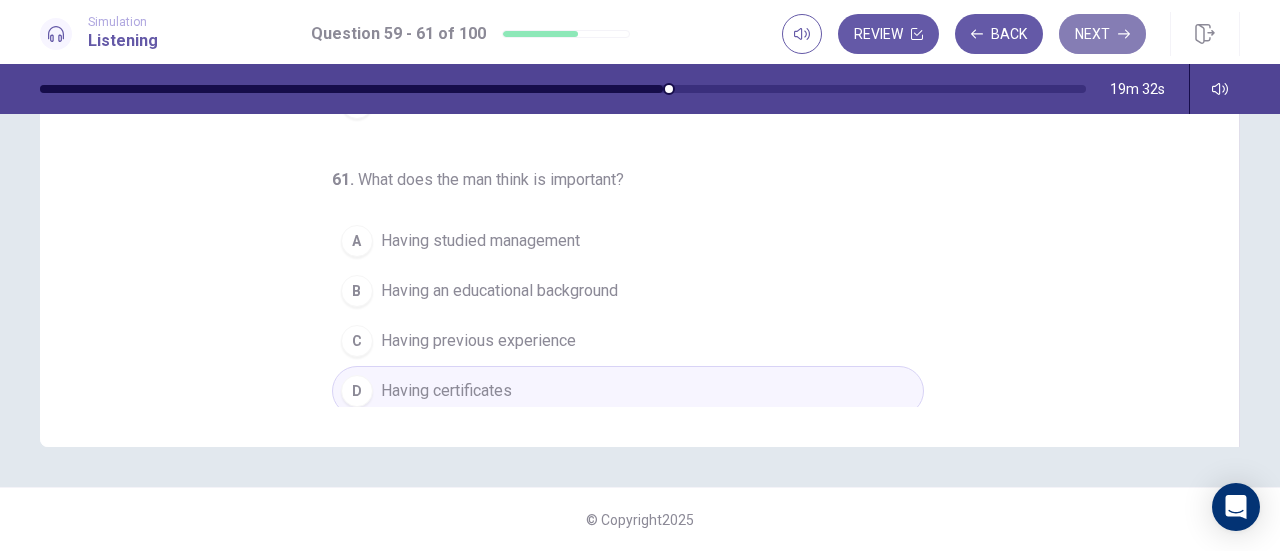 click on "Next" at bounding box center (1102, 34) 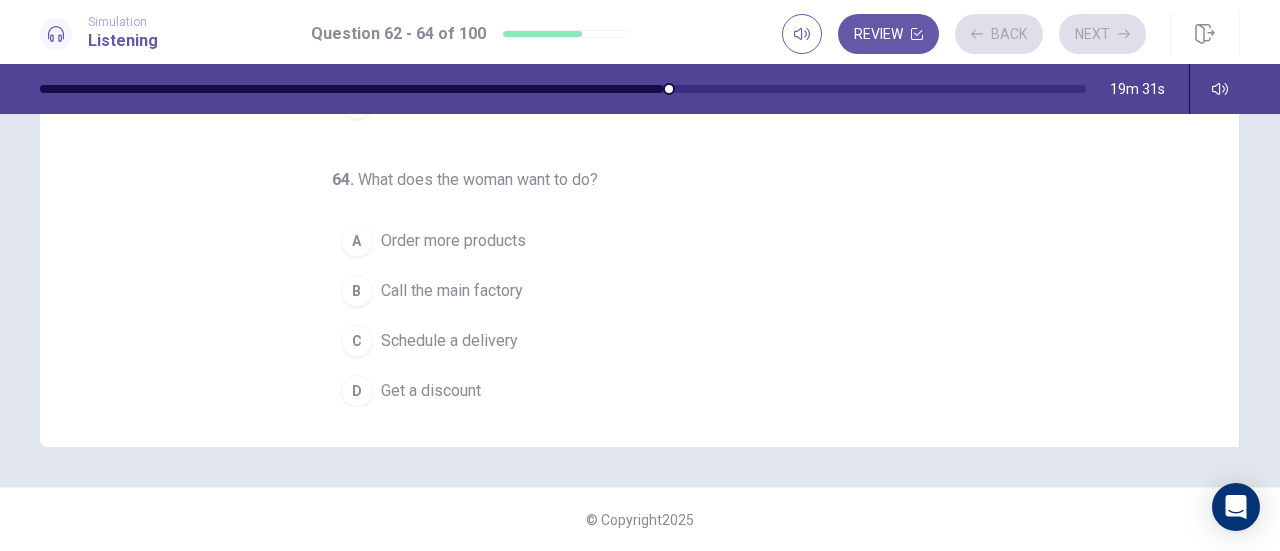 scroll, scrollTop: 0, scrollLeft: 0, axis: both 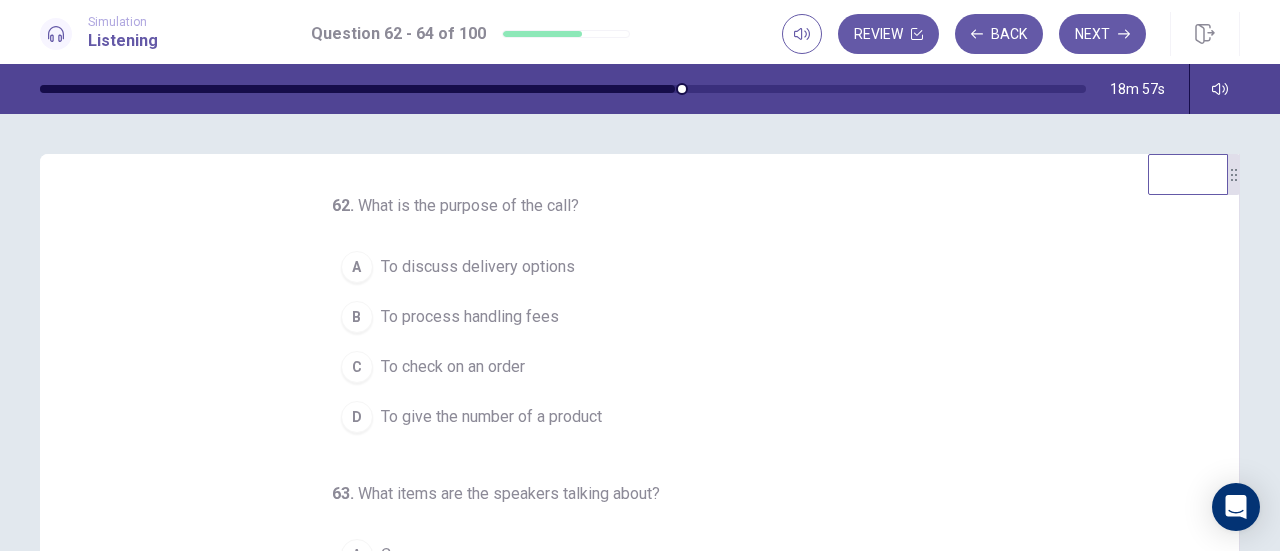 click on "62 .   What is the purpose of the call? A To discuss delivery options B To process handling fees C To check on an order D To give the number of a product 63 .   What items are the speakers talking about? A Cameras B Office desks C Phones D Copy machines 64 .   What does the woman want to do? A Order more products B Call the main factory C Schedule a delivery D Get a discount" at bounding box center [647, 501] 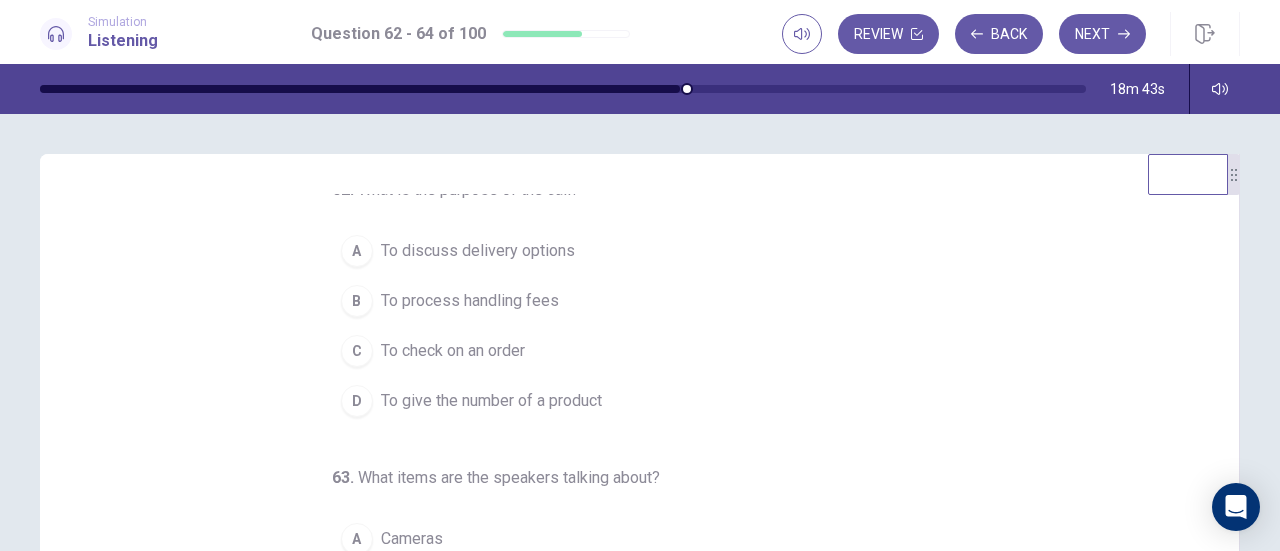 scroll, scrollTop: 18, scrollLeft: 0, axis: vertical 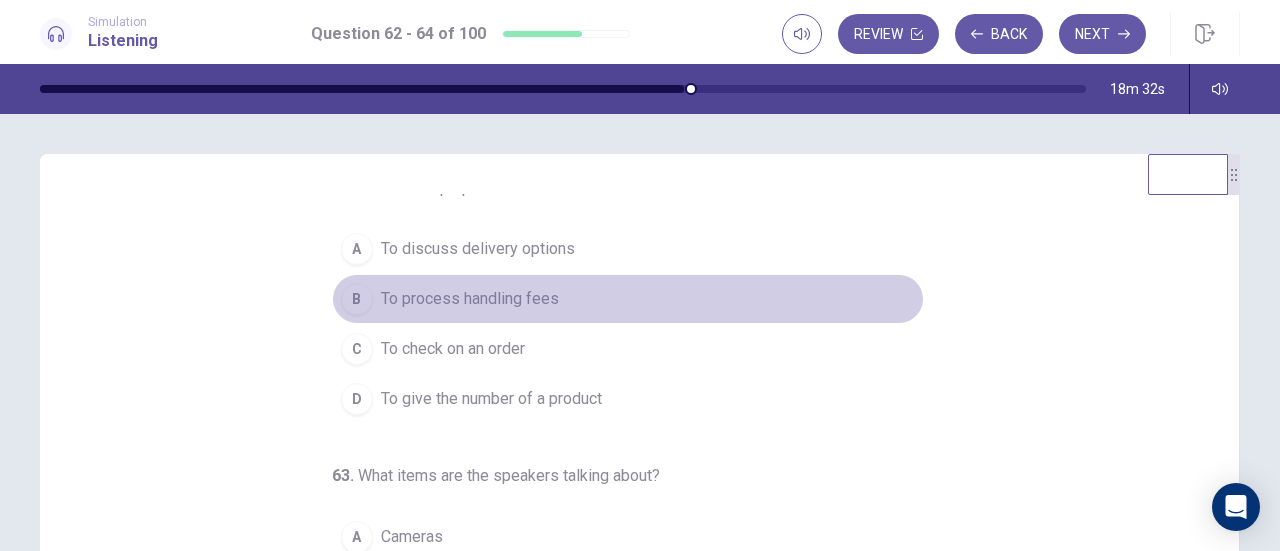 click on "To process handling fees" at bounding box center [470, 299] 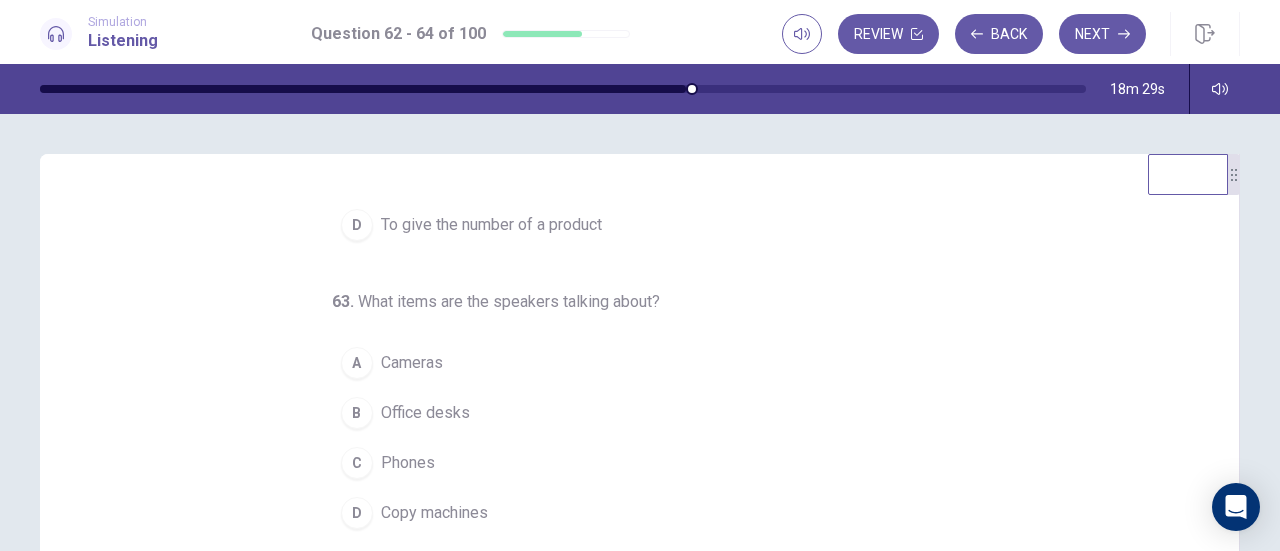 scroll, scrollTop: 200, scrollLeft: 0, axis: vertical 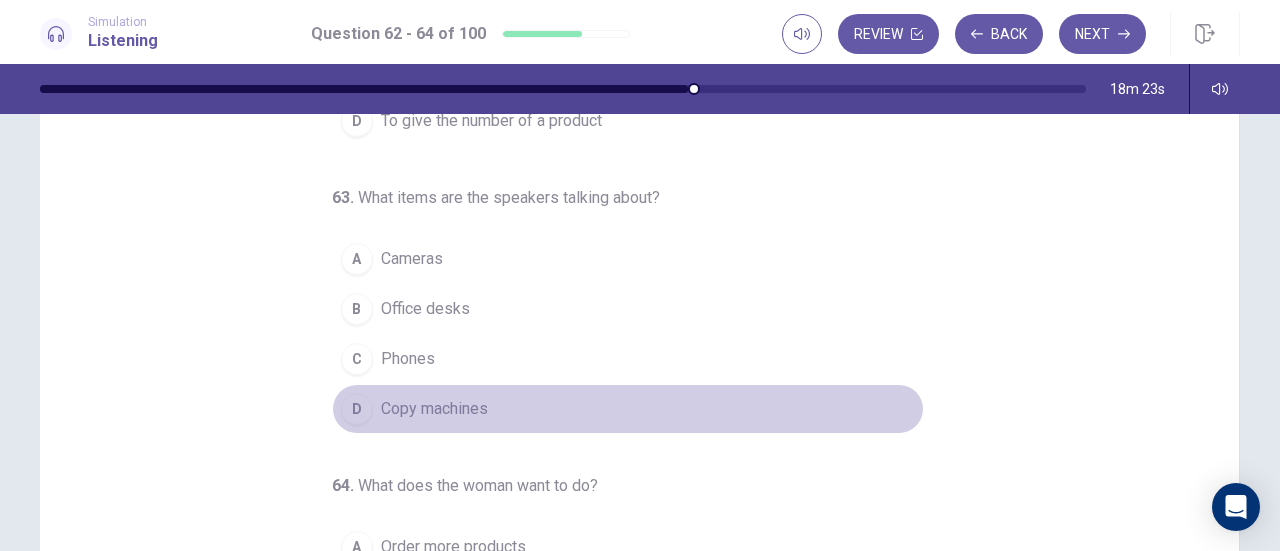 click on "Copy machines" at bounding box center (434, 409) 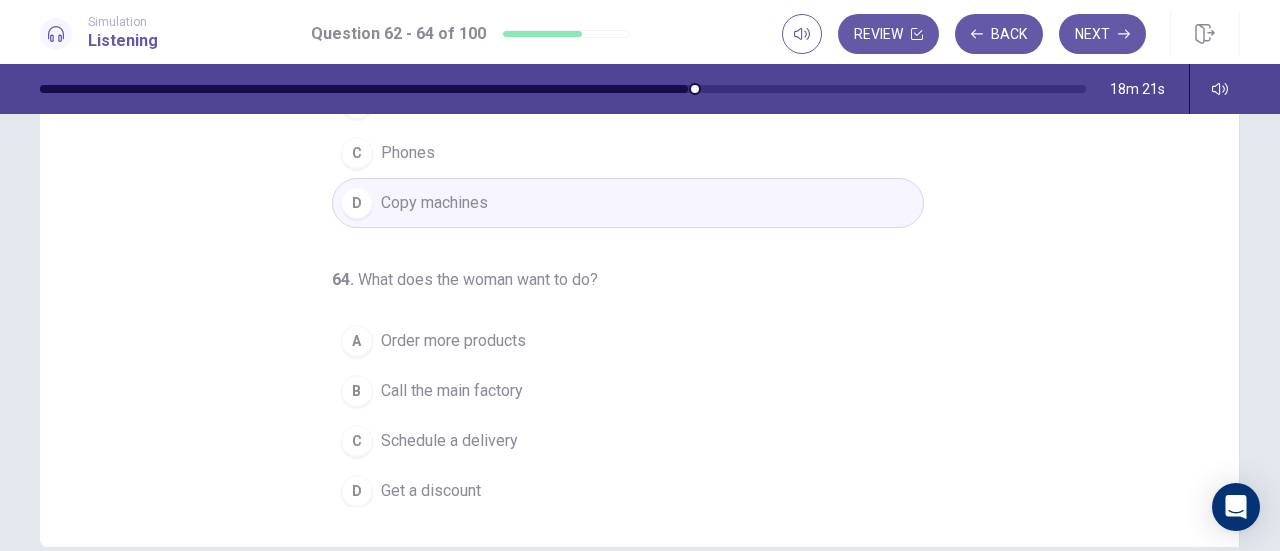 scroll, scrollTop: 314, scrollLeft: 0, axis: vertical 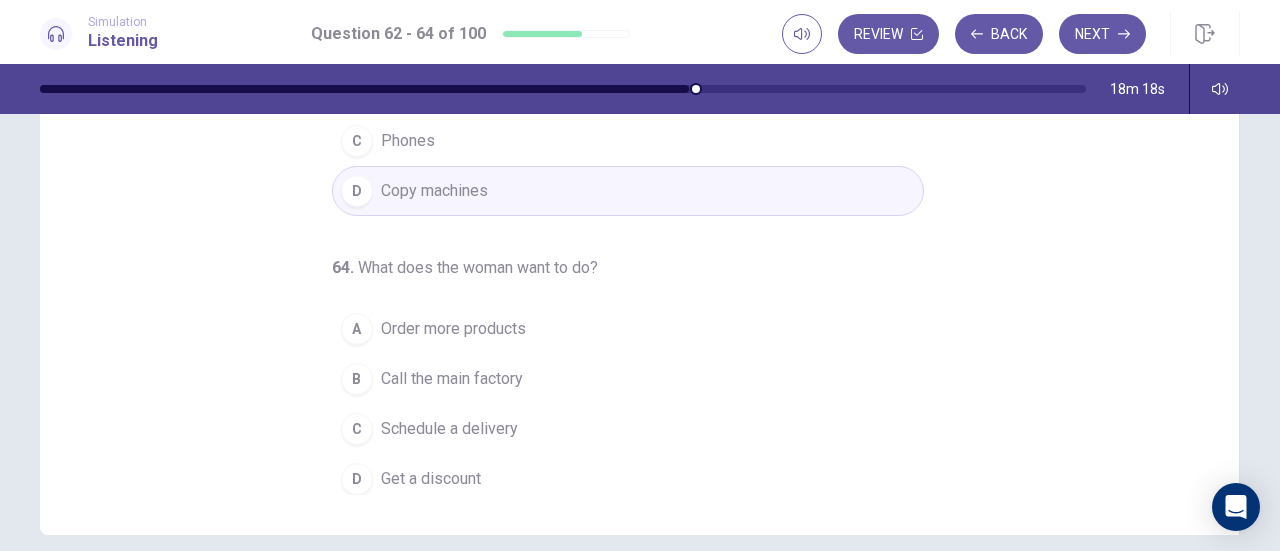 click on "A Order more products" at bounding box center (628, 329) 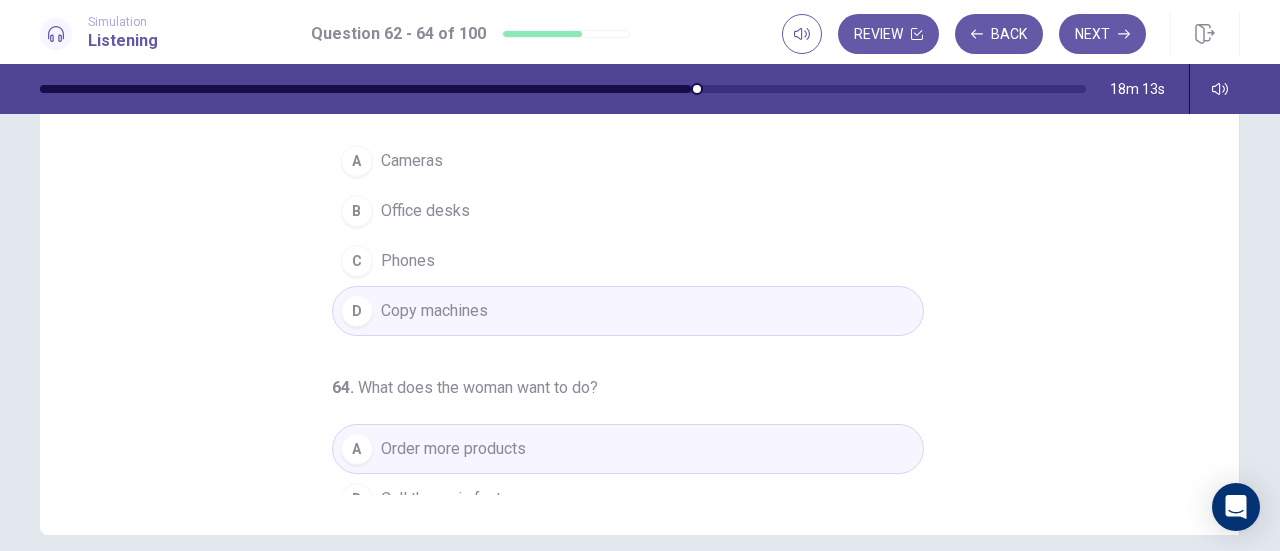 scroll, scrollTop: 0, scrollLeft: 0, axis: both 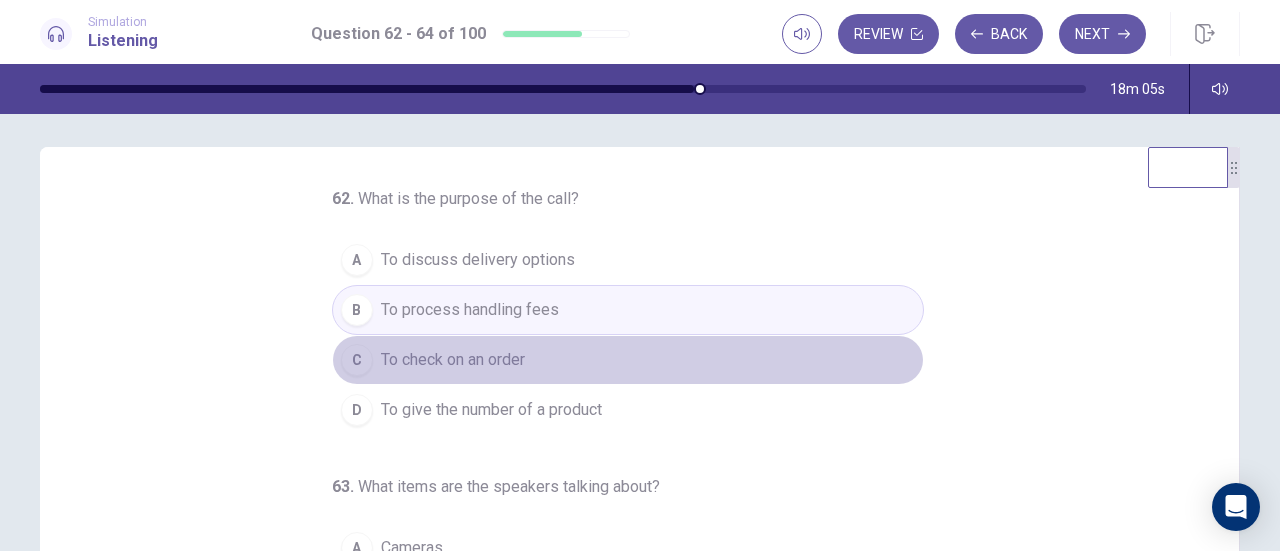 click on "C To check on an order" at bounding box center (628, 360) 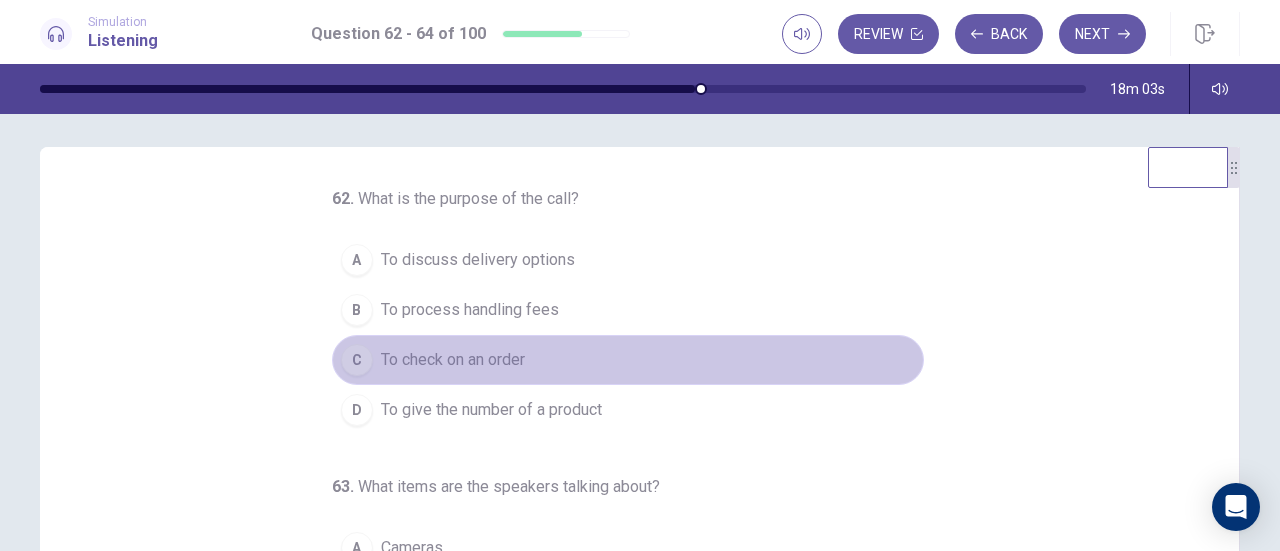 drag, startPoint x: 548, startPoint y: 358, endPoint x: 1074, endPoint y: 235, distance: 540.18976 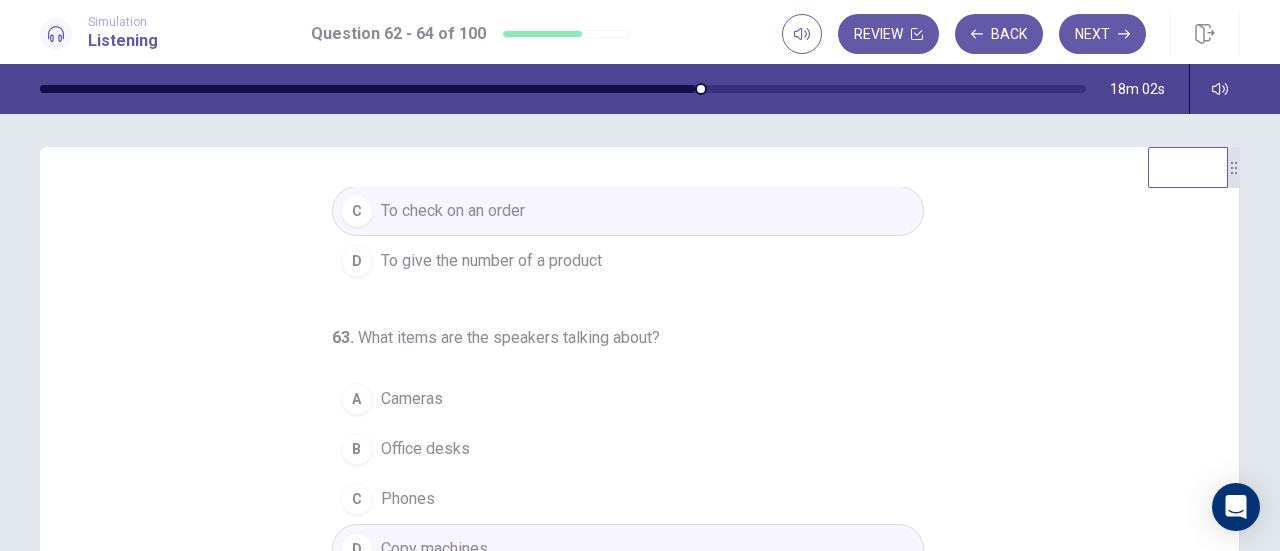 scroll, scrollTop: 200, scrollLeft: 0, axis: vertical 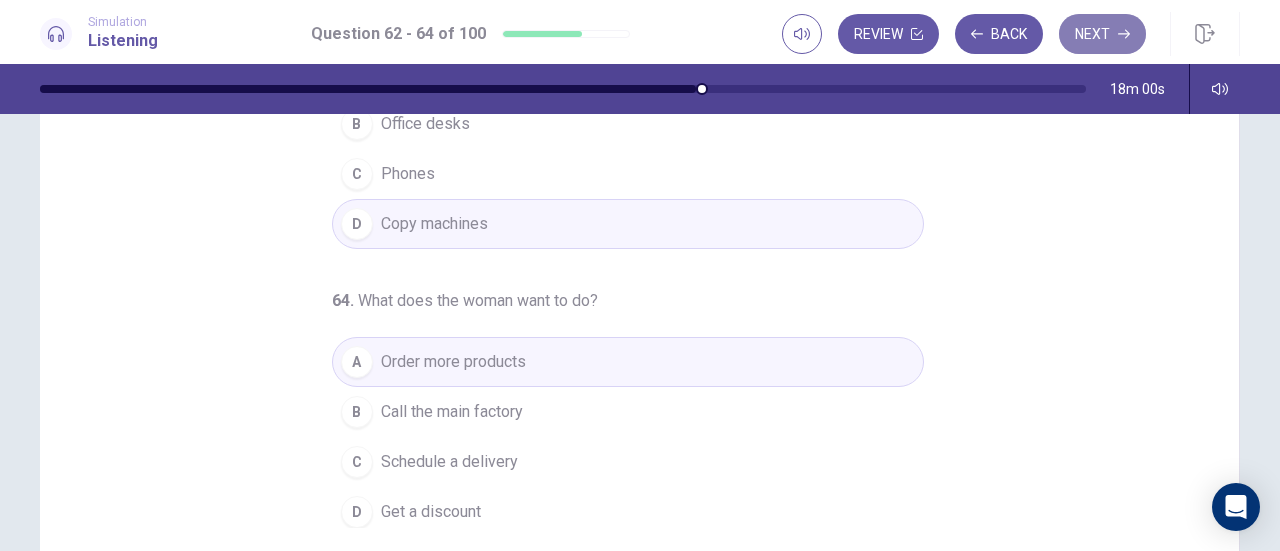 click on "Next" at bounding box center [1102, 34] 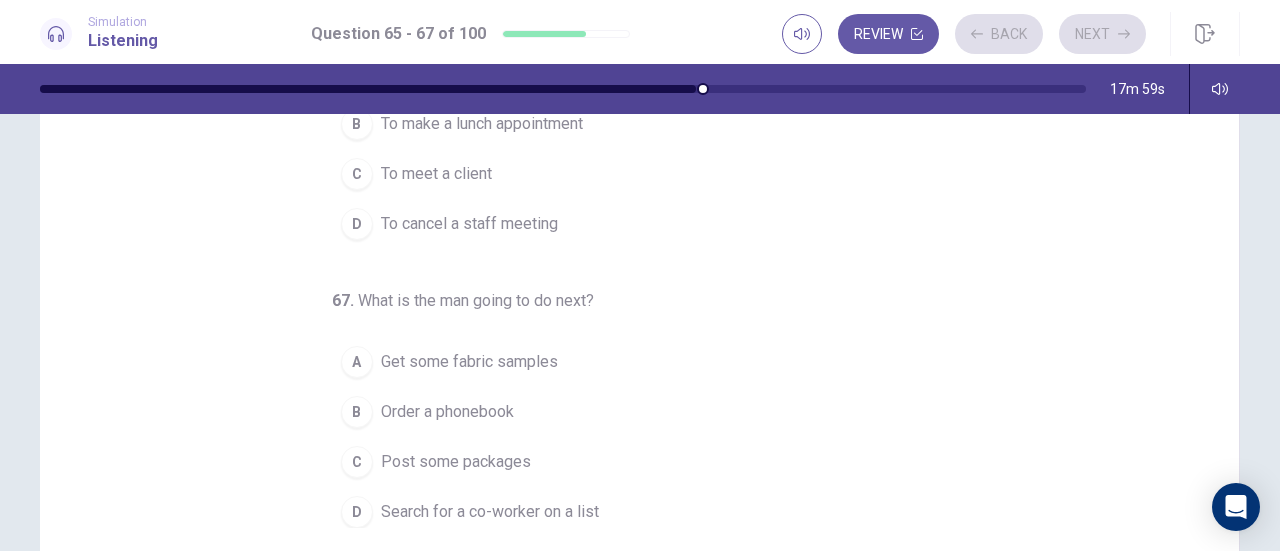 scroll, scrollTop: 0, scrollLeft: 0, axis: both 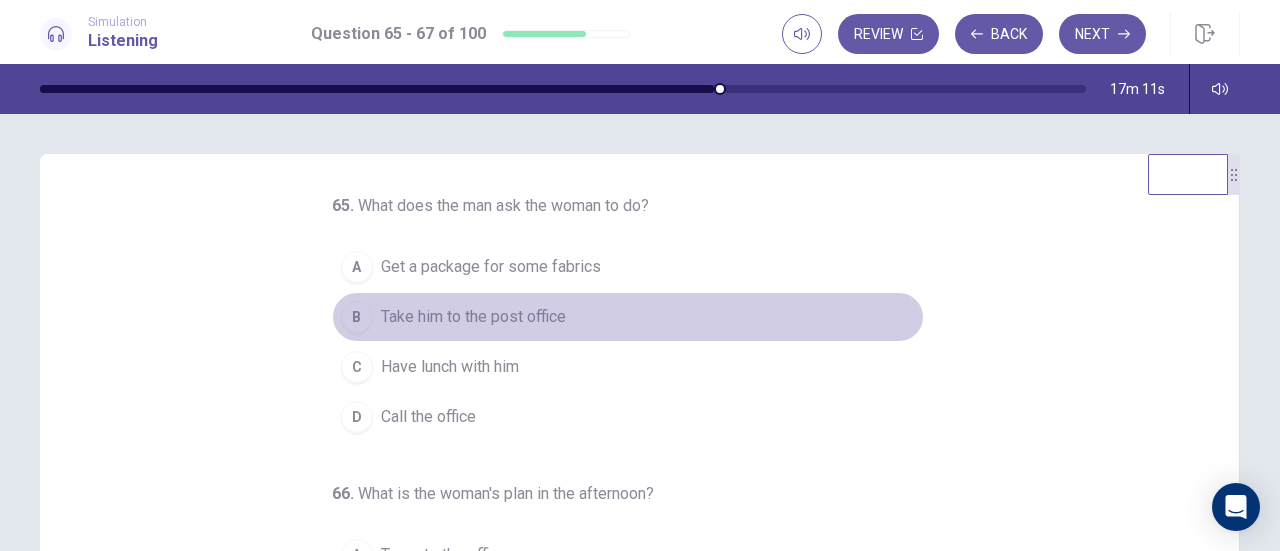 click on "Take him to the post office" at bounding box center (473, 317) 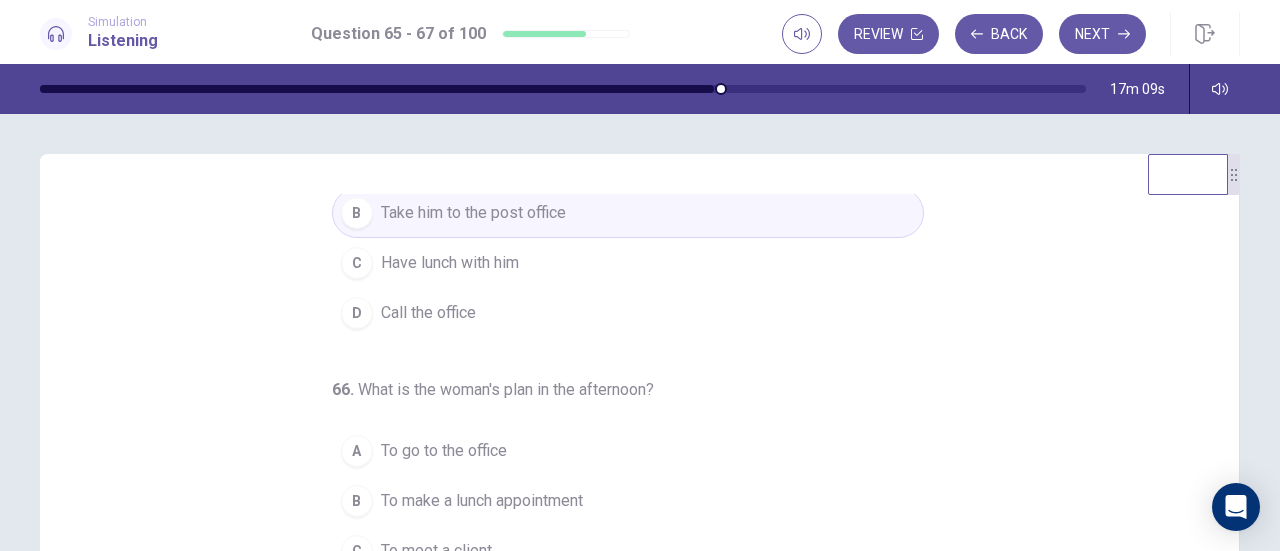 scroll, scrollTop: 200, scrollLeft: 0, axis: vertical 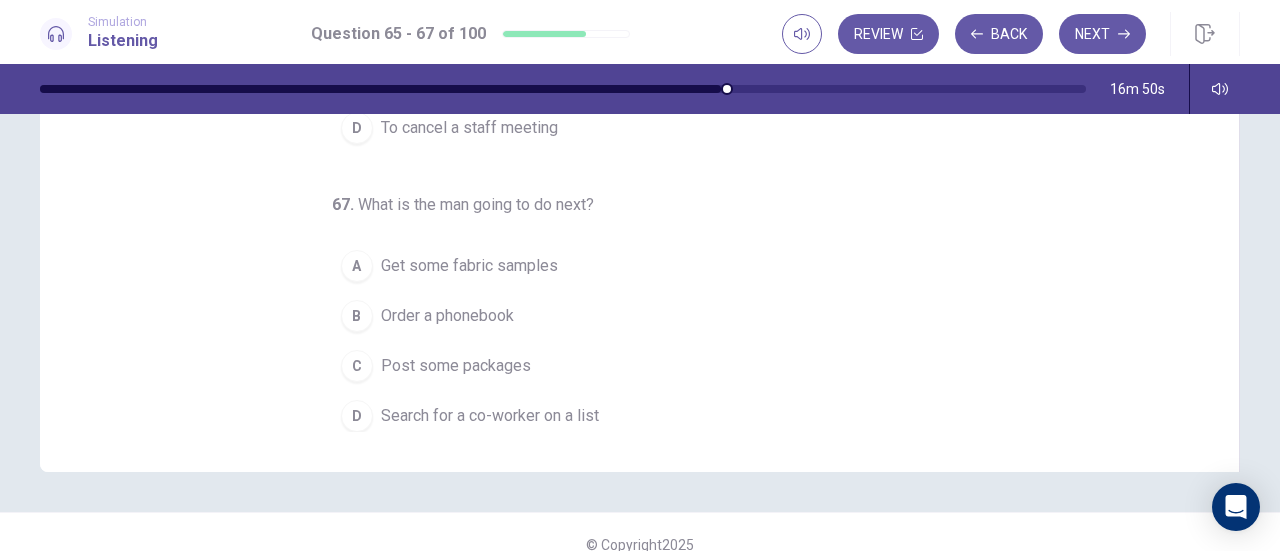 click on "Post some packages" at bounding box center [456, 366] 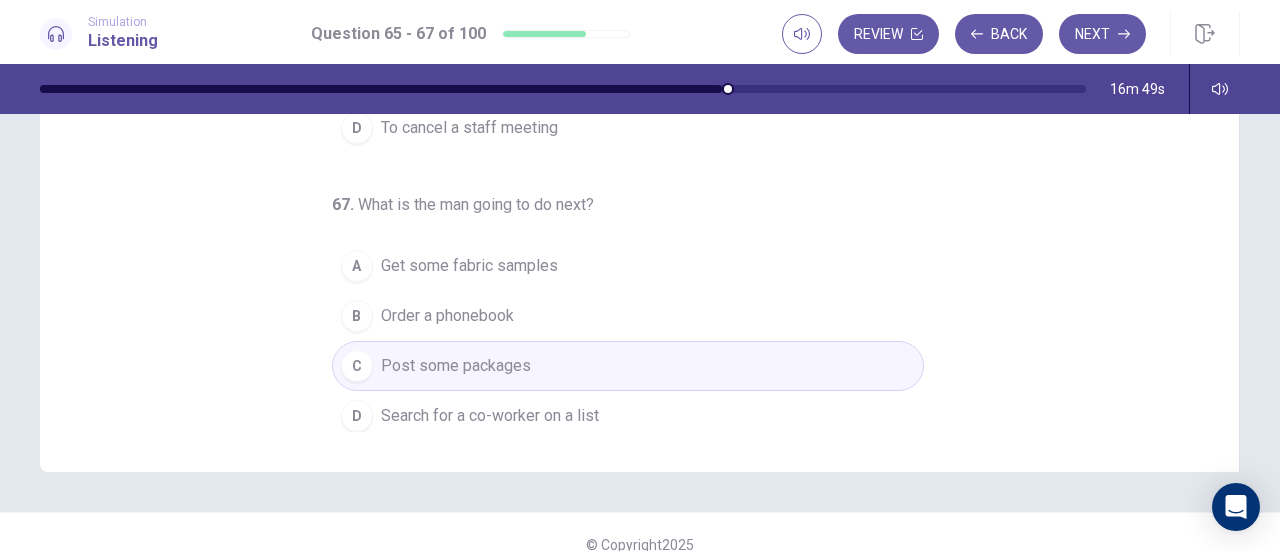 scroll, scrollTop: 0, scrollLeft: 0, axis: both 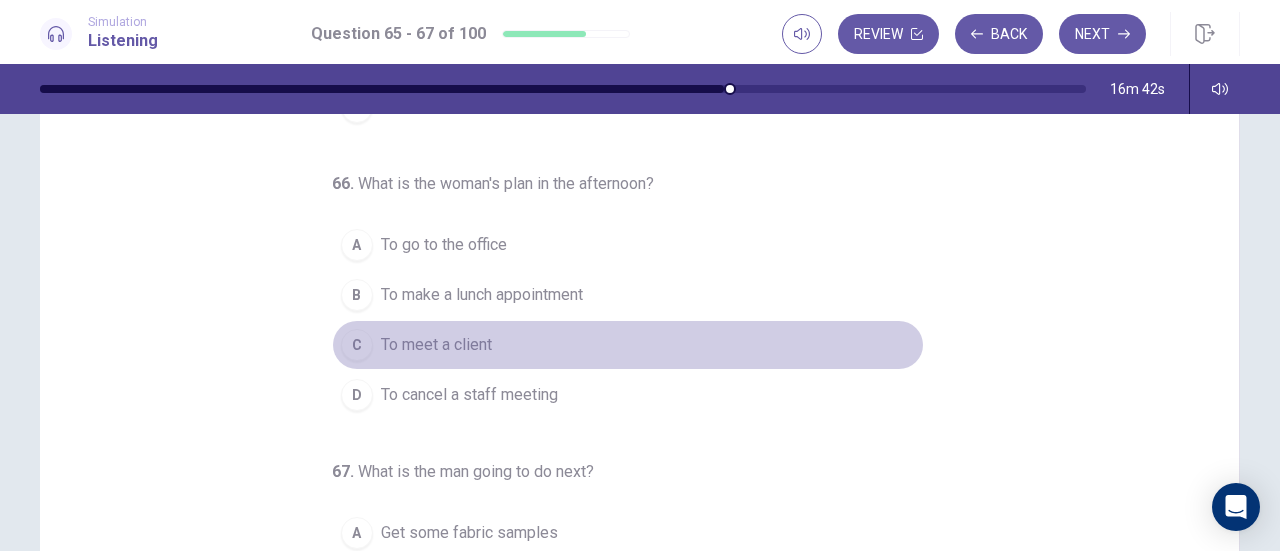 click on "C To meet a client" at bounding box center [628, 345] 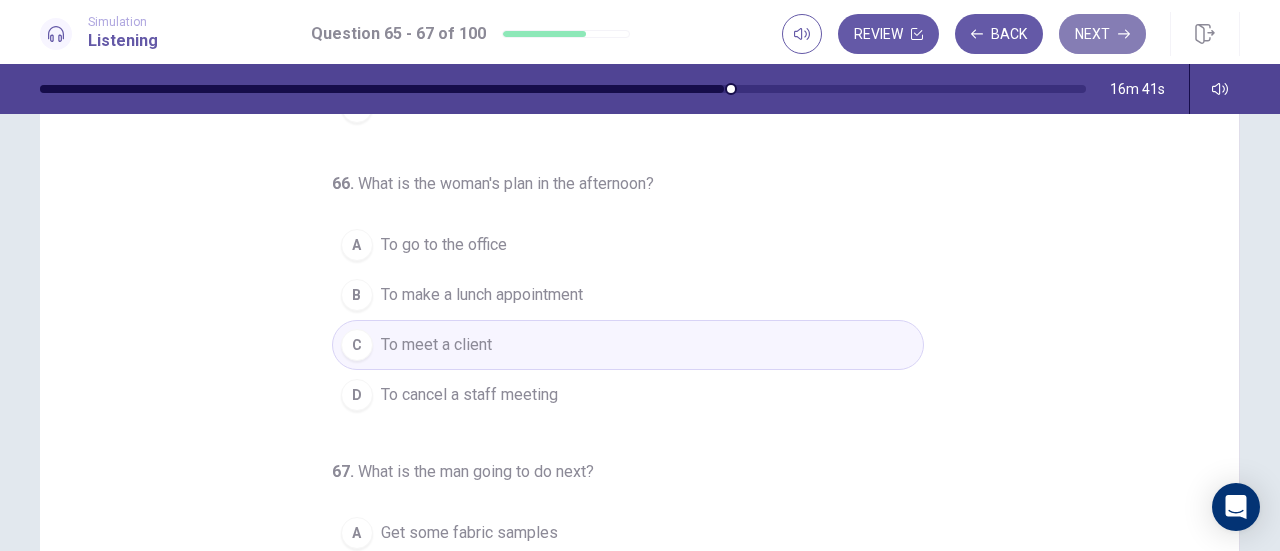 click on "Next" at bounding box center (1102, 34) 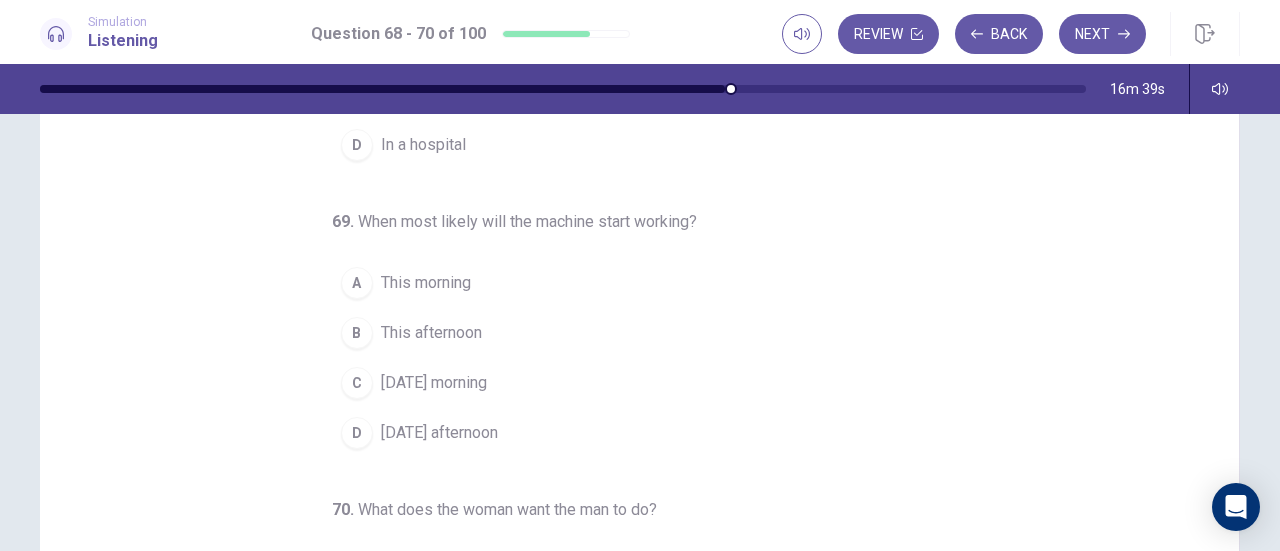 scroll, scrollTop: 0, scrollLeft: 0, axis: both 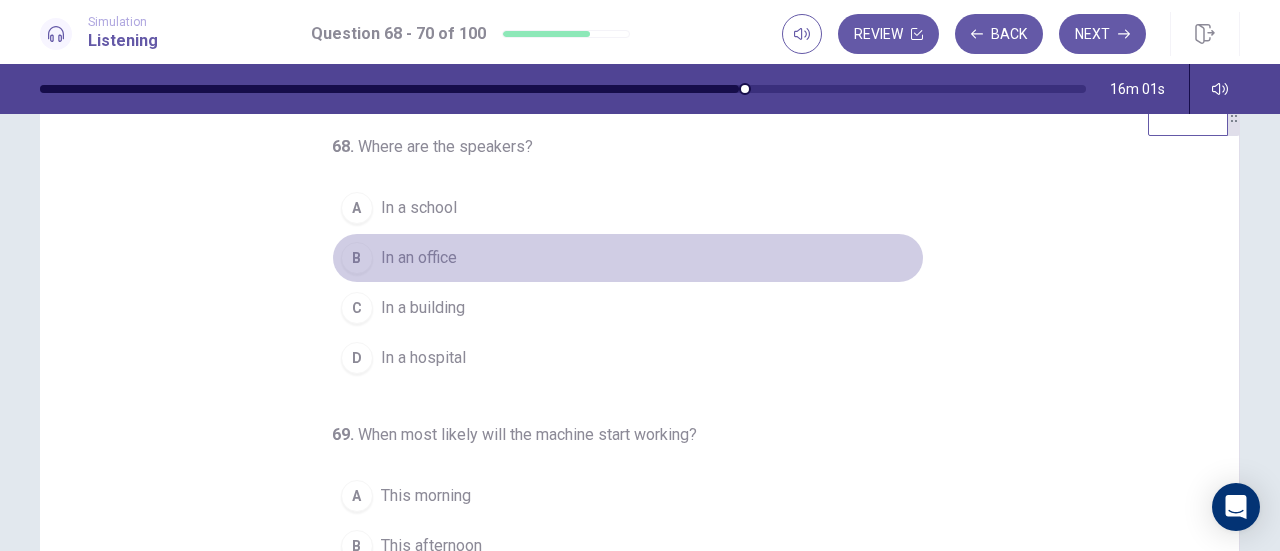 click on "In an office" at bounding box center [419, 258] 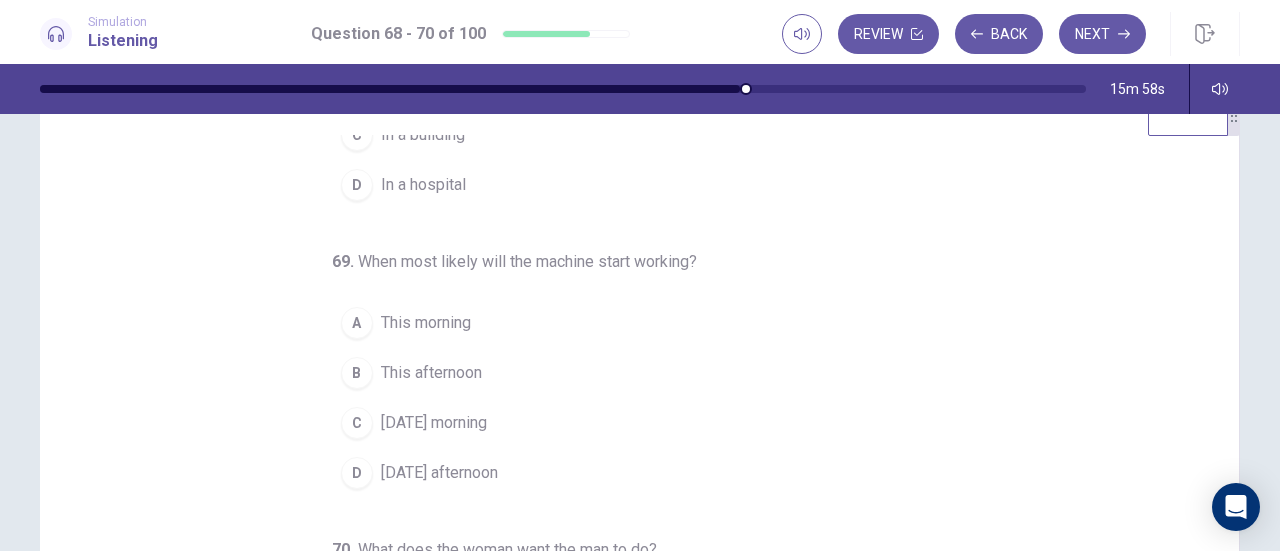scroll, scrollTop: 200, scrollLeft: 0, axis: vertical 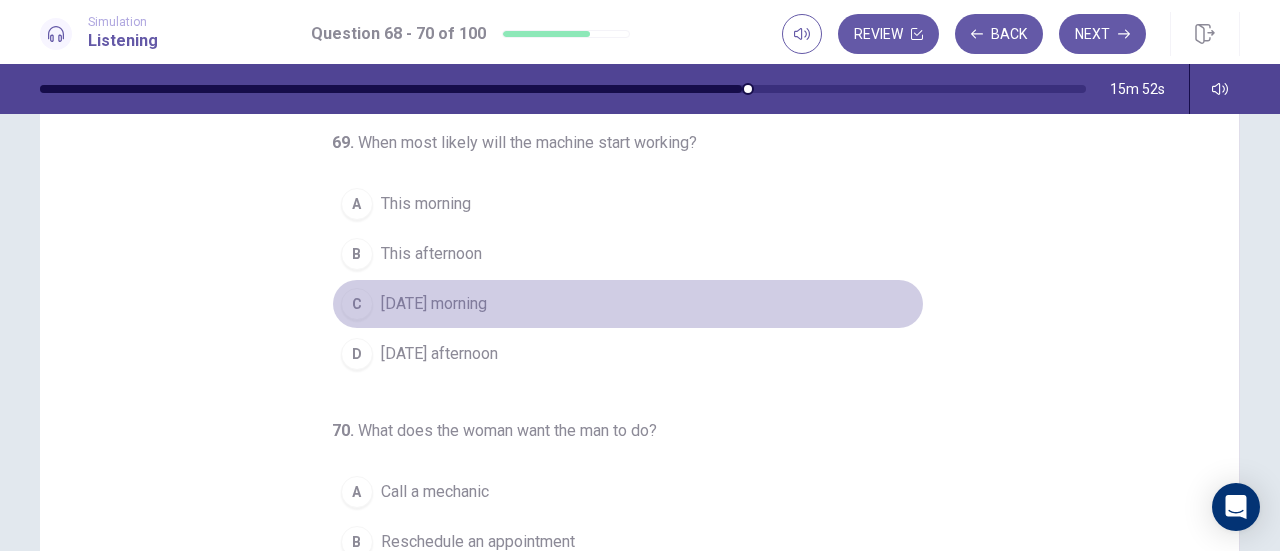click on "[DATE] morning" at bounding box center [434, 304] 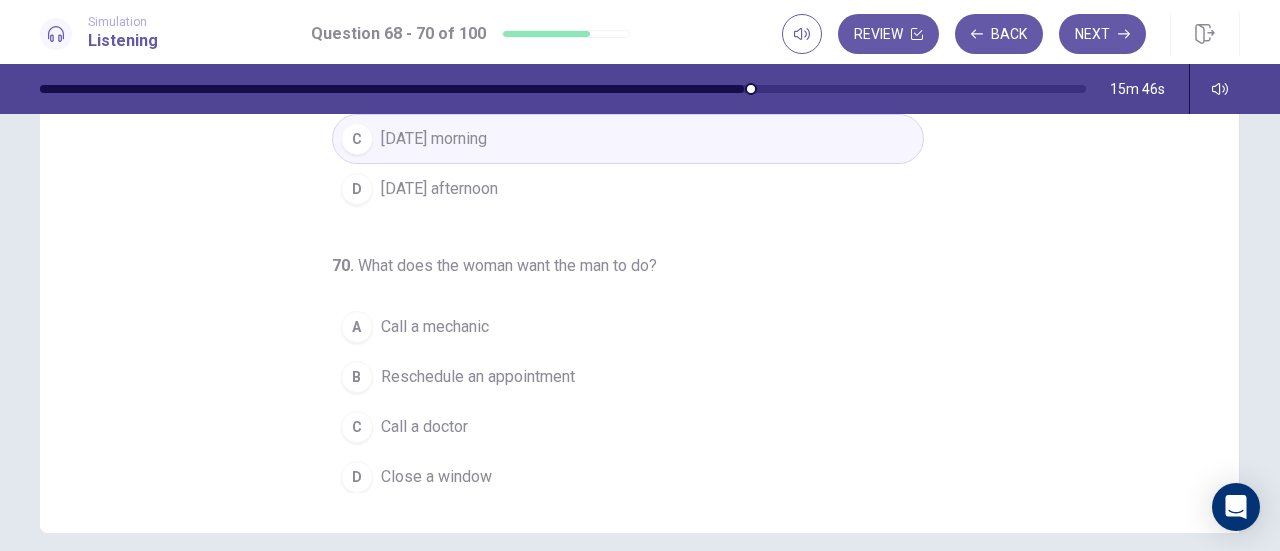 scroll, scrollTop: 356, scrollLeft: 0, axis: vertical 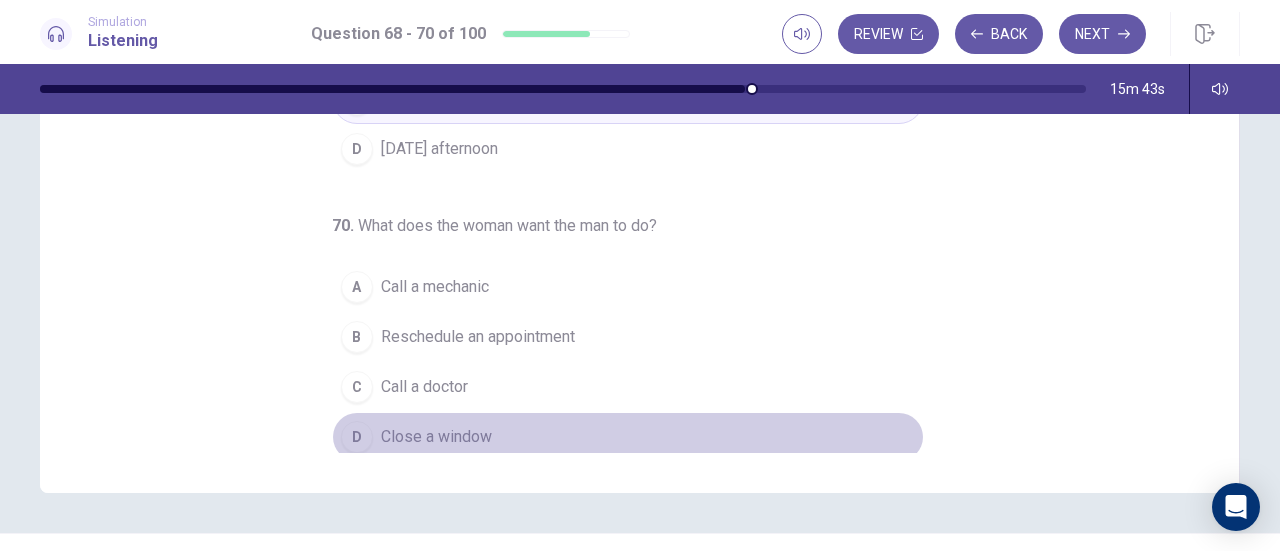 click on "Close a window" at bounding box center [436, 437] 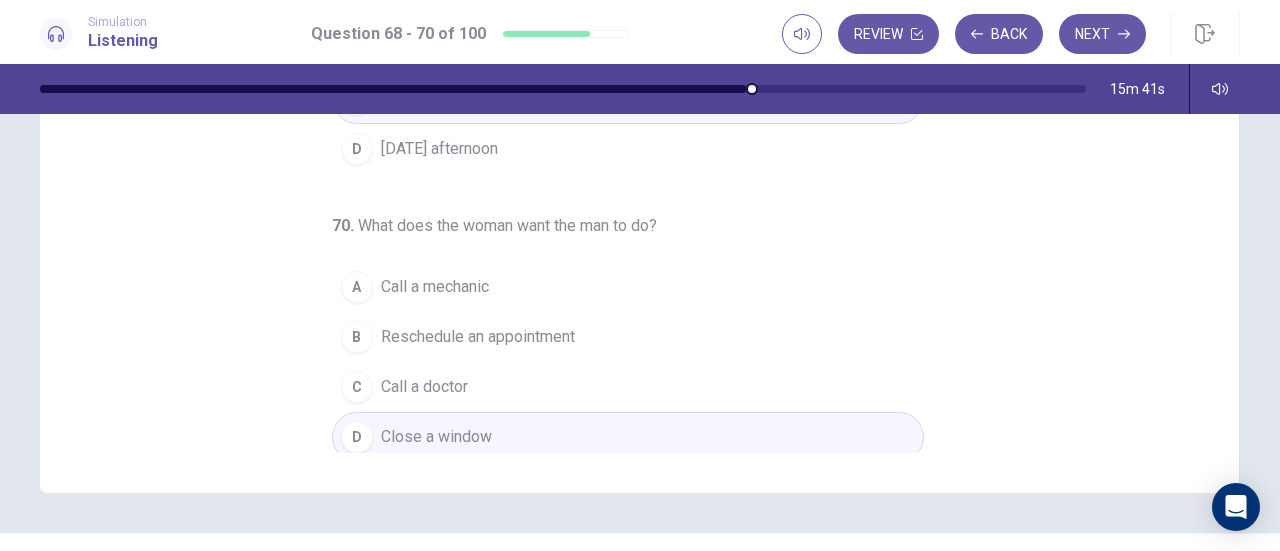 scroll, scrollTop: 0, scrollLeft: 0, axis: both 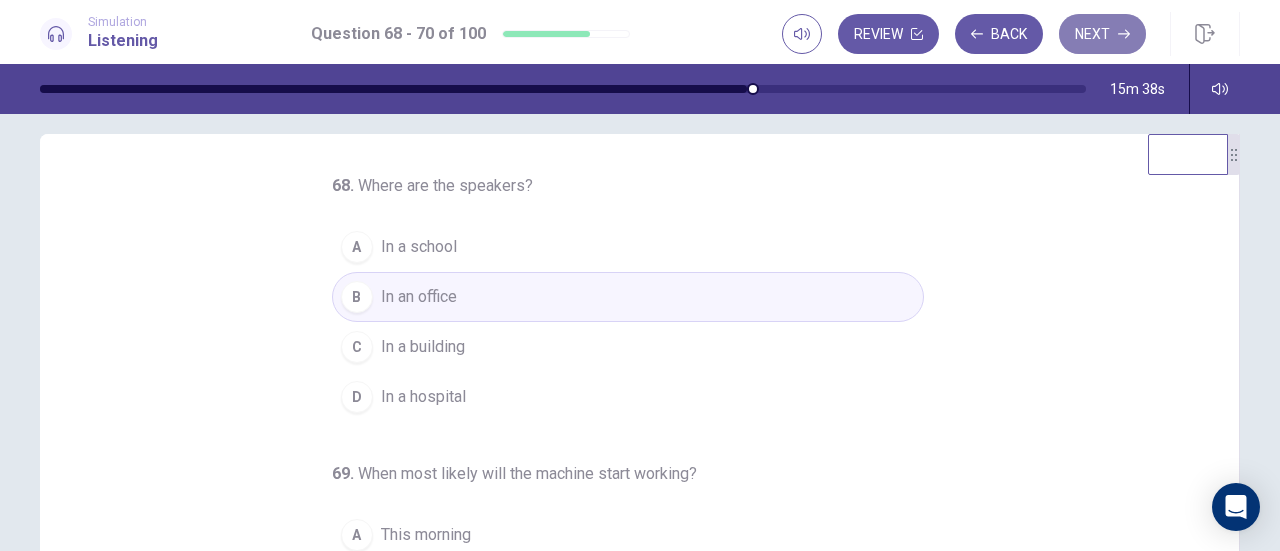 click on "Next" at bounding box center (1102, 34) 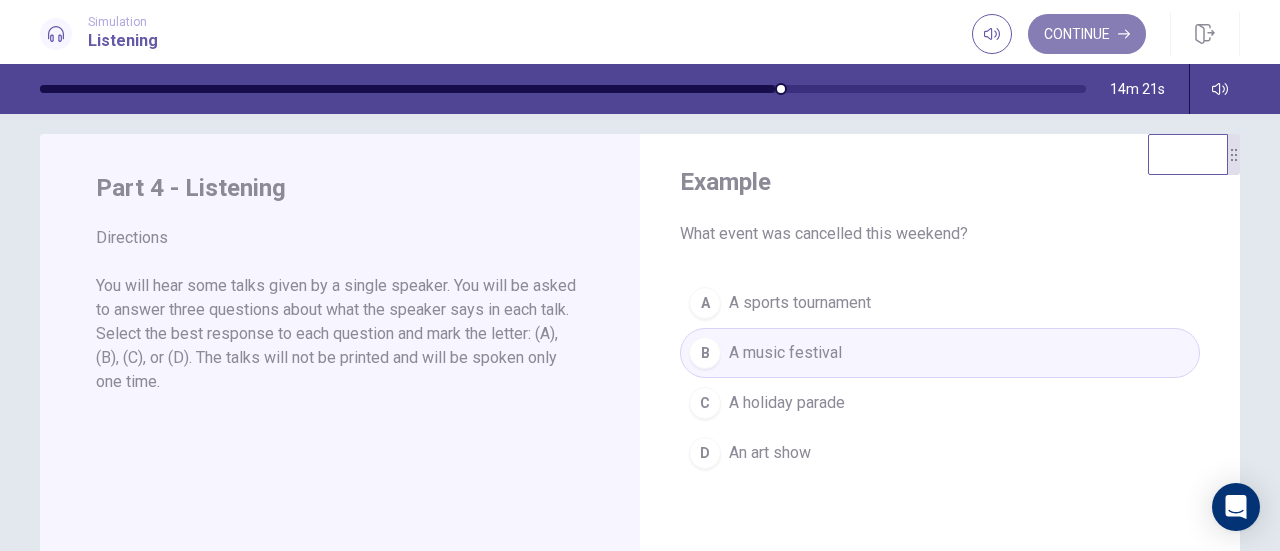 click on "Continue" at bounding box center [1087, 34] 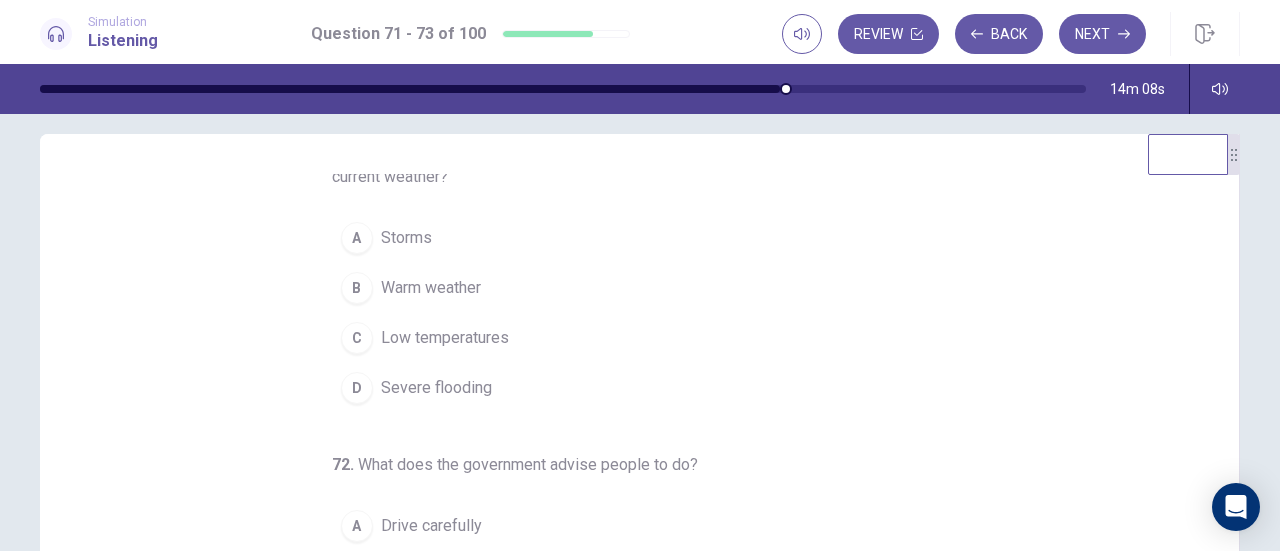 scroll, scrollTop: 34, scrollLeft: 0, axis: vertical 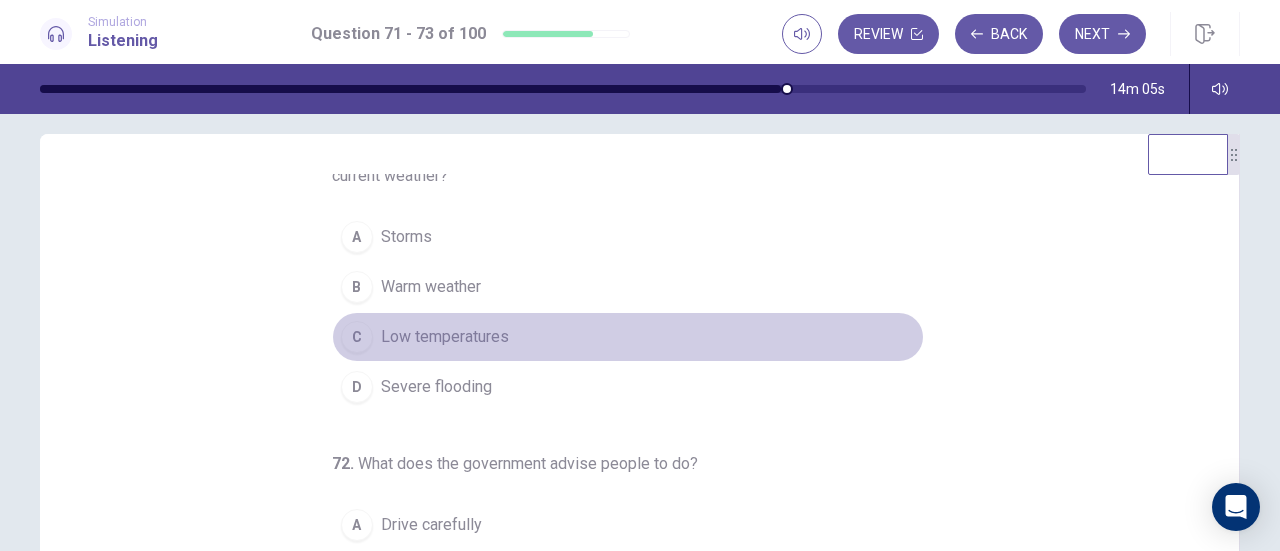 click on "Low temperatures" at bounding box center [445, 337] 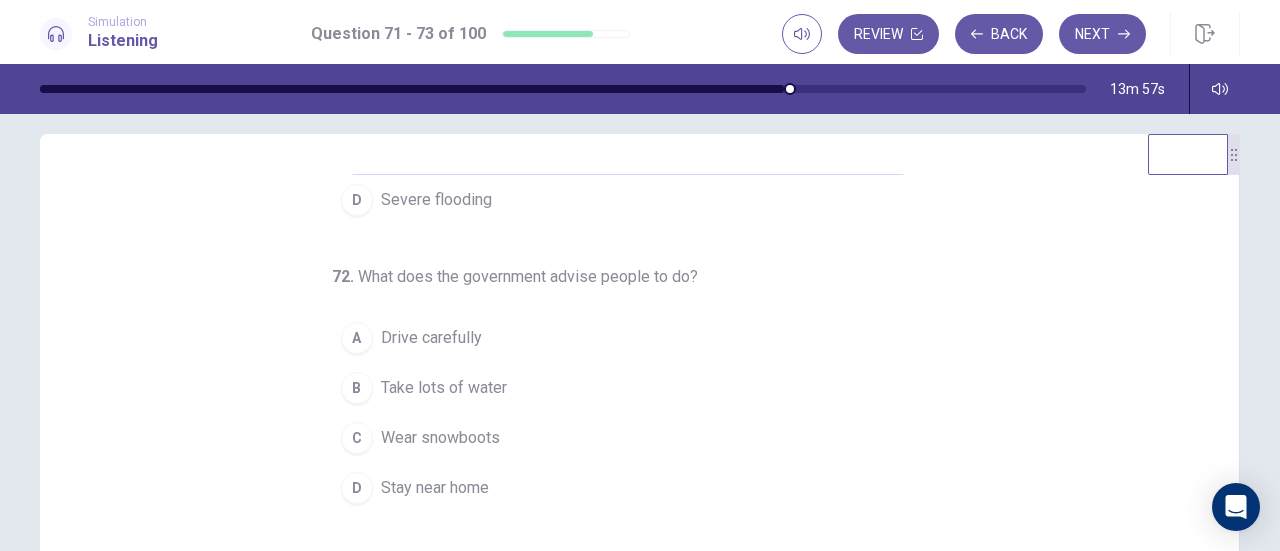scroll, scrollTop: 224, scrollLeft: 0, axis: vertical 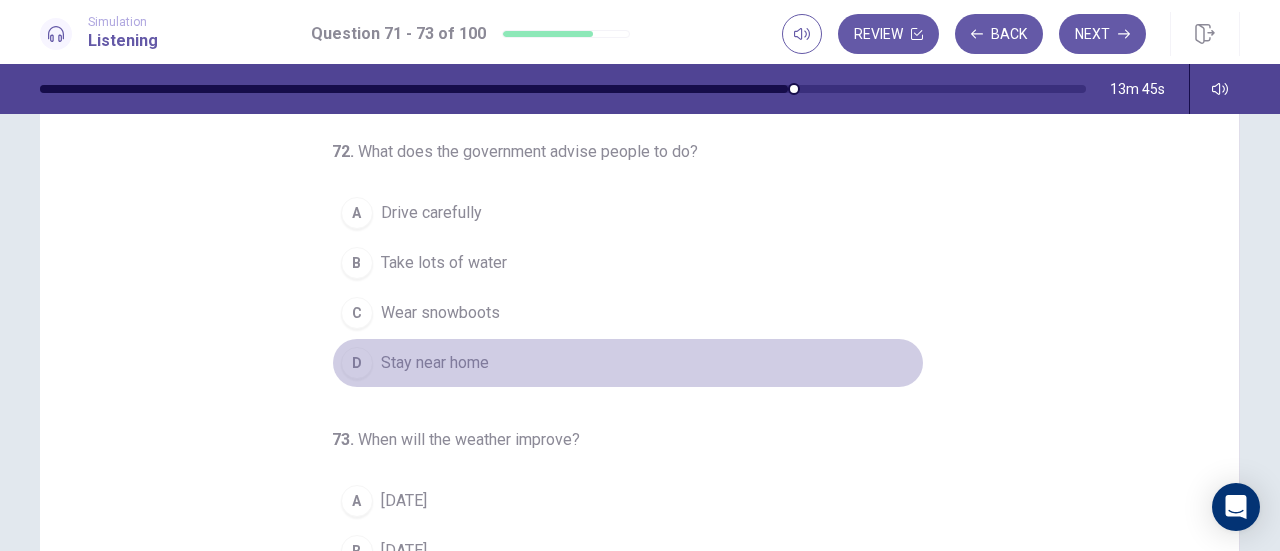click on "Stay near home" at bounding box center (435, 363) 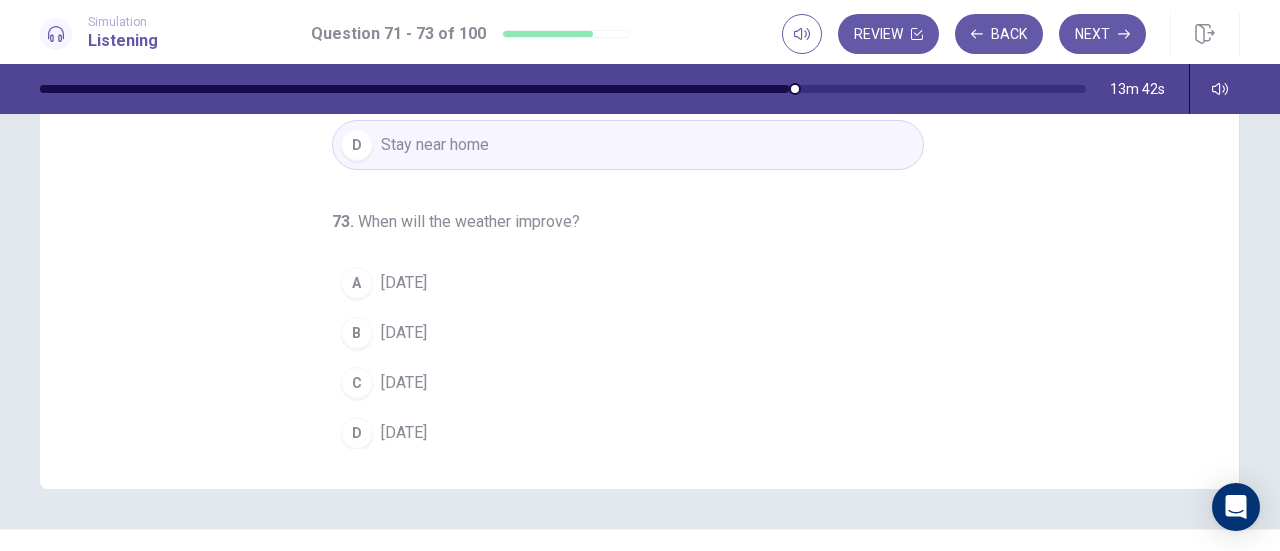 scroll, scrollTop: 364, scrollLeft: 0, axis: vertical 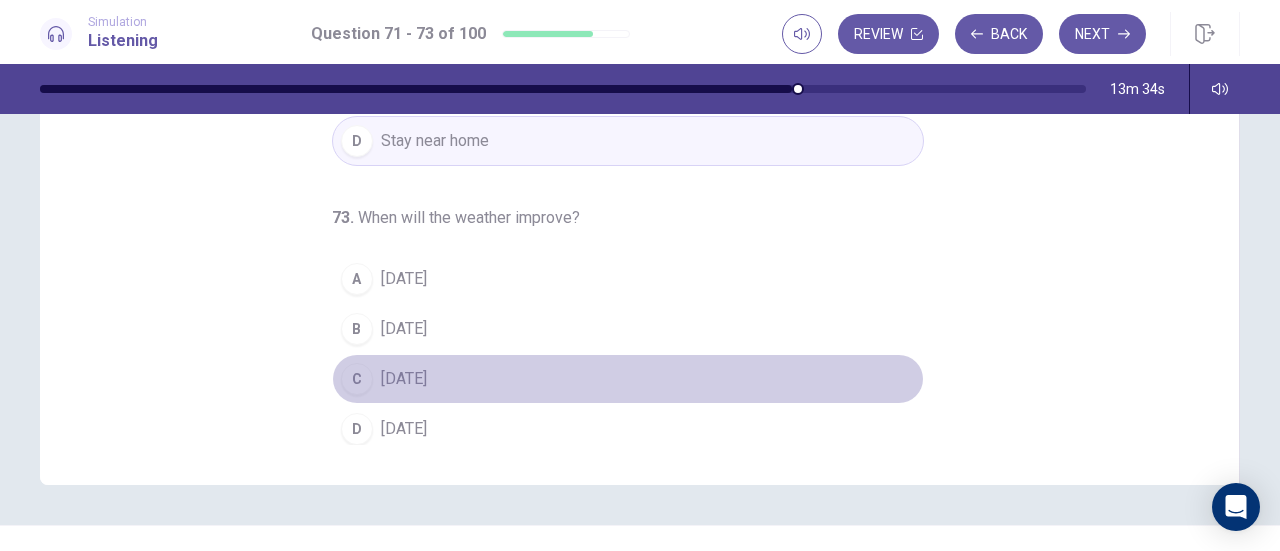 click on "[DATE]" at bounding box center (404, 379) 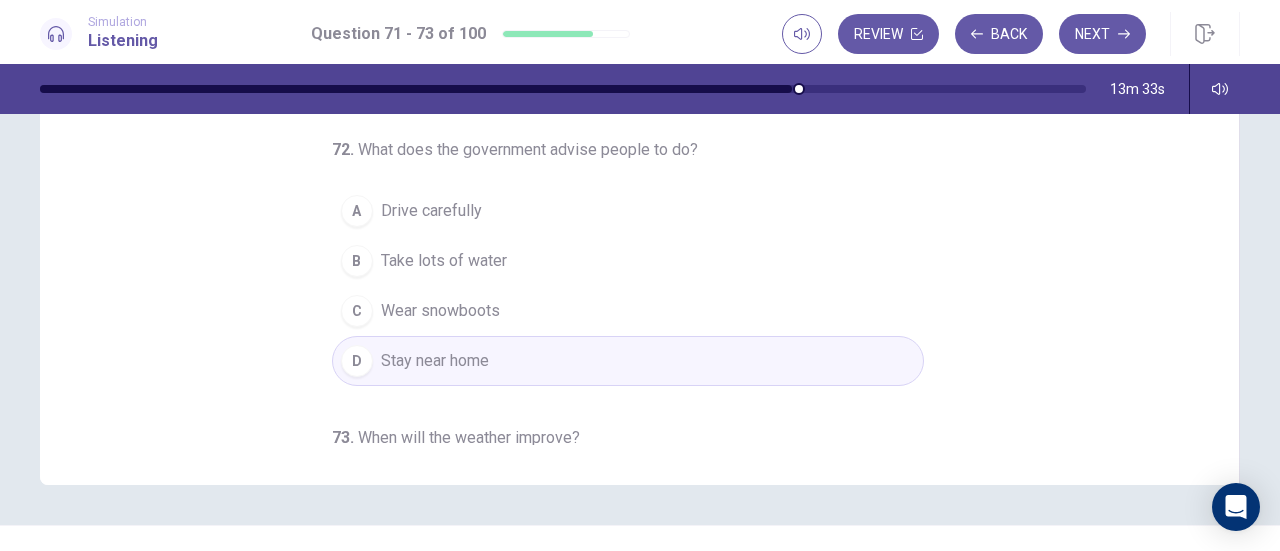 scroll, scrollTop: 0, scrollLeft: 0, axis: both 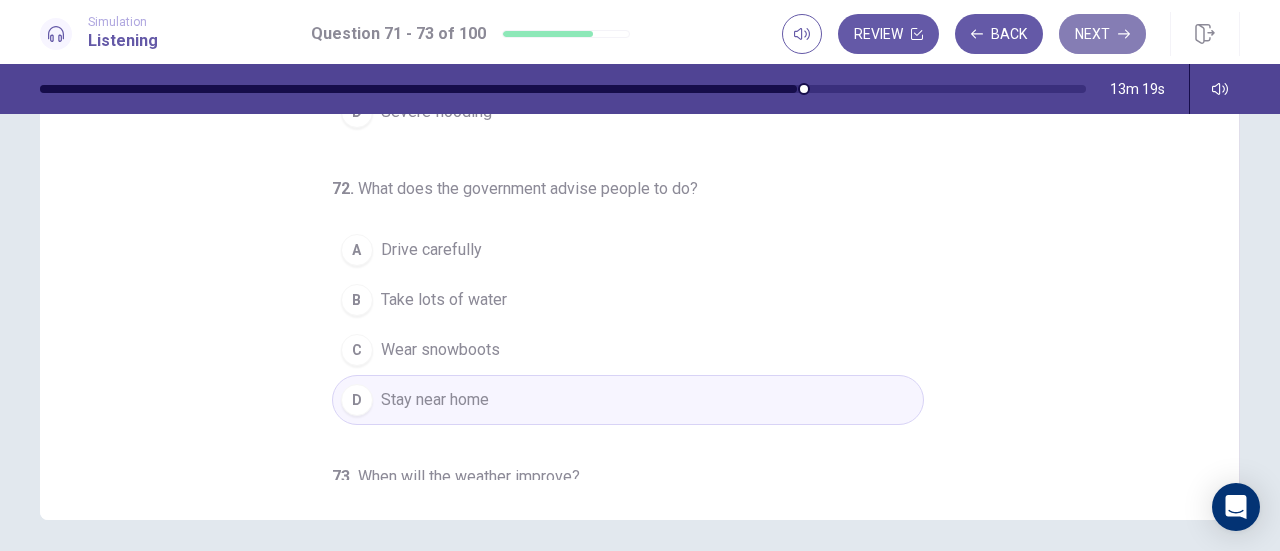 click on "Next" at bounding box center (1102, 34) 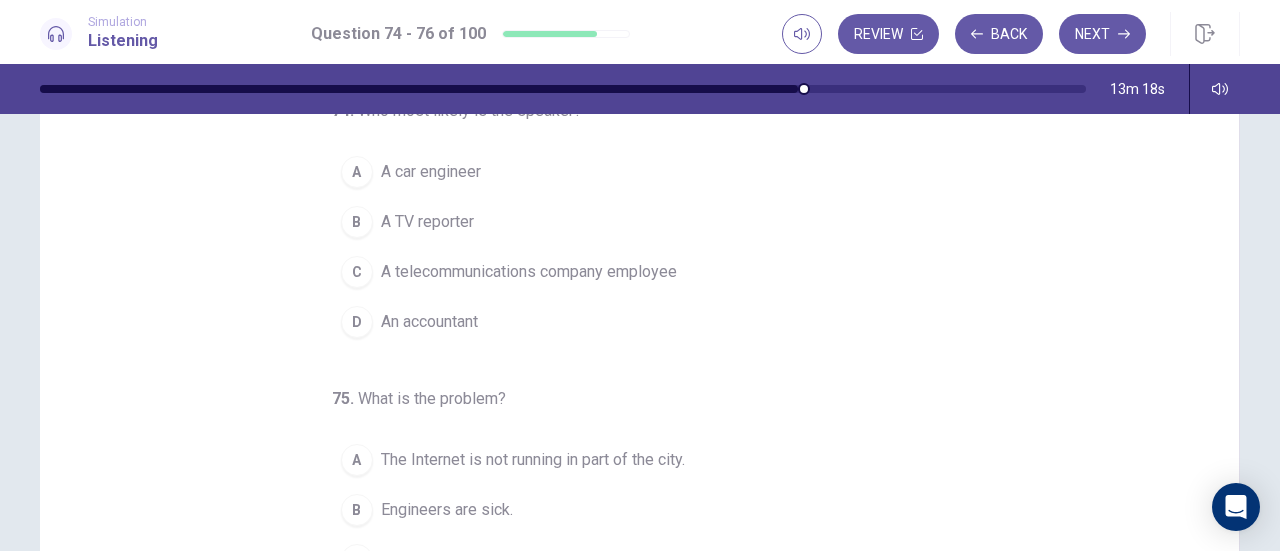 scroll, scrollTop: 0, scrollLeft: 0, axis: both 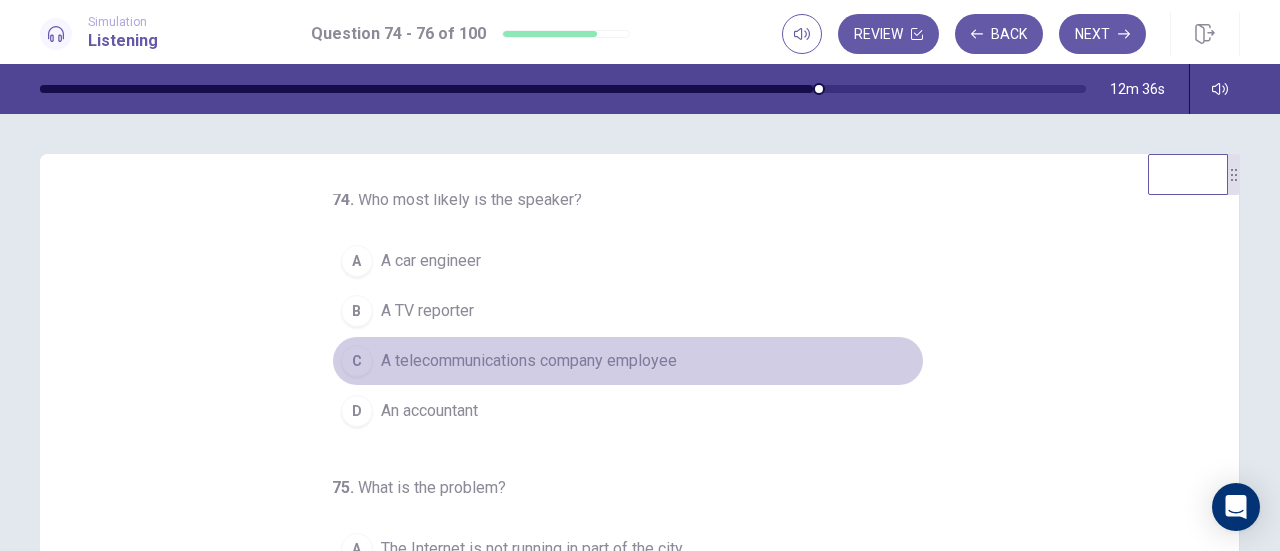 click on "A telecommunications company employee" at bounding box center [529, 361] 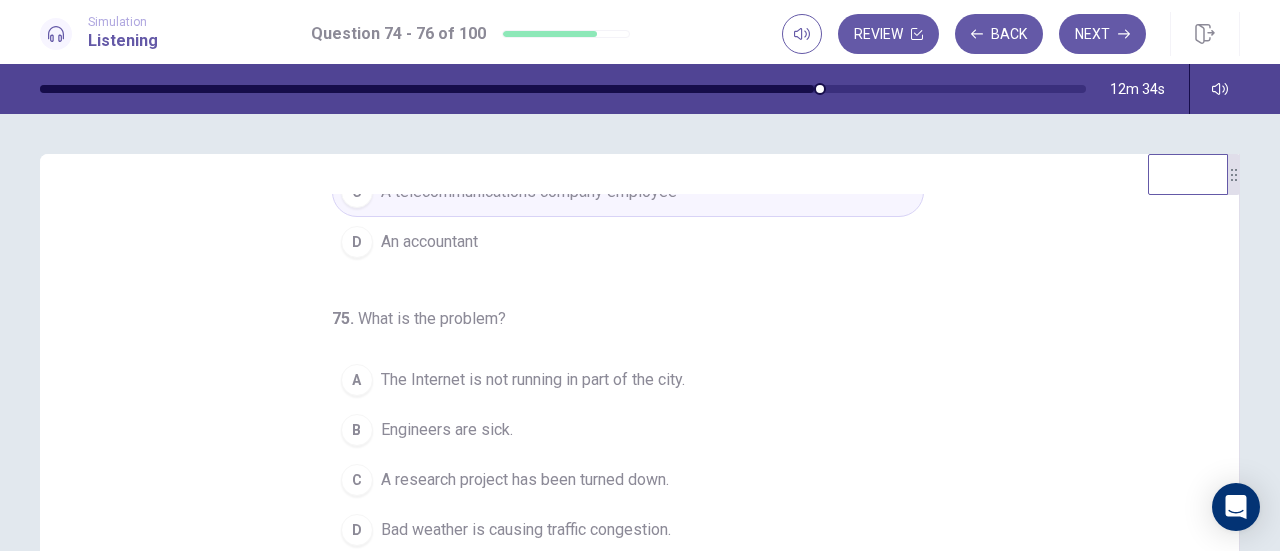 scroll, scrollTop: 200, scrollLeft: 0, axis: vertical 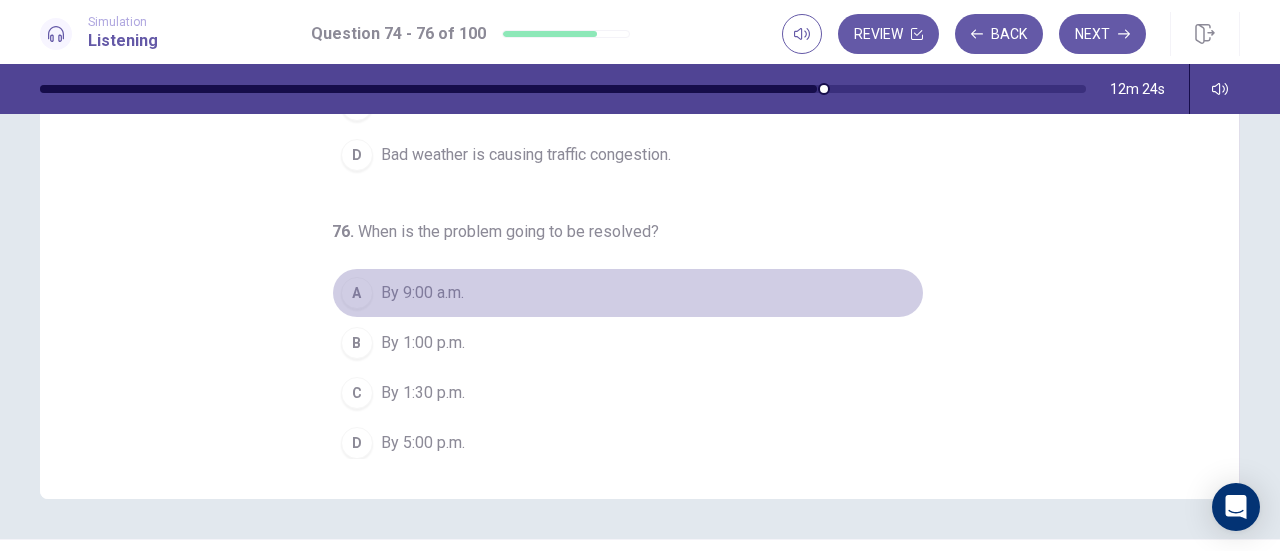 click on "By 9:00 a.m." at bounding box center [422, 293] 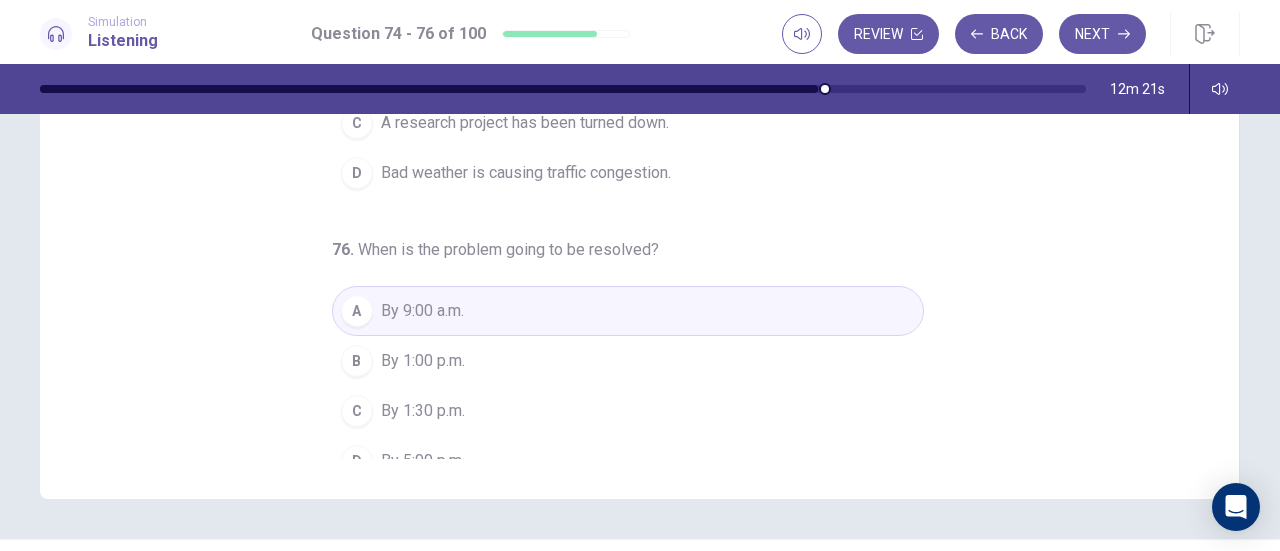 scroll, scrollTop: 200, scrollLeft: 0, axis: vertical 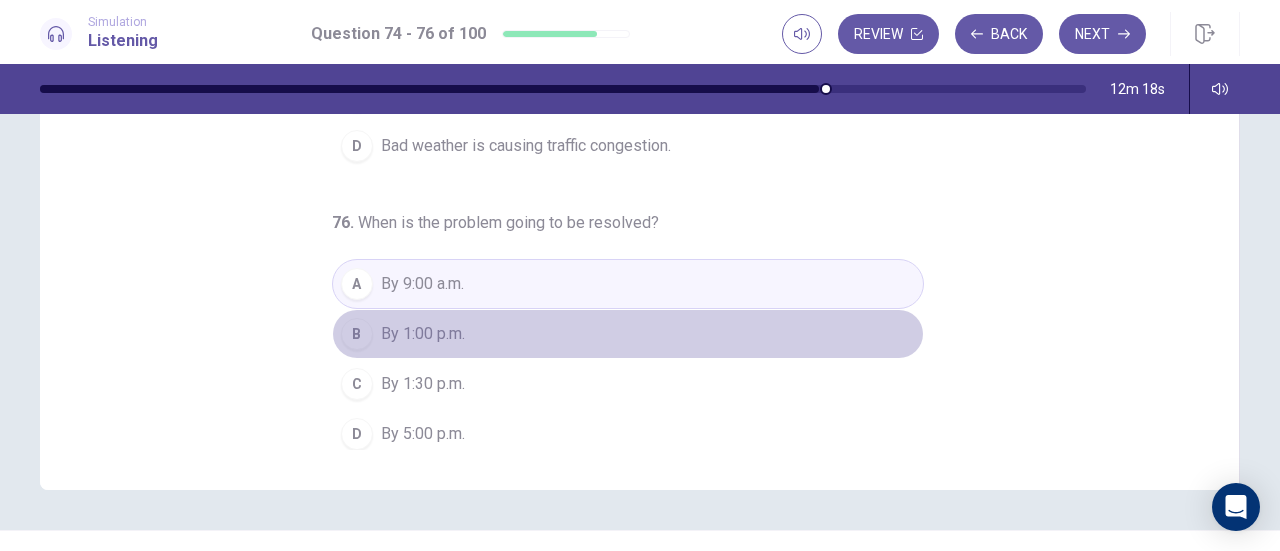 click on "By 1:00 p.m." at bounding box center [423, 334] 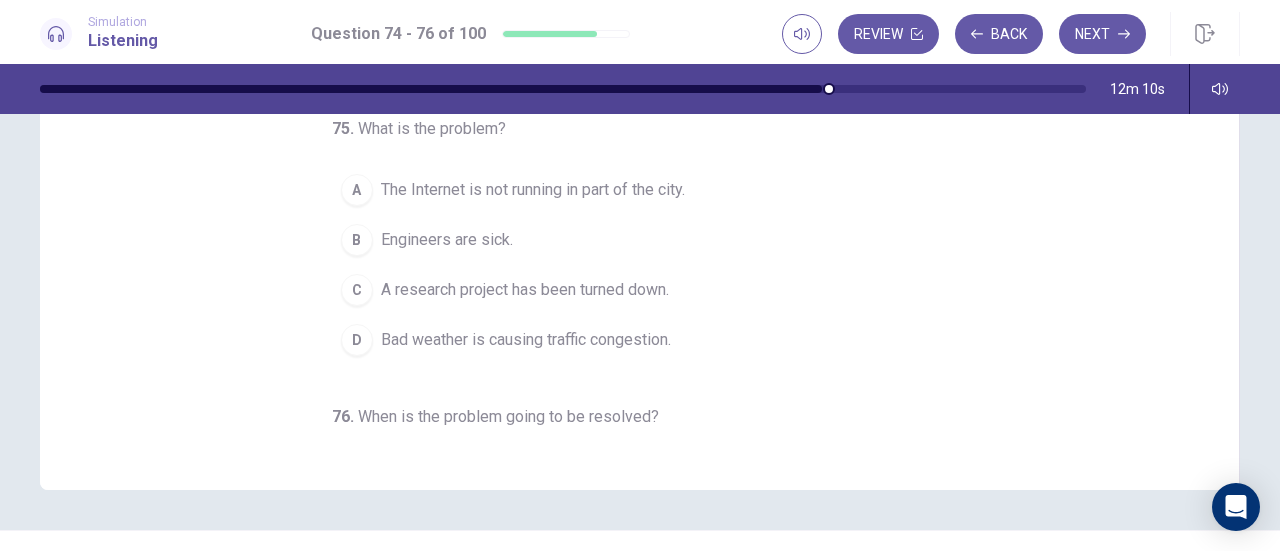 scroll, scrollTop: 0, scrollLeft: 0, axis: both 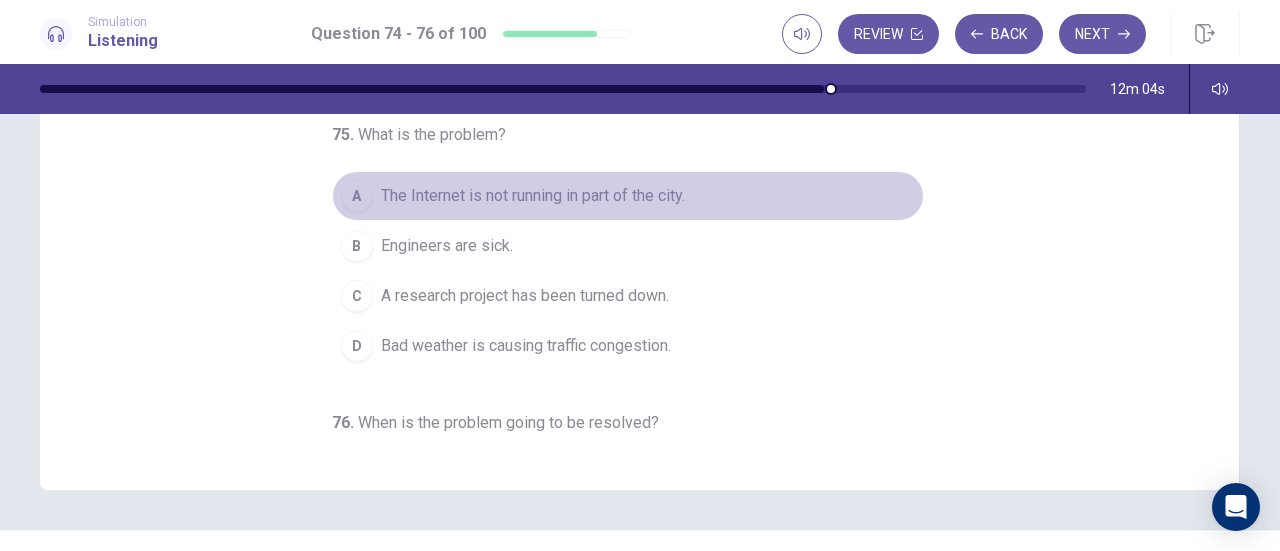 click on "The Internet is not running in part of the city." at bounding box center [533, 196] 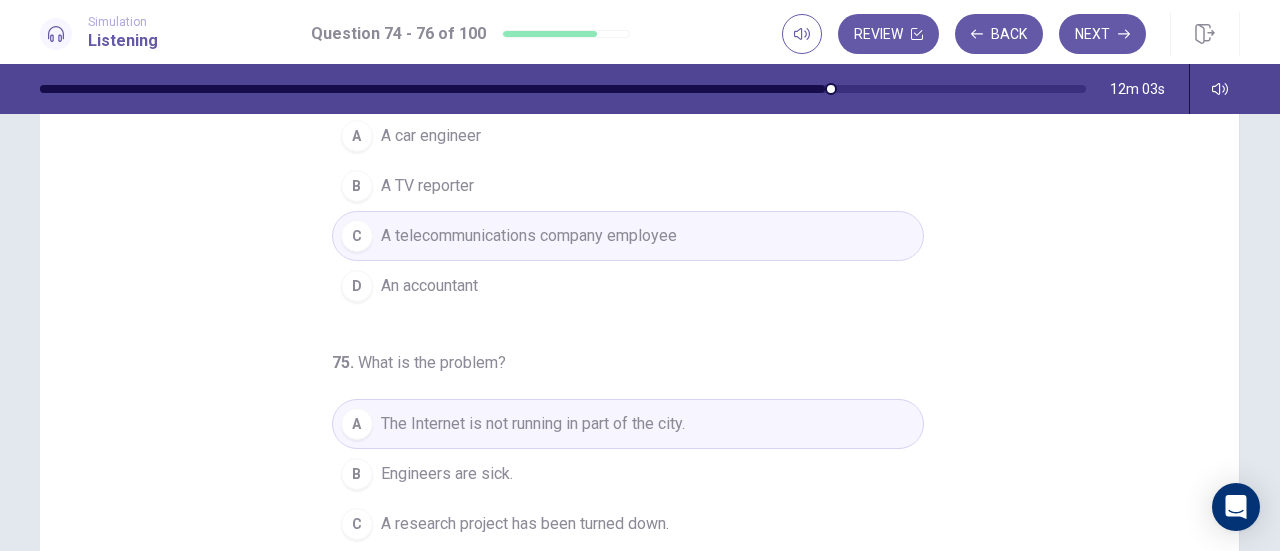 scroll, scrollTop: 0, scrollLeft: 0, axis: both 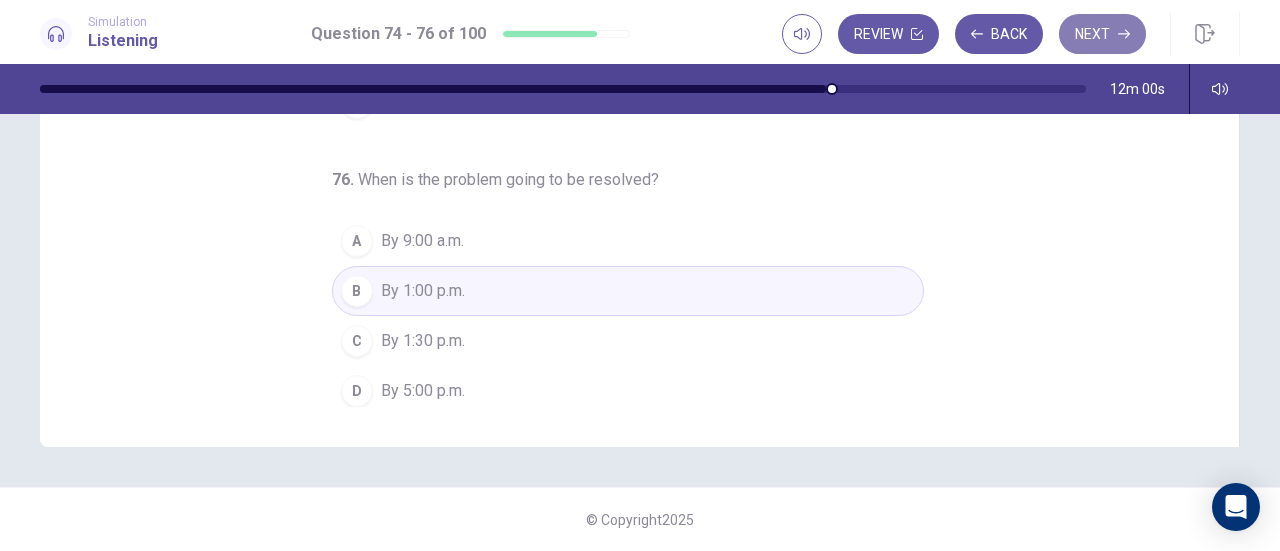 click on "Next" at bounding box center [1102, 34] 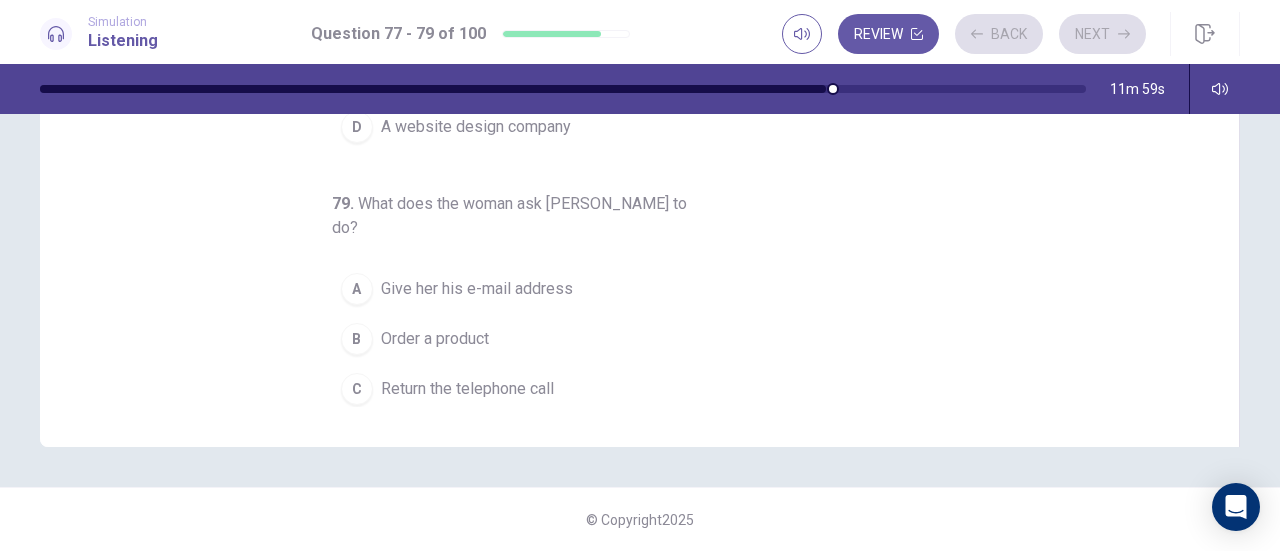 scroll, scrollTop: 0, scrollLeft: 0, axis: both 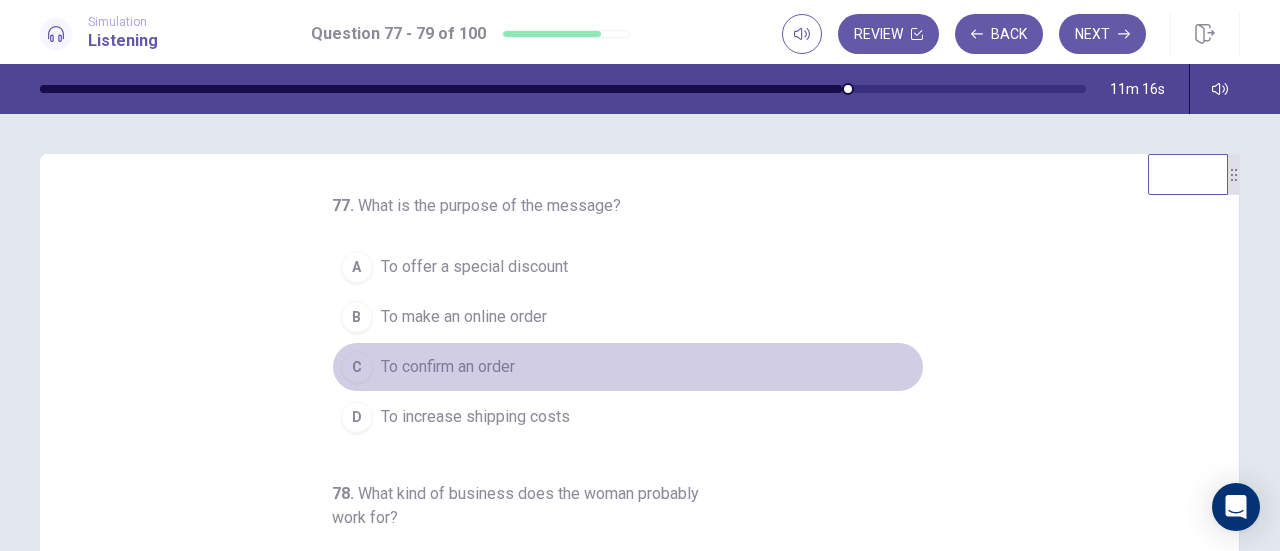 click on "C To confirm an order" at bounding box center (628, 367) 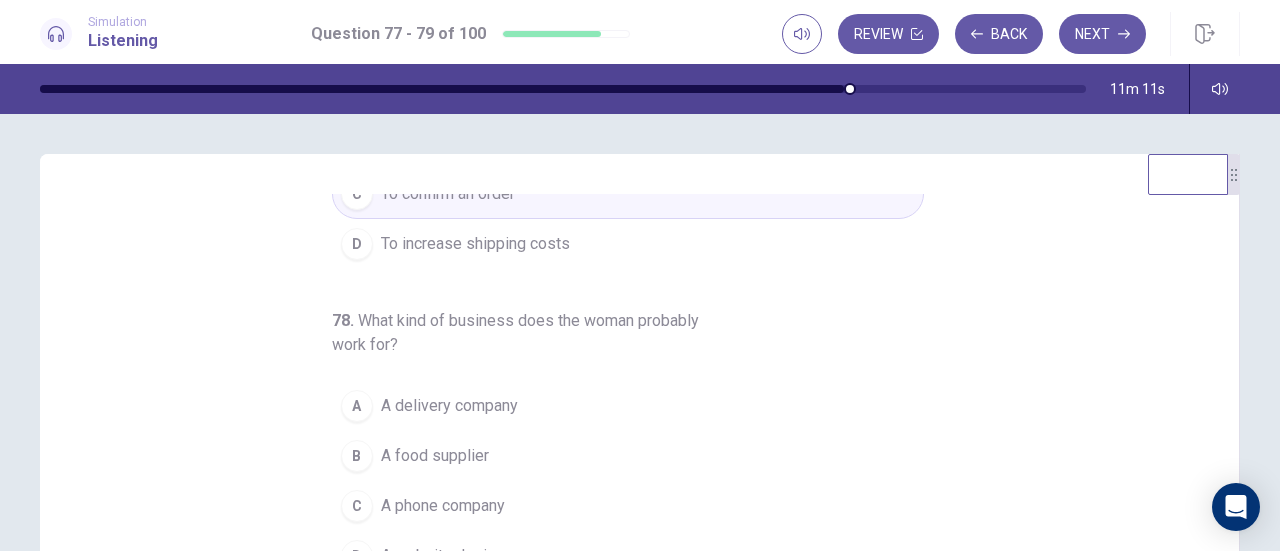 scroll, scrollTop: 224, scrollLeft: 0, axis: vertical 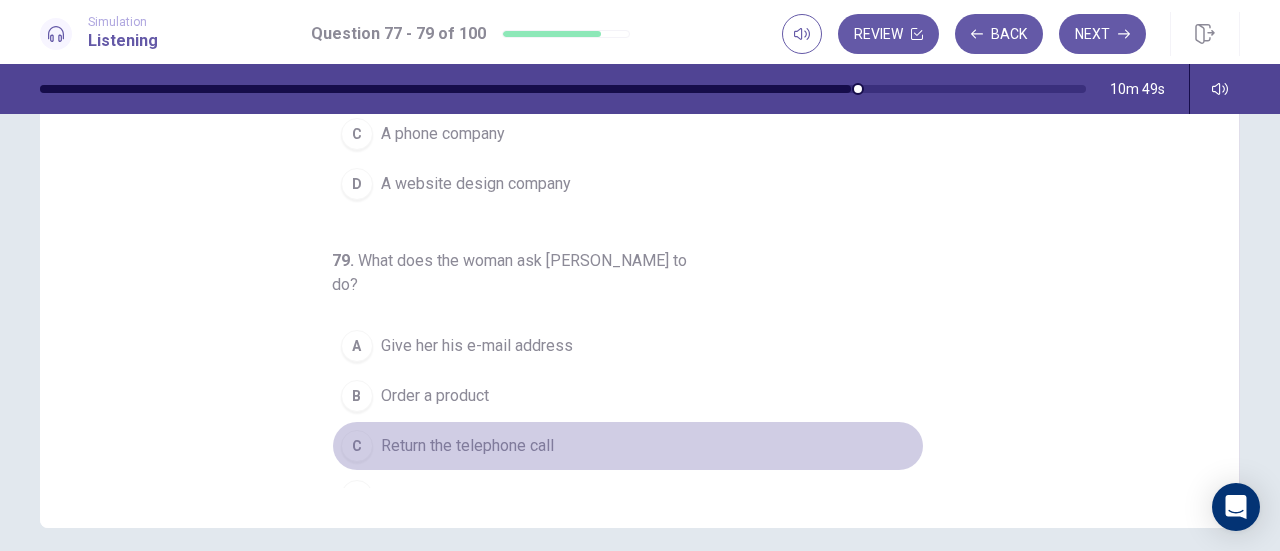 click on "Return the telephone call" at bounding box center (467, 446) 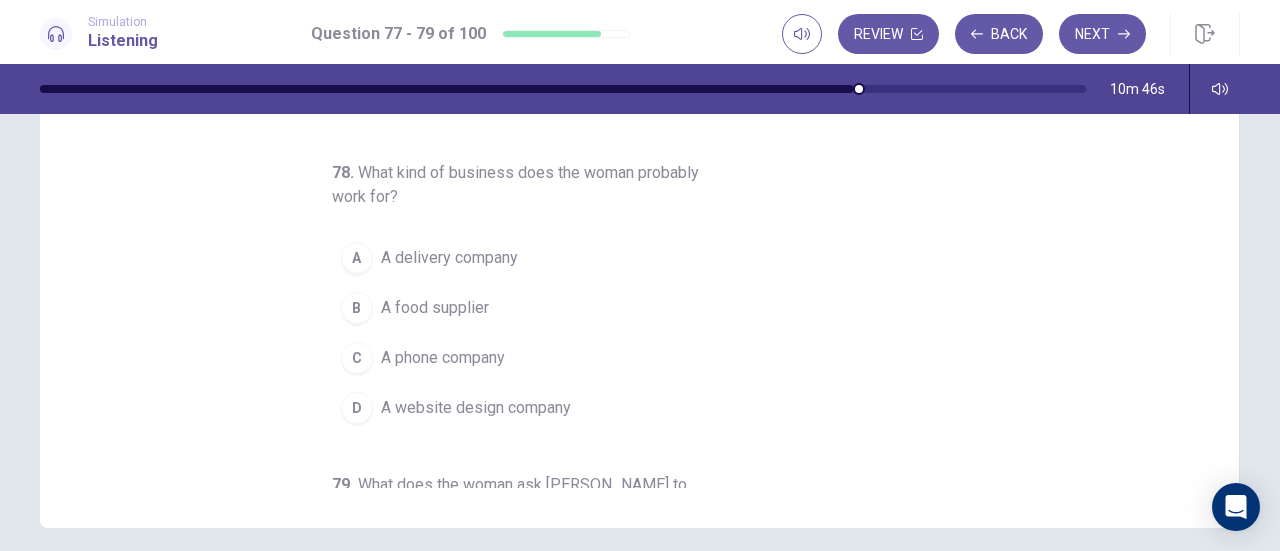 scroll, scrollTop: 16, scrollLeft: 0, axis: vertical 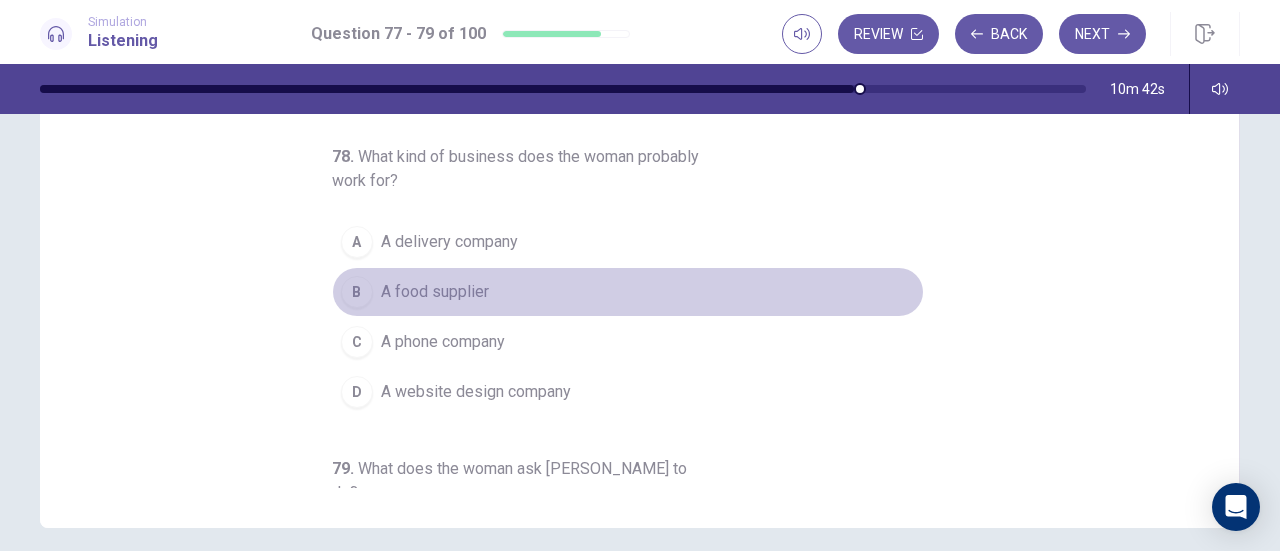 click on "A food supplier" at bounding box center (435, 292) 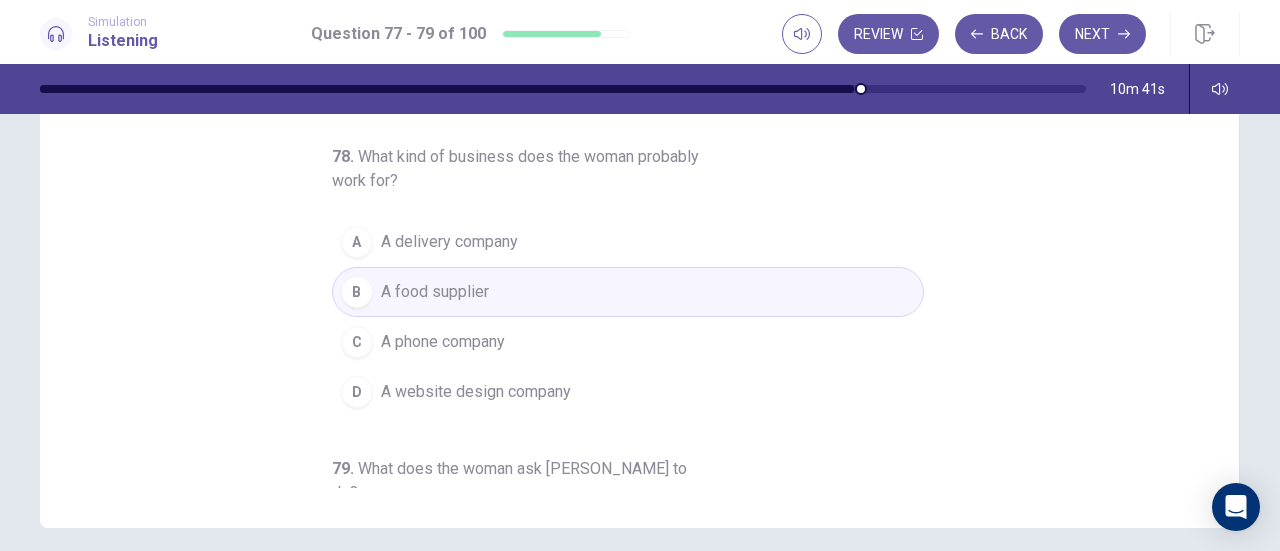 scroll, scrollTop: 0, scrollLeft: 0, axis: both 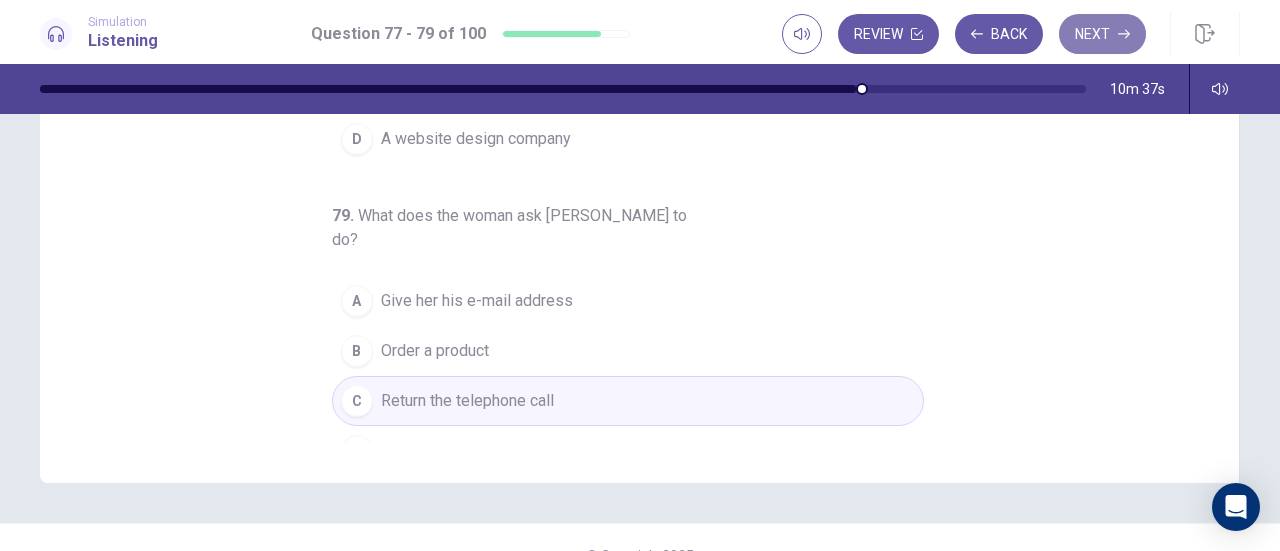 click on "Next" at bounding box center [1102, 34] 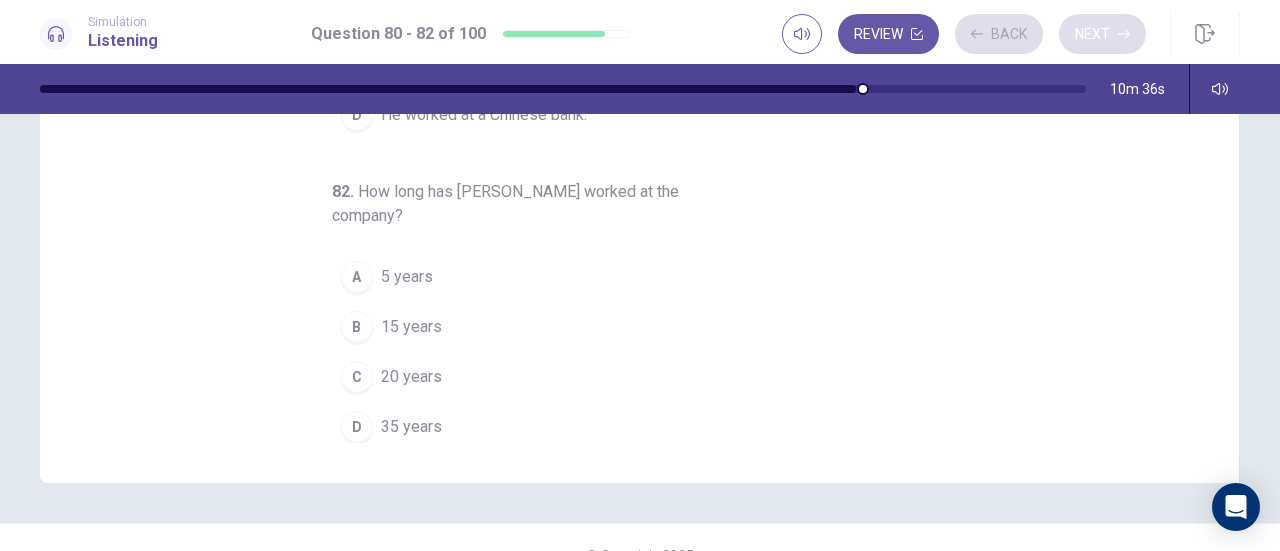 scroll, scrollTop: 342, scrollLeft: 0, axis: vertical 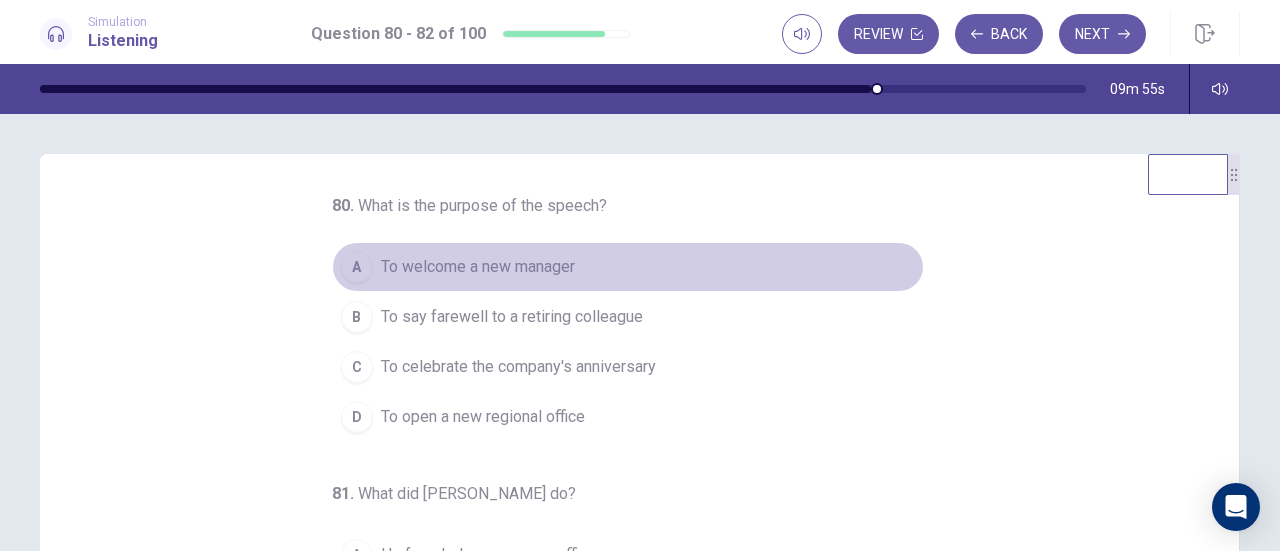 click on "To welcome a new manager" at bounding box center (478, 267) 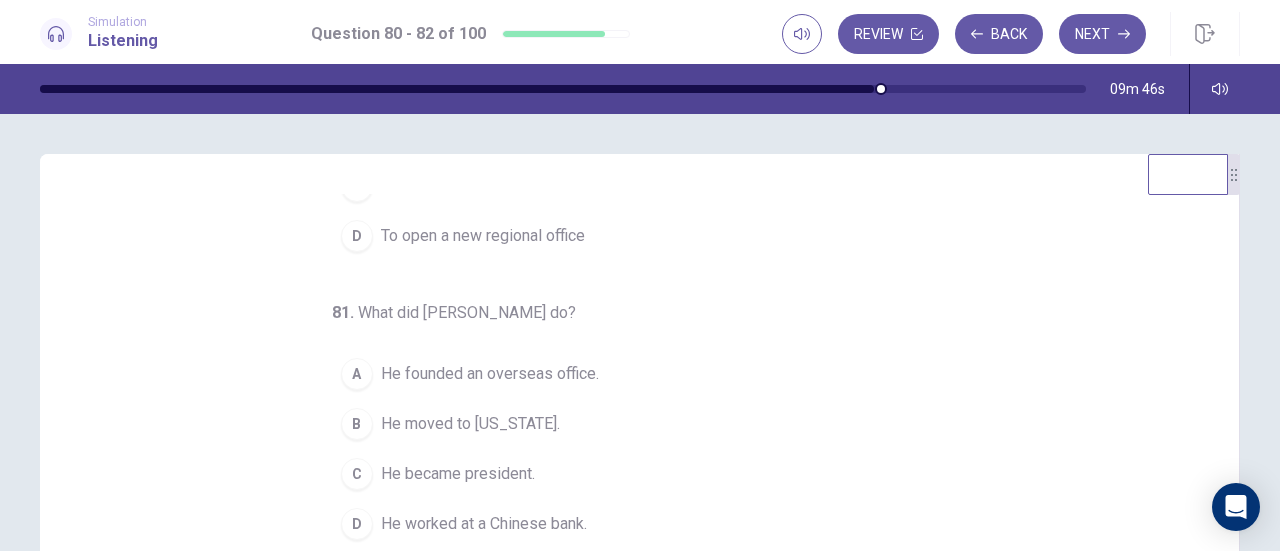 scroll, scrollTop: 224, scrollLeft: 0, axis: vertical 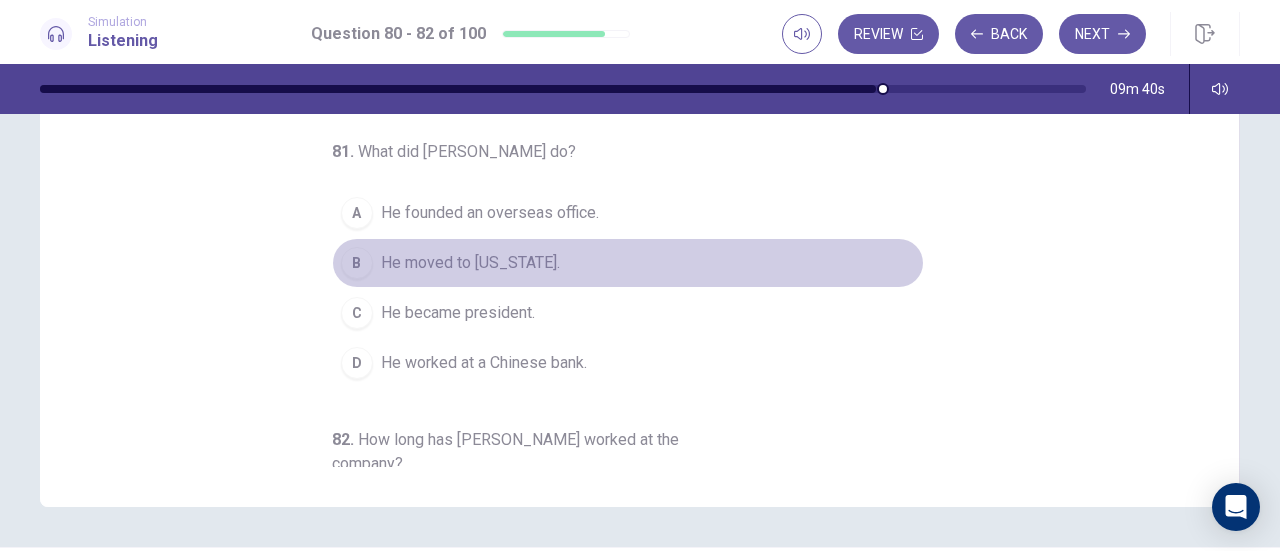 click on "B He moved to [US_STATE]." at bounding box center [628, 263] 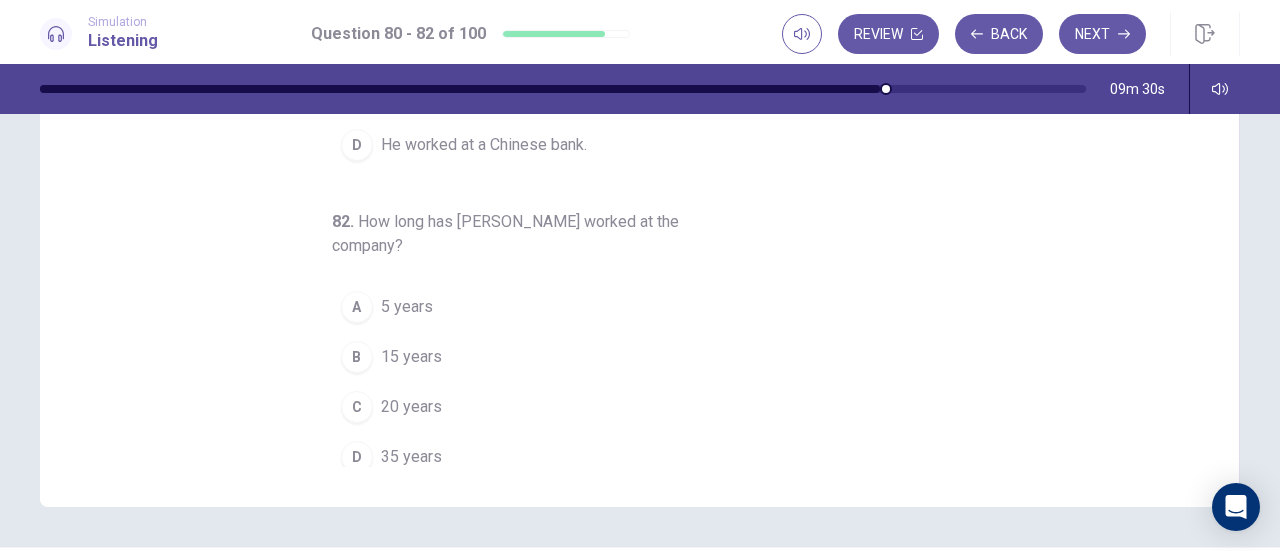 scroll, scrollTop: 224, scrollLeft: 0, axis: vertical 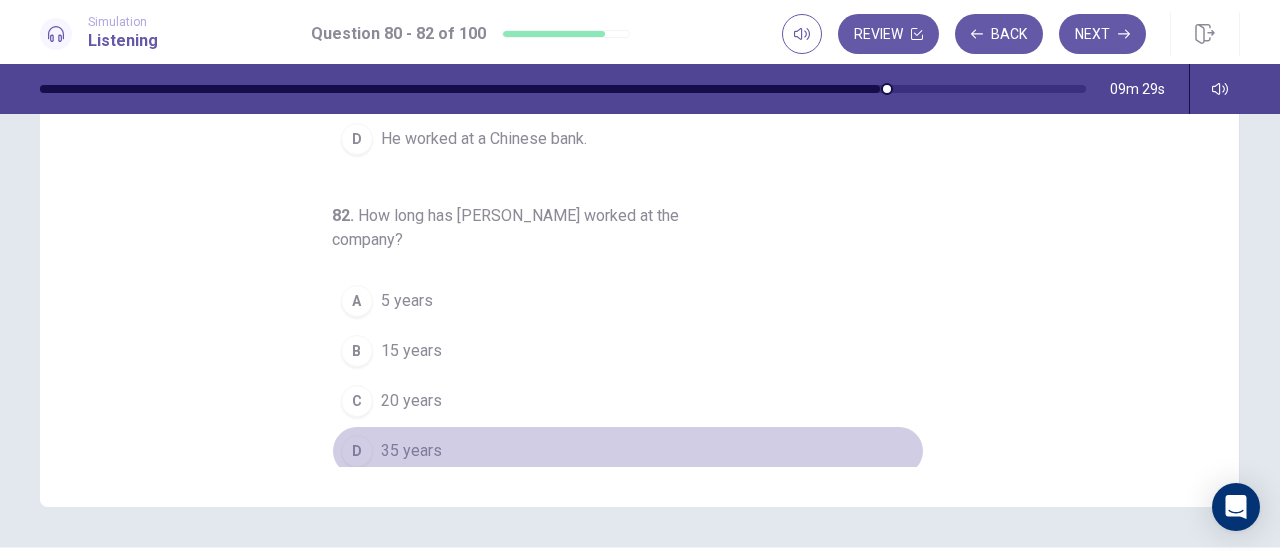 click on "D 35 years" at bounding box center [628, 451] 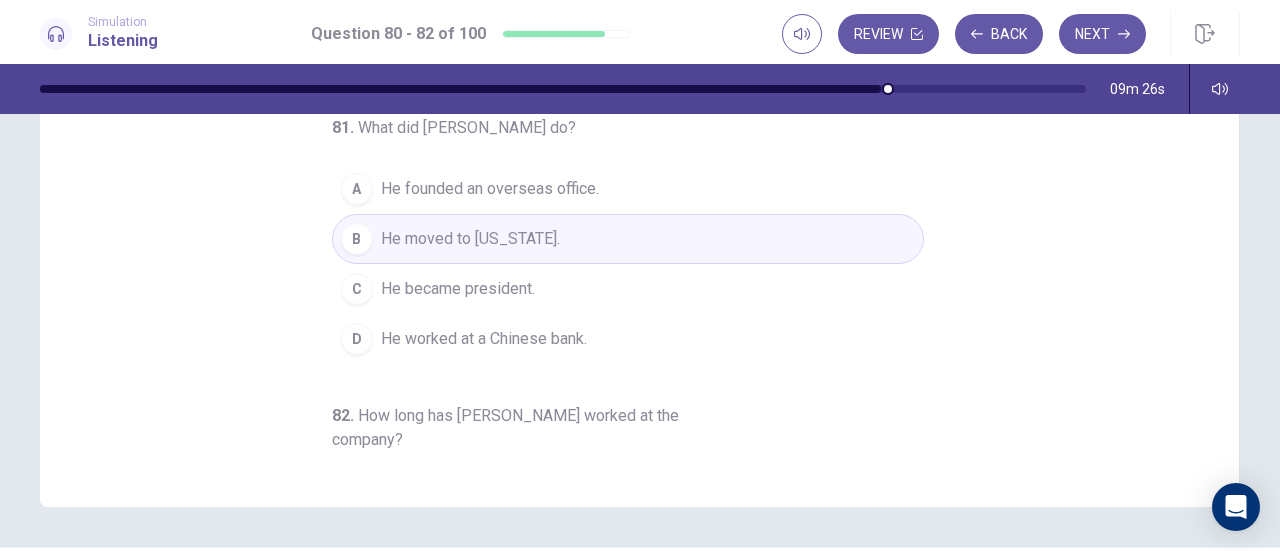 scroll, scrollTop: 0, scrollLeft: 0, axis: both 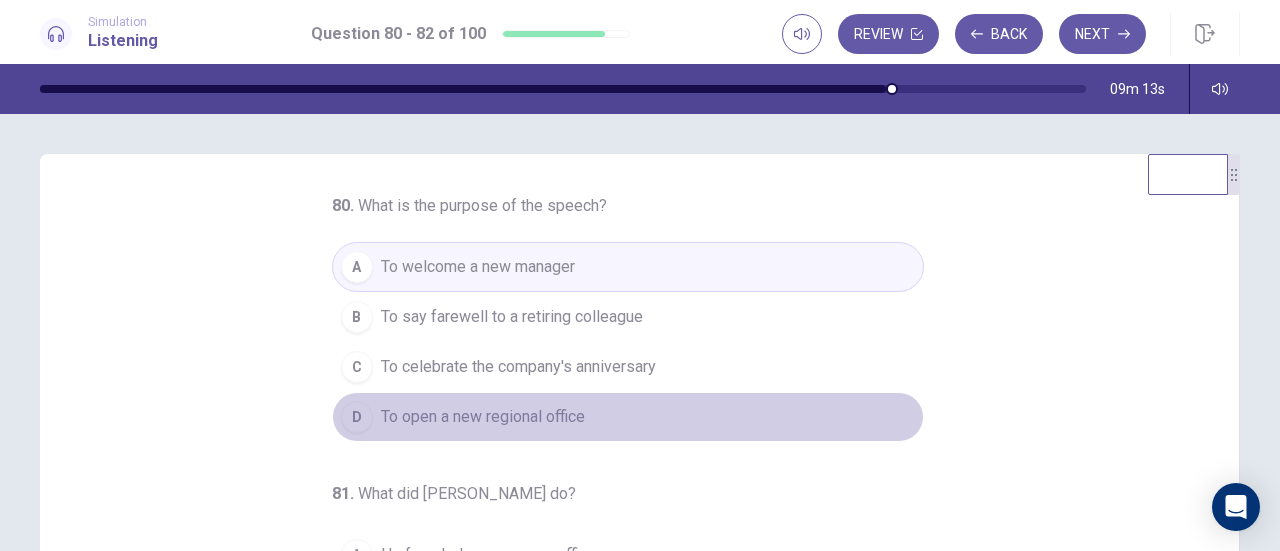 click on "To open a new regional office" at bounding box center (483, 417) 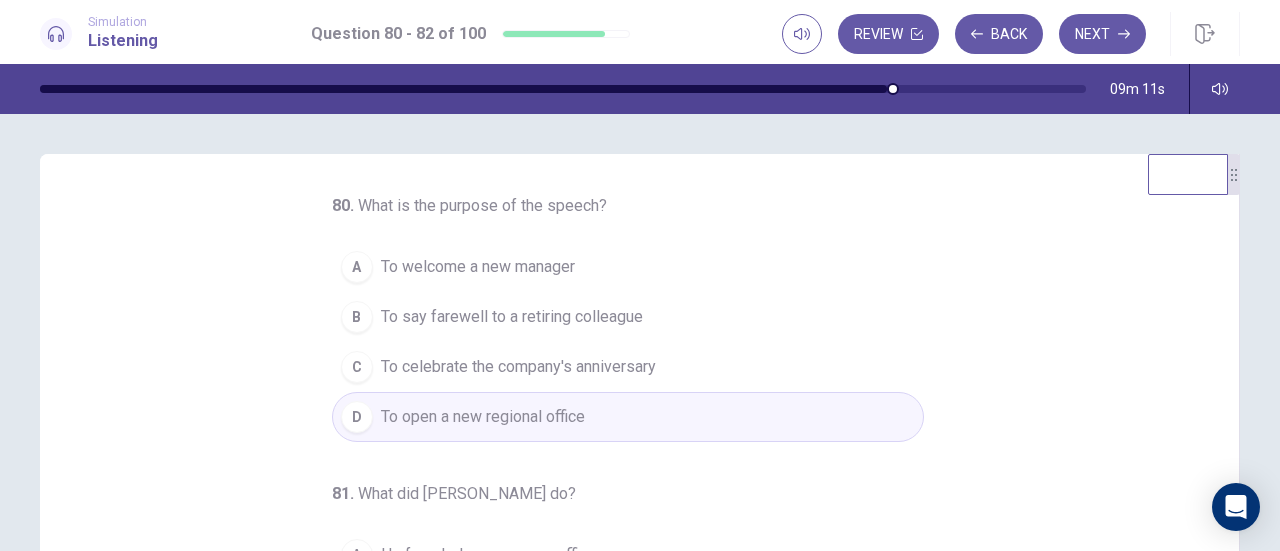scroll, scrollTop: 224, scrollLeft: 0, axis: vertical 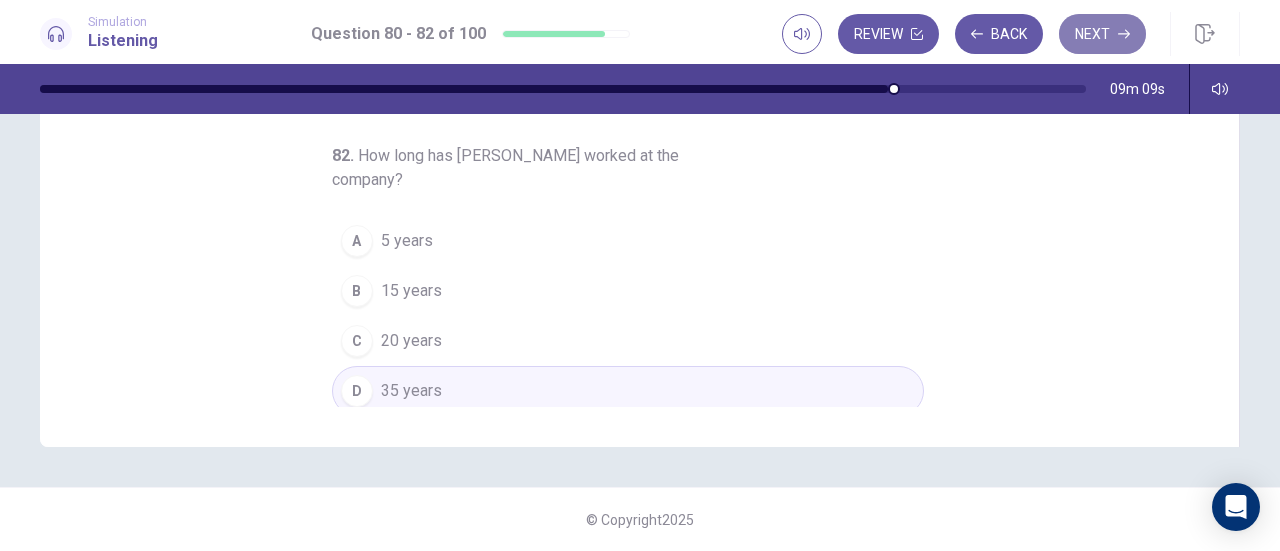 click on "Next" at bounding box center [1102, 34] 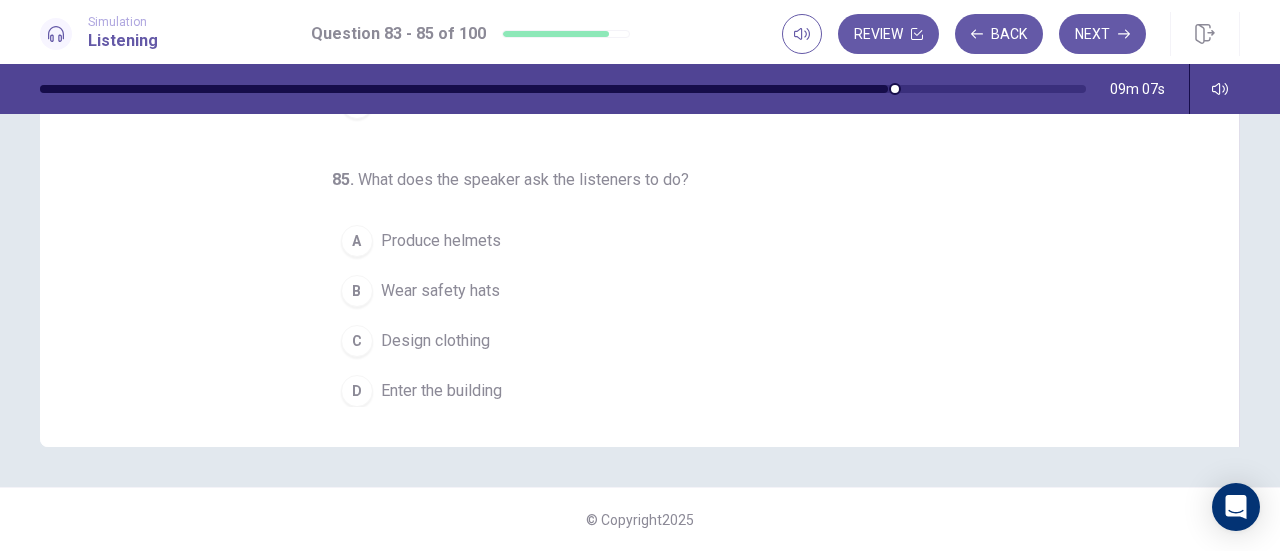 scroll, scrollTop: 0, scrollLeft: 0, axis: both 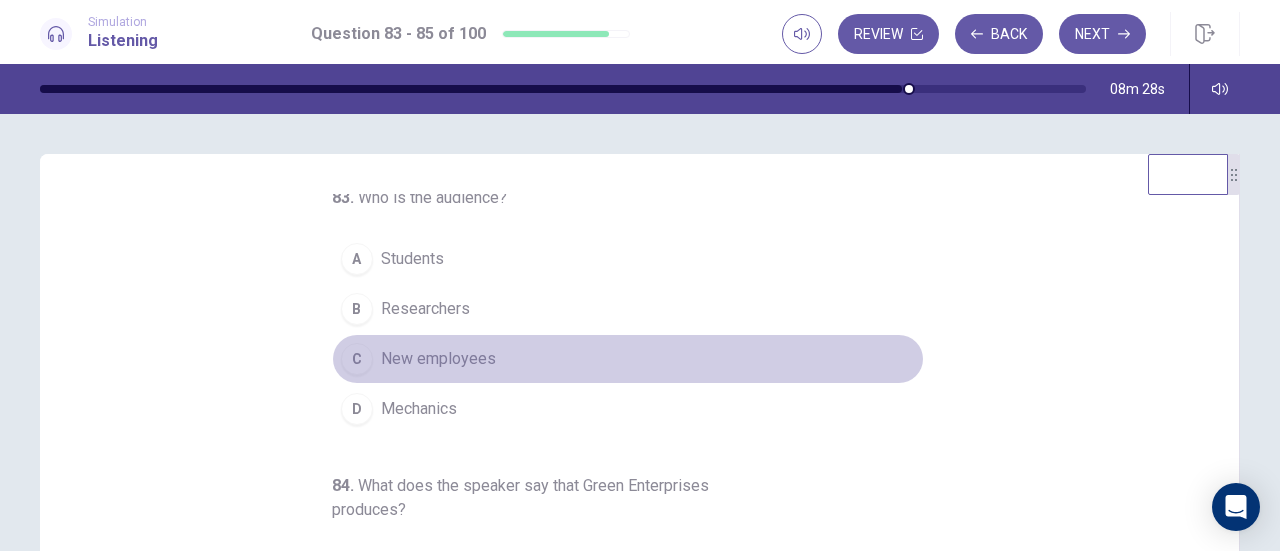 click on "C New employees" at bounding box center (628, 359) 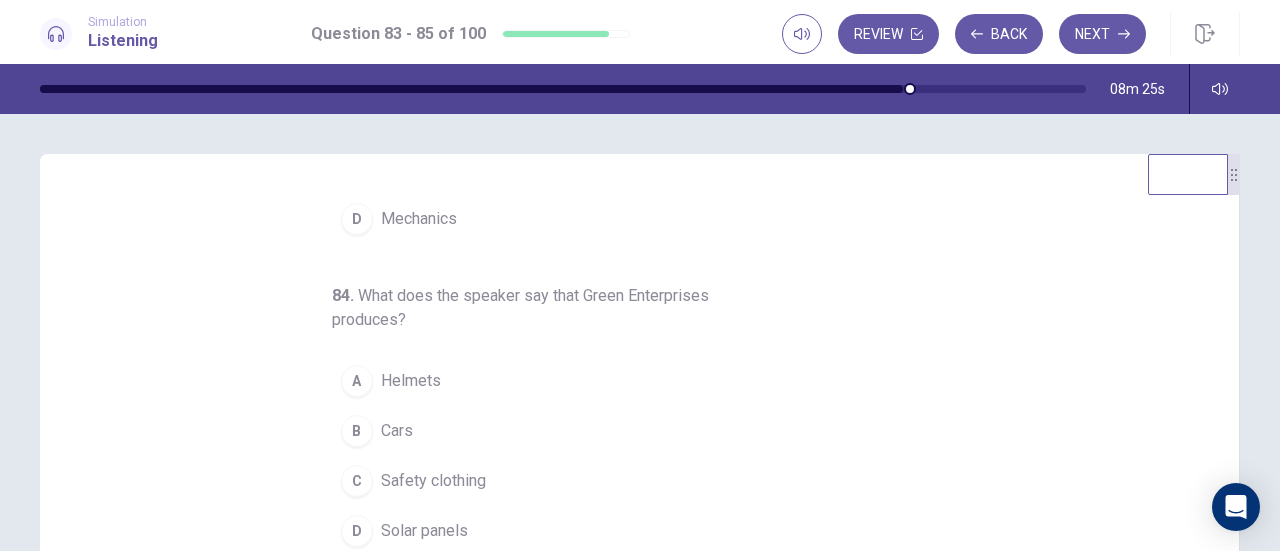 scroll, scrollTop: 224, scrollLeft: 0, axis: vertical 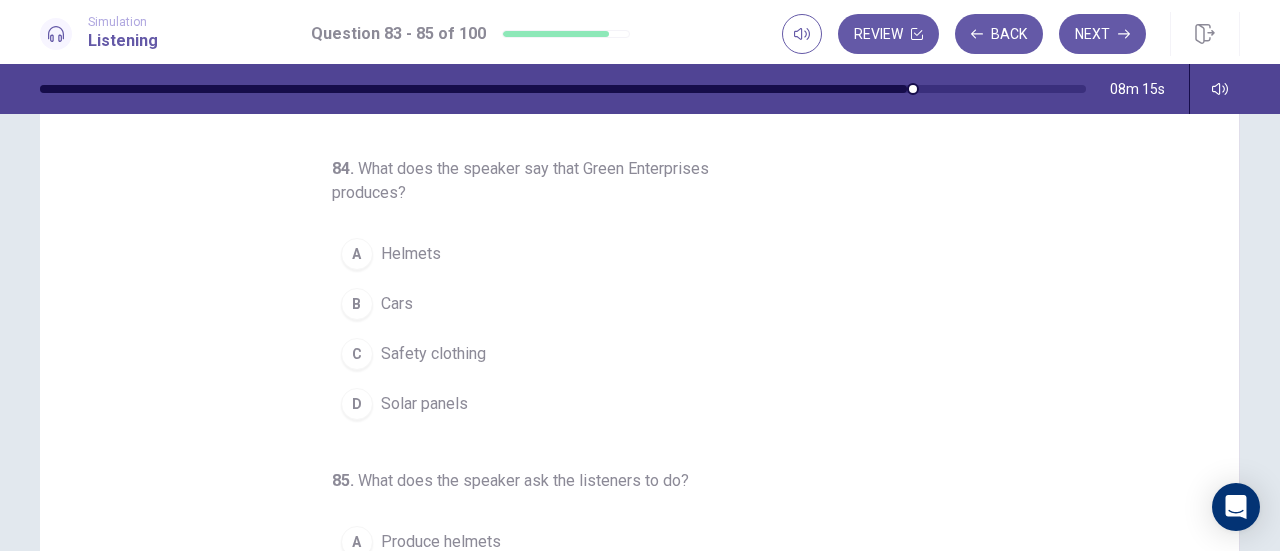 click on "D Solar panels" at bounding box center (628, 404) 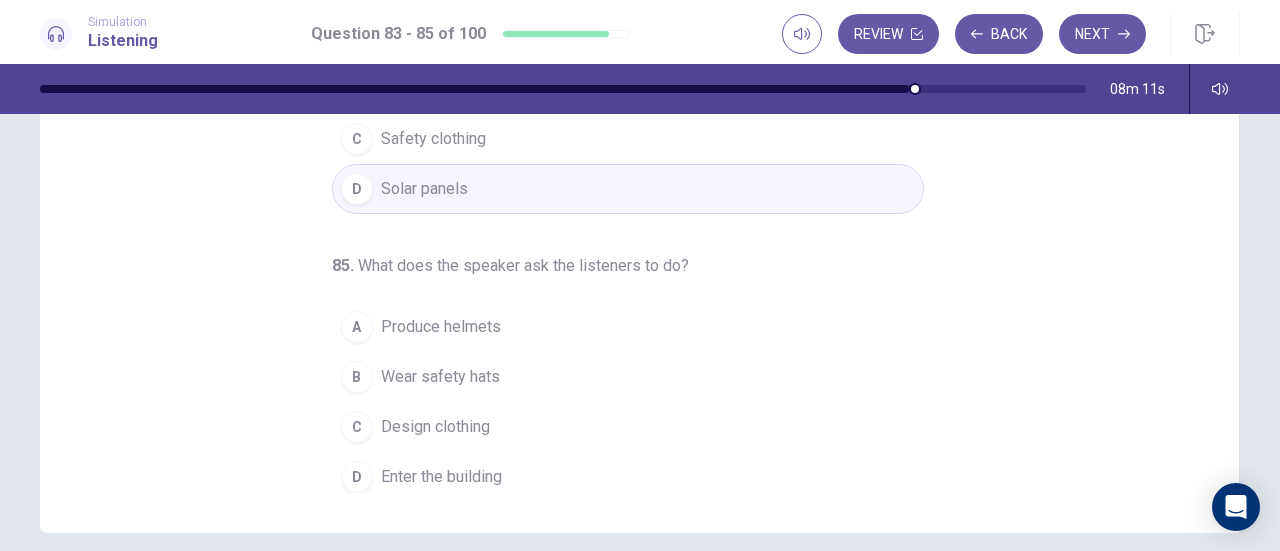 scroll, scrollTop: 360, scrollLeft: 0, axis: vertical 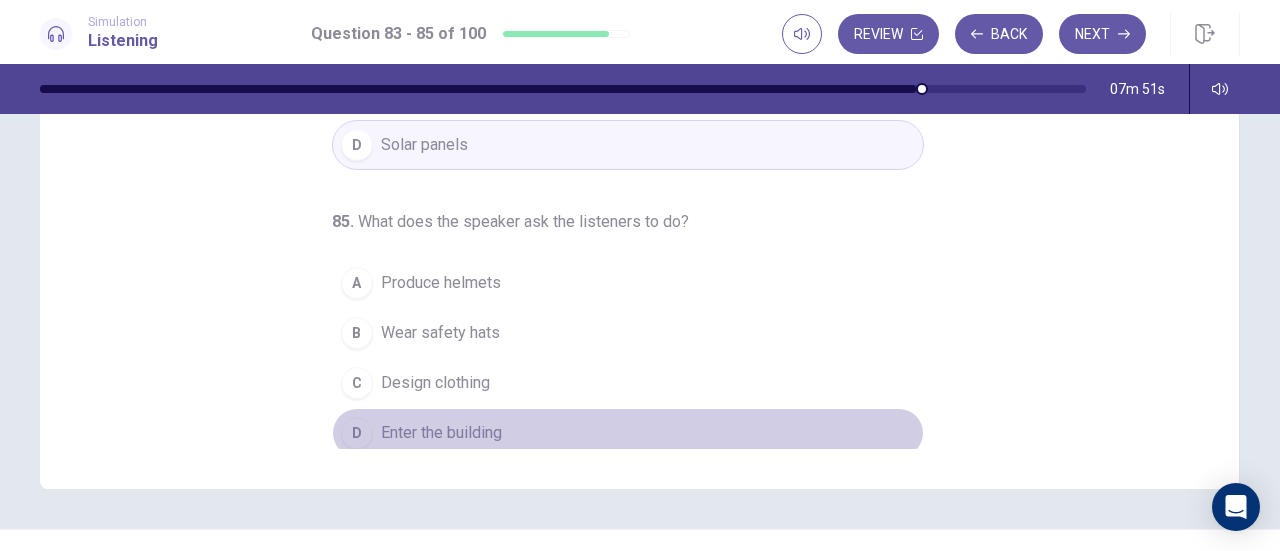 click on "Enter the building" at bounding box center [441, 433] 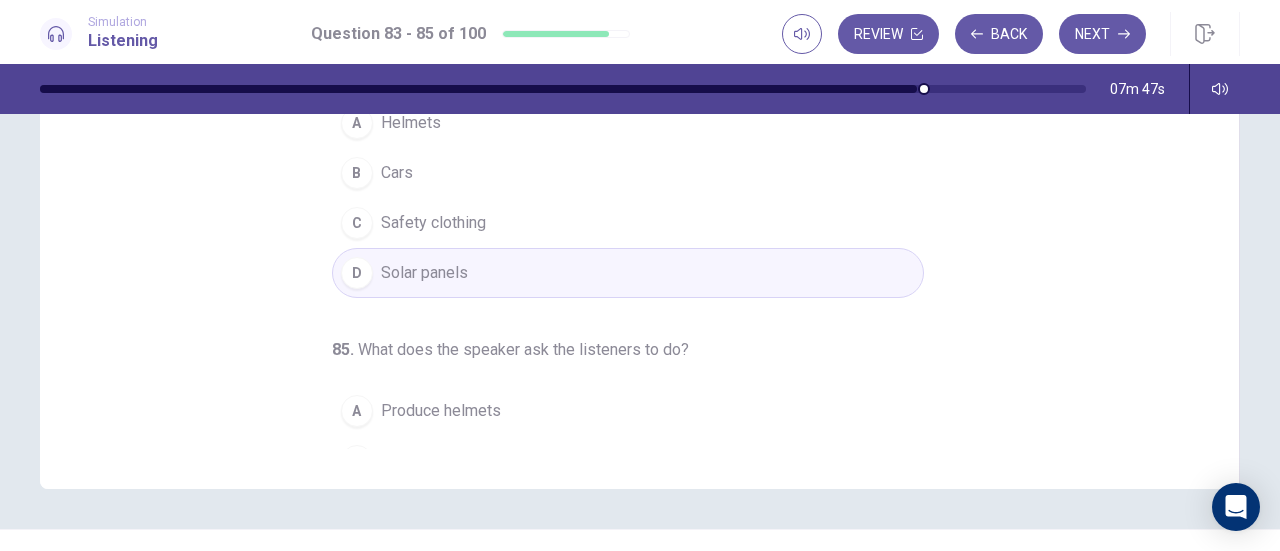 scroll, scrollTop: 0, scrollLeft: 0, axis: both 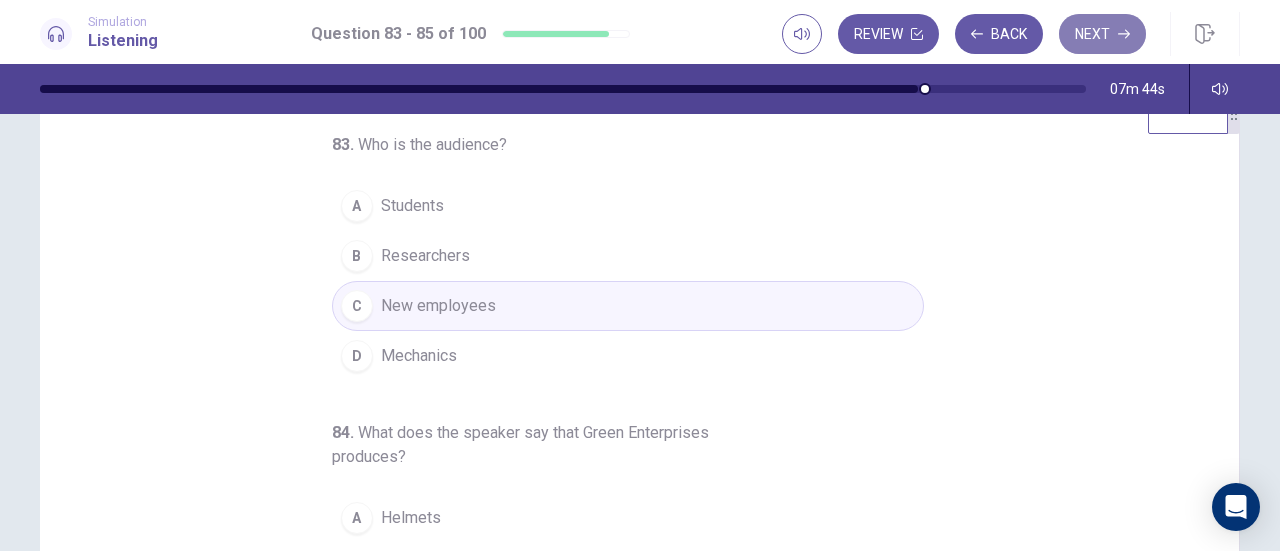 click on "Next" at bounding box center (1102, 34) 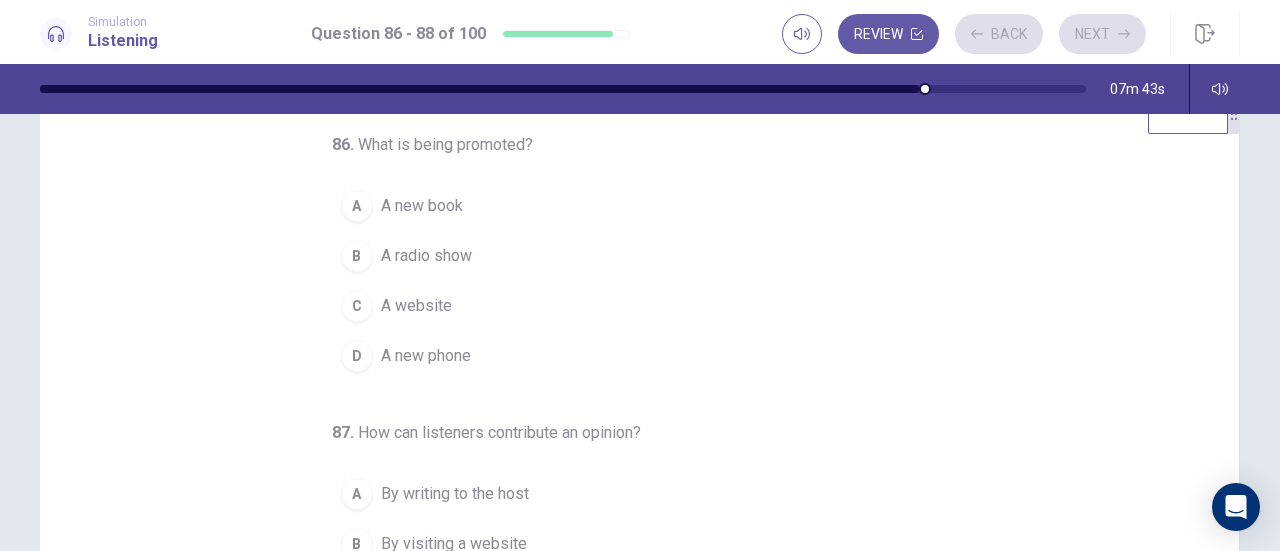scroll, scrollTop: 0, scrollLeft: 0, axis: both 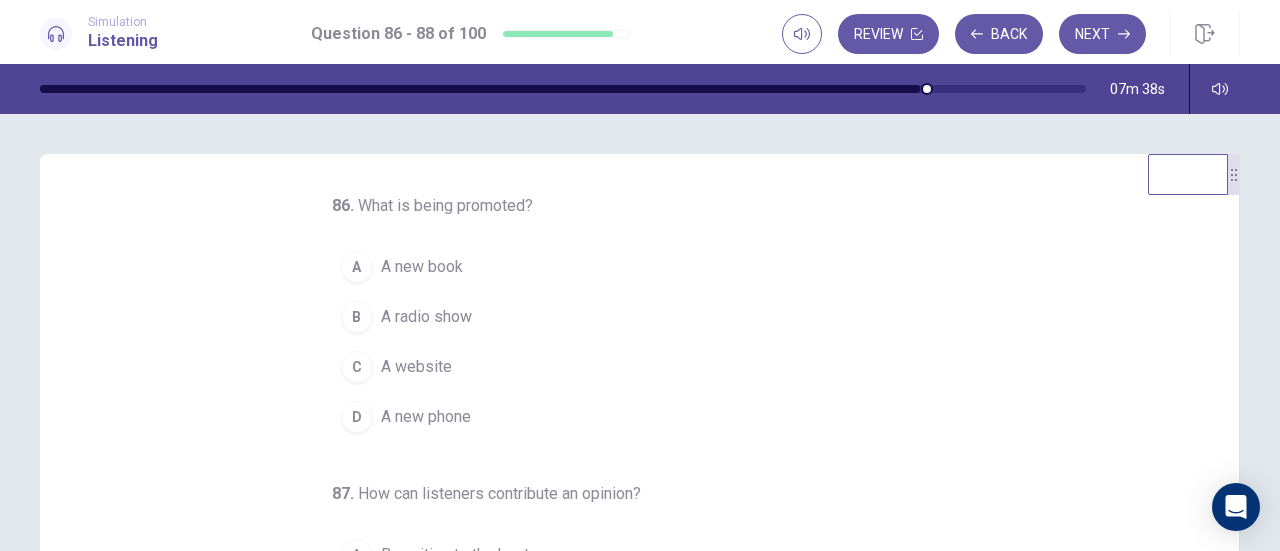 click on "86 .   What is being promoted? A A new book B A radio show C A website D A new phone 87 .   How can listeners contribute an opinion? A By writing to the host B By visiting a website C By going to the studio D By calling a number 88 .   What is available on the website? A More information B A show C Short stories D Cell phones" at bounding box center (647, 501) 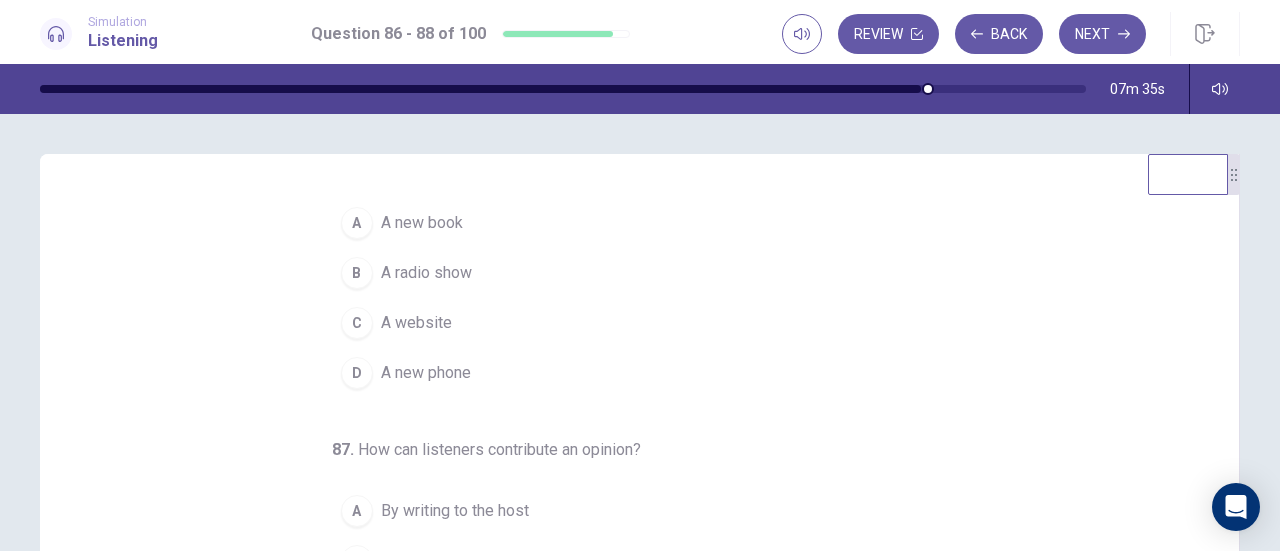 scroll, scrollTop: 200, scrollLeft: 0, axis: vertical 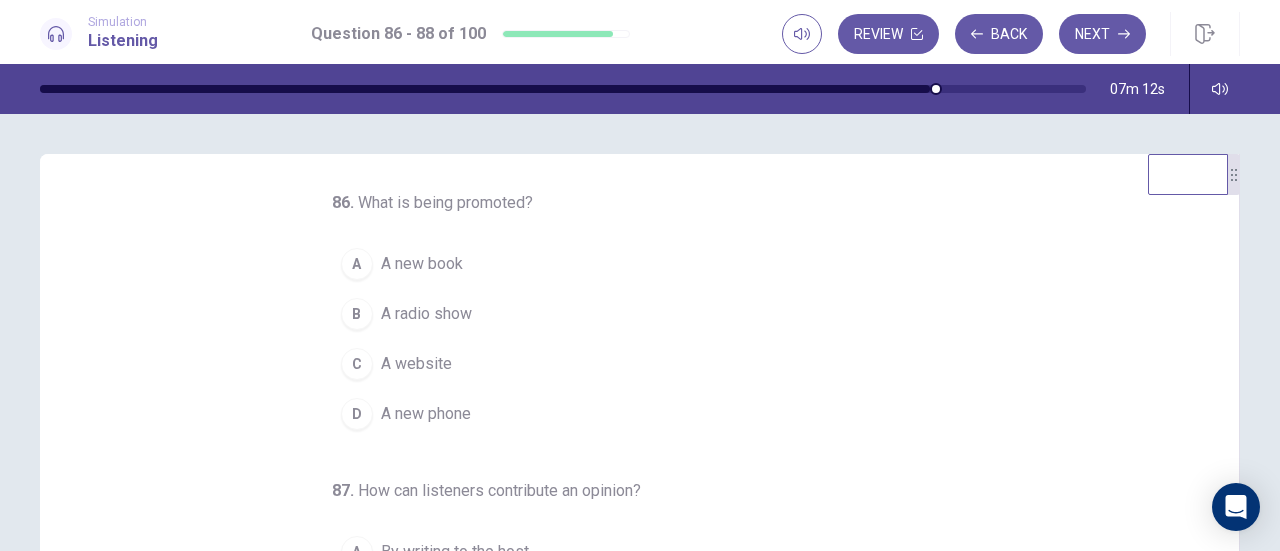 click on "A new book" at bounding box center [422, 264] 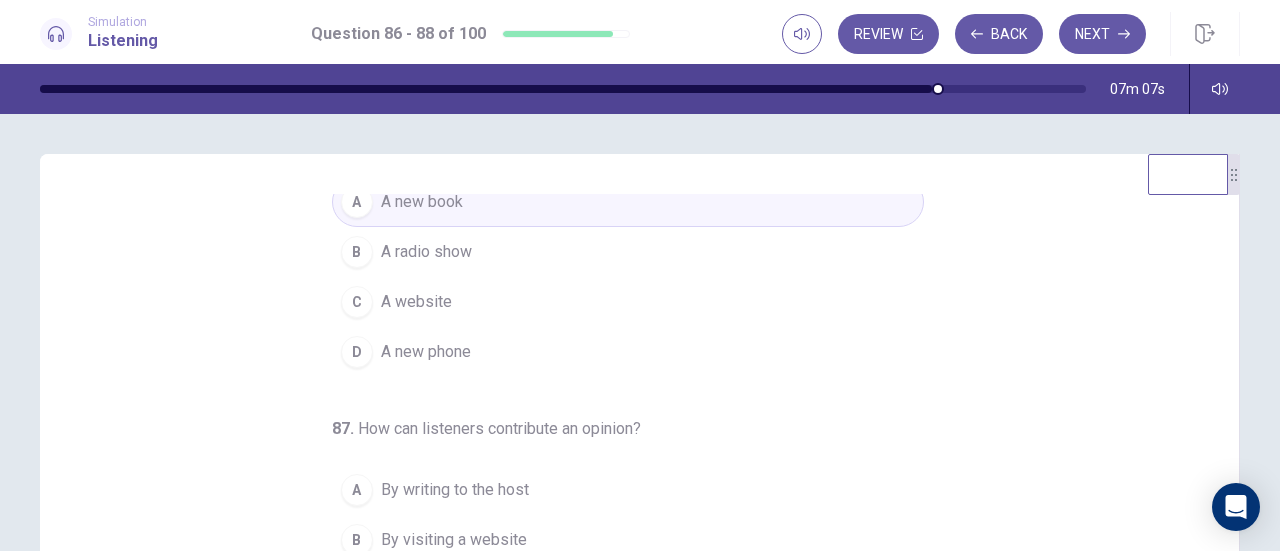 scroll, scrollTop: 200, scrollLeft: 0, axis: vertical 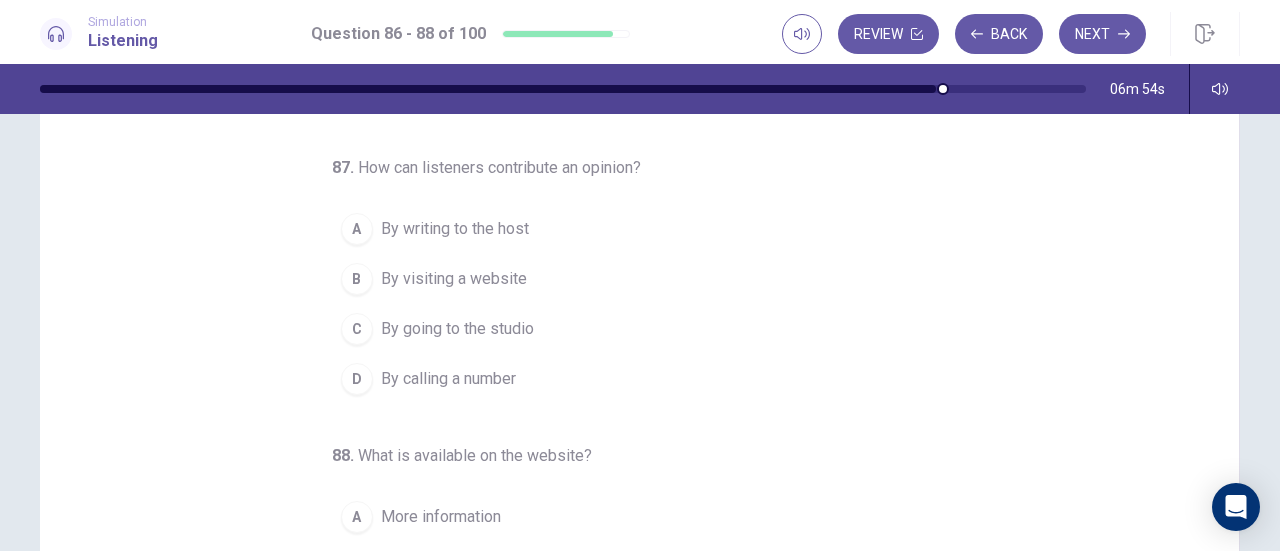 click on "By calling a number" at bounding box center [448, 379] 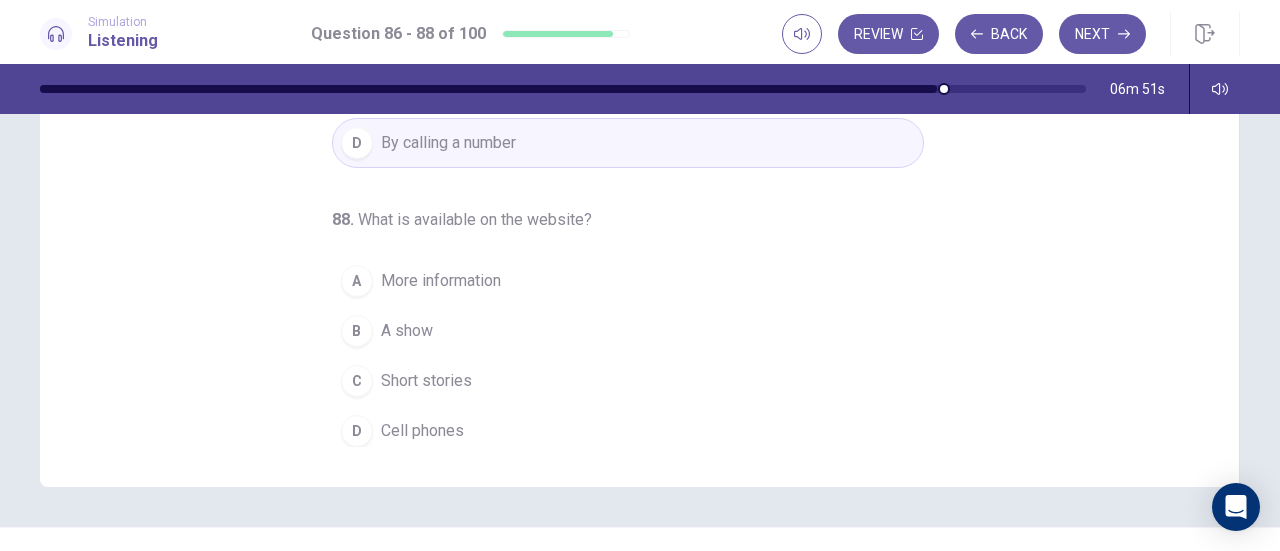 scroll, scrollTop: 365, scrollLeft: 0, axis: vertical 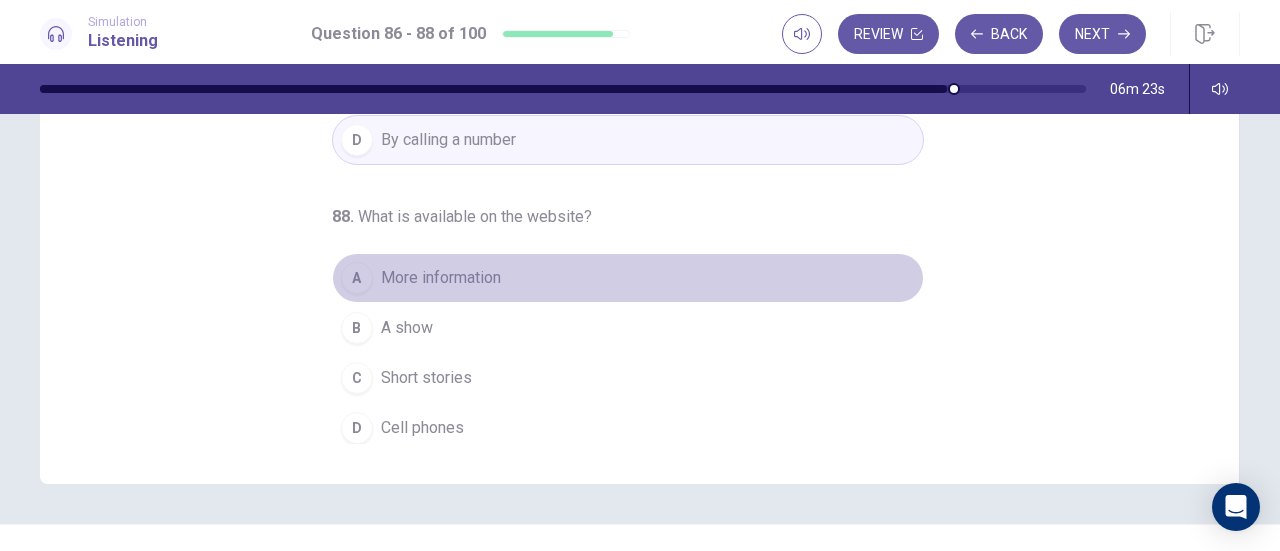 click on "More information" at bounding box center (441, 278) 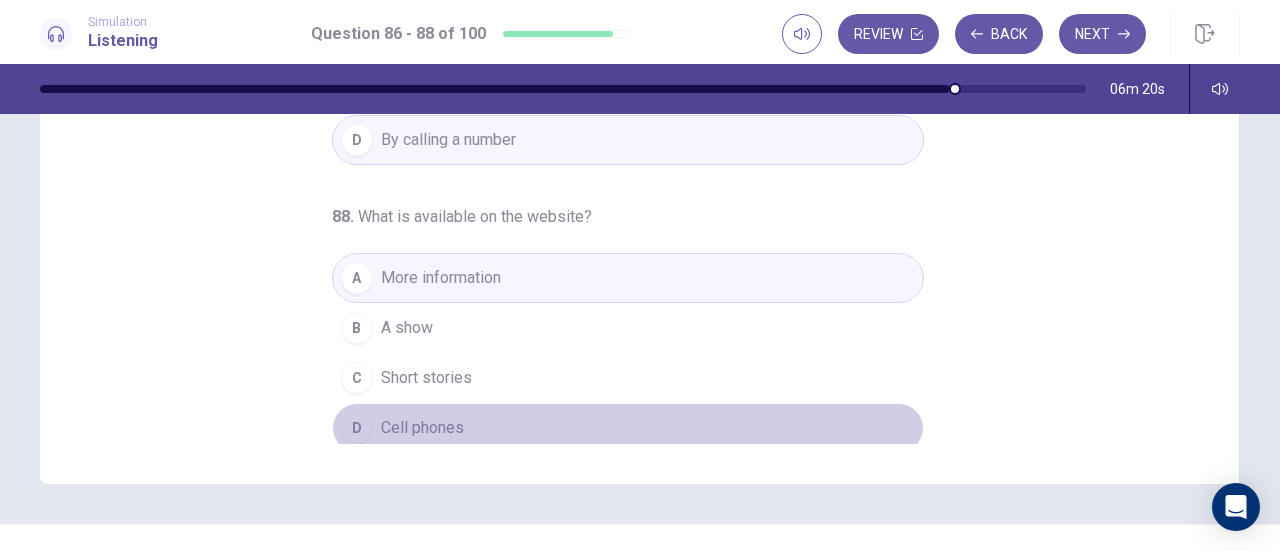 click on "D Cell phones" at bounding box center [628, 428] 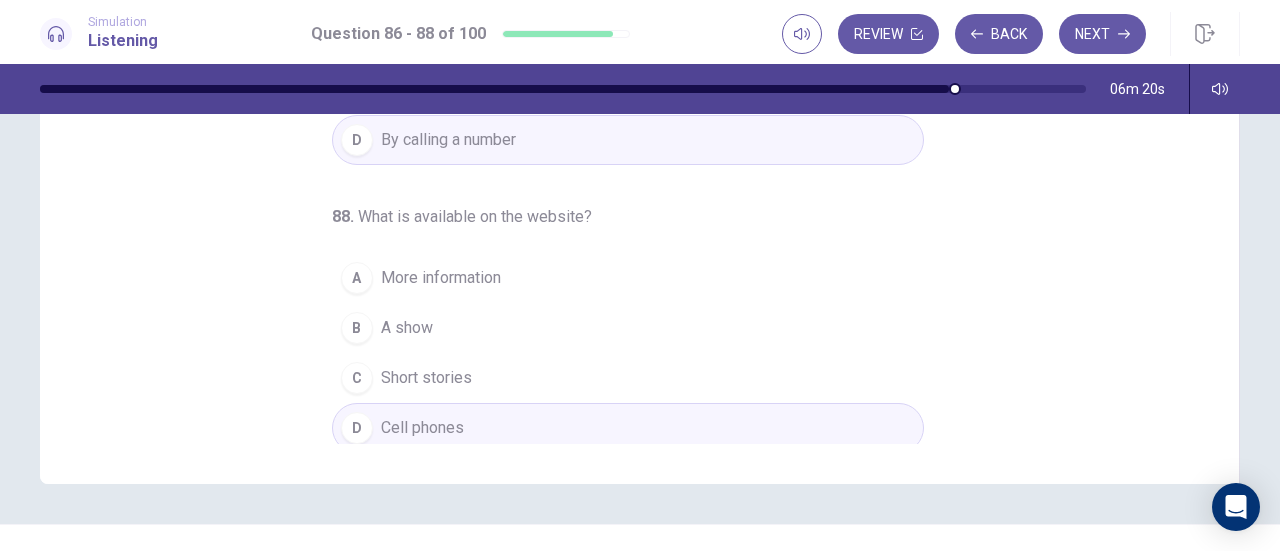 scroll, scrollTop: 0, scrollLeft: 0, axis: both 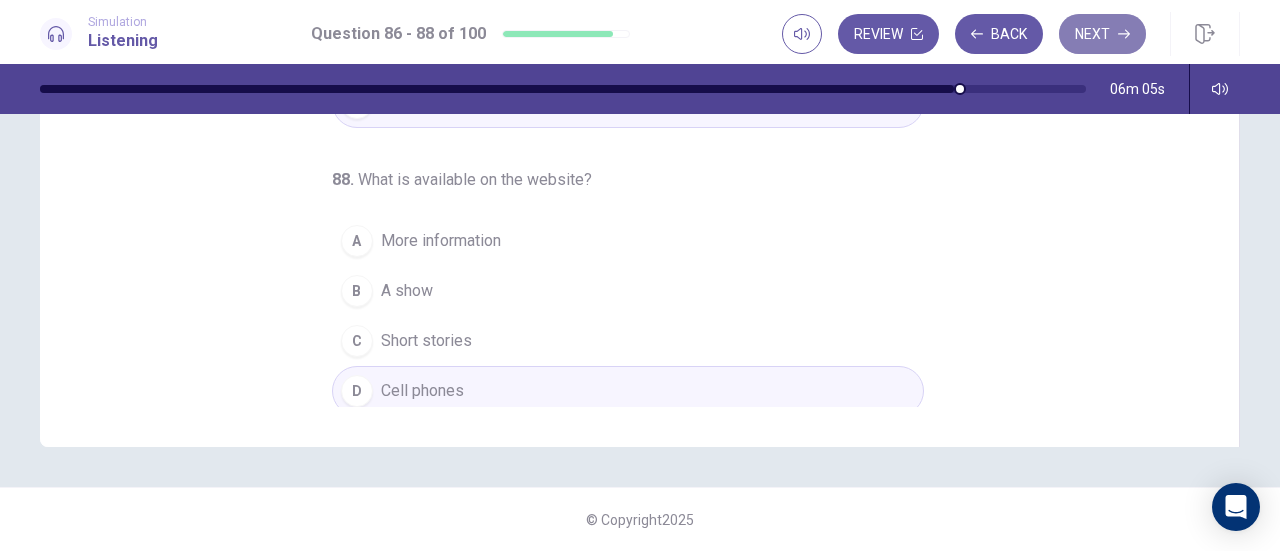 click on "Next" at bounding box center [1102, 34] 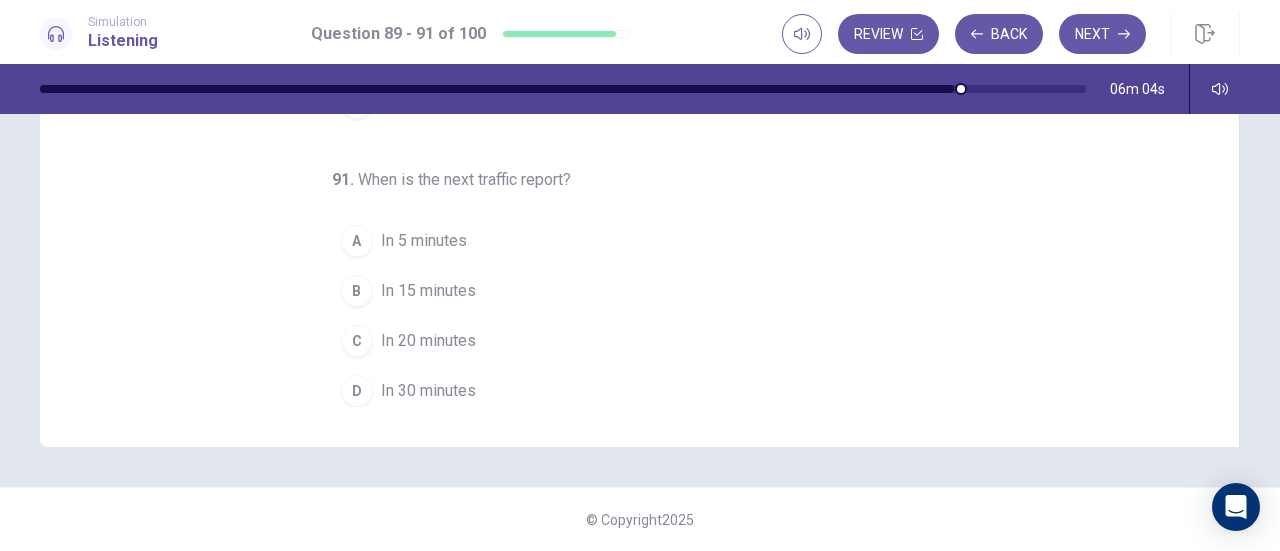 scroll, scrollTop: 0, scrollLeft: 0, axis: both 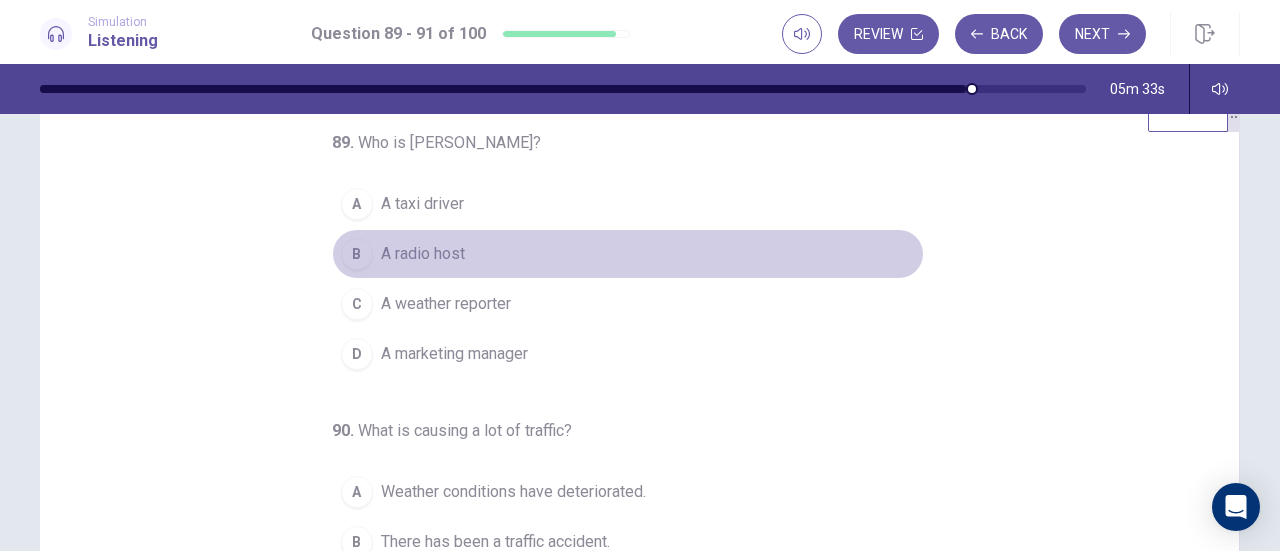 click on "A radio host" at bounding box center (423, 254) 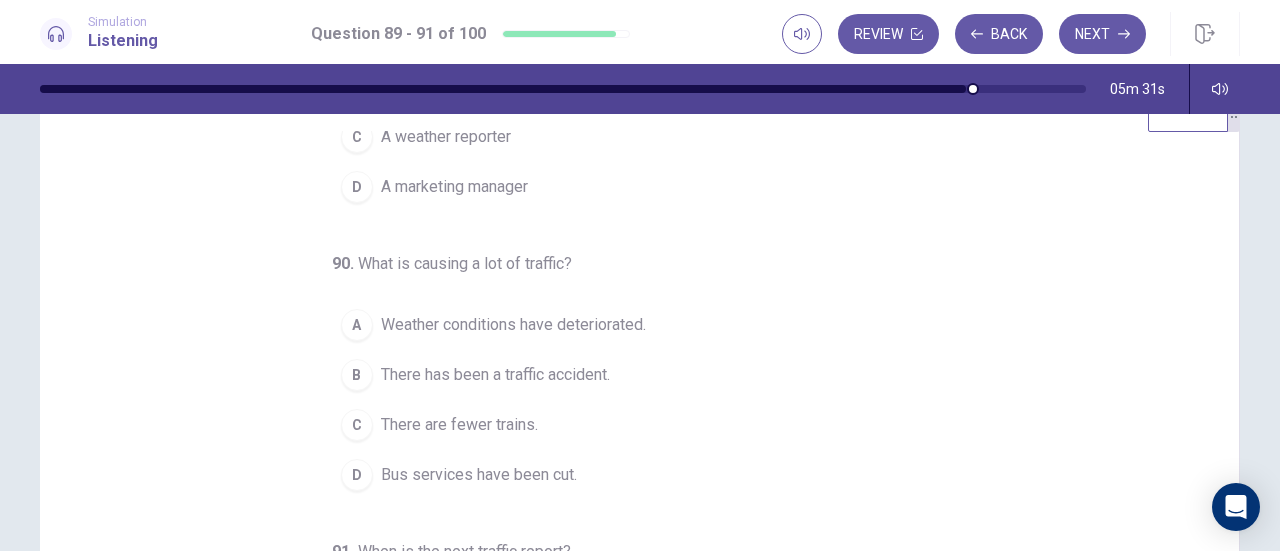scroll, scrollTop: 200, scrollLeft: 0, axis: vertical 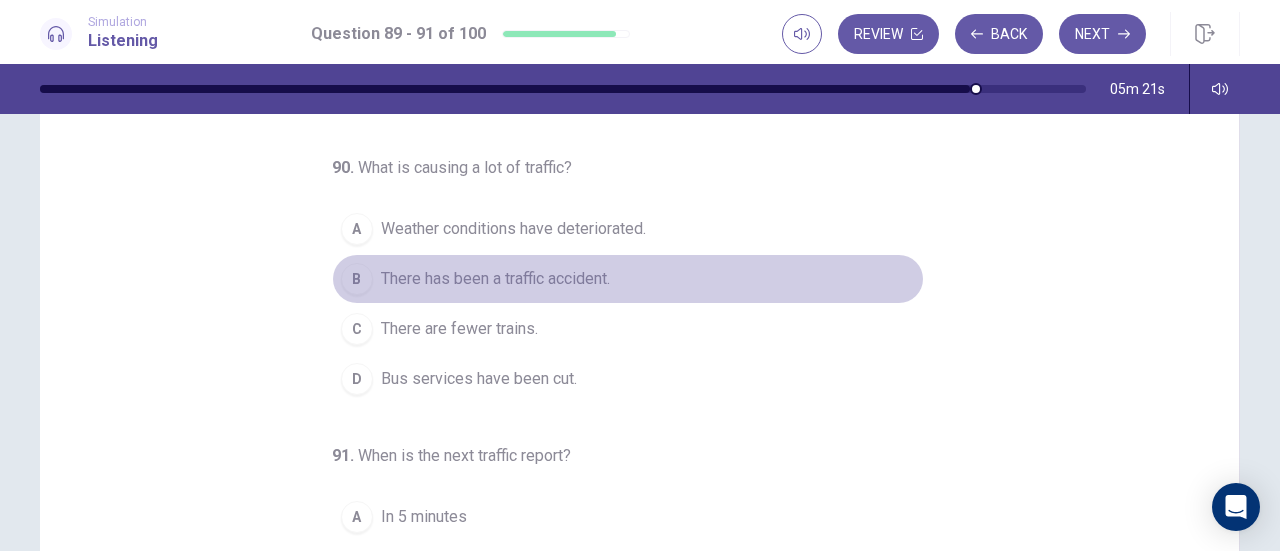 click on "There has been a traffic accident." at bounding box center (495, 279) 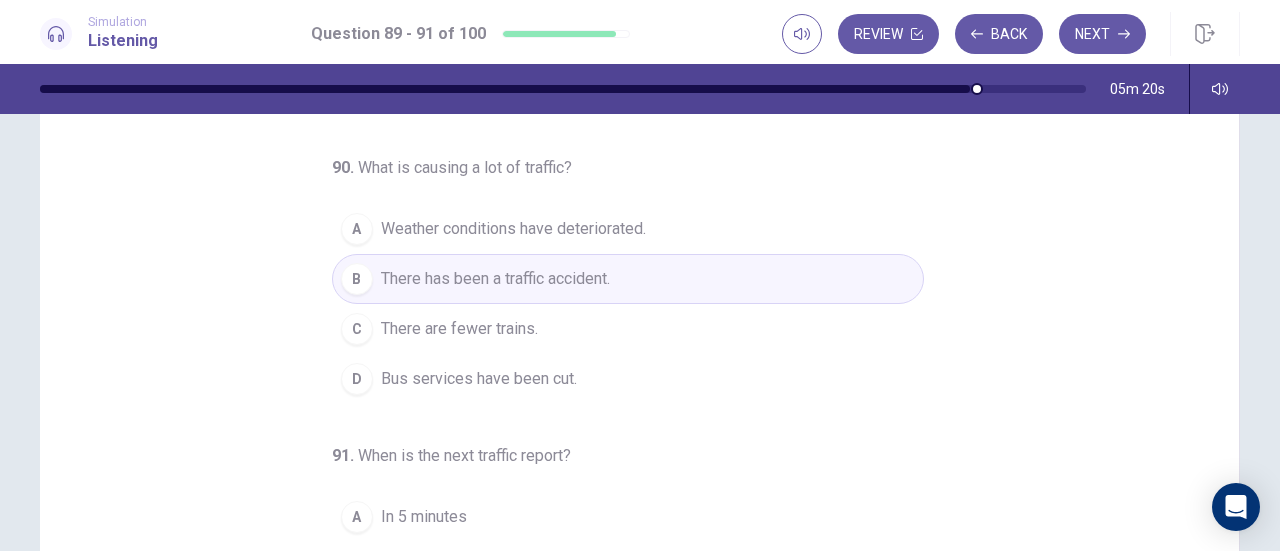 scroll, scrollTop: 200, scrollLeft: 0, axis: vertical 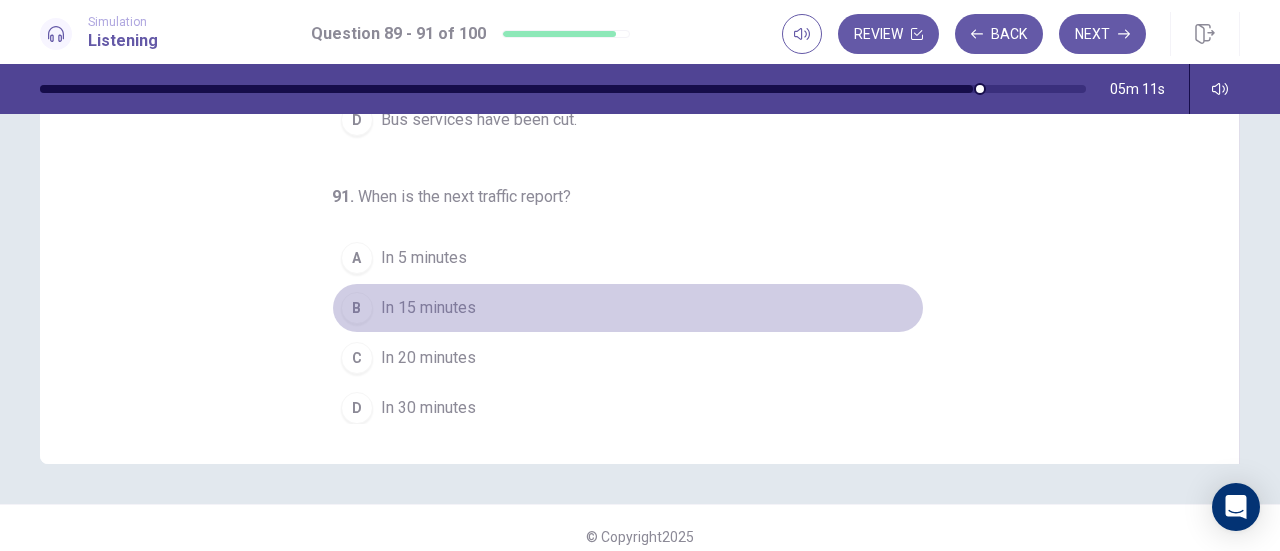 click on "In 15 minutes" at bounding box center (428, 308) 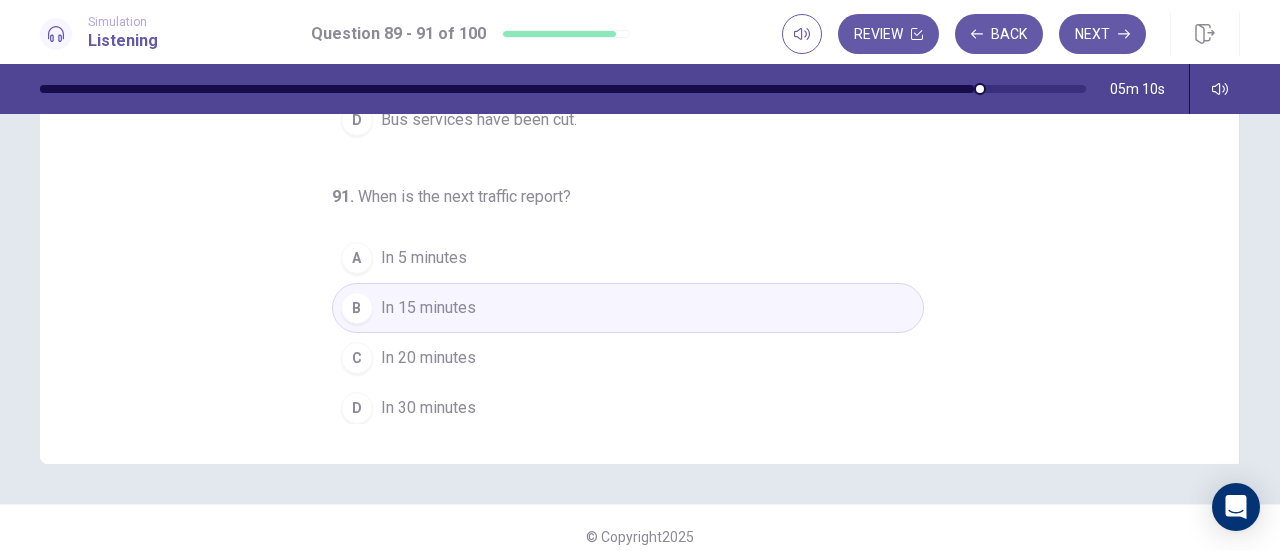 scroll, scrollTop: 0, scrollLeft: 0, axis: both 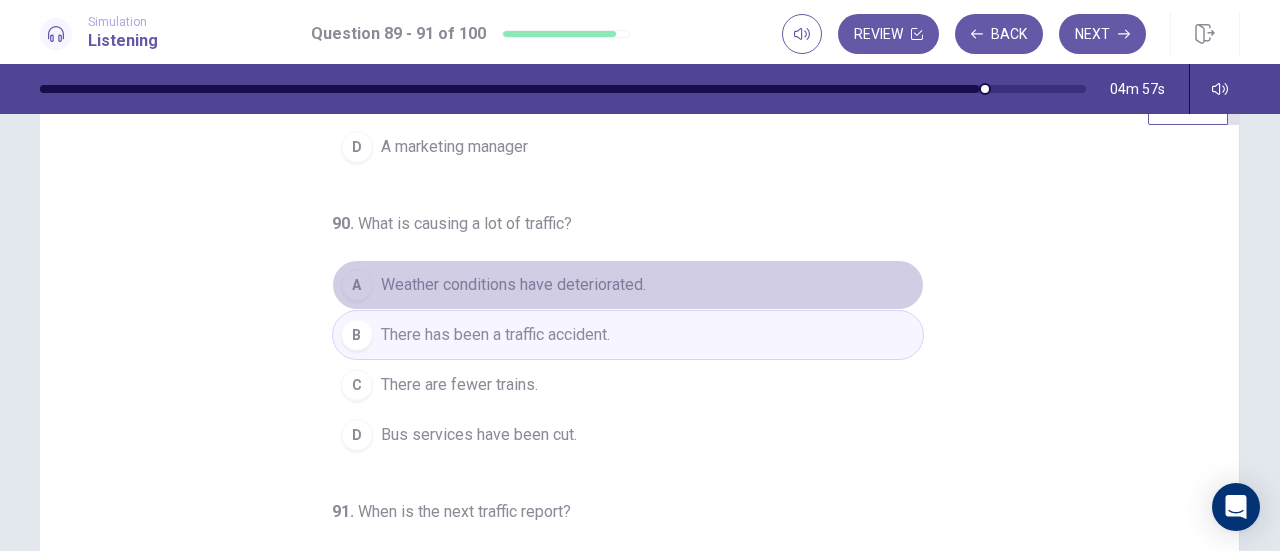 click on "Weather conditions have deteriorated." at bounding box center [513, 285] 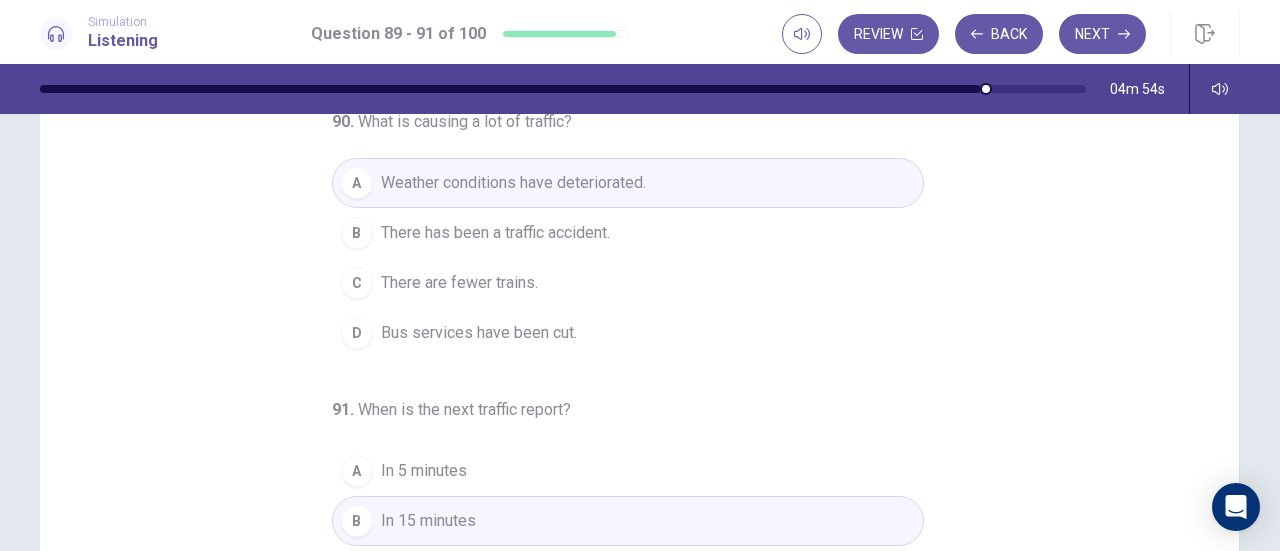 scroll, scrollTop: 170, scrollLeft: 0, axis: vertical 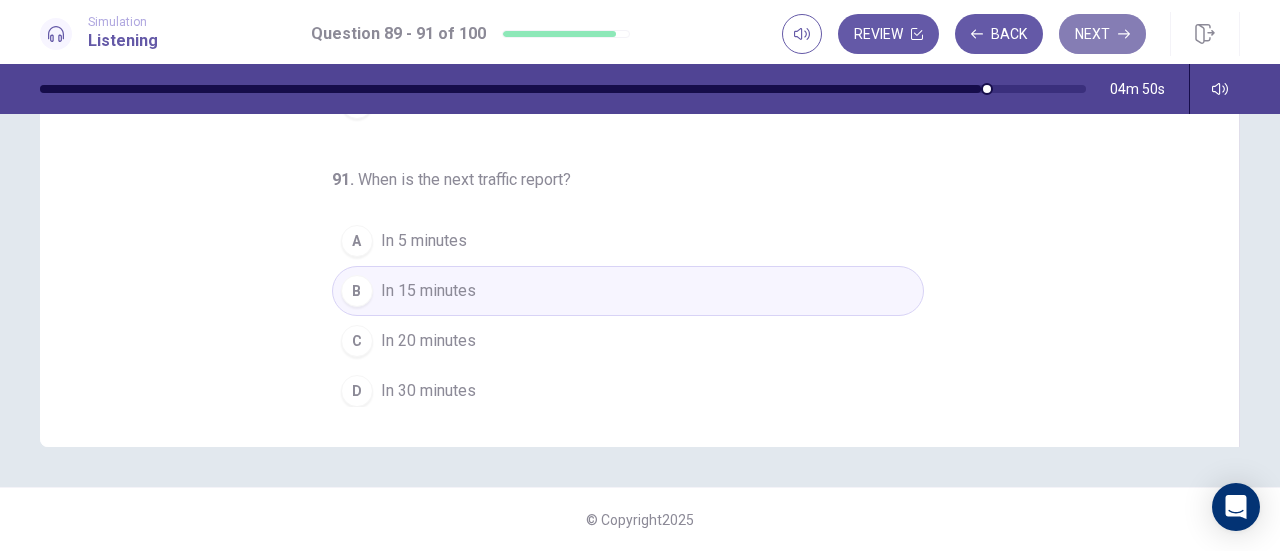 click on "Next" at bounding box center (1102, 34) 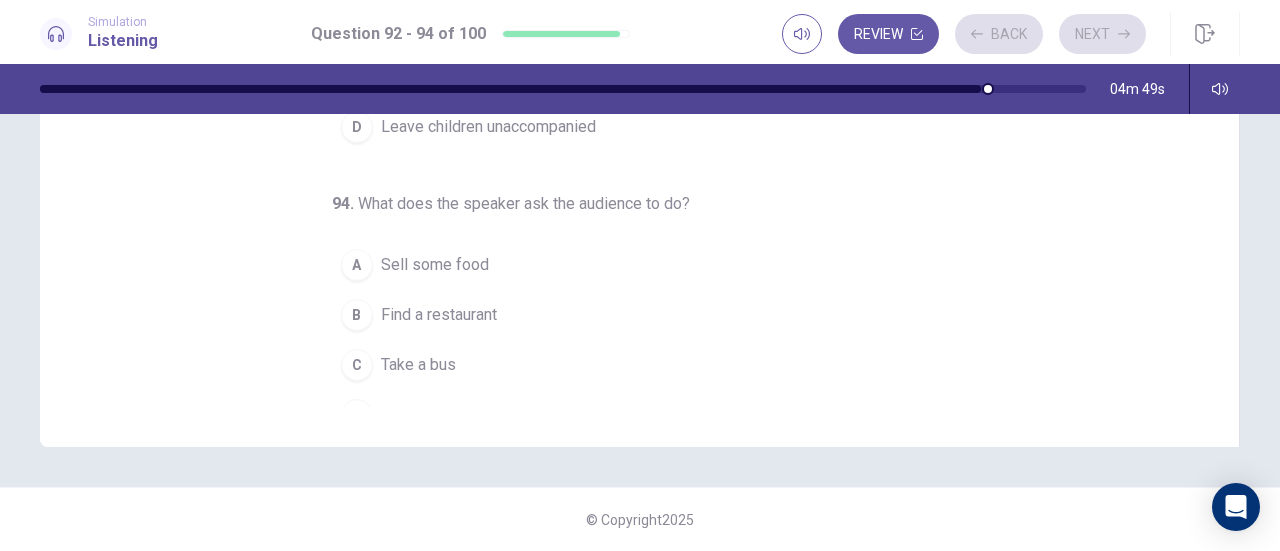 scroll, scrollTop: 0, scrollLeft: 0, axis: both 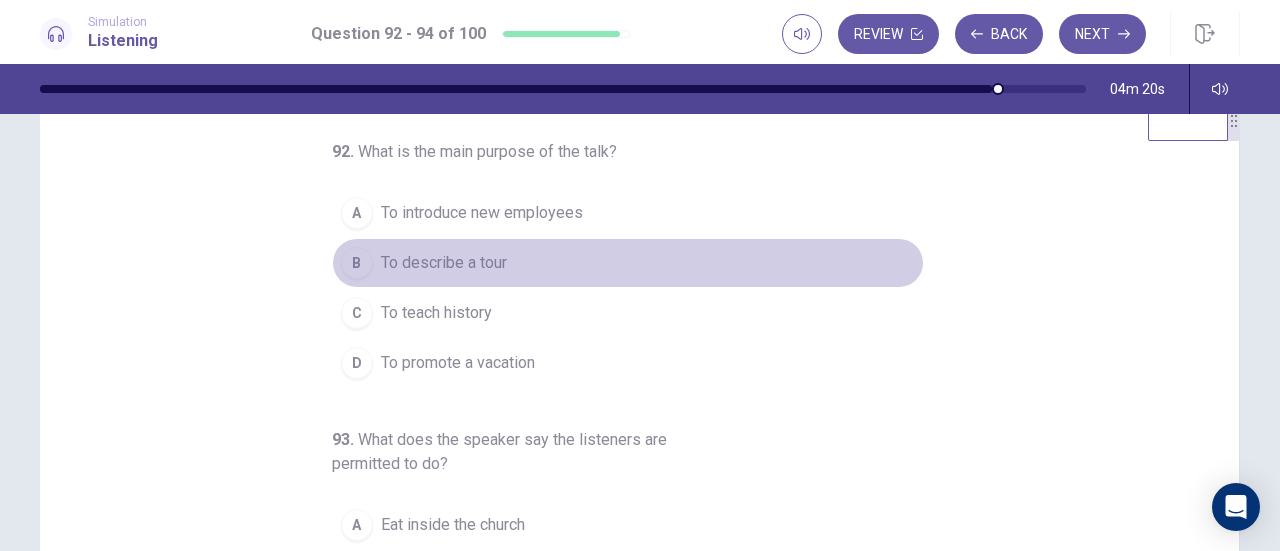 click on "To describe a tour" at bounding box center [444, 263] 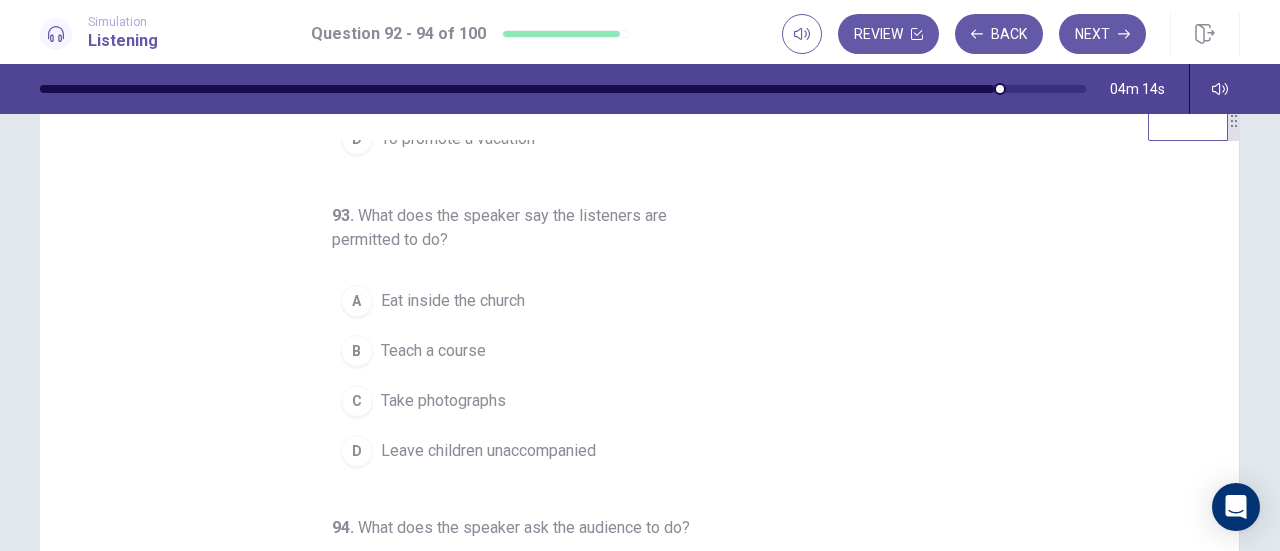 scroll, scrollTop: 224, scrollLeft: 0, axis: vertical 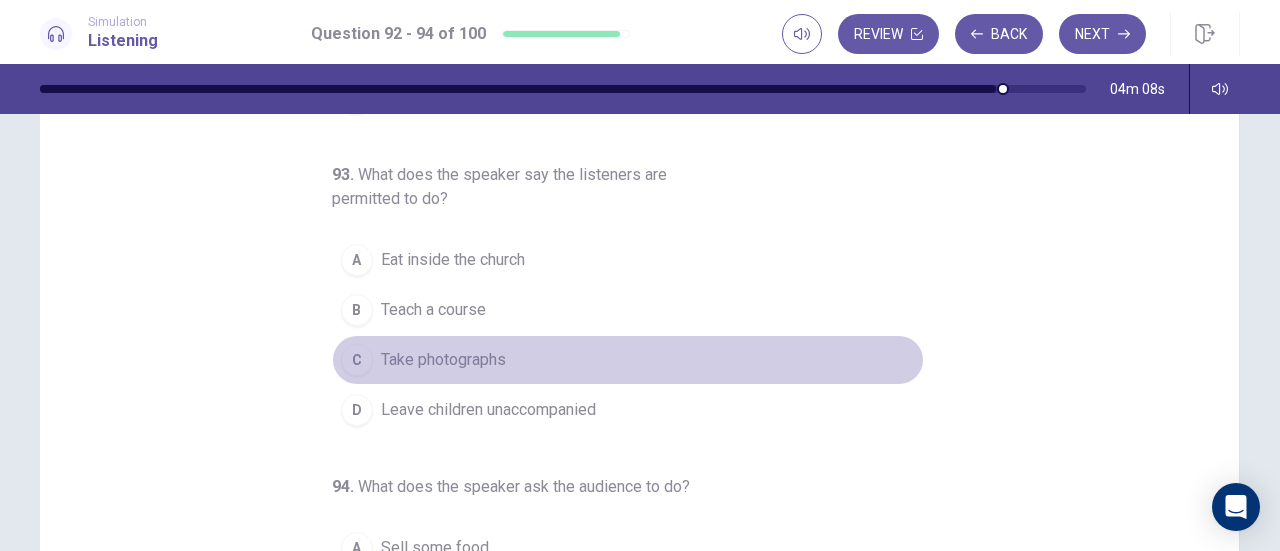 click on "Take photographs" at bounding box center (443, 360) 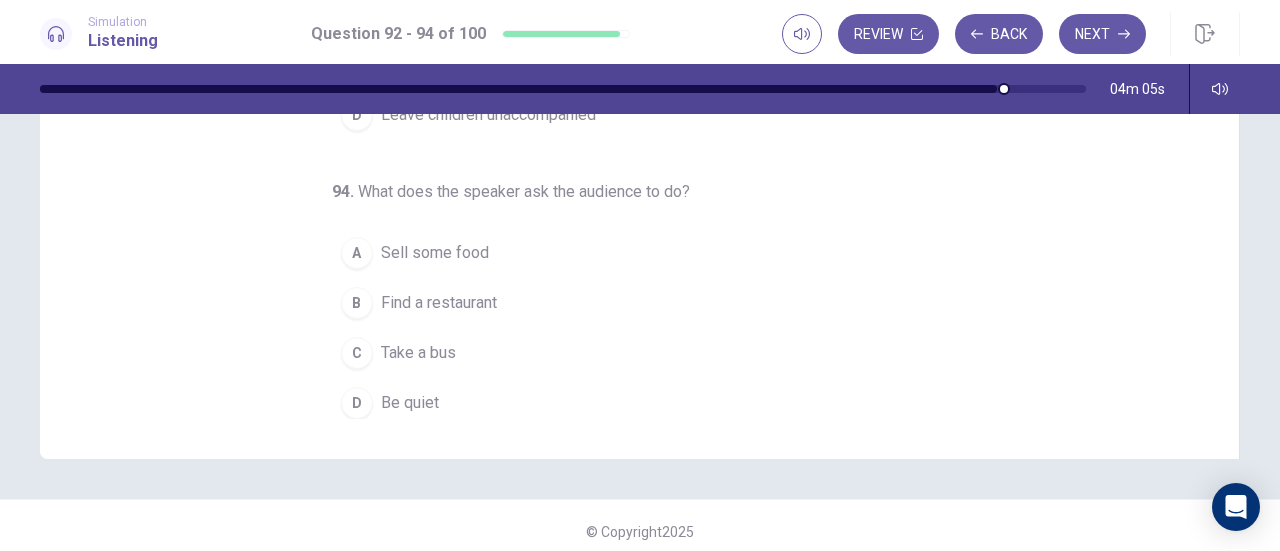 scroll, scrollTop: 394, scrollLeft: 0, axis: vertical 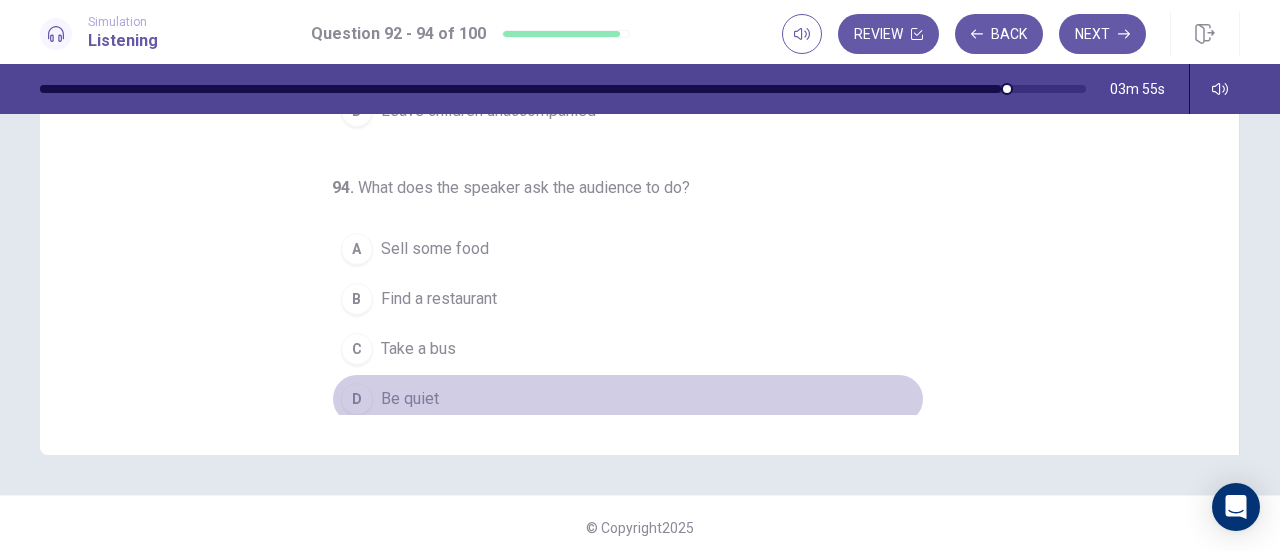 click on "Be quiet" at bounding box center (410, 399) 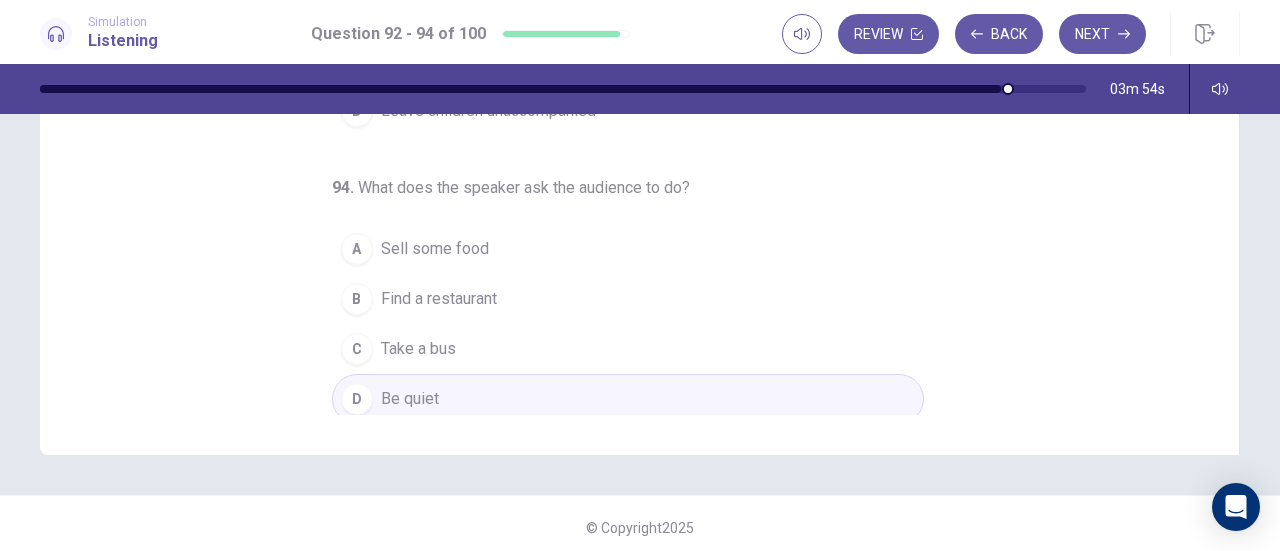 scroll, scrollTop: 0, scrollLeft: 0, axis: both 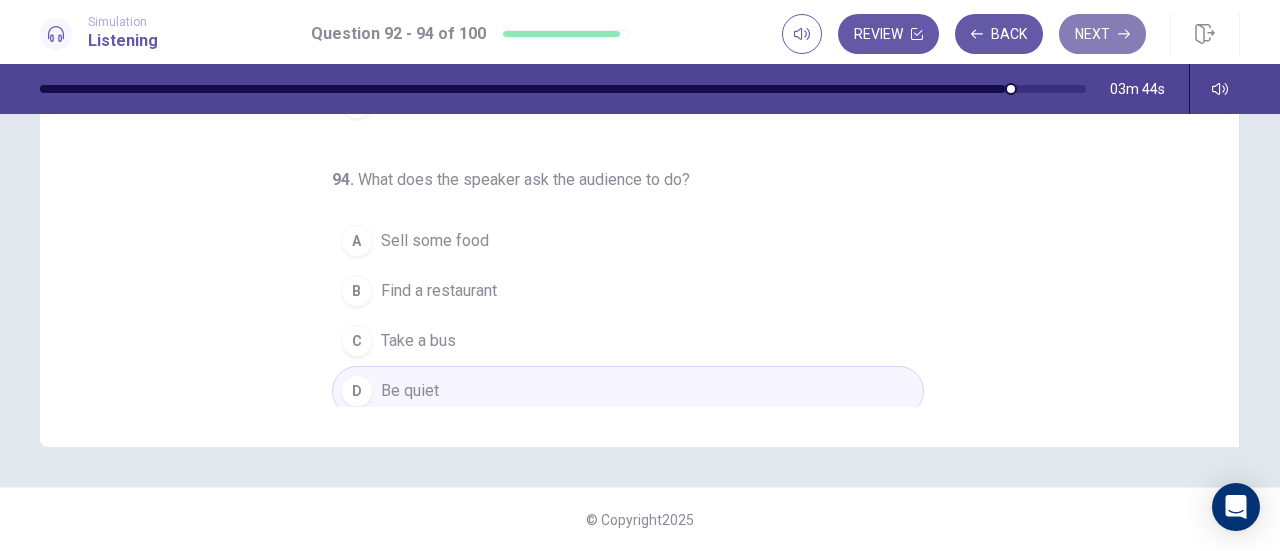 click on "Next" at bounding box center [1102, 34] 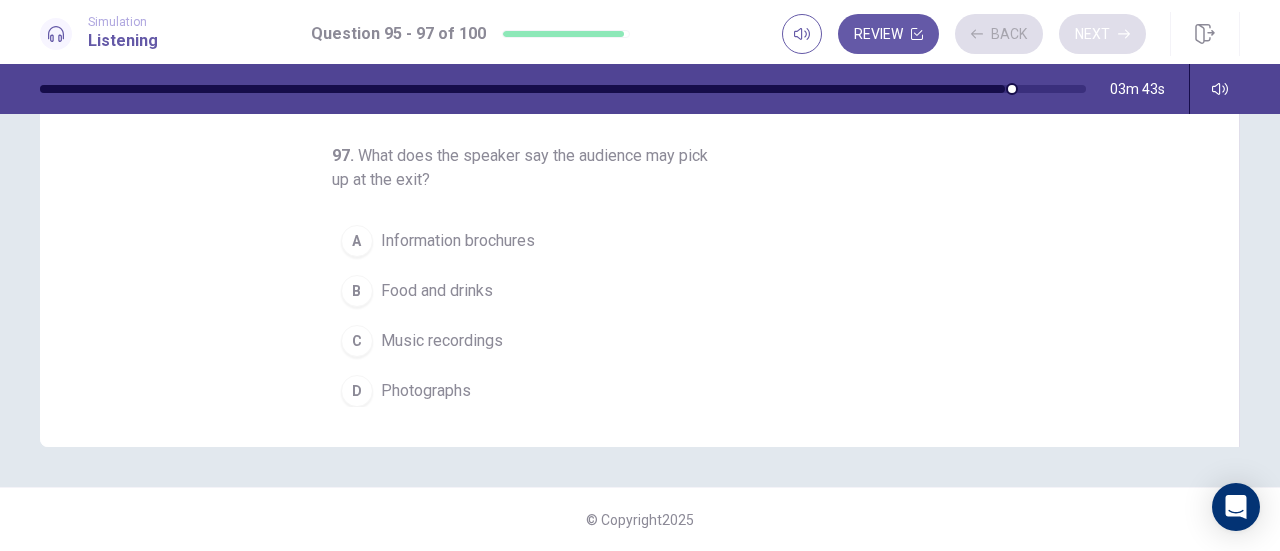 scroll, scrollTop: 378, scrollLeft: 0, axis: vertical 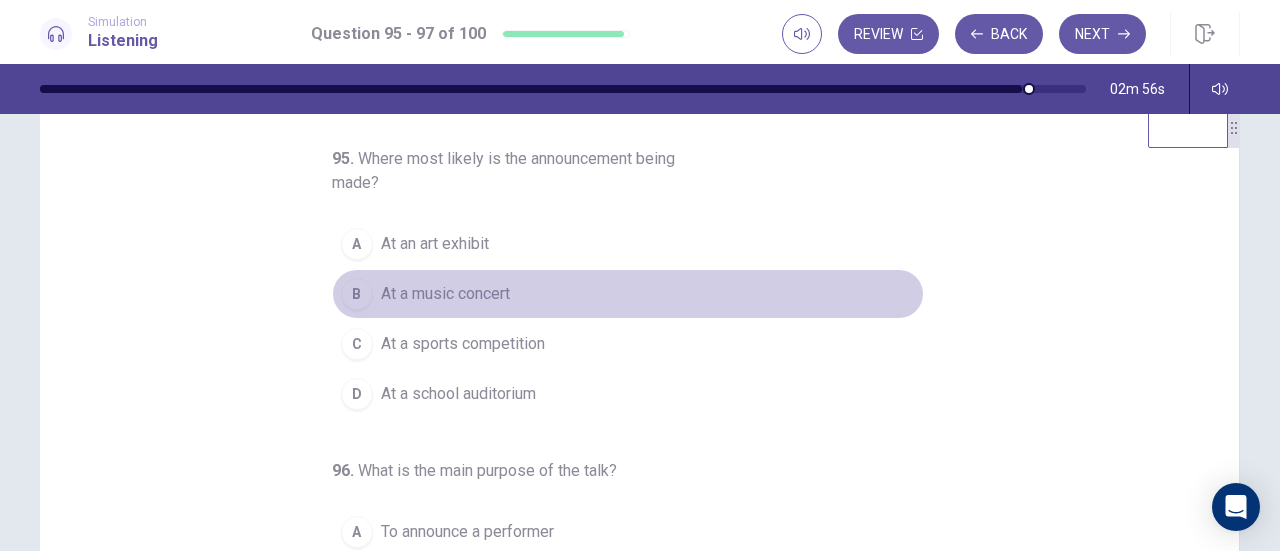 click on "At a music concert" at bounding box center (445, 294) 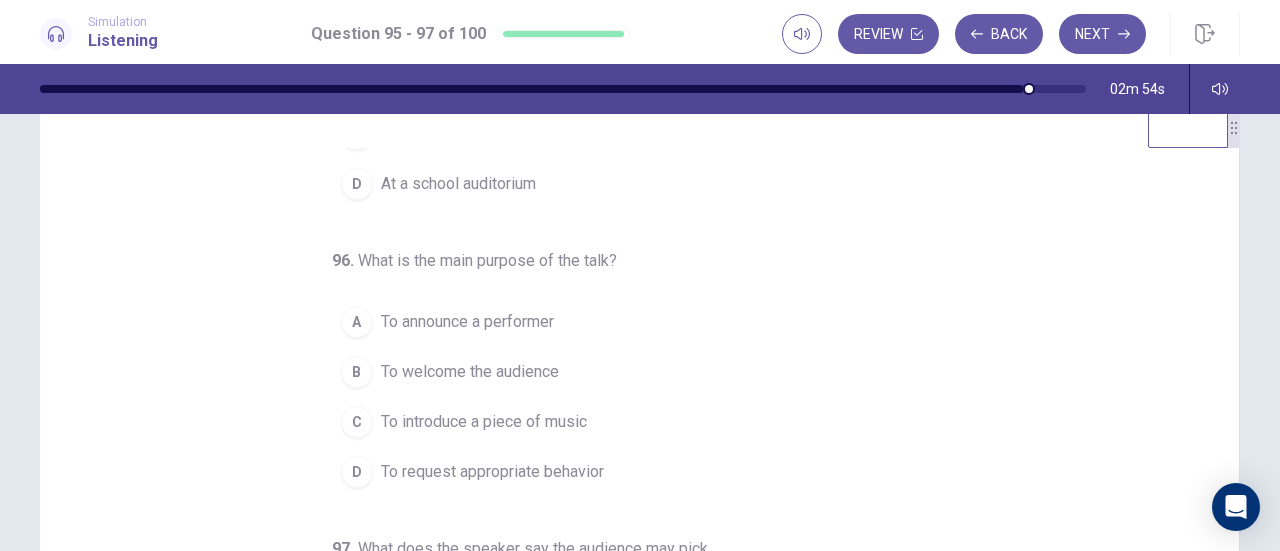 scroll, scrollTop: 248, scrollLeft: 0, axis: vertical 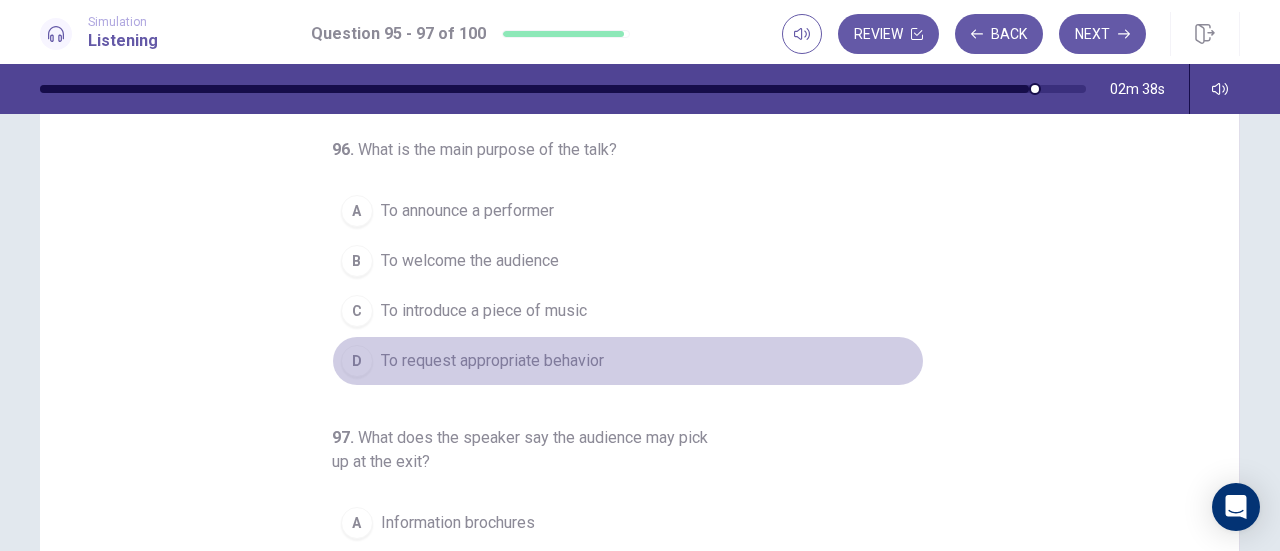 click on "To request appropriate behavior" at bounding box center [492, 361] 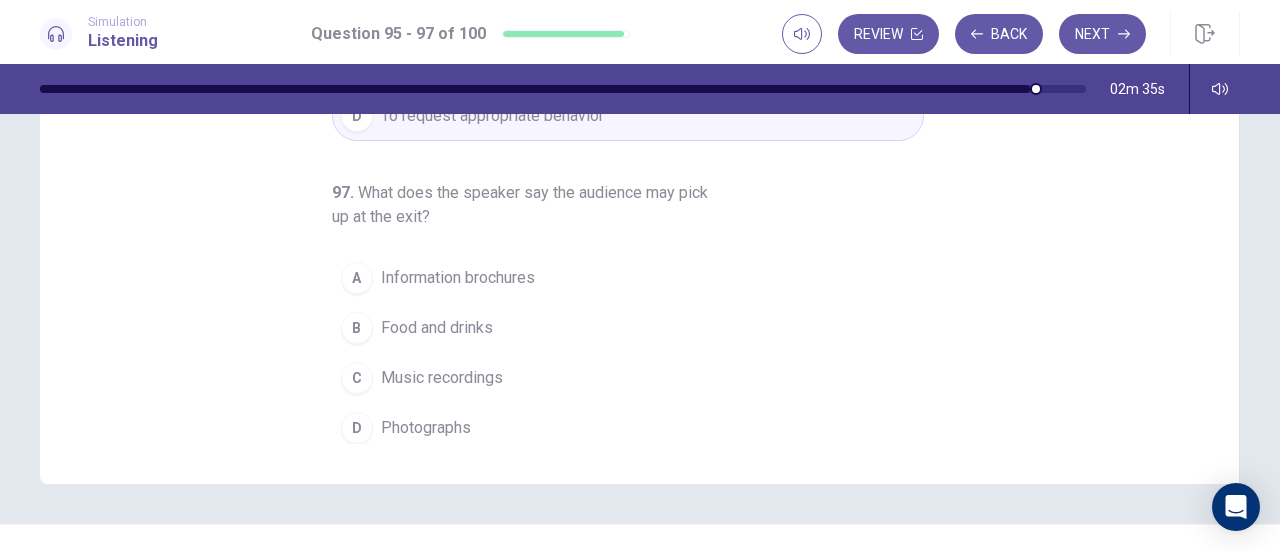 scroll, scrollTop: 366, scrollLeft: 0, axis: vertical 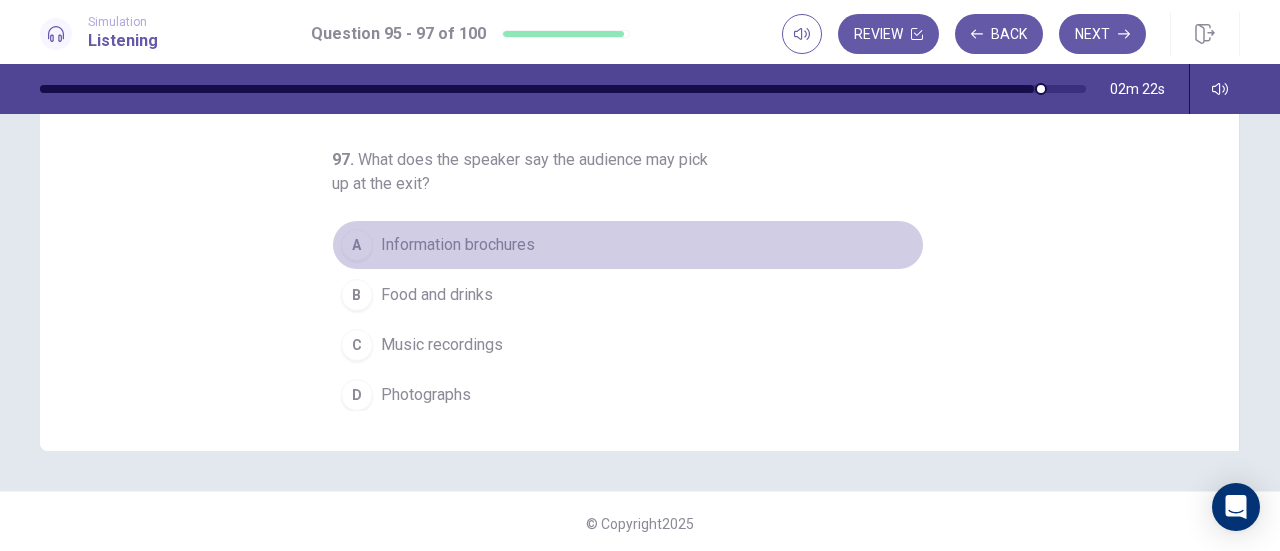 click on "Information brochures" at bounding box center [458, 245] 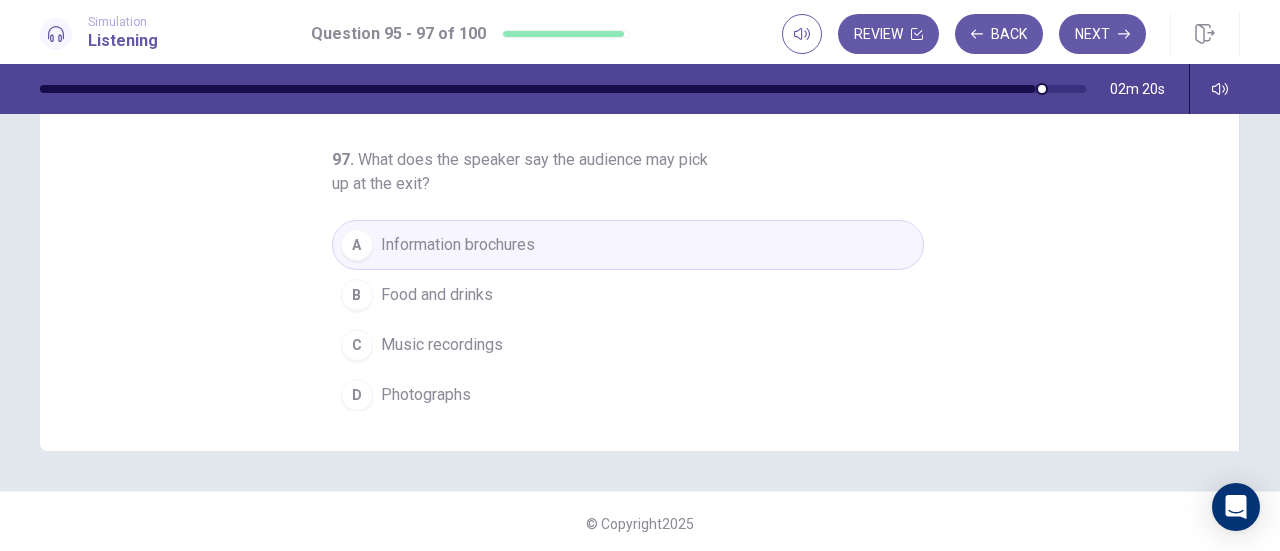 scroll, scrollTop: 0, scrollLeft: 0, axis: both 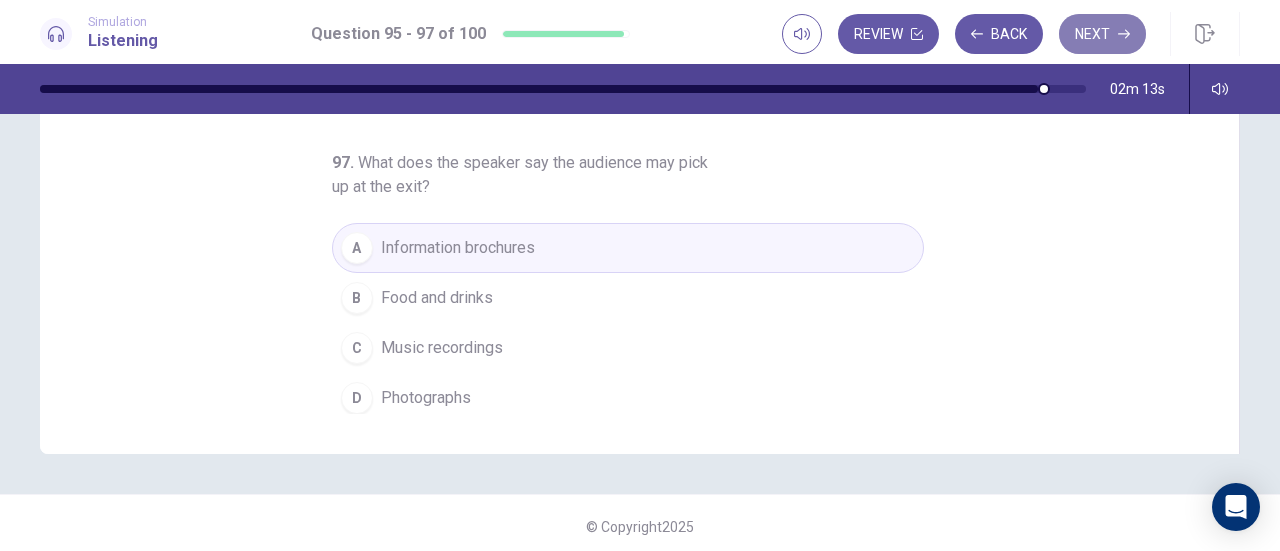 click on "Next" at bounding box center [1102, 34] 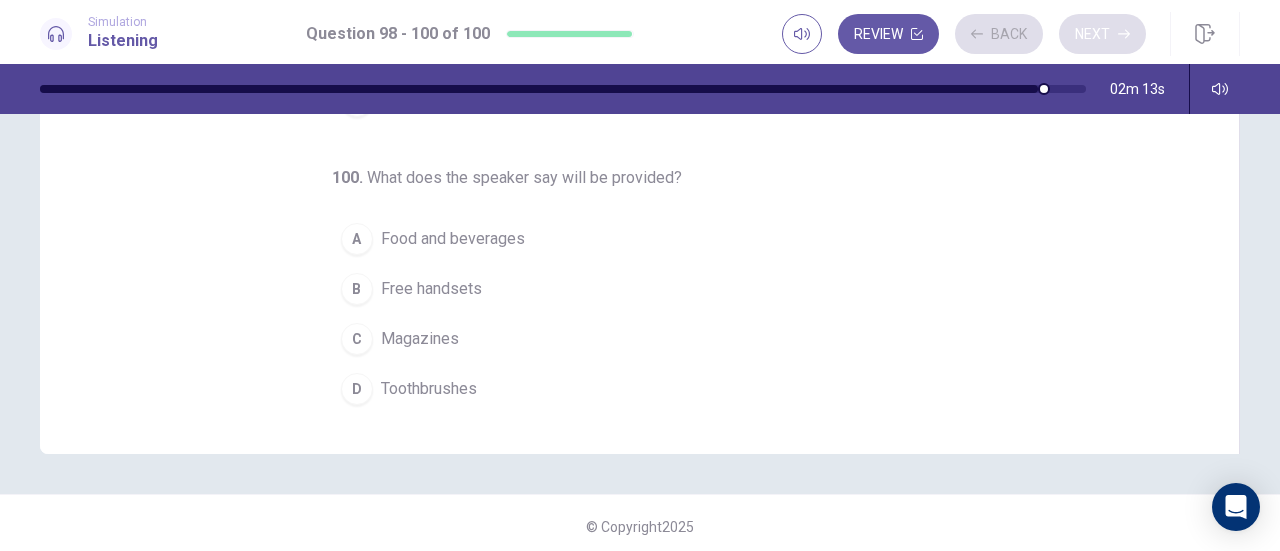 scroll, scrollTop: 200, scrollLeft: 0, axis: vertical 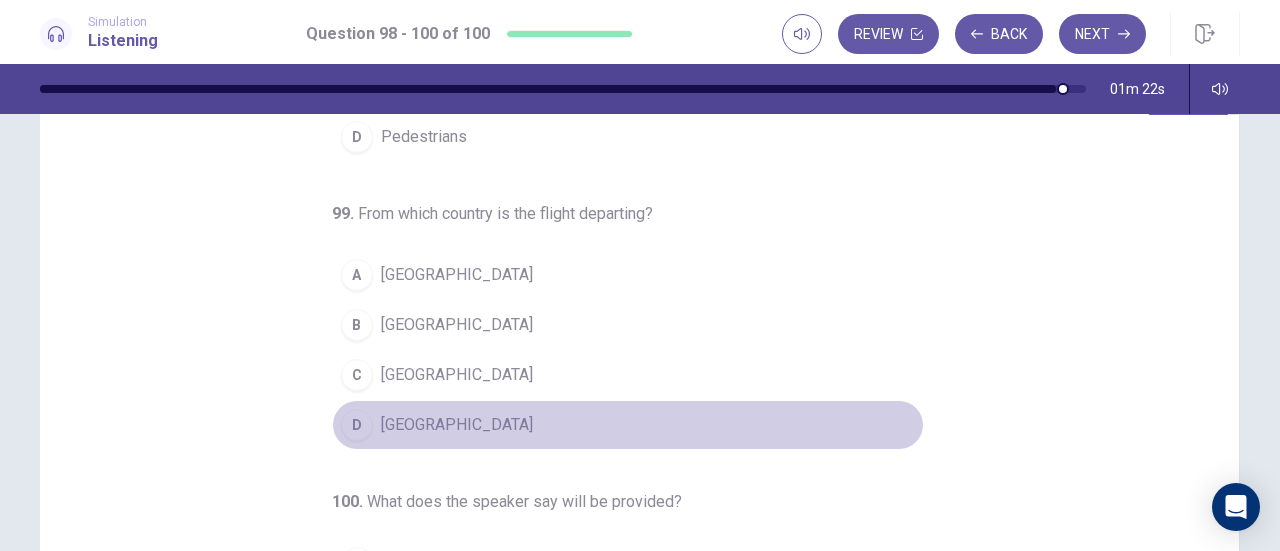 click on "[GEOGRAPHIC_DATA]" at bounding box center (457, 425) 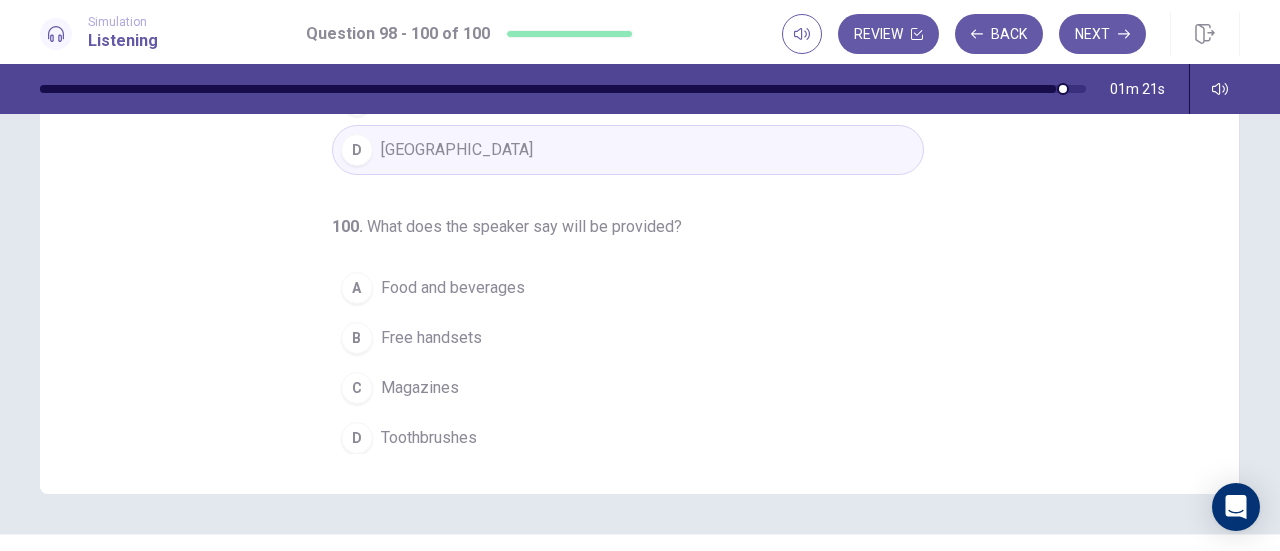scroll, scrollTop: 357, scrollLeft: 0, axis: vertical 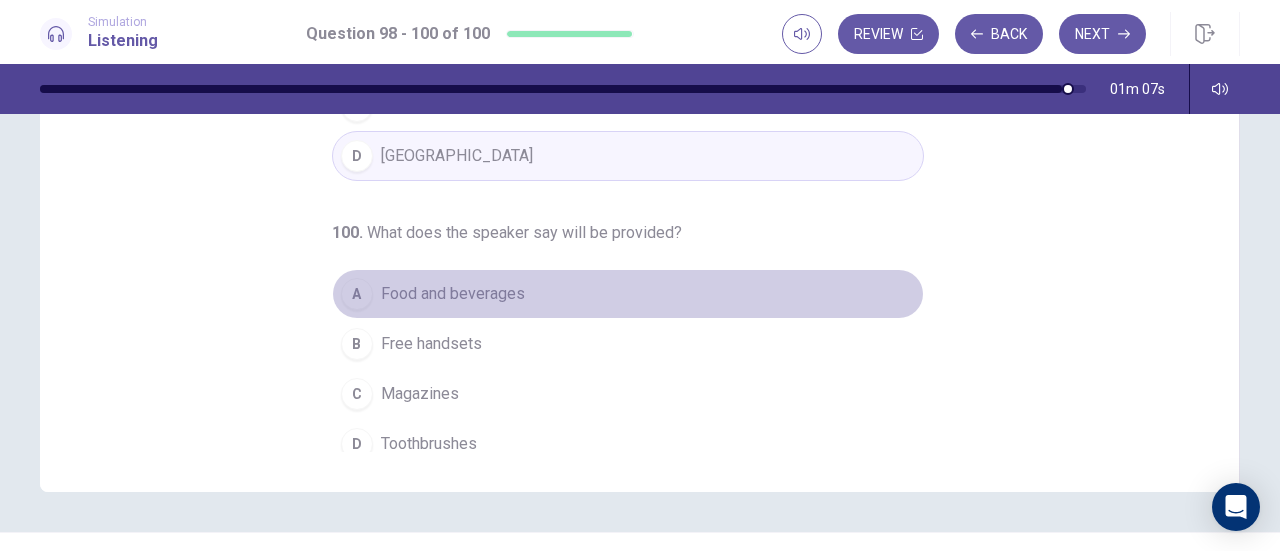 click on "Food and beverages" at bounding box center (453, 294) 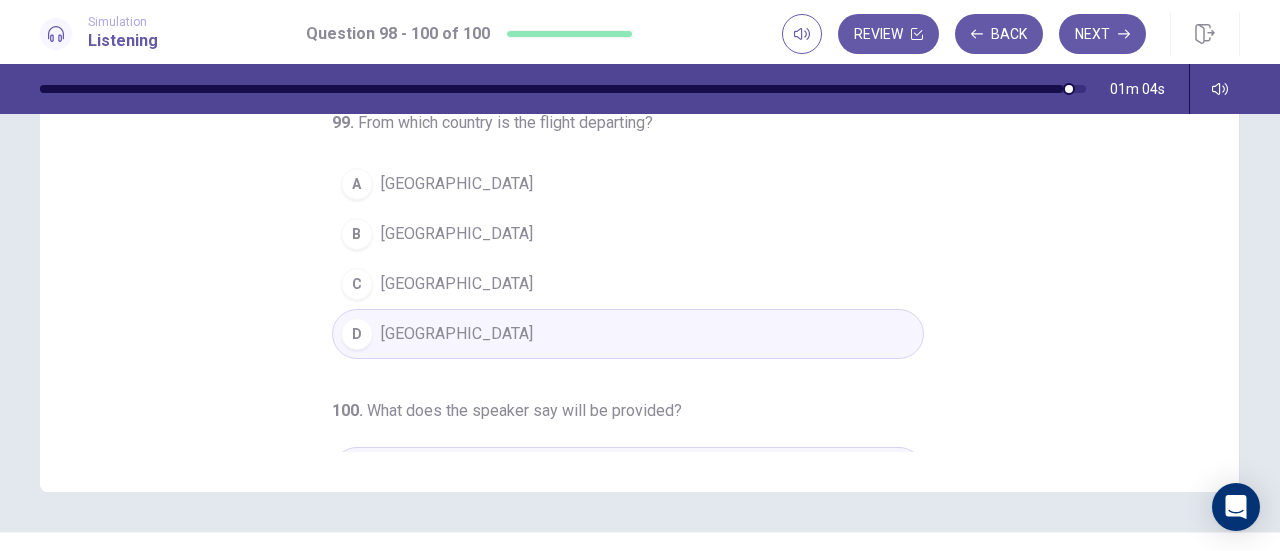 scroll, scrollTop: 0, scrollLeft: 0, axis: both 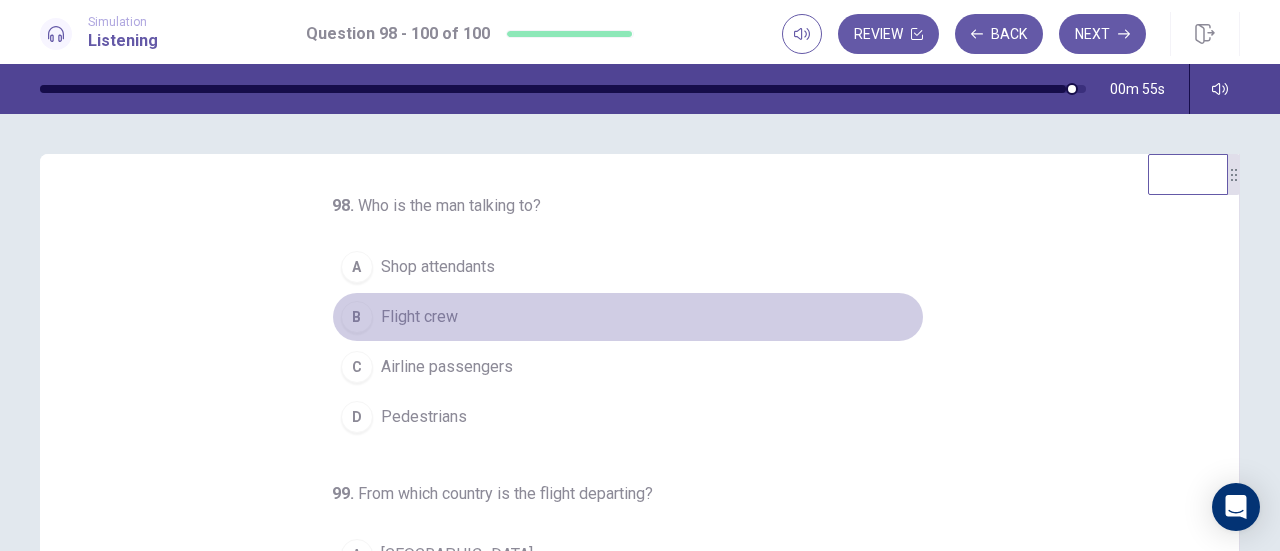 click on "Flight crew" at bounding box center [419, 317] 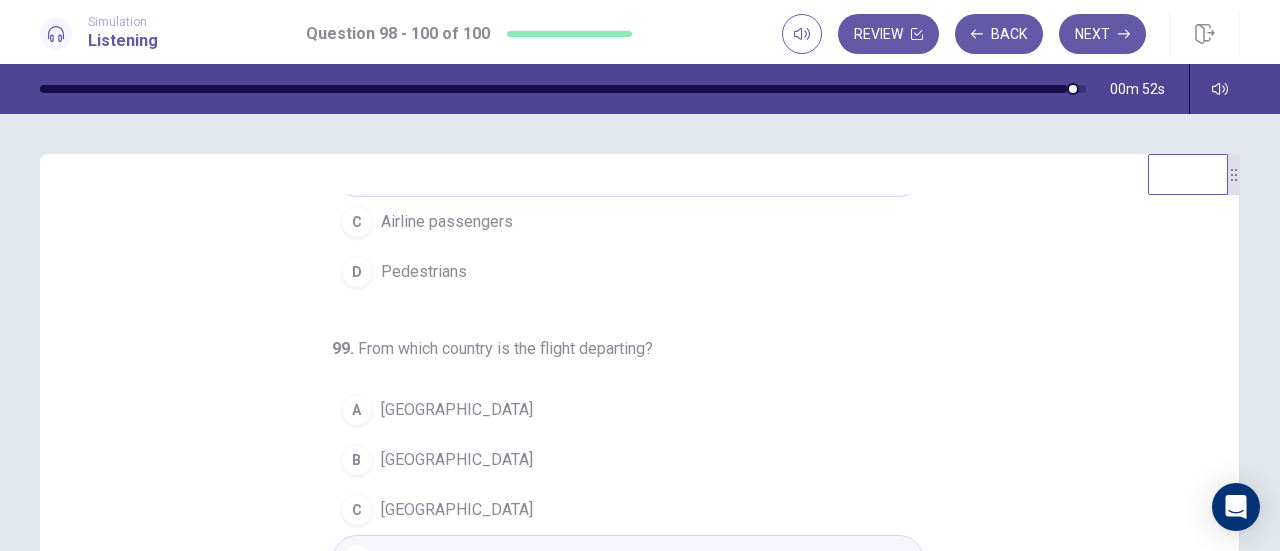 scroll, scrollTop: 200, scrollLeft: 0, axis: vertical 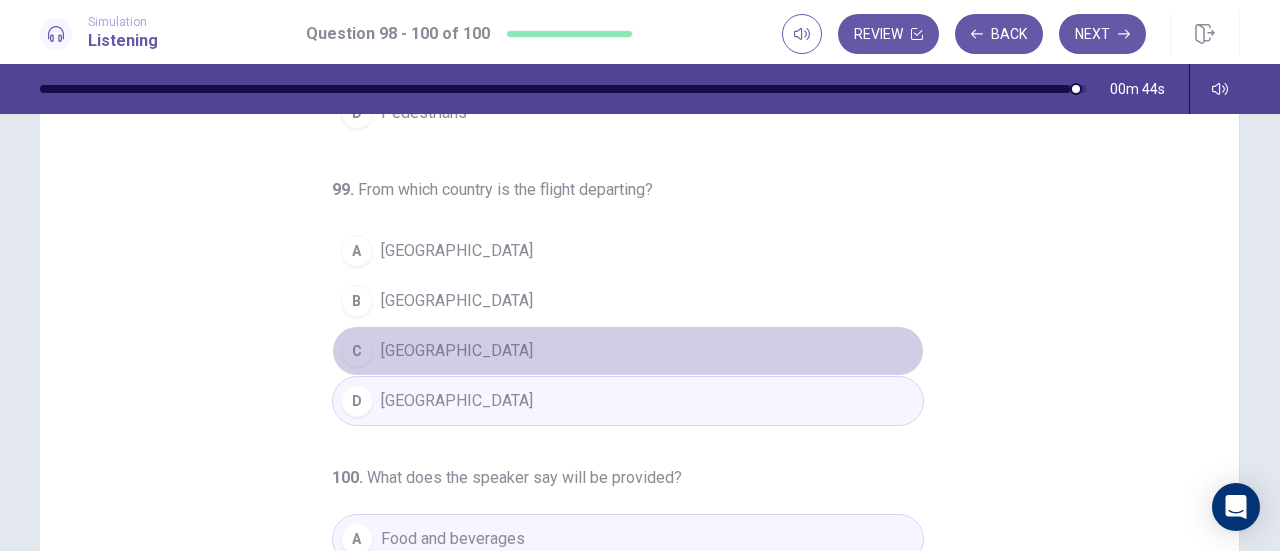 click on "[GEOGRAPHIC_DATA]" at bounding box center [457, 351] 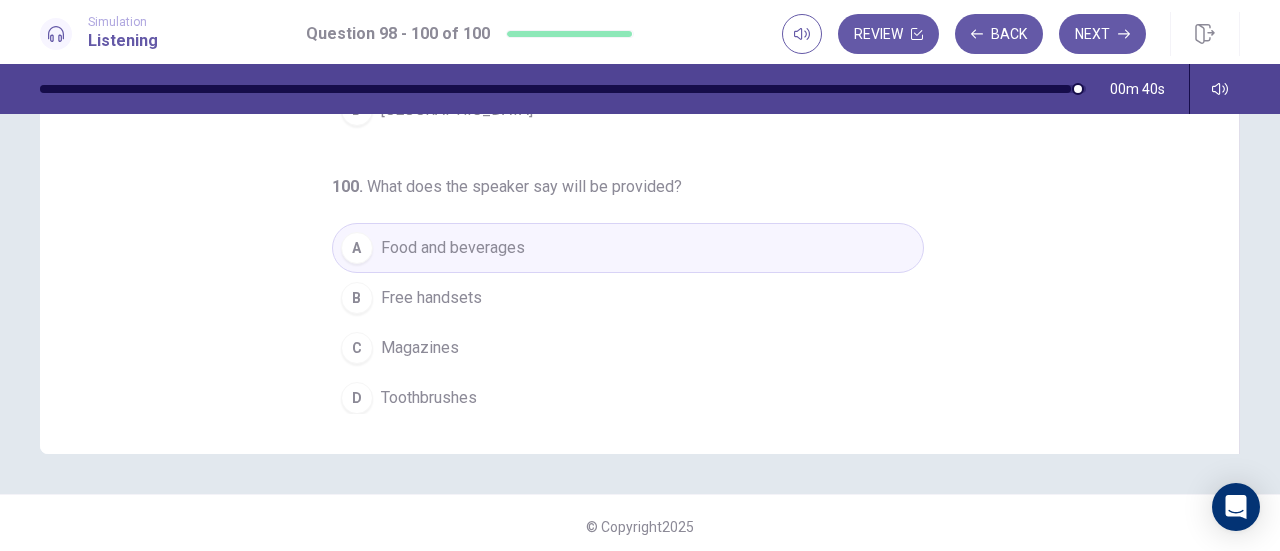 scroll, scrollTop: 402, scrollLeft: 0, axis: vertical 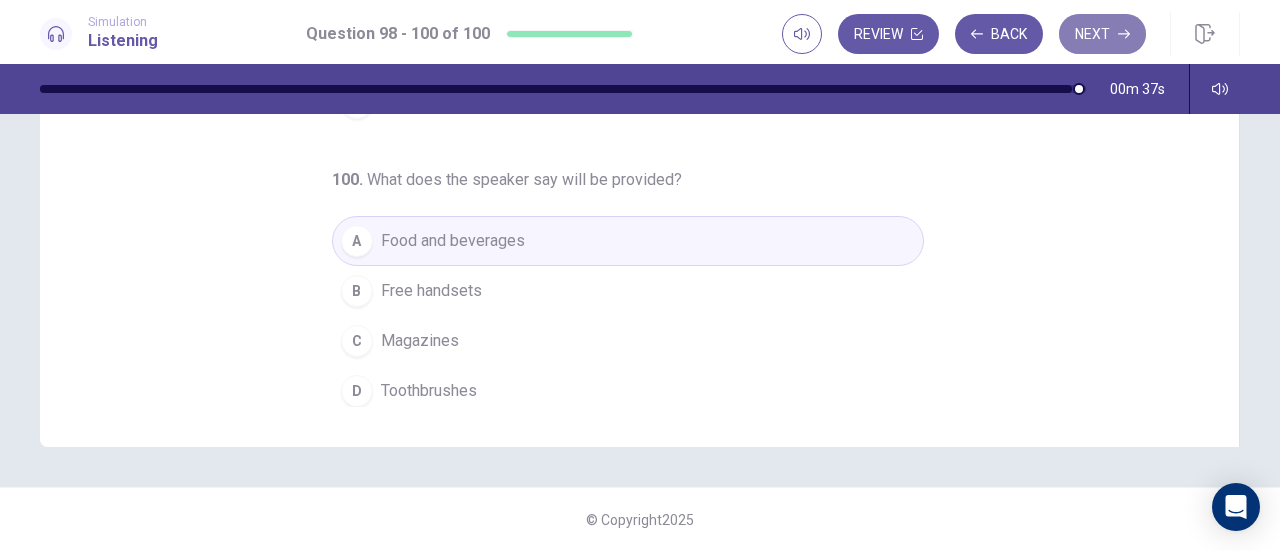 click on "Next" at bounding box center (1102, 34) 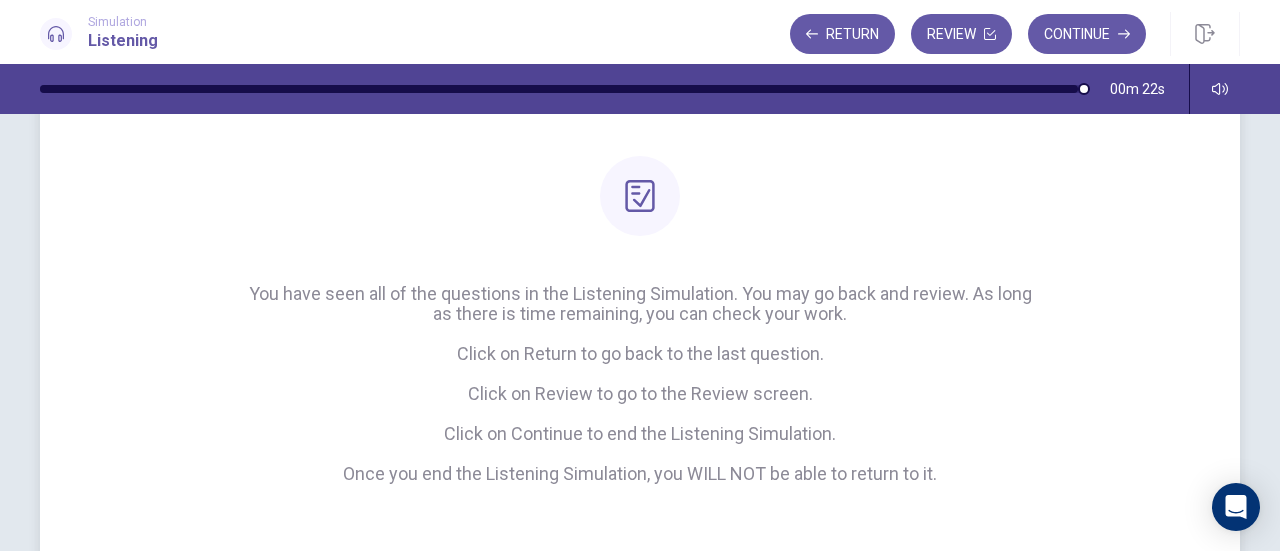 scroll, scrollTop: 346, scrollLeft: 0, axis: vertical 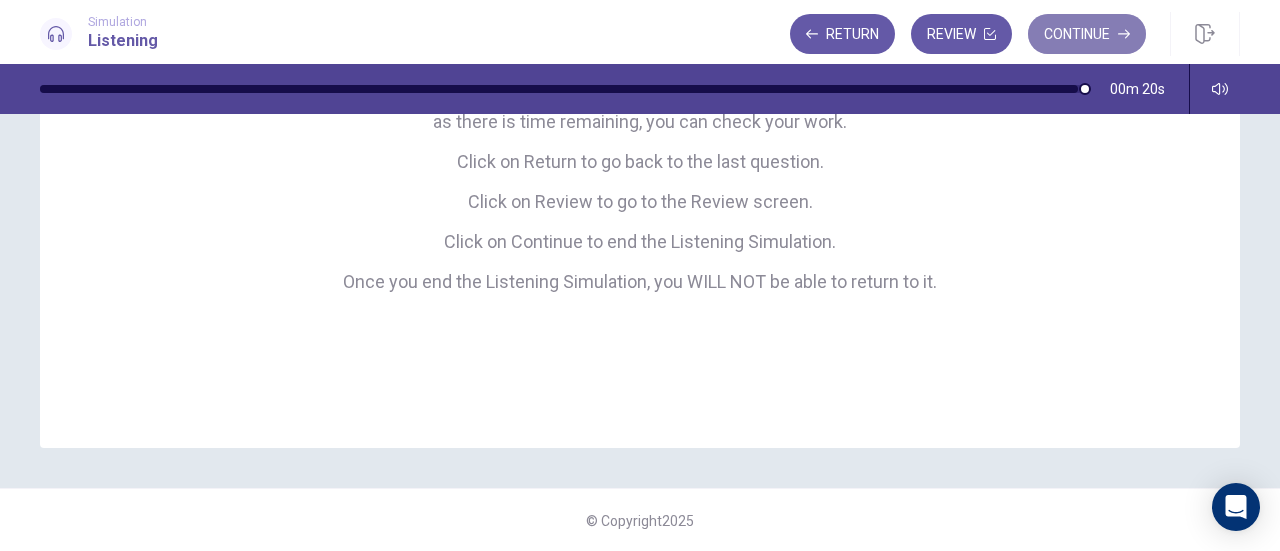click on "Continue" at bounding box center [1087, 34] 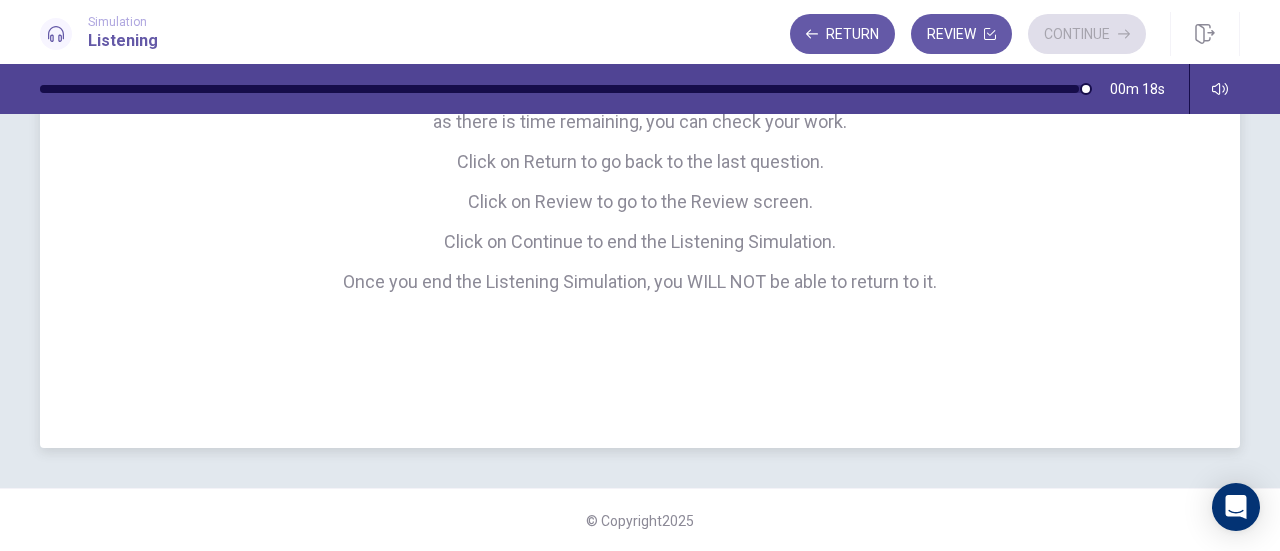 scroll, scrollTop: 226, scrollLeft: 0, axis: vertical 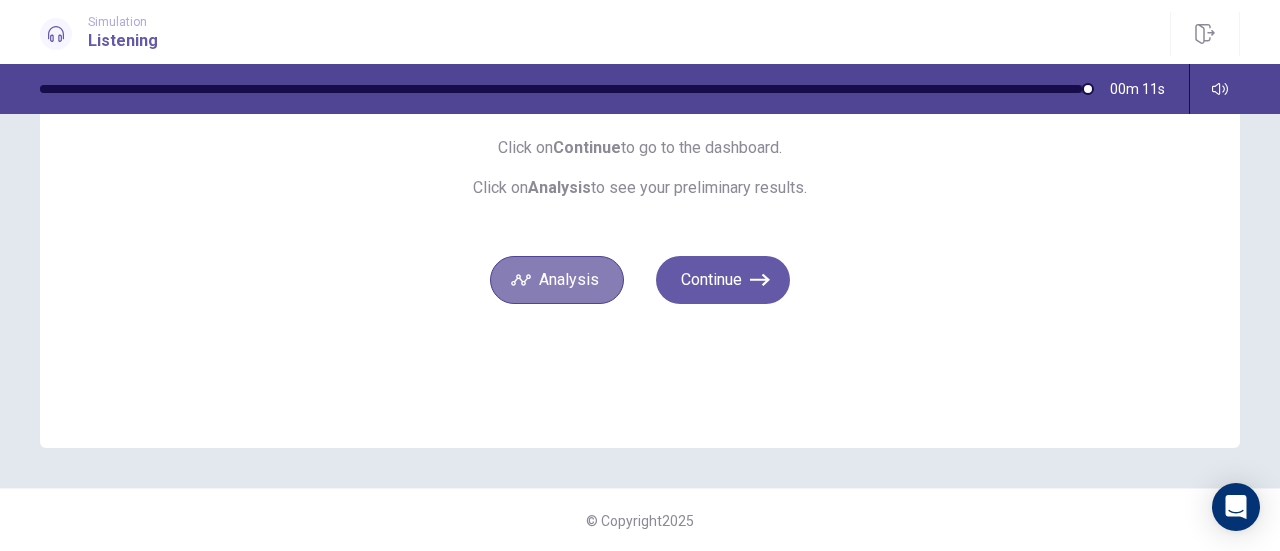 click on "Analysis" at bounding box center [557, 280] 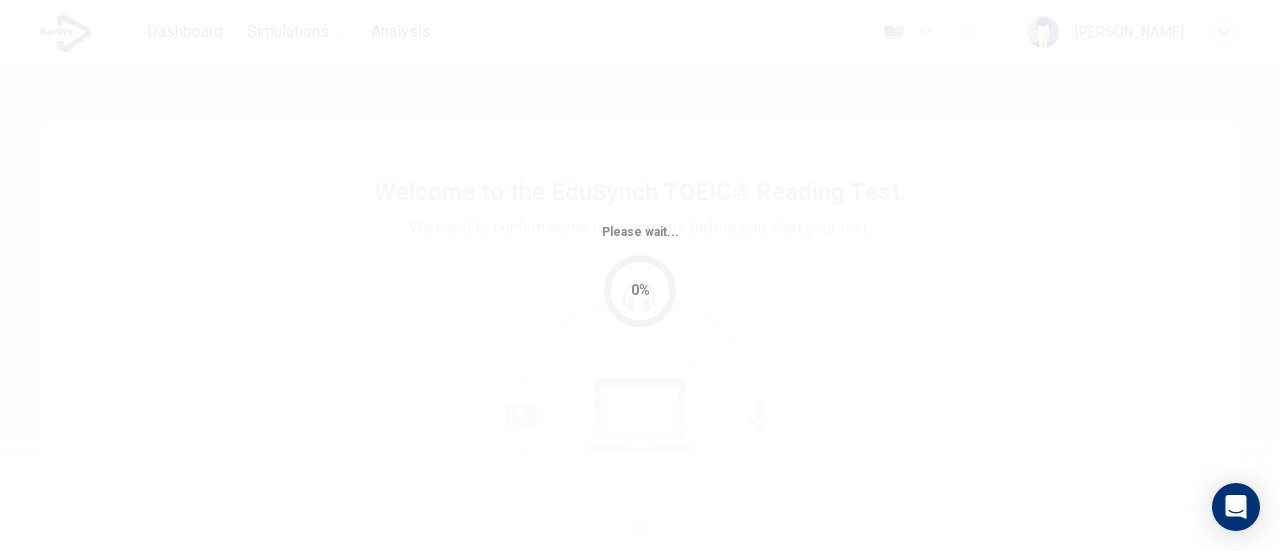 scroll, scrollTop: 0, scrollLeft: 0, axis: both 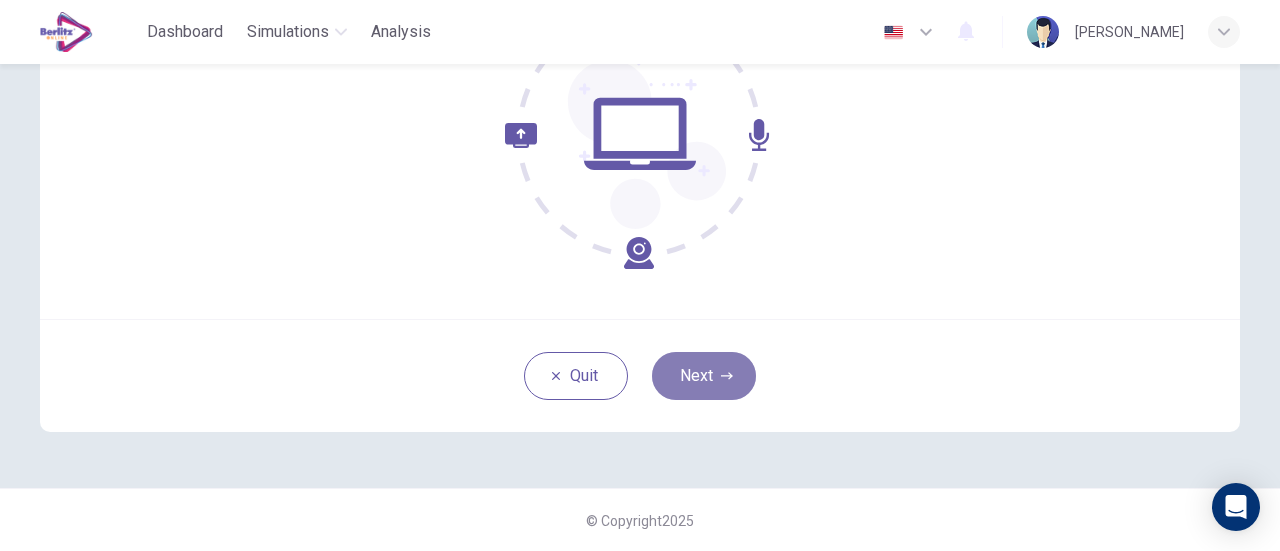 click 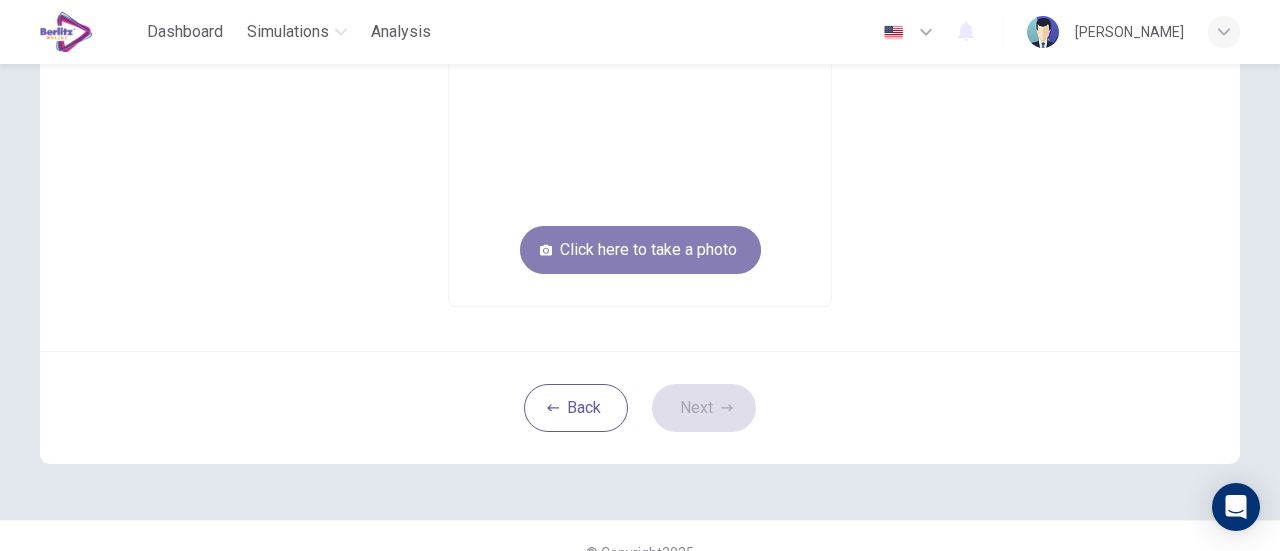 click on "Click here to take a photo" at bounding box center [640, 250] 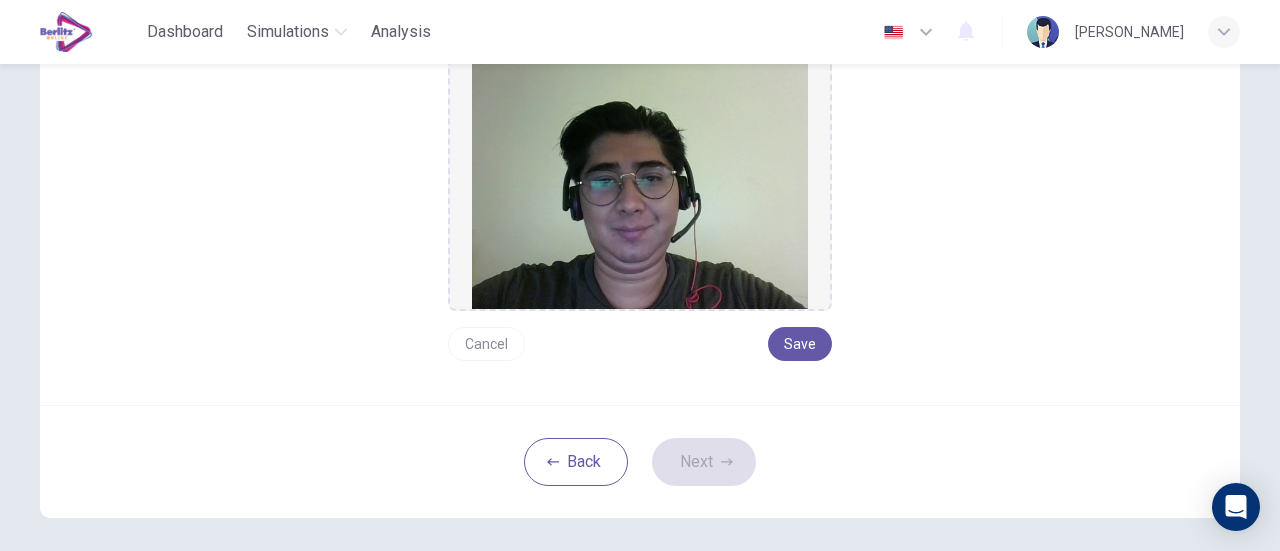 click on "Cancel" at bounding box center (486, 344) 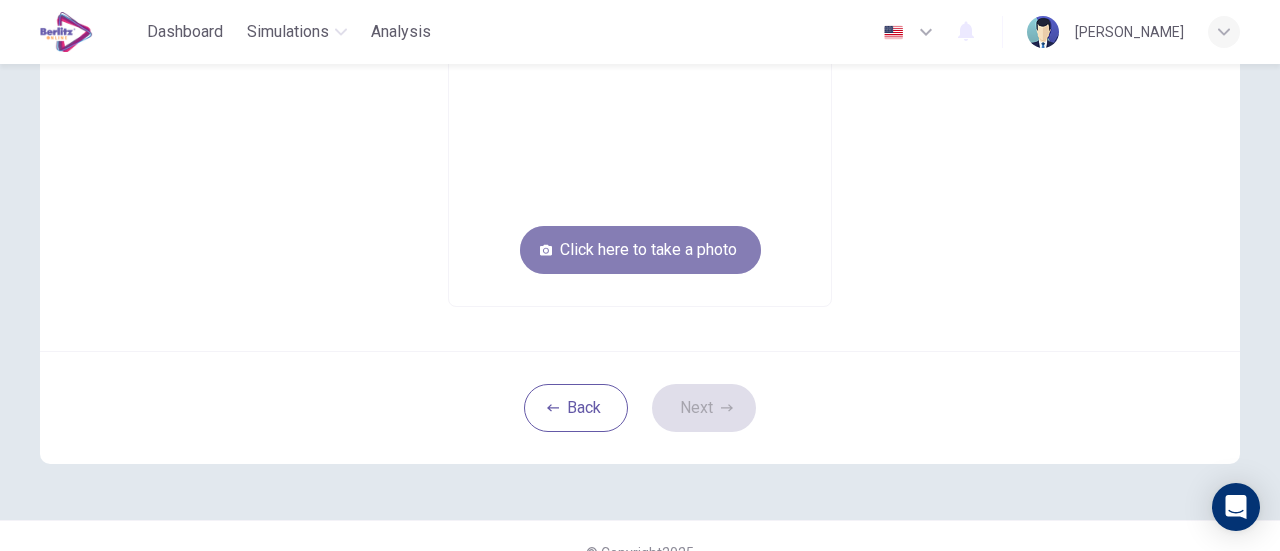 click on "Click here to take a photo" at bounding box center (640, 250) 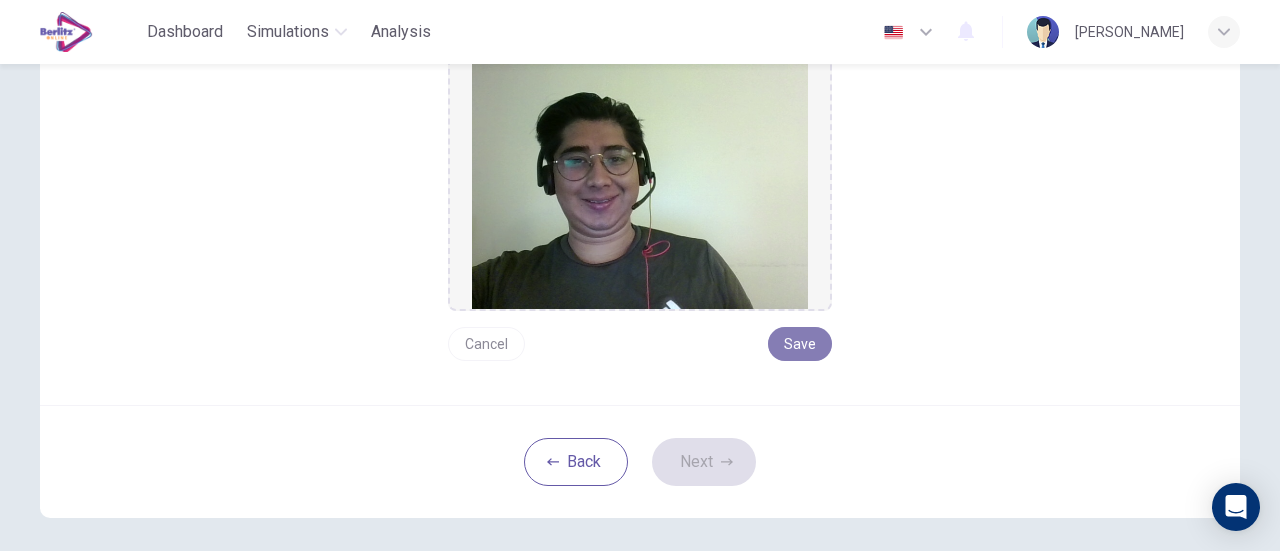 click on "Save" at bounding box center (800, 344) 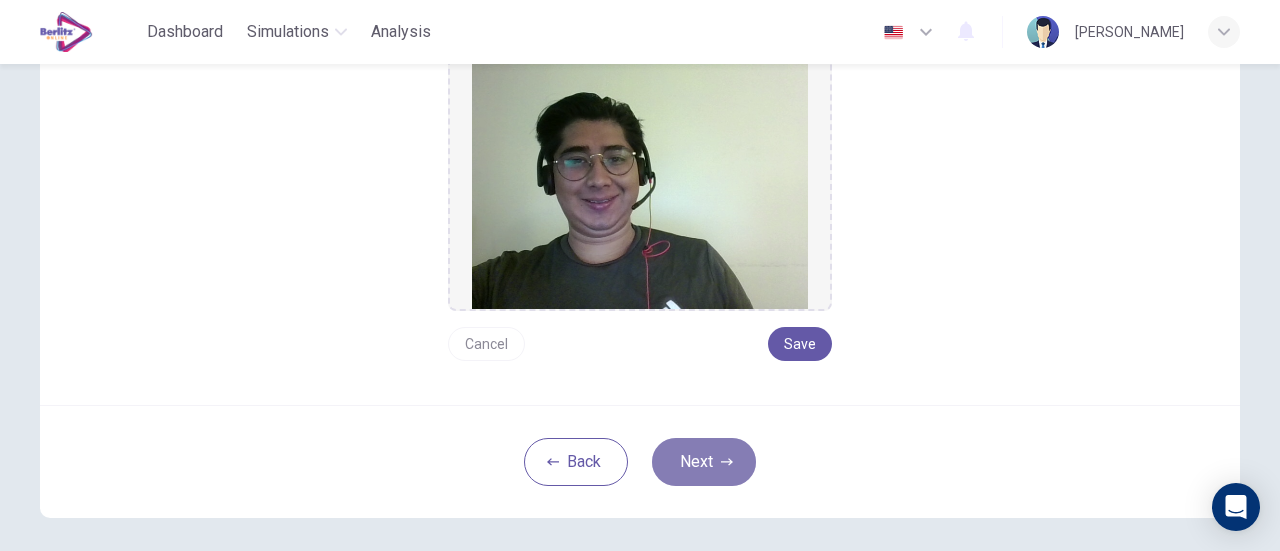 click on "Next" at bounding box center (704, 462) 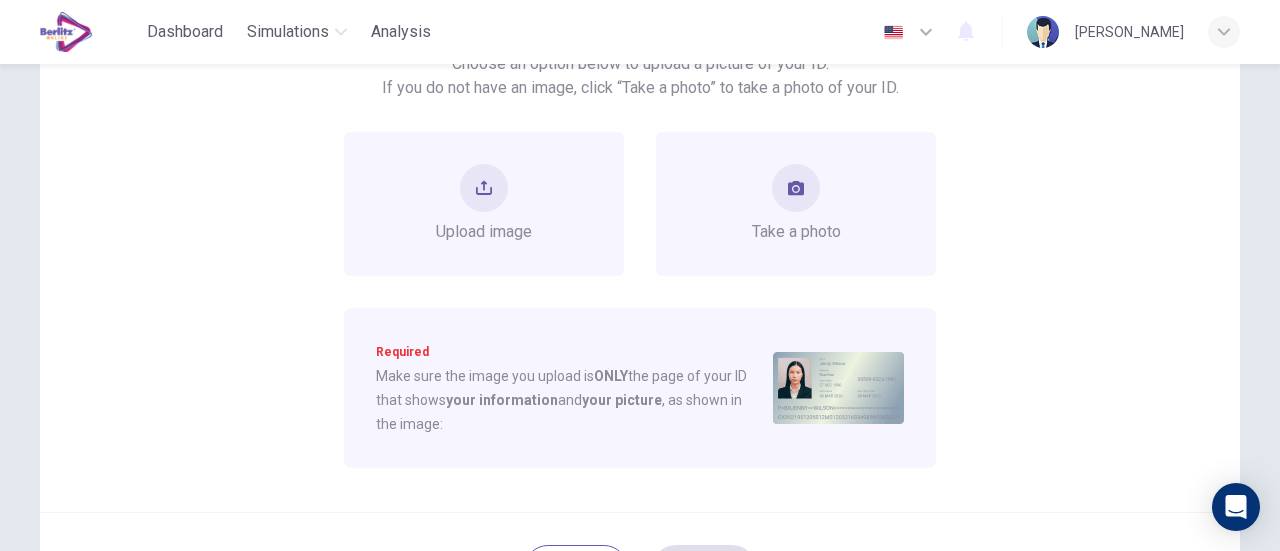 scroll, scrollTop: 195, scrollLeft: 0, axis: vertical 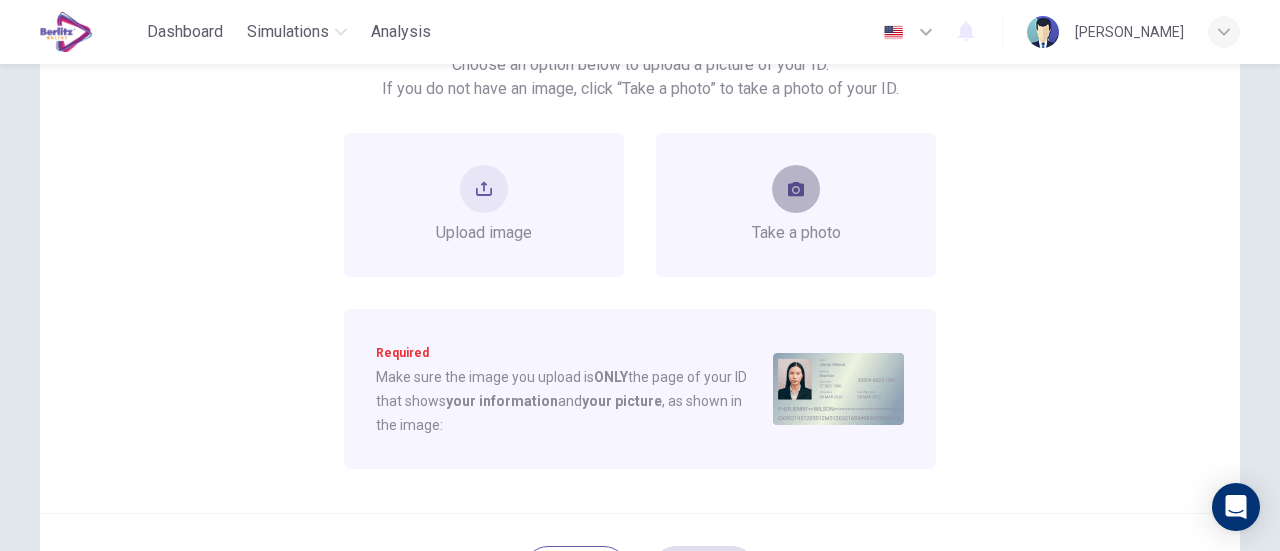 click at bounding box center [796, 189] 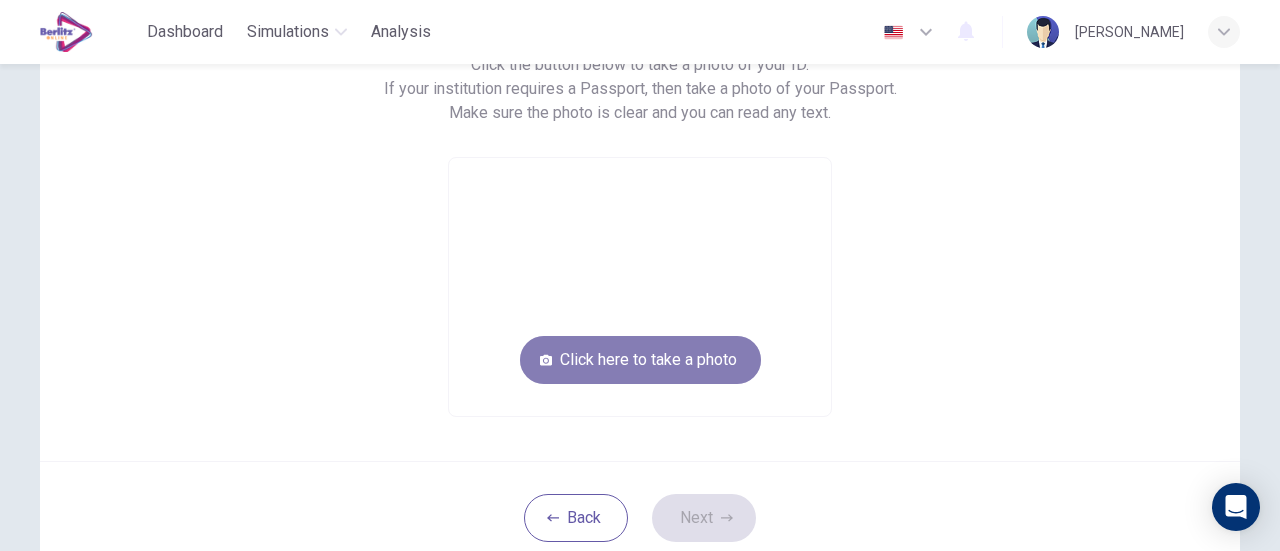 click on "Click here to take a photo" at bounding box center (640, 360) 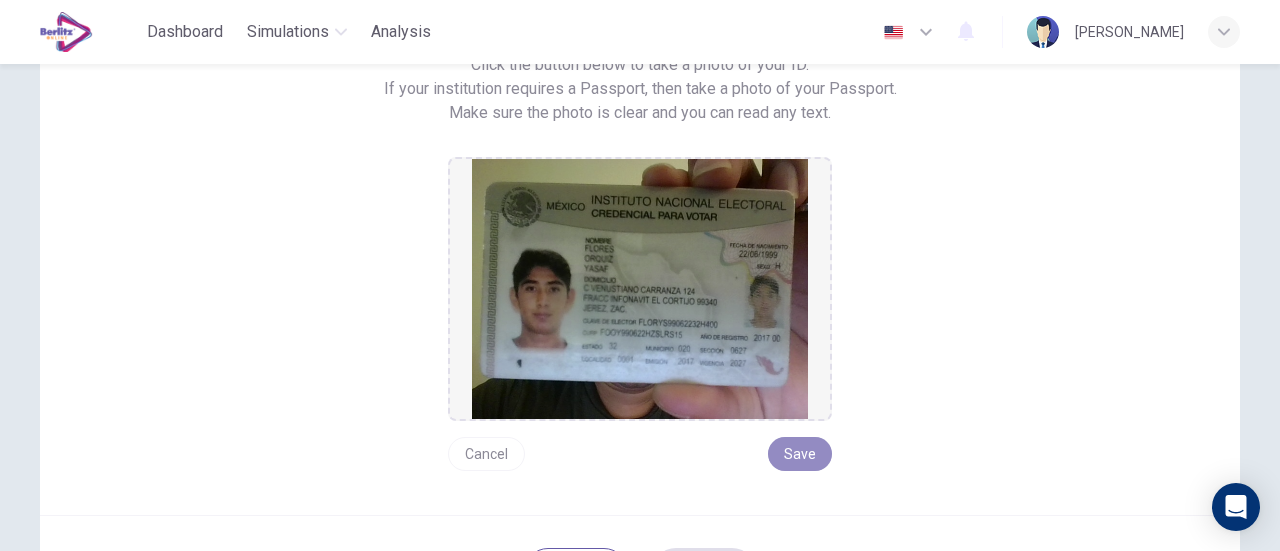 drag, startPoint x: 806, startPoint y: 460, endPoint x: 922, endPoint y: 317, distance: 184.1331 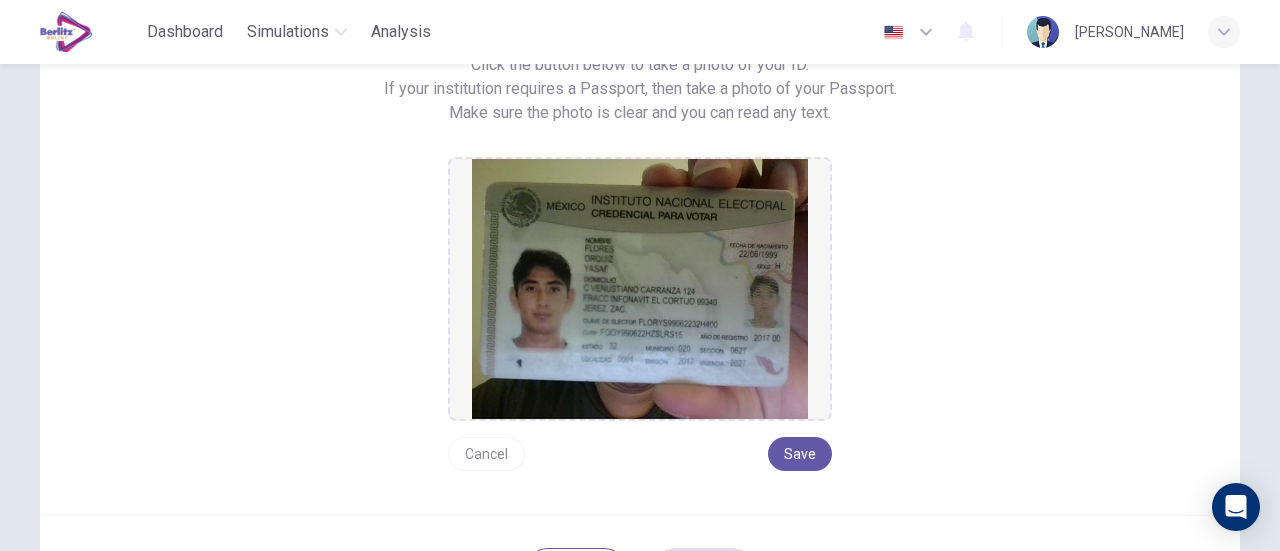 scroll, scrollTop: 390, scrollLeft: 0, axis: vertical 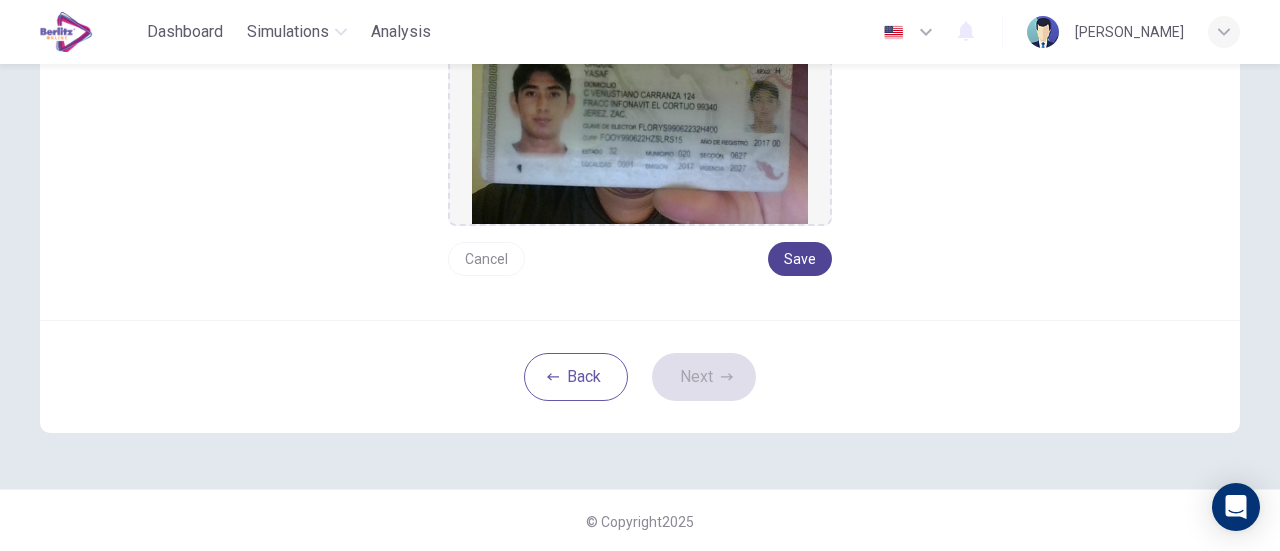 click on "Save" at bounding box center (800, 259) 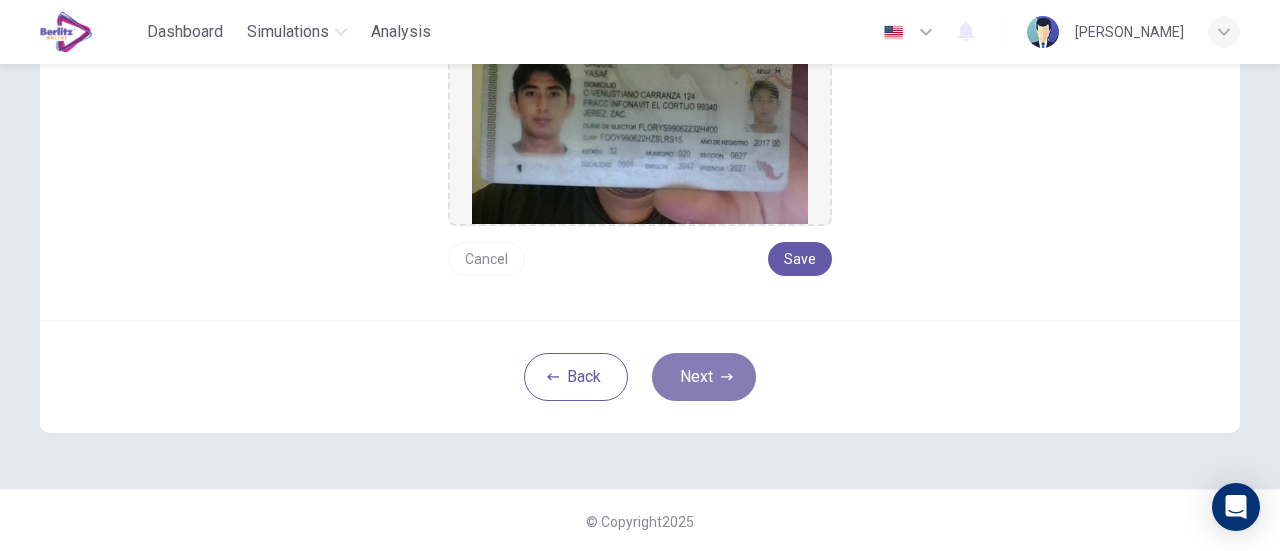click on "Next" at bounding box center (704, 377) 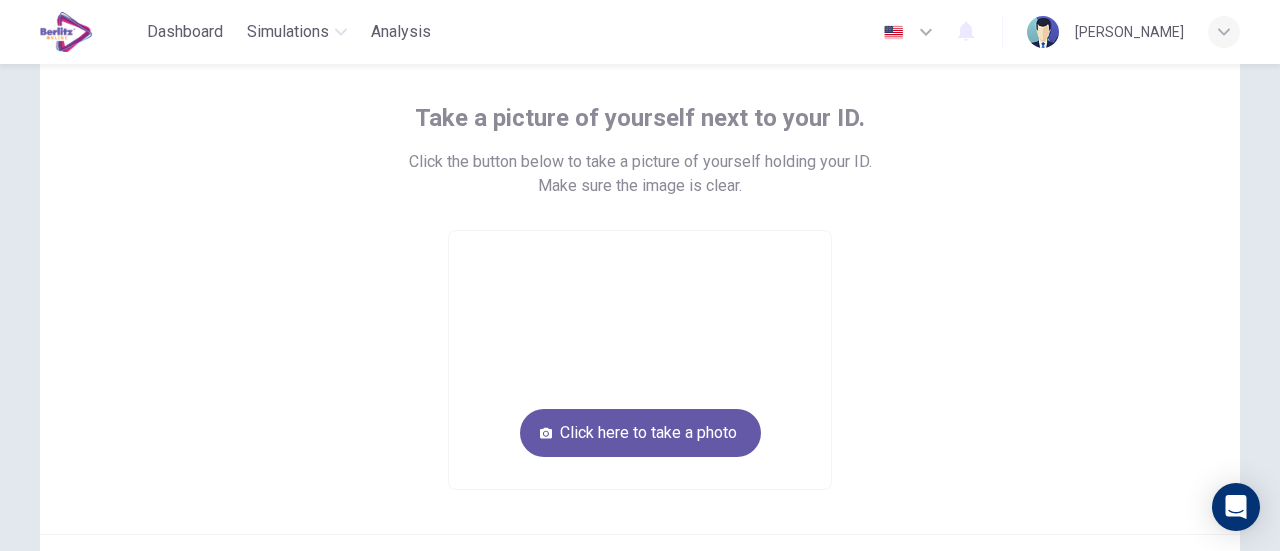 scroll, scrollTop: 95, scrollLeft: 0, axis: vertical 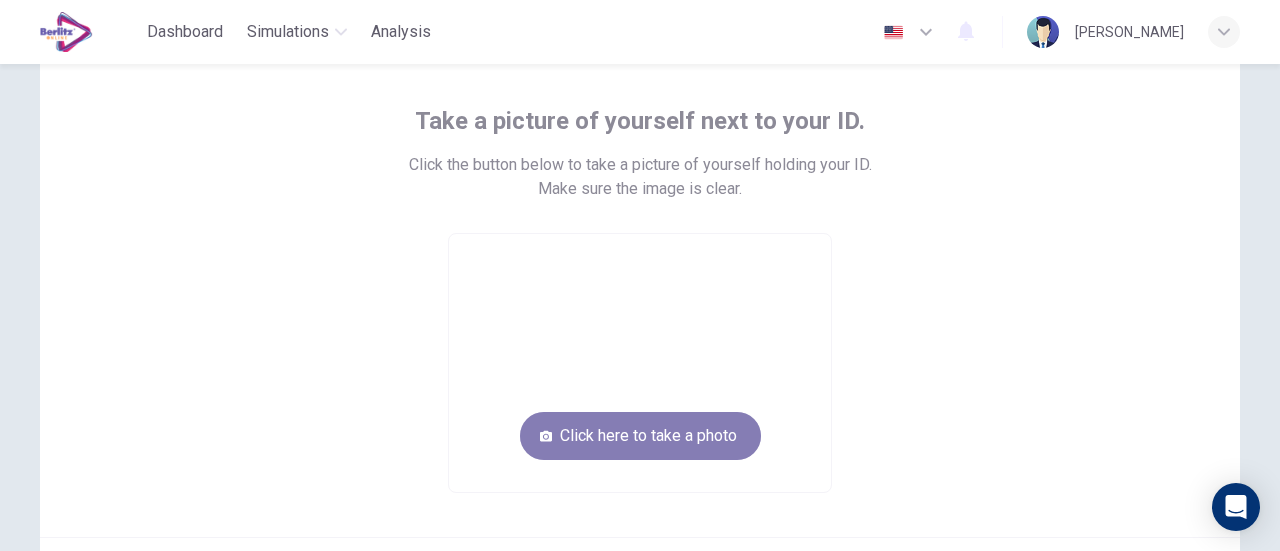 click on "Click here to take a photo" at bounding box center [640, 436] 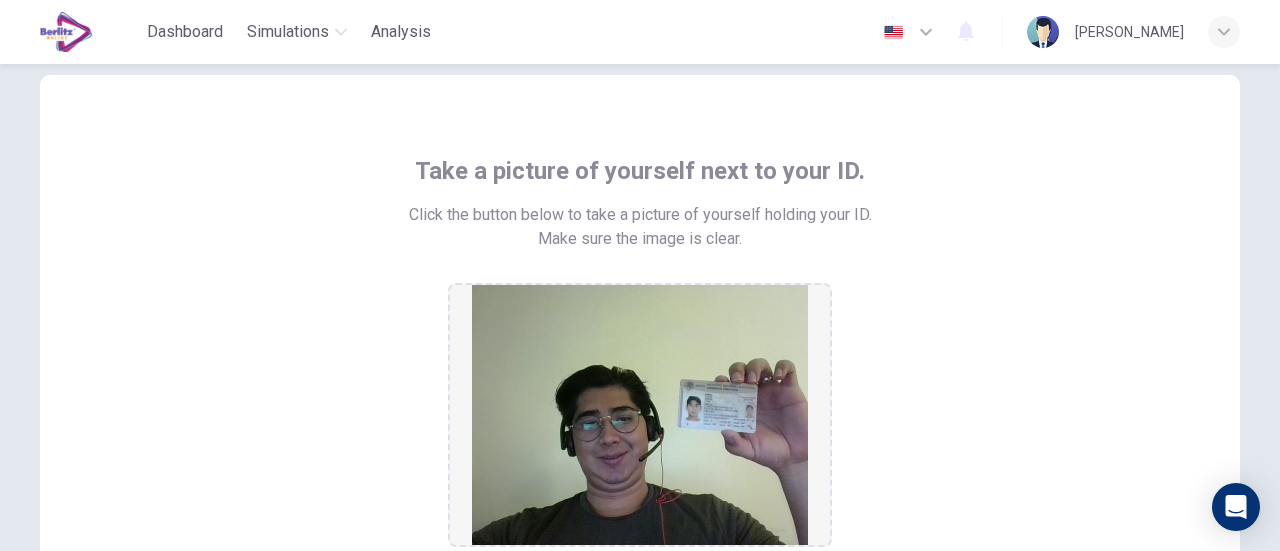 scroll, scrollTop: 157, scrollLeft: 0, axis: vertical 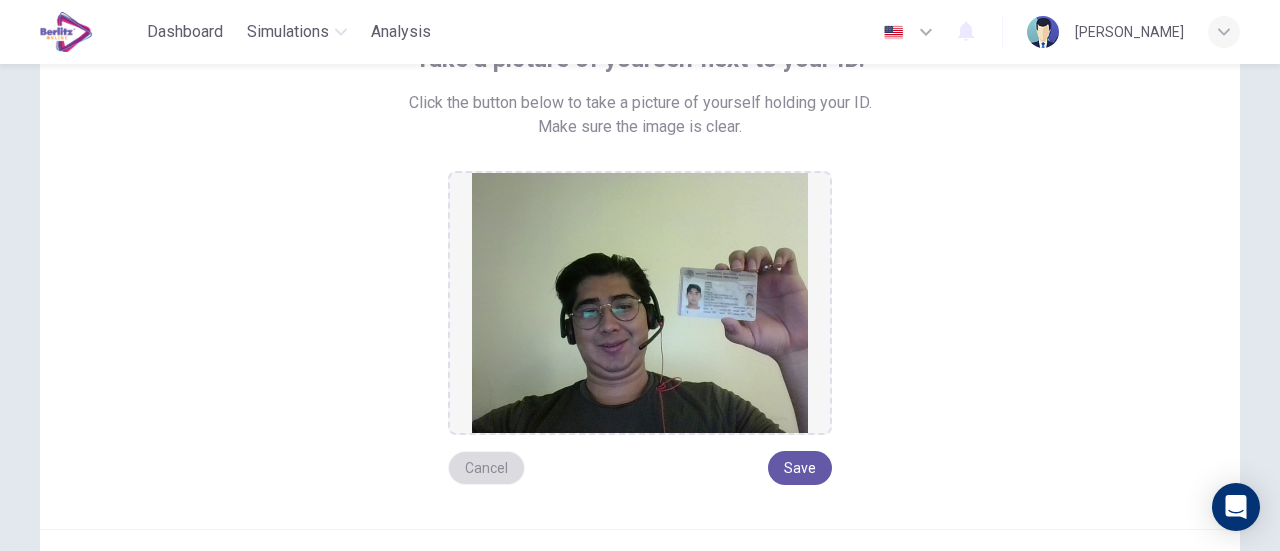 click on "Cancel" at bounding box center [486, 468] 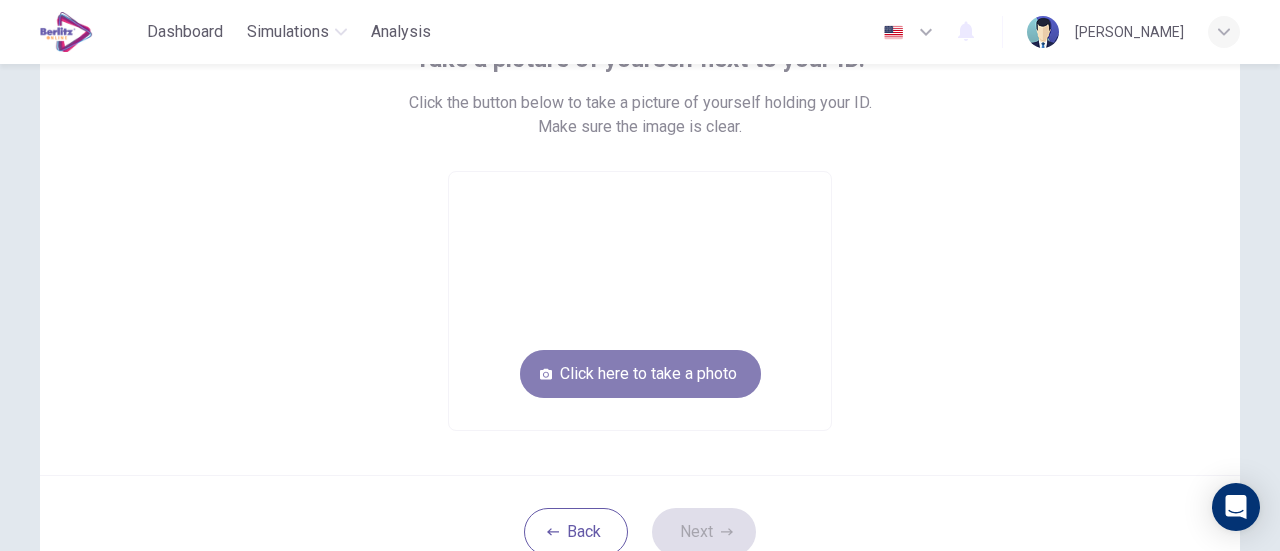 click on "Click here to take a photo" at bounding box center (640, 374) 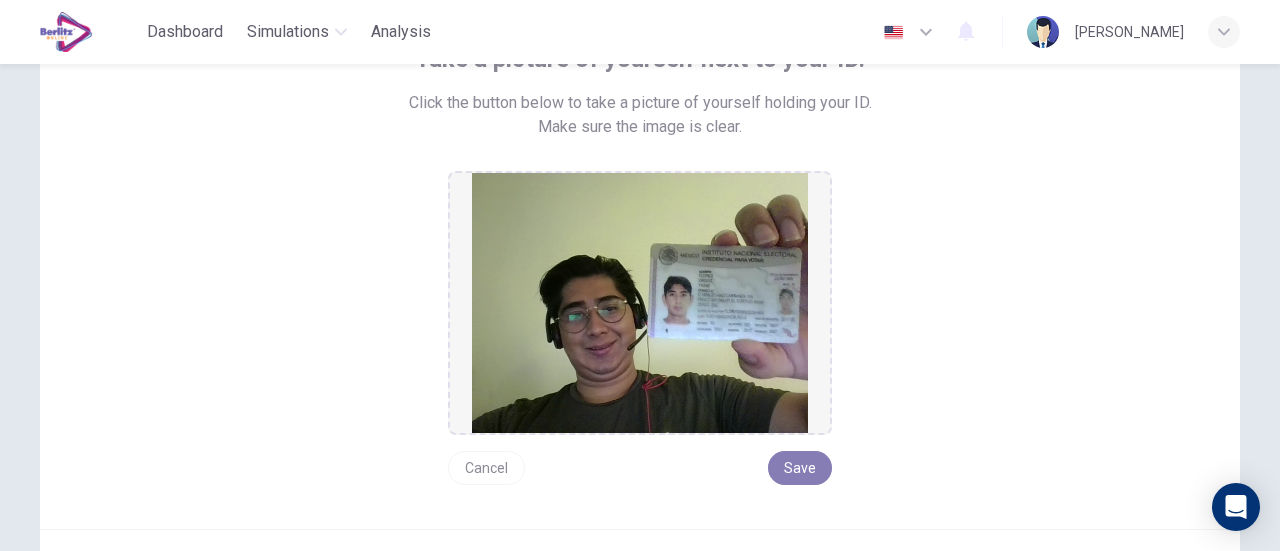 click on "Save" at bounding box center [800, 468] 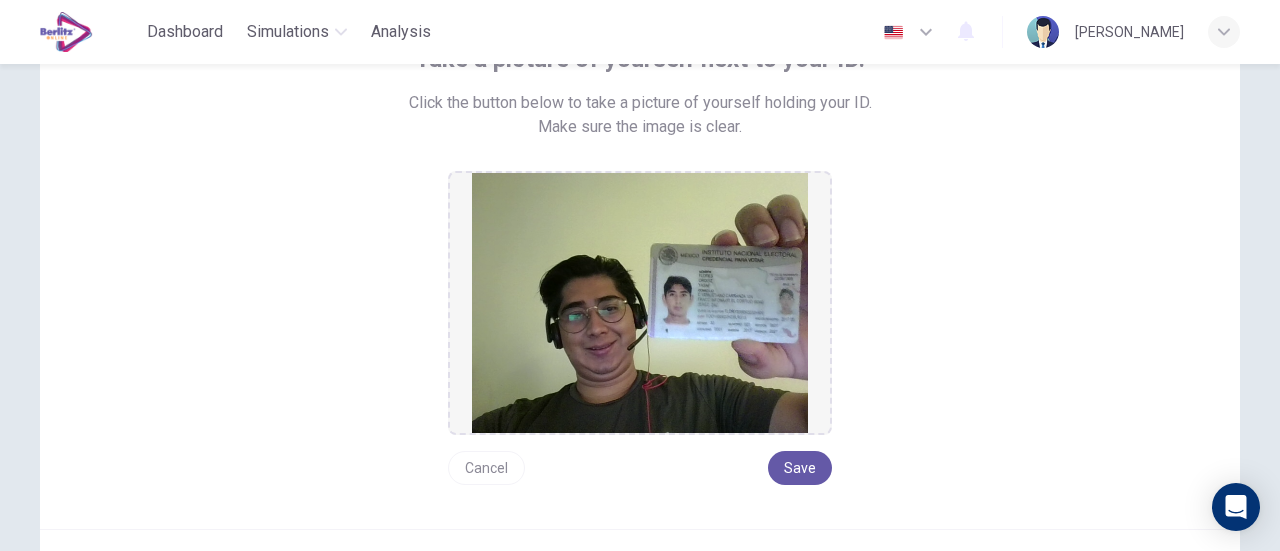 scroll, scrollTop: 366, scrollLeft: 0, axis: vertical 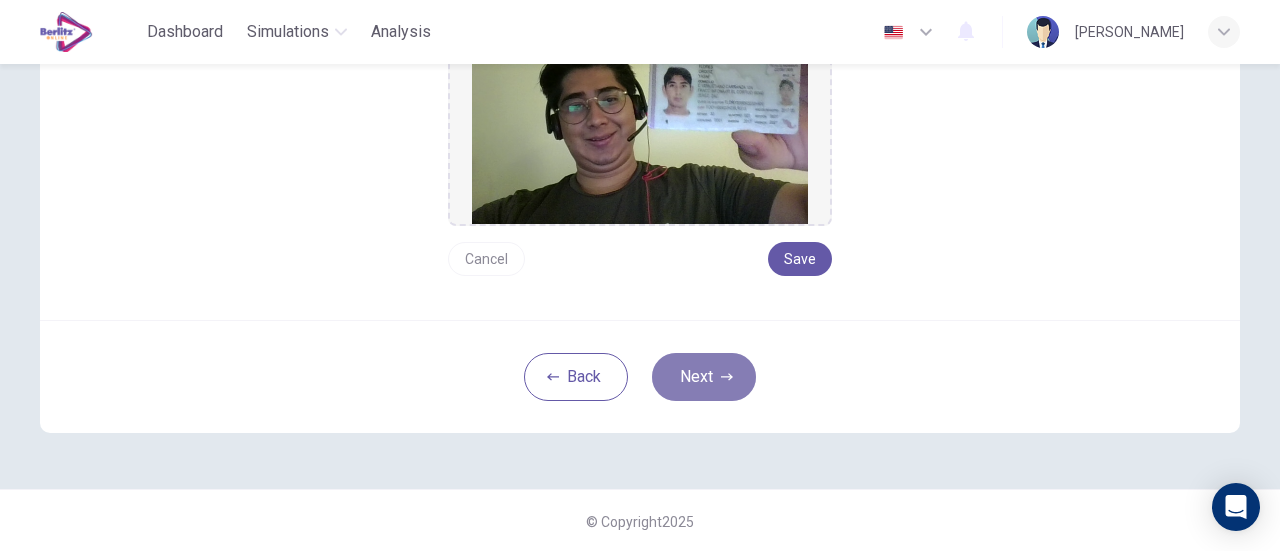 click on "Next" at bounding box center (704, 377) 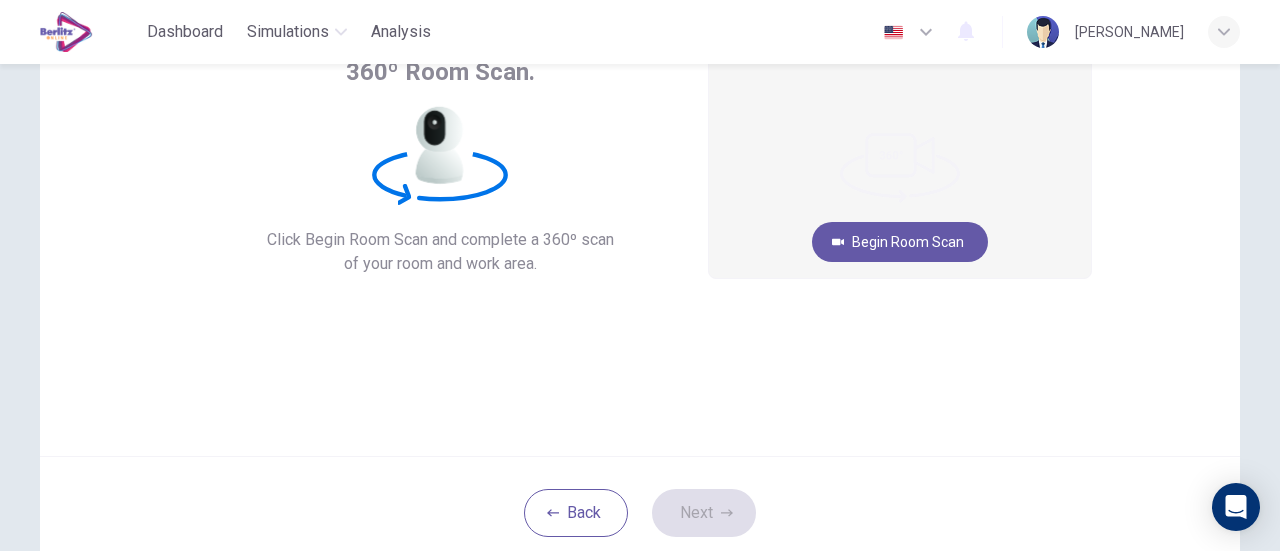 scroll, scrollTop: 0, scrollLeft: 0, axis: both 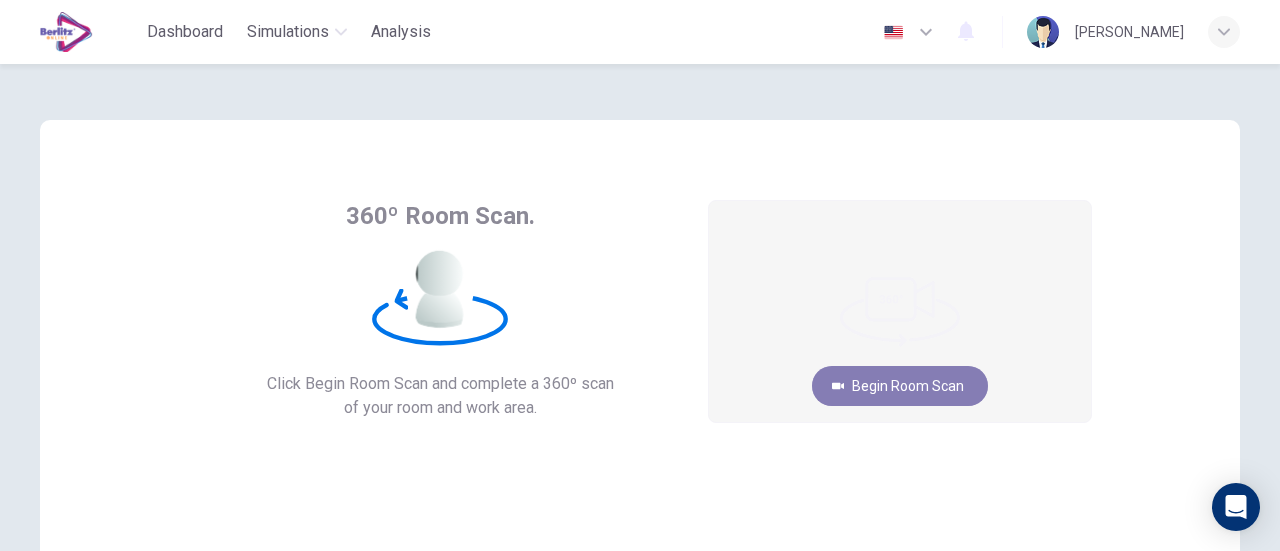click on "Begin Room Scan" at bounding box center (900, 386) 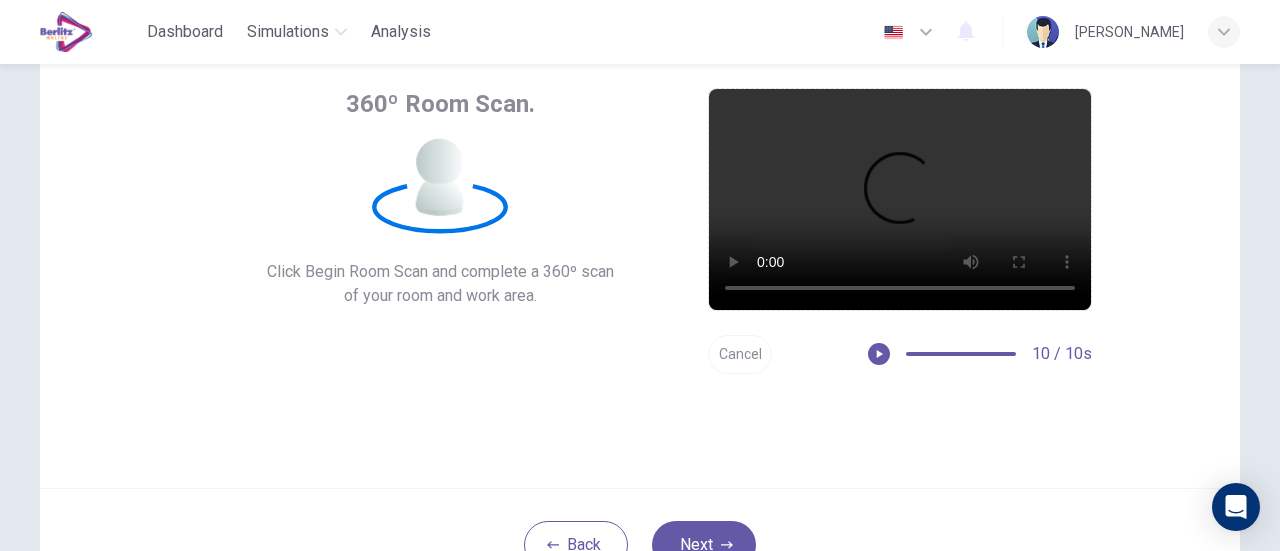 scroll, scrollTop: 226, scrollLeft: 0, axis: vertical 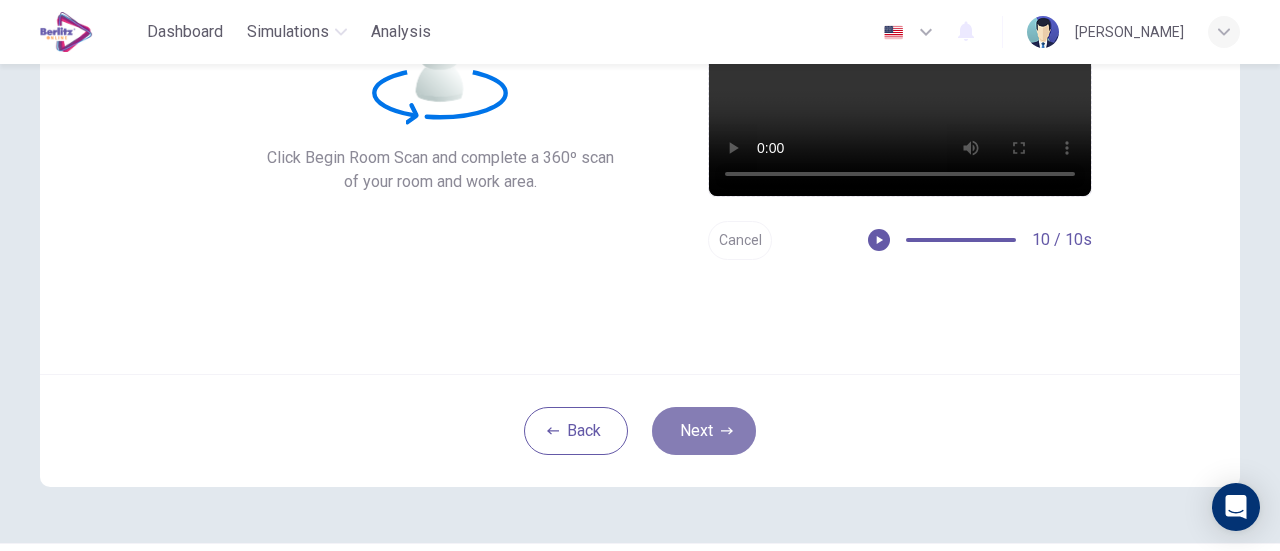 click on "Next" at bounding box center [704, 431] 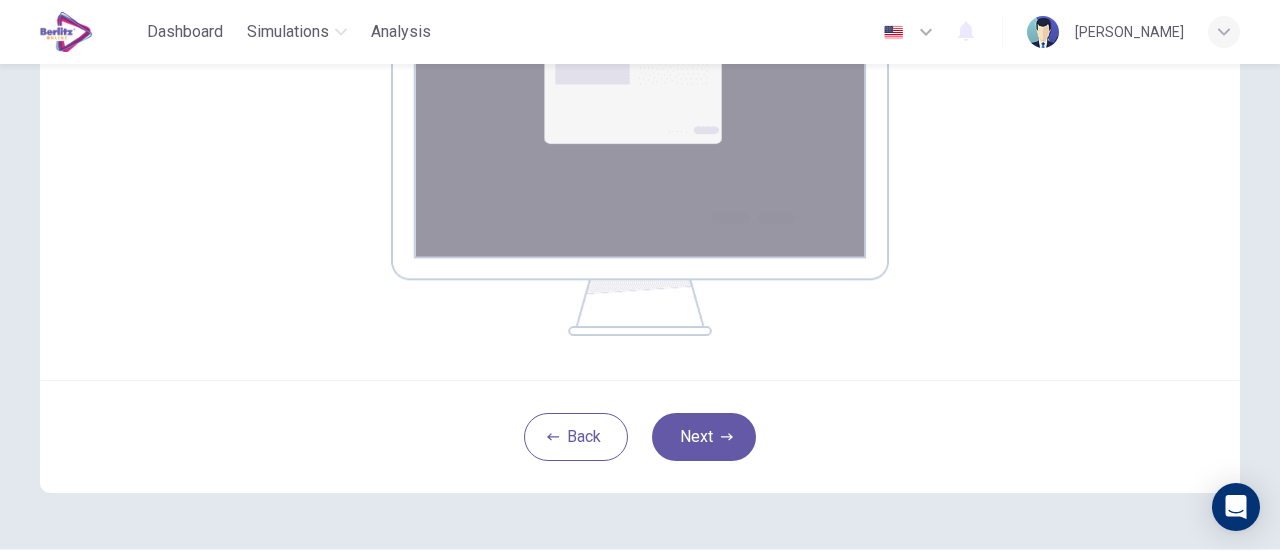 scroll, scrollTop: 426, scrollLeft: 0, axis: vertical 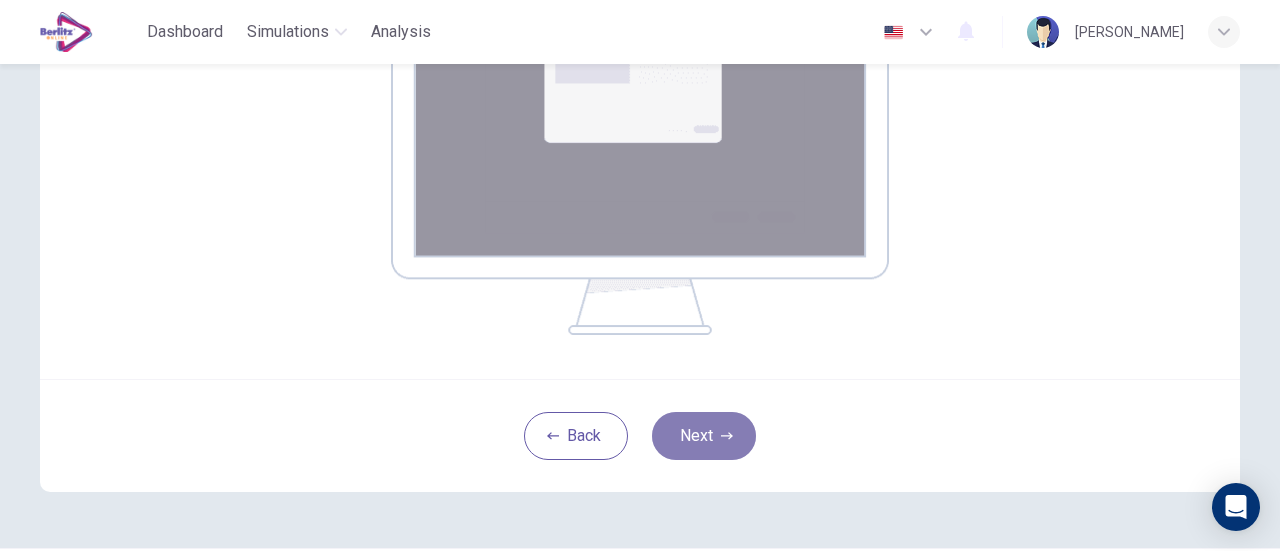 click on "Next" at bounding box center (704, 436) 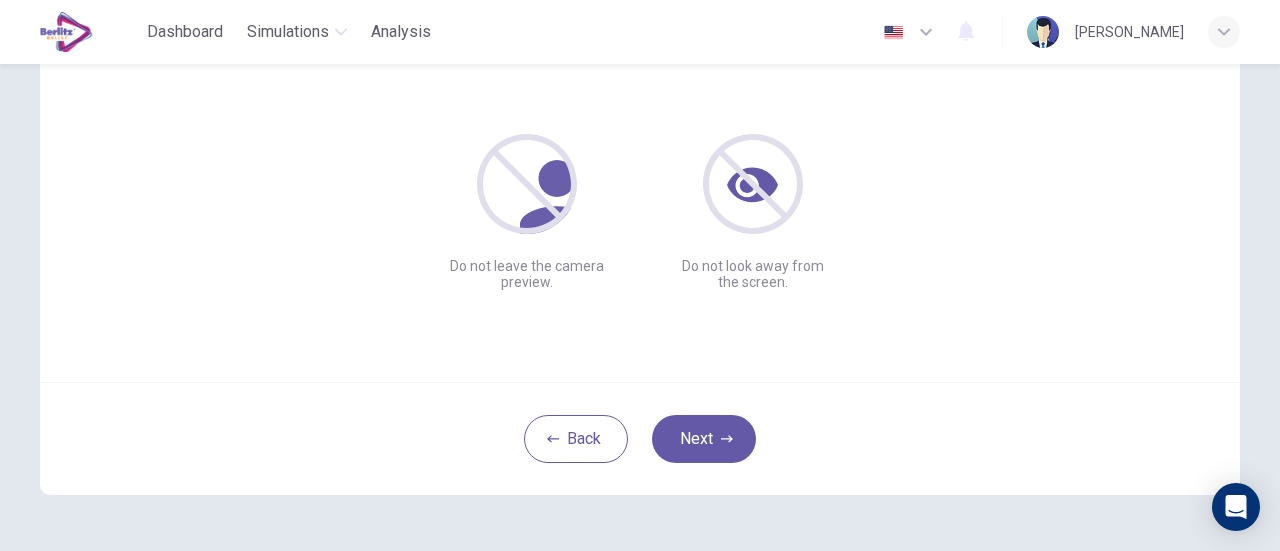 scroll, scrollTop: 281, scrollLeft: 0, axis: vertical 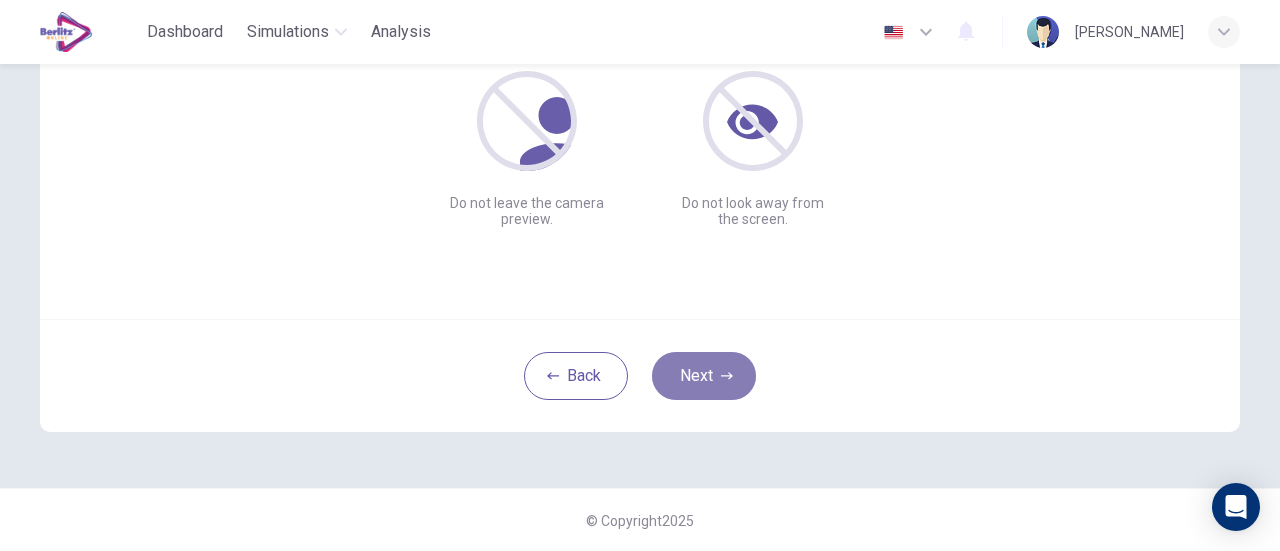 click on "Next" at bounding box center (704, 376) 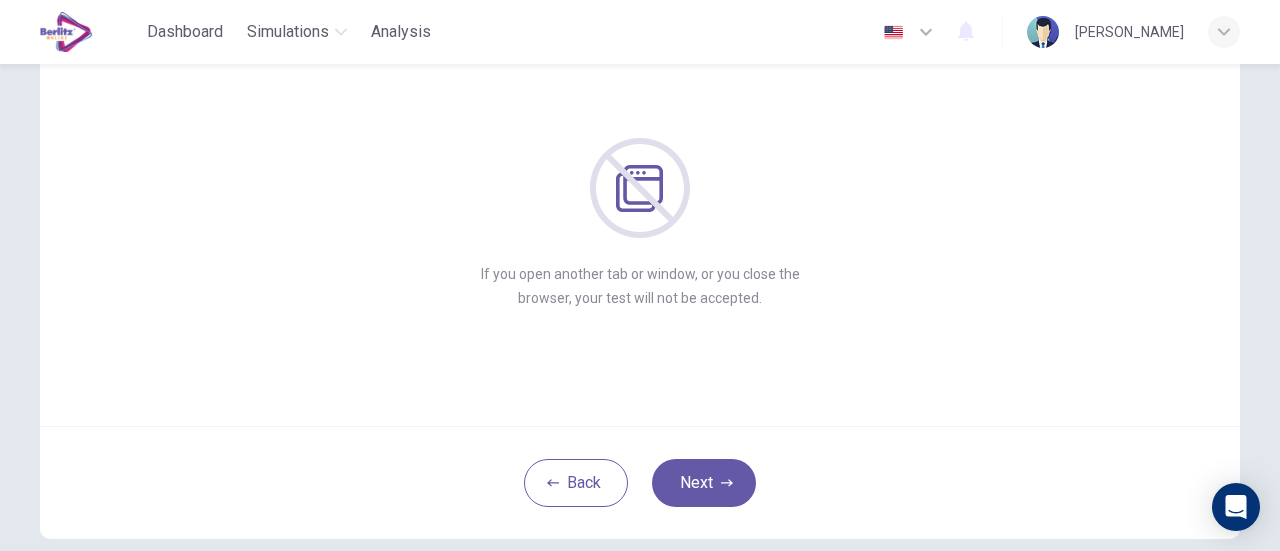 scroll, scrollTop: 173, scrollLeft: 0, axis: vertical 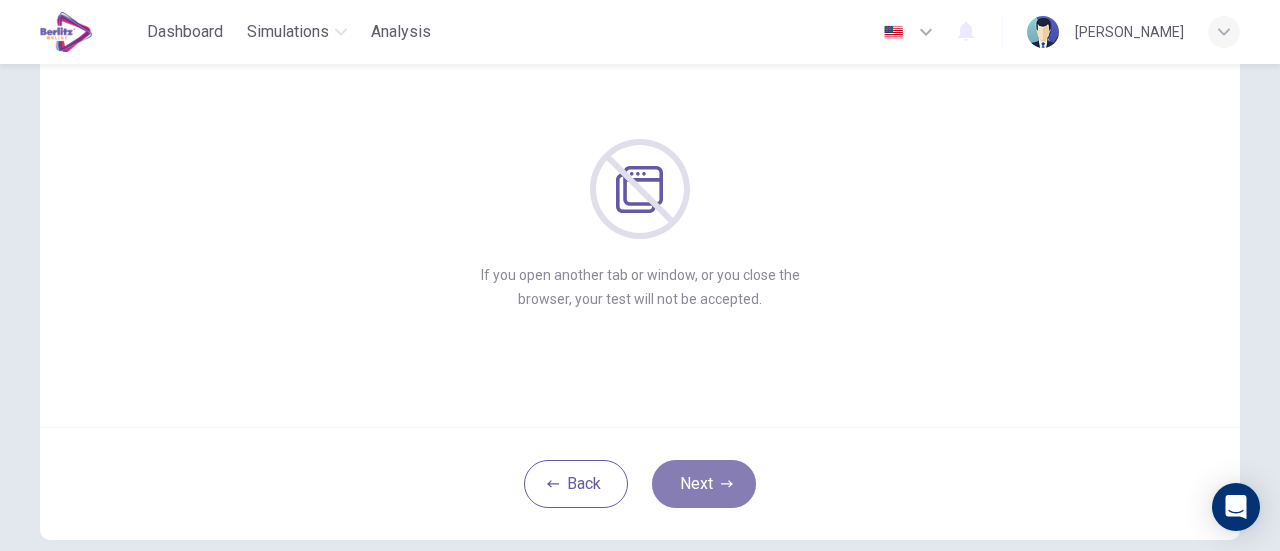click on "Next" at bounding box center (704, 484) 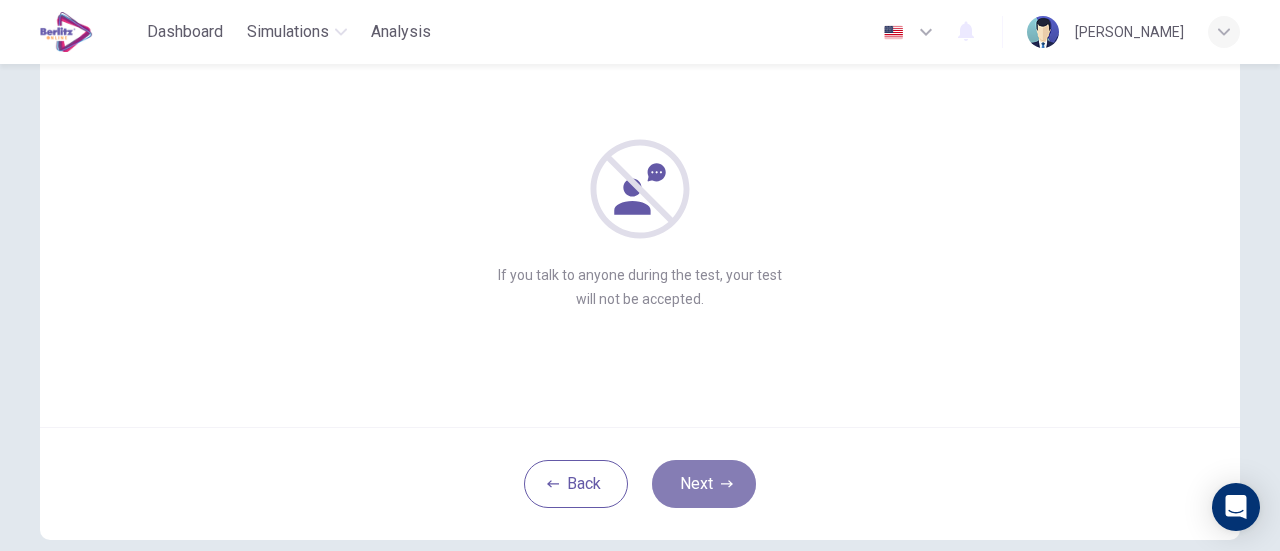click on "Next" at bounding box center [704, 484] 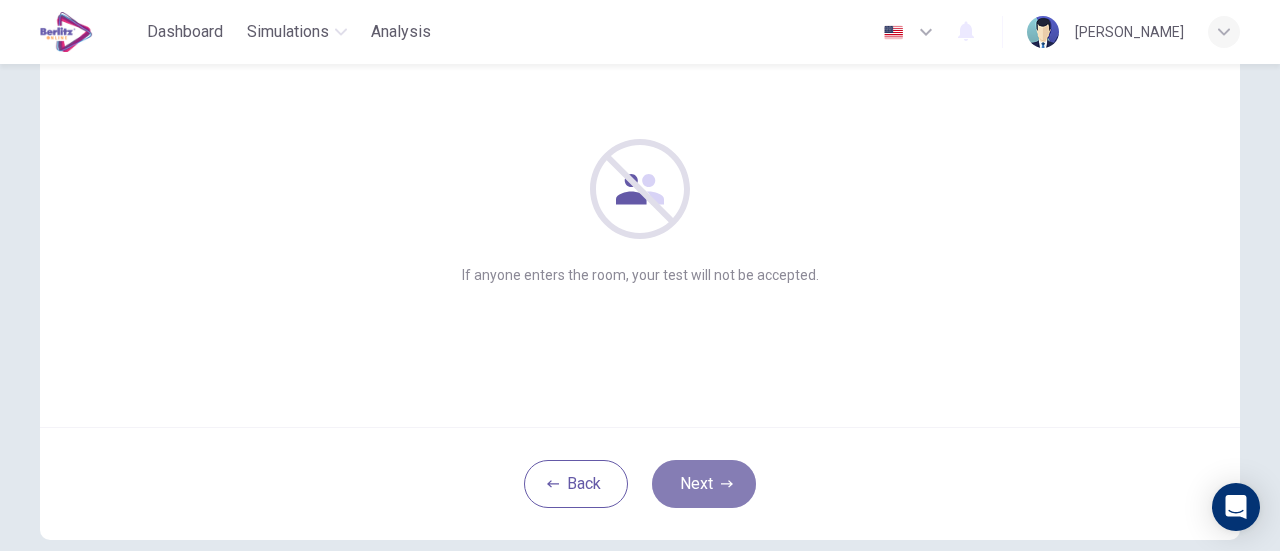 click on "Next" at bounding box center (704, 484) 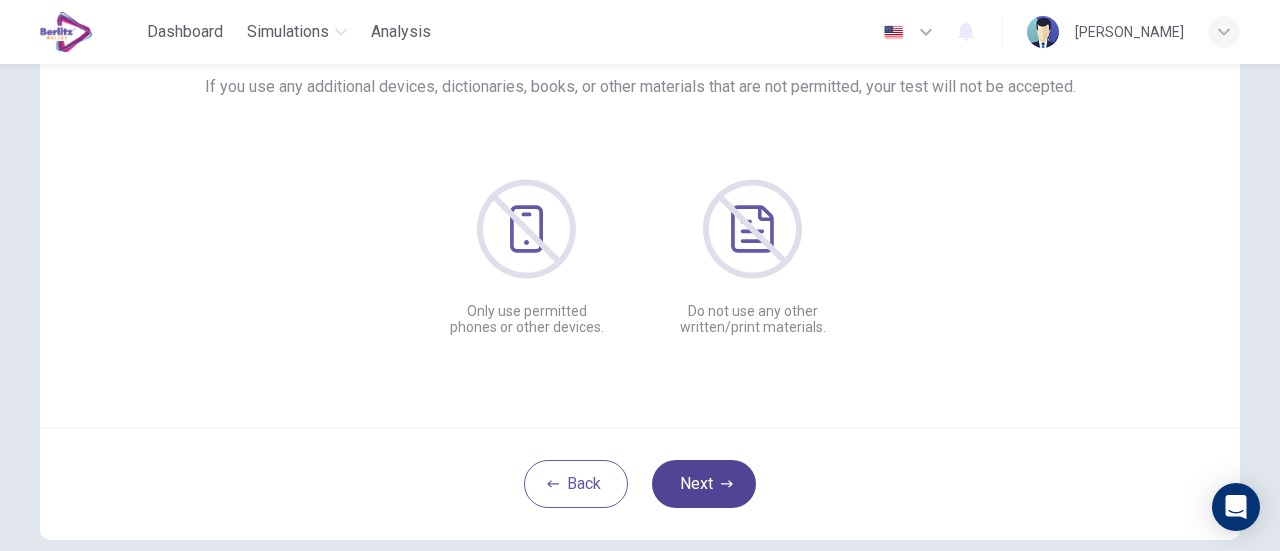 click on "Next" at bounding box center [704, 484] 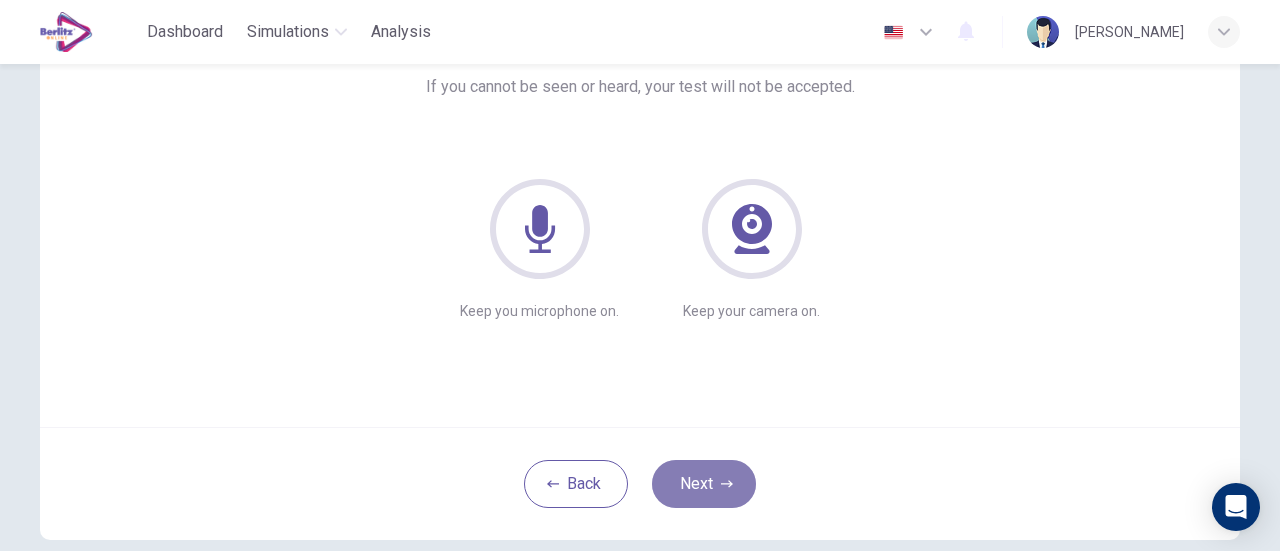 click on "Next" at bounding box center [704, 484] 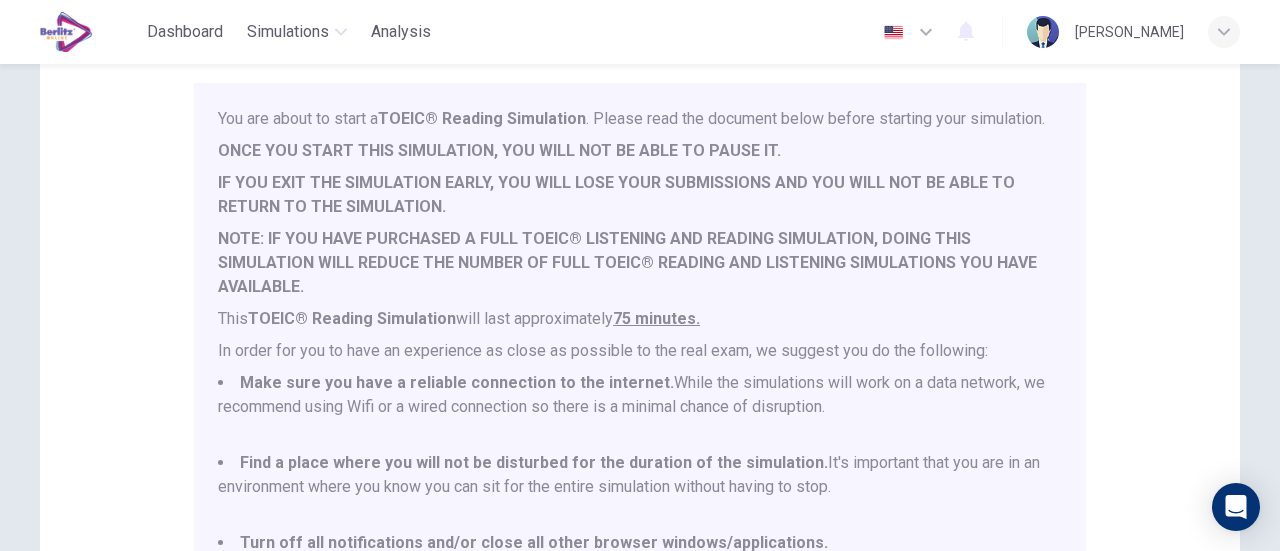 scroll, scrollTop: 52, scrollLeft: 0, axis: vertical 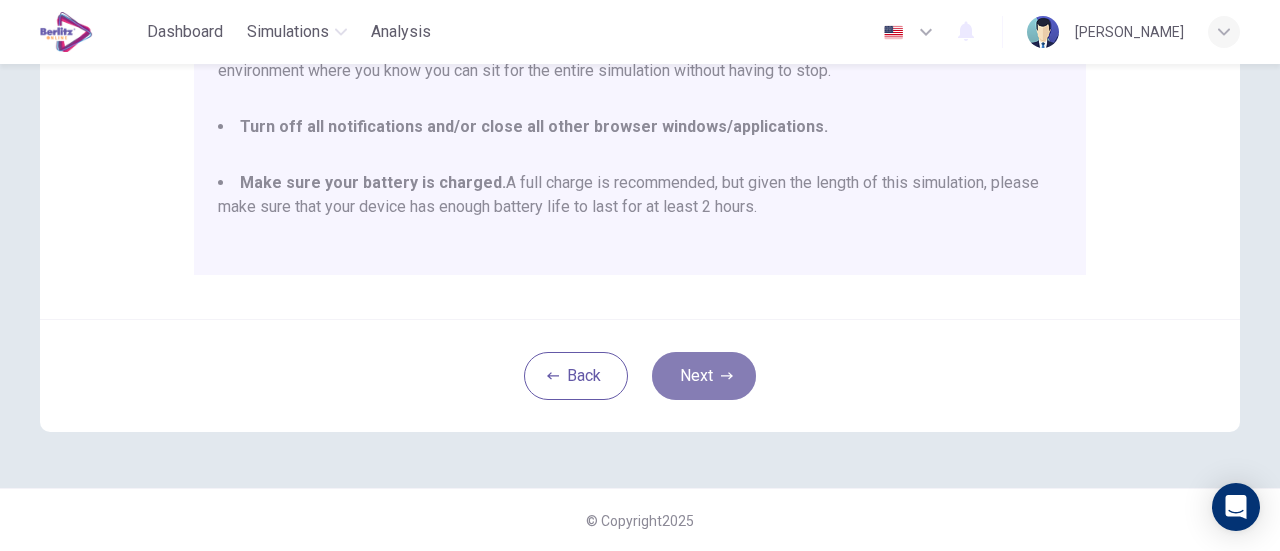 click on "Next" at bounding box center (704, 376) 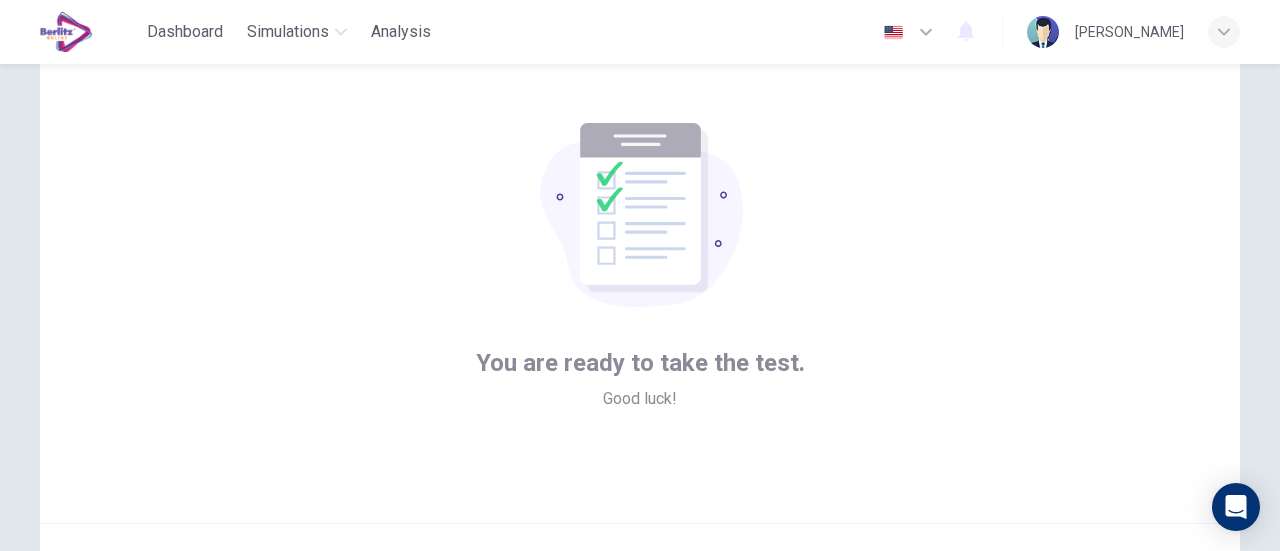 scroll, scrollTop: 281, scrollLeft: 0, axis: vertical 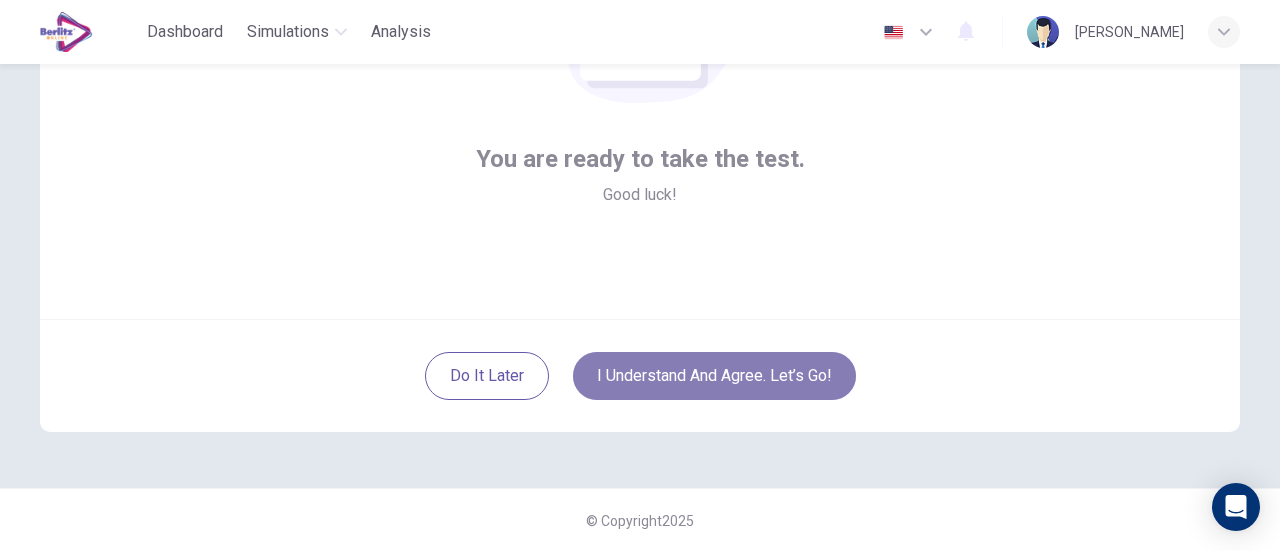 click on "I understand and agree. Let’s go!" at bounding box center (714, 376) 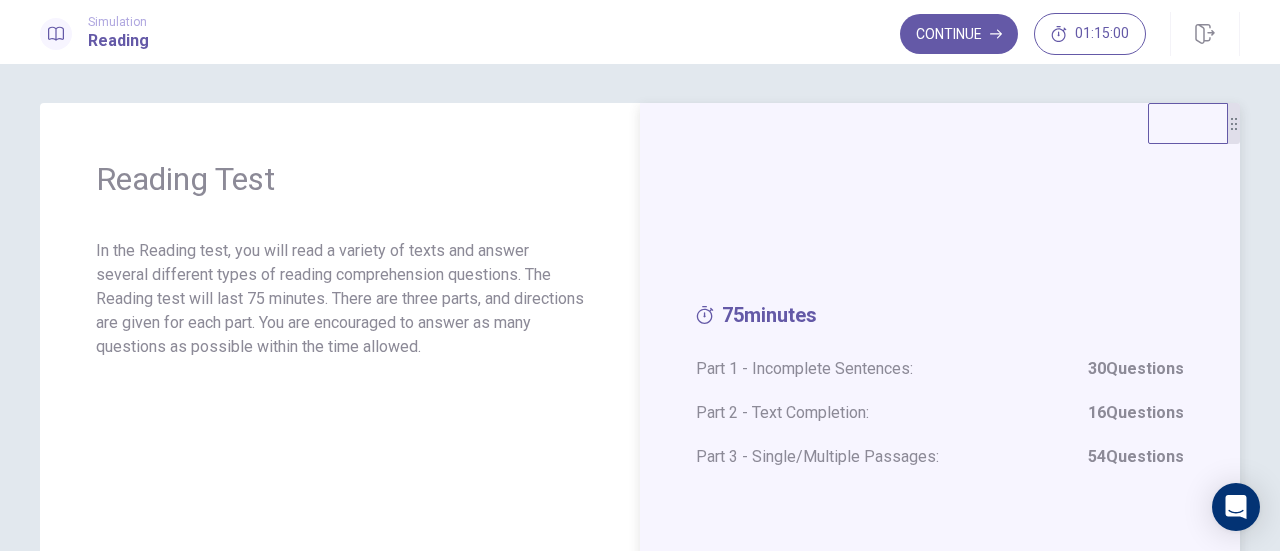 scroll, scrollTop: 0, scrollLeft: 0, axis: both 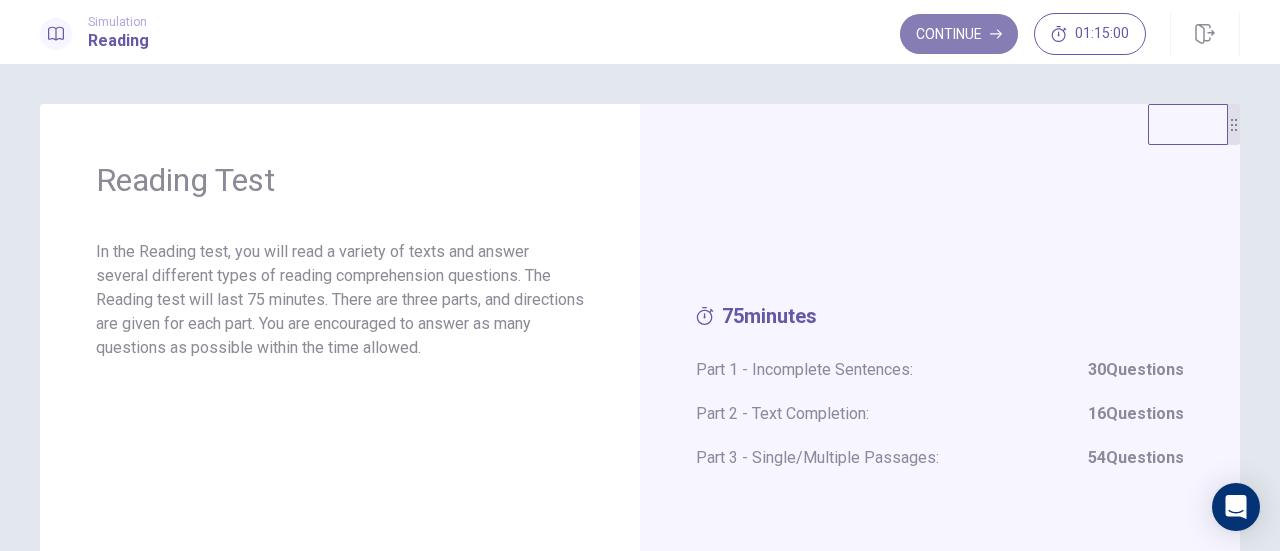 click on "Continue" at bounding box center (959, 34) 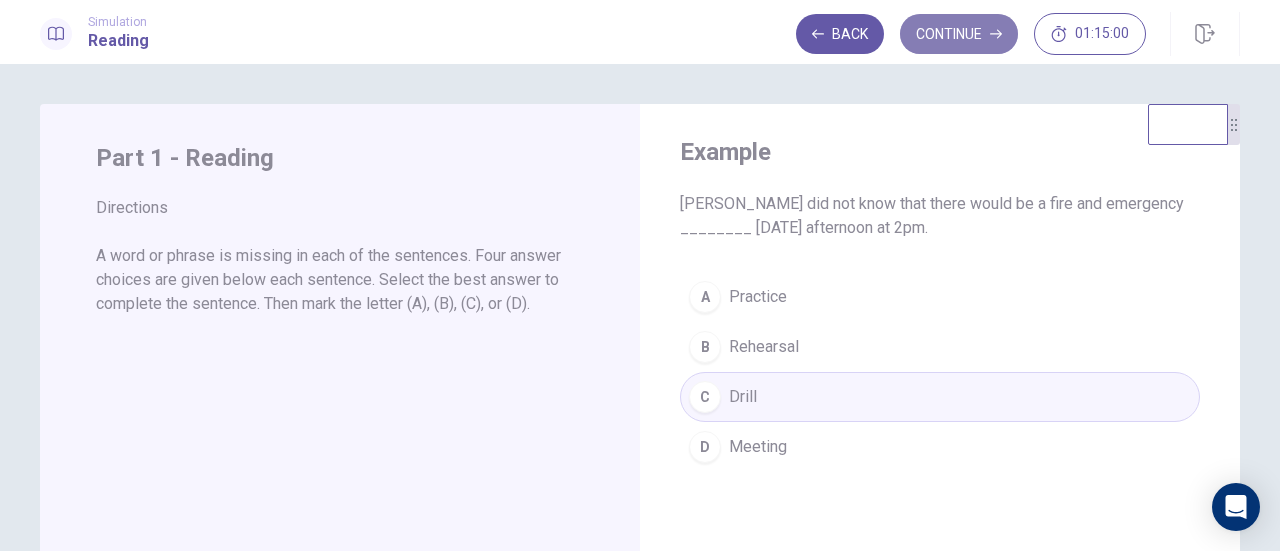 click on "Continue" at bounding box center [959, 34] 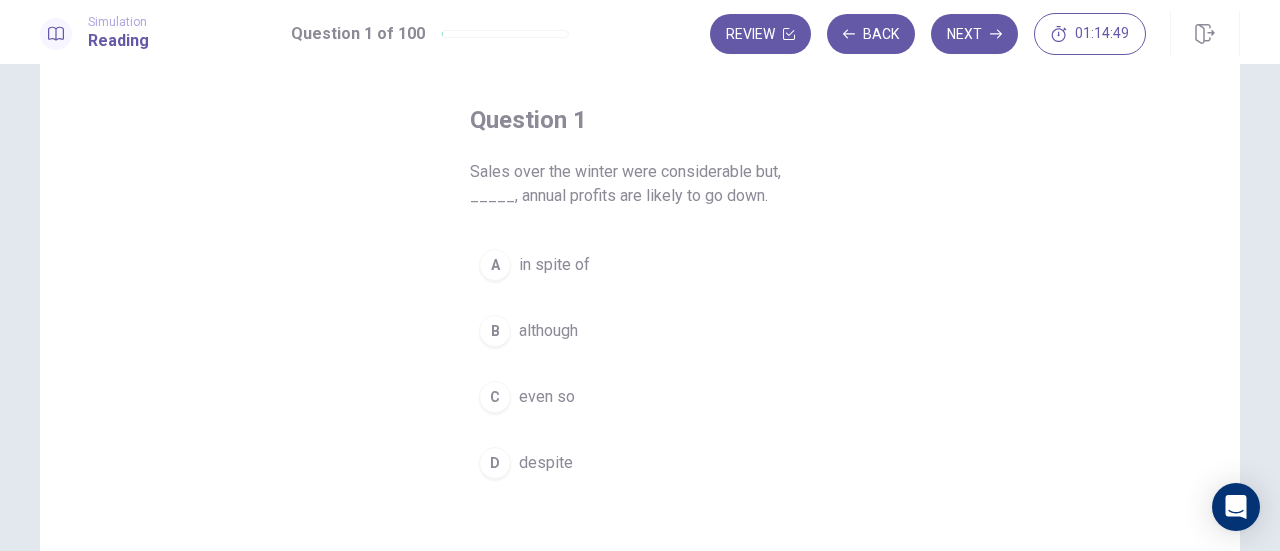 scroll, scrollTop: 83, scrollLeft: 0, axis: vertical 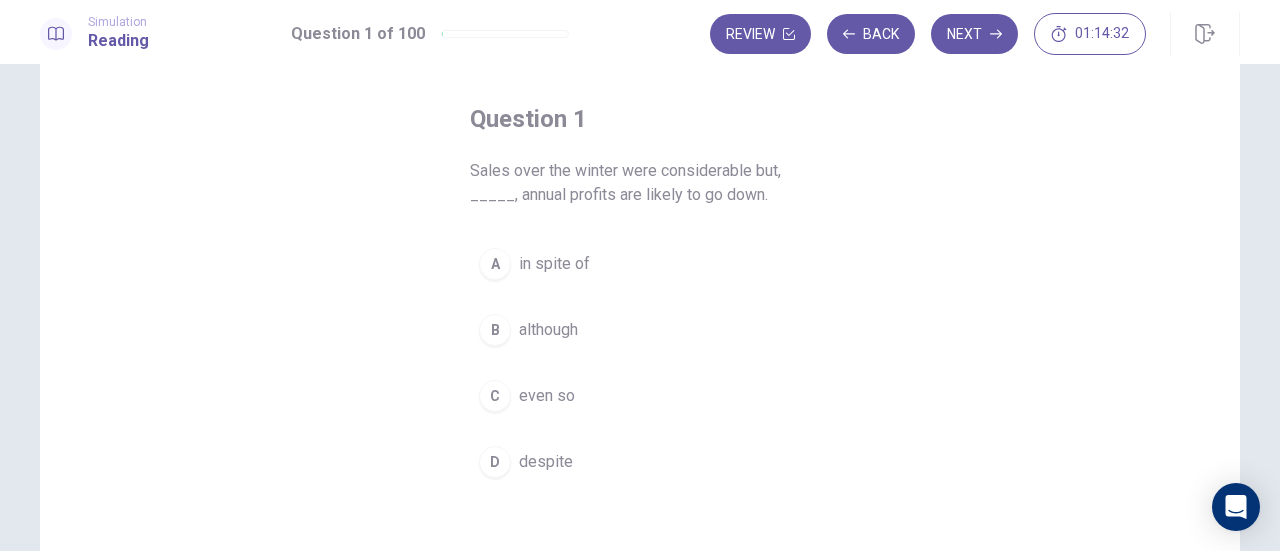 click on "despite" at bounding box center (546, 462) 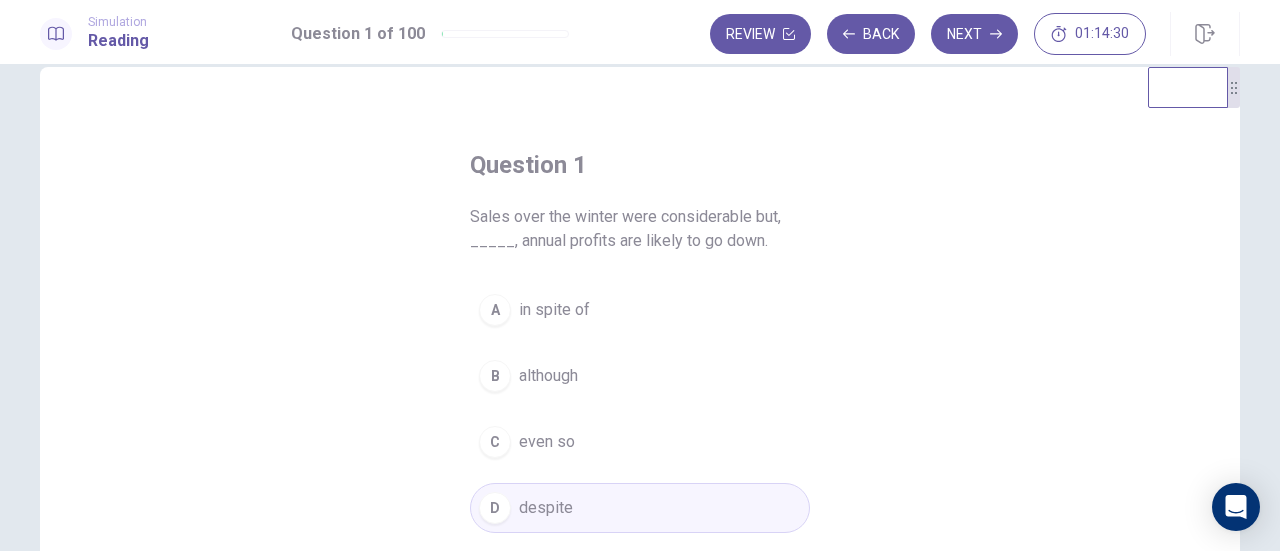 scroll, scrollTop: 78, scrollLeft: 0, axis: vertical 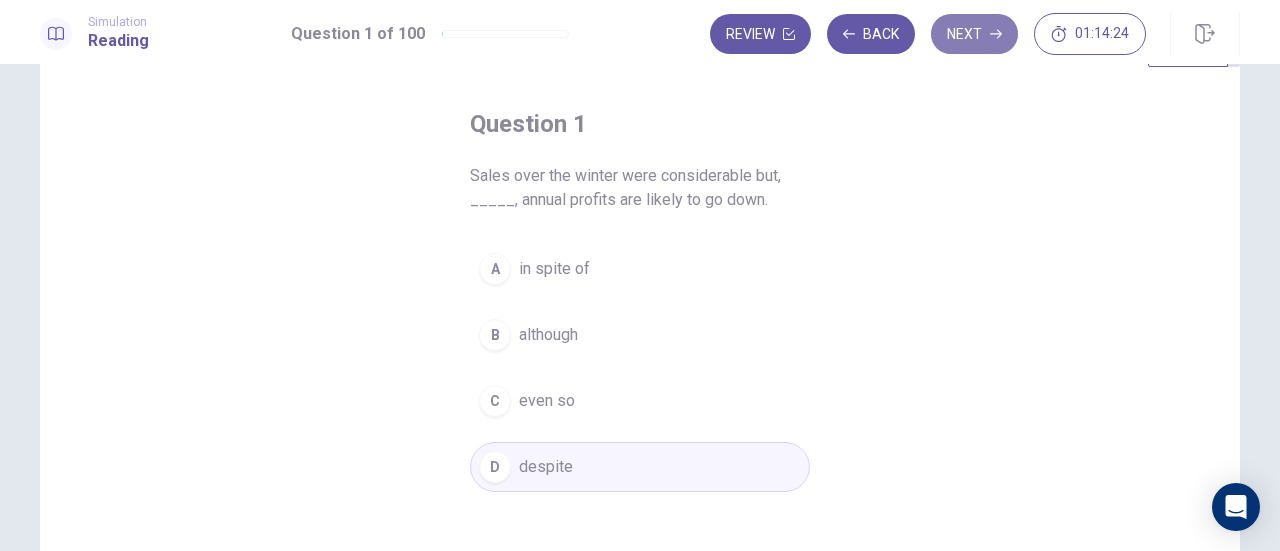 click on "Next" at bounding box center [974, 34] 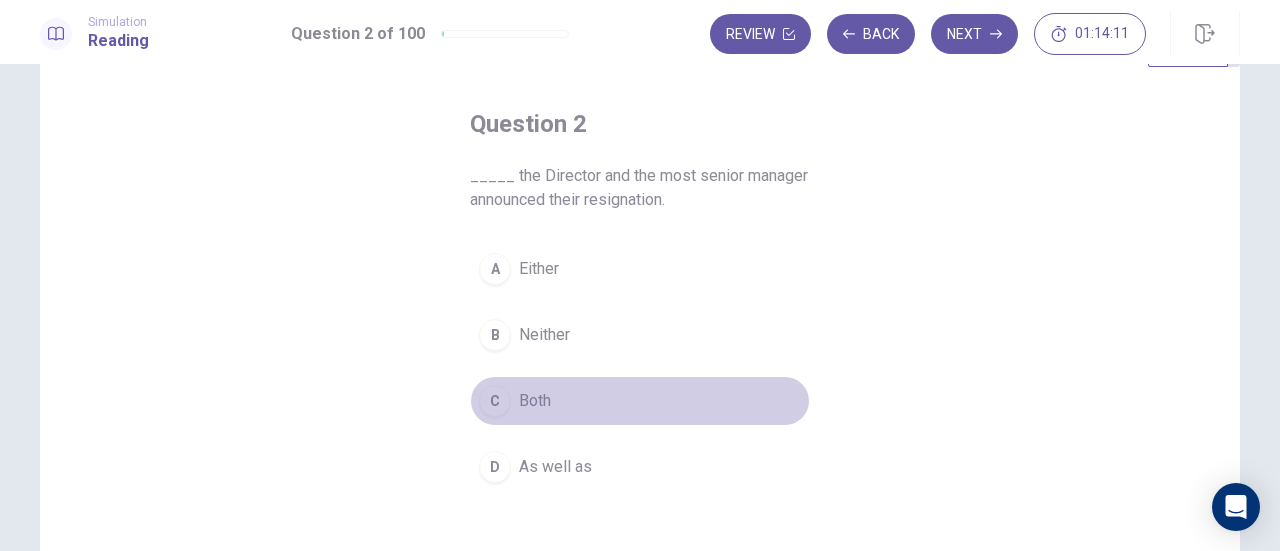 click on "Both" at bounding box center [535, 401] 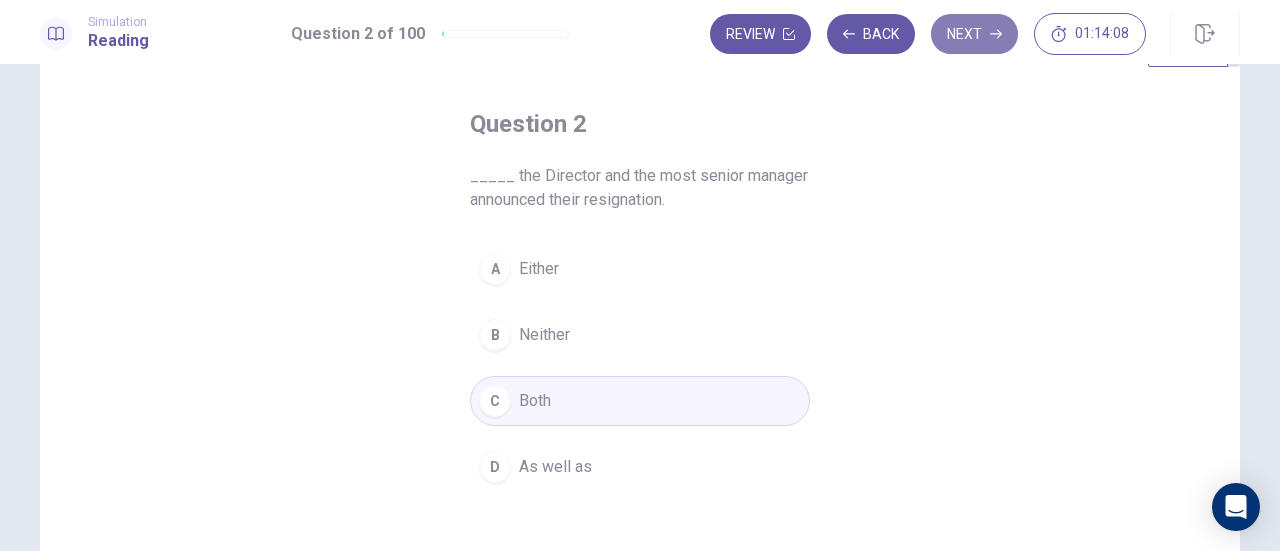 click on "Next" at bounding box center [974, 34] 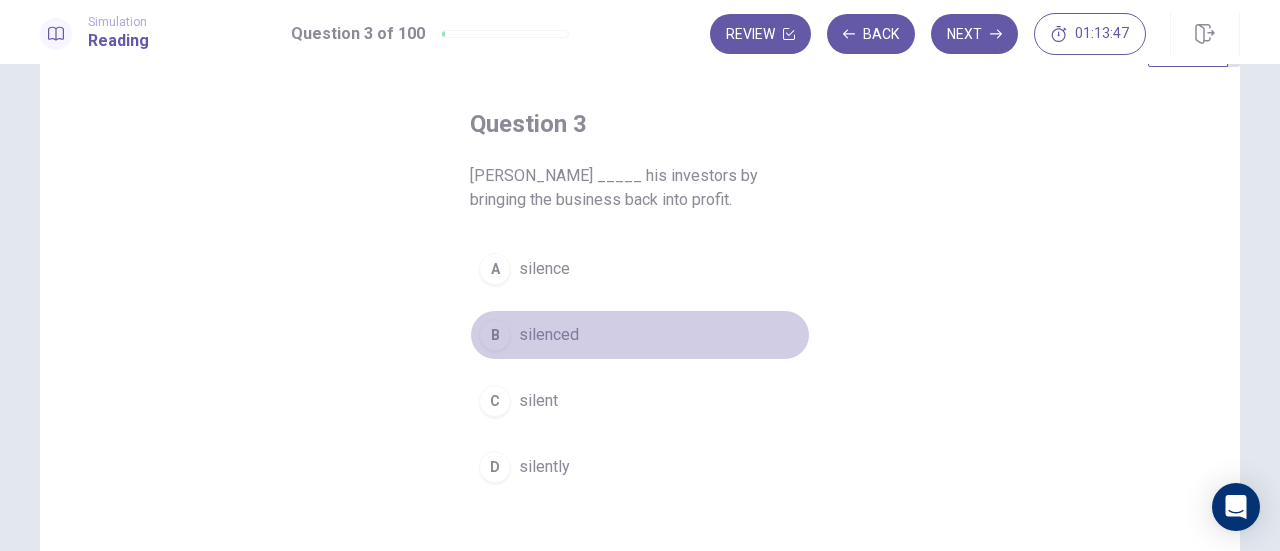 click on "silenced" at bounding box center [549, 335] 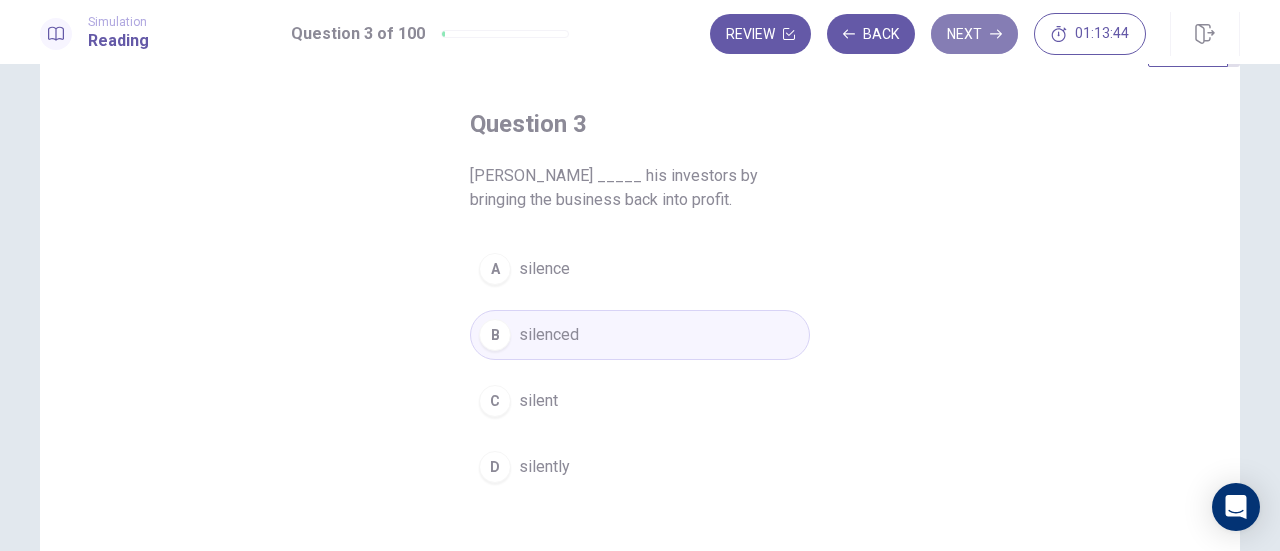 click on "Next" at bounding box center (974, 34) 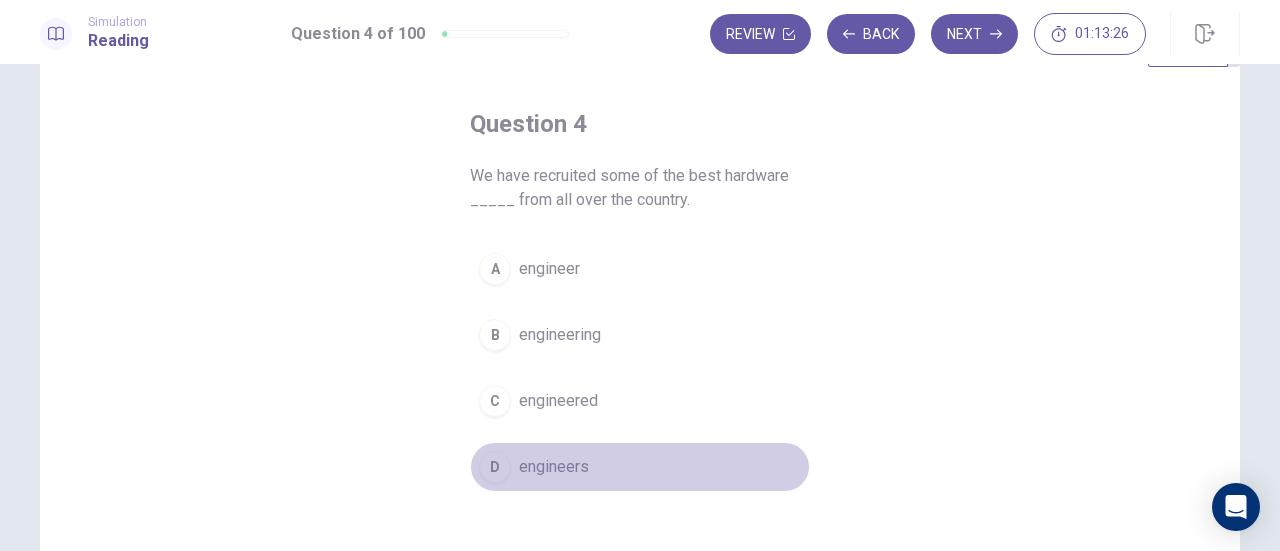 click on "engineers" at bounding box center (554, 467) 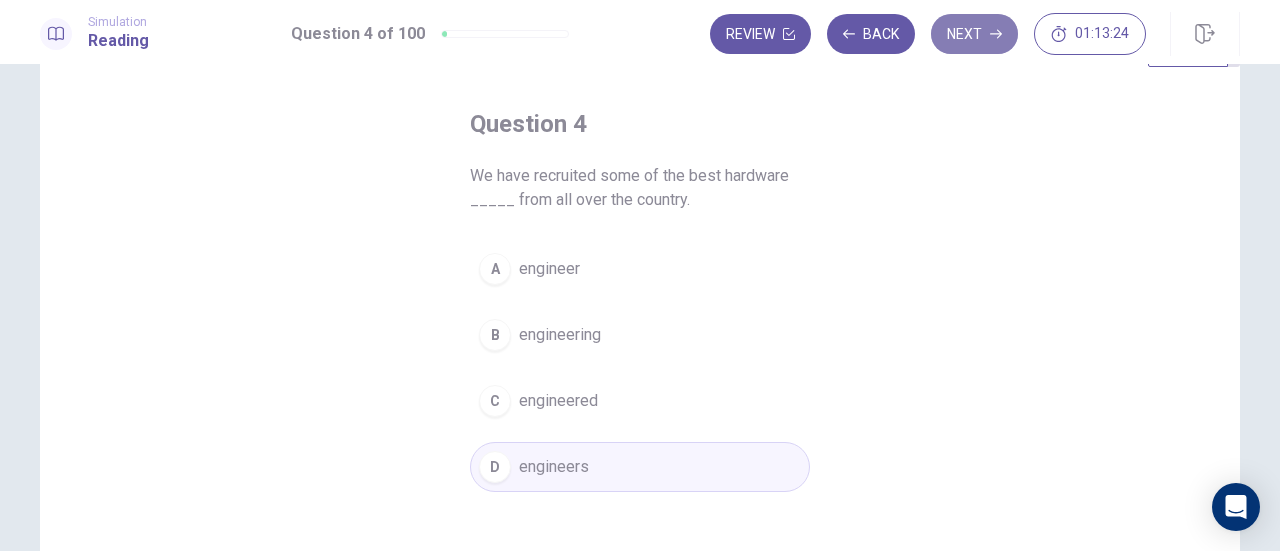 click on "Next" at bounding box center [974, 34] 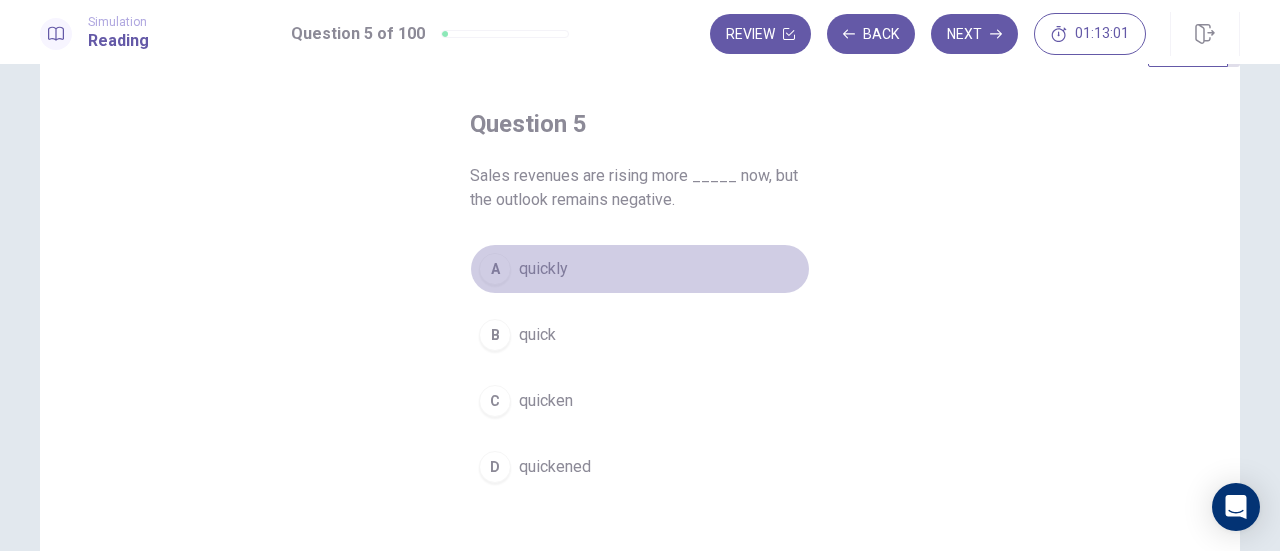 click on "quickly" at bounding box center (543, 269) 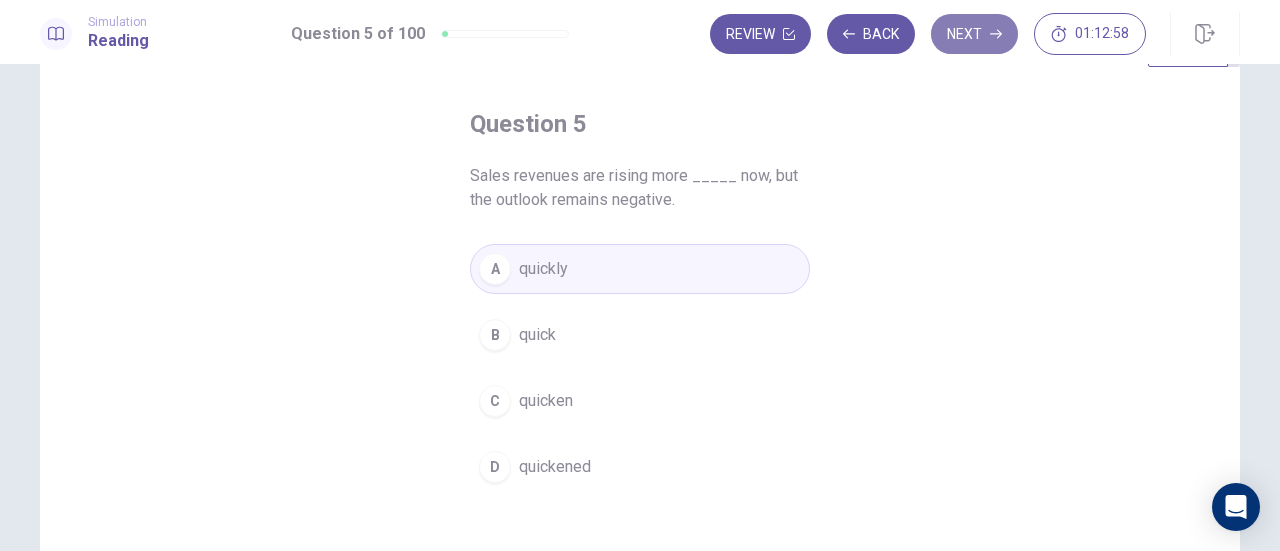 click on "Next" at bounding box center [974, 34] 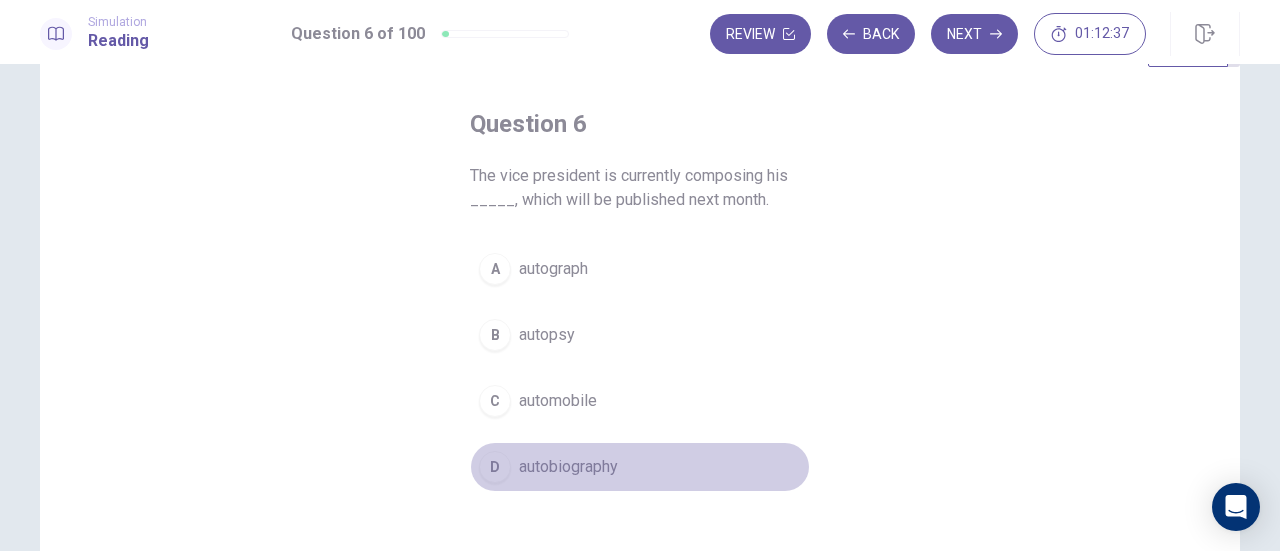 click on "autobiography" at bounding box center [568, 467] 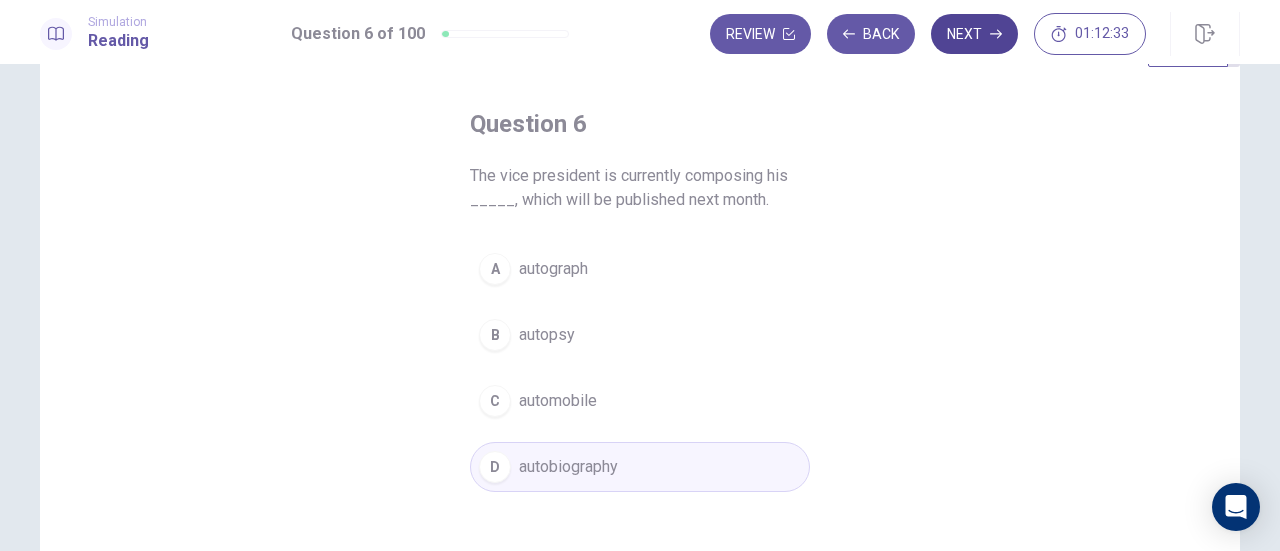 click on "Next" at bounding box center [974, 34] 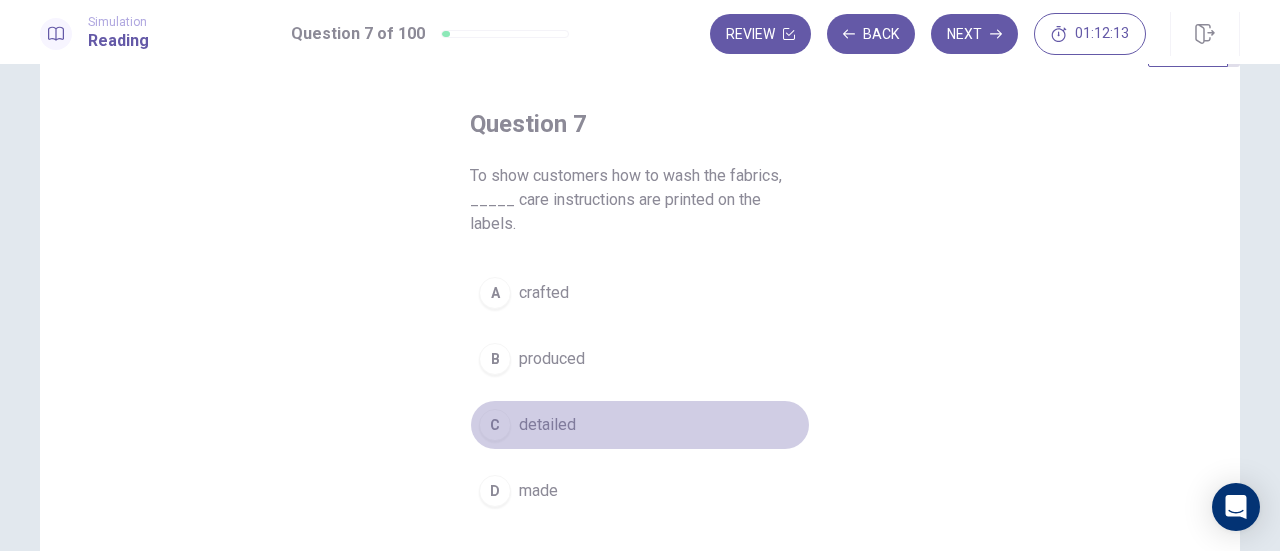click on "detailed" at bounding box center [547, 425] 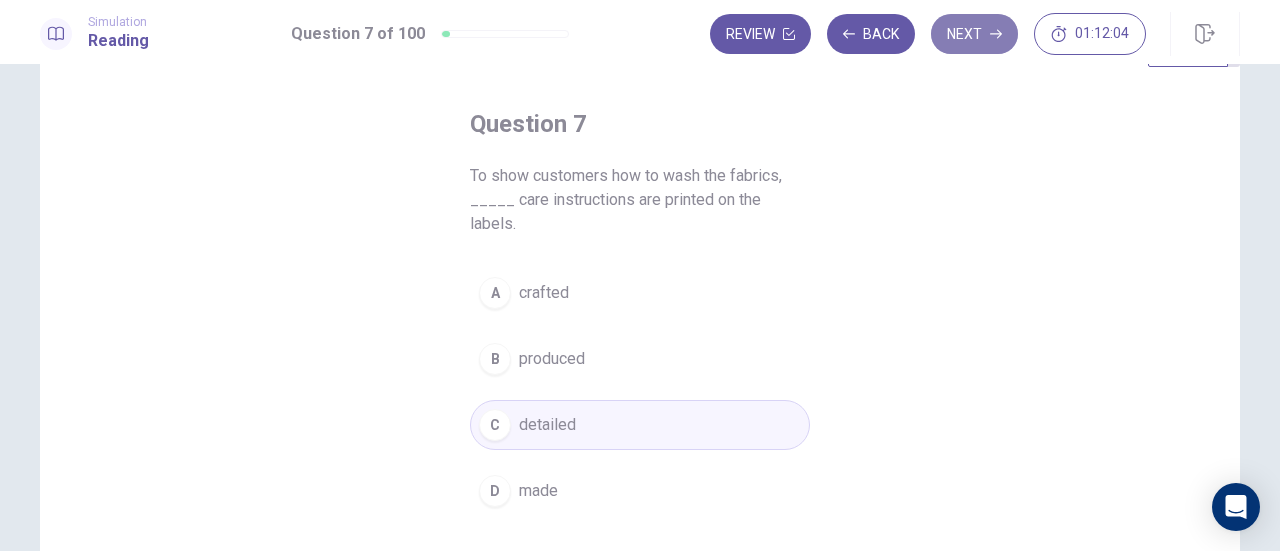 click on "Next" at bounding box center [974, 34] 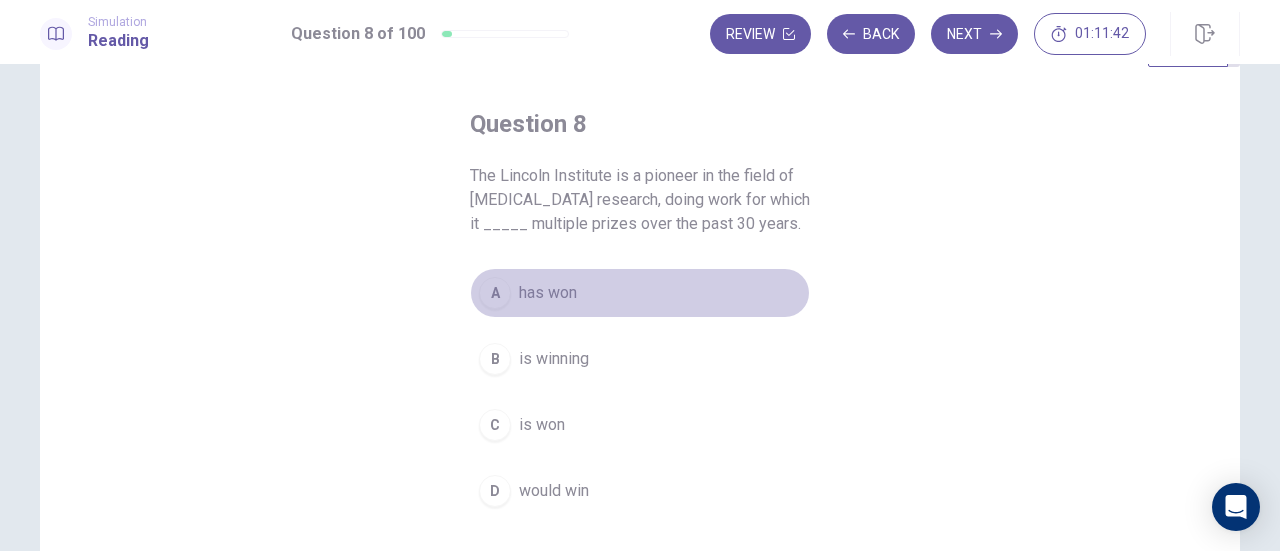 click on "has won" at bounding box center [548, 293] 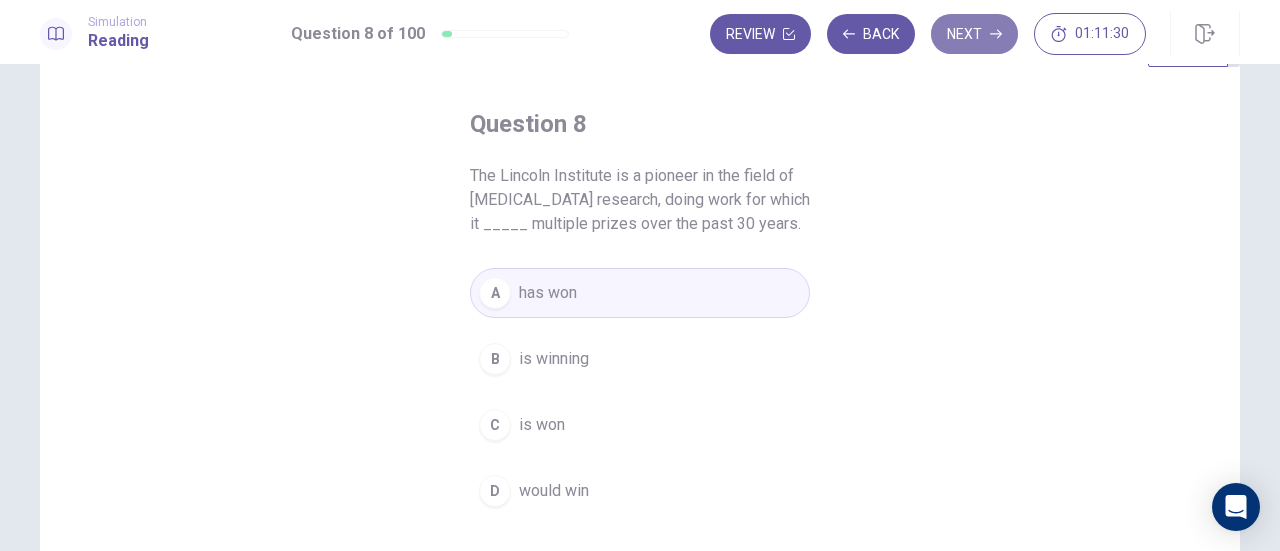 click on "Next" at bounding box center [974, 34] 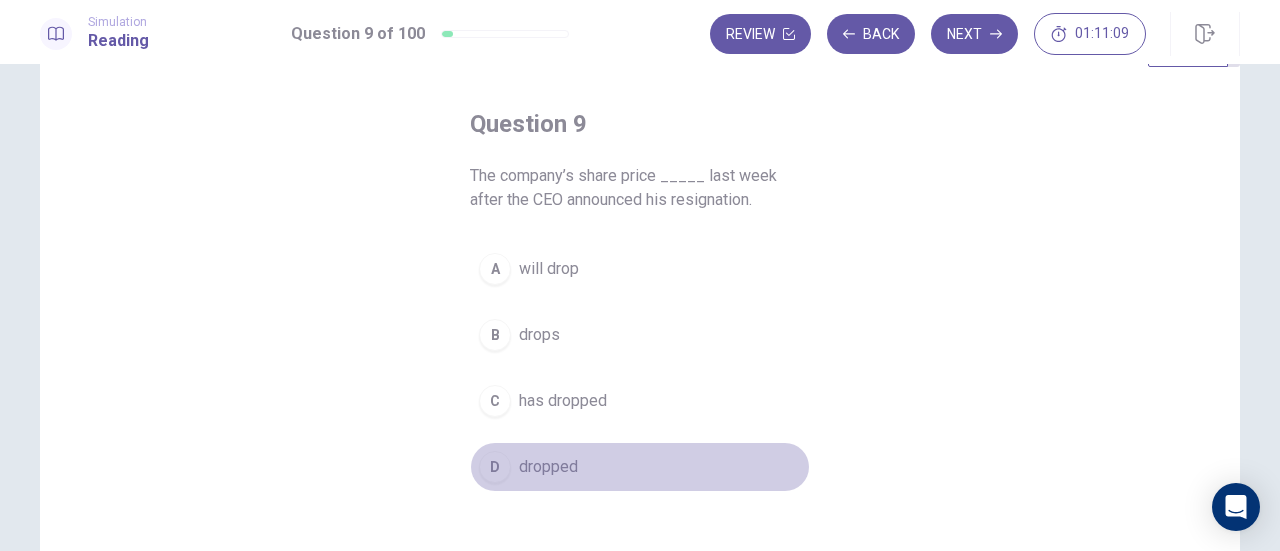 click on "dropped" at bounding box center (548, 467) 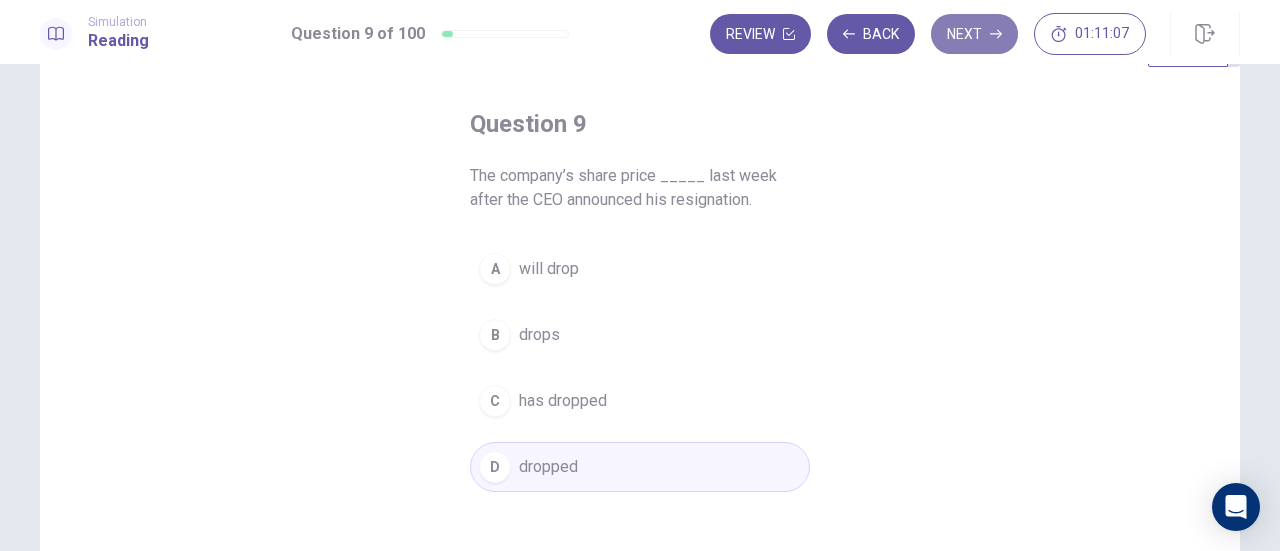 click on "Next" at bounding box center [974, 34] 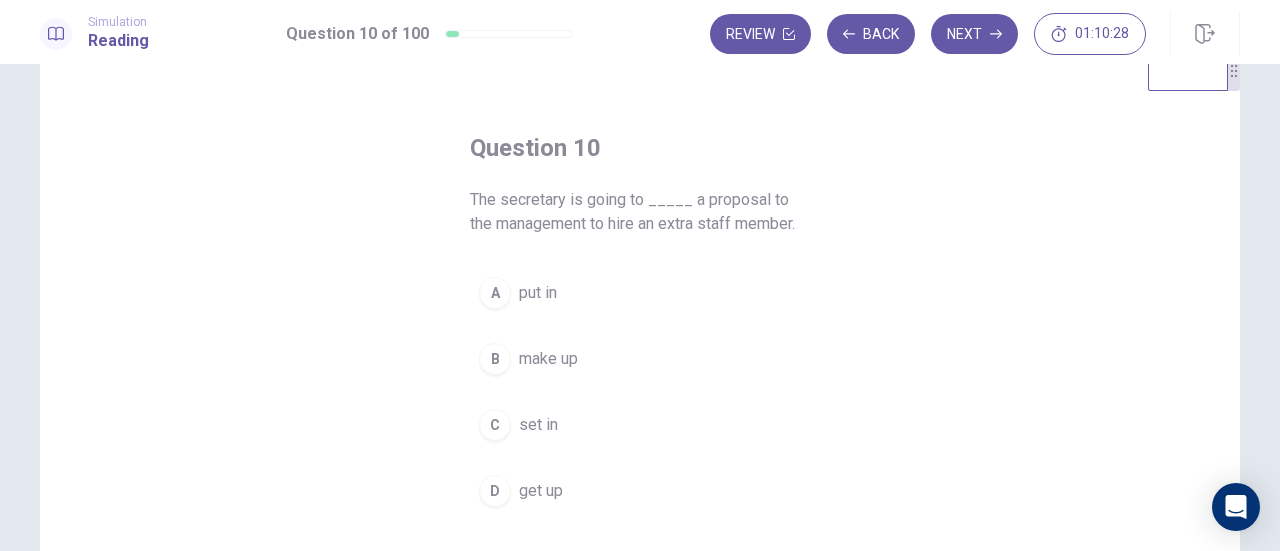 scroll, scrollTop: 55, scrollLeft: 0, axis: vertical 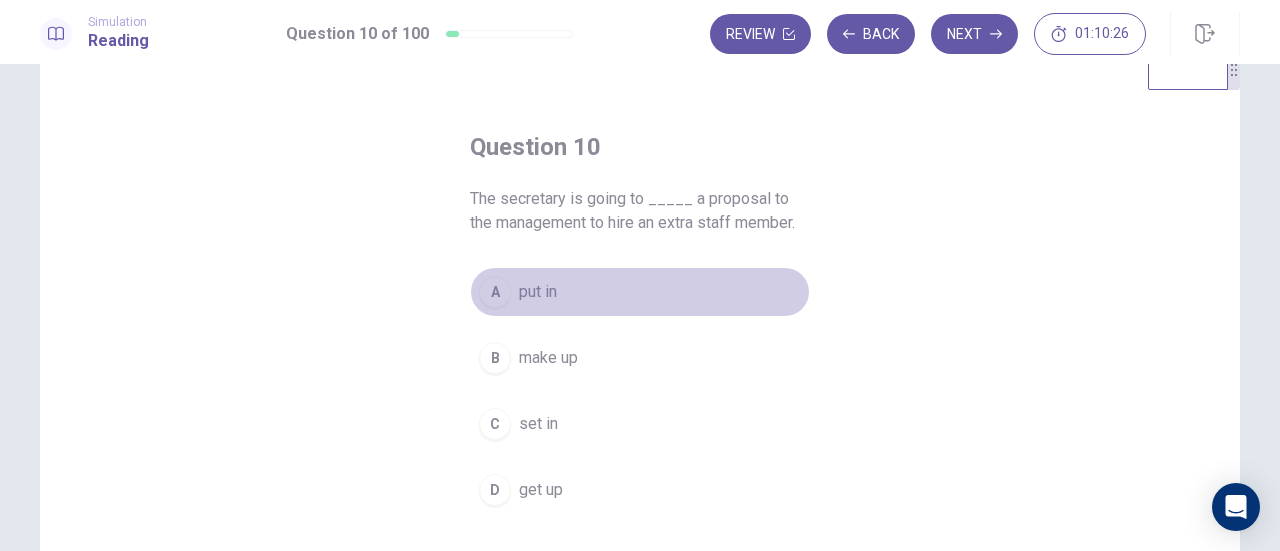 click on "A" at bounding box center (495, 292) 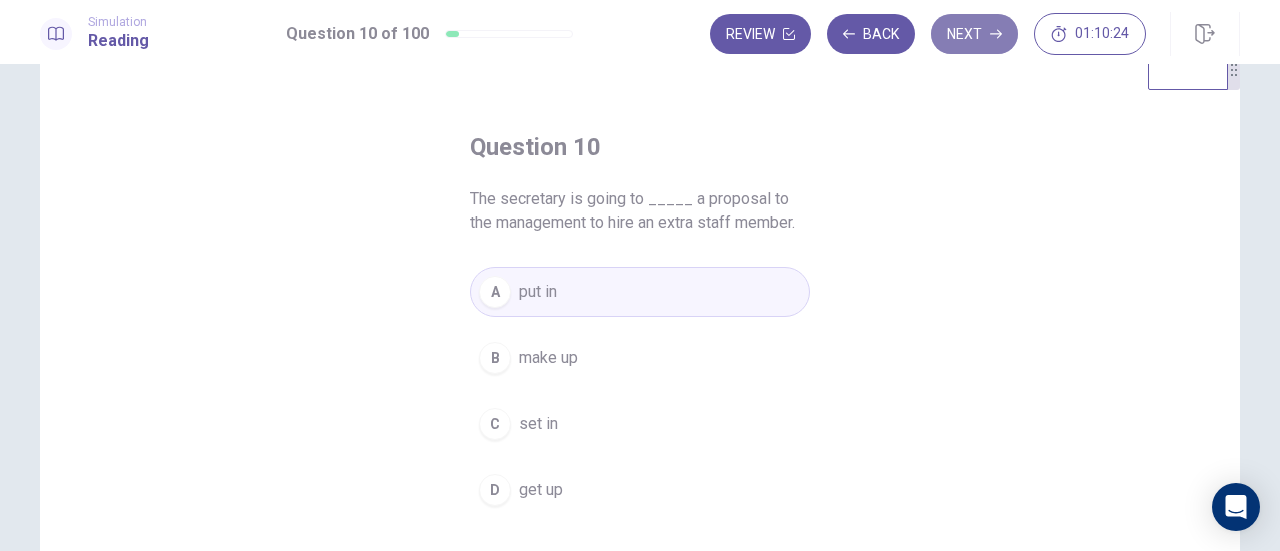 click on "Next" at bounding box center [974, 34] 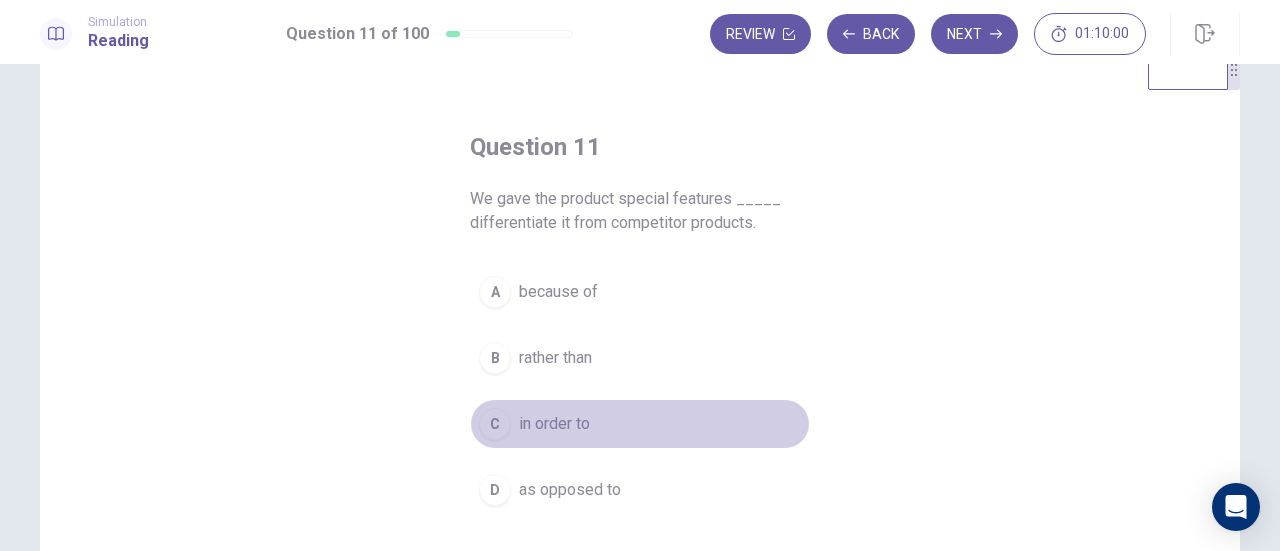 click on "in order to" at bounding box center (554, 424) 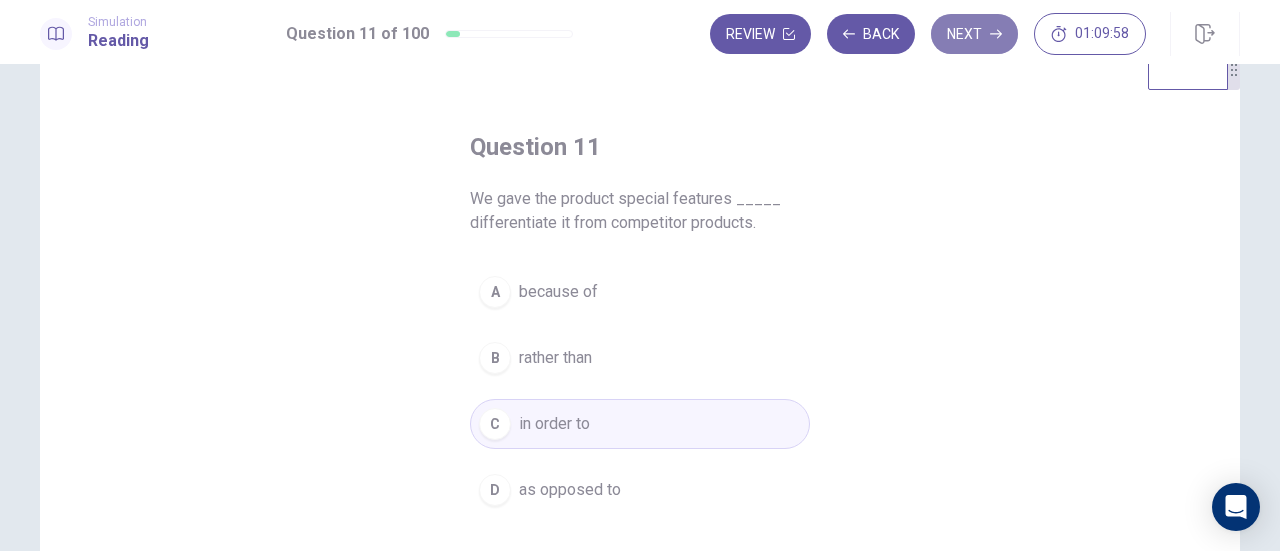 click on "Next" at bounding box center [974, 34] 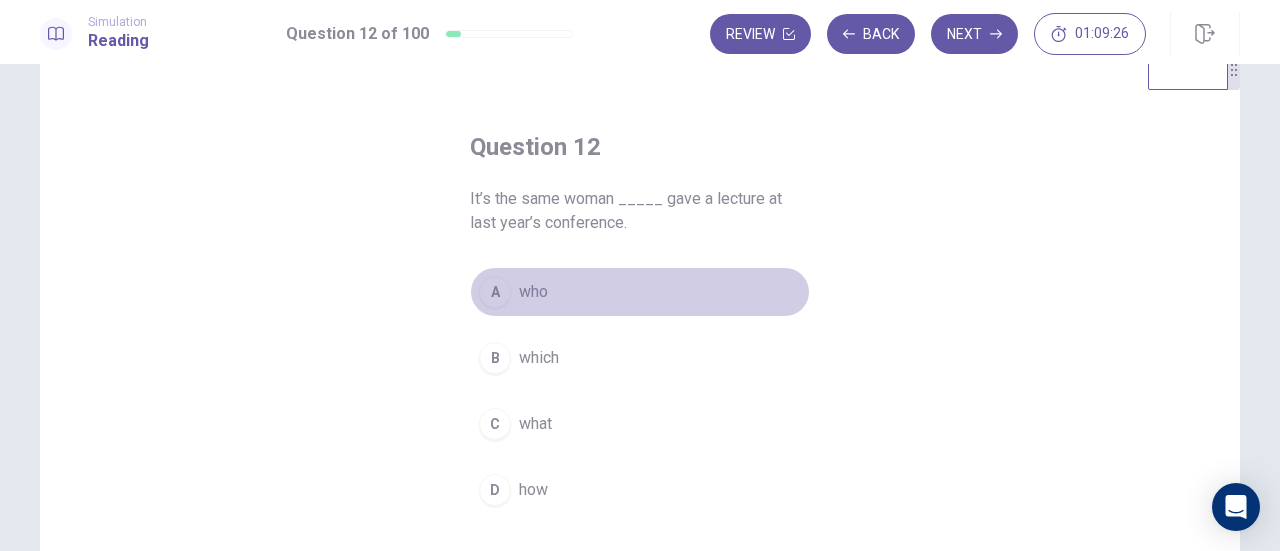 click on "who" at bounding box center [533, 292] 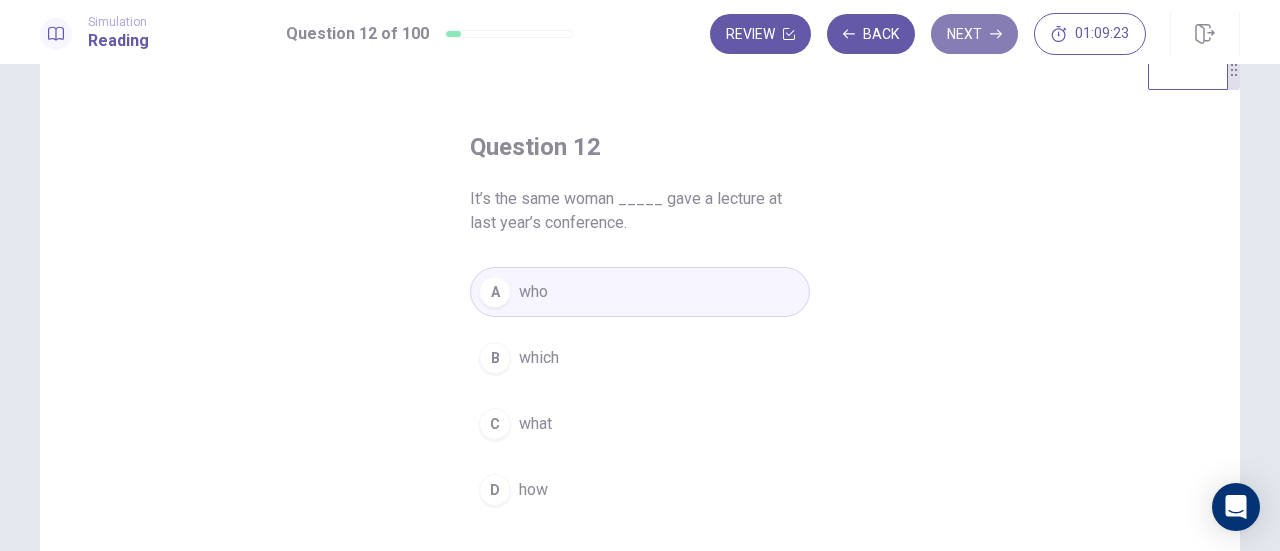 click on "Next" at bounding box center [974, 34] 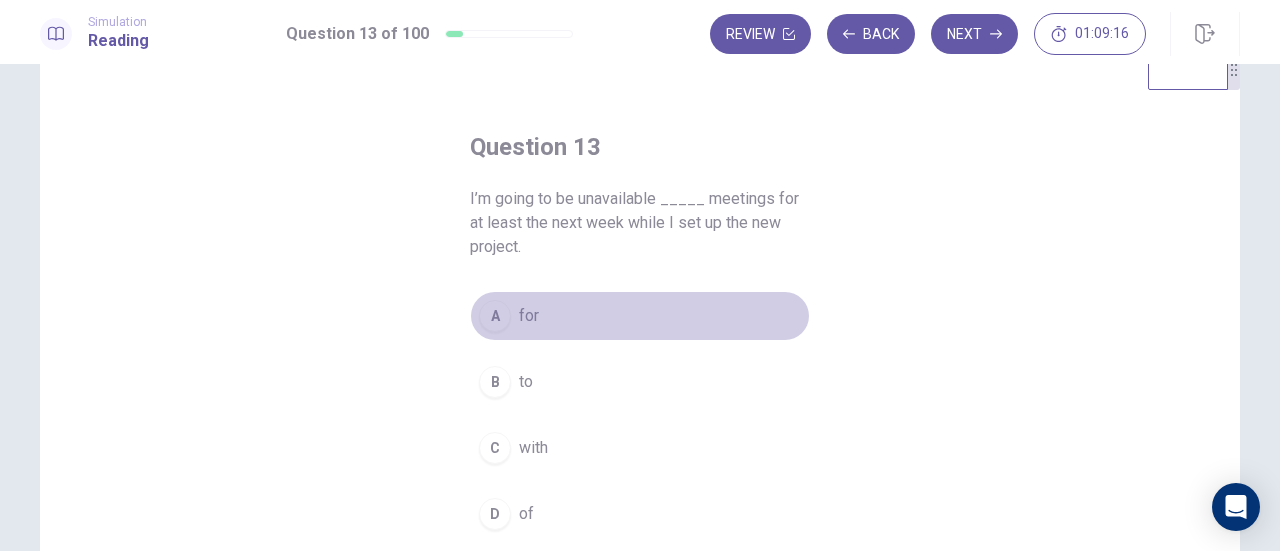 click on "for" at bounding box center [529, 316] 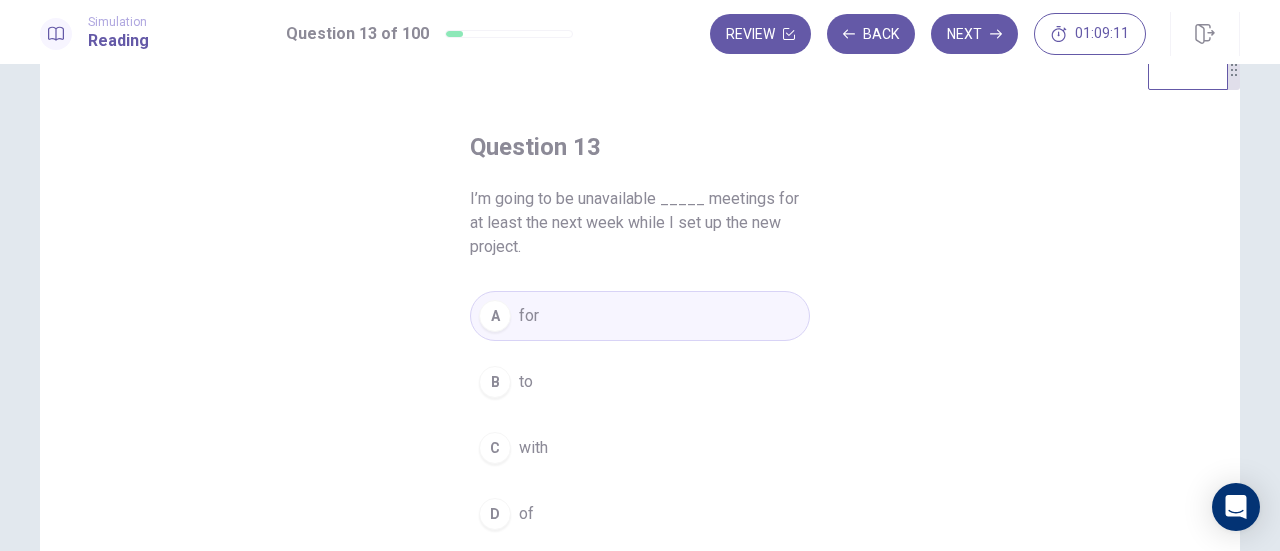 click on "D of" at bounding box center [640, 514] 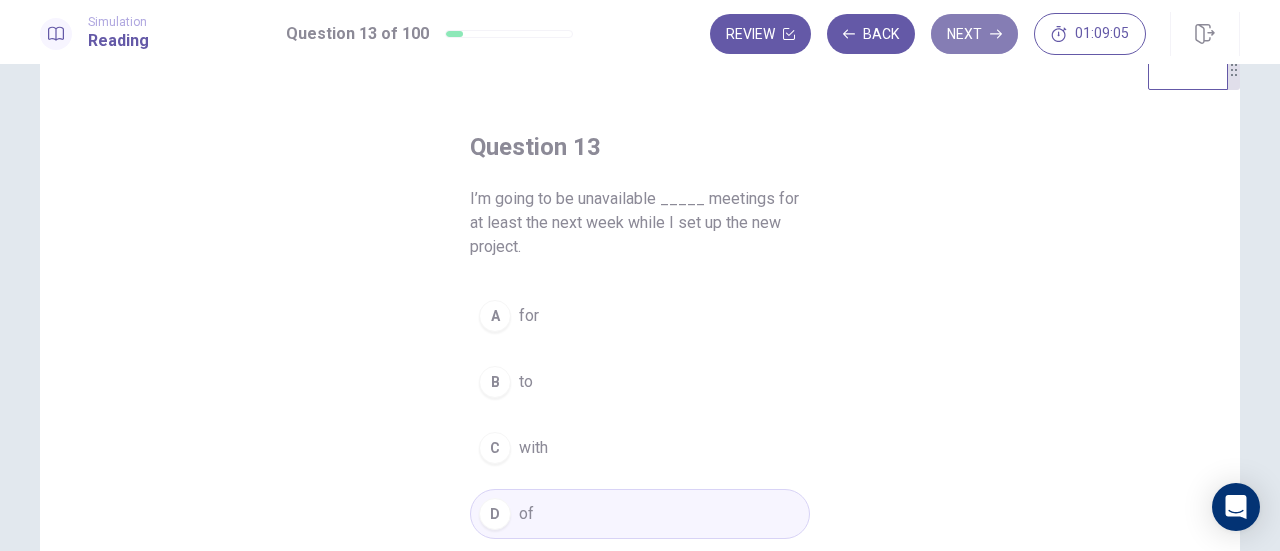 click on "Next" at bounding box center [974, 34] 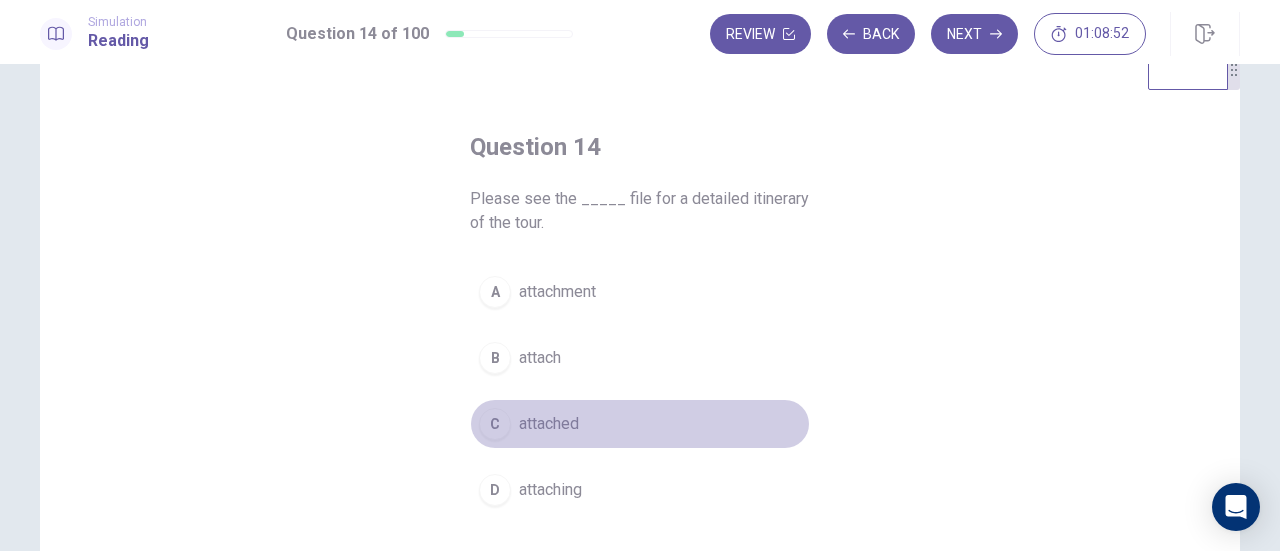 click on "attached" at bounding box center (549, 424) 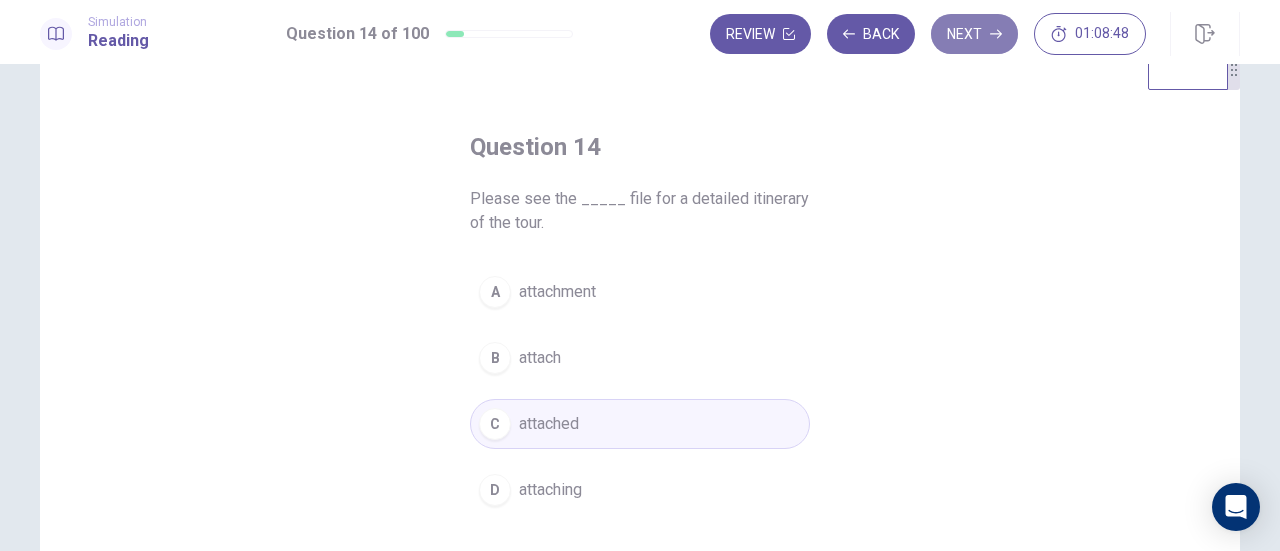 click on "Next" at bounding box center (974, 34) 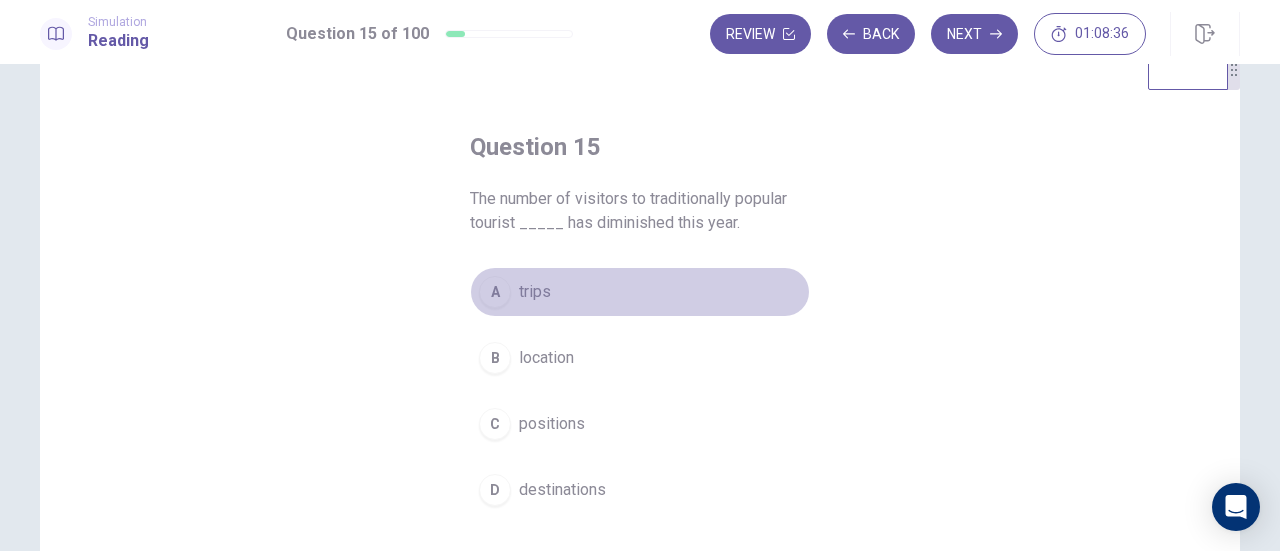 click on "A trips" at bounding box center (640, 292) 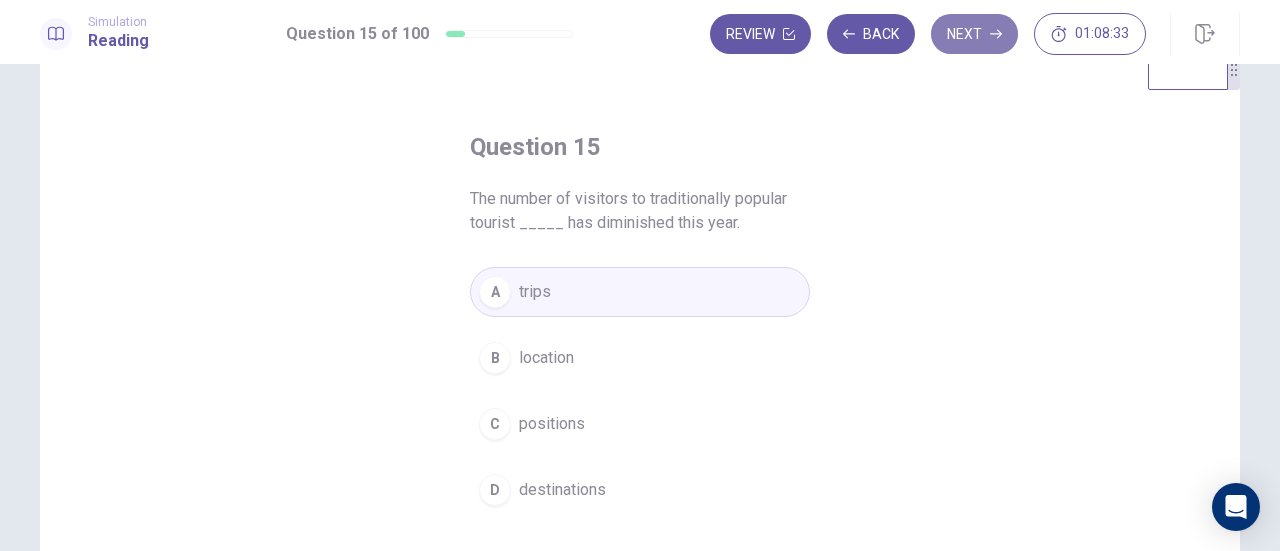 click on "Next" at bounding box center (974, 34) 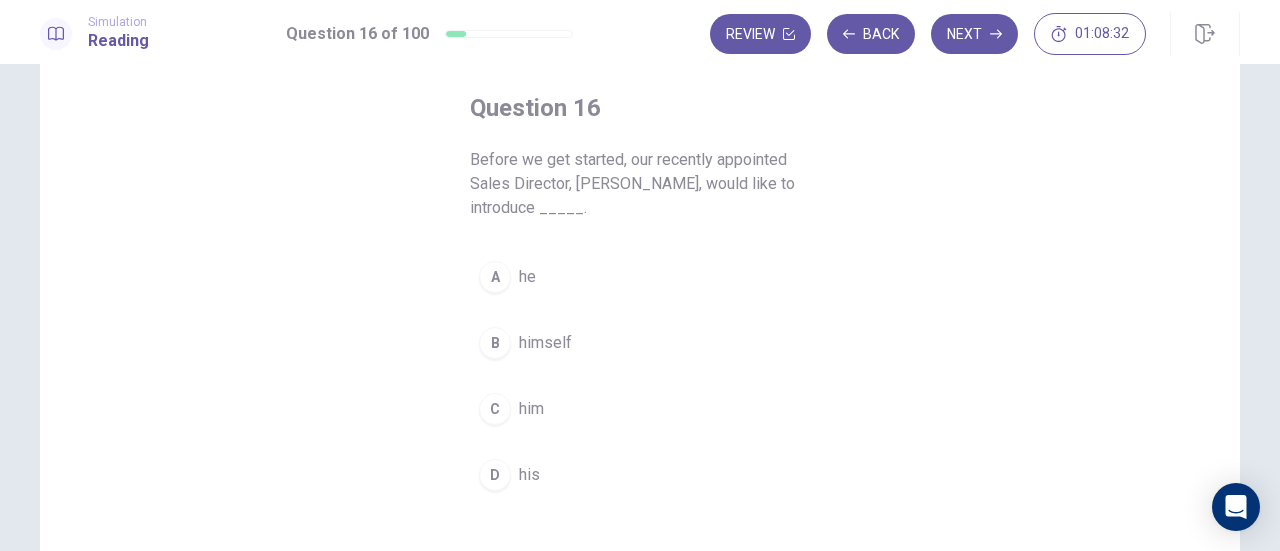 scroll, scrollTop: 99, scrollLeft: 0, axis: vertical 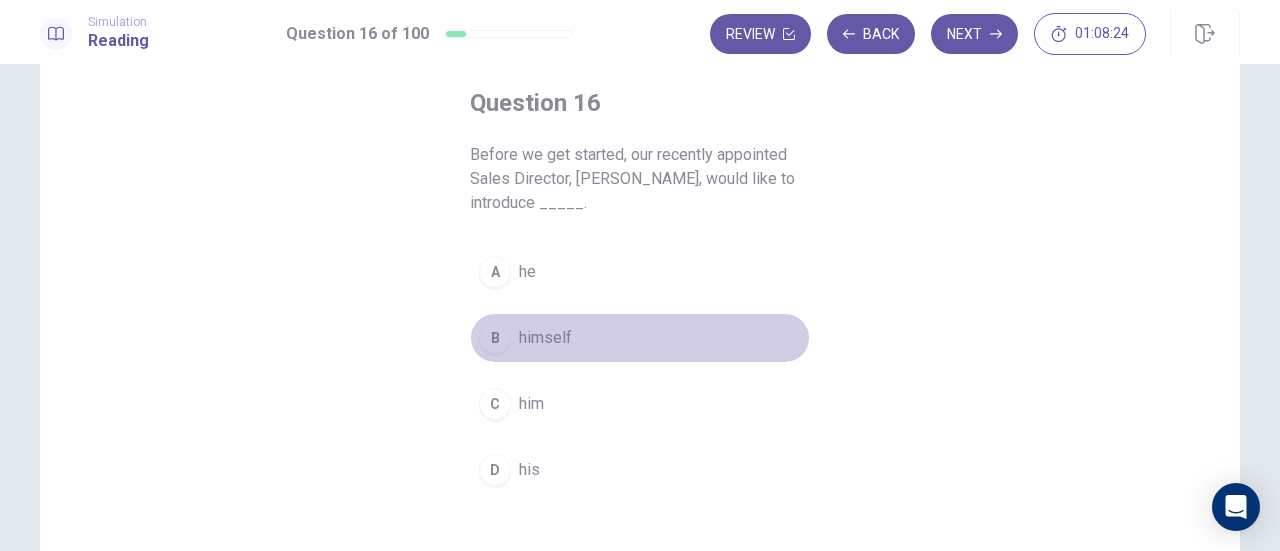 click on "himself" at bounding box center (545, 338) 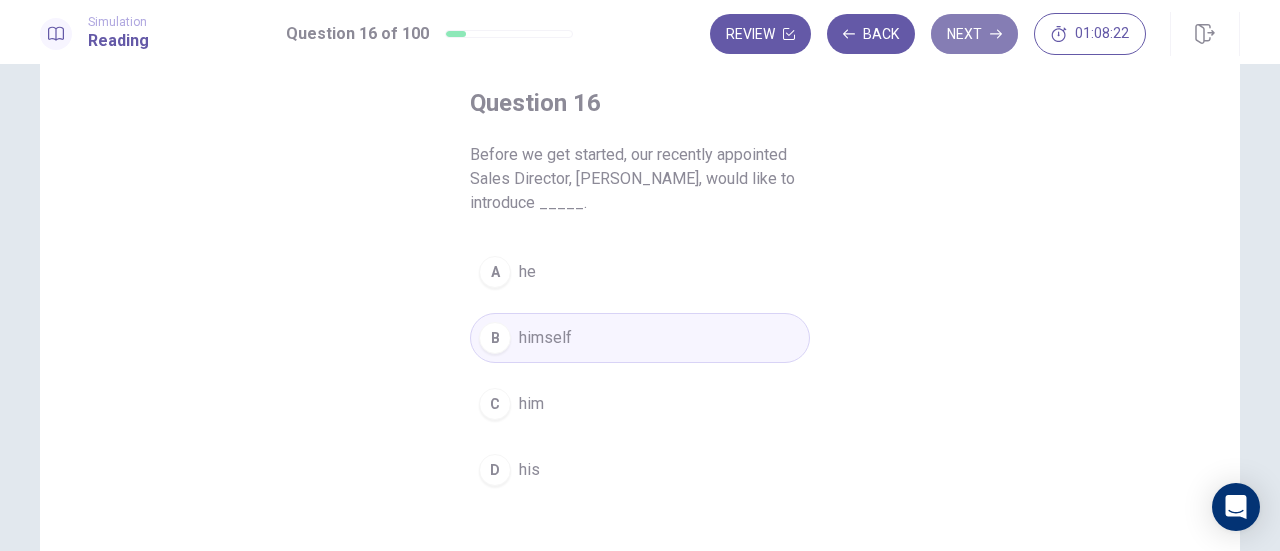 click on "Next" at bounding box center [974, 34] 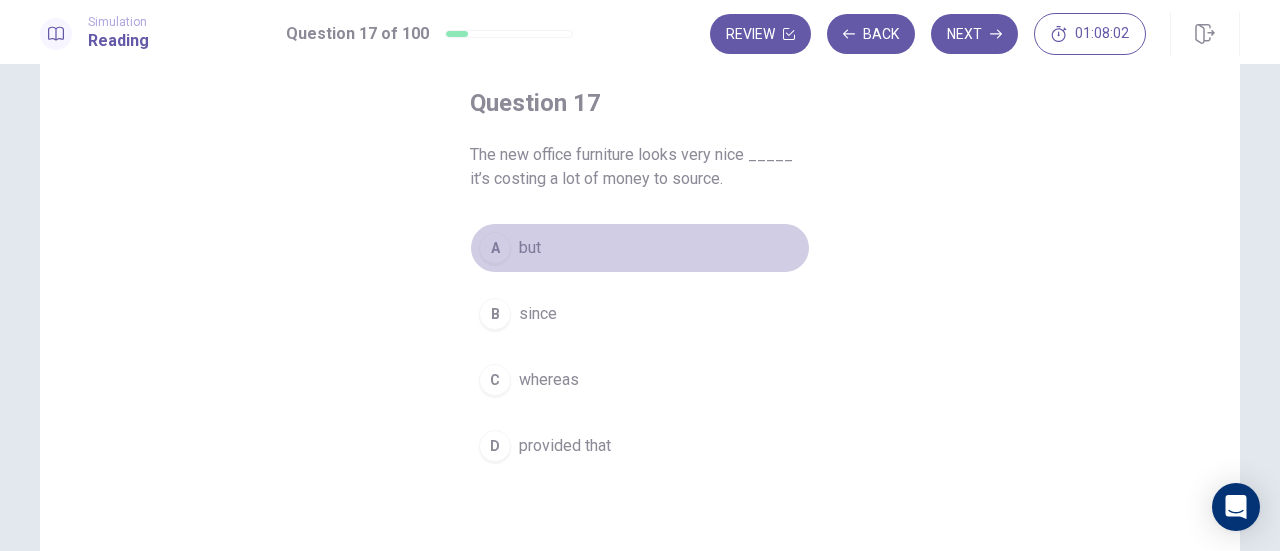 click on "but" at bounding box center [530, 248] 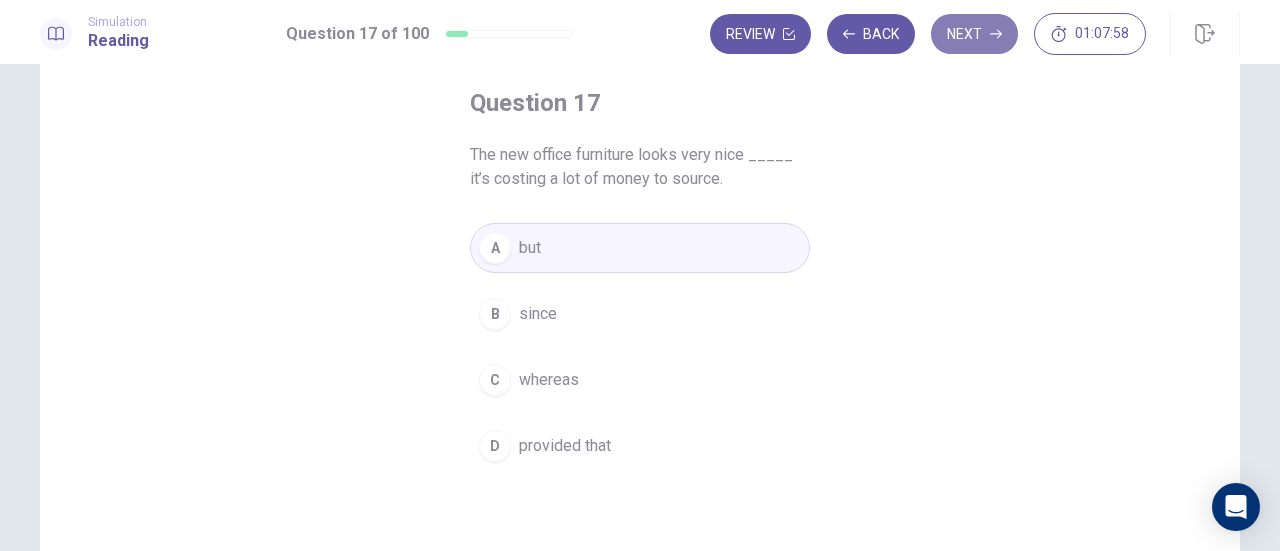 click on "Next" at bounding box center (974, 34) 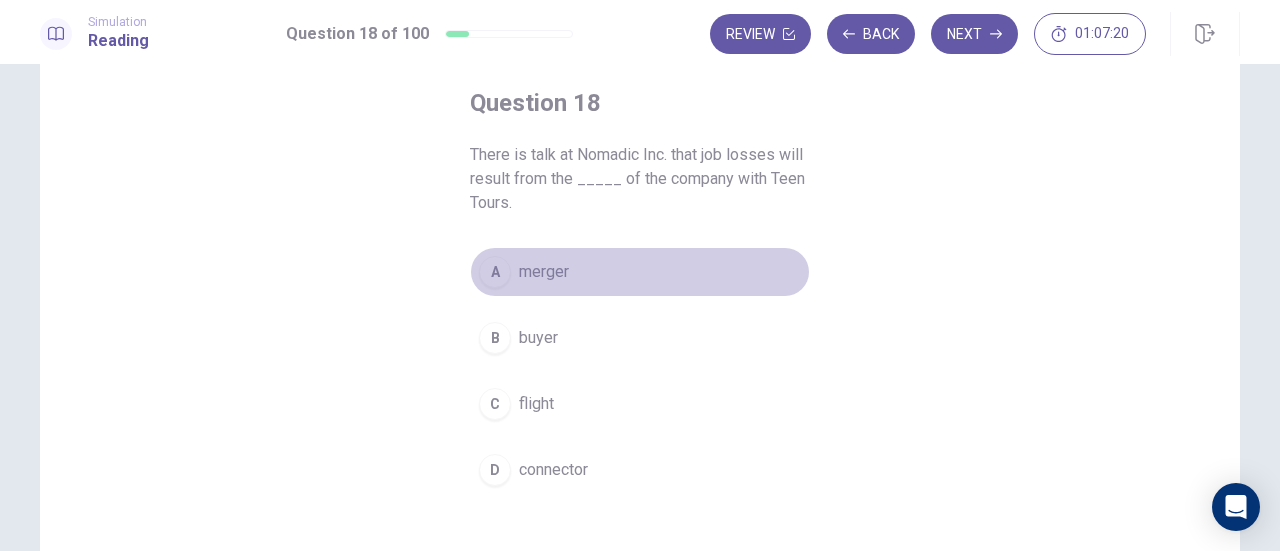 click on "merger" at bounding box center [544, 272] 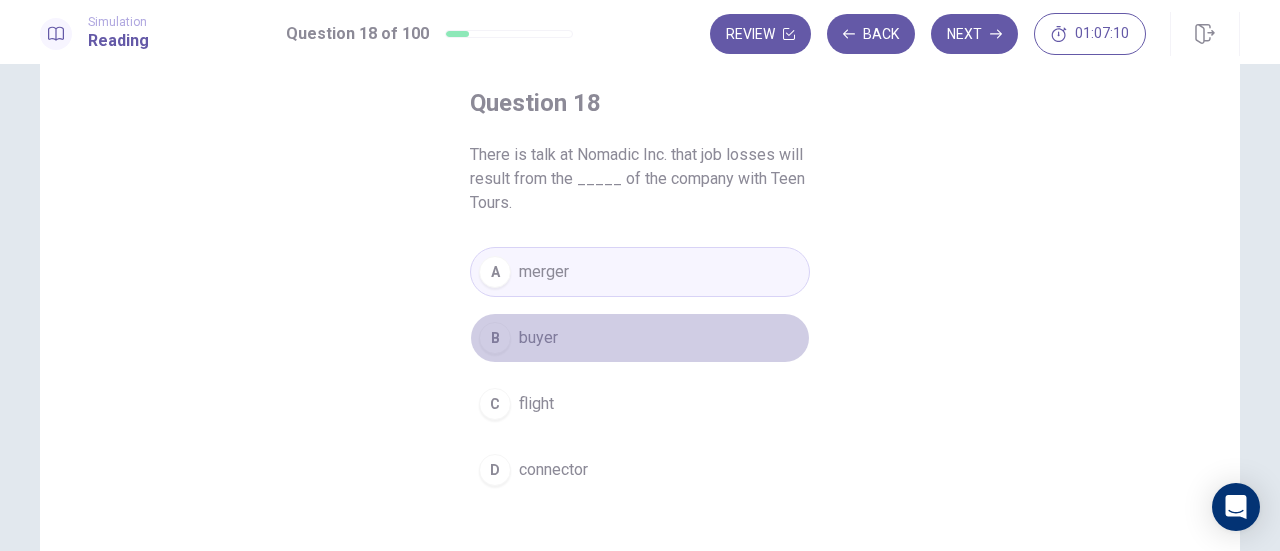 click on "B buyer" at bounding box center (640, 338) 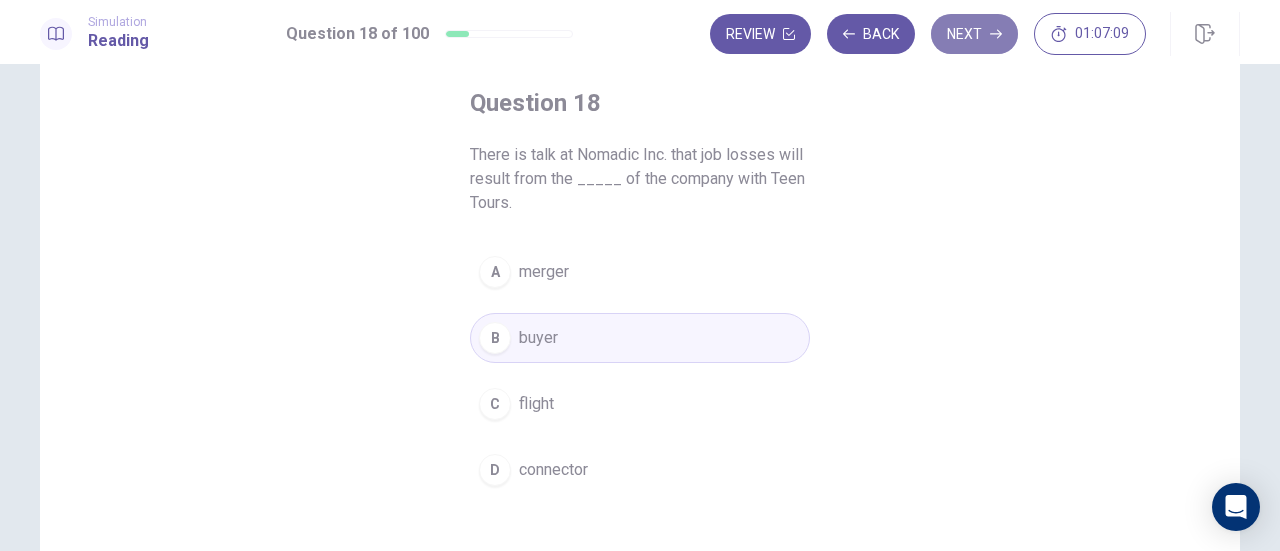 click on "Next" at bounding box center (974, 34) 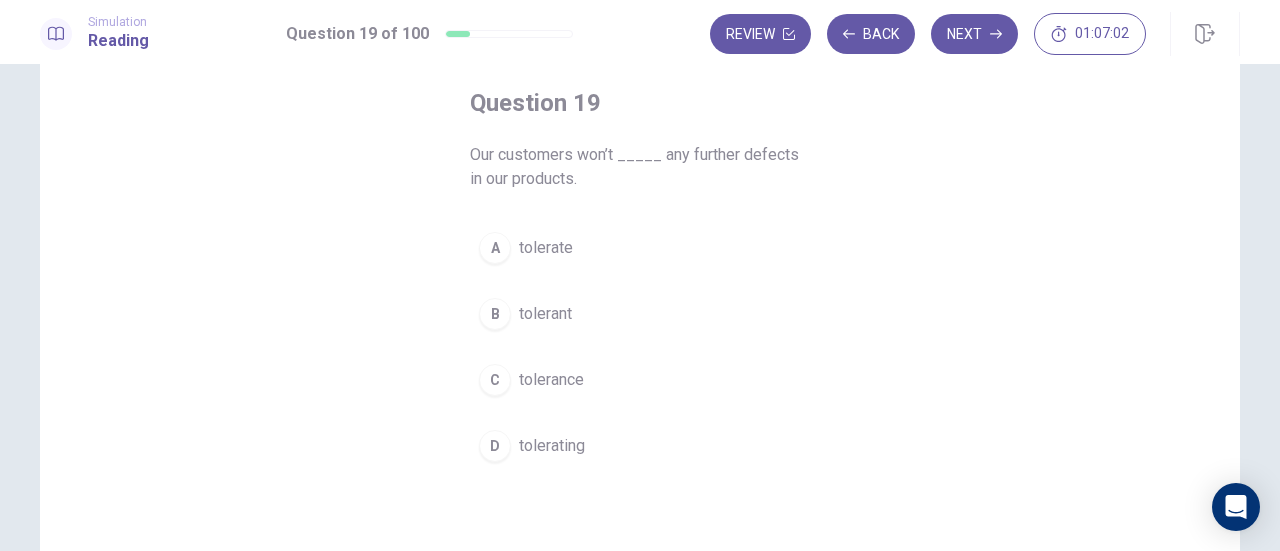 click on "tolerance" at bounding box center (551, 380) 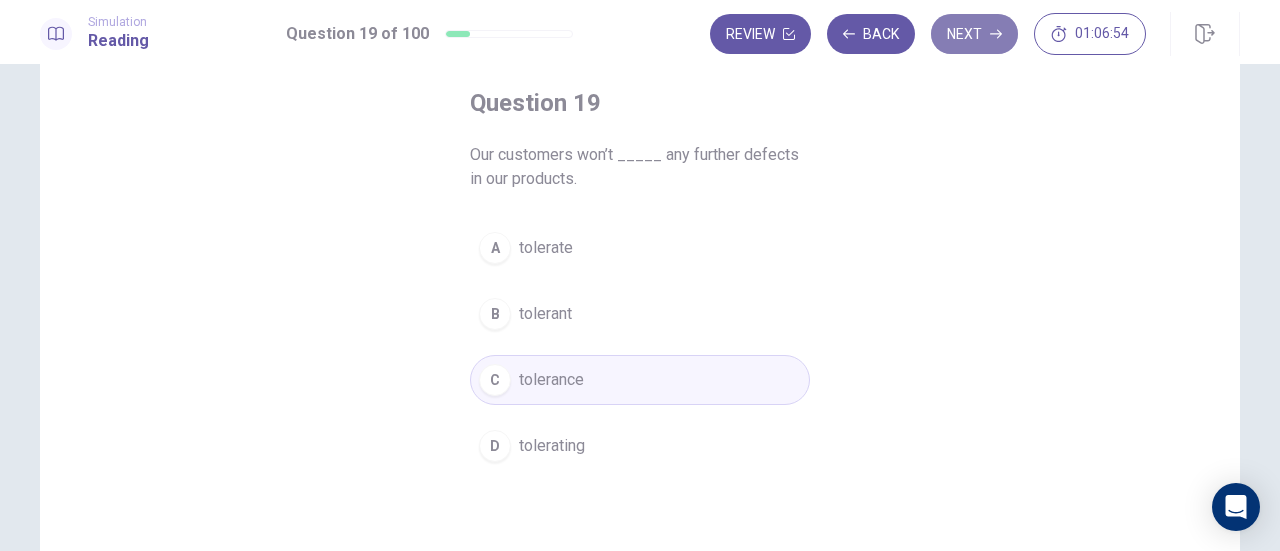 click on "Next" at bounding box center [974, 34] 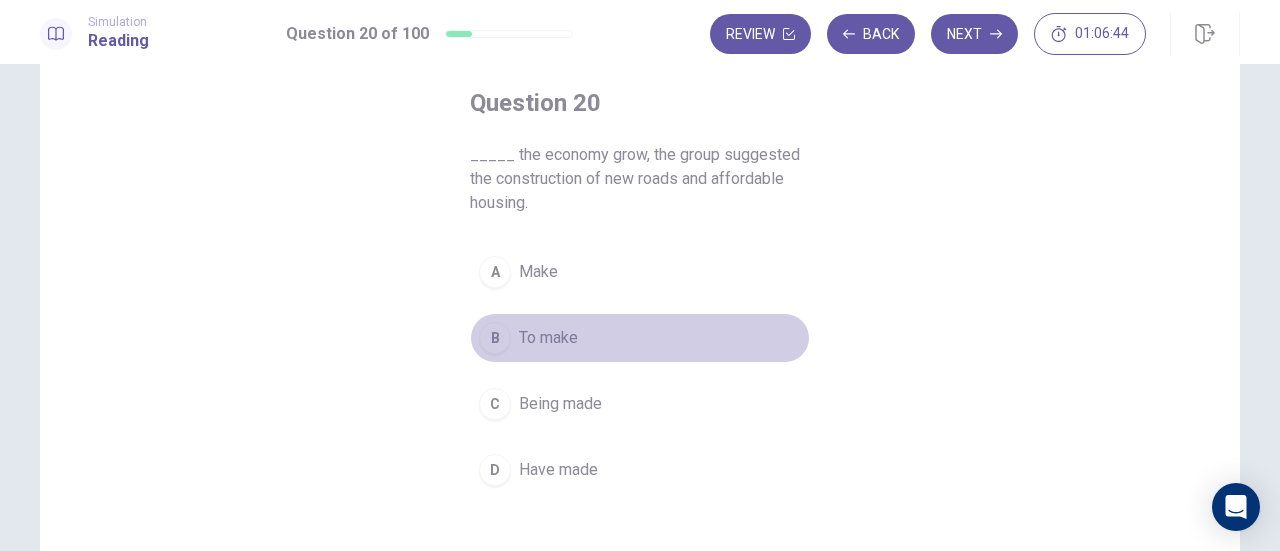 click on "To make" at bounding box center (548, 338) 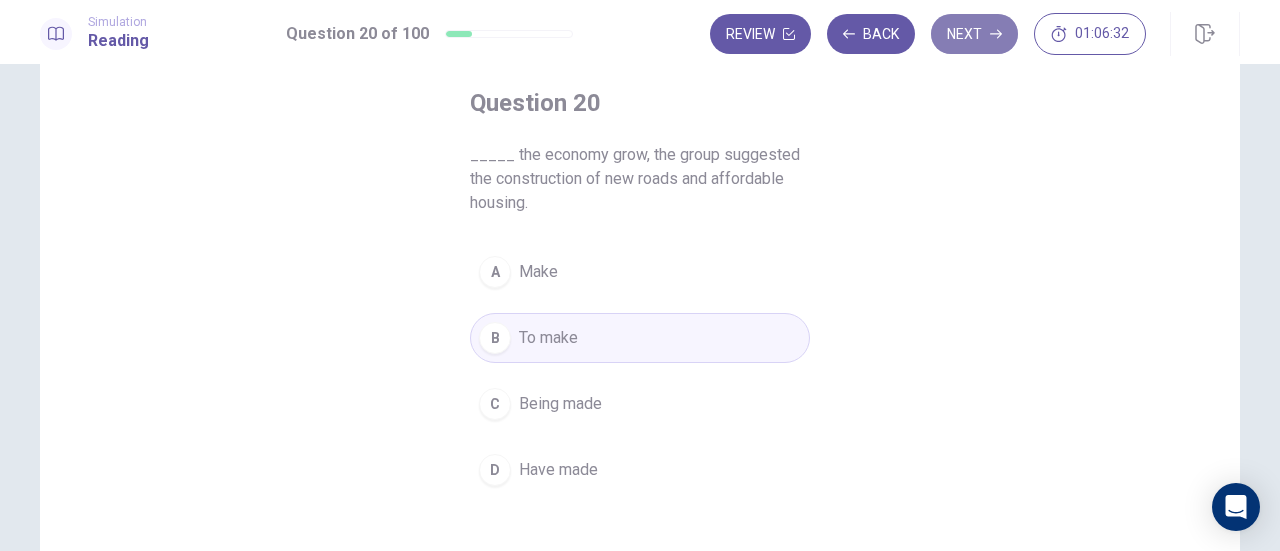 click on "Next" at bounding box center [974, 34] 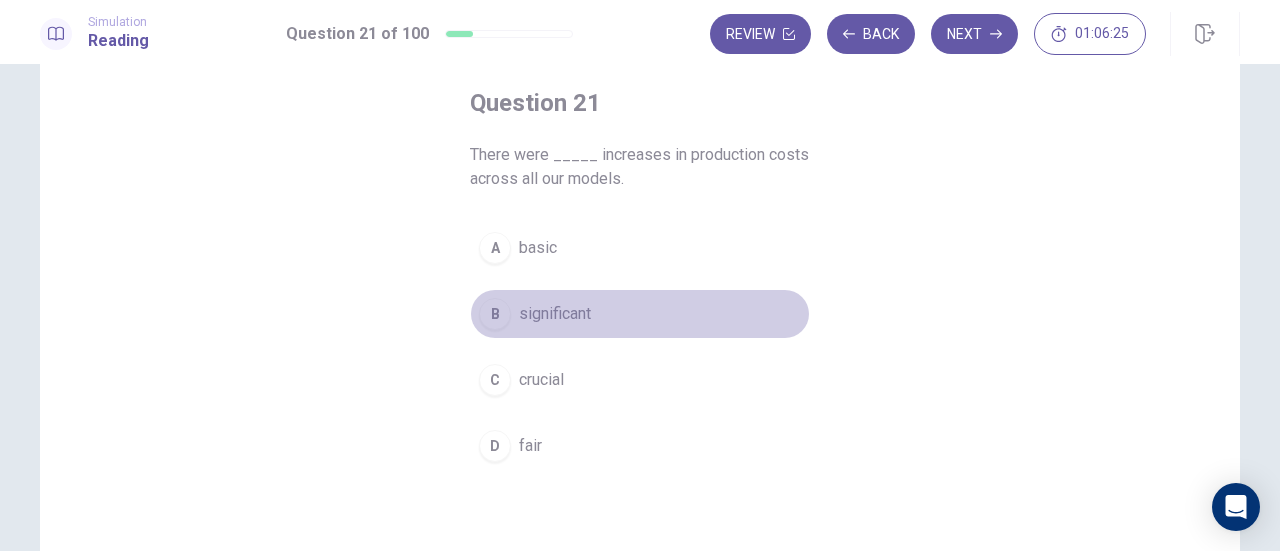 click on "significant" at bounding box center (555, 314) 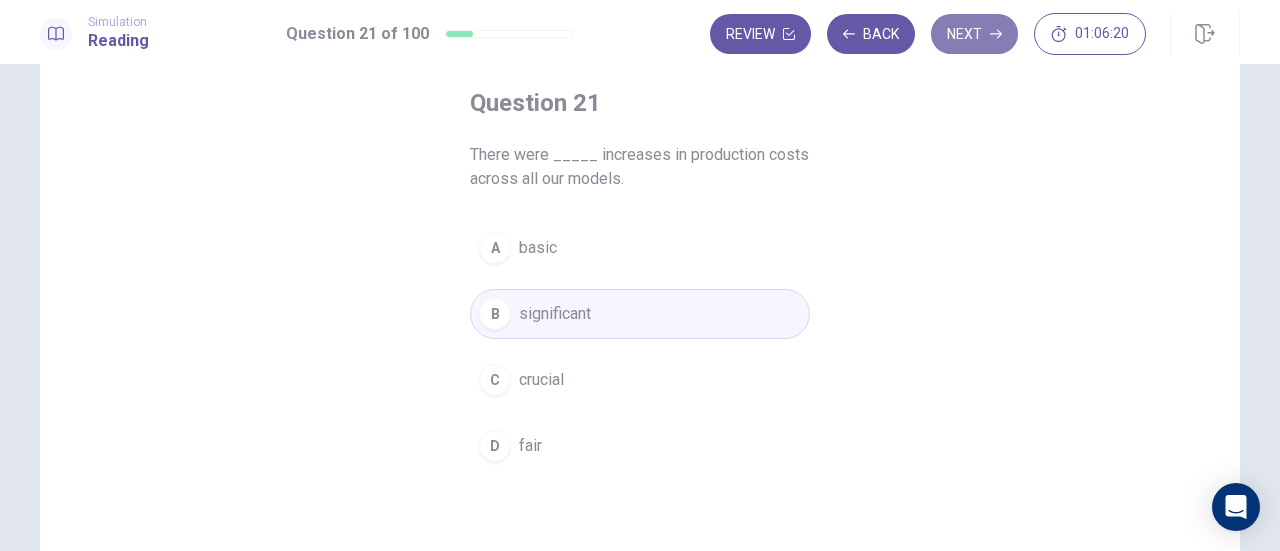 click on "Next" at bounding box center [974, 34] 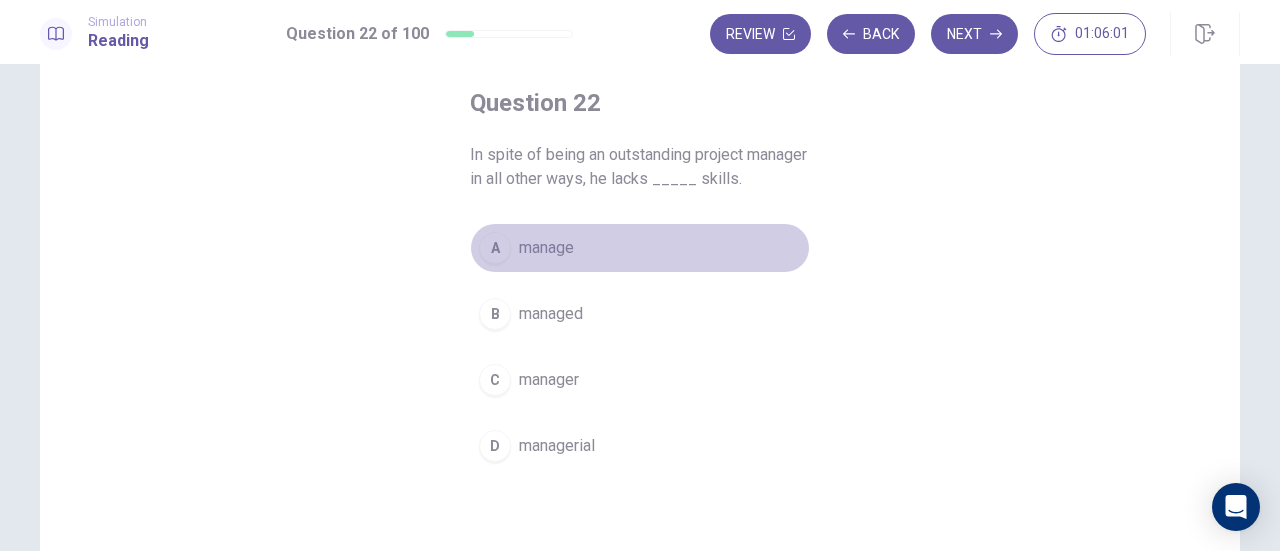 click on "manage" at bounding box center (546, 248) 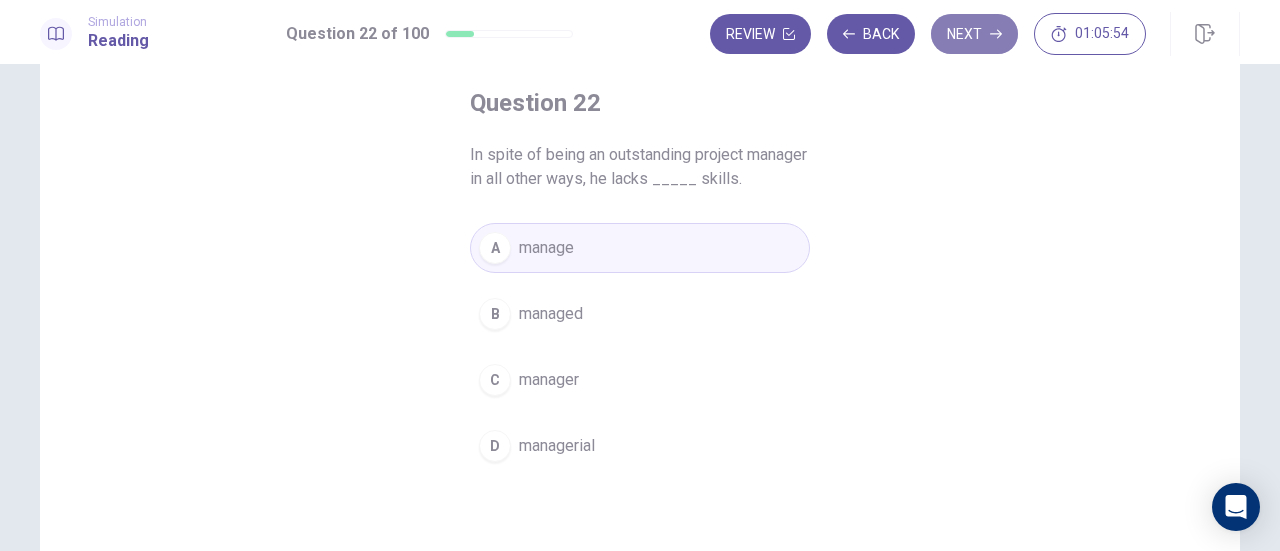 click on "Next" at bounding box center (974, 34) 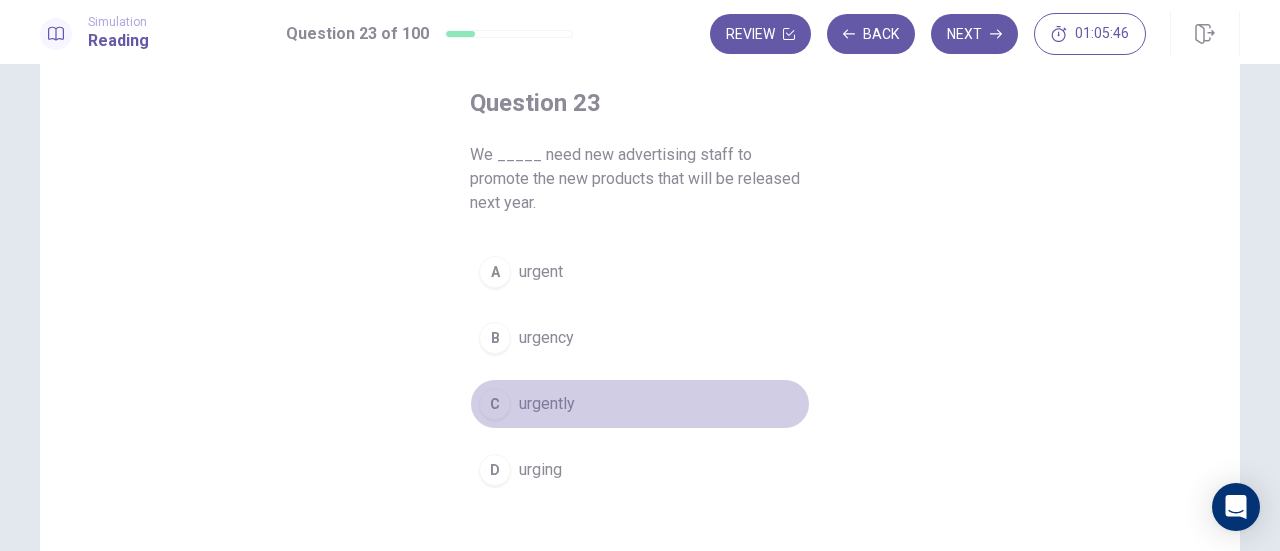 click on "C urgently" at bounding box center [640, 404] 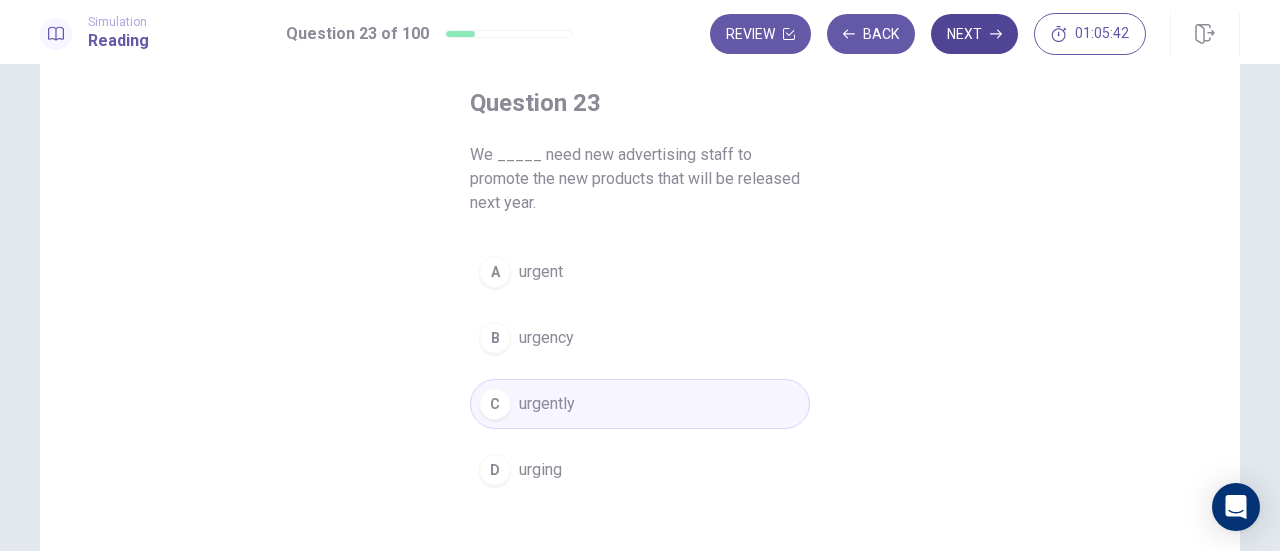 click on "Next" at bounding box center (974, 34) 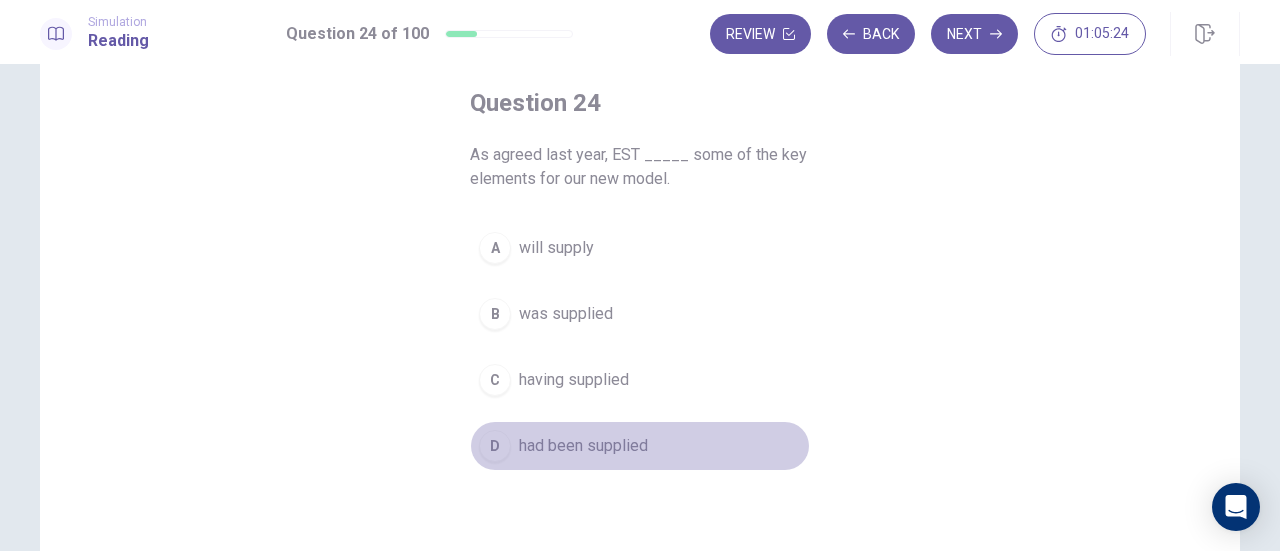 click on "had been supplied" at bounding box center (583, 446) 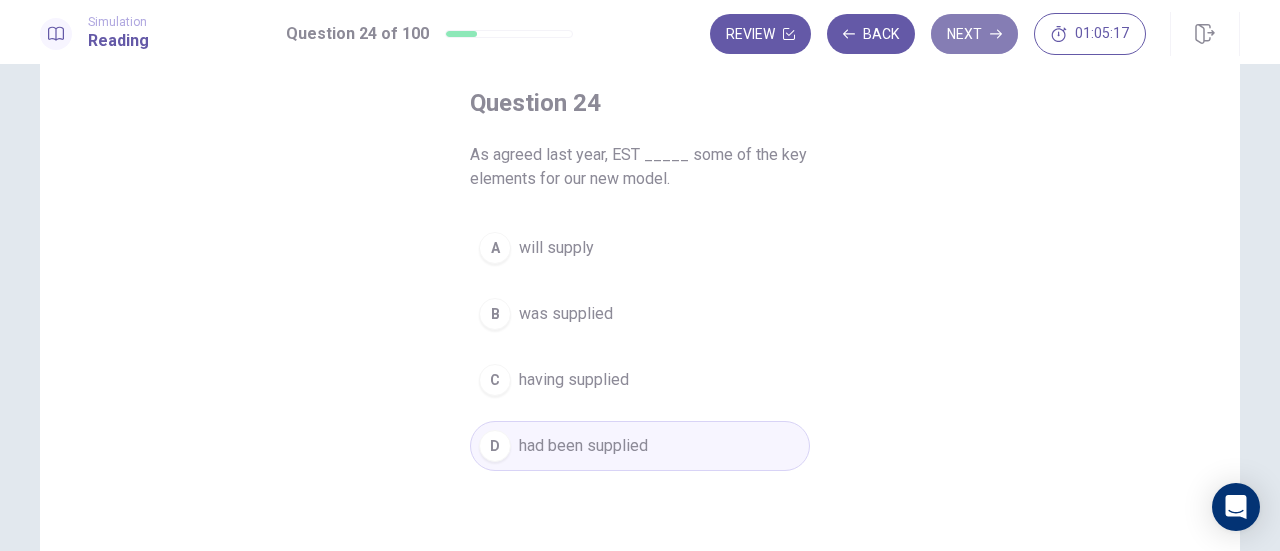 click on "Next" at bounding box center (974, 34) 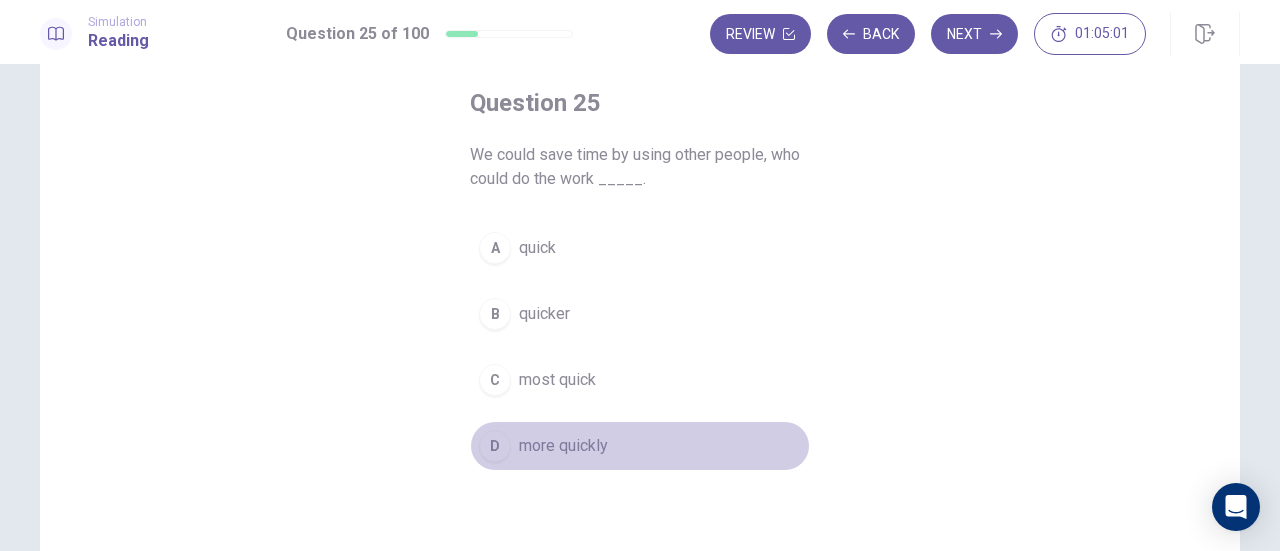 click on "more quickly" at bounding box center [563, 446] 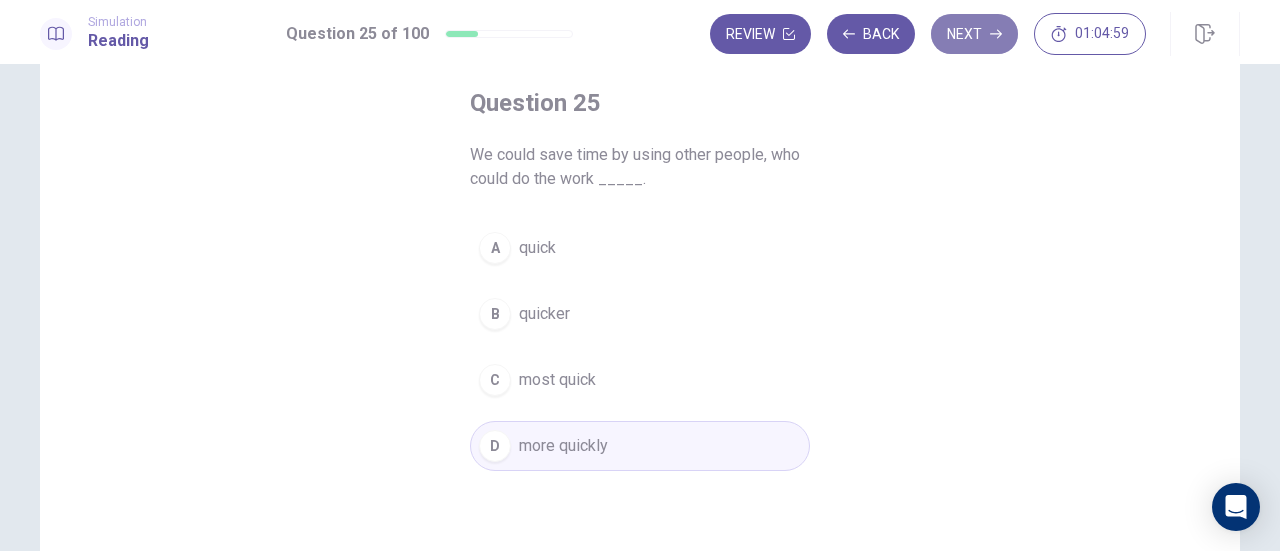 click on "Next" at bounding box center (974, 34) 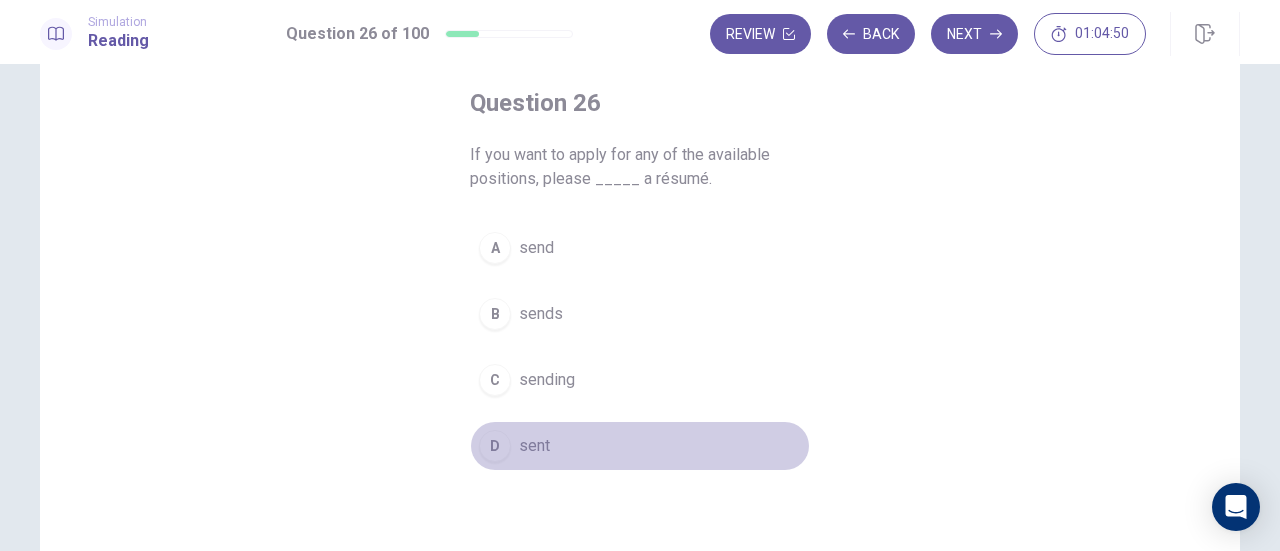 click on "sent" at bounding box center [534, 446] 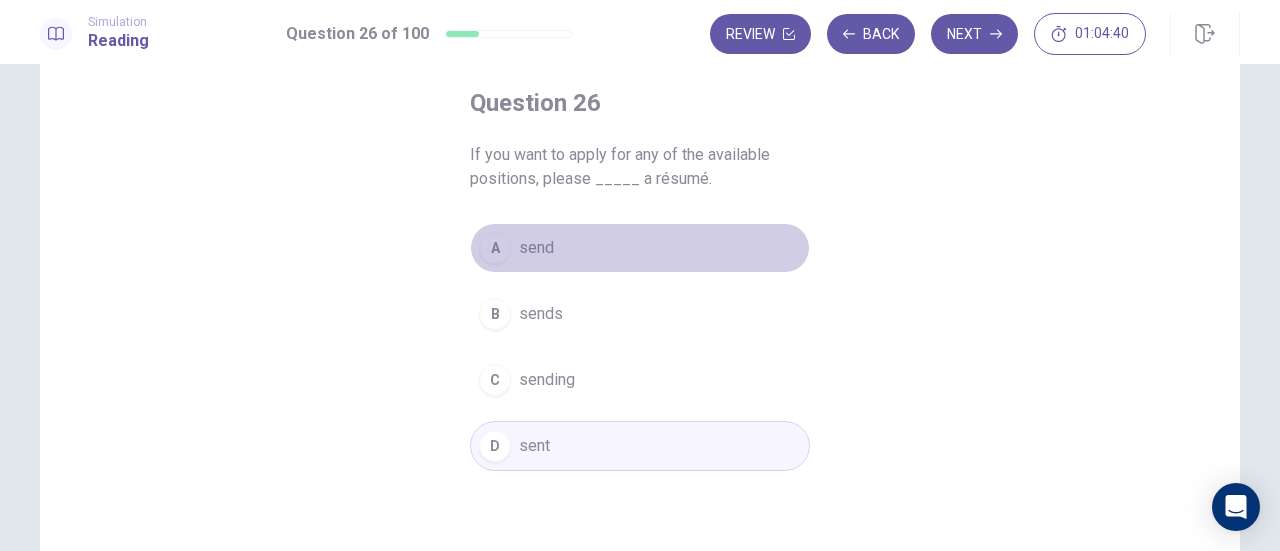 click on "A send" at bounding box center [640, 248] 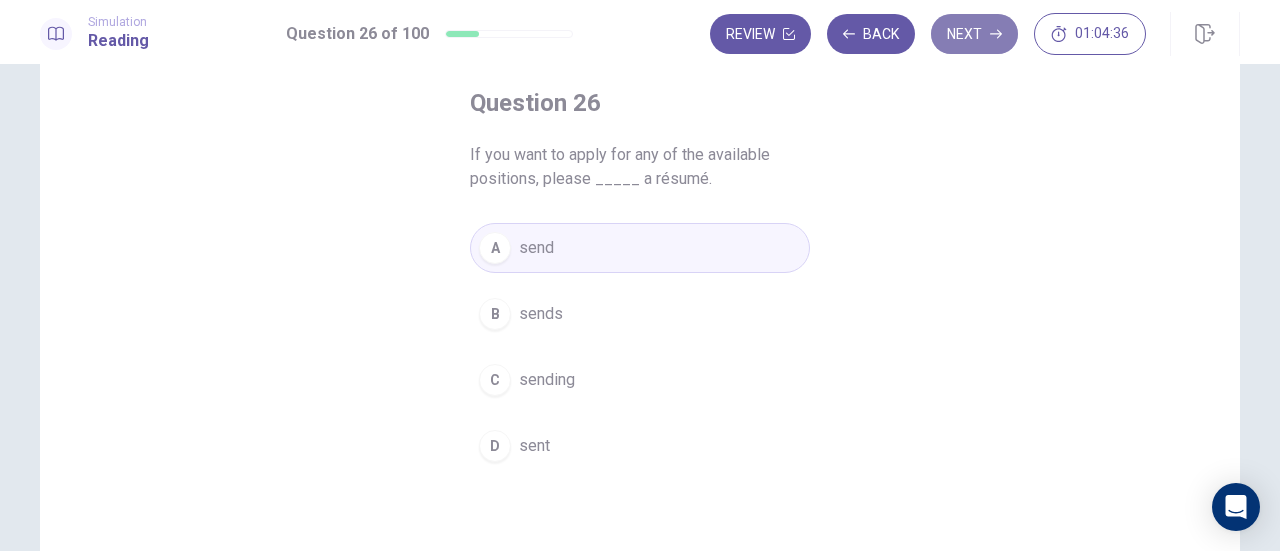 click 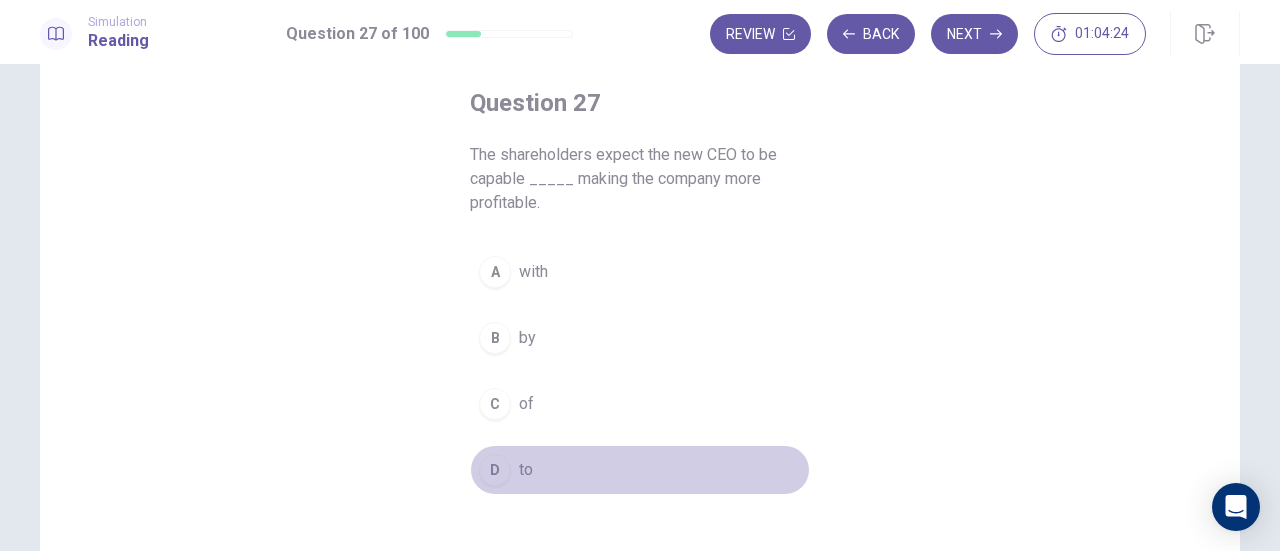 click on "to" at bounding box center (526, 470) 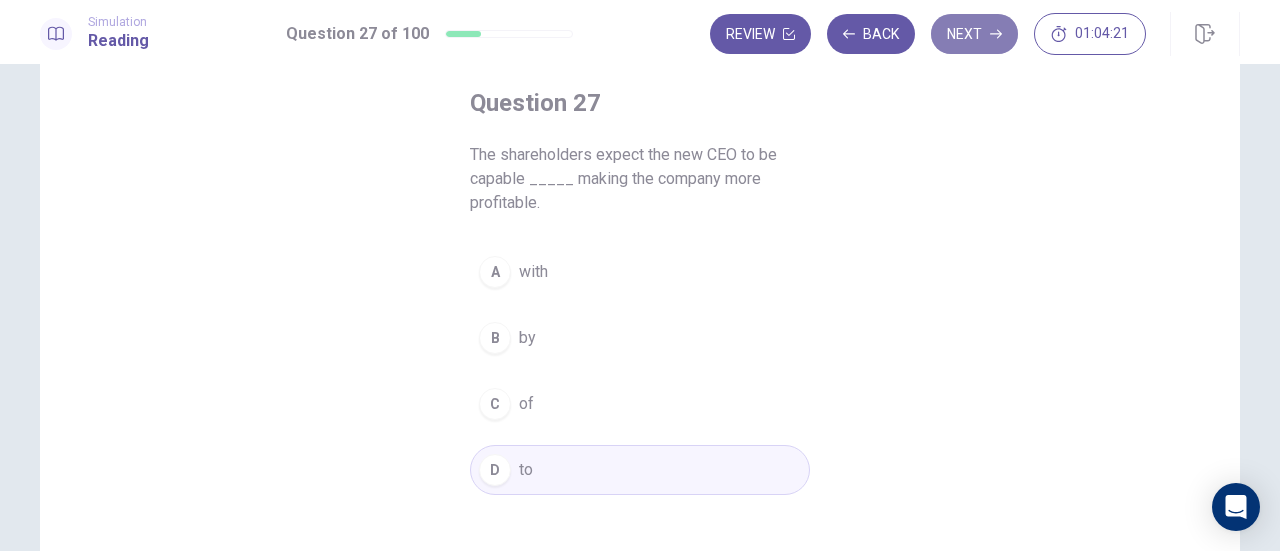click on "Next" at bounding box center [974, 34] 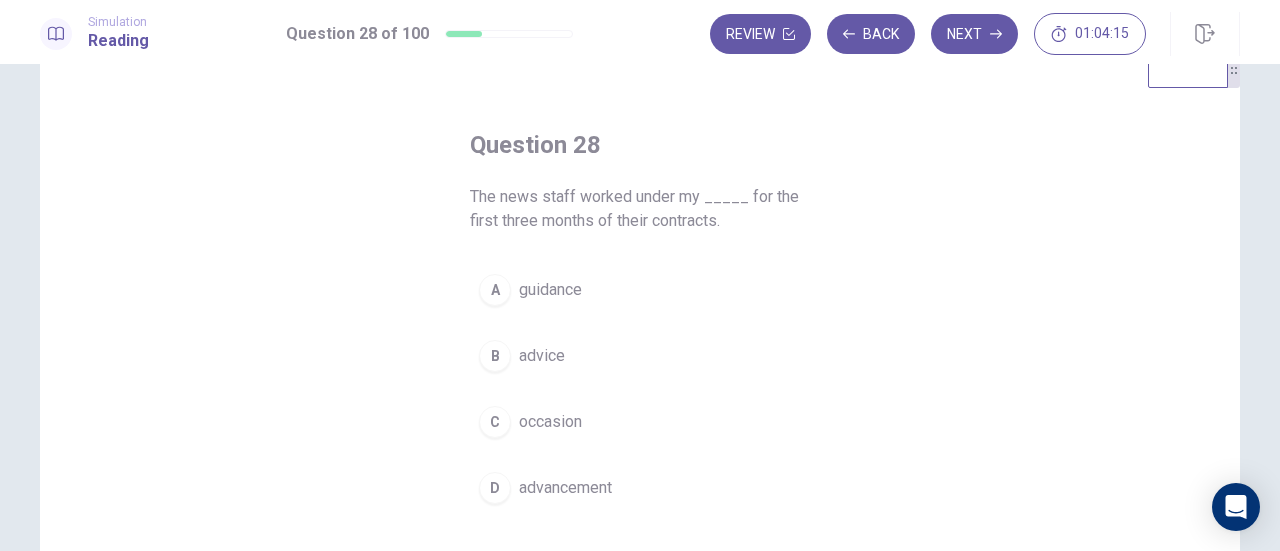 scroll, scrollTop: 67, scrollLeft: 0, axis: vertical 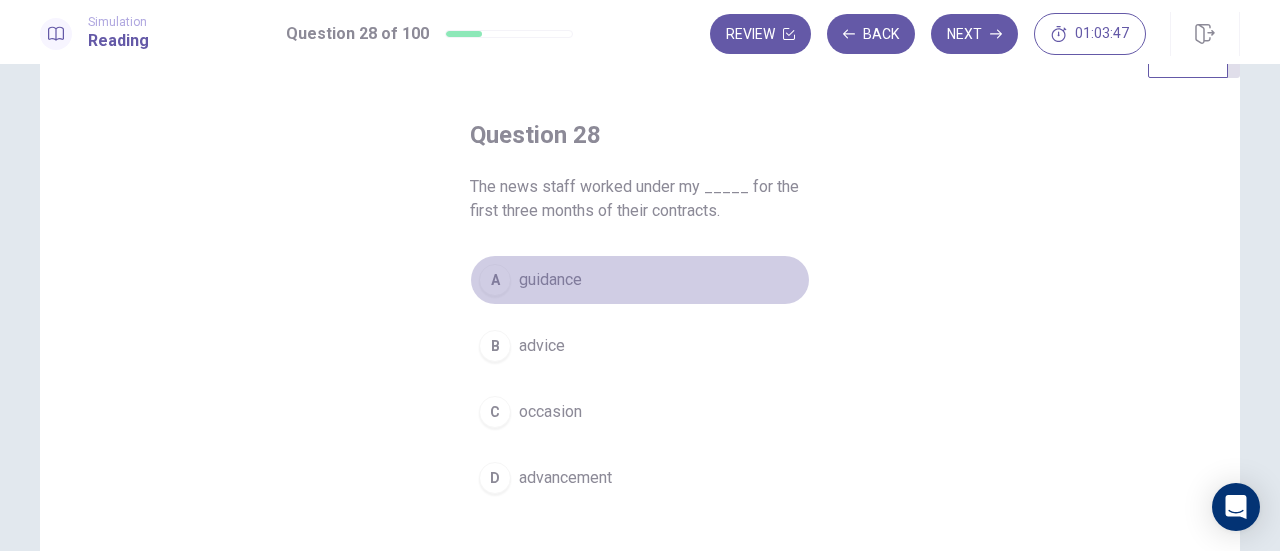 click on "guidance" at bounding box center [550, 280] 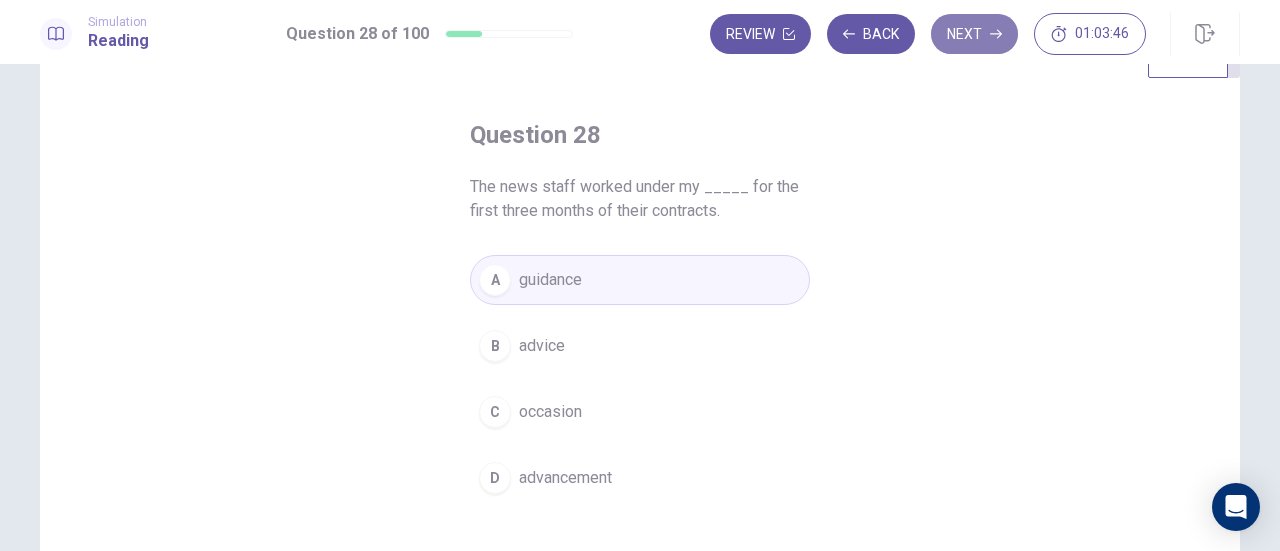 click on "Next" at bounding box center [974, 34] 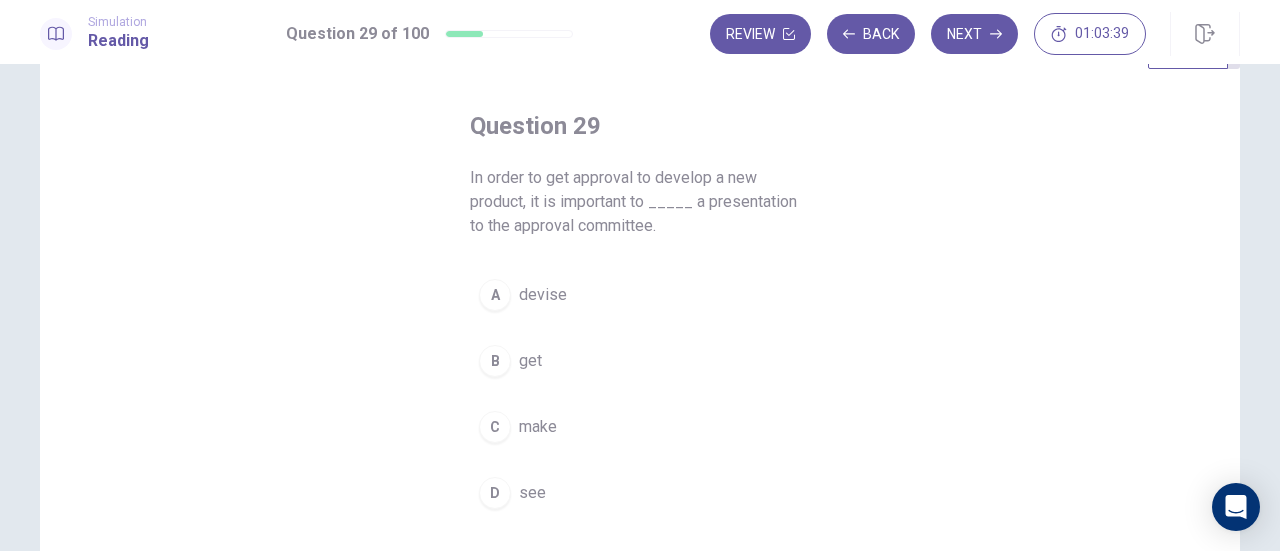 scroll, scrollTop: 77, scrollLeft: 0, axis: vertical 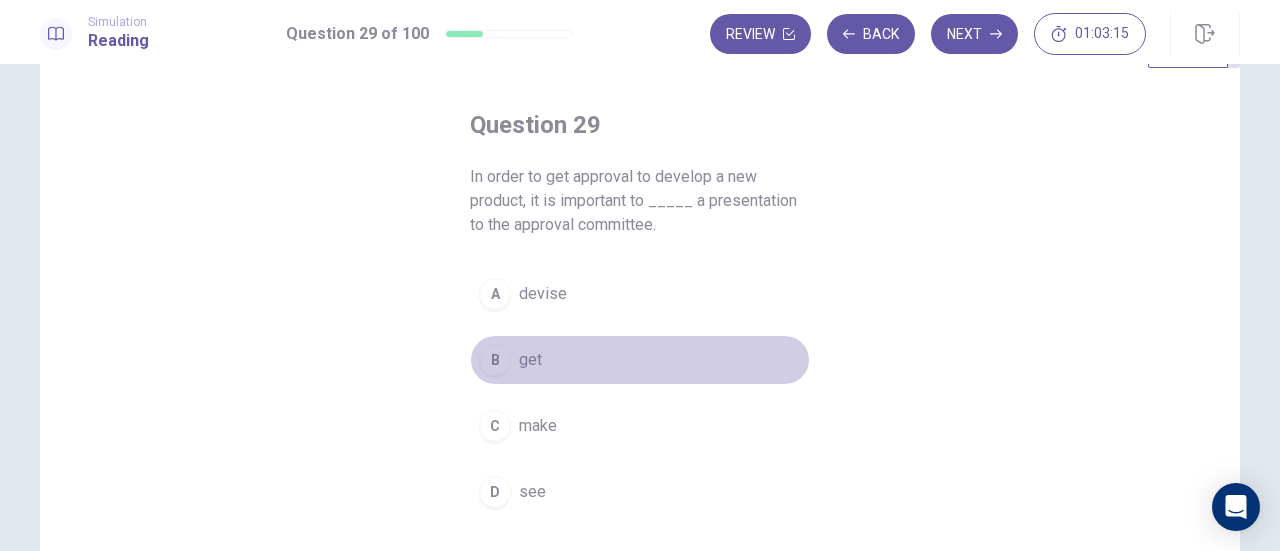 click on "get" at bounding box center [530, 360] 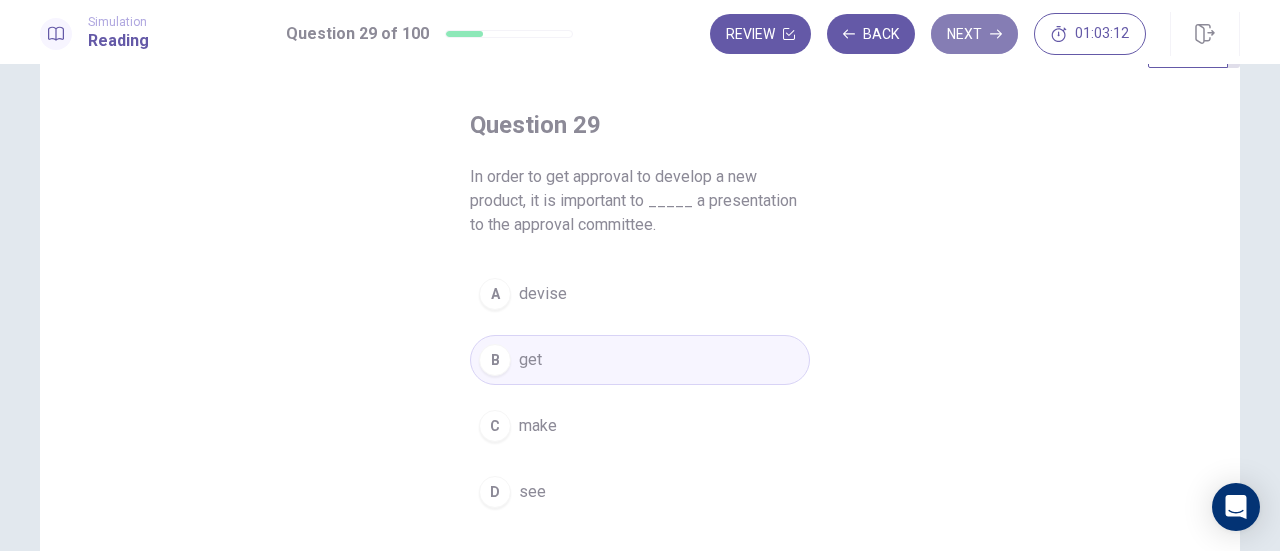 click on "Next" at bounding box center (974, 34) 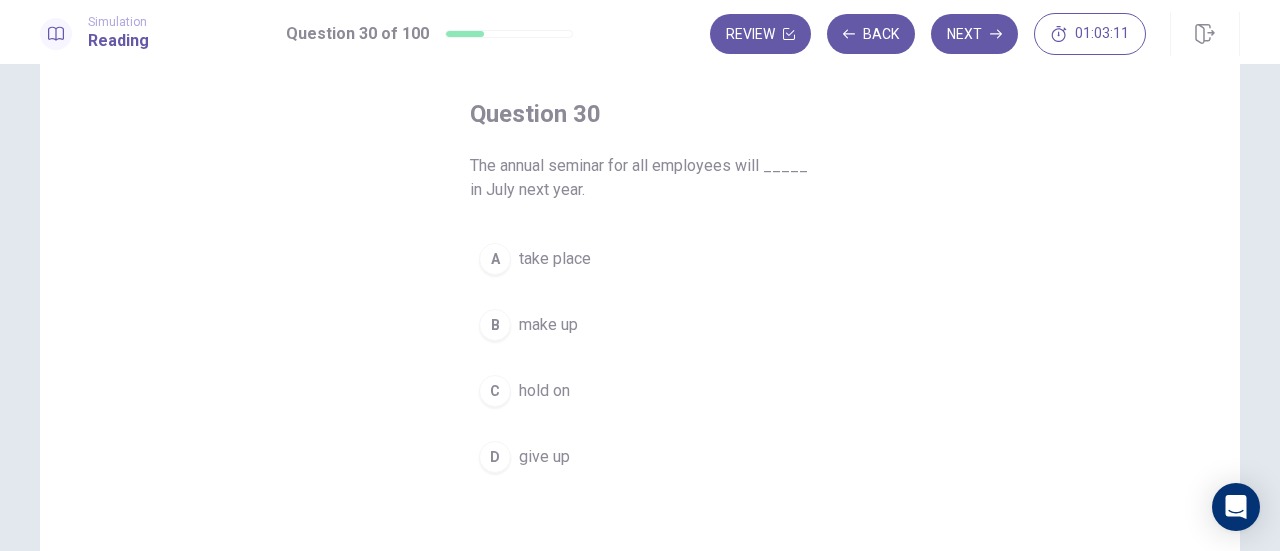 scroll, scrollTop: 89, scrollLeft: 0, axis: vertical 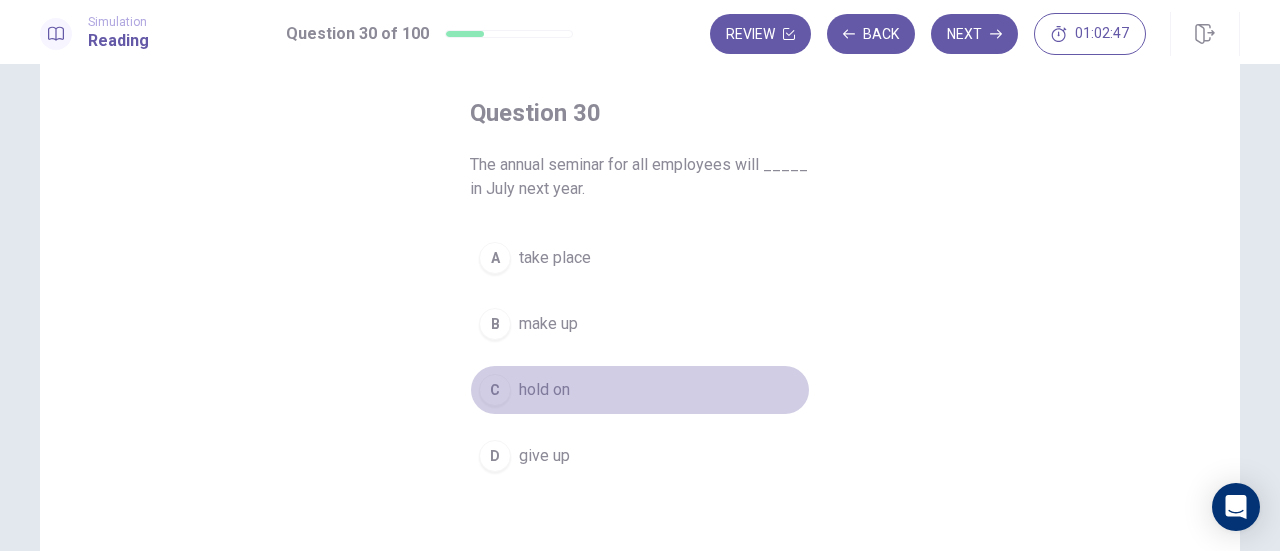 click on "hold on" at bounding box center [544, 390] 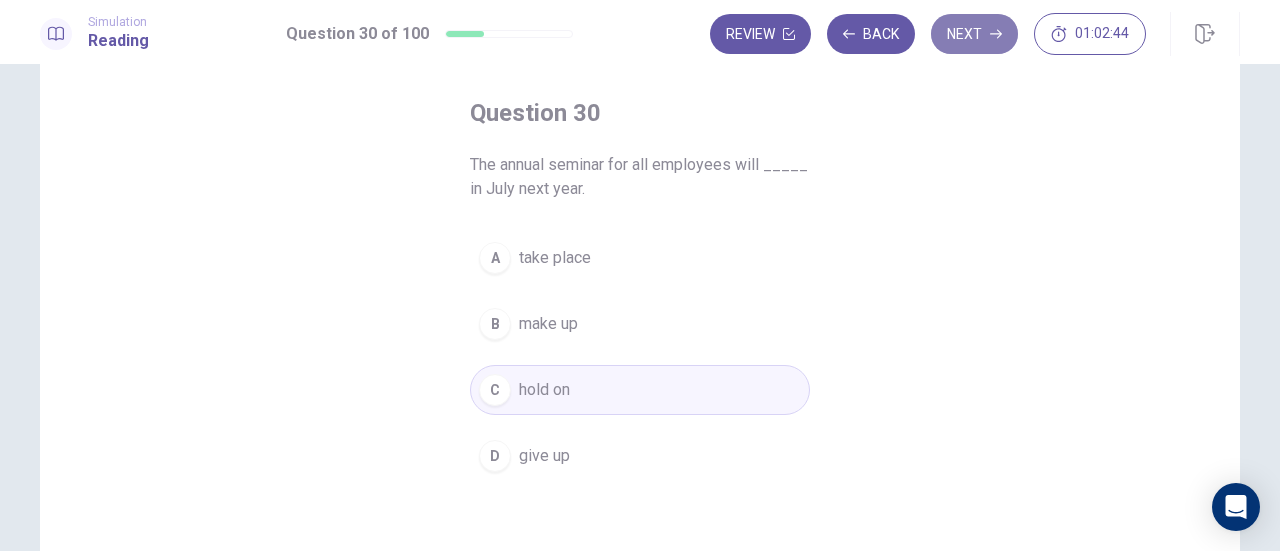 click 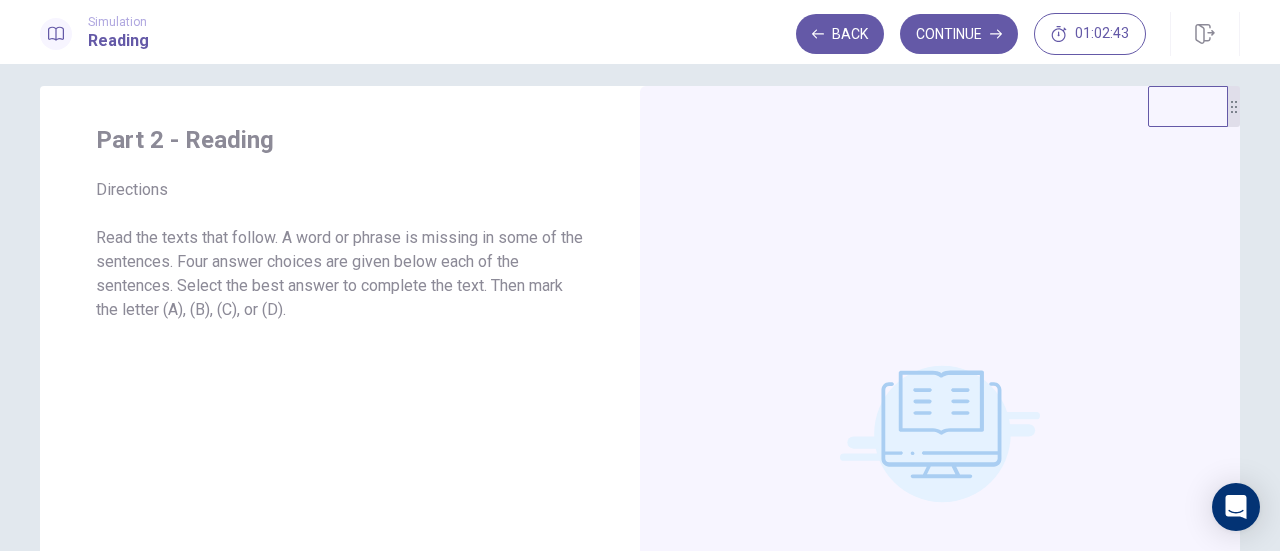 scroll, scrollTop: 0, scrollLeft: 0, axis: both 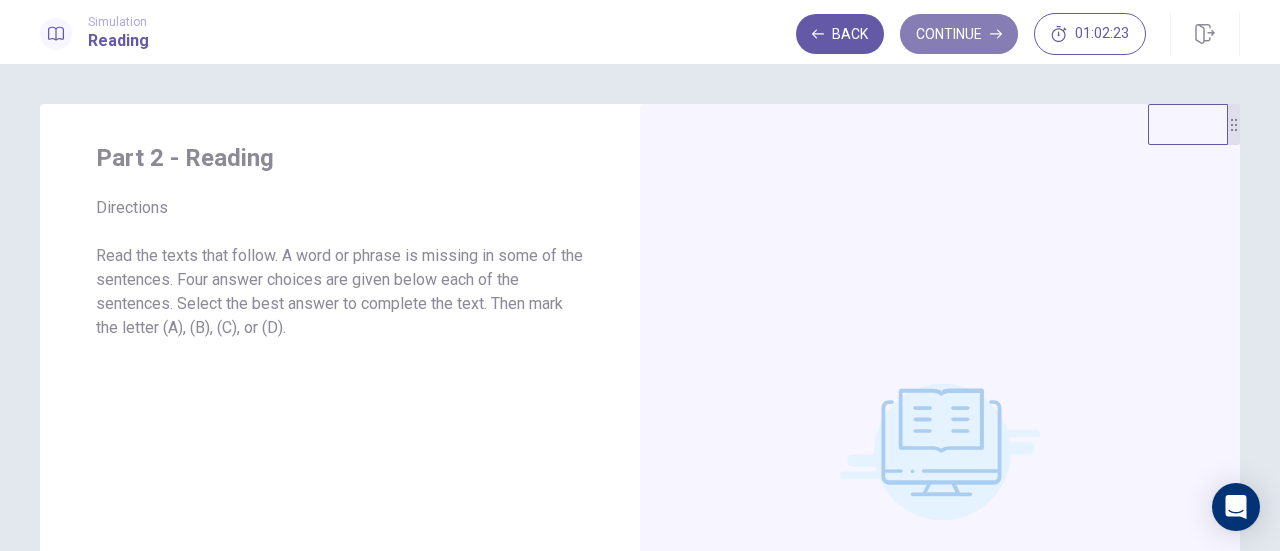 click on "Continue" at bounding box center [959, 34] 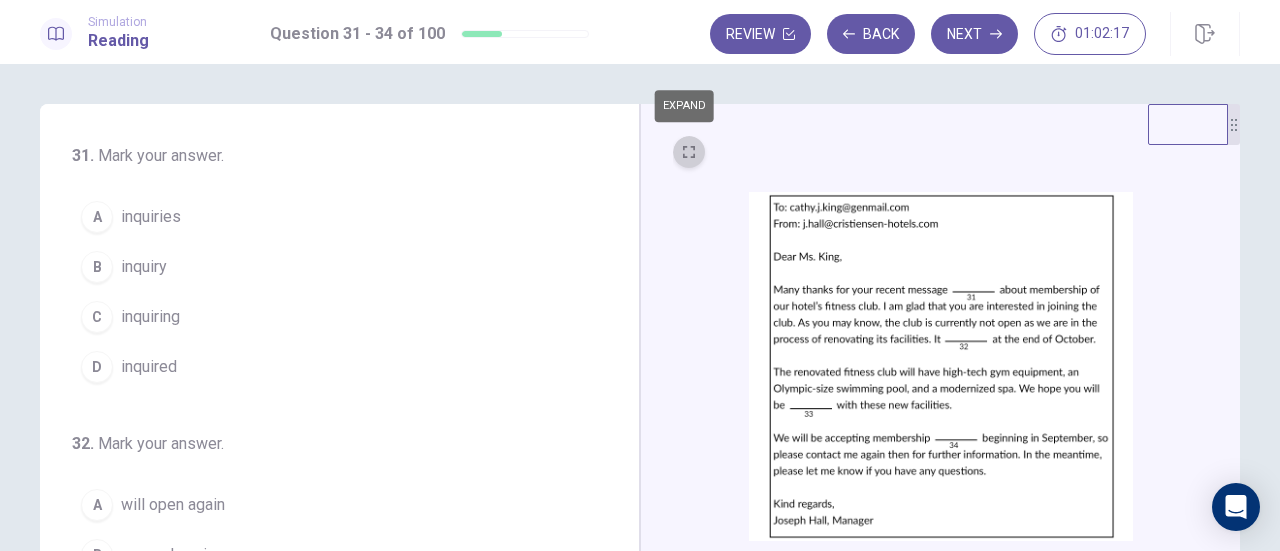 click 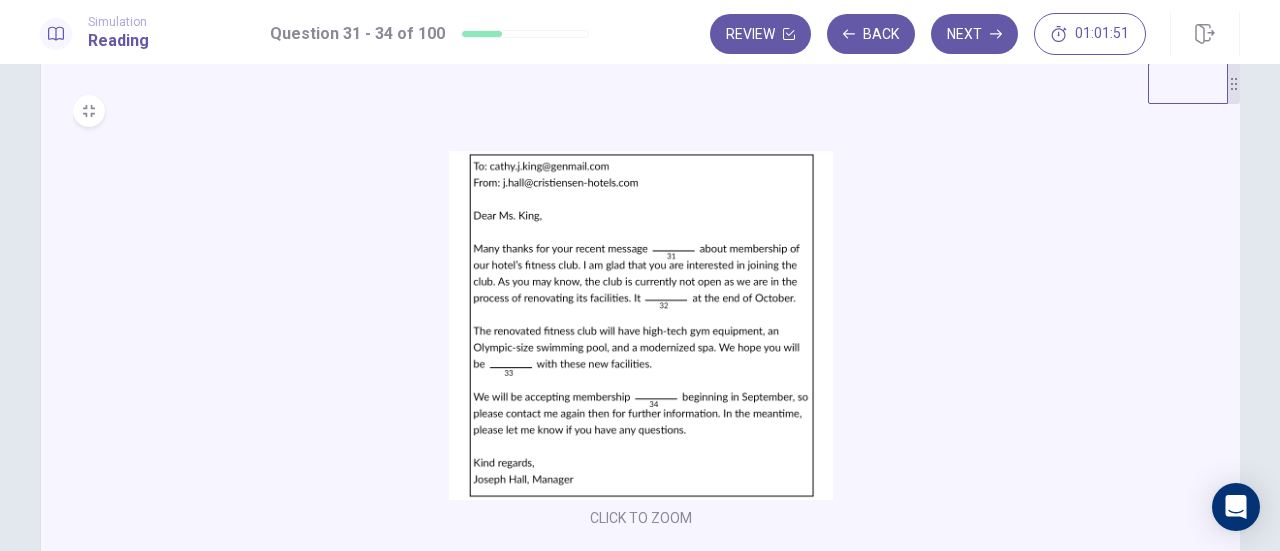 scroll, scrollTop: 40, scrollLeft: 0, axis: vertical 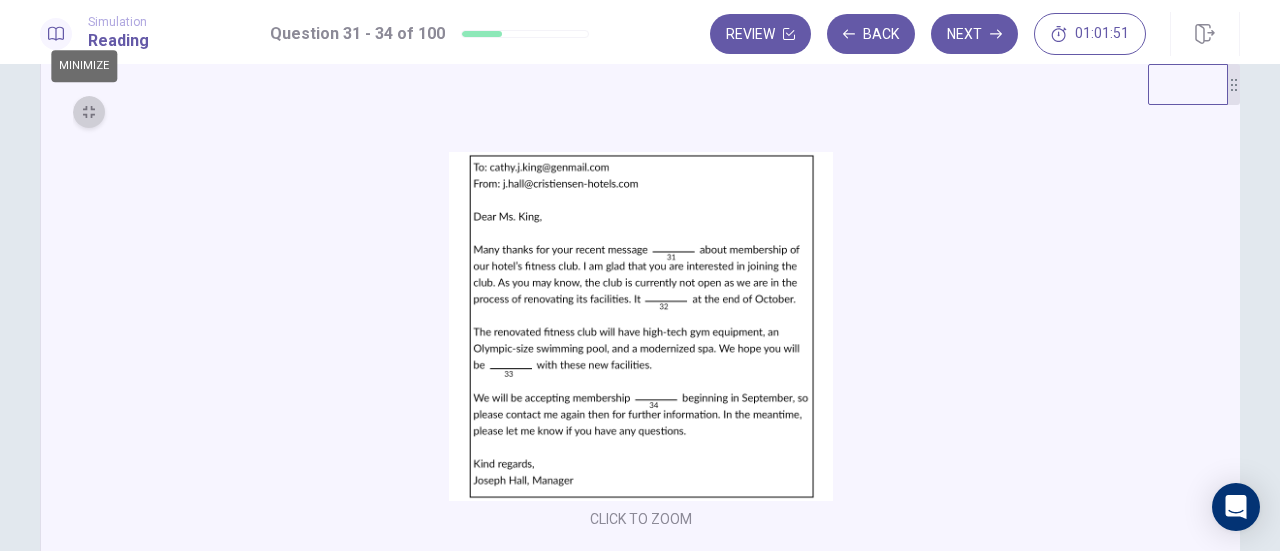 click at bounding box center [89, 112] 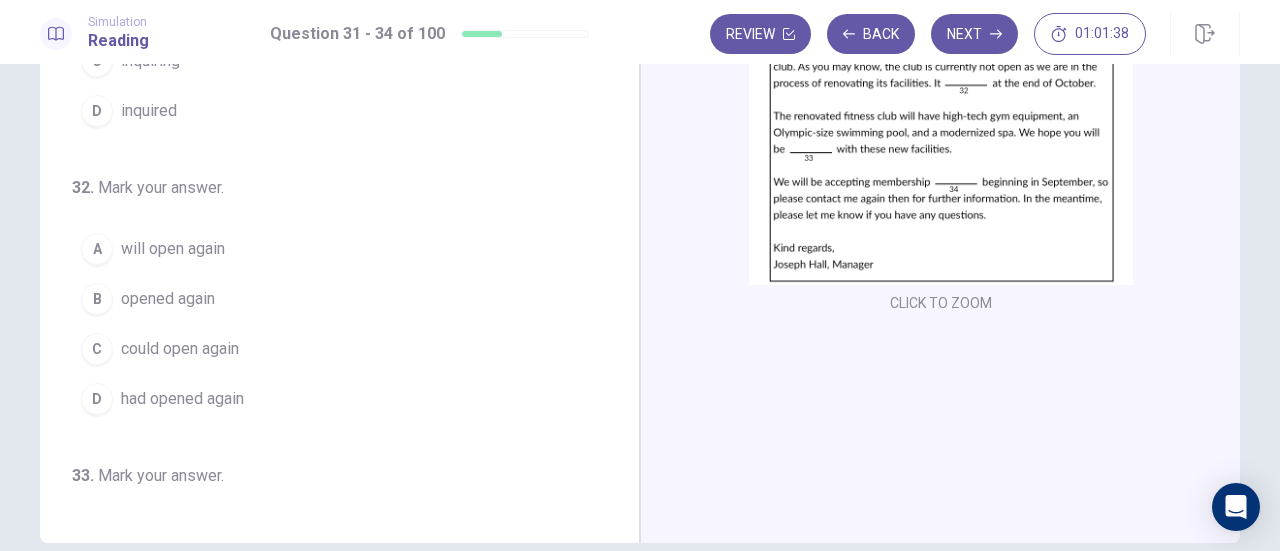 scroll, scrollTop: 352, scrollLeft: 0, axis: vertical 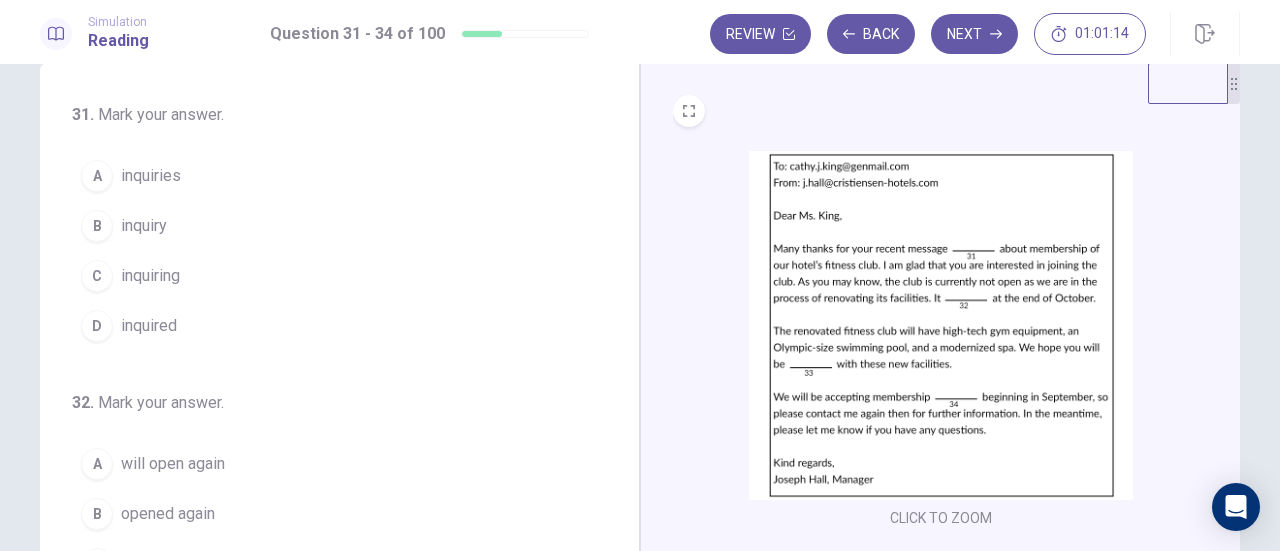 click on "D inquired" at bounding box center [327, 326] 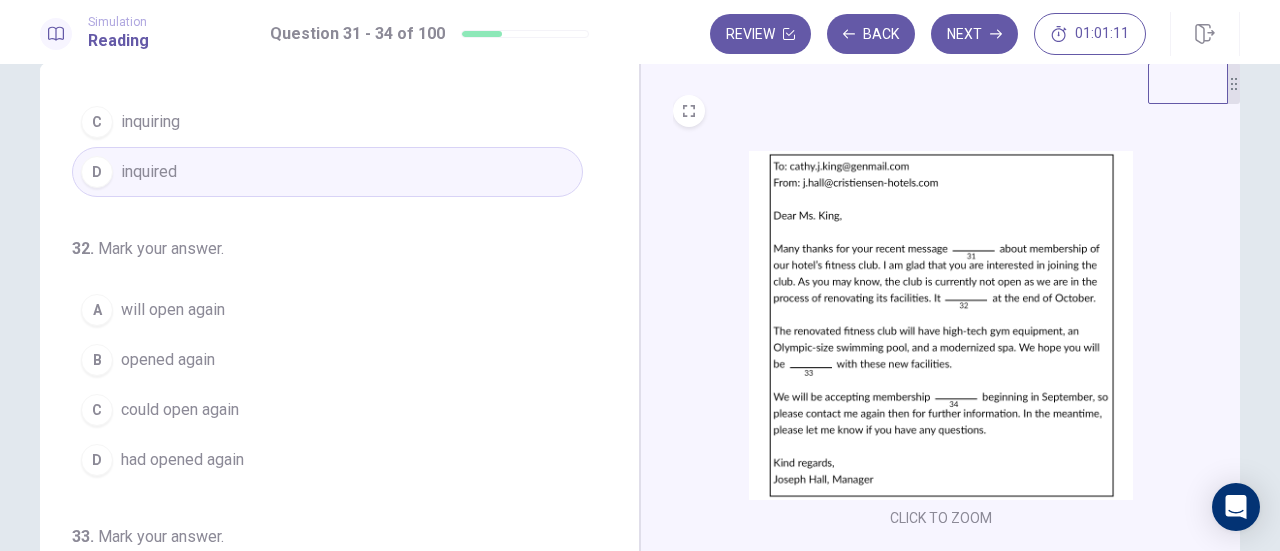 scroll, scrollTop: 256, scrollLeft: 0, axis: vertical 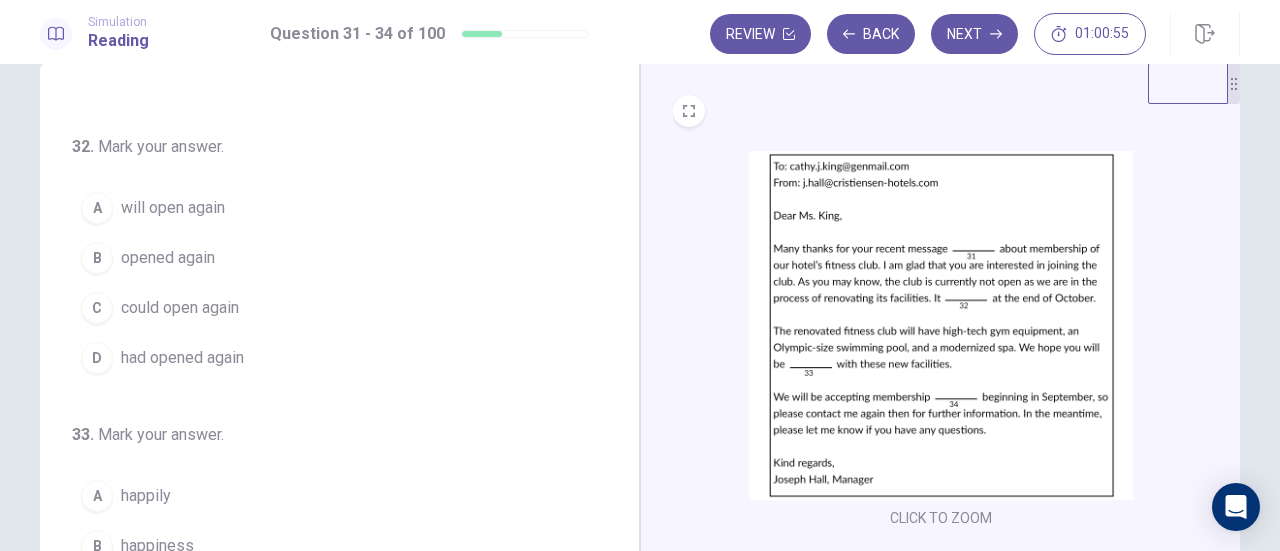 click on "A will open again" at bounding box center (327, 208) 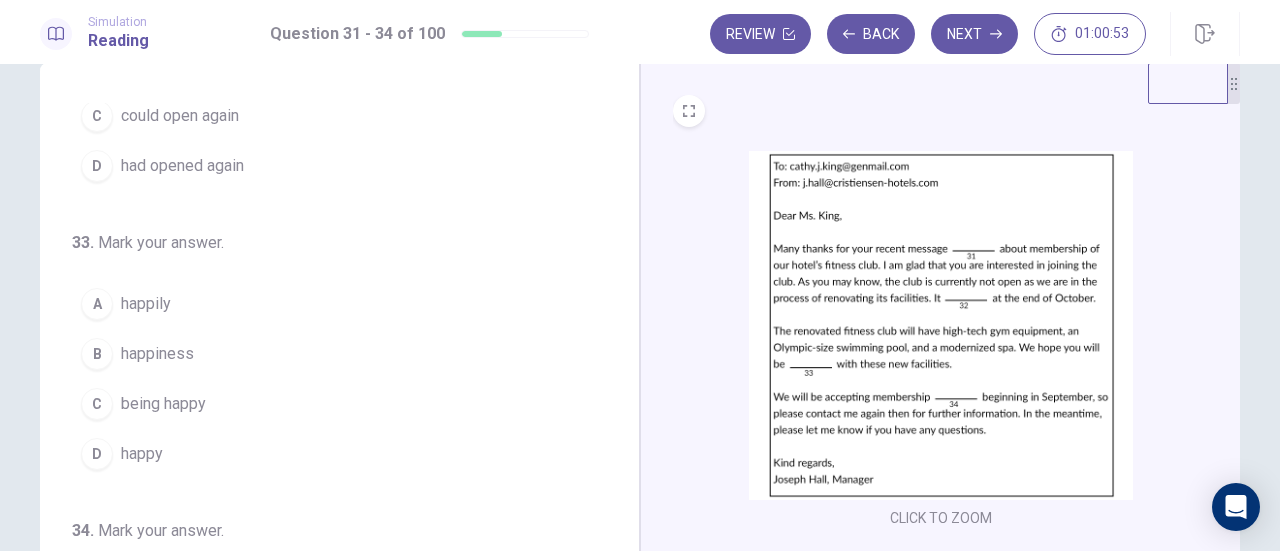 scroll, scrollTop: 486, scrollLeft: 0, axis: vertical 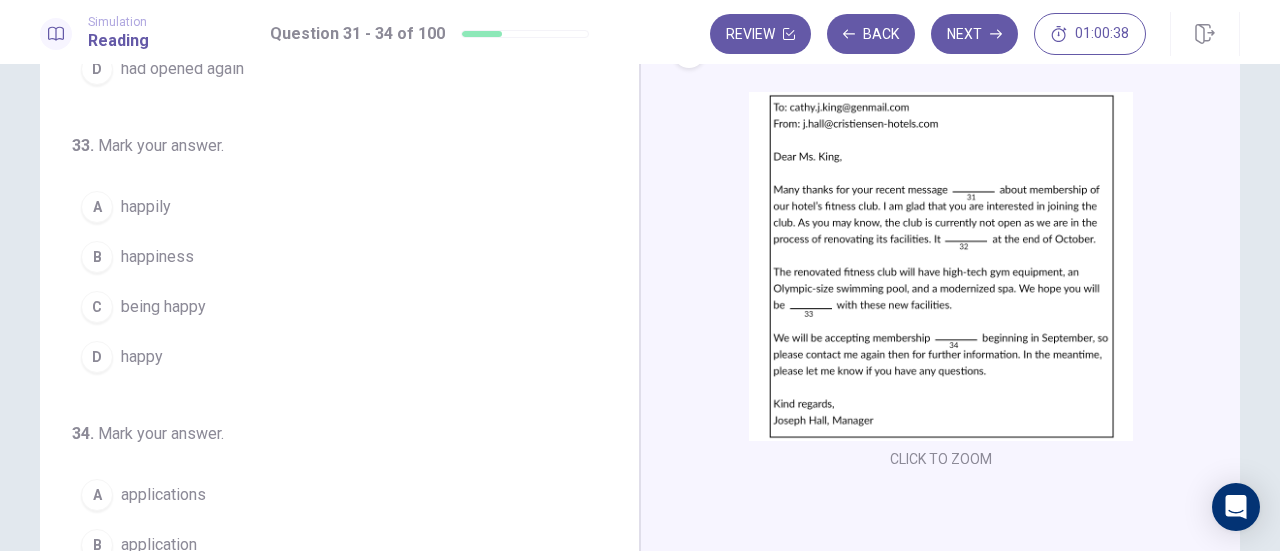 click on "D happy" at bounding box center [327, 357] 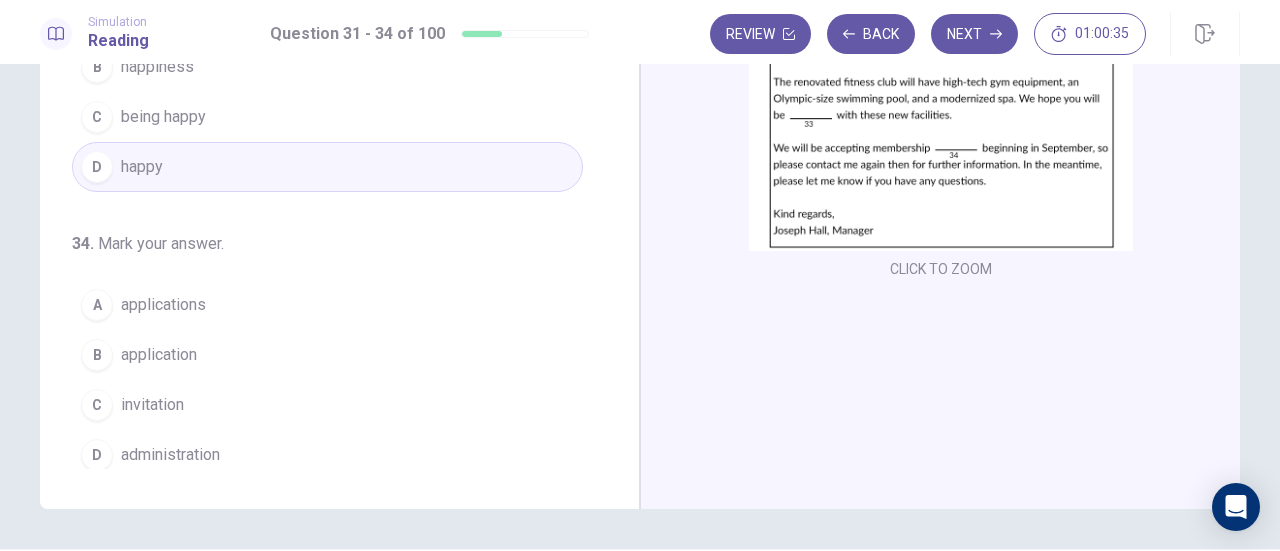 scroll, scrollTop: 307, scrollLeft: 0, axis: vertical 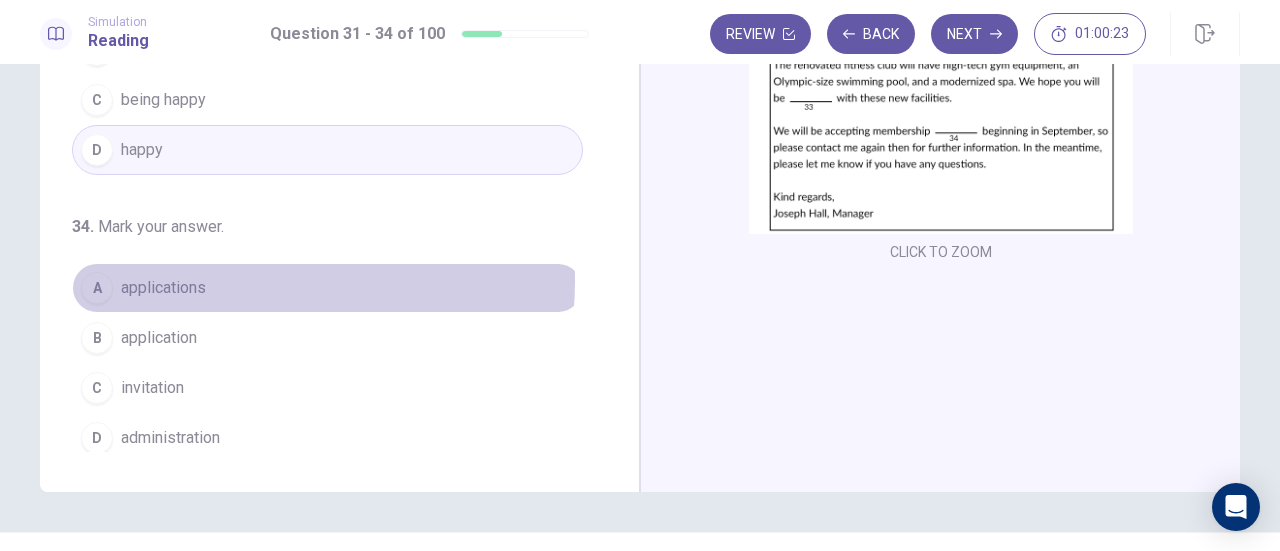 click on "A applications" at bounding box center (327, 288) 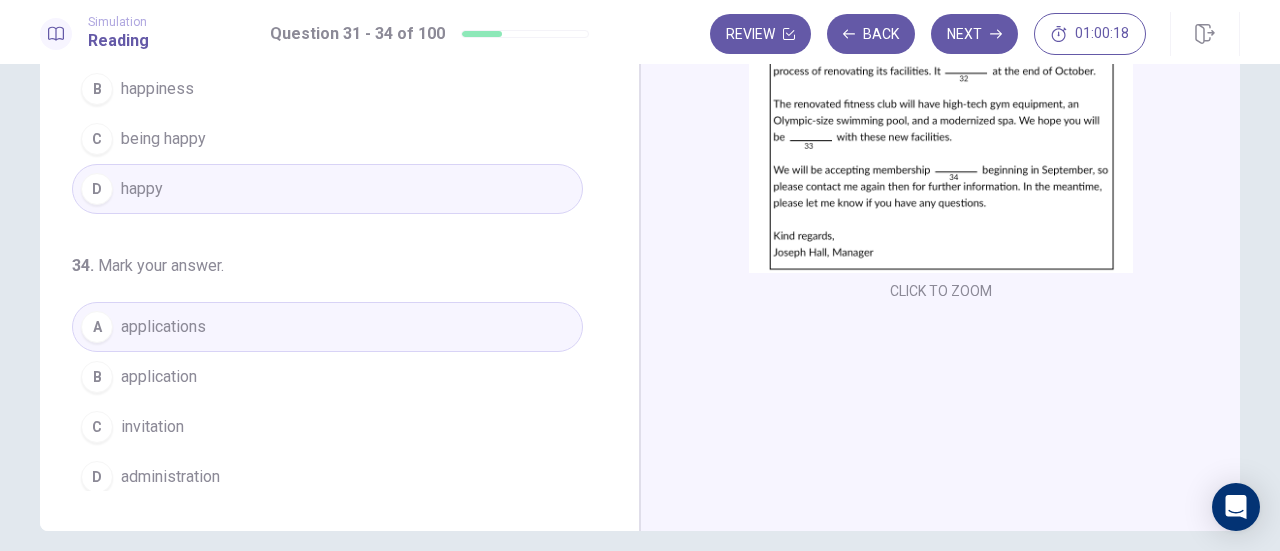 scroll, scrollTop: 352, scrollLeft: 0, axis: vertical 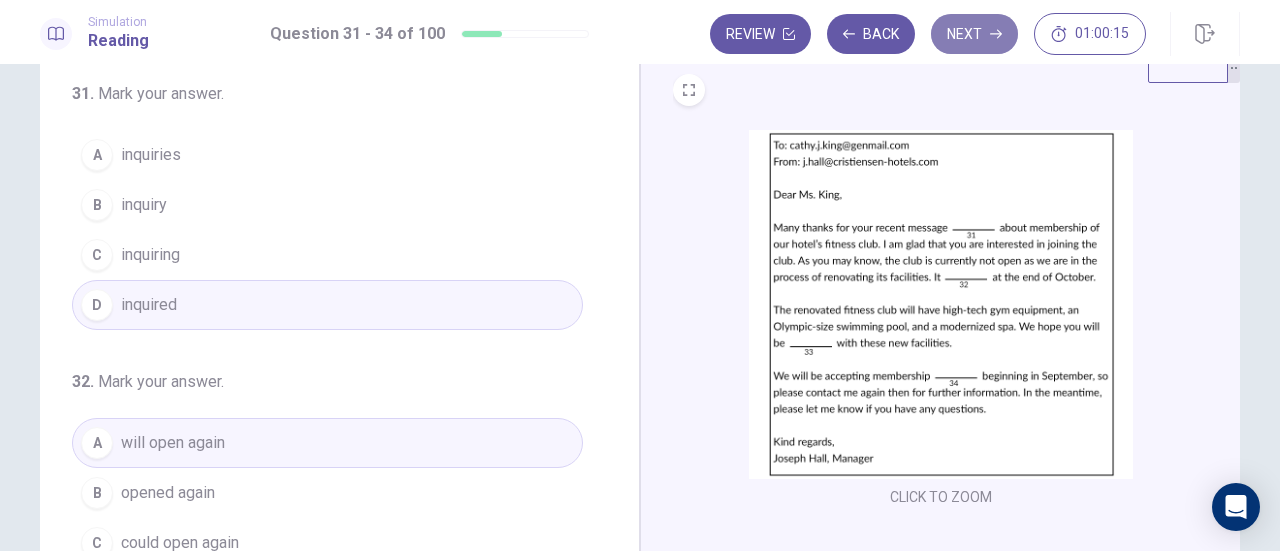 click on "Next" at bounding box center (974, 34) 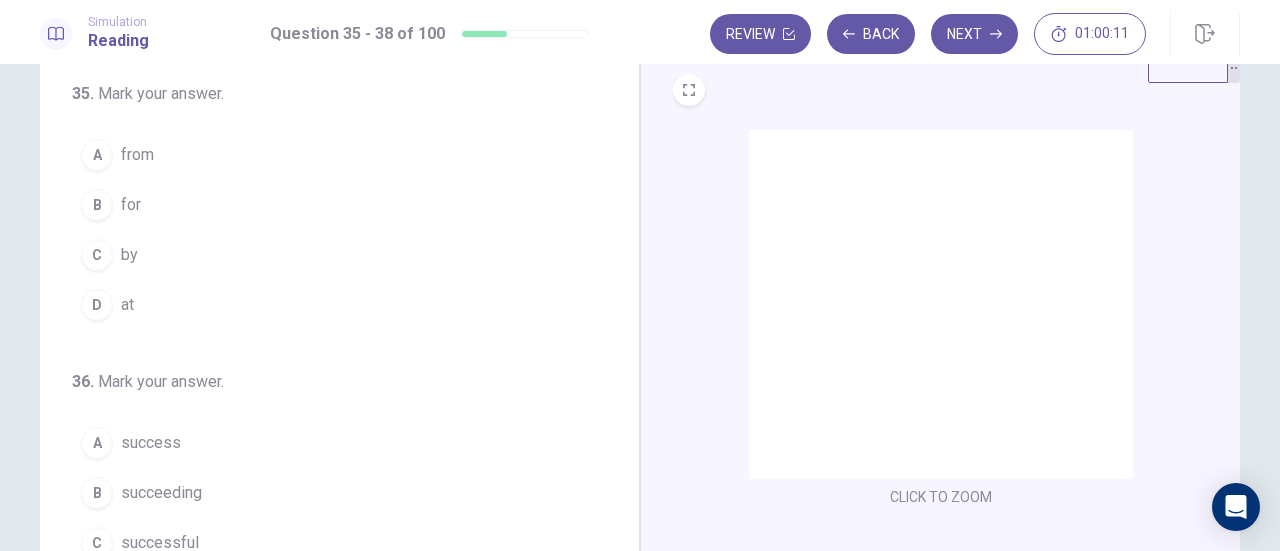 scroll, scrollTop: 0, scrollLeft: 0, axis: both 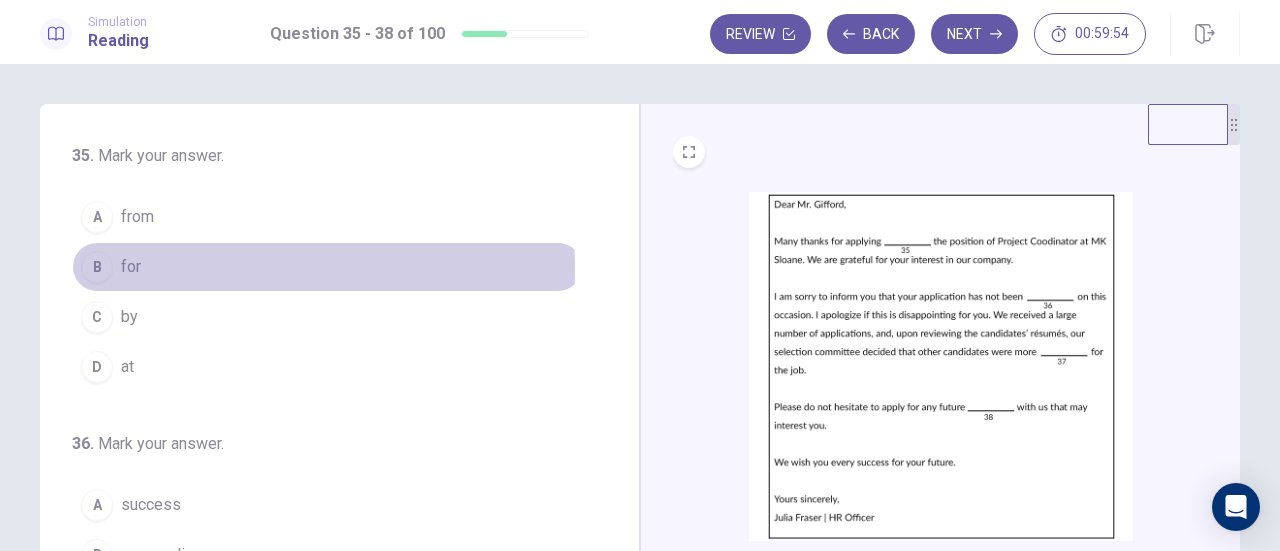 click on "B" at bounding box center [97, 267] 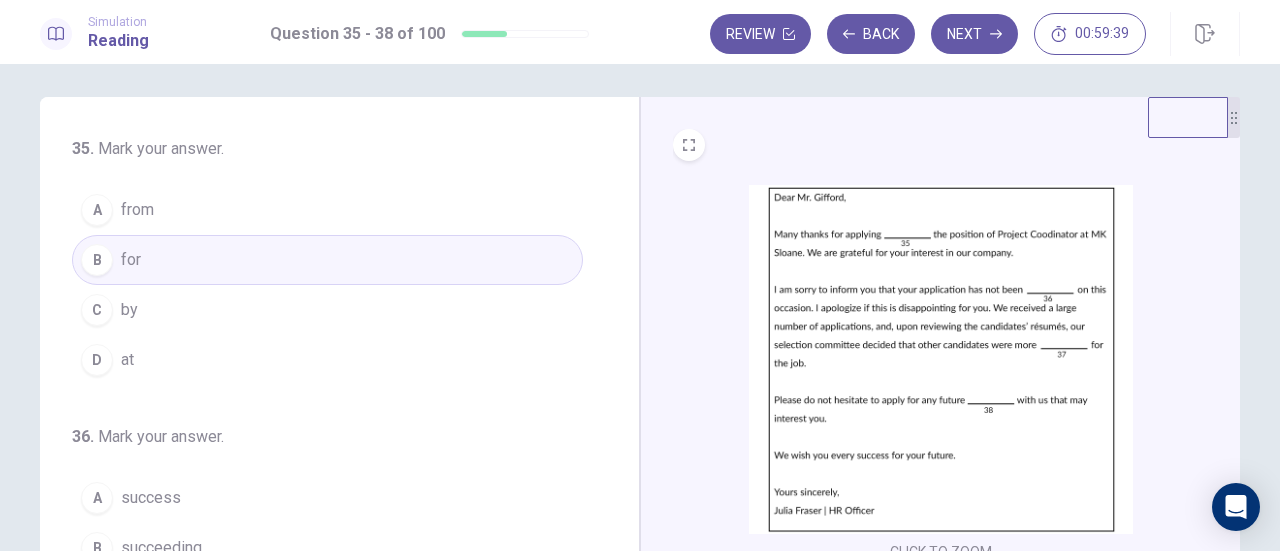 scroll, scrollTop: 5, scrollLeft: 0, axis: vertical 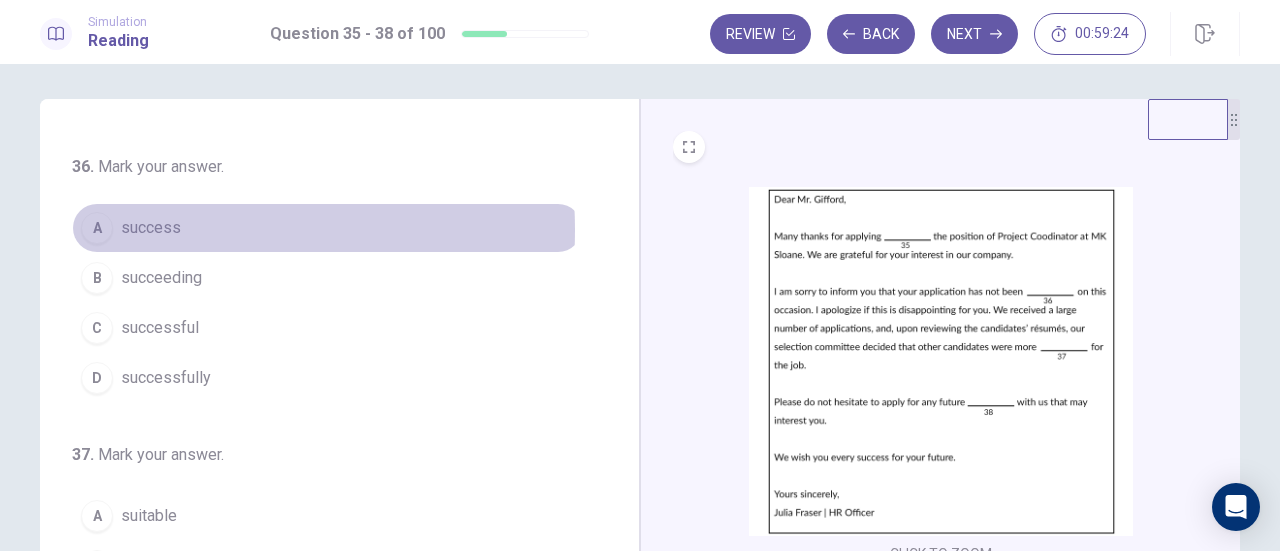 click on "success" at bounding box center [151, 228] 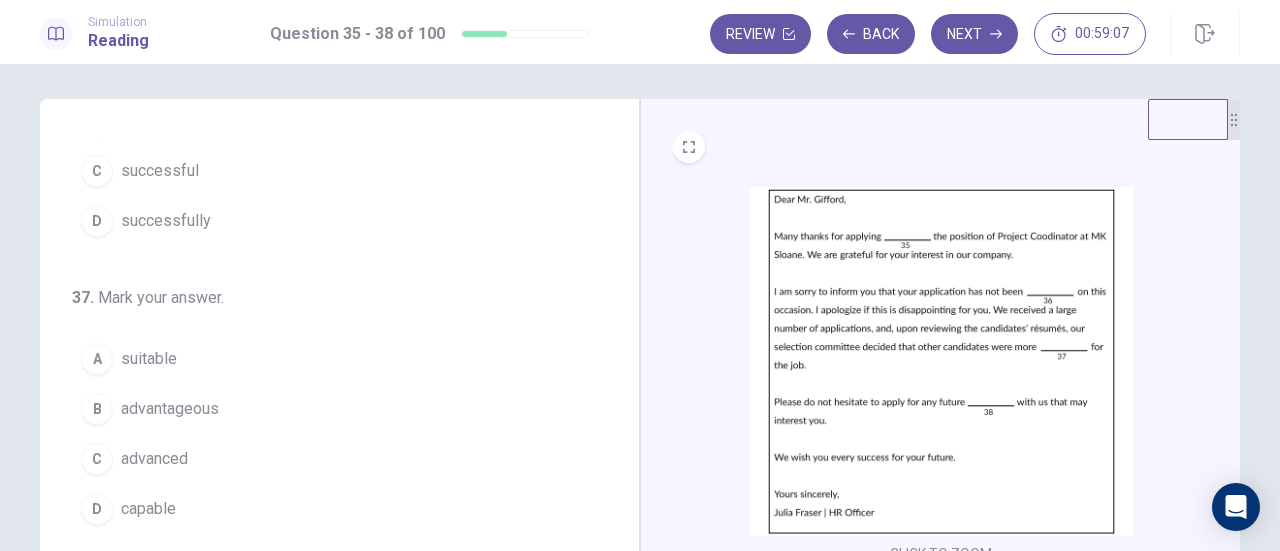 scroll, scrollTop: 486, scrollLeft: 0, axis: vertical 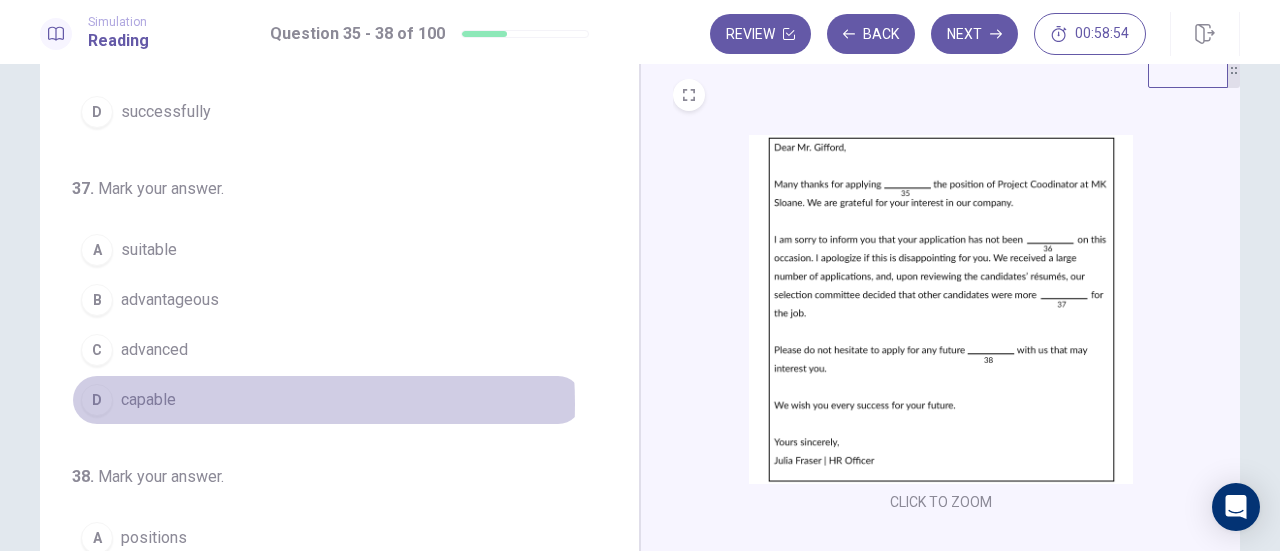 click on "D capable" at bounding box center [327, 400] 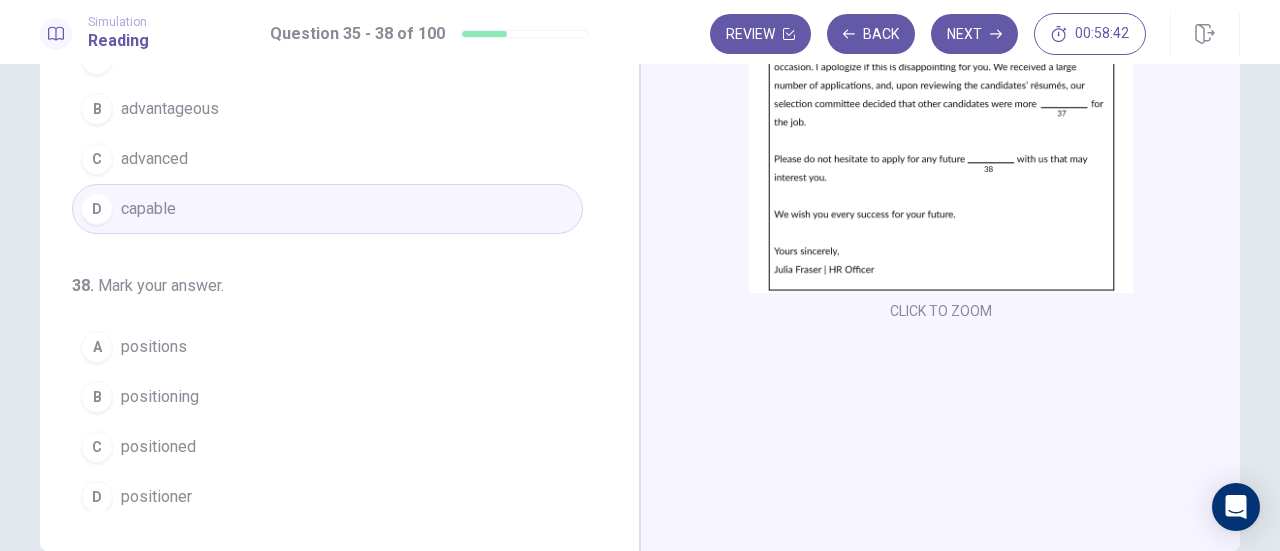 scroll, scrollTop: 249, scrollLeft: 0, axis: vertical 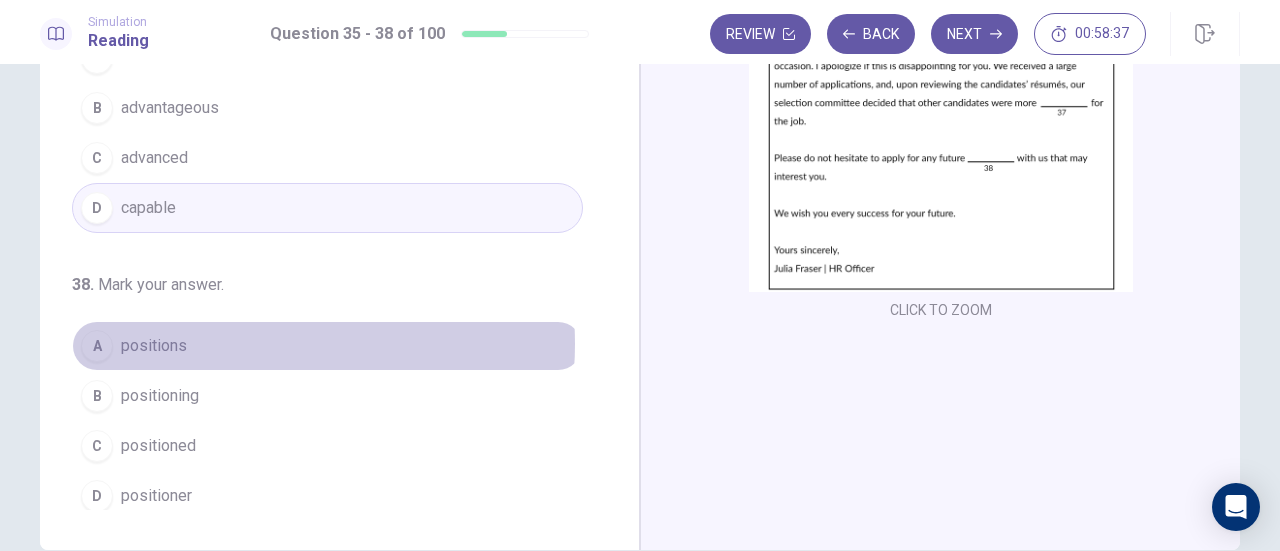 click on "A positions" at bounding box center (327, 346) 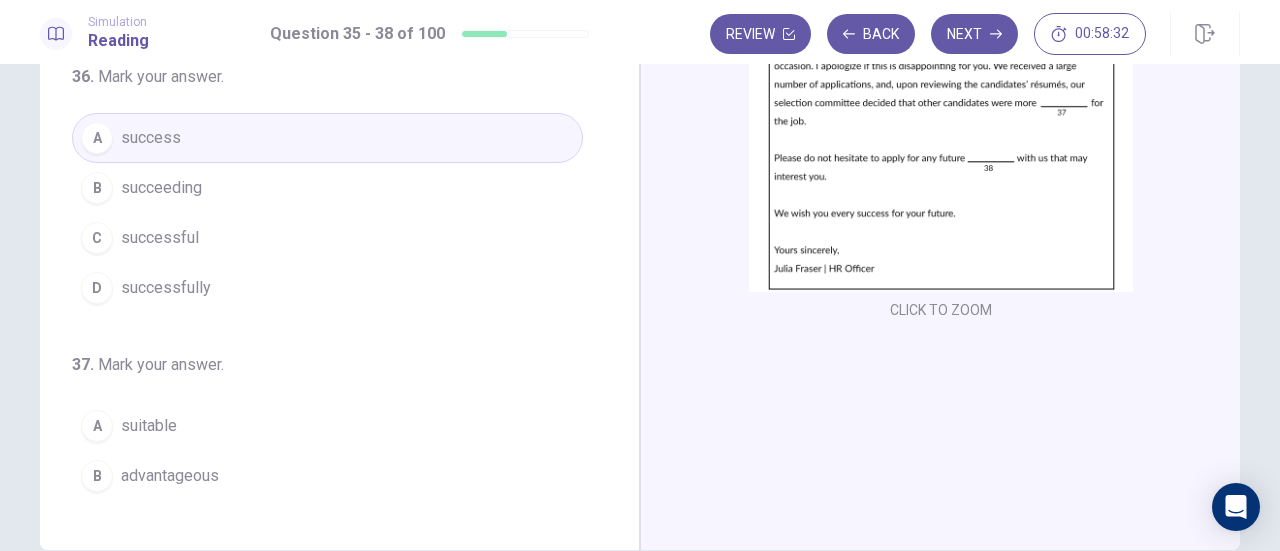 scroll, scrollTop: 0, scrollLeft: 0, axis: both 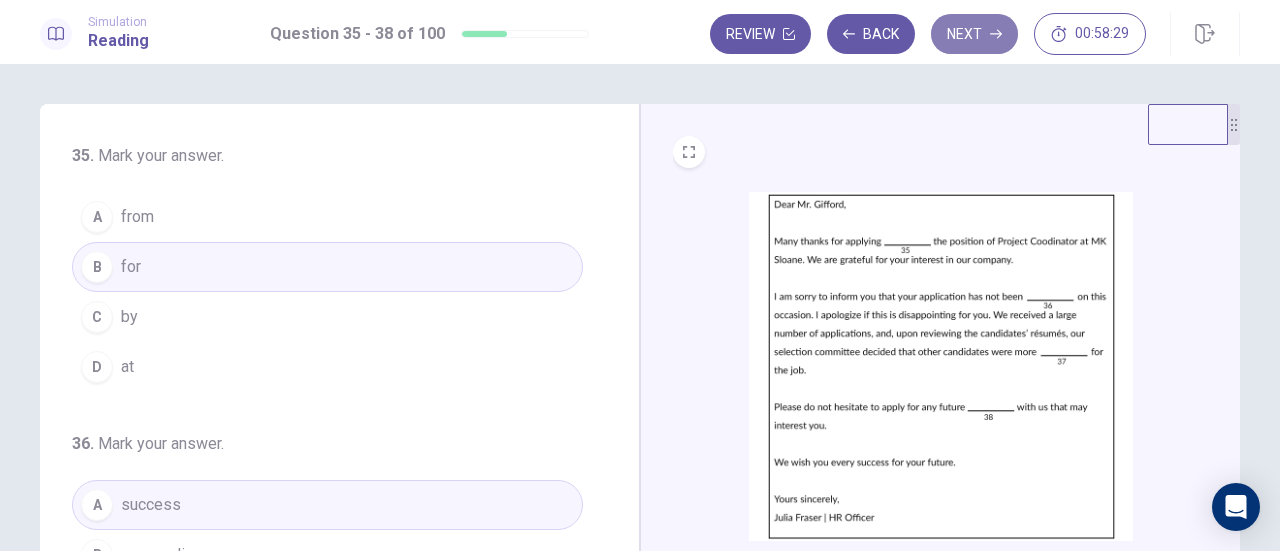 click on "Next" at bounding box center [974, 34] 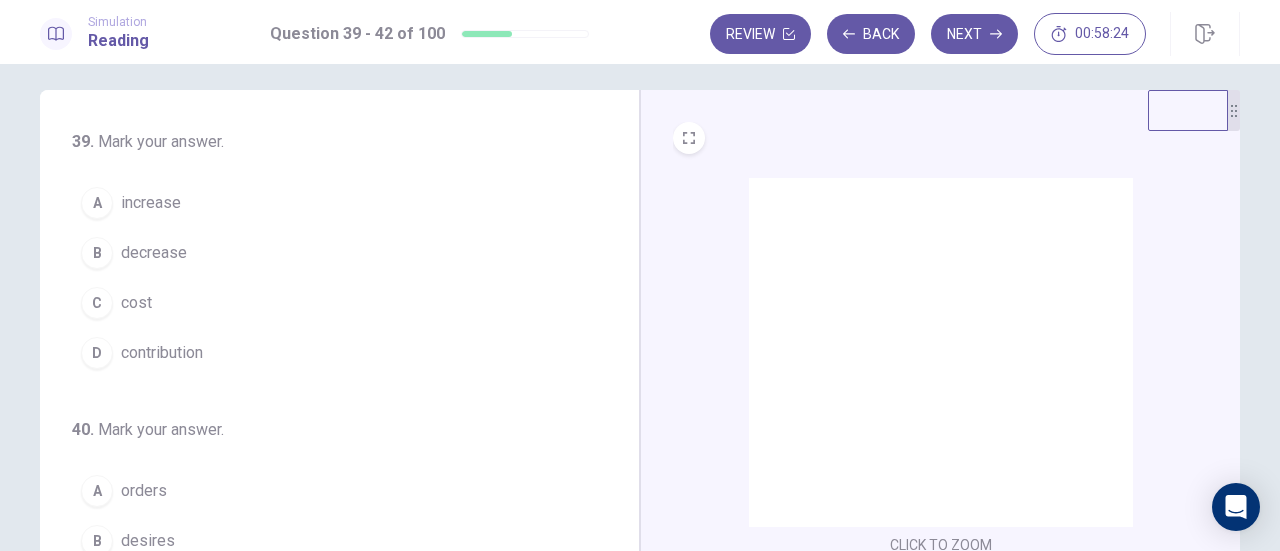 scroll, scrollTop: 18, scrollLeft: 0, axis: vertical 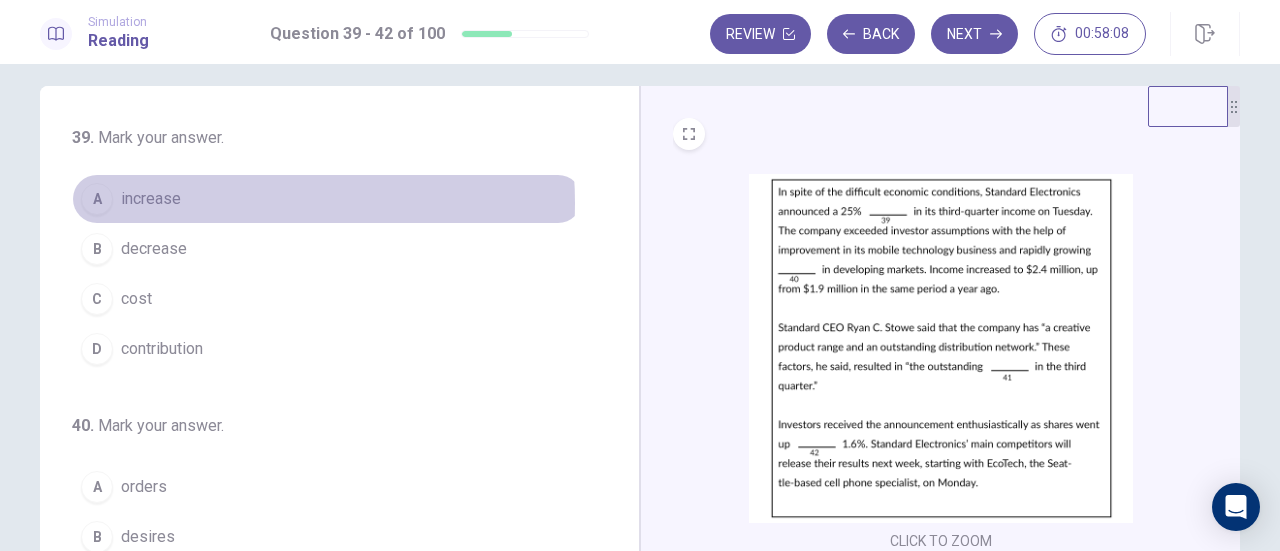 click on "A increase" at bounding box center (327, 199) 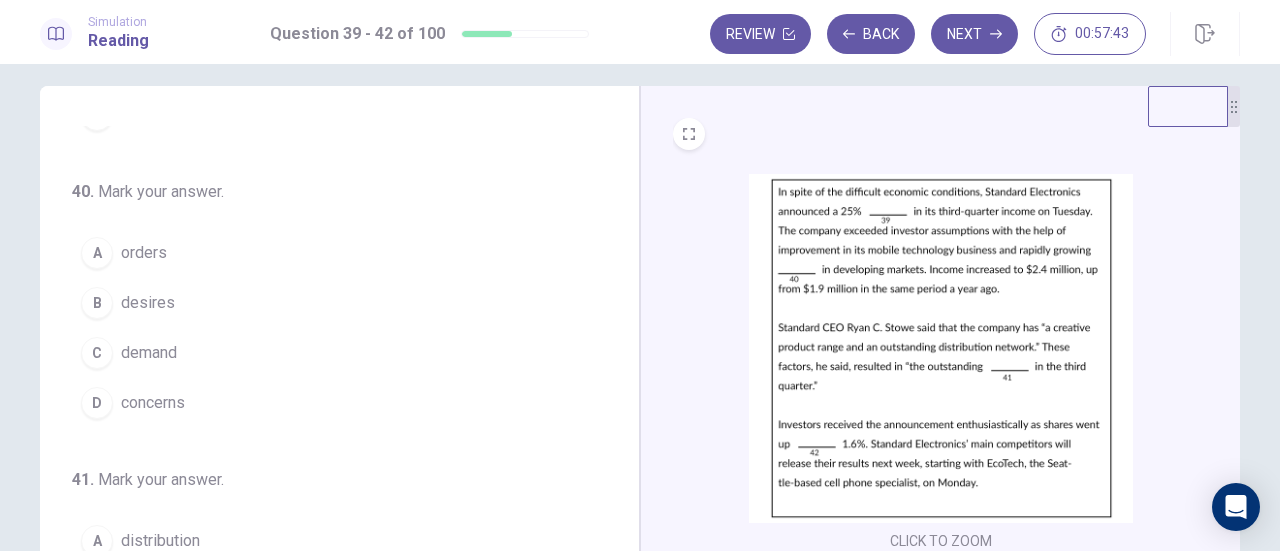 scroll, scrollTop: 248, scrollLeft: 0, axis: vertical 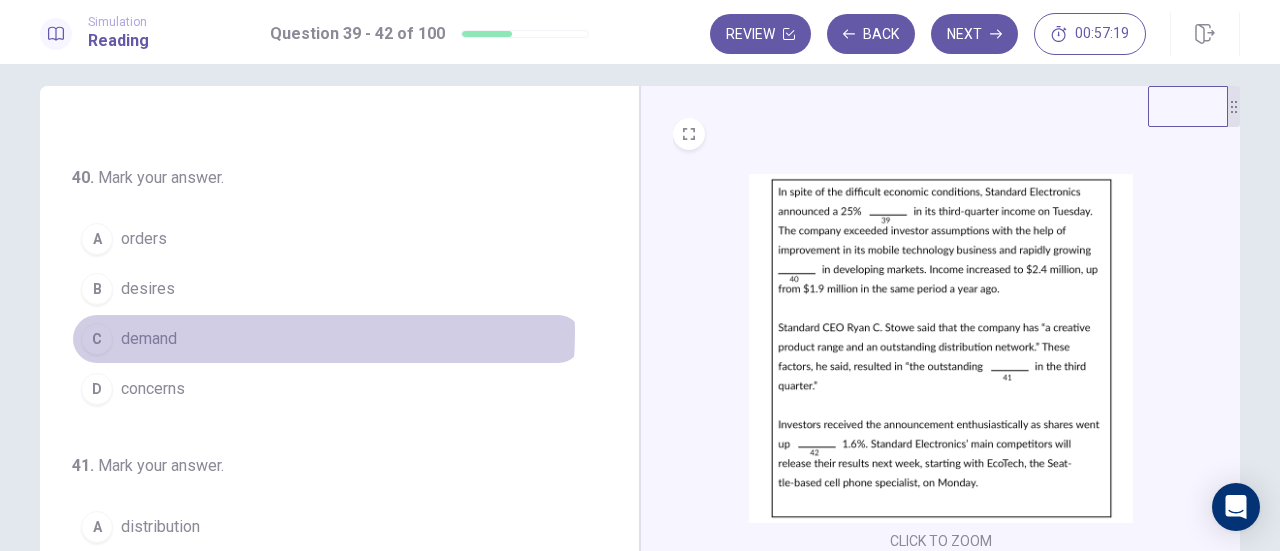 click on "C demand" at bounding box center (327, 339) 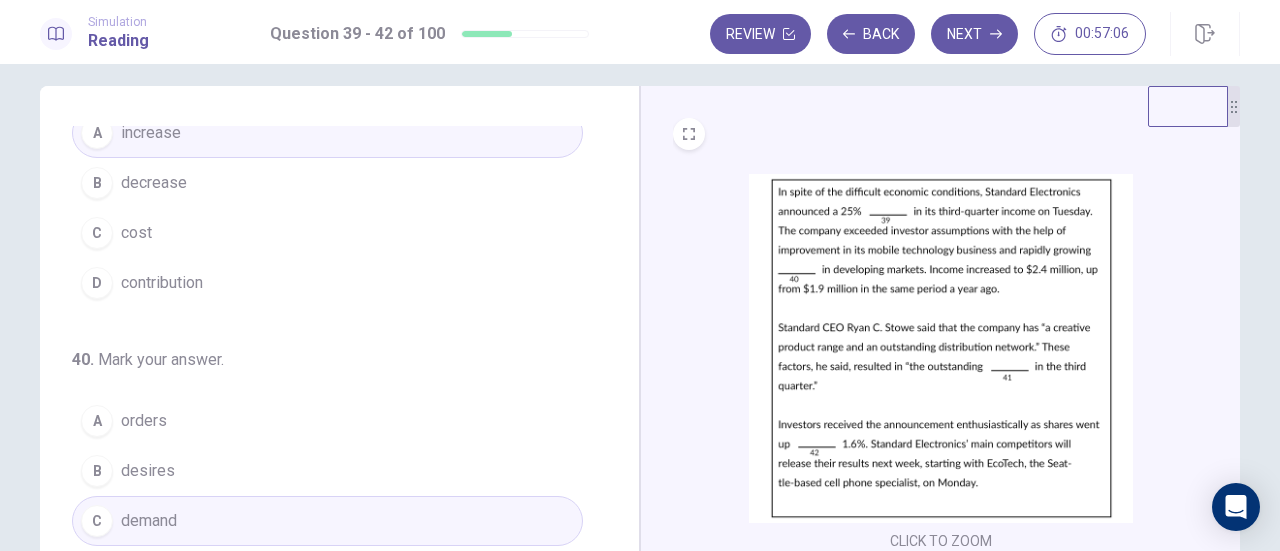 scroll, scrollTop: 0, scrollLeft: 0, axis: both 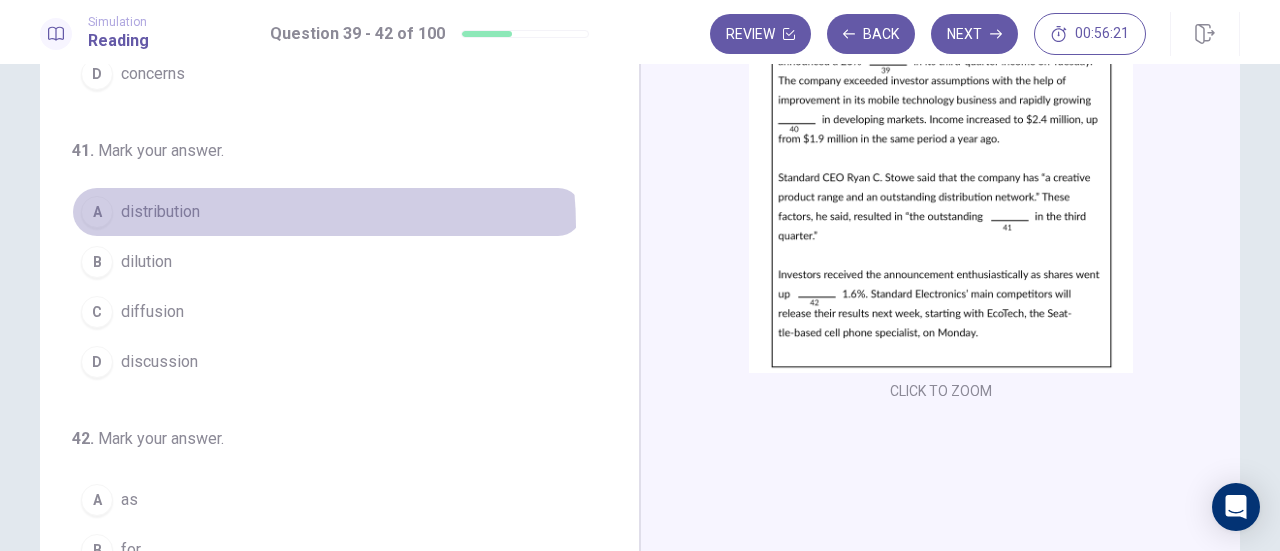 click on "A distribution" at bounding box center (327, 212) 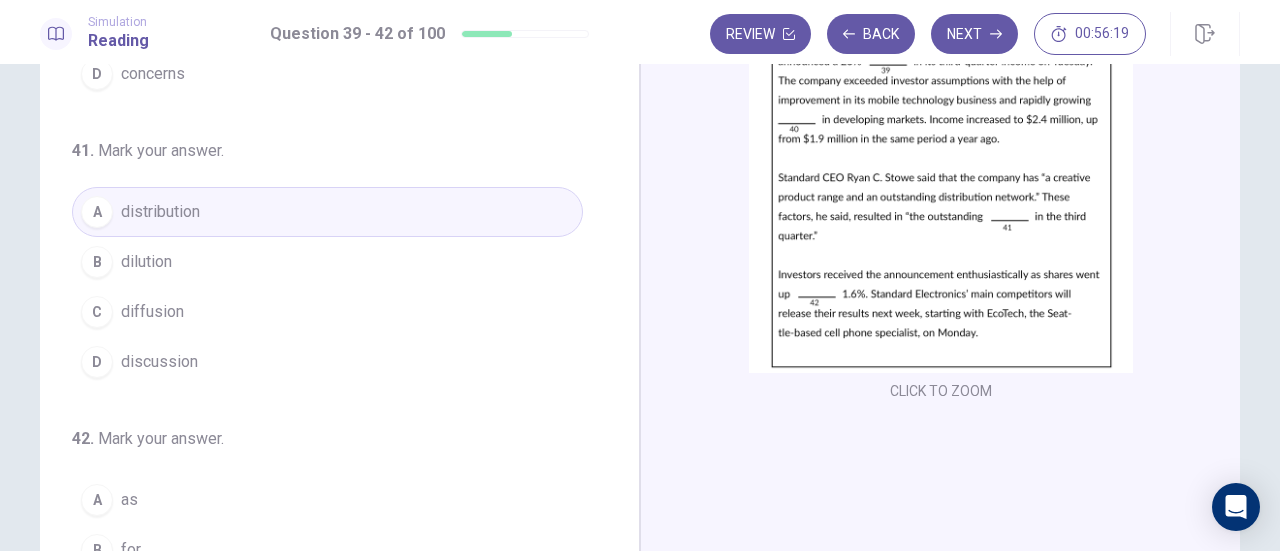 scroll, scrollTop: 486, scrollLeft: 0, axis: vertical 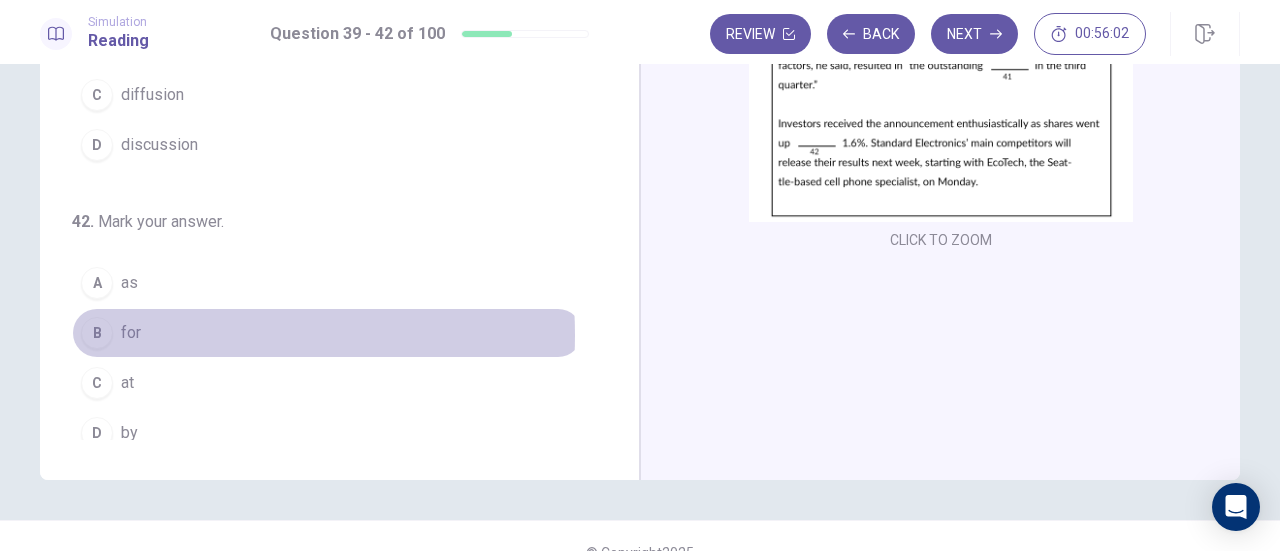click on "B for" at bounding box center (327, 333) 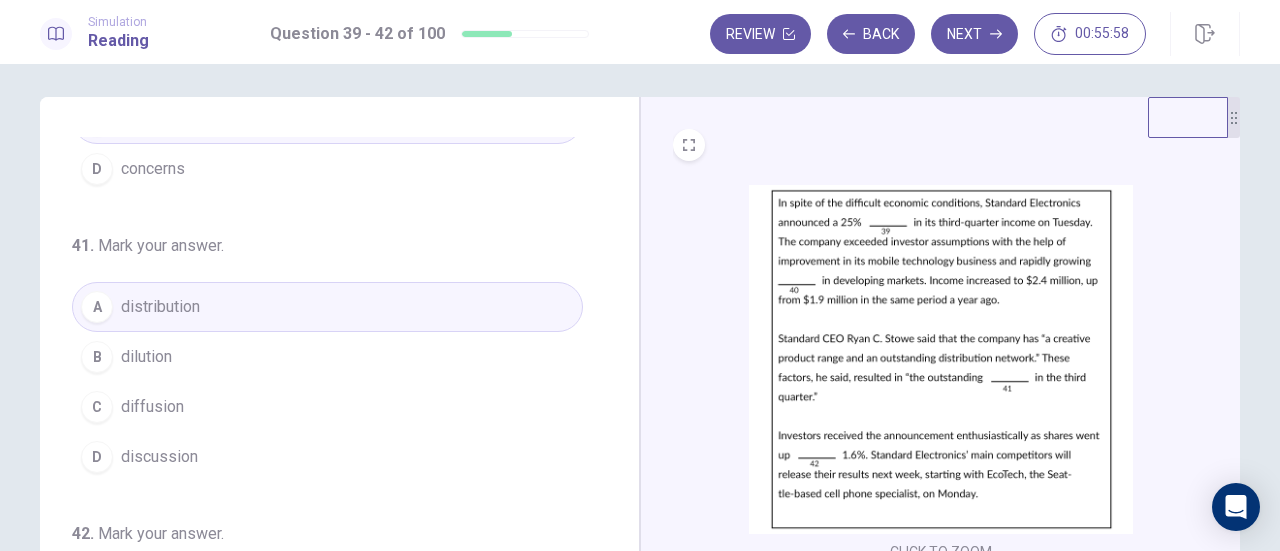 scroll, scrollTop: 4, scrollLeft: 0, axis: vertical 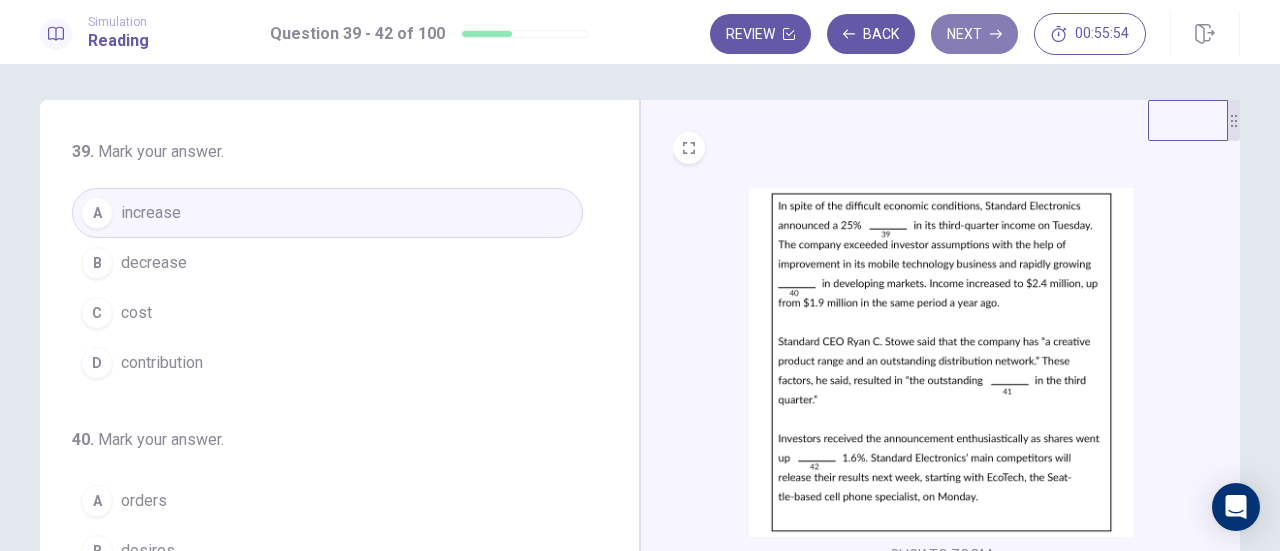 click on "Next" at bounding box center (974, 34) 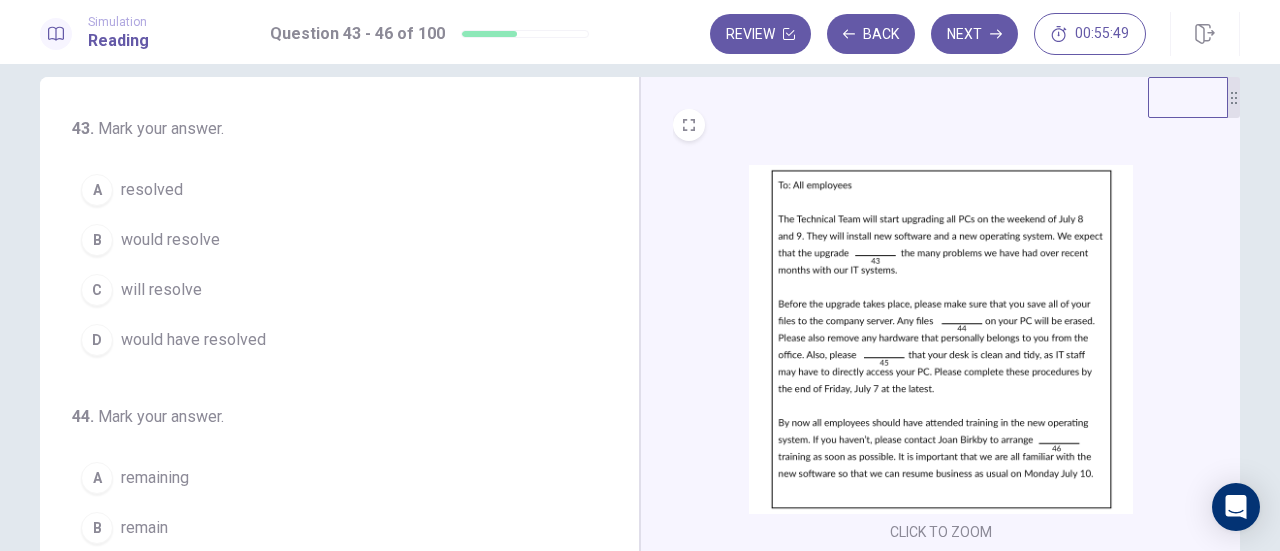 scroll, scrollTop: 28, scrollLeft: 0, axis: vertical 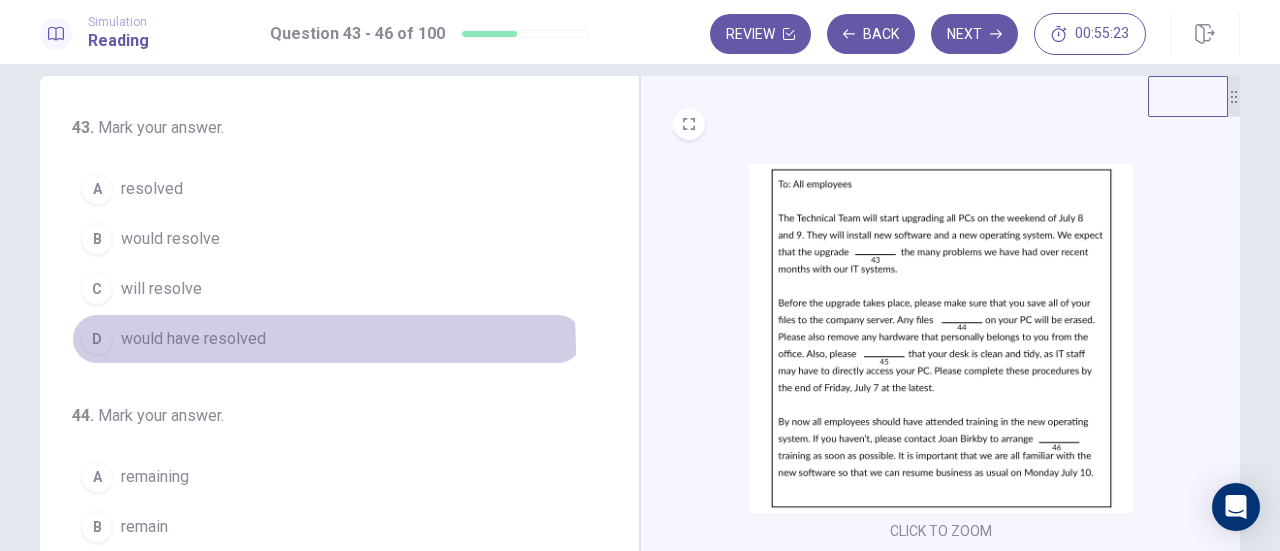 click on "would have resolved" at bounding box center [193, 339] 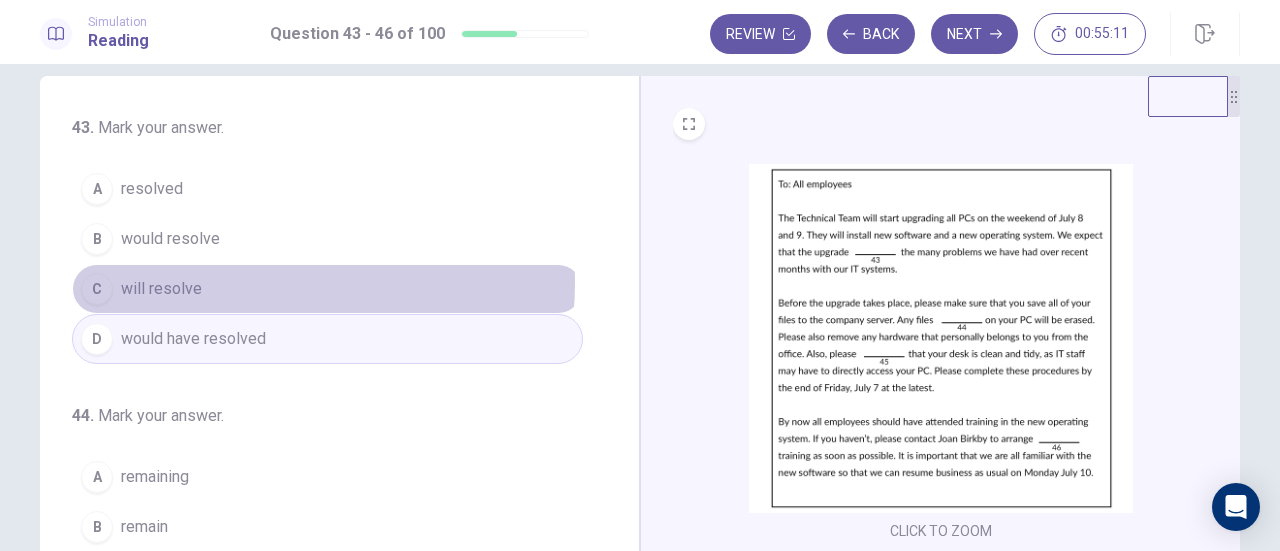 click on "C will resolve" at bounding box center (327, 289) 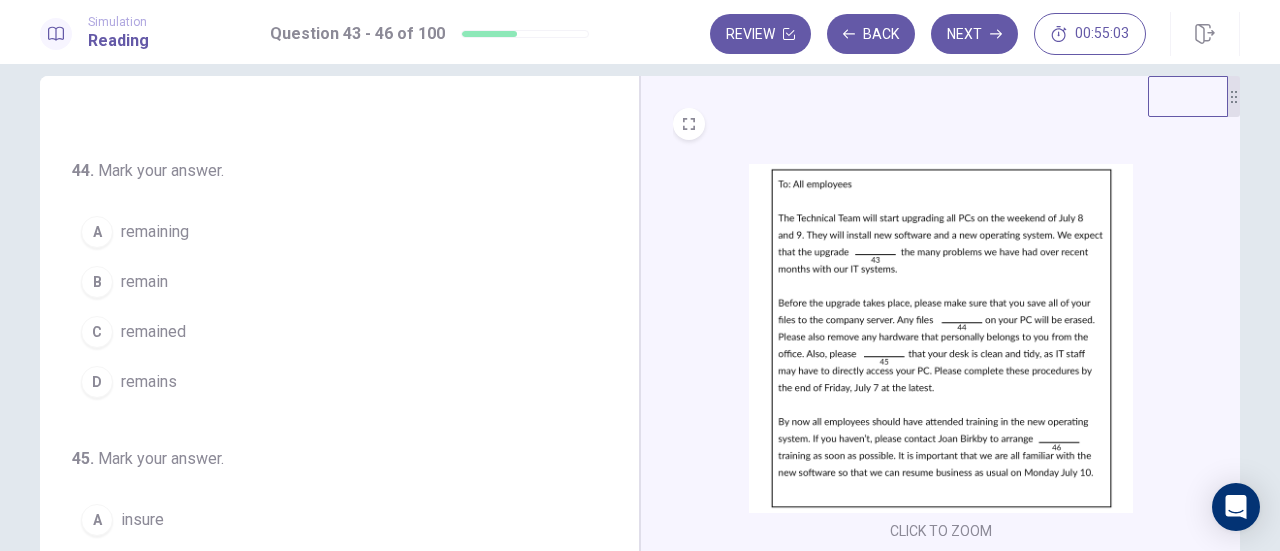 scroll, scrollTop: 246, scrollLeft: 0, axis: vertical 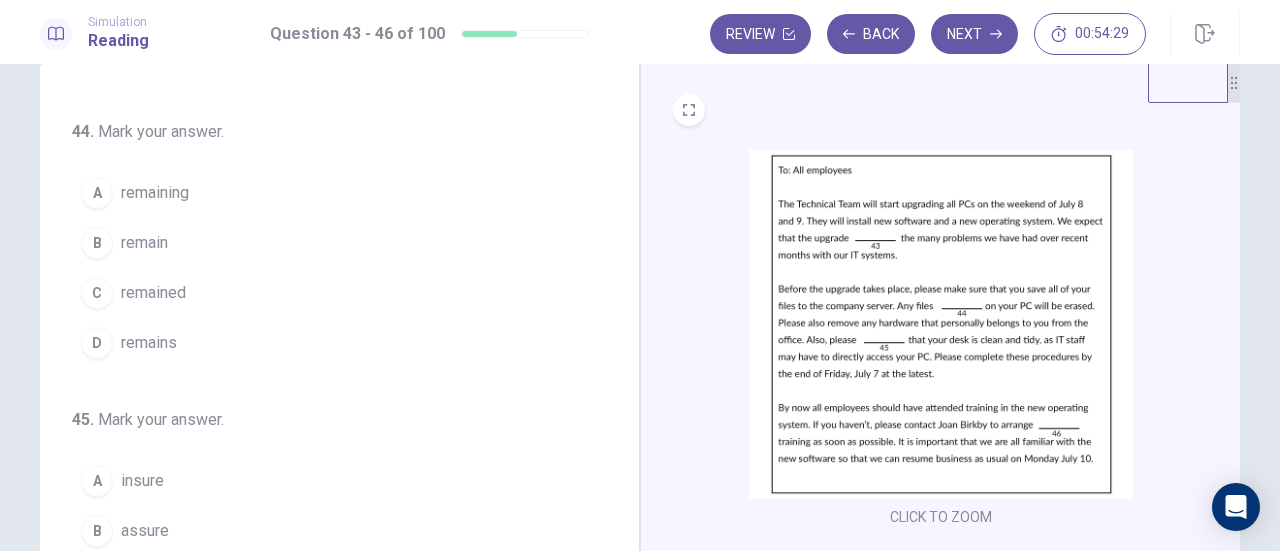 click on "remained" at bounding box center [153, 293] 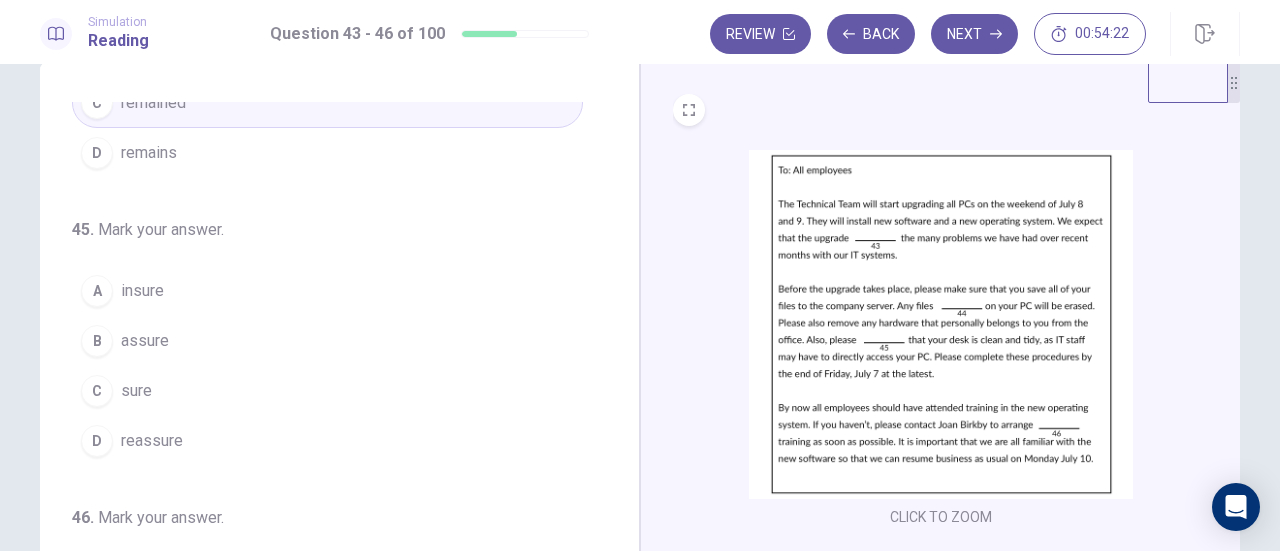 scroll, scrollTop: 486, scrollLeft: 0, axis: vertical 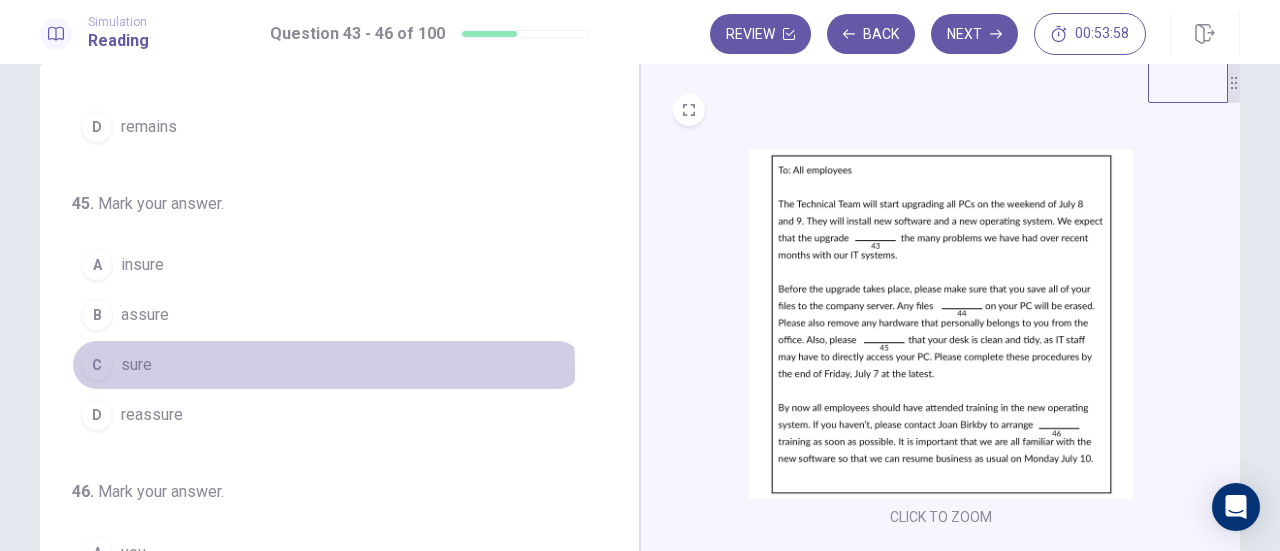 click on "C sure" at bounding box center [327, 365] 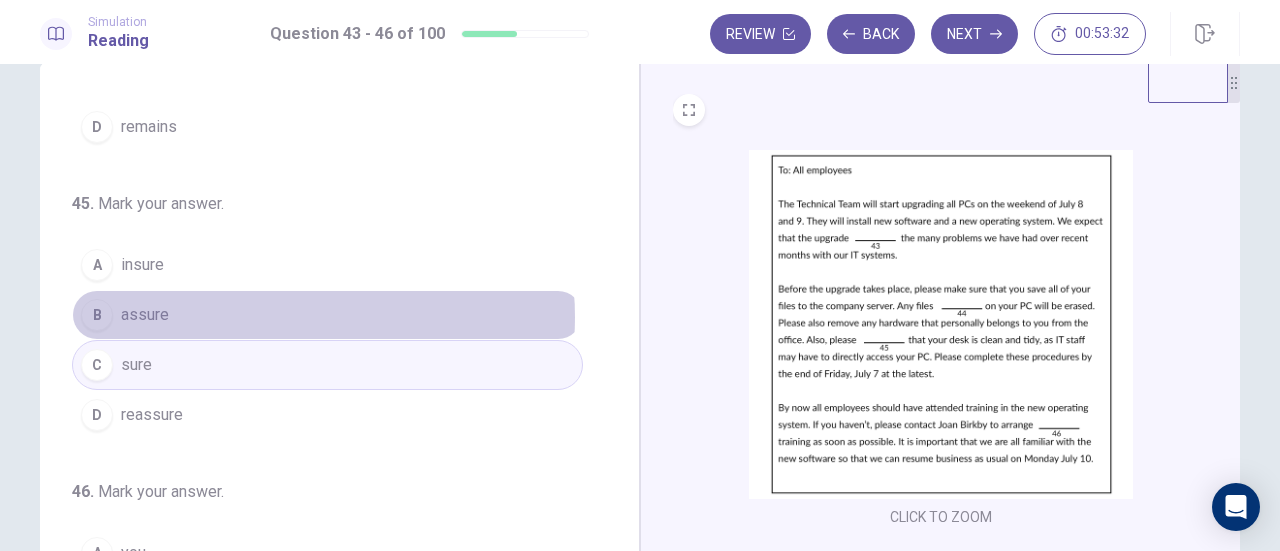 click on "B assure" at bounding box center [327, 315] 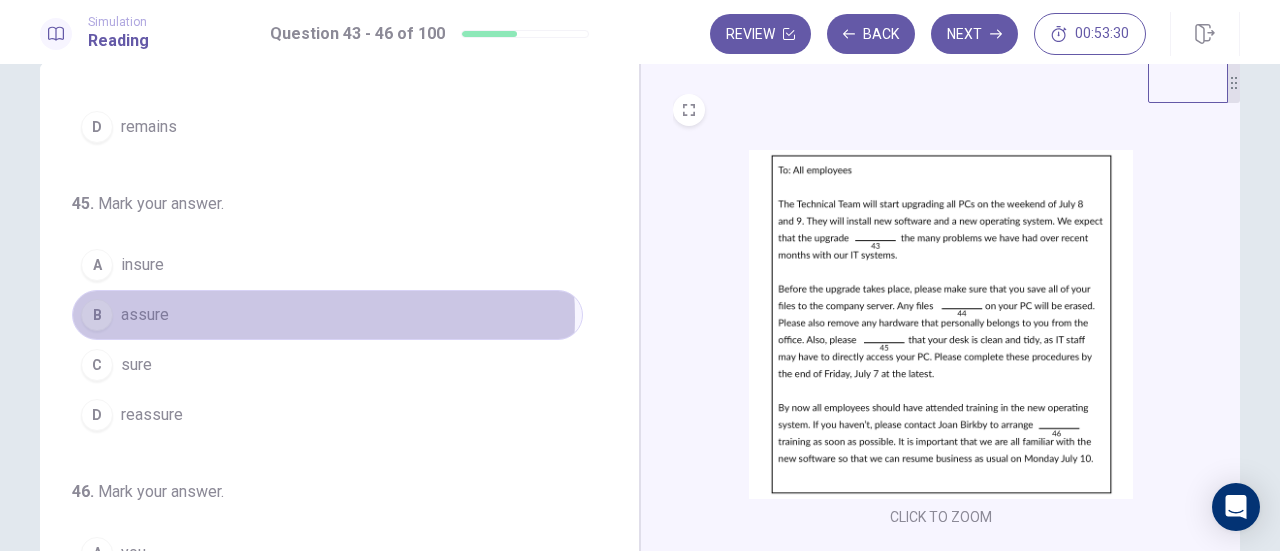 click on "B assure" at bounding box center [327, 315] 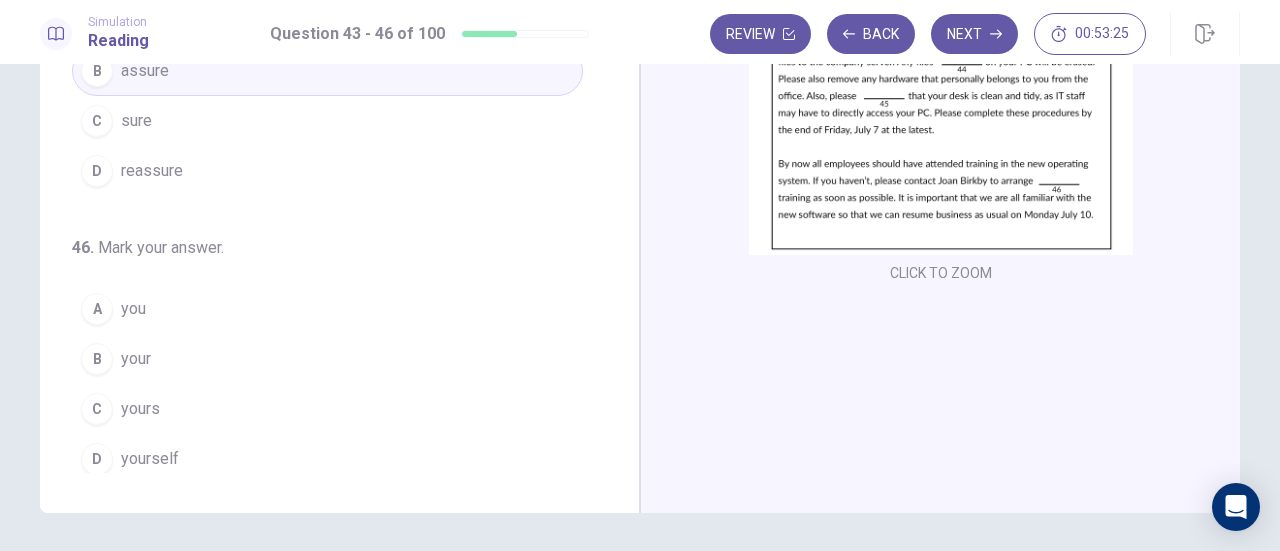 scroll, scrollTop: 288, scrollLeft: 0, axis: vertical 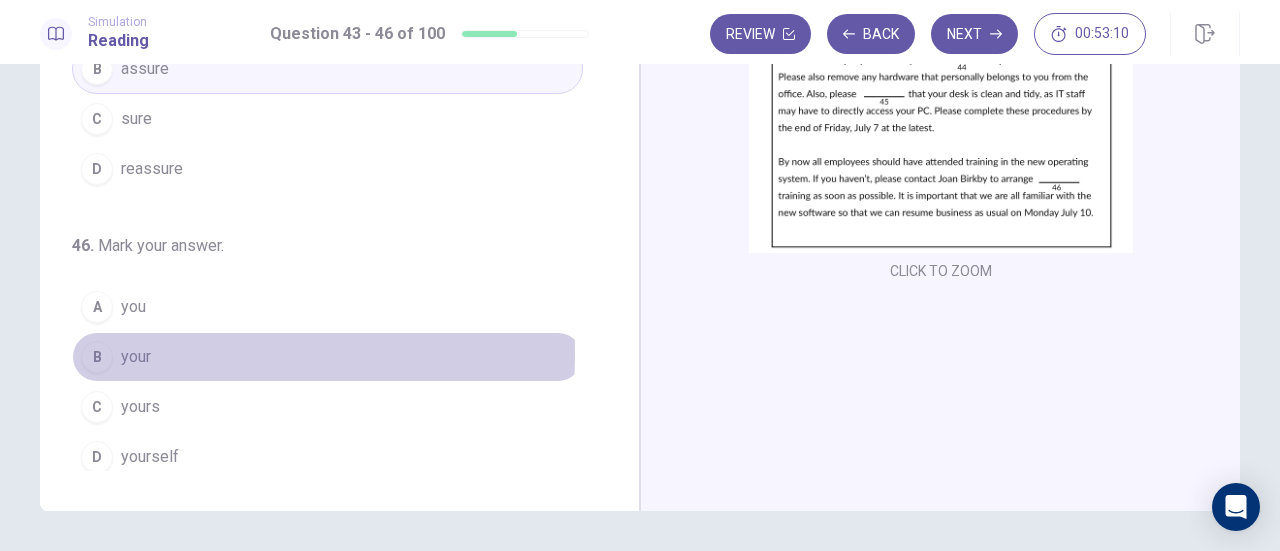 click on "B your" at bounding box center (327, 357) 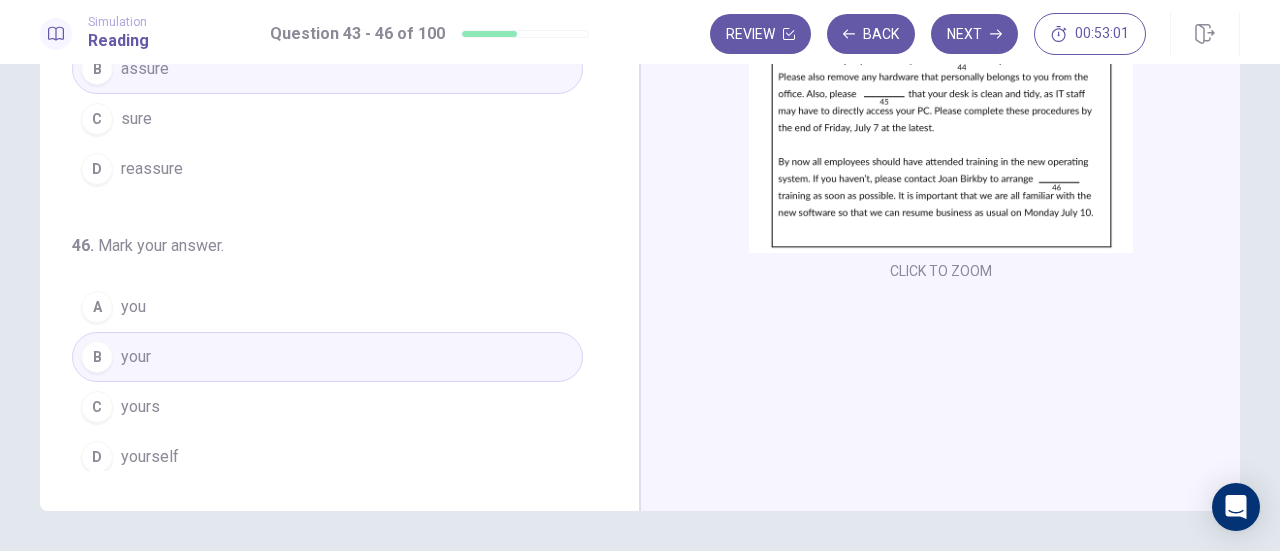 scroll, scrollTop: 268, scrollLeft: 0, axis: vertical 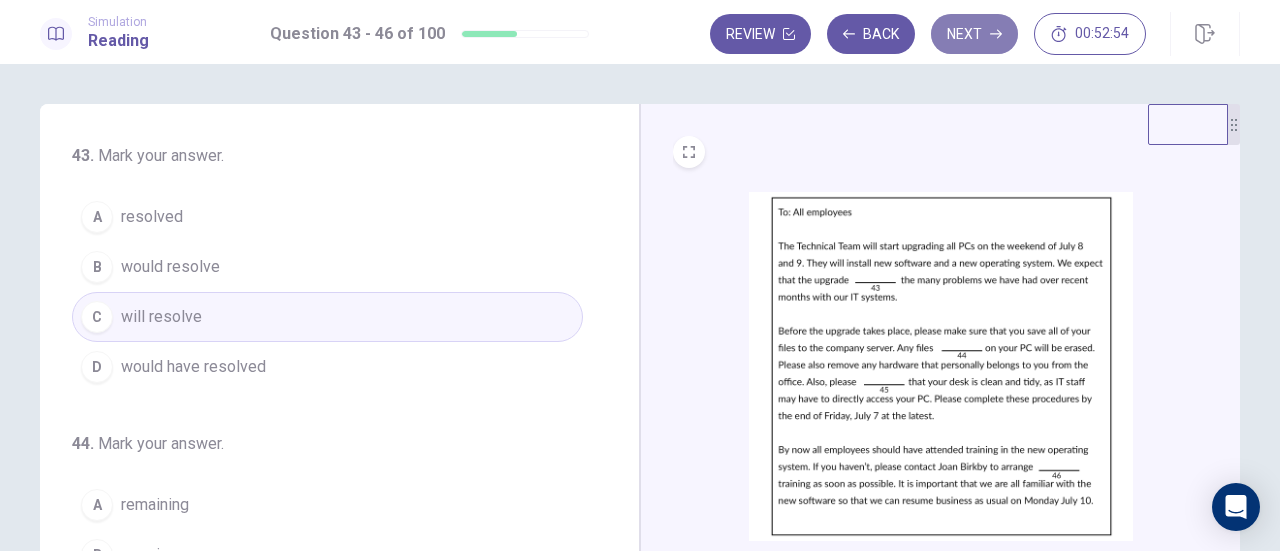 click on "Next" at bounding box center (974, 34) 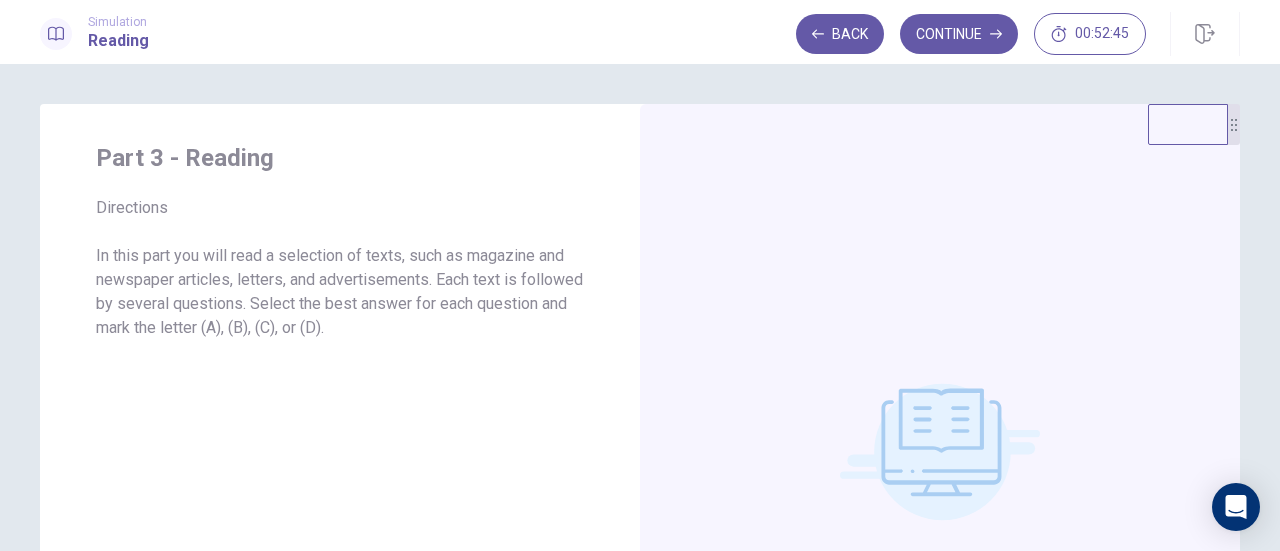 click at bounding box center [940, 451] 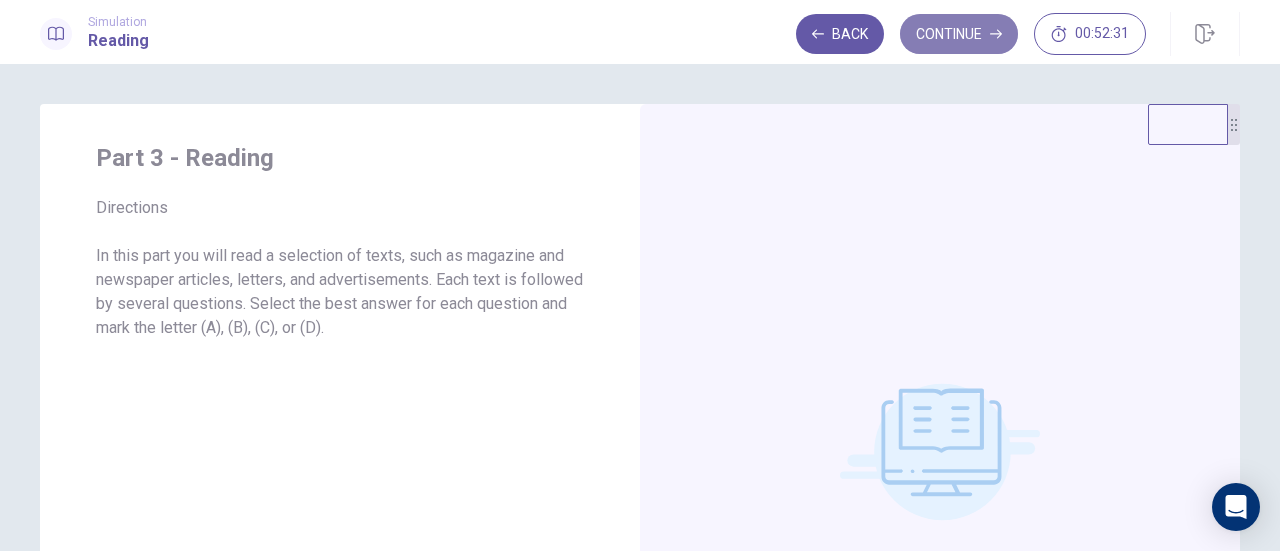 click on "Continue" at bounding box center [959, 34] 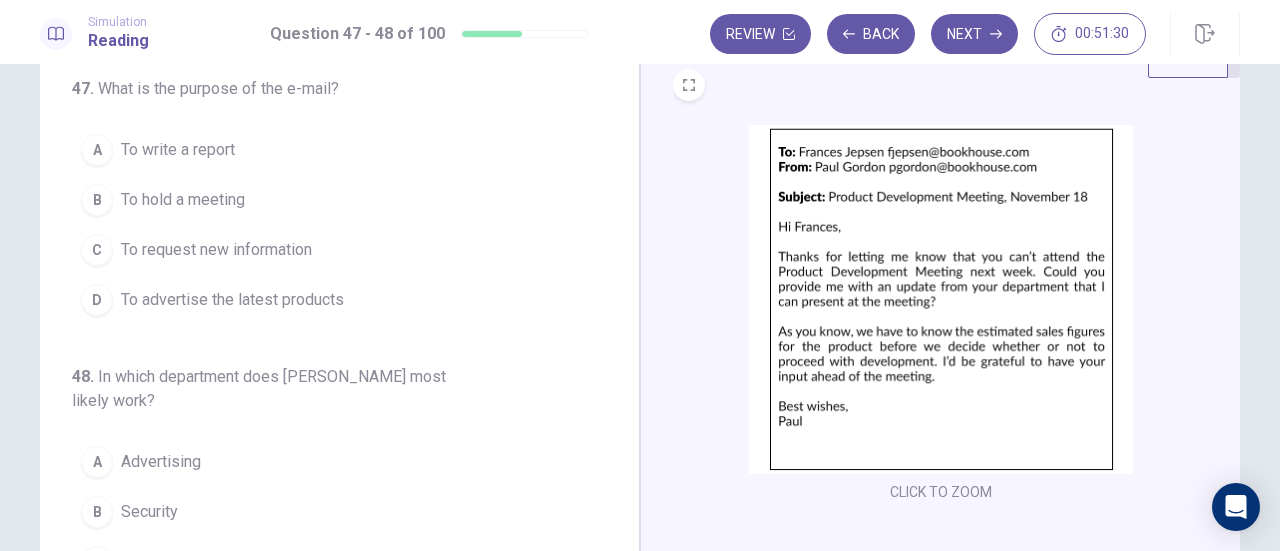 scroll, scrollTop: 80, scrollLeft: 0, axis: vertical 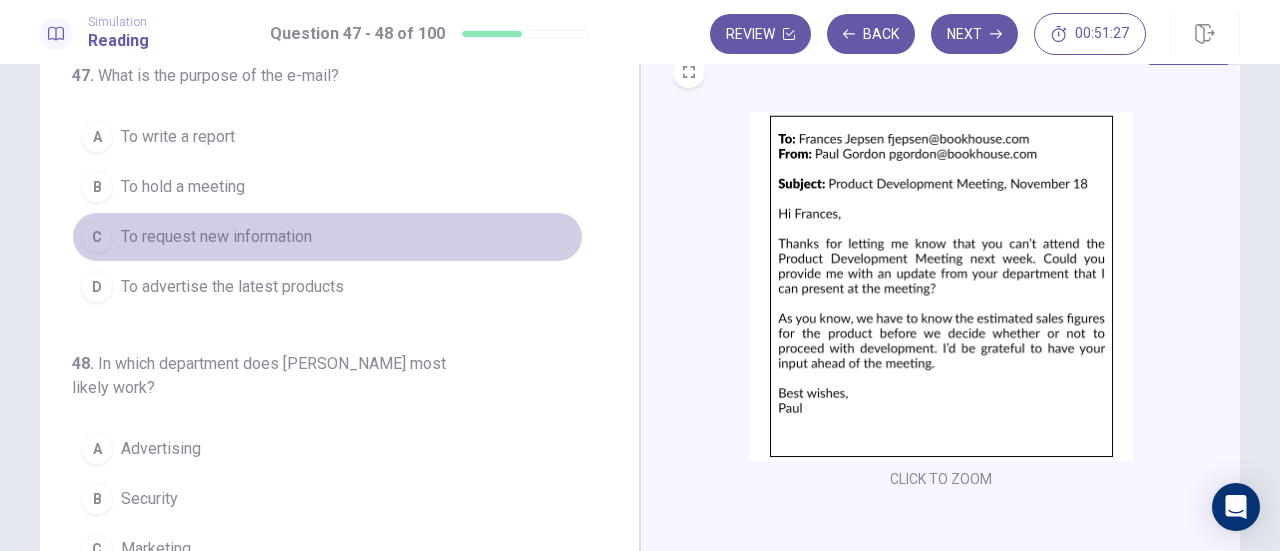 click on "To request new information" at bounding box center [216, 237] 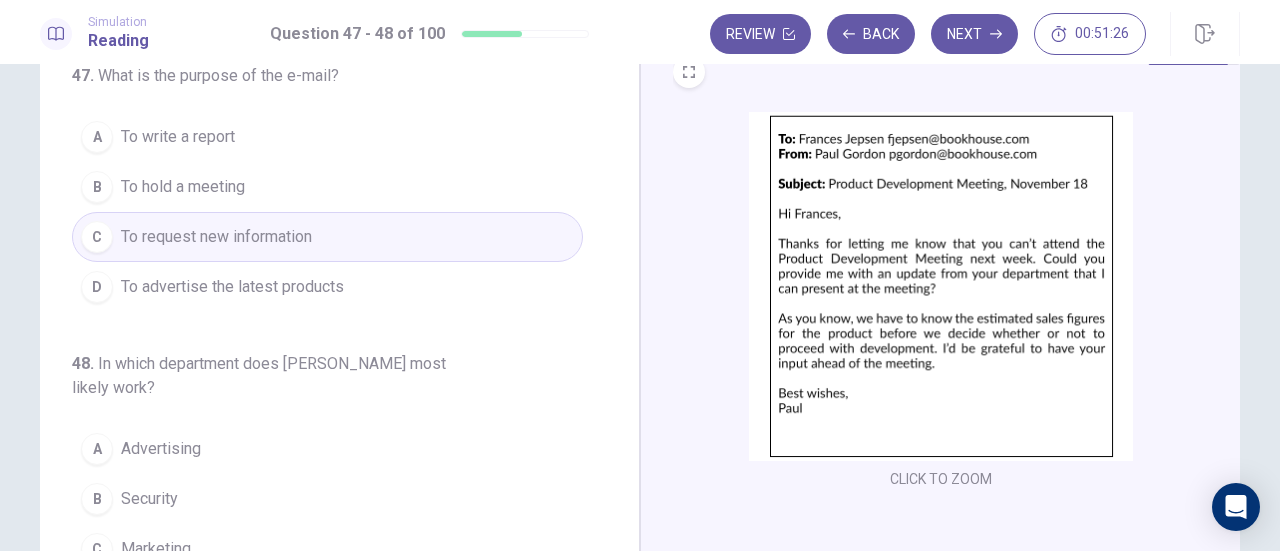scroll, scrollTop: 92, scrollLeft: 0, axis: vertical 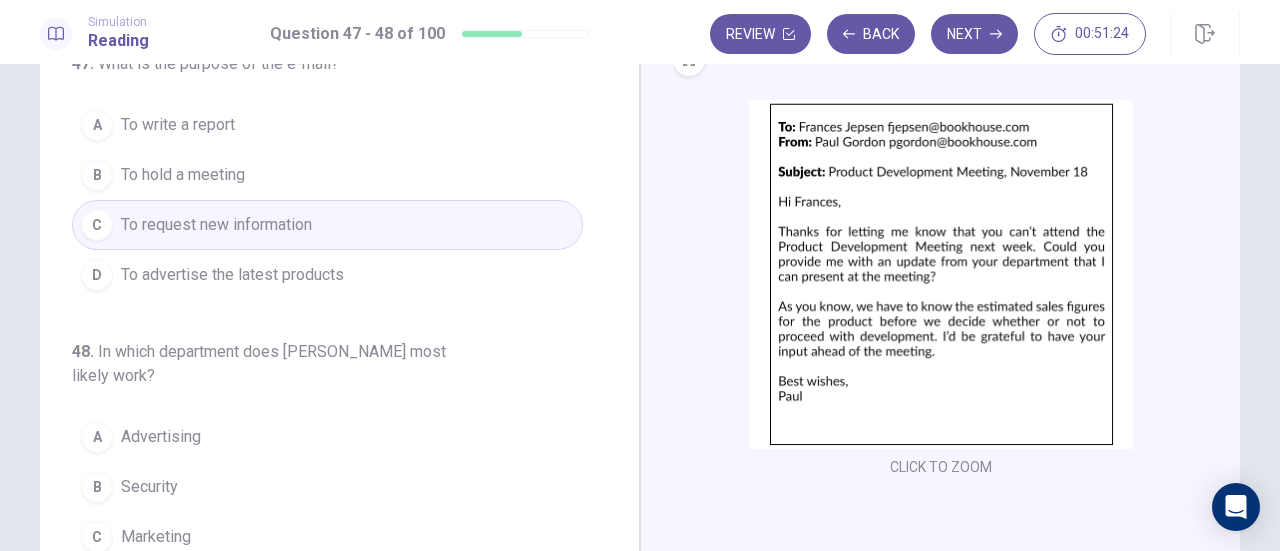 drag, startPoint x: 233, startPoint y: 169, endPoint x: 227, endPoint y: 231, distance: 62.289646 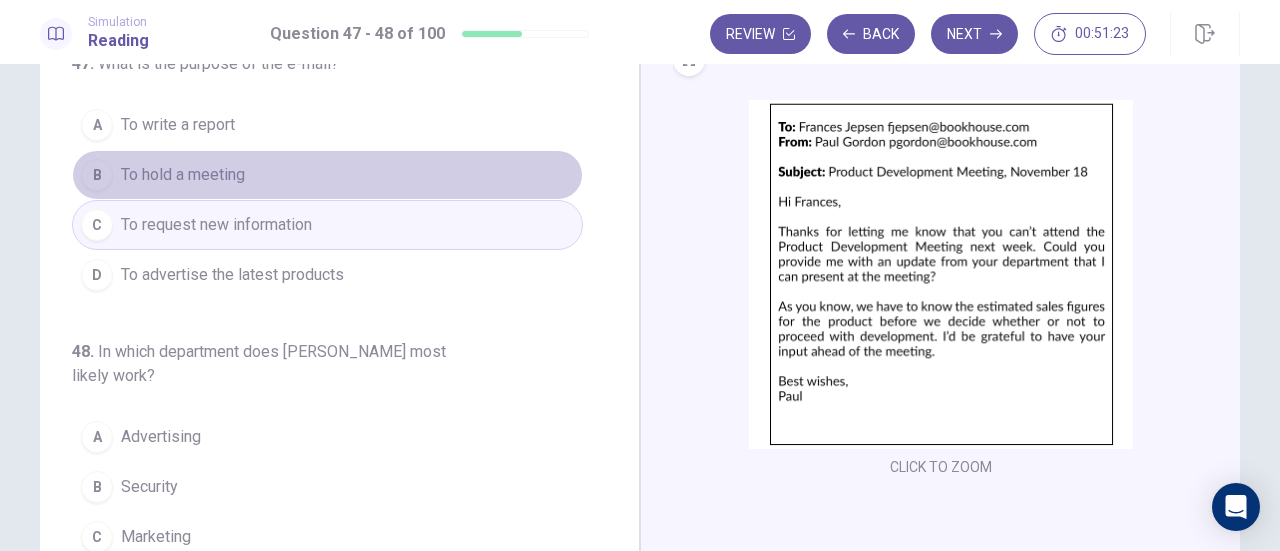 click on "To hold a meeting" at bounding box center (183, 175) 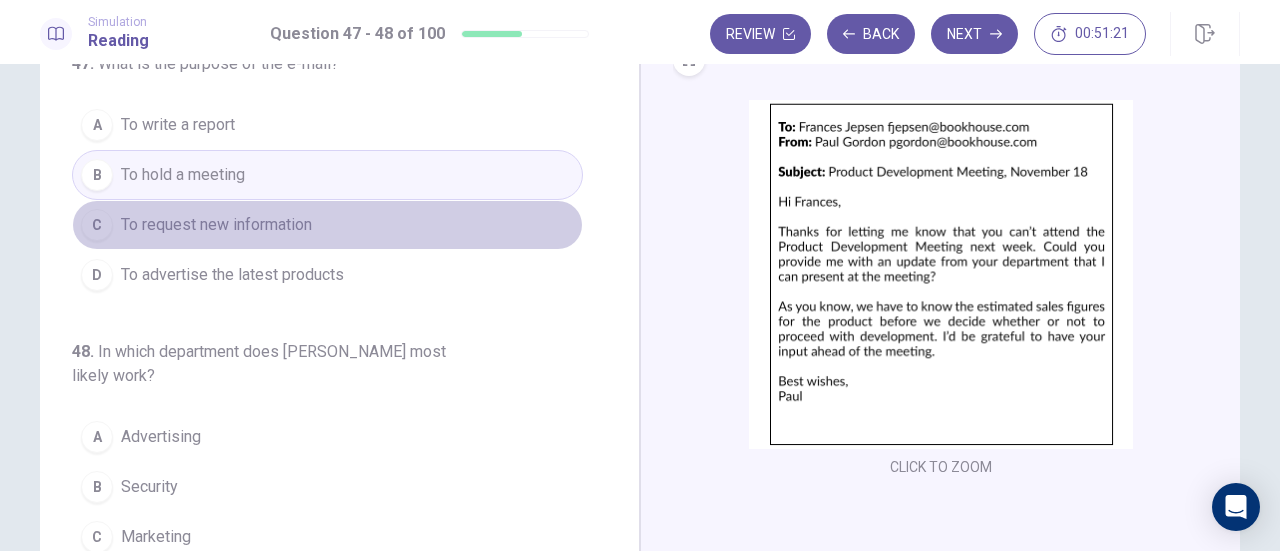 click on "To request new information" at bounding box center (216, 225) 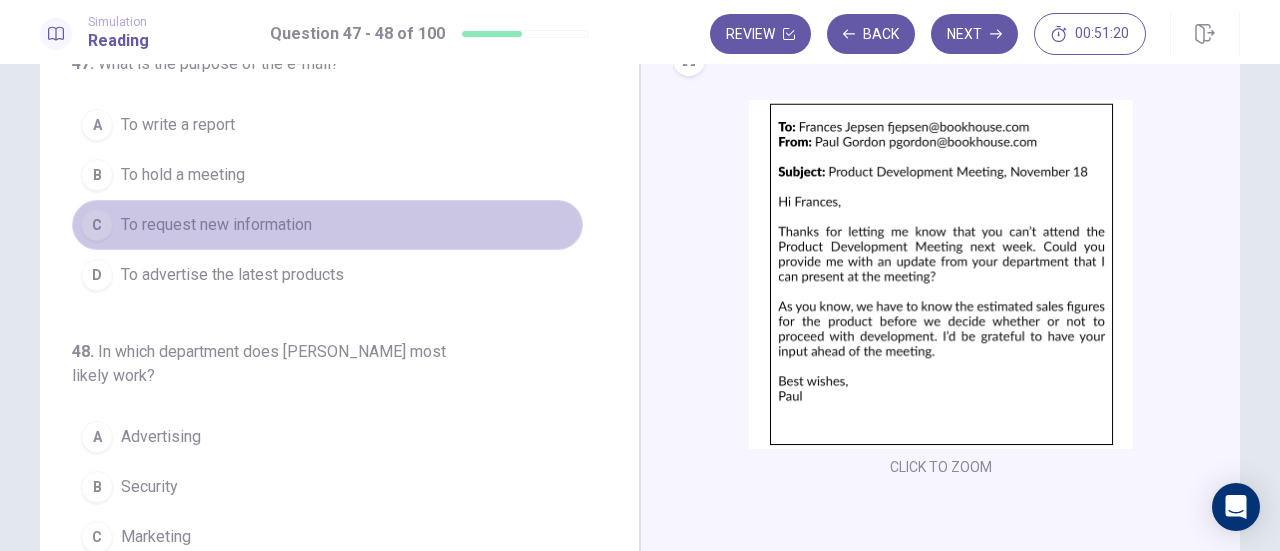 click on "To request new information" at bounding box center [216, 225] 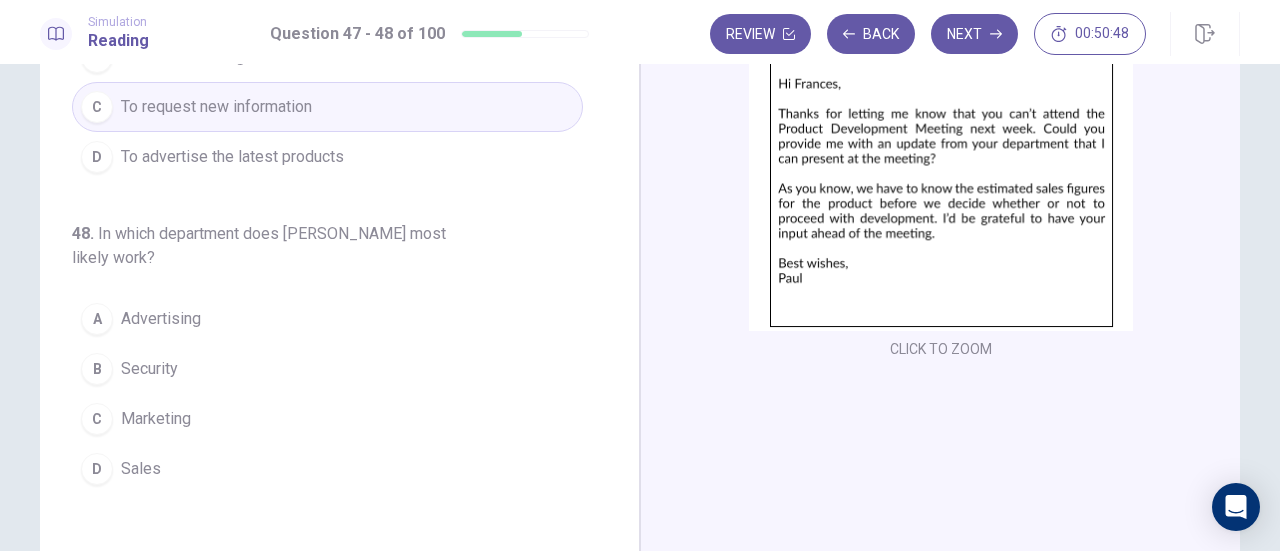 scroll, scrollTop: 211, scrollLeft: 0, axis: vertical 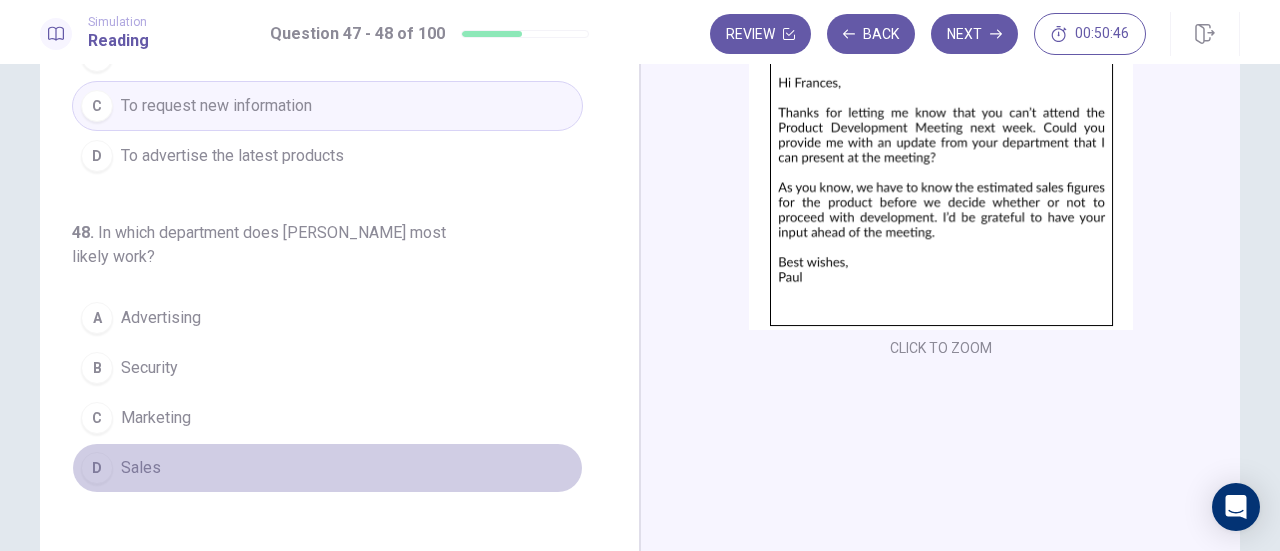 click on "Sales" at bounding box center [141, 468] 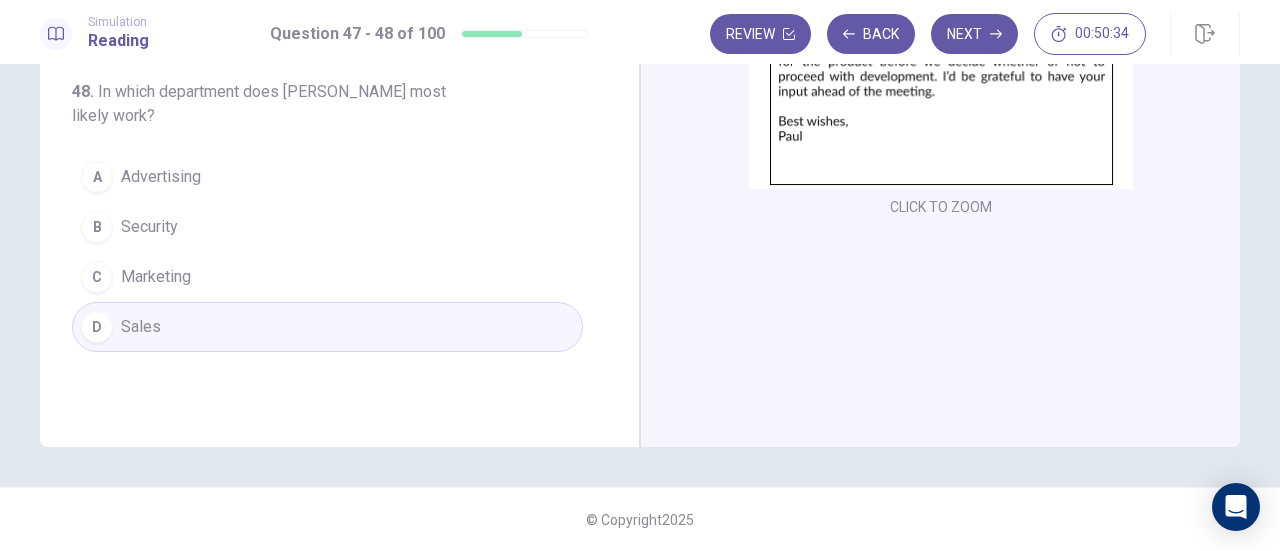 scroll, scrollTop: 0, scrollLeft: 0, axis: both 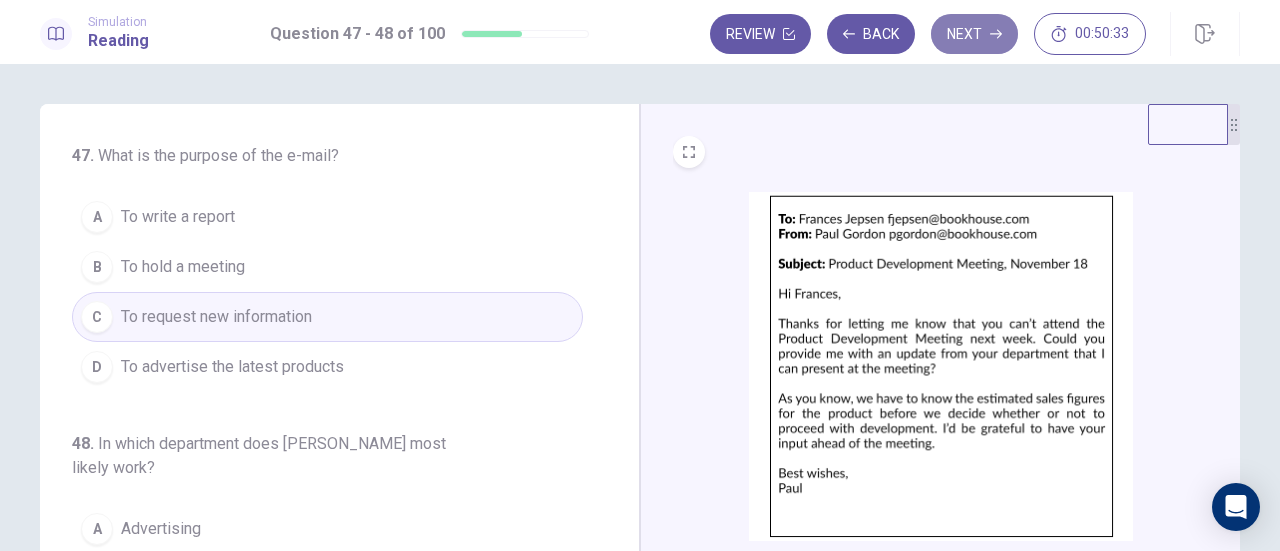 click on "Next" at bounding box center [974, 34] 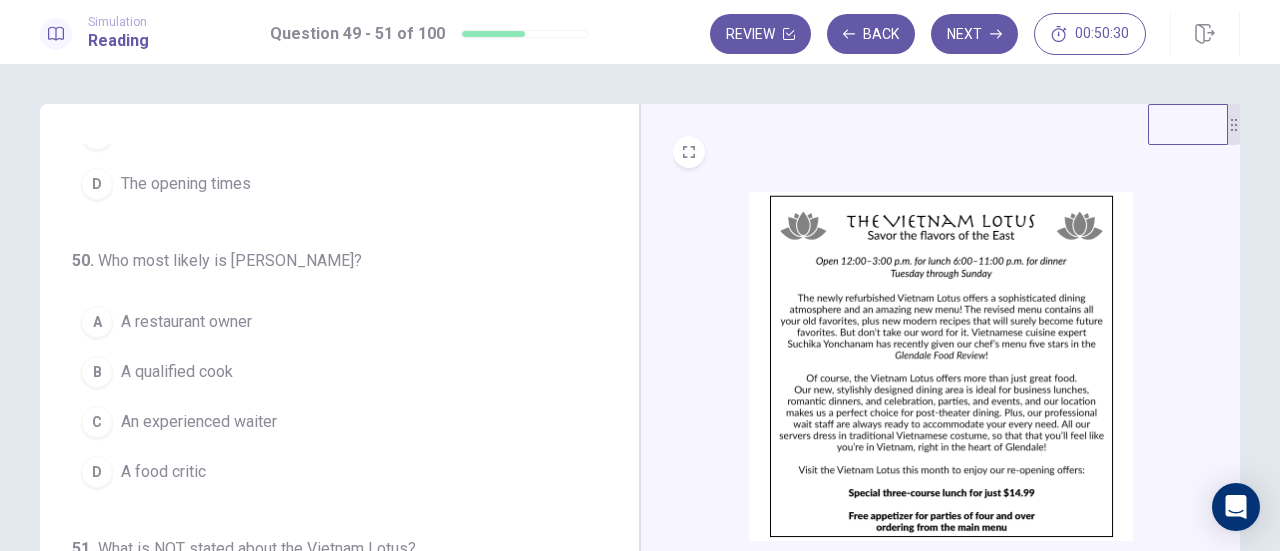 scroll, scrollTop: 200, scrollLeft: 0, axis: vertical 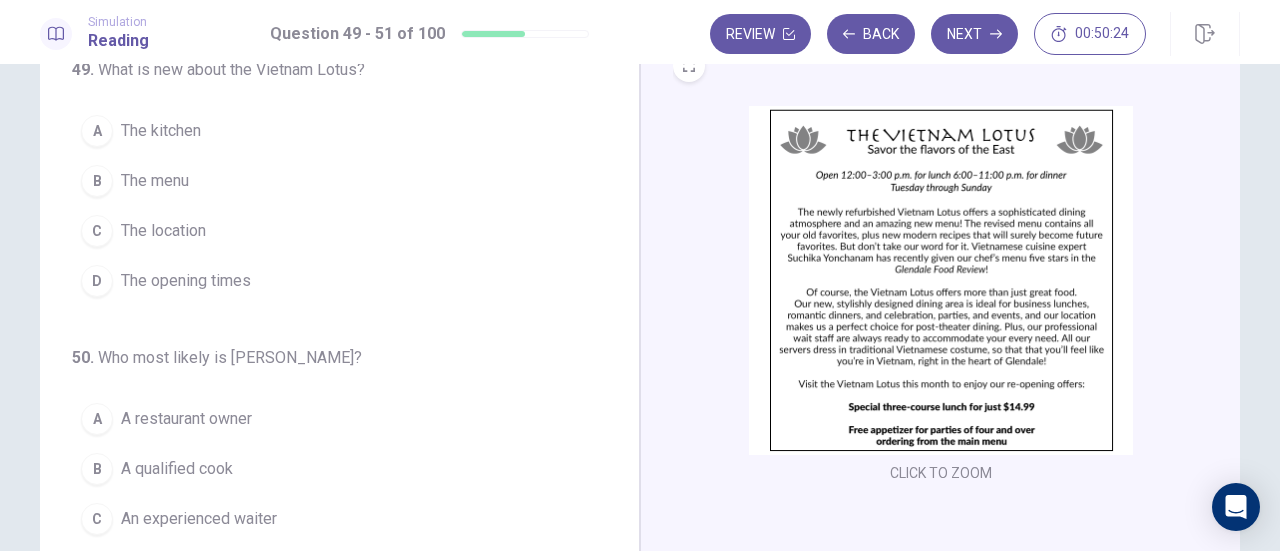 click on "CLICK TO ZOOM" at bounding box center (941, 296) 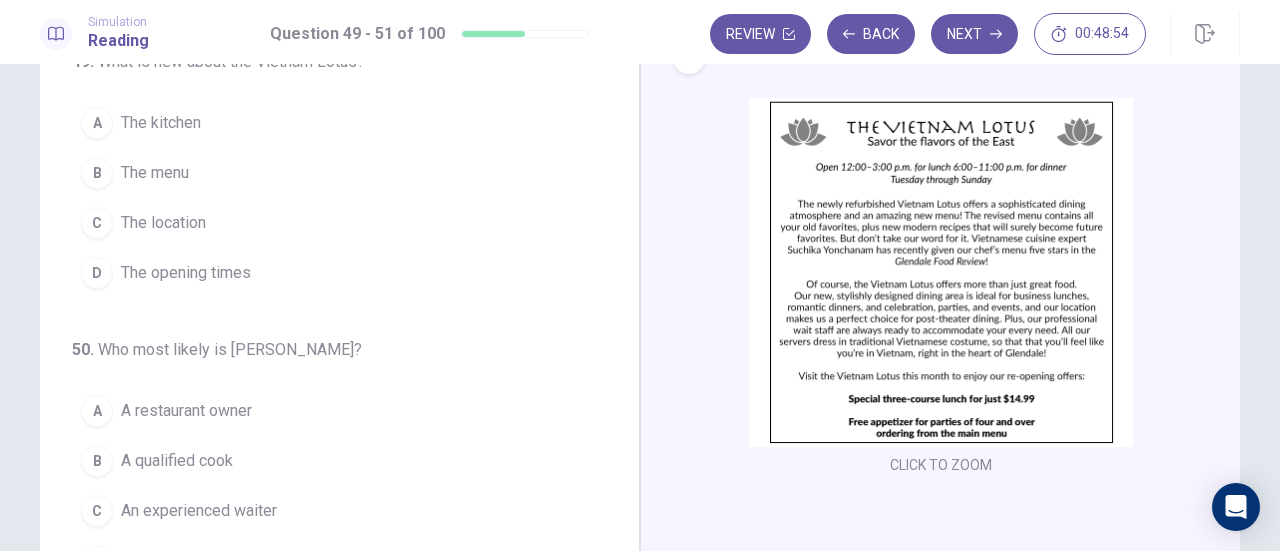 scroll, scrollTop: 0, scrollLeft: 0, axis: both 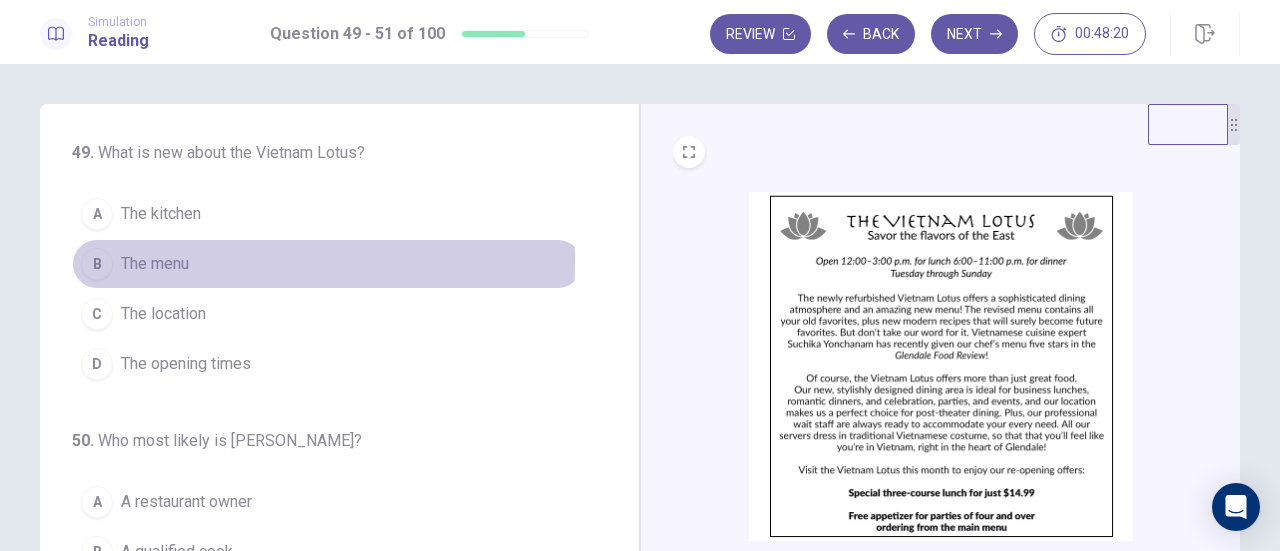 click on "The menu" at bounding box center (155, 264) 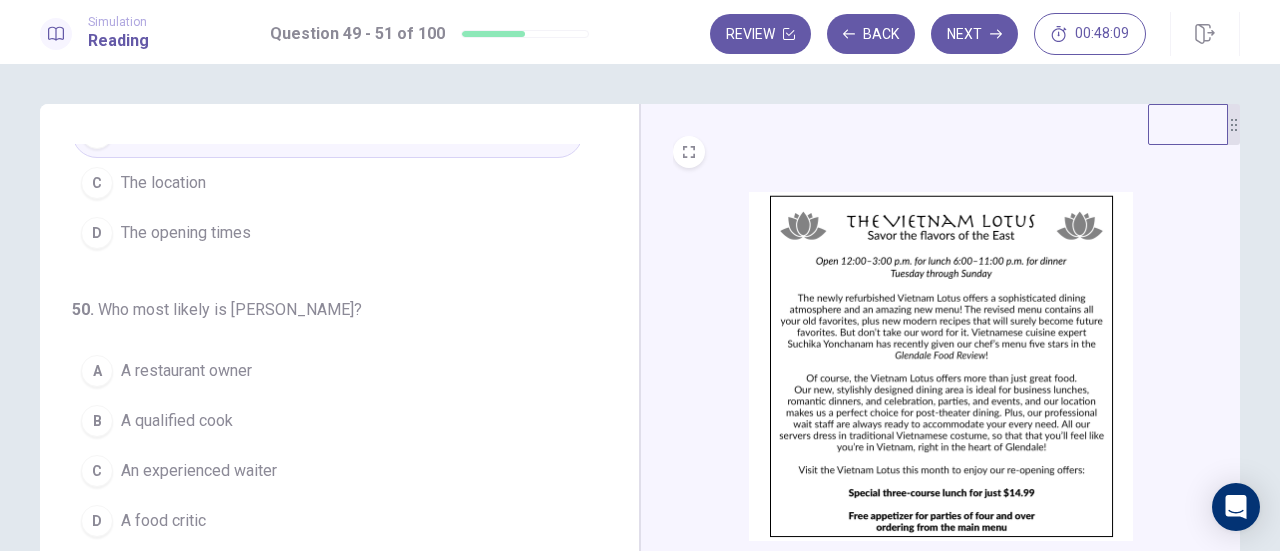 scroll, scrollTop: 200, scrollLeft: 0, axis: vertical 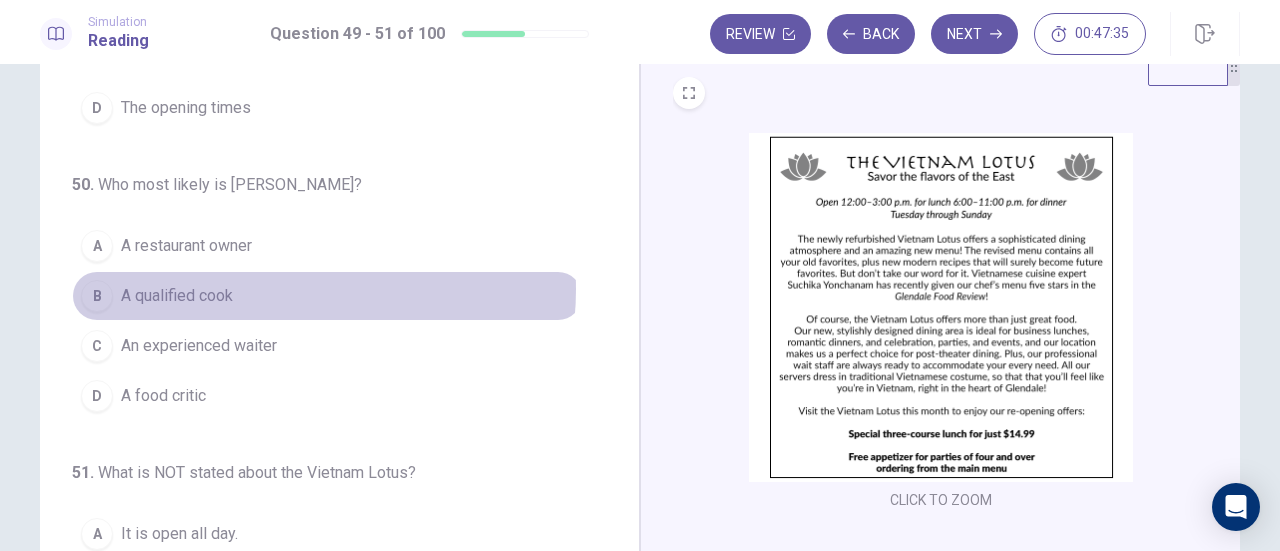 click on "B A qualified cook" at bounding box center [327, 296] 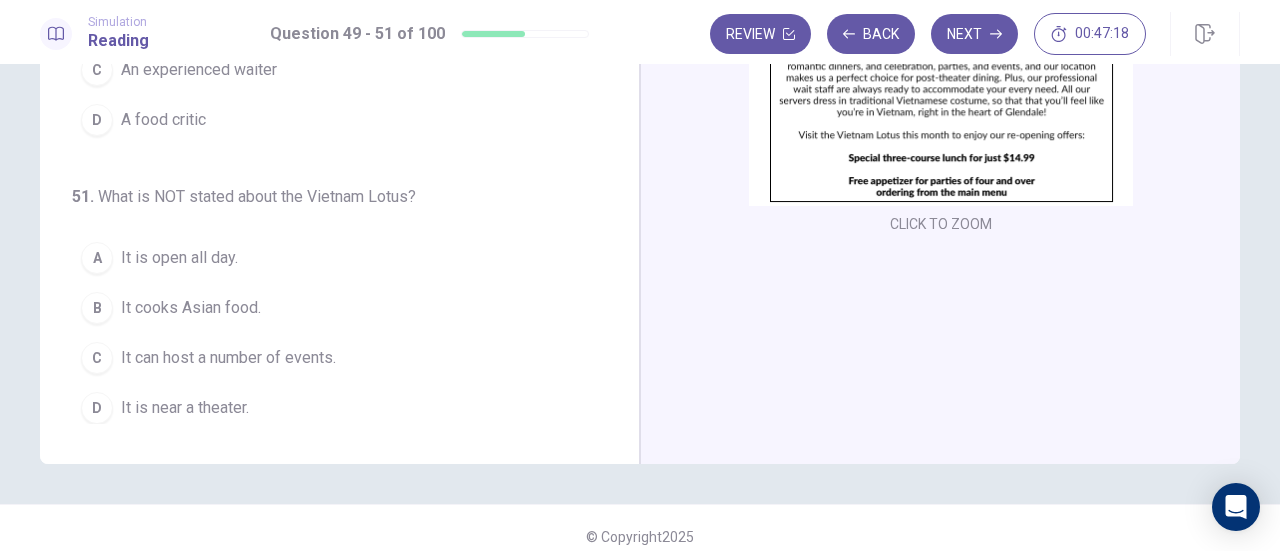 scroll, scrollTop: 336, scrollLeft: 0, axis: vertical 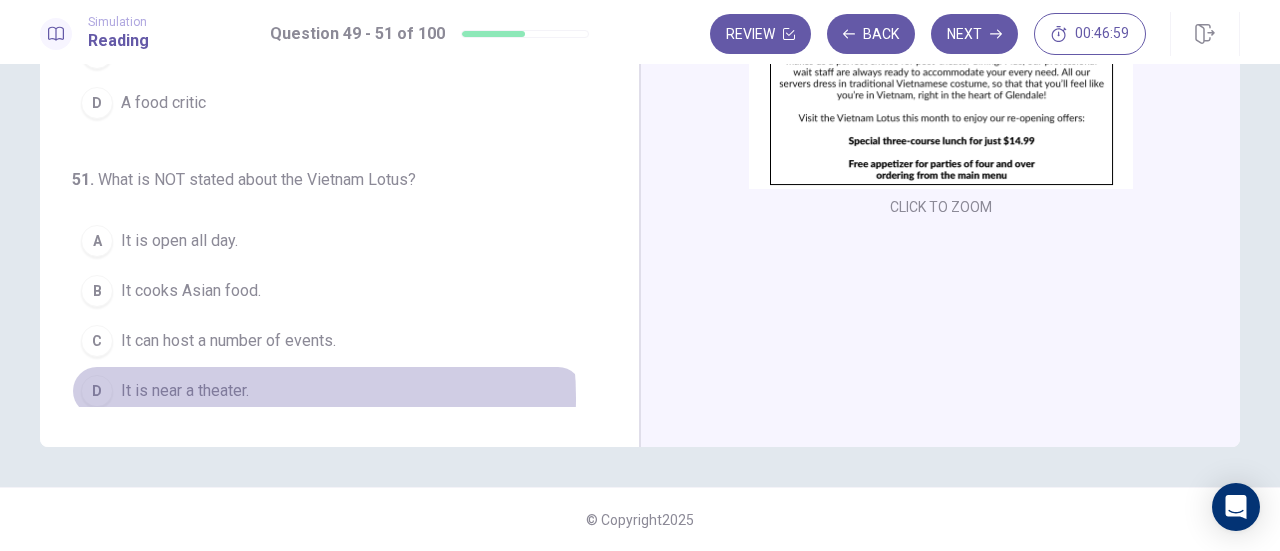 click on "It is near a theater." at bounding box center (185, 391) 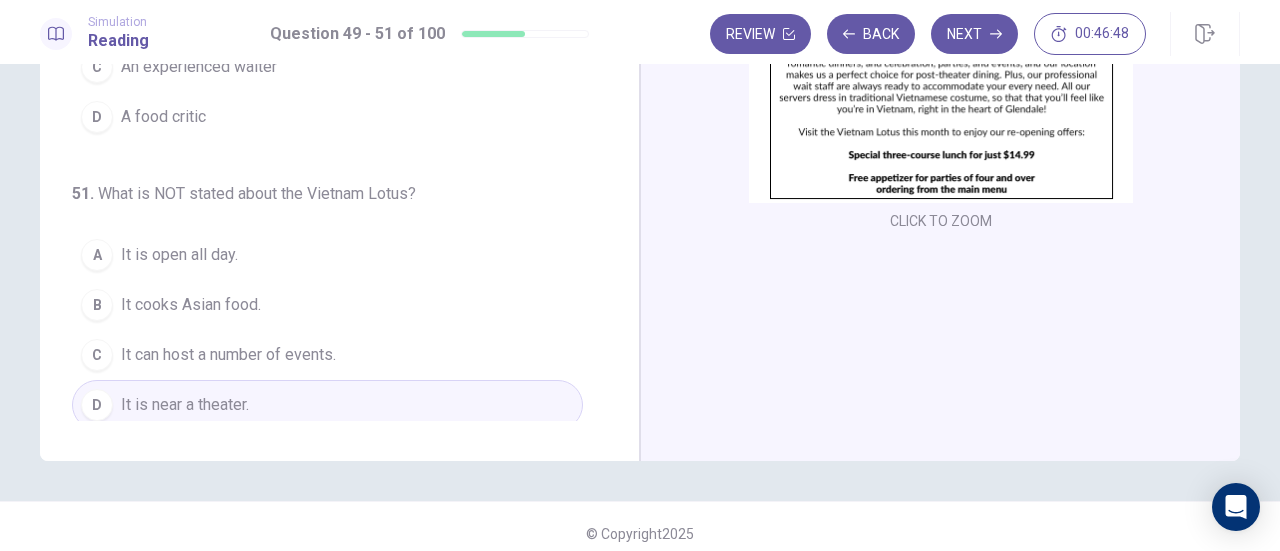scroll, scrollTop: 352, scrollLeft: 0, axis: vertical 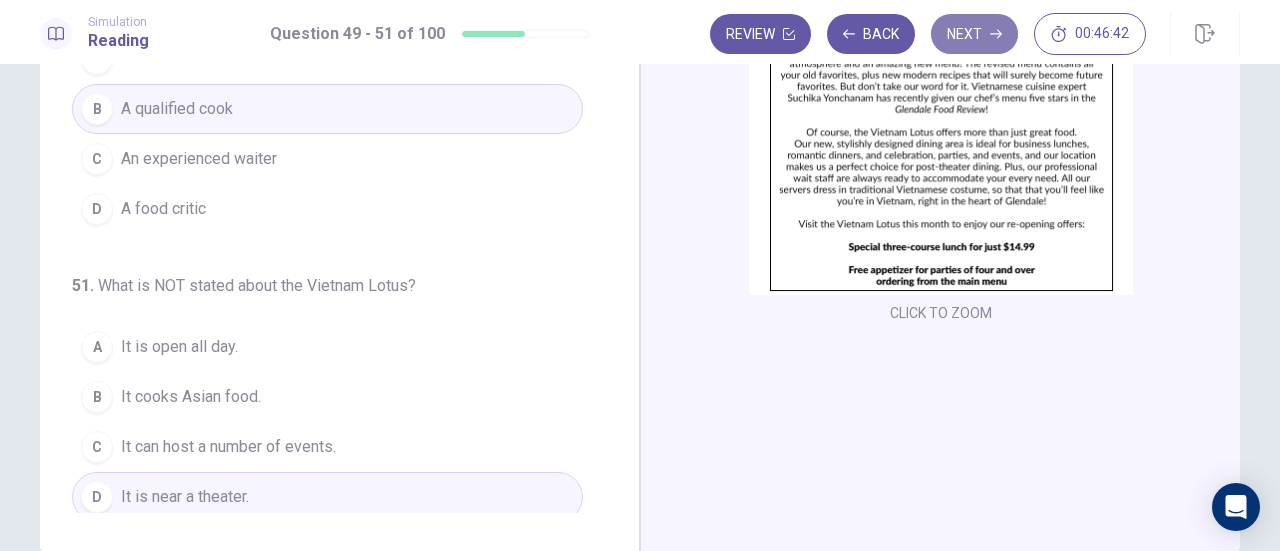 click on "Next" at bounding box center [974, 34] 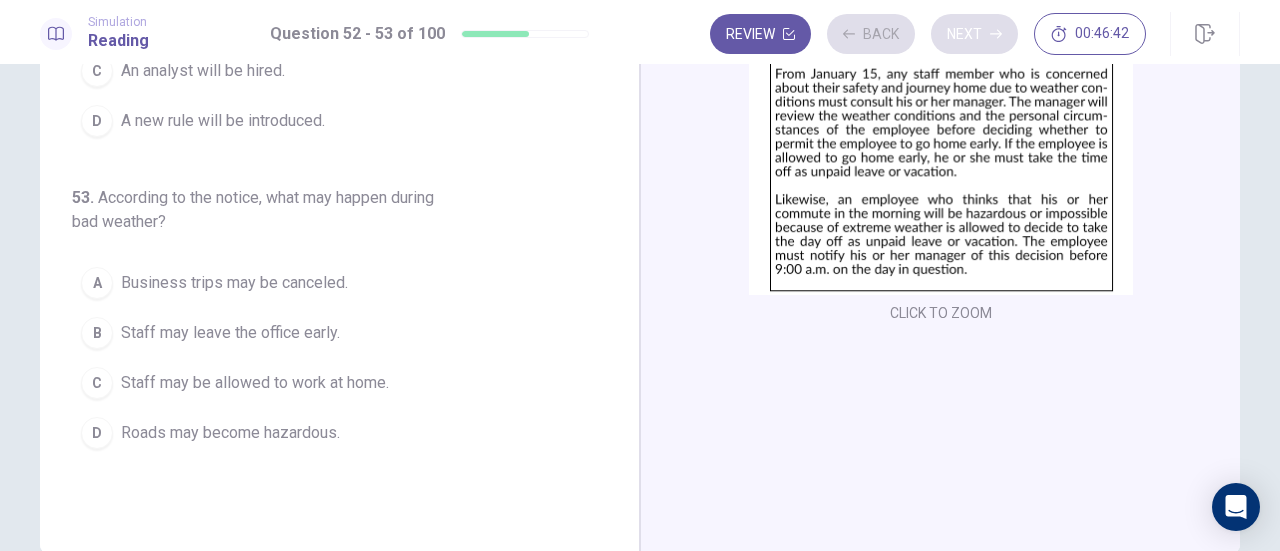 scroll, scrollTop: 0, scrollLeft: 0, axis: both 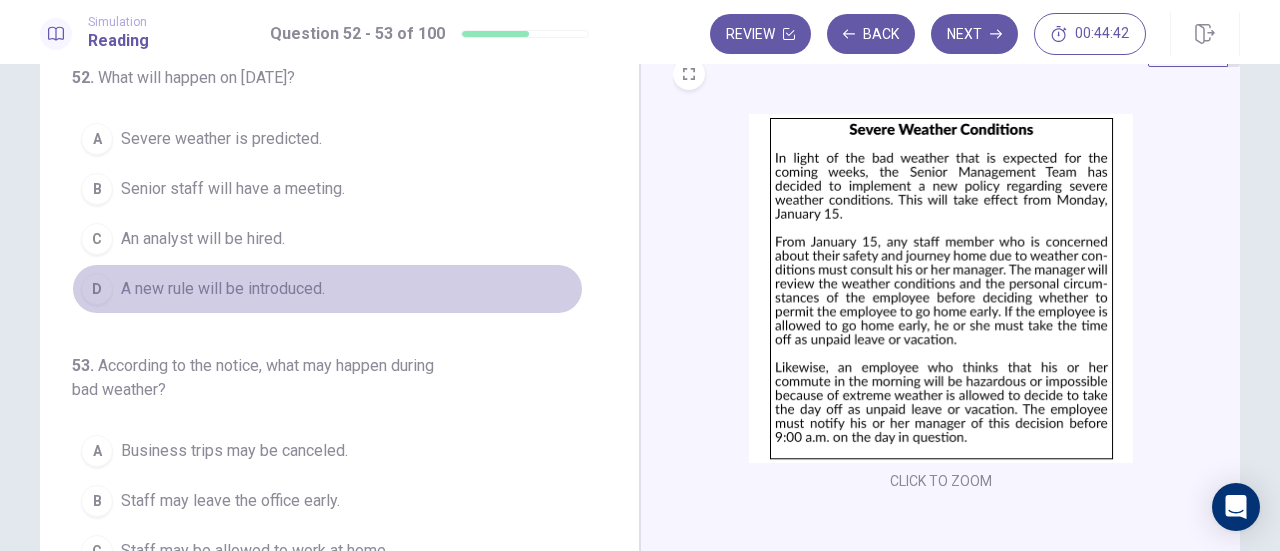 click on "D A new rule will be introduced." at bounding box center [327, 289] 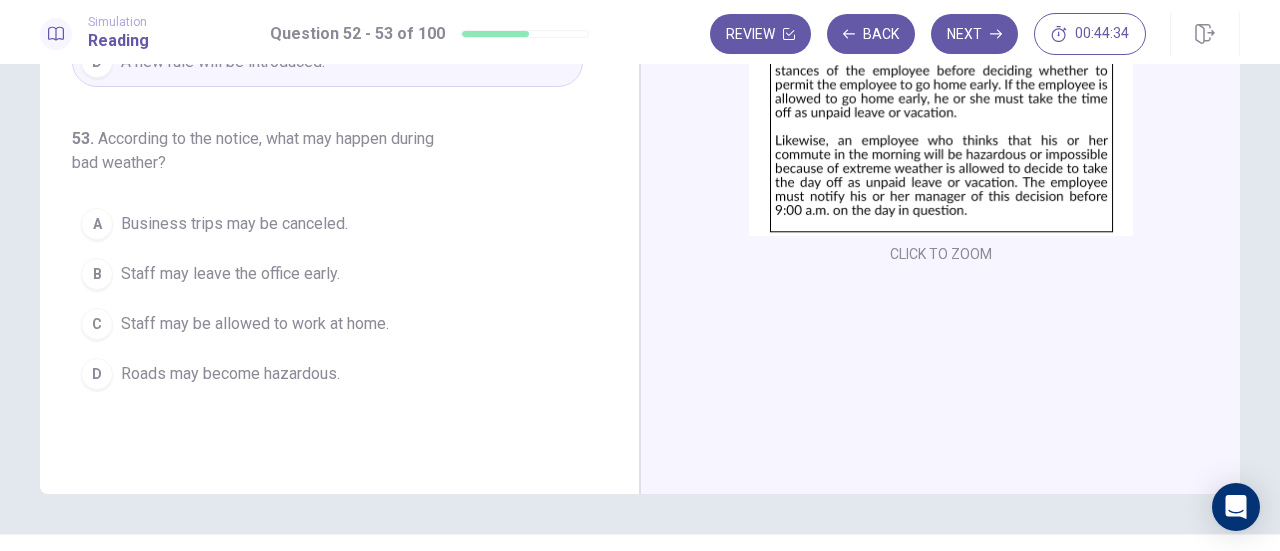 scroll, scrollTop: 308, scrollLeft: 0, axis: vertical 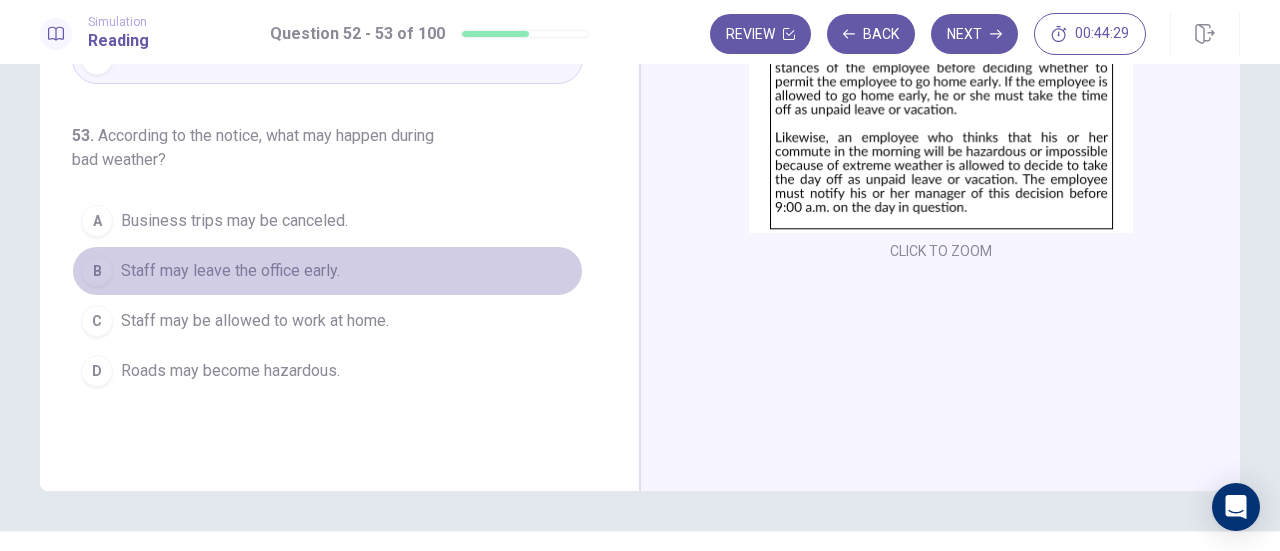 click on "Staff may leave the office early." at bounding box center [230, 271] 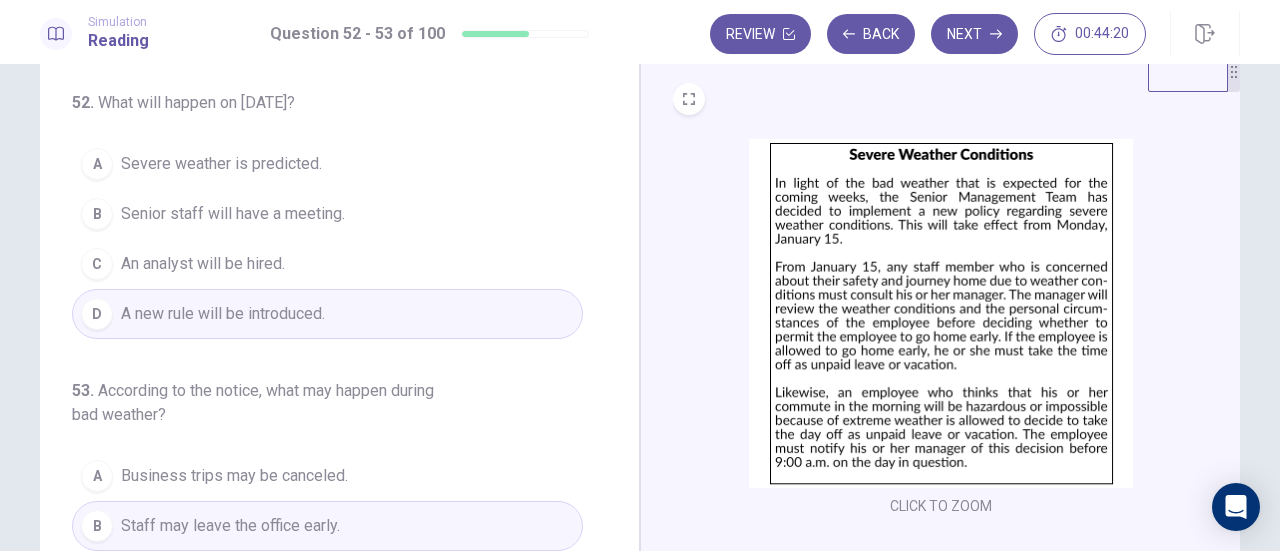 scroll, scrollTop: 7, scrollLeft: 0, axis: vertical 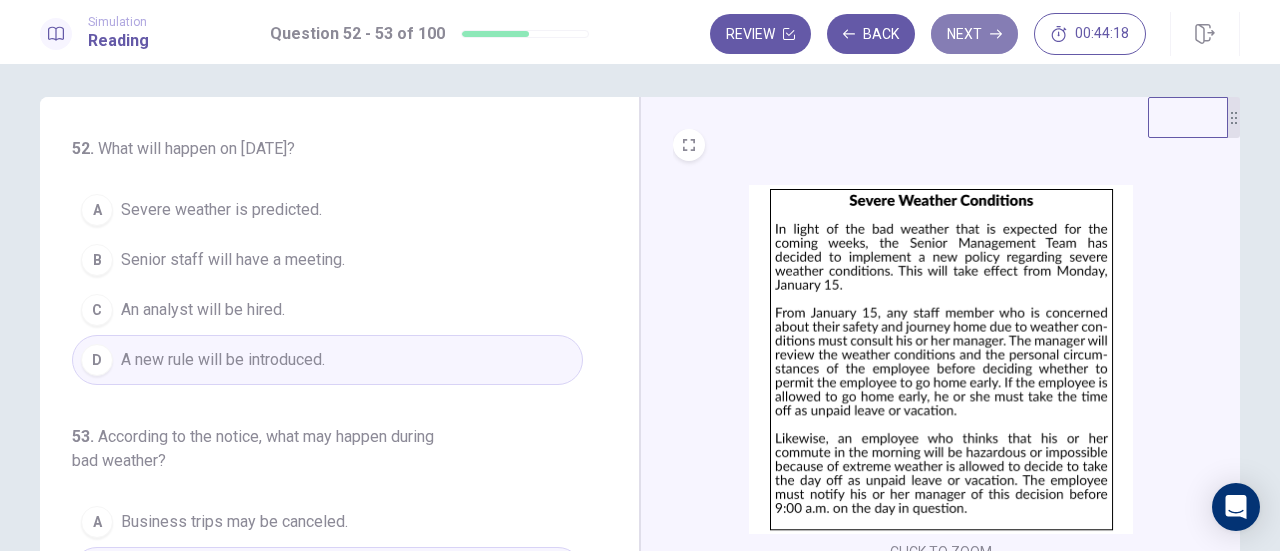 click on "Next" at bounding box center (974, 34) 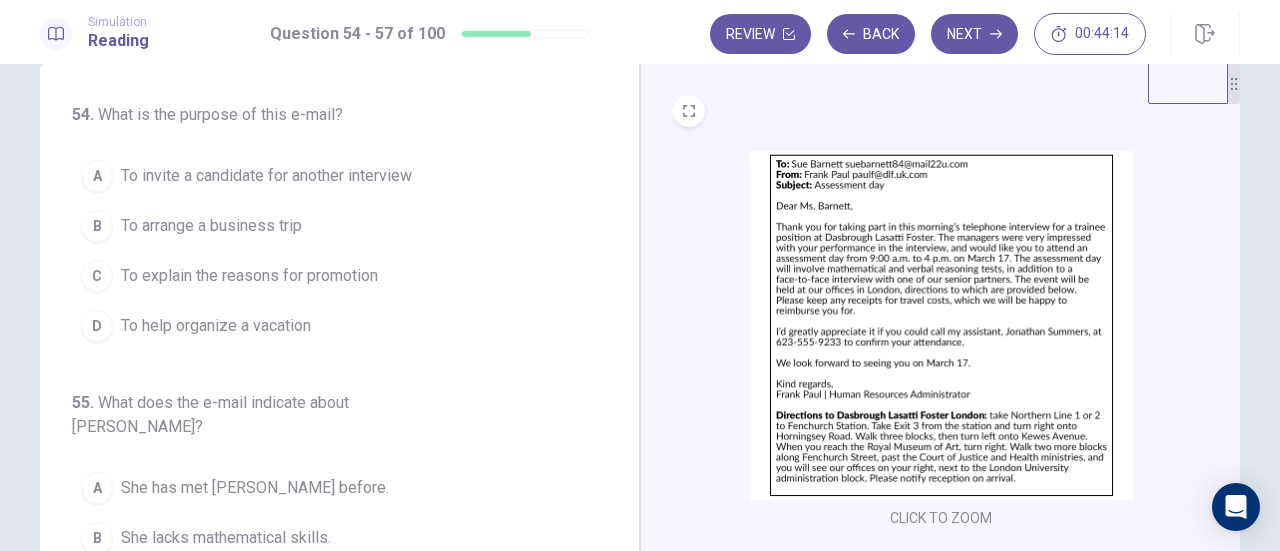 scroll, scrollTop: 73, scrollLeft: 0, axis: vertical 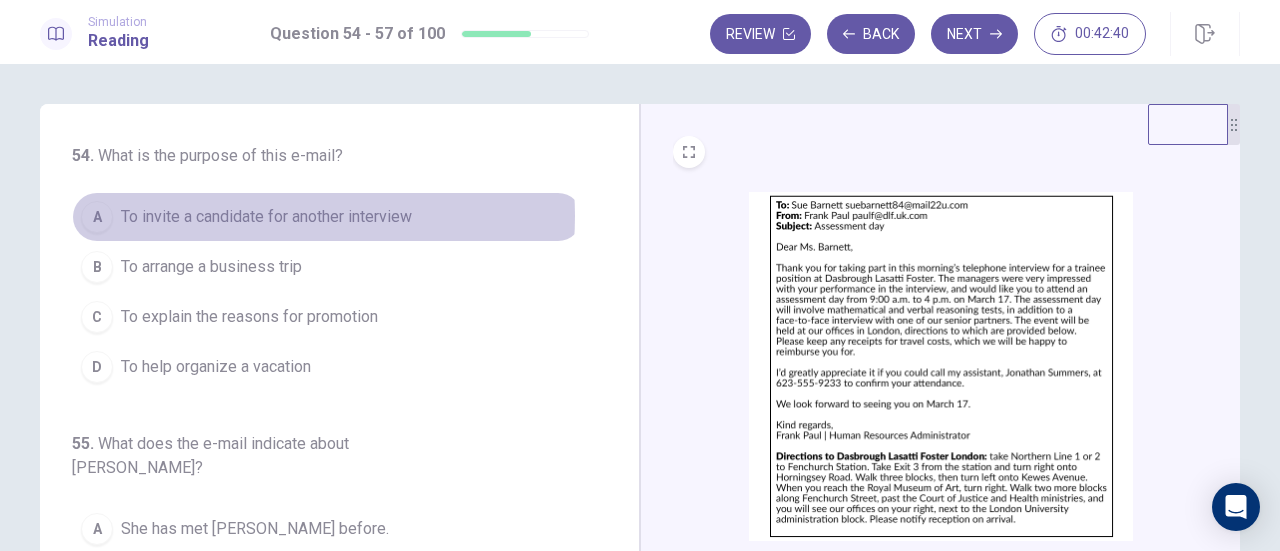 click on "To invite a candidate for another interview" at bounding box center (266, 217) 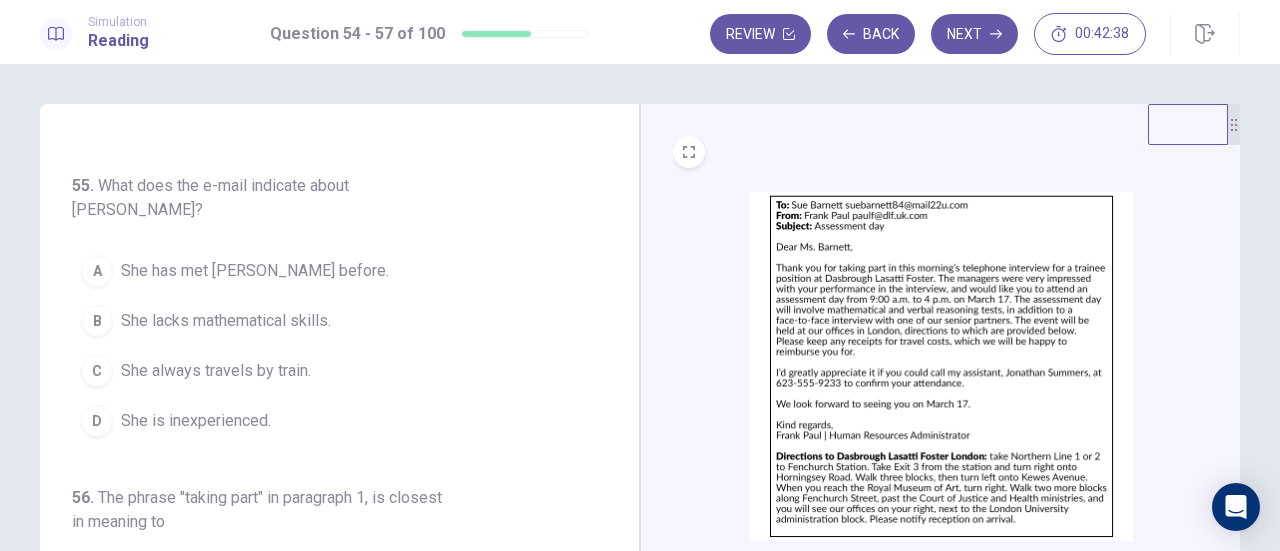 scroll, scrollTop: 260, scrollLeft: 0, axis: vertical 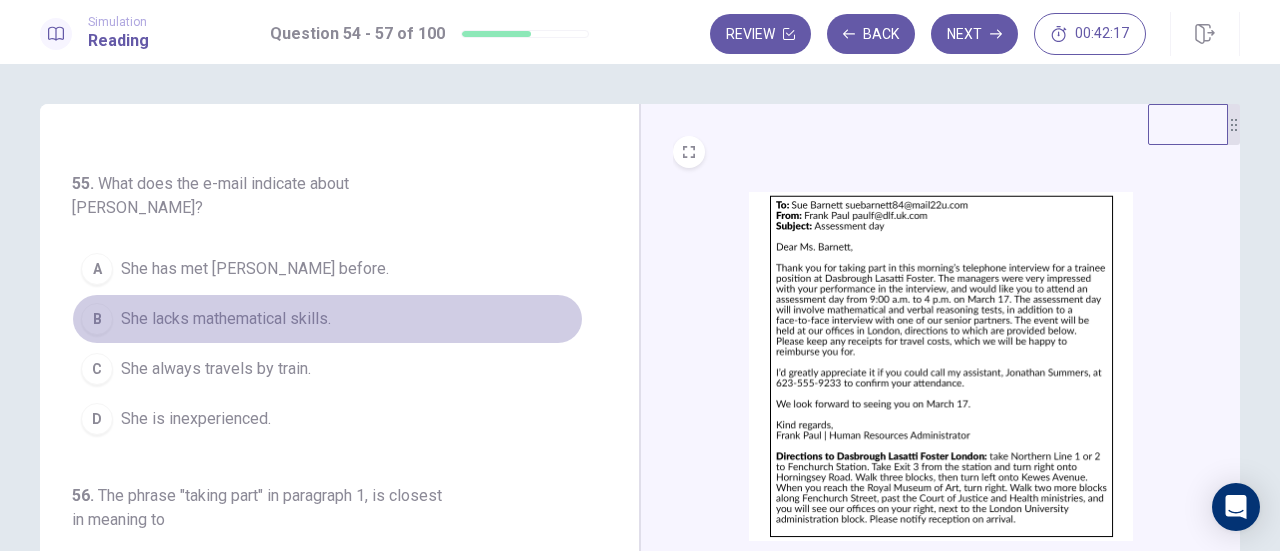 click on "B She lacks mathematical skills." at bounding box center (327, 319) 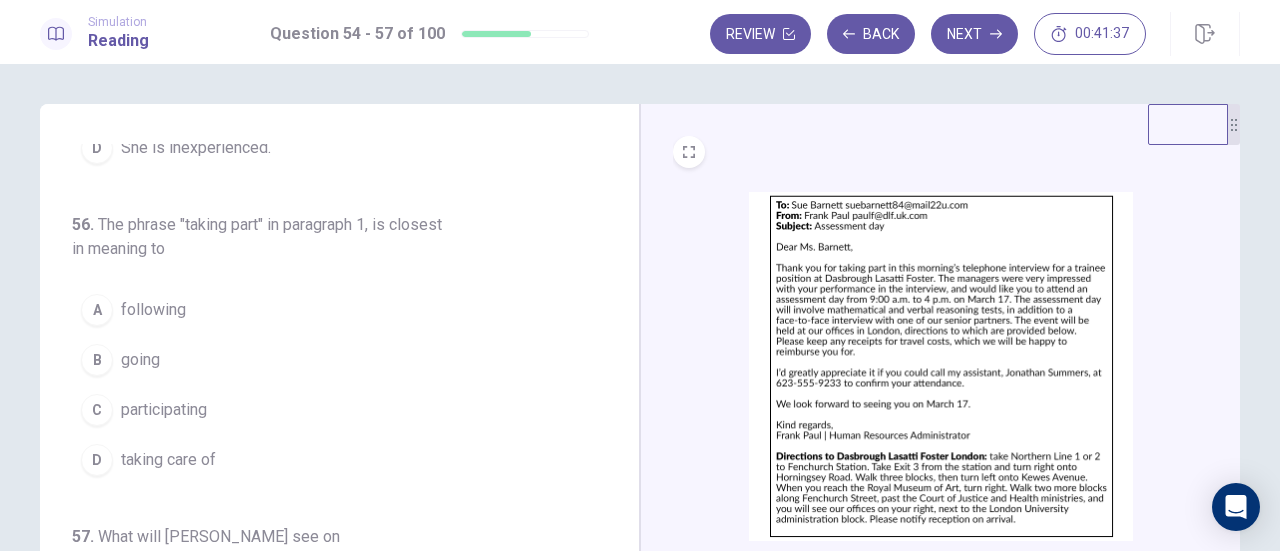 scroll, scrollTop: 534, scrollLeft: 0, axis: vertical 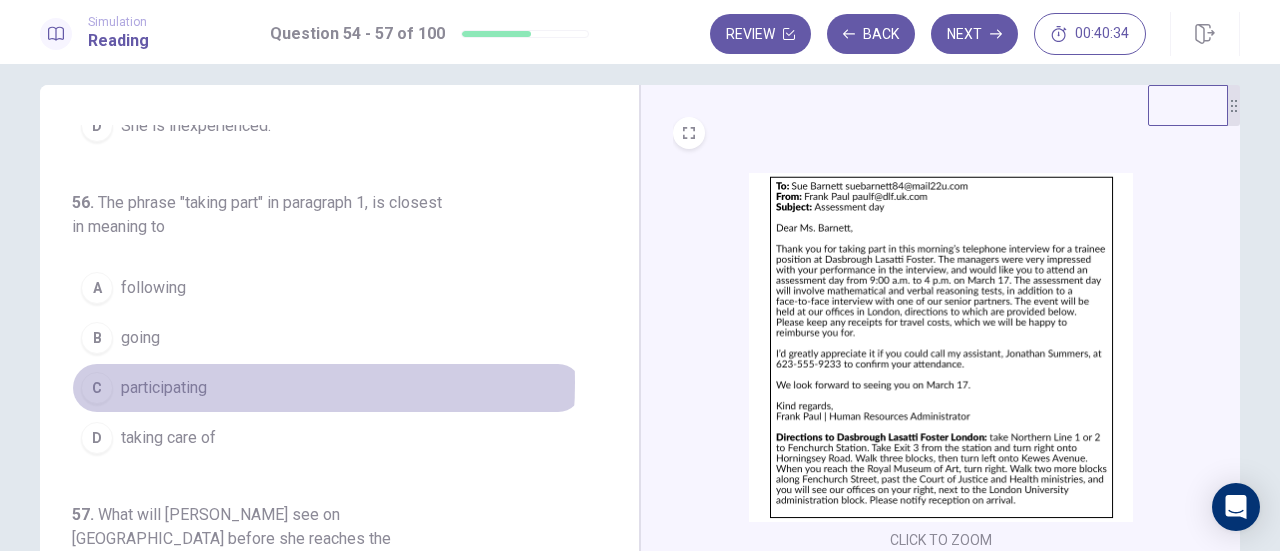 drag, startPoint x: 166, startPoint y: 352, endPoint x: 557, endPoint y: 351, distance: 391.00128 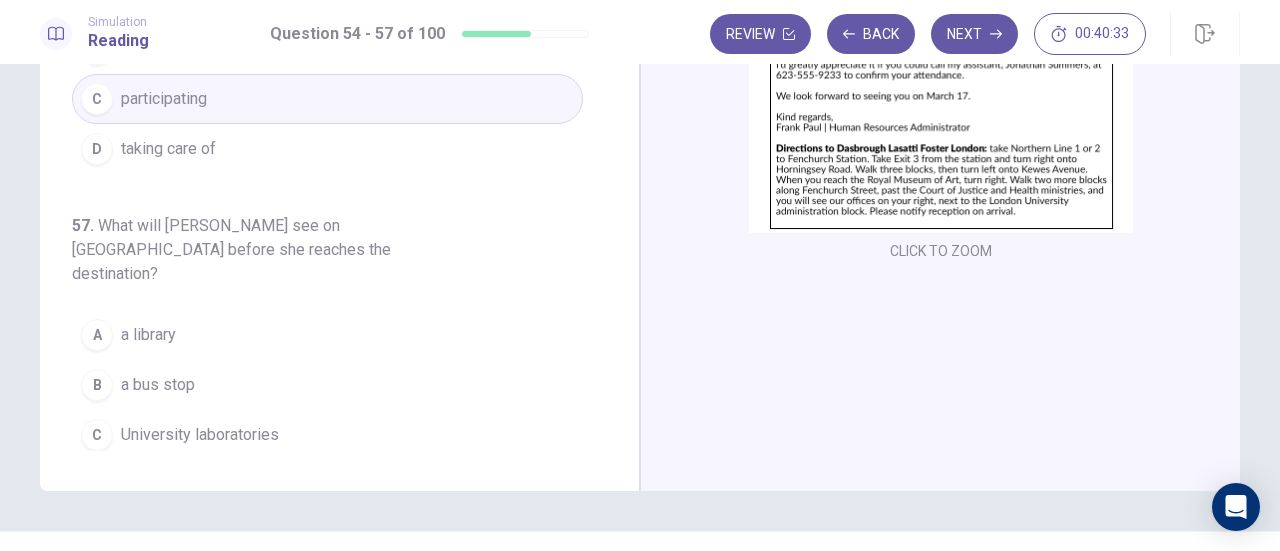 scroll, scrollTop: 309, scrollLeft: 0, axis: vertical 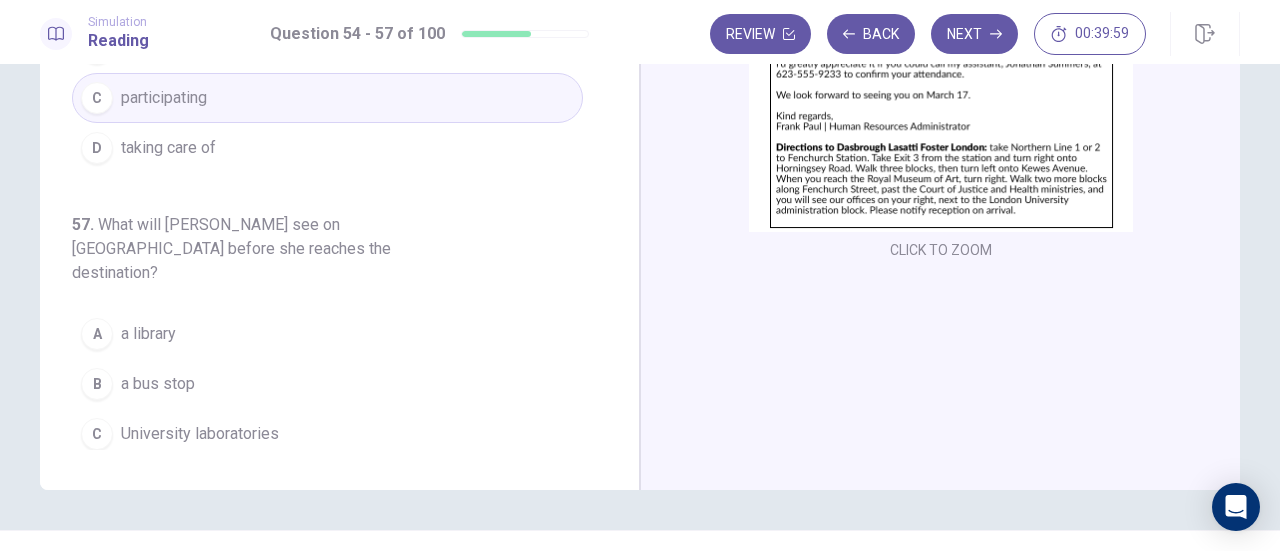 click on "D Government buildings" at bounding box center [327, 484] 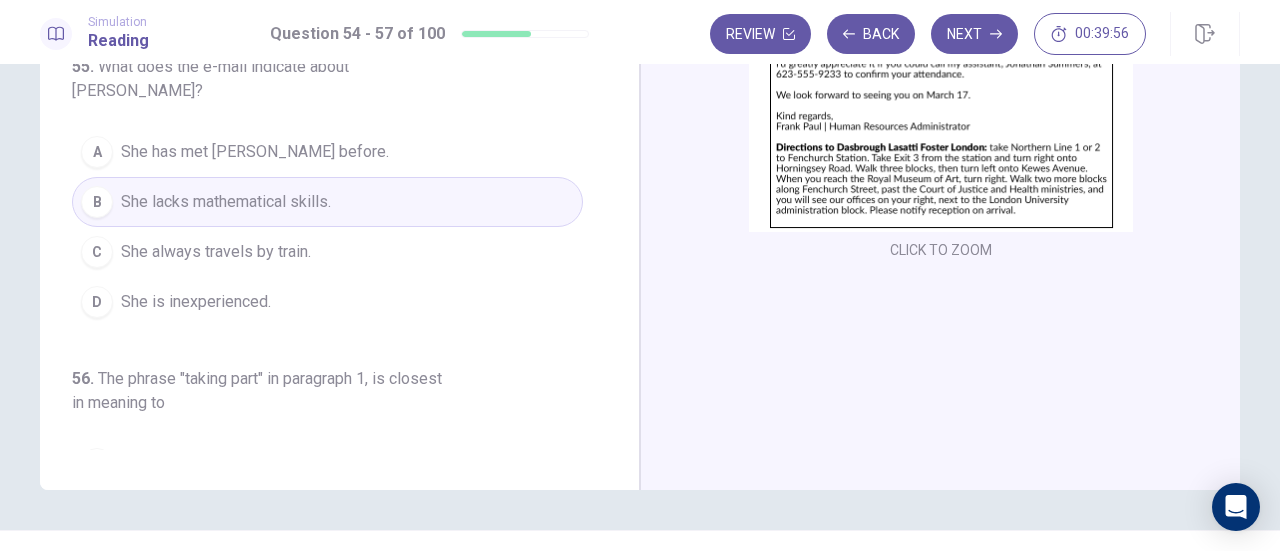 scroll, scrollTop: 0, scrollLeft: 0, axis: both 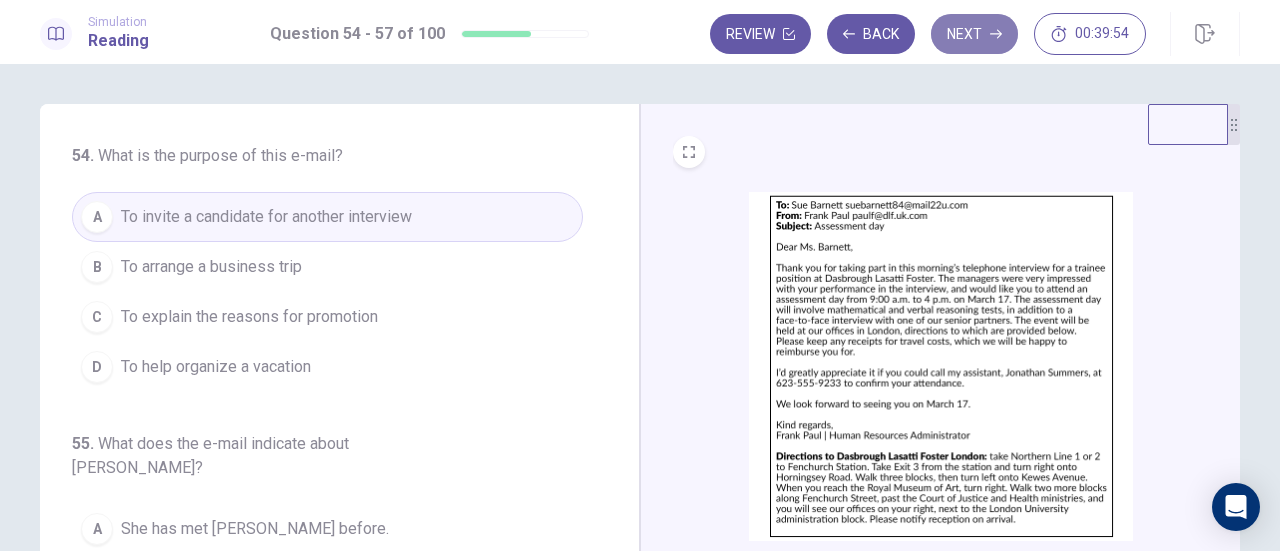 click on "Next" at bounding box center (974, 34) 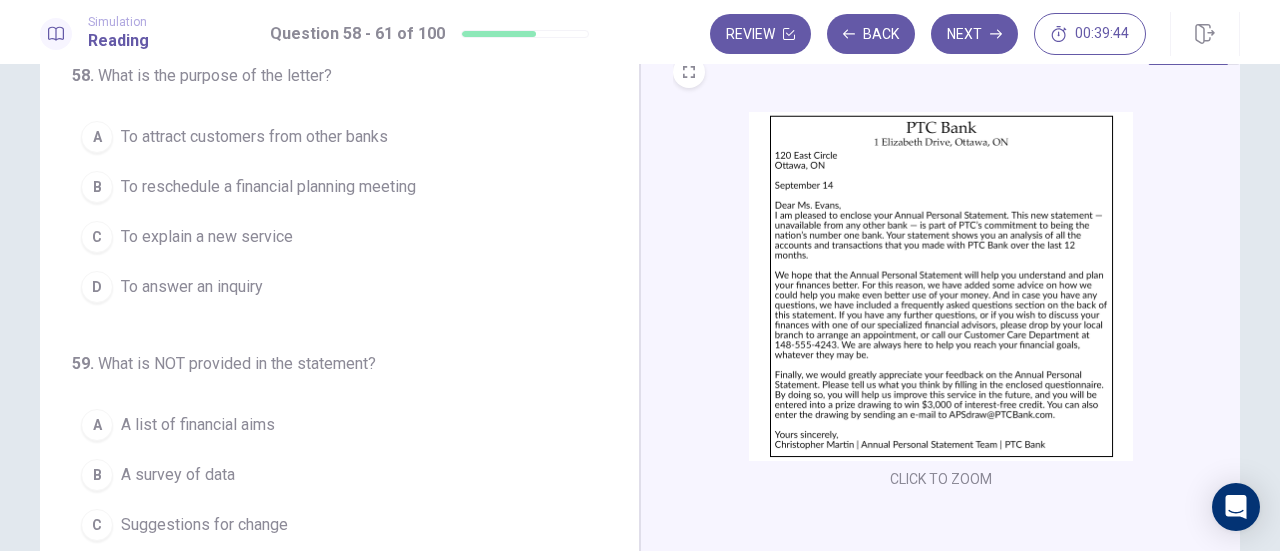 scroll, scrollTop: 81, scrollLeft: 0, axis: vertical 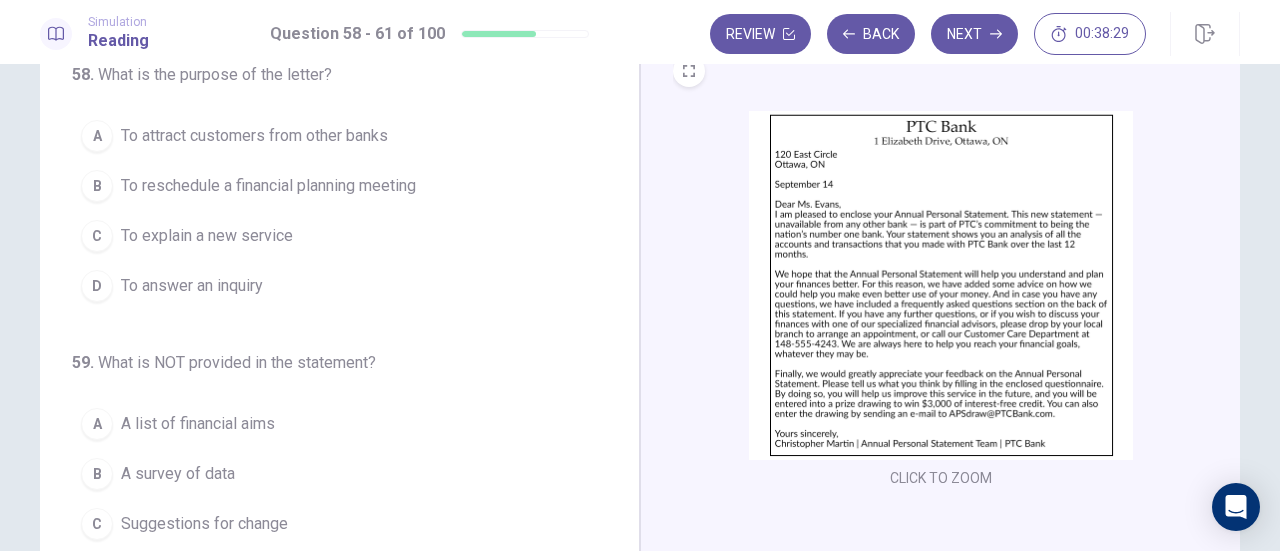 click on "CLICK TO ZOOM" at bounding box center (941, 301) 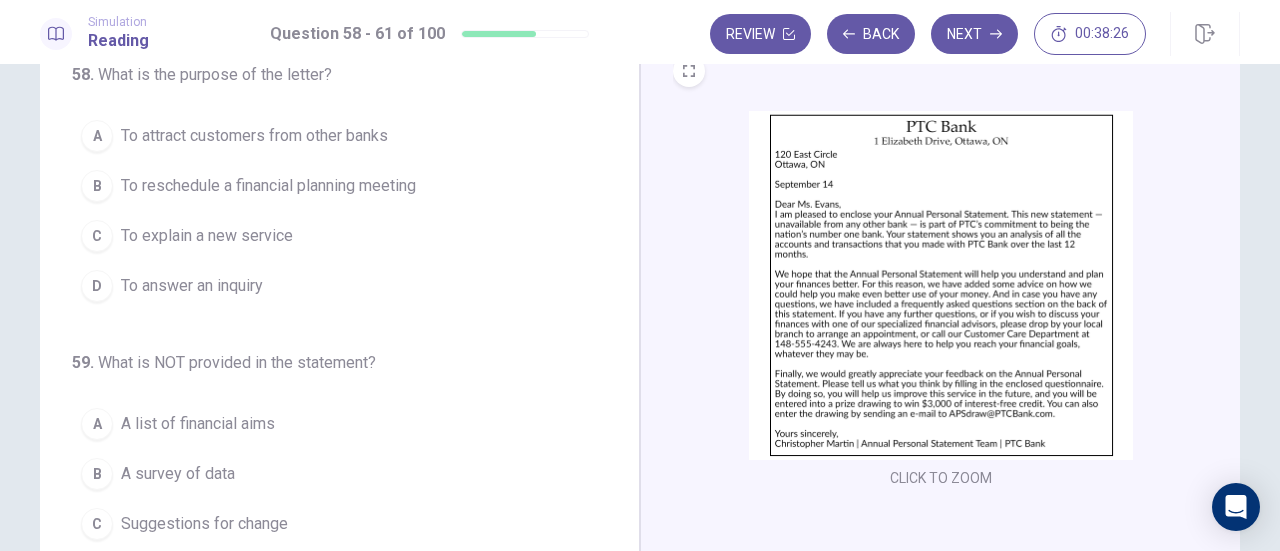 scroll, scrollTop: 0, scrollLeft: 0, axis: both 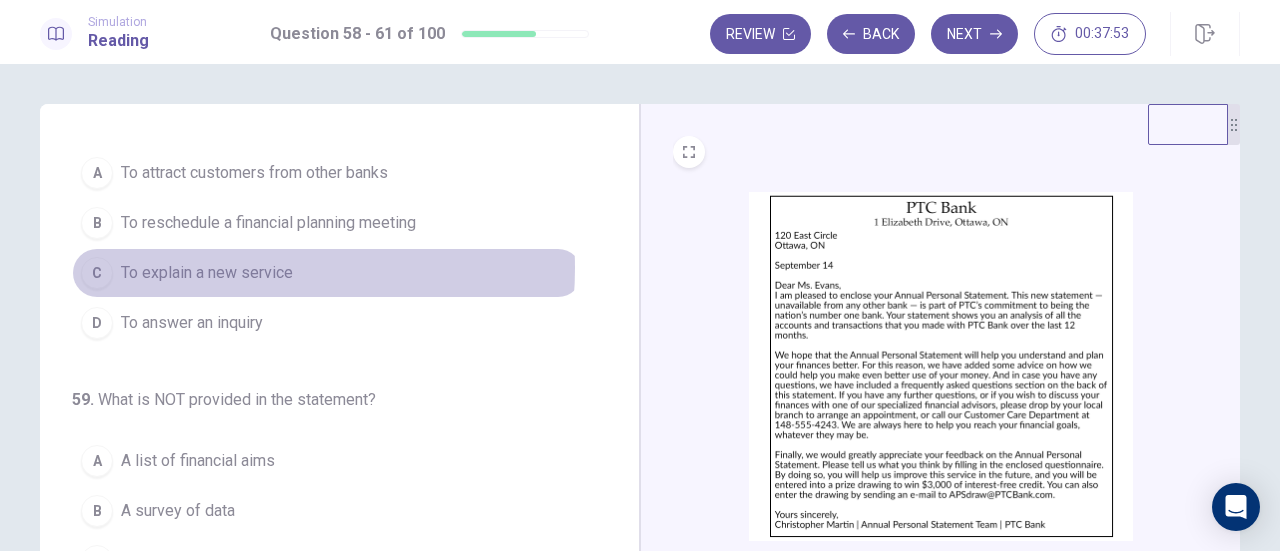 click on "To explain a new service" at bounding box center (207, 273) 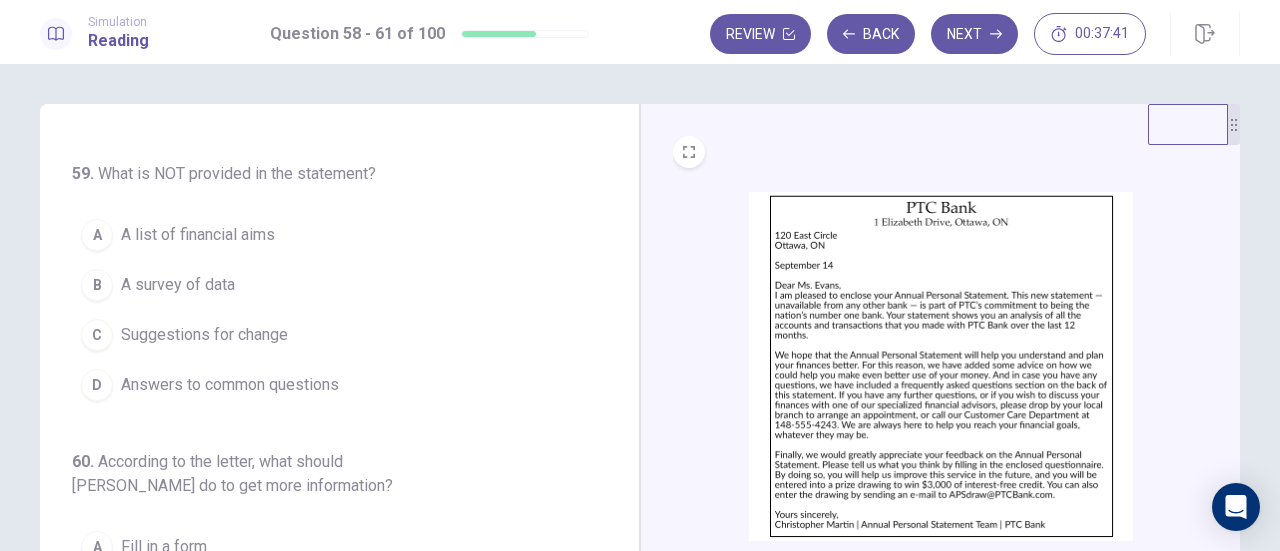 scroll, scrollTop: 292, scrollLeft: 0, axis: vertical 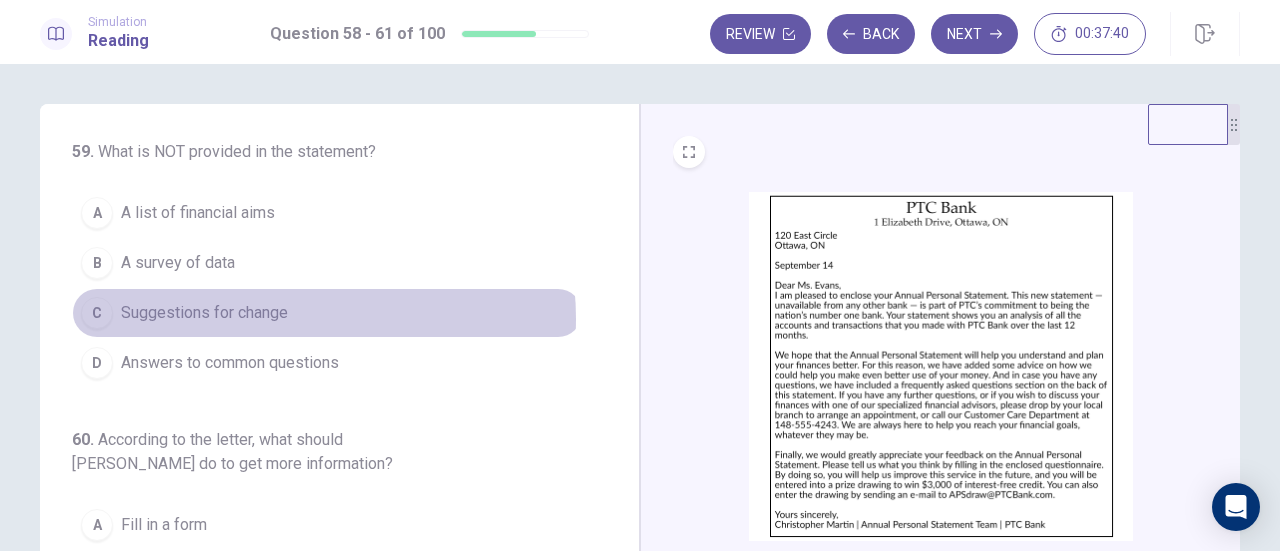 click on "Suggestions for change" at bounding box center (204, 313) 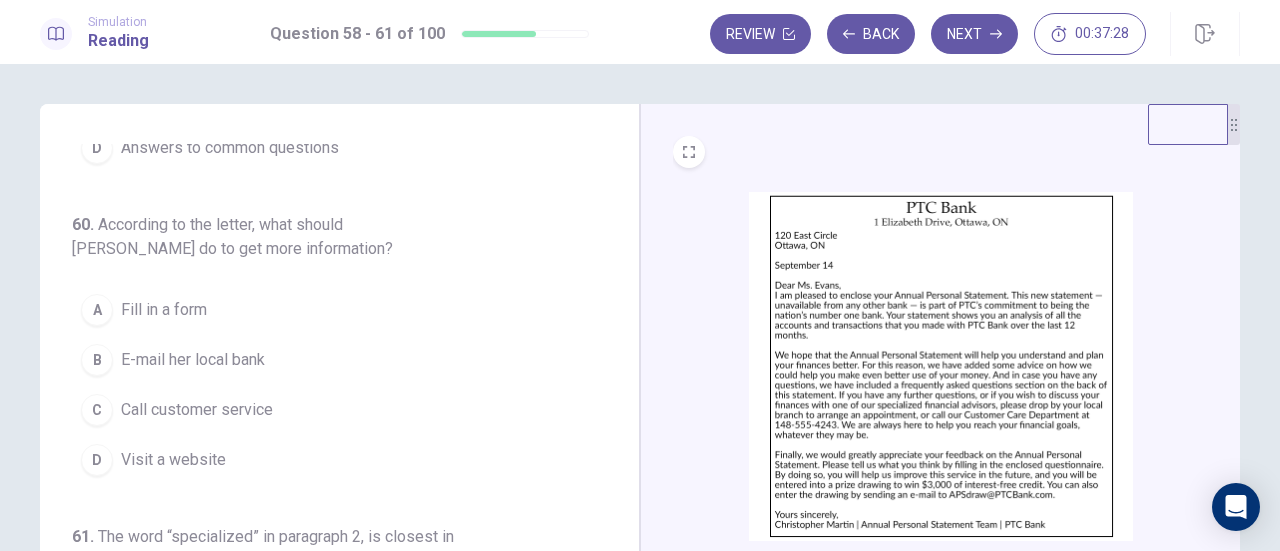 scroll, scrollTop: 534, scrollLeft: 0, axis: vertical 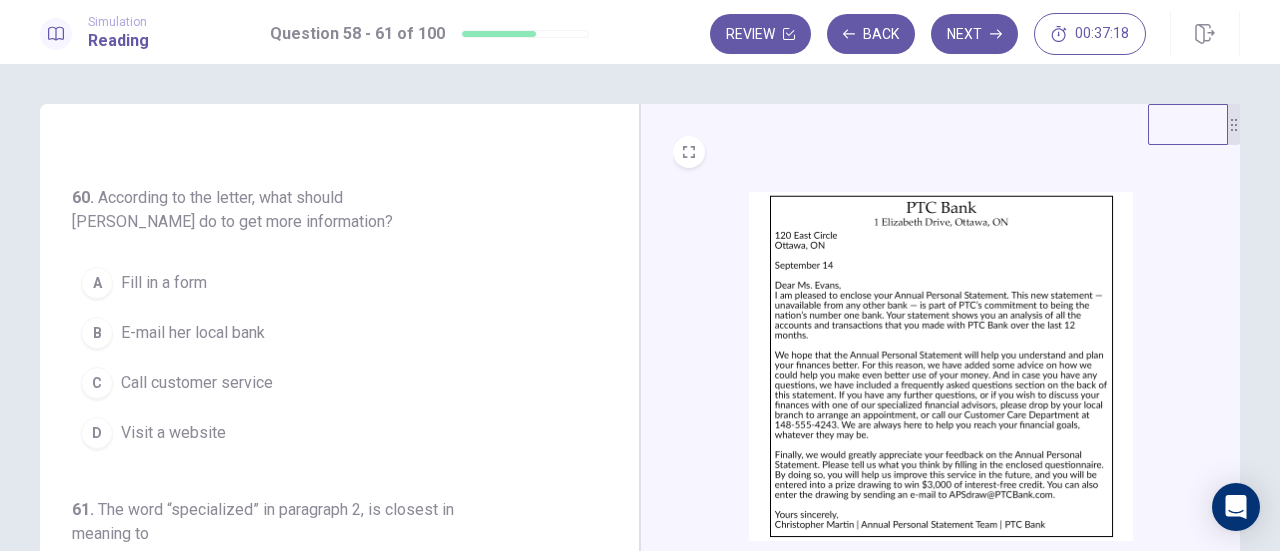 click on "Call customer service" at bounding box center [197, 383] 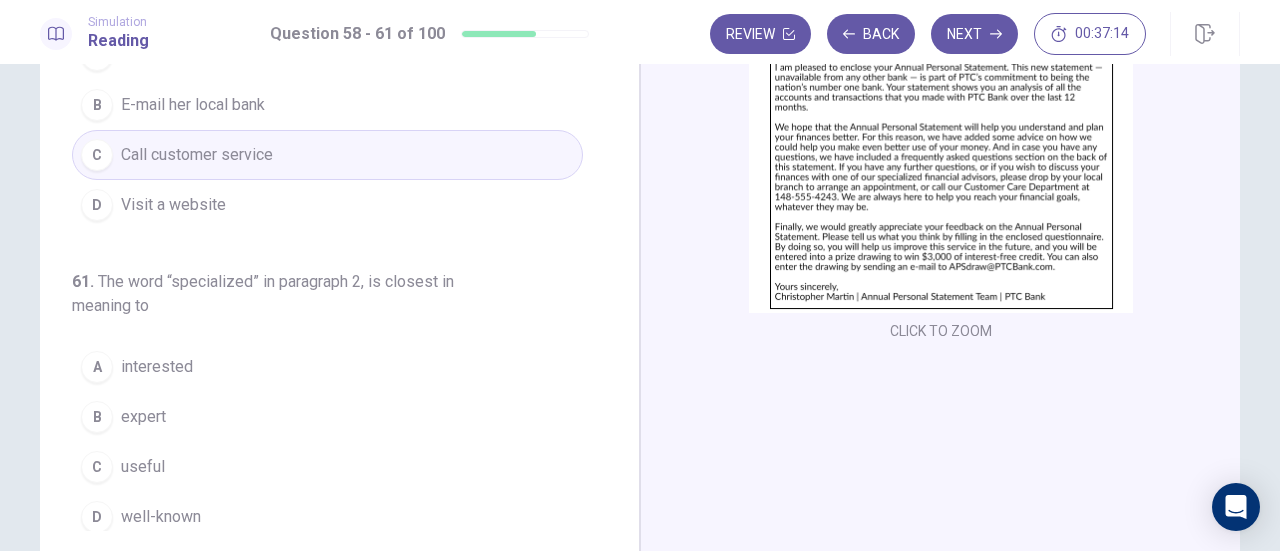 scroll, scrollTop: 230, scrollLeft: 0, axis: vertical 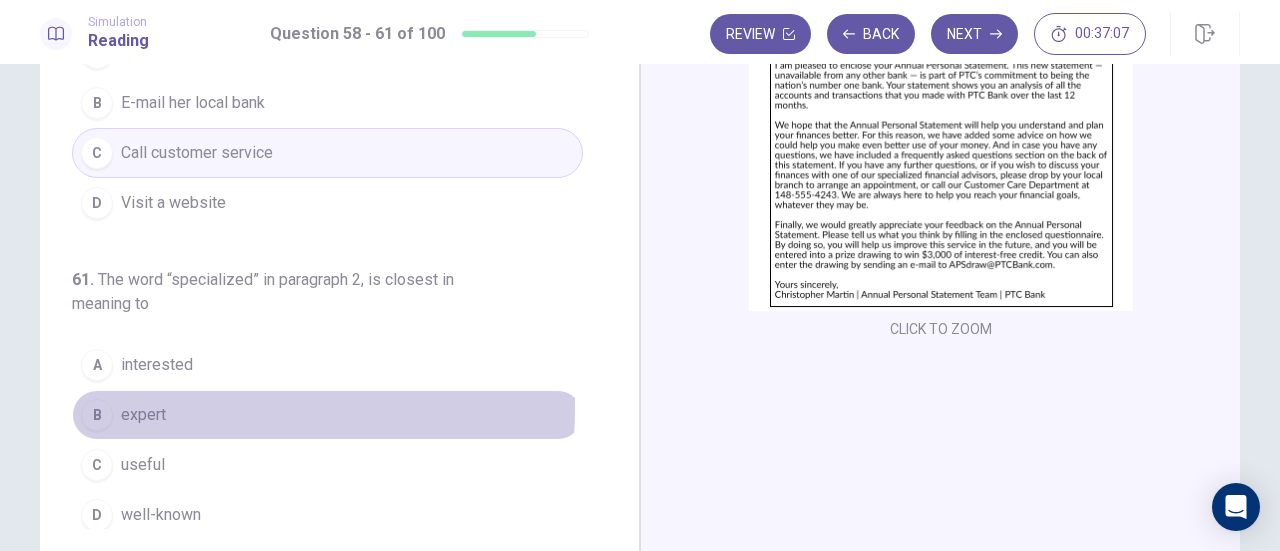 click on "expert" at bounding box center (143, 415) 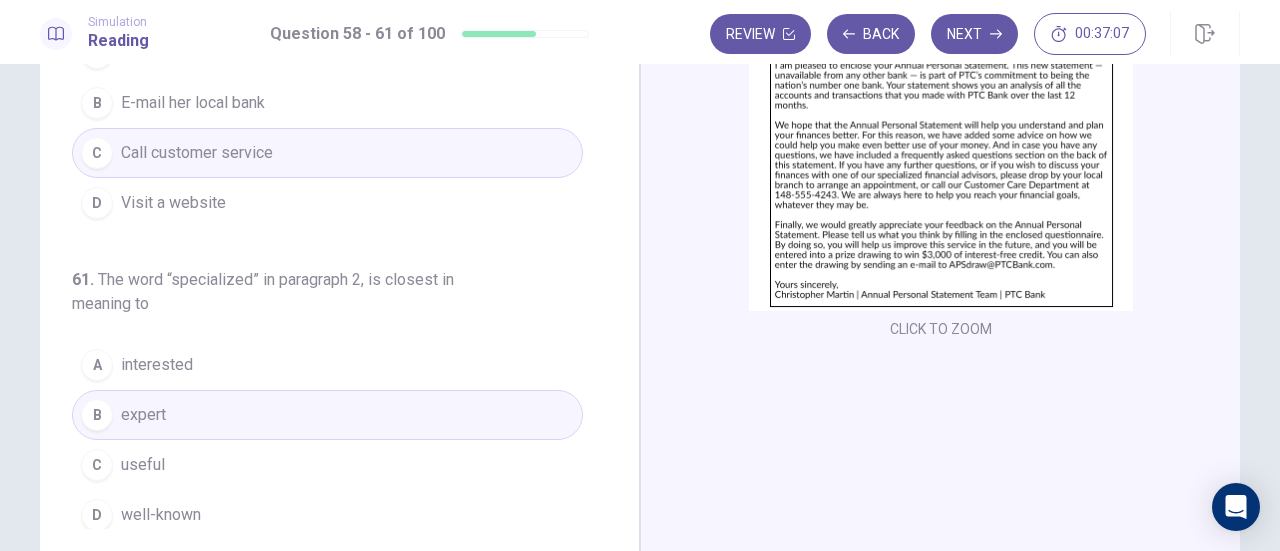 scroll, scrollTop: 352, scrollLeft: 0, axis: vertical 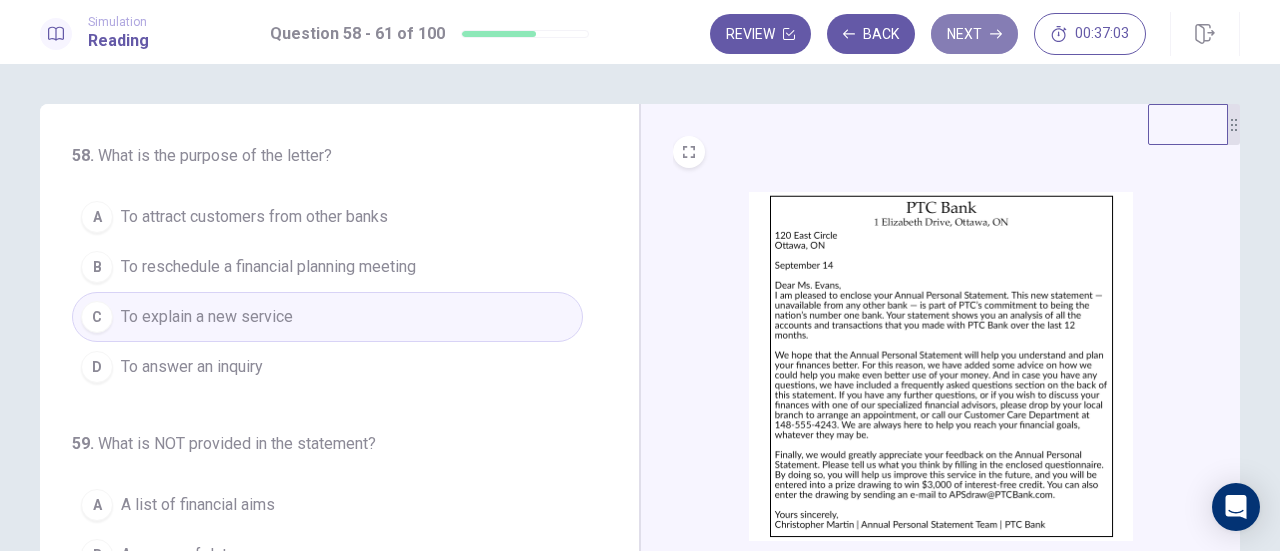 click 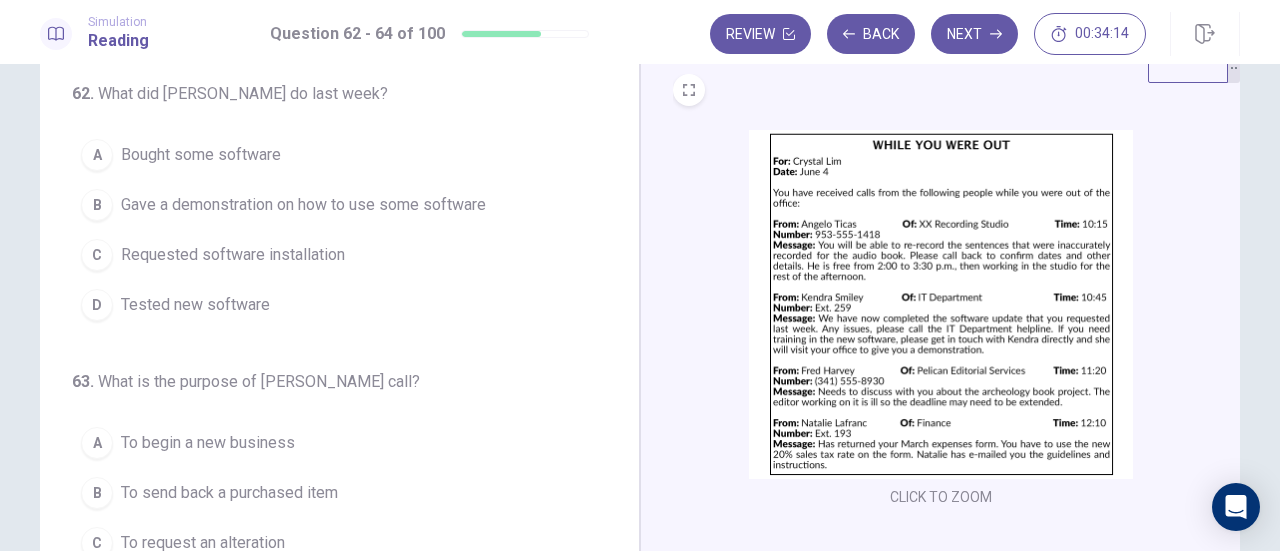 scroll, scrollTop: 0, scrollLeft: 0, axis: both 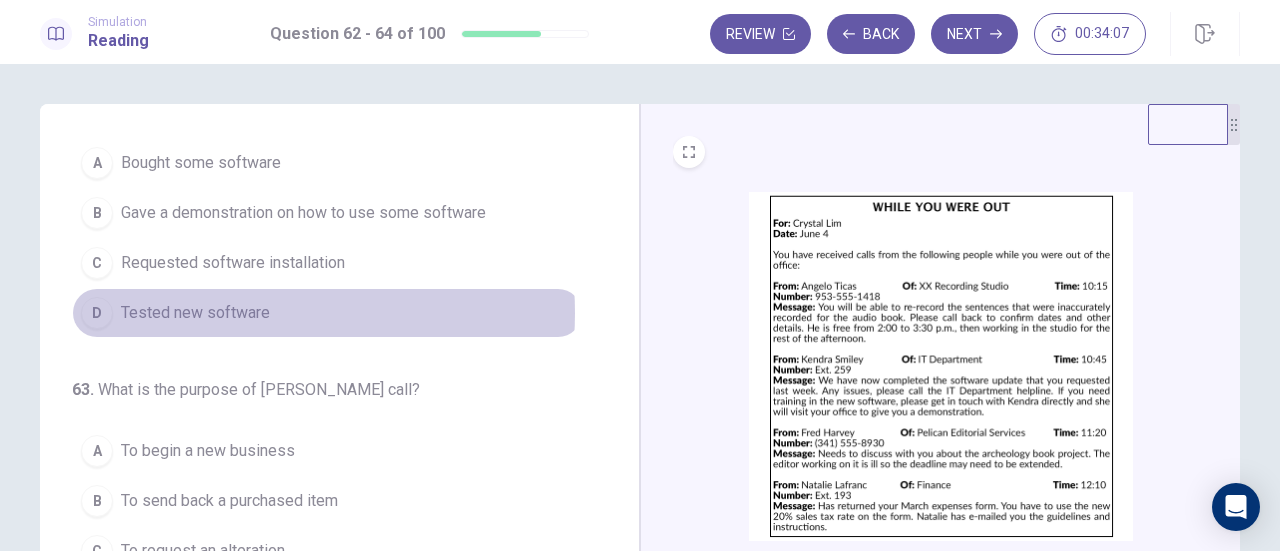 click on "Tested new software" at bounding box center (195, 313) 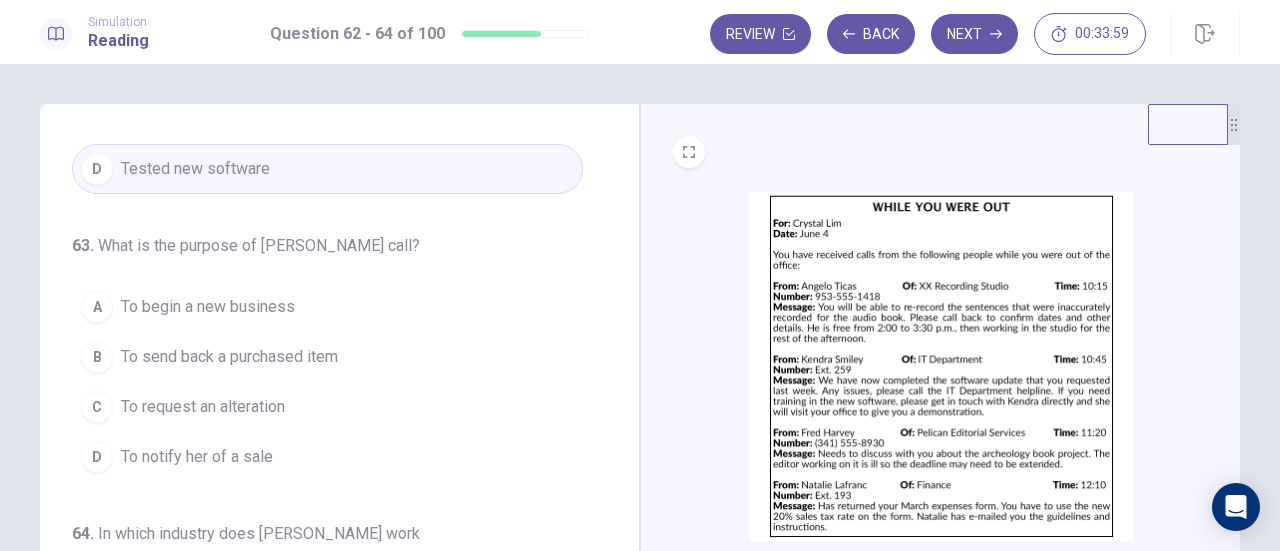 scroll, scrollTop: 200, scrollLeft: 0, axis: vertical 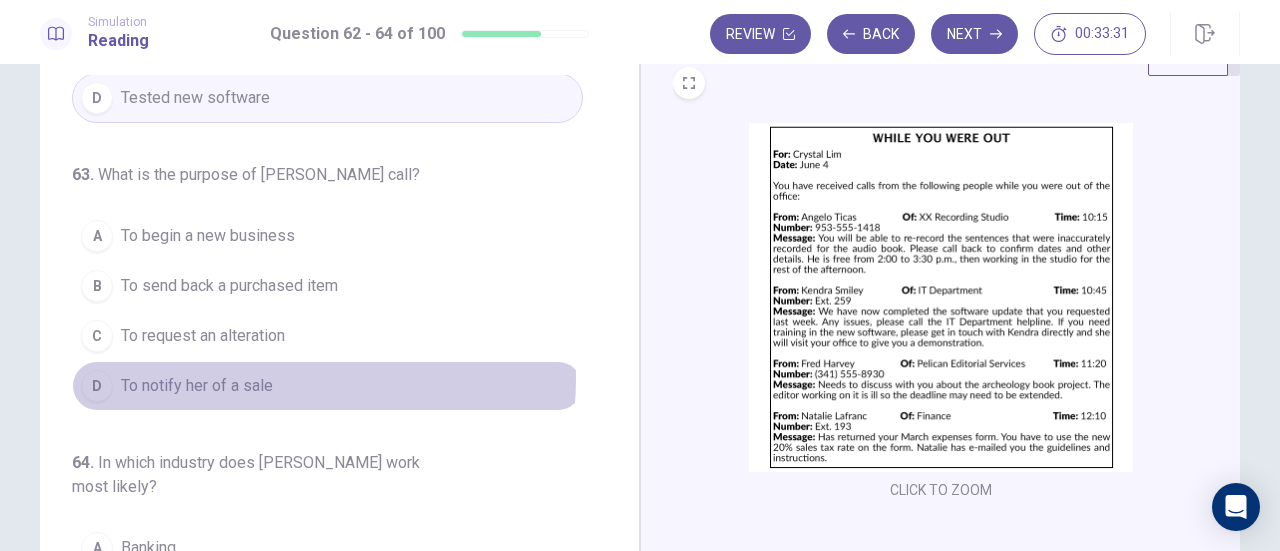 click on "D To notify her of a sale" at bounding box center [327, 386] 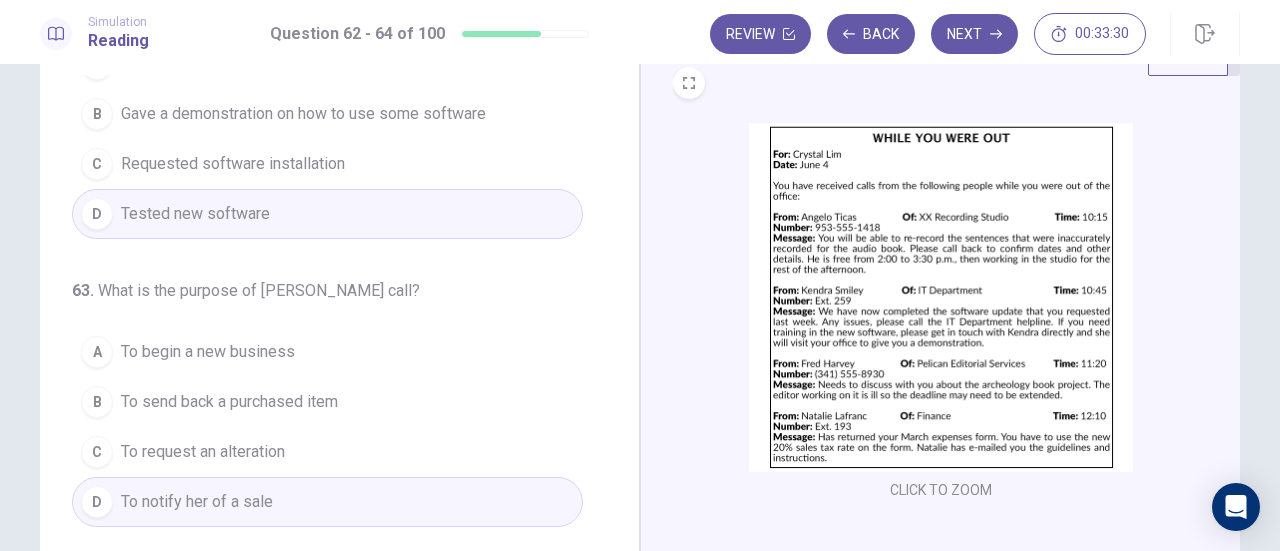 scroll, scrollTop: 0, scrollLeft: 0, axis: both 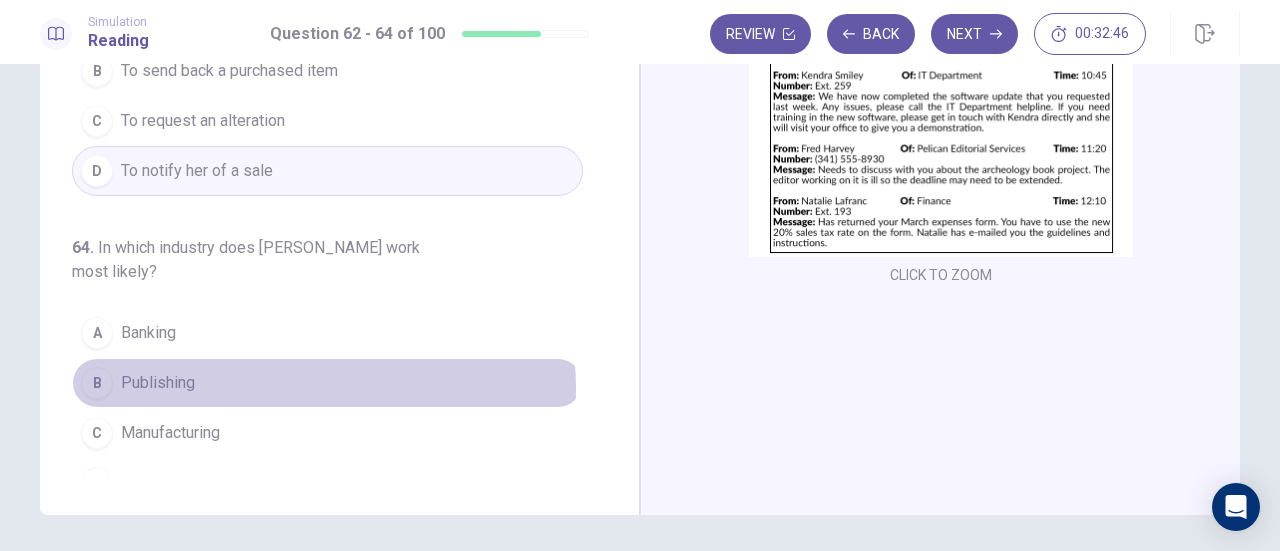 click on "B Publishing" at bounding box center [327, 383] 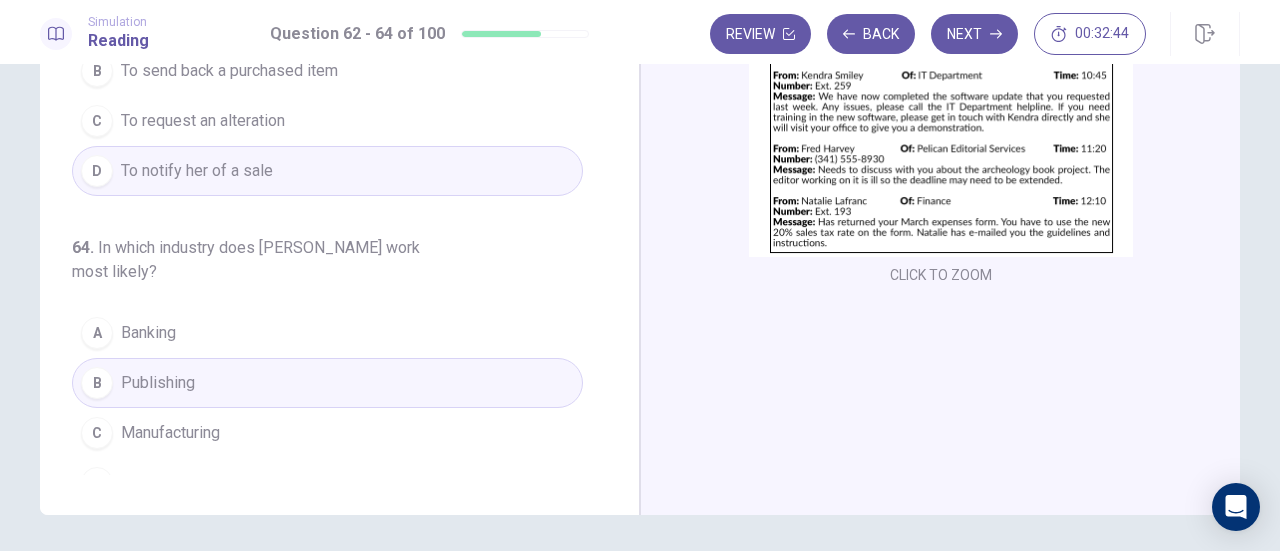 scroll, scrollTop: 0, scrollLeft: 0, axis: both 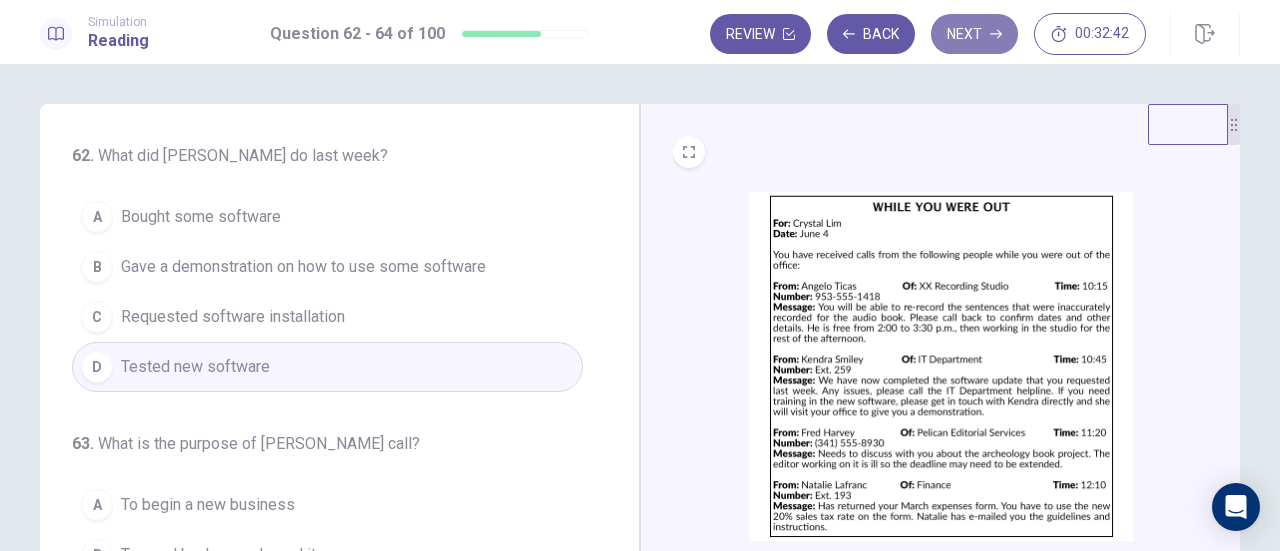 click on "Next" at bounding box center [974, 34] 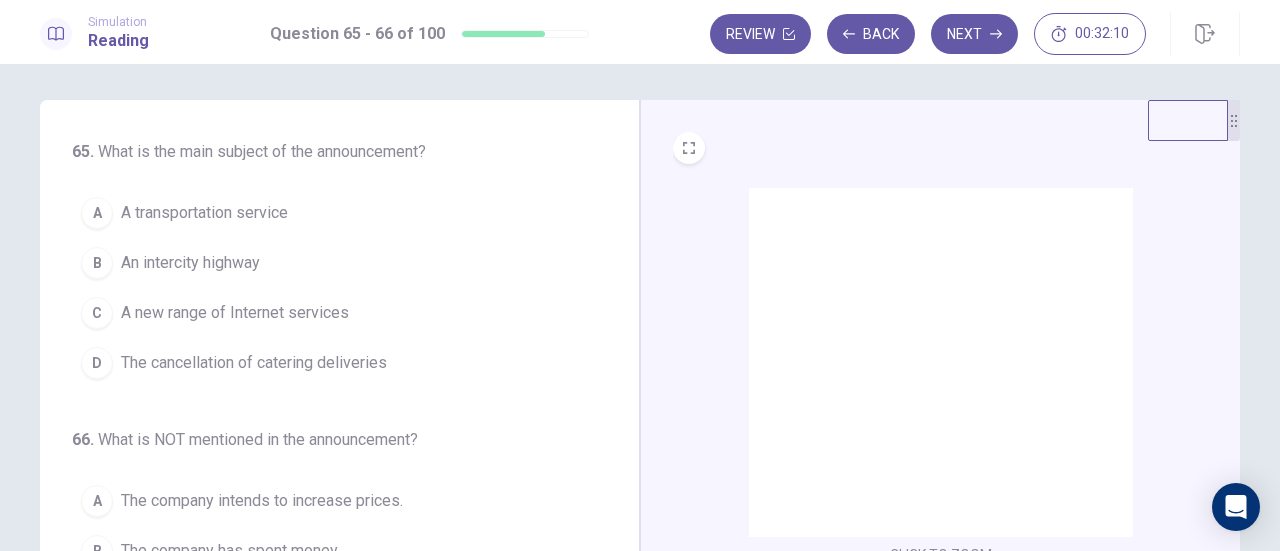 scroll, scrollTop: 0, scrollLeft: 0, axis: both 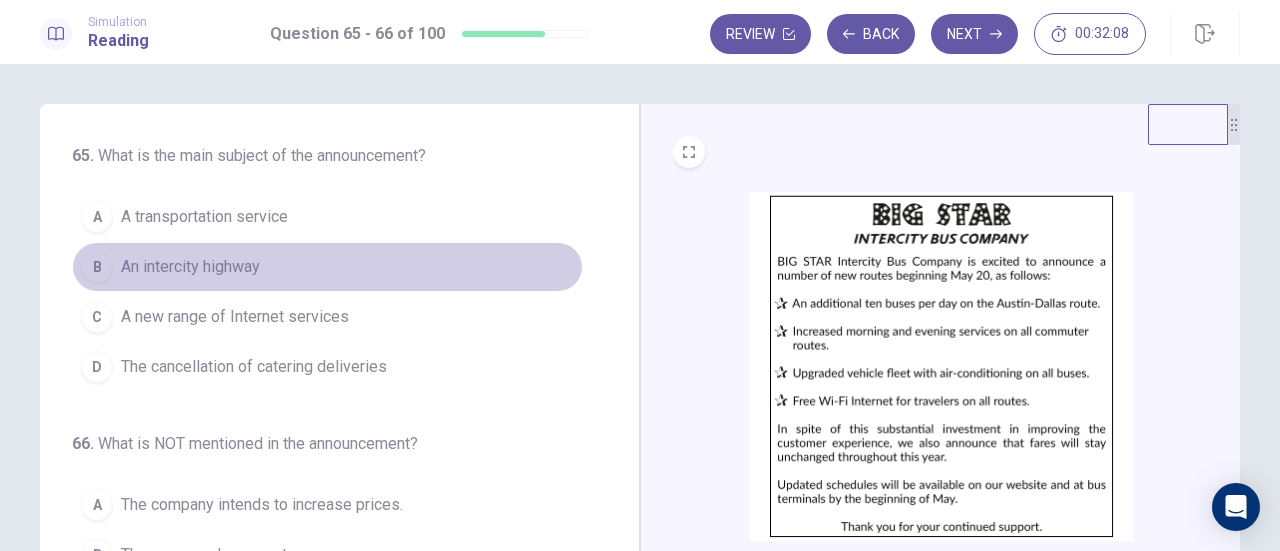click on "An intercity highway" at bounding box center [190, 267] 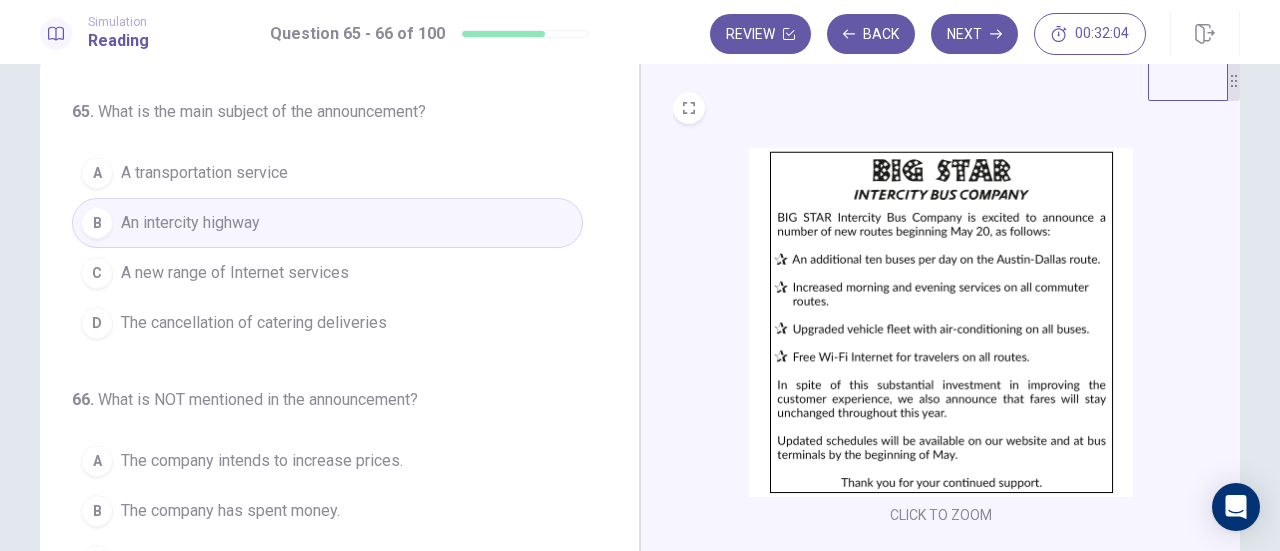 scroll, scrollTop: 51, scrollLeft: 0, axis: vertical 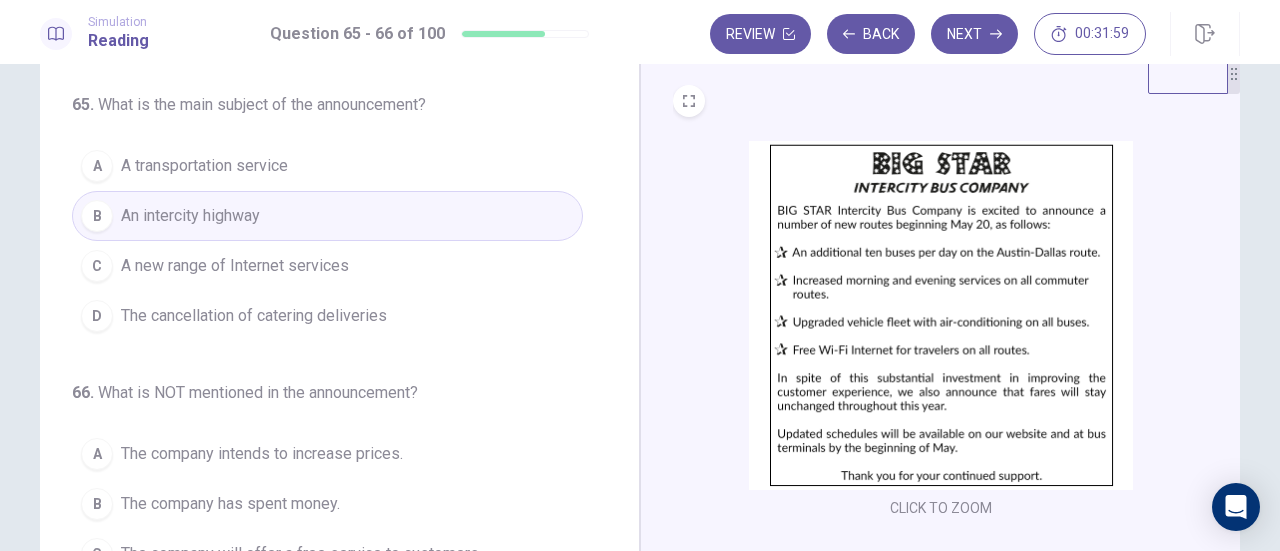 drag, startPoint x: 578, startPoint y: 338, endPoint x: 634, endPoint y: 343, distance: 56.22277 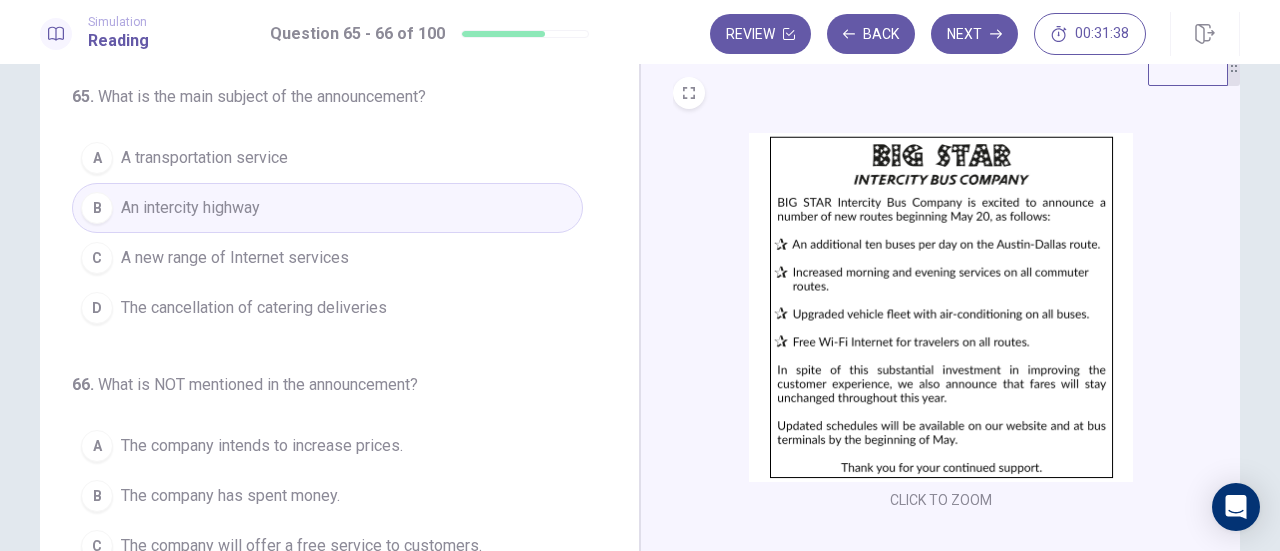 scroll, scrollTop: 61, scrollLeft: 0, axis: vertical 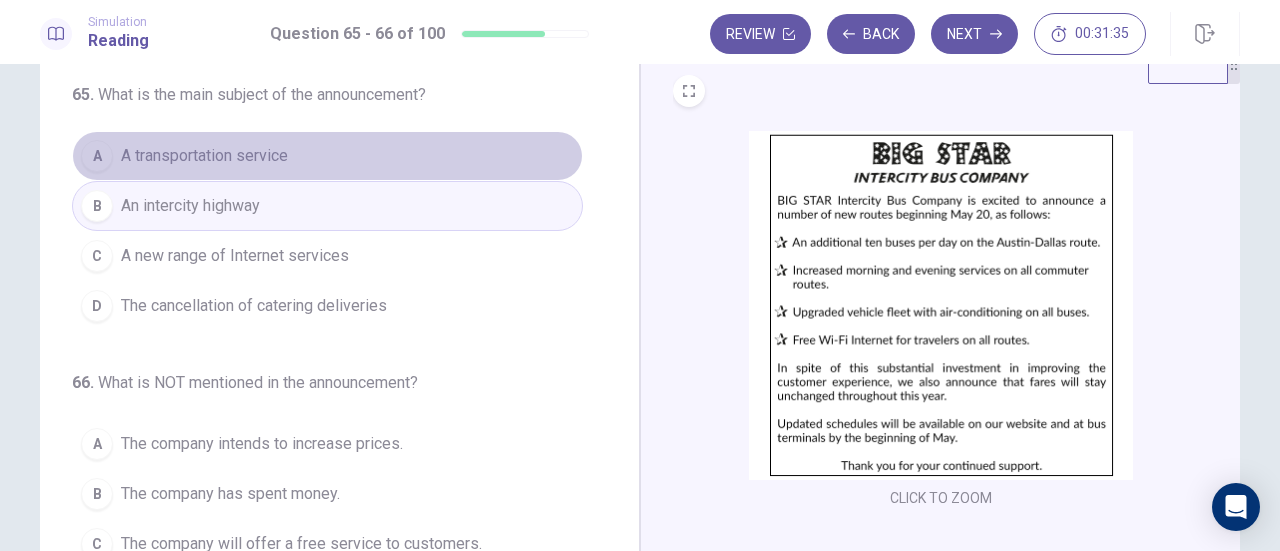 click on "A A transportation service" at bounding box center (327, 156) 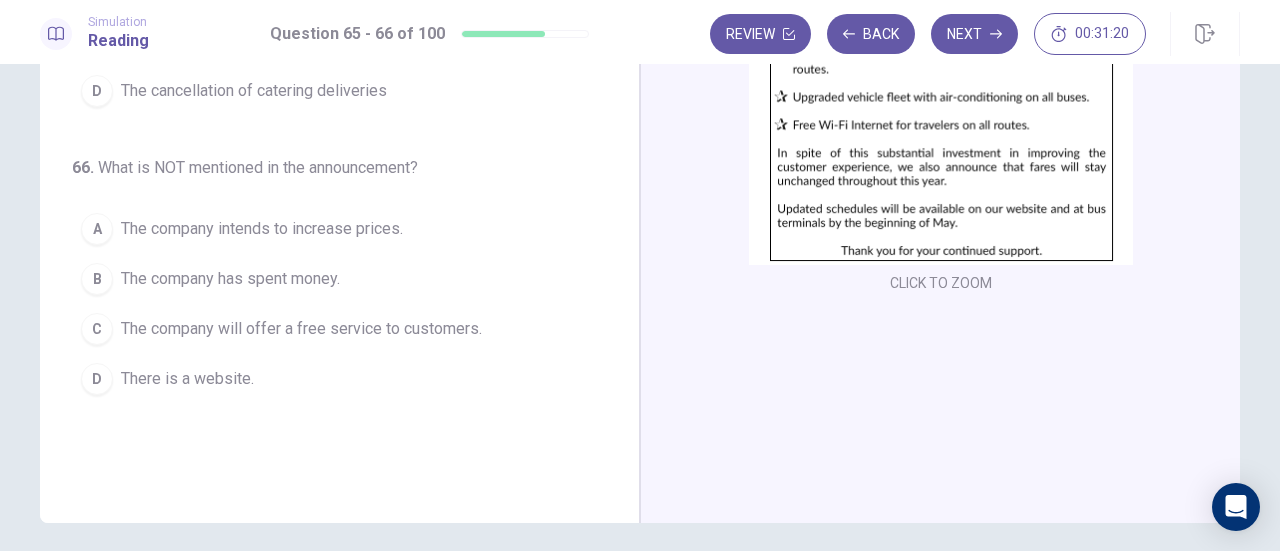 scroll, scrollTop: 286, scrollLeft: 0, axis: vertical 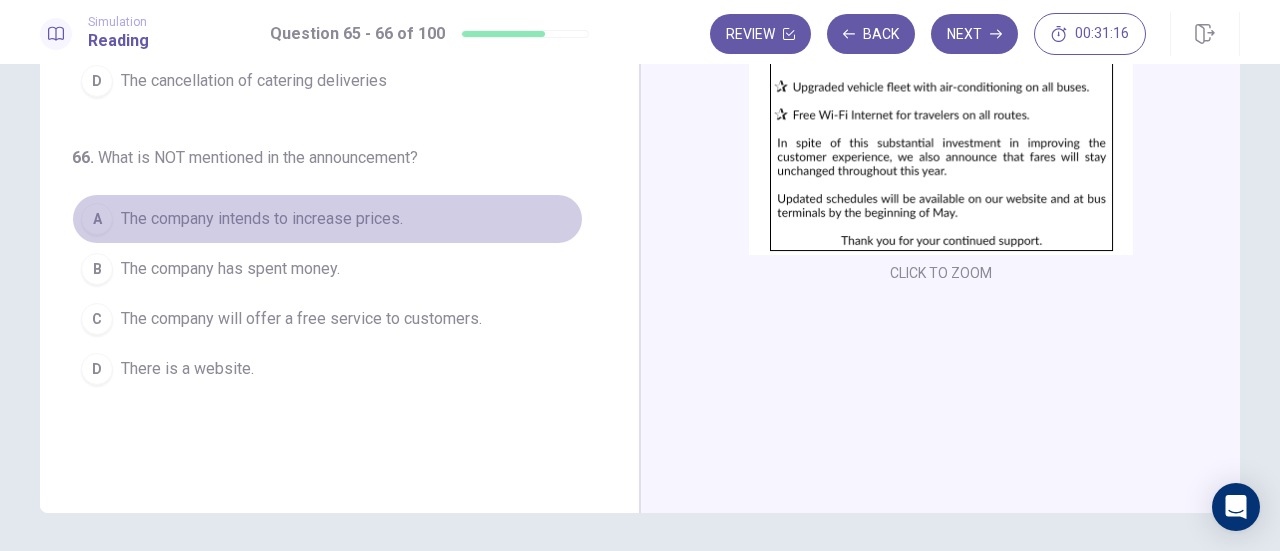 click on "The company intends to increase prices." at bounding box center [262, 219] 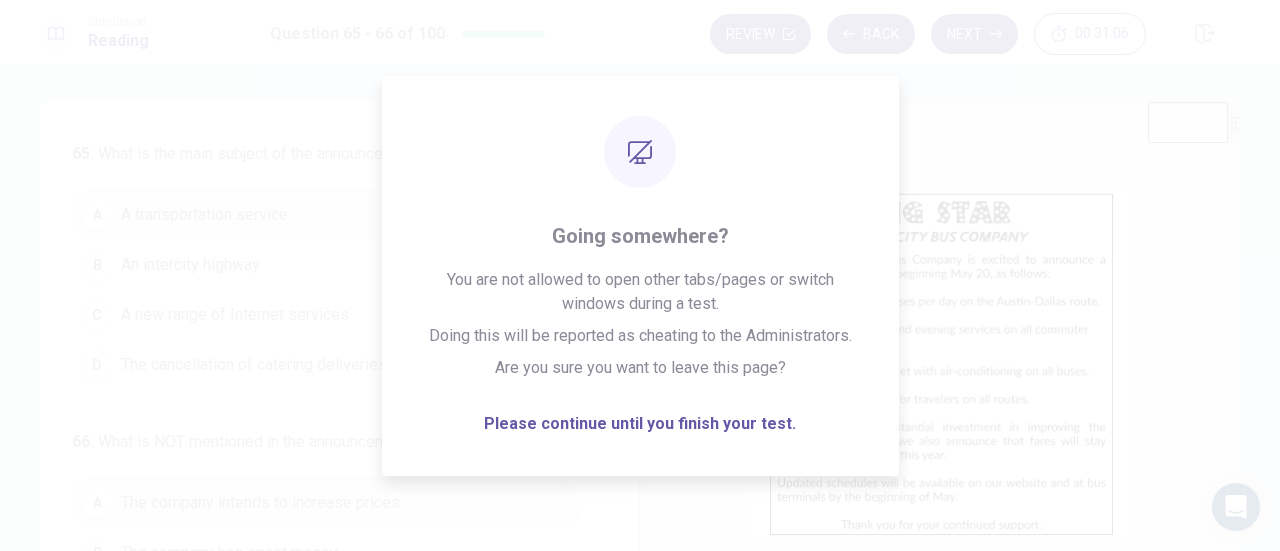 scroll, scrollTop: 1, scrollLeft: 0, axis: vertical 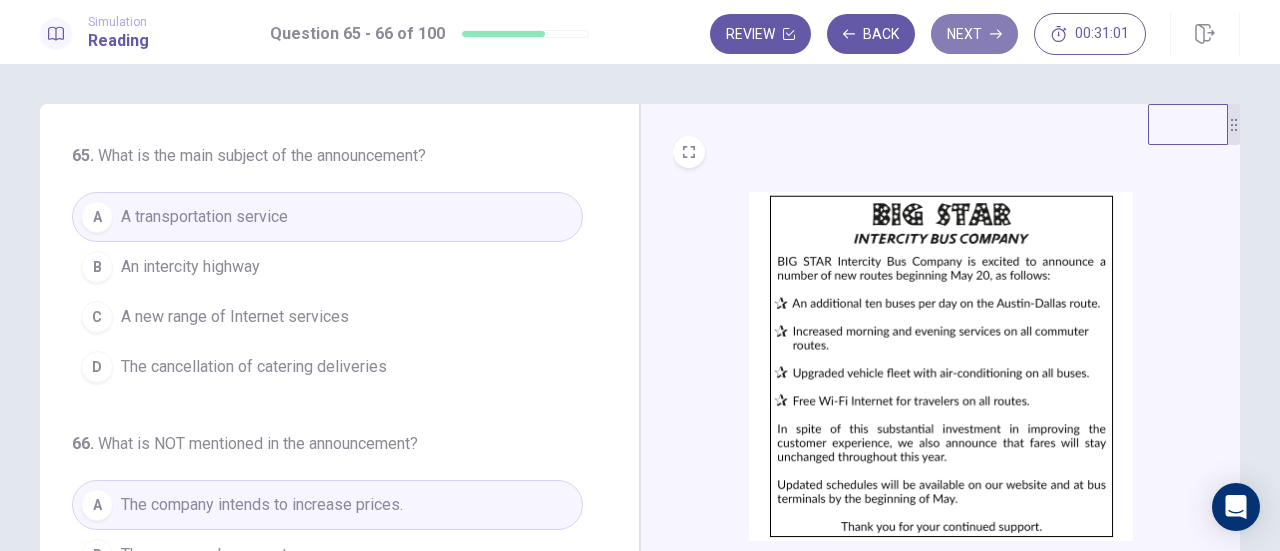 click on "Next" at bounding box center (974, 34) 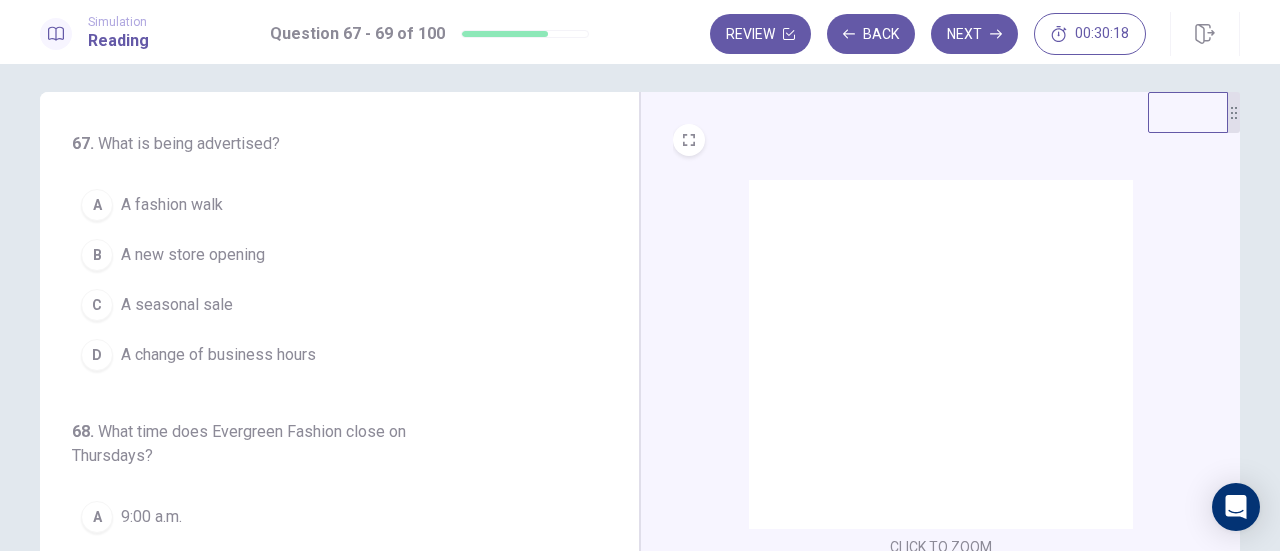 scroll, scrollTop: 0, scrollLeft: 0, axis: both 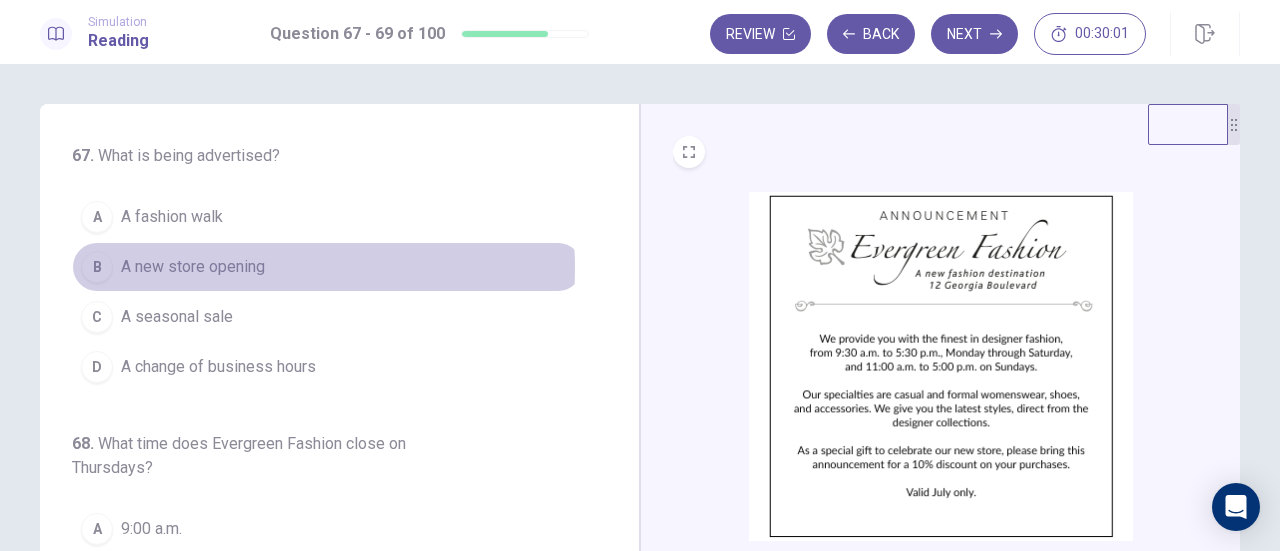 click on "A new store opening" at bounding box center (193, 267) 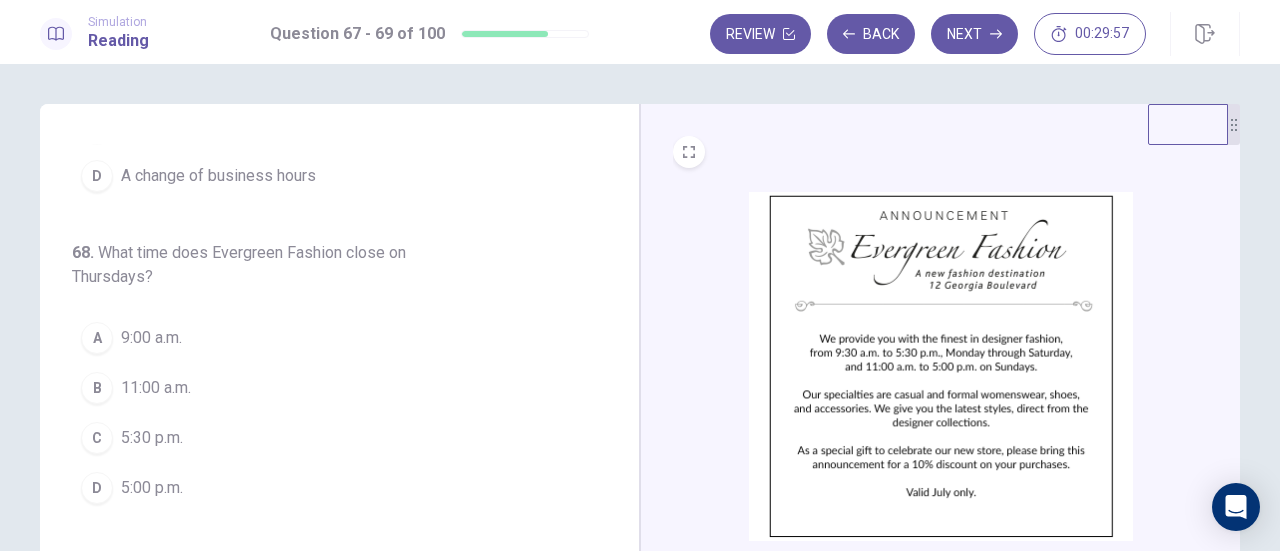scroll, scrollTop: 228, scrollLeft: 0, axis: vertical 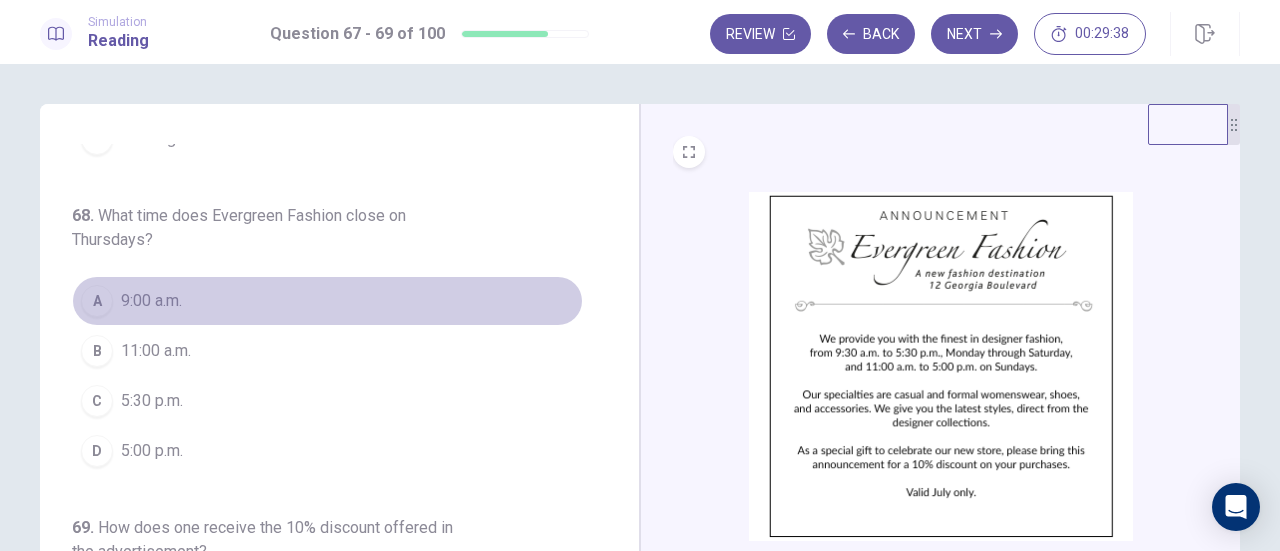 click on "A 9:00 a.m." at bounding box center [327, 301] 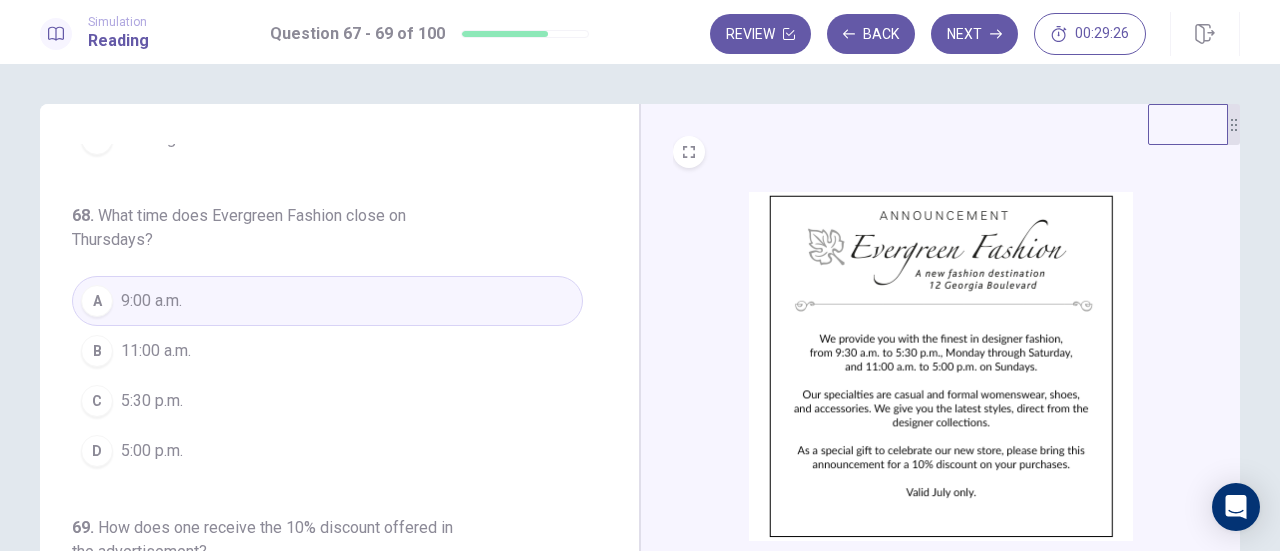 scroll, scrollTop: 248, scrollLeft: 0, axis: vertical 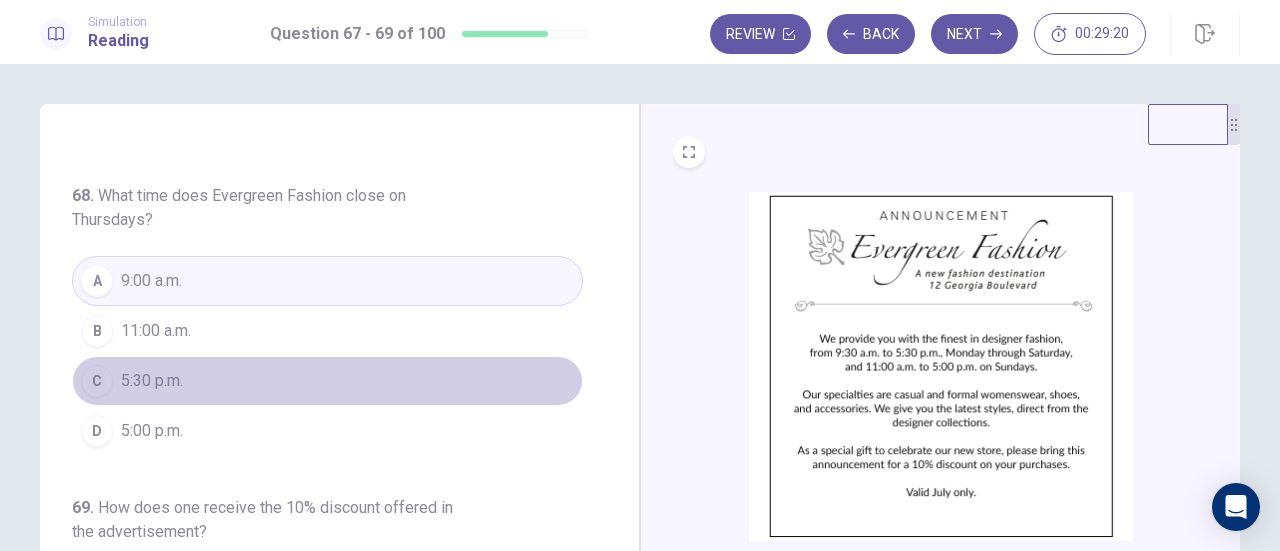 click on "C 5:30 p.m." at bounding box center [327, 381] 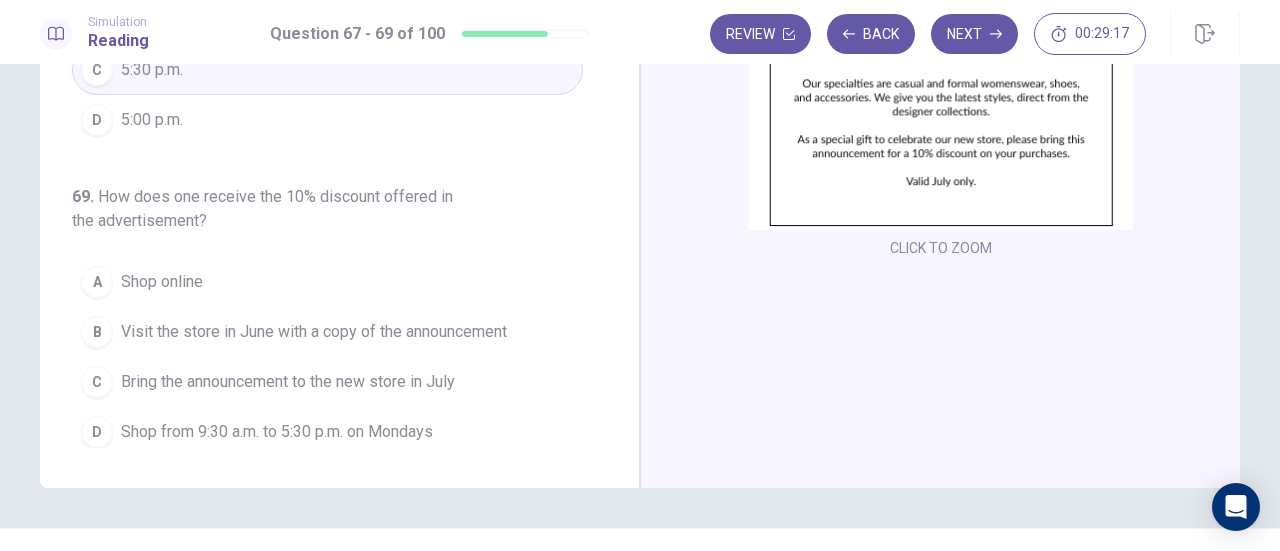 scroll, scrollTop: 312, scrollLeft: 0, axis: vertical 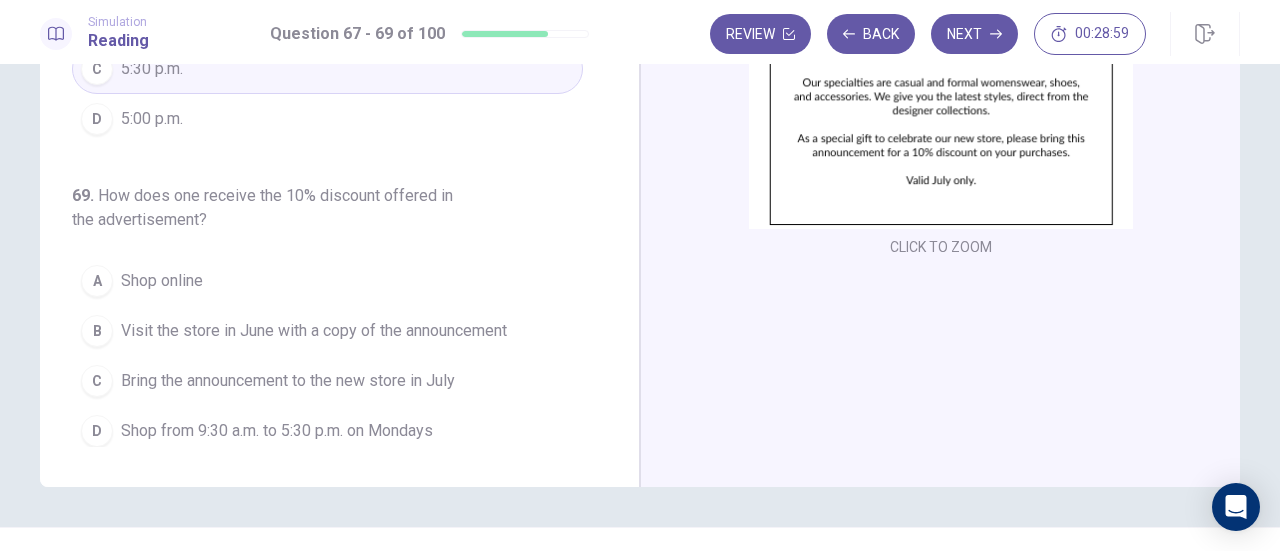 click on "Bring the announcement to the new store in July" at bounding box center (288, 381) 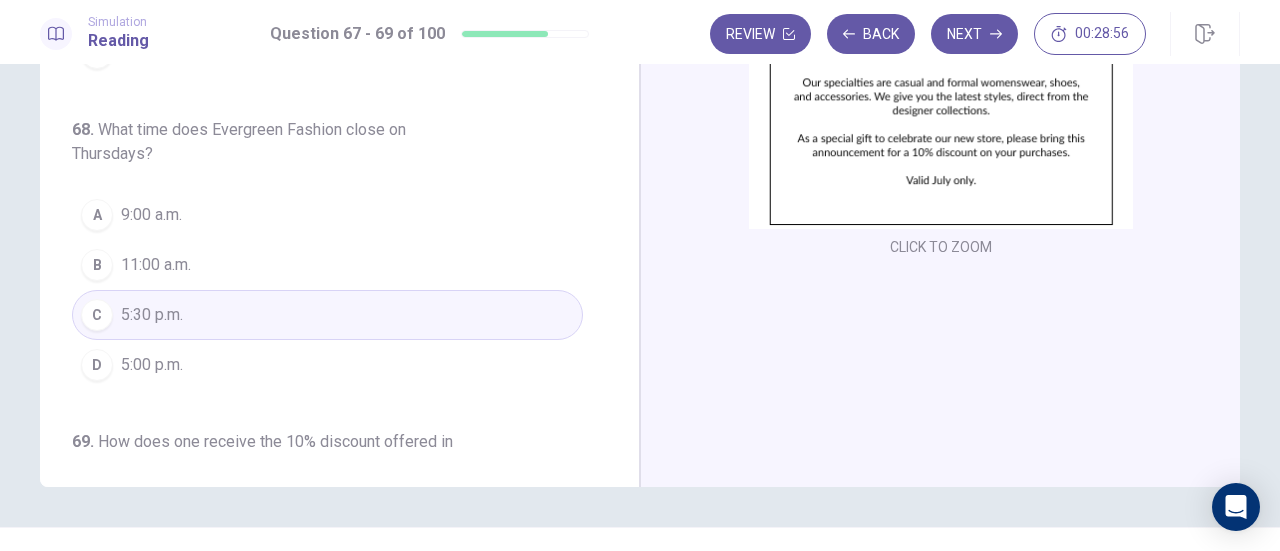 scroll, scrollTop: 0, scrollLeft: 0, axis: both 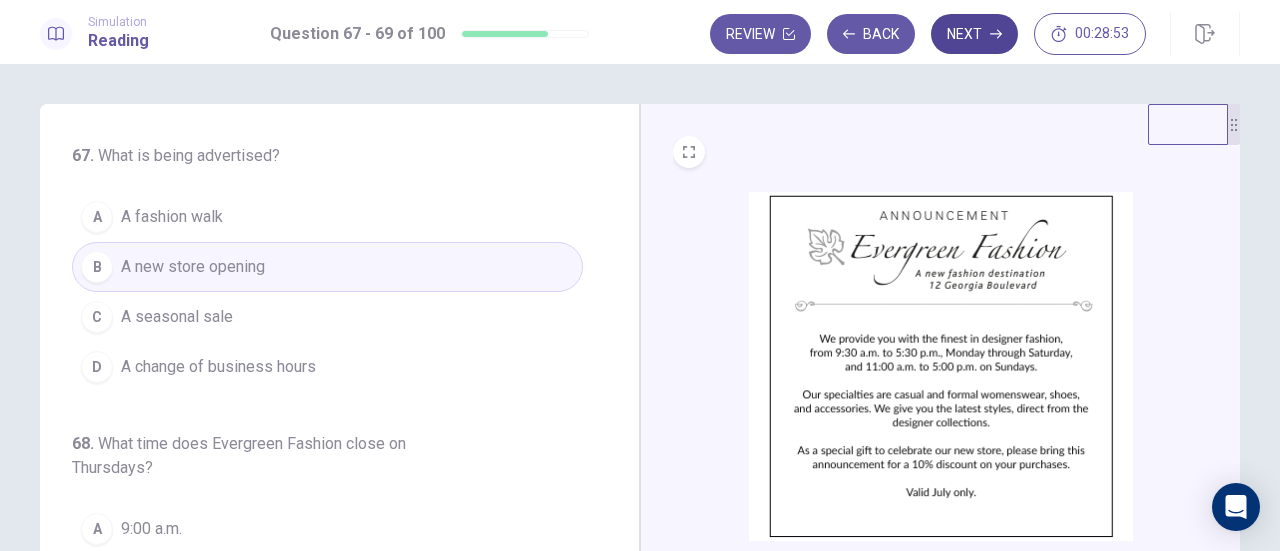 click on "Next" at bounding box center [974, 34] 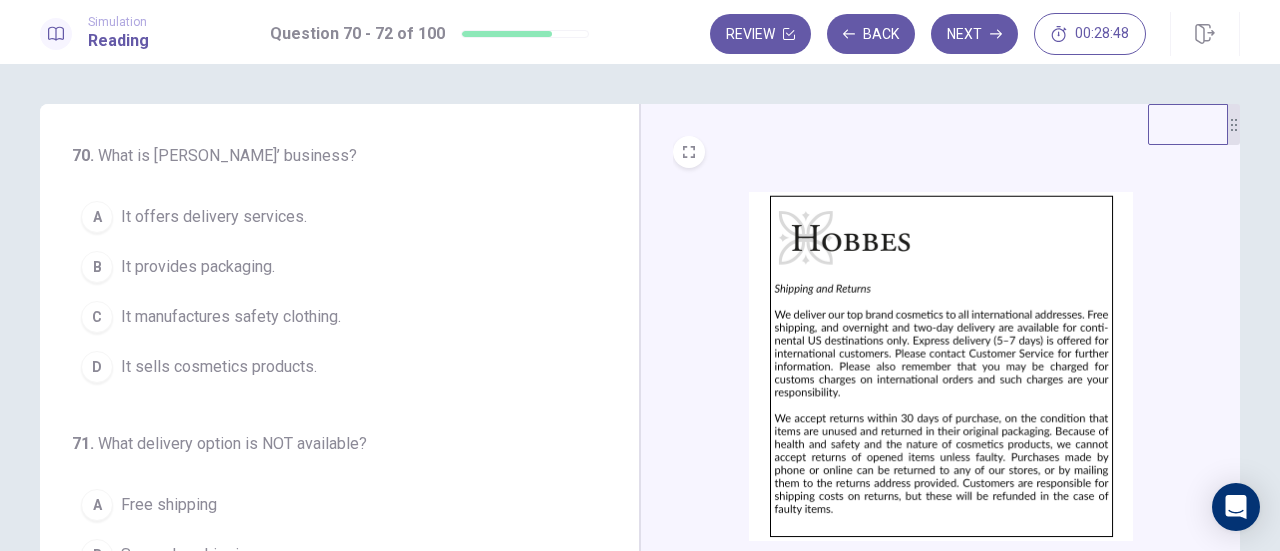 scroll, scrollTop: 61, scrollLeft: 0, axis: vertical 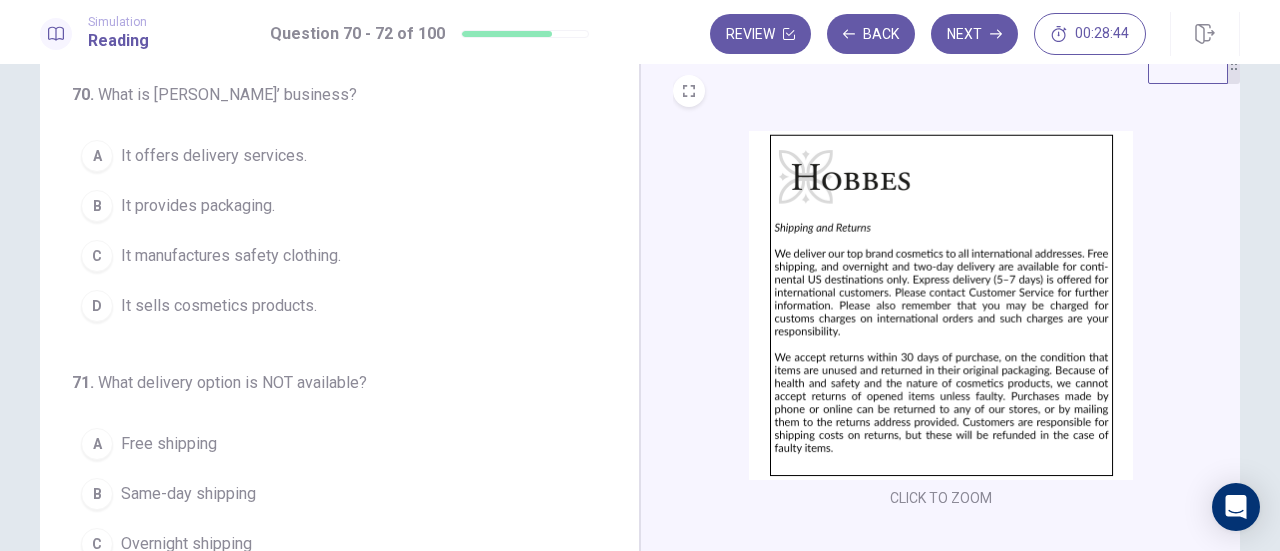 click on "CLICK TO ZOOM" at bounding box center (941, 321) 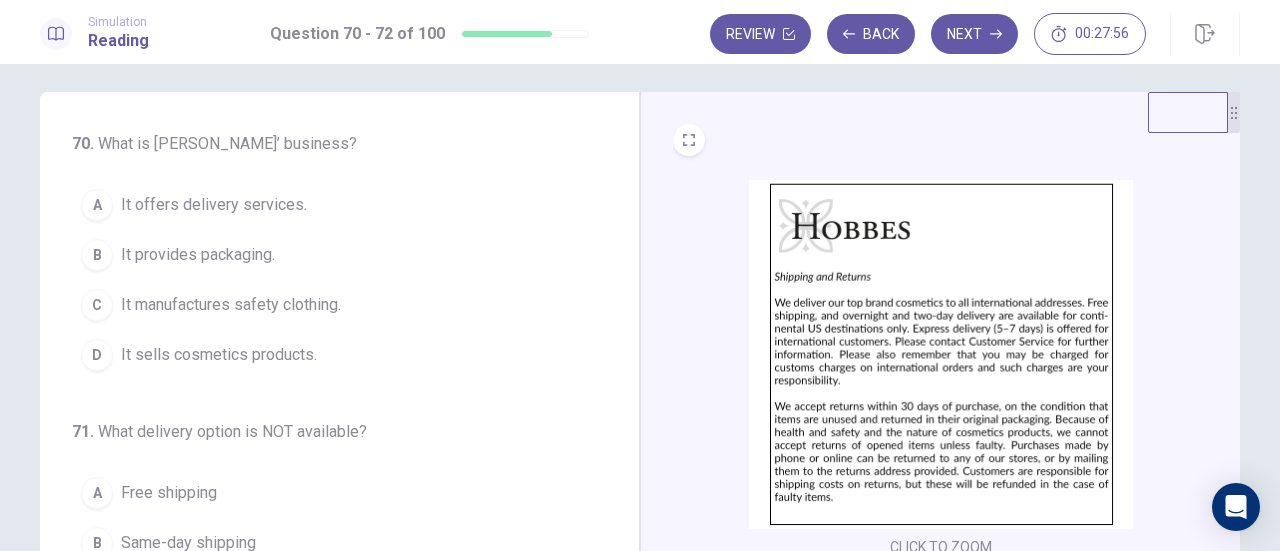 scroll, scrollTop: 0, scrollLeft: 0, axis: both 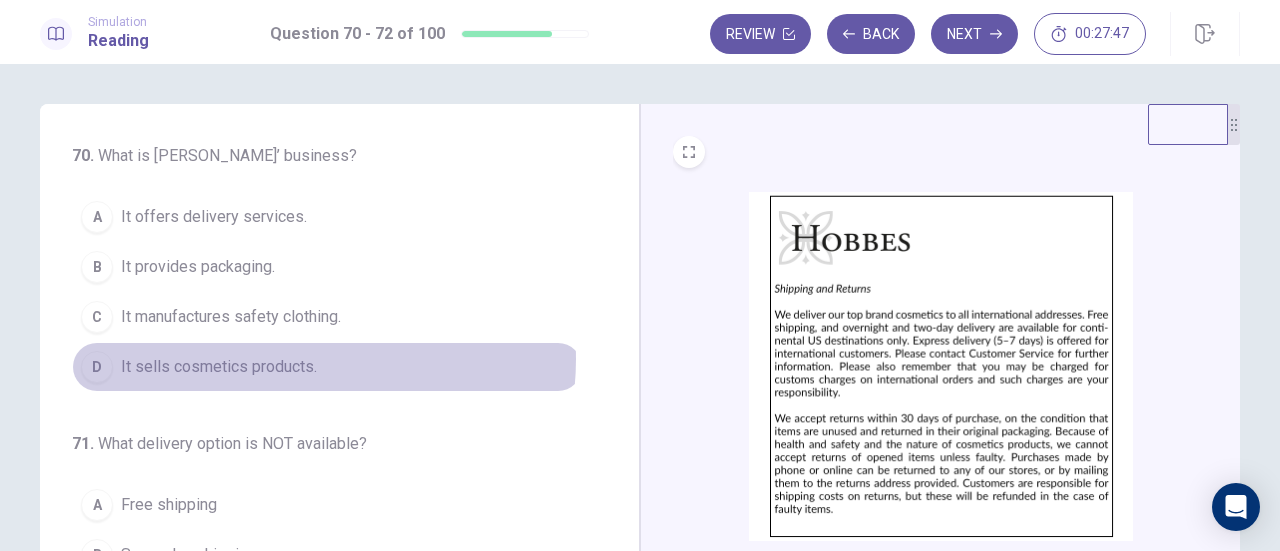click on "It sells cosmetics products." at bounding box center [219, 367] 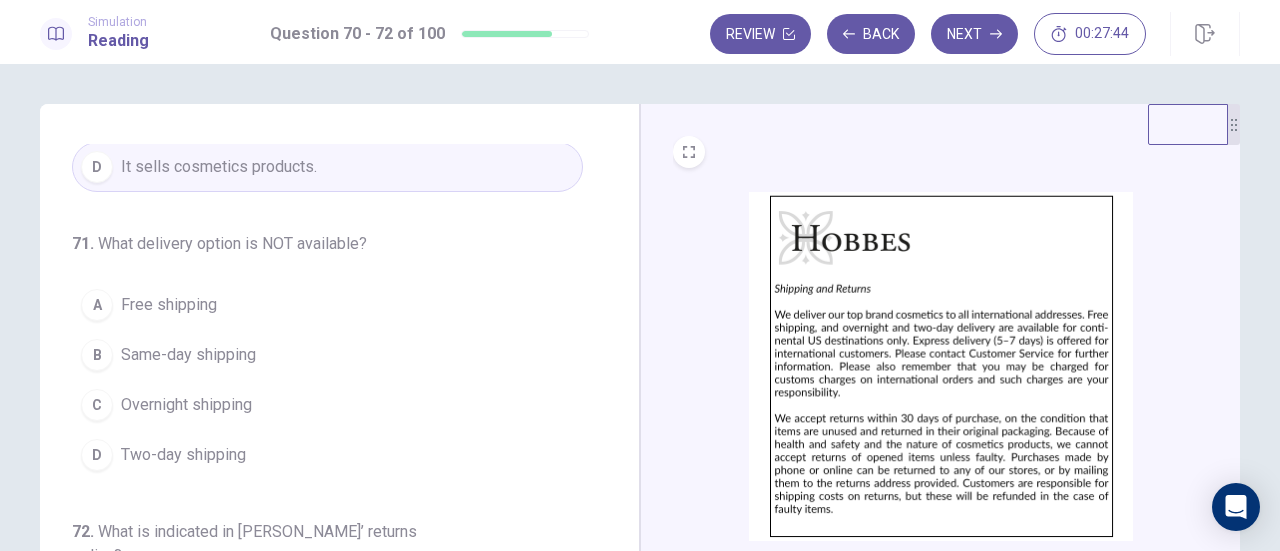 scroll, scrollTop: 216, scrollLeft: 0, axis: vertical 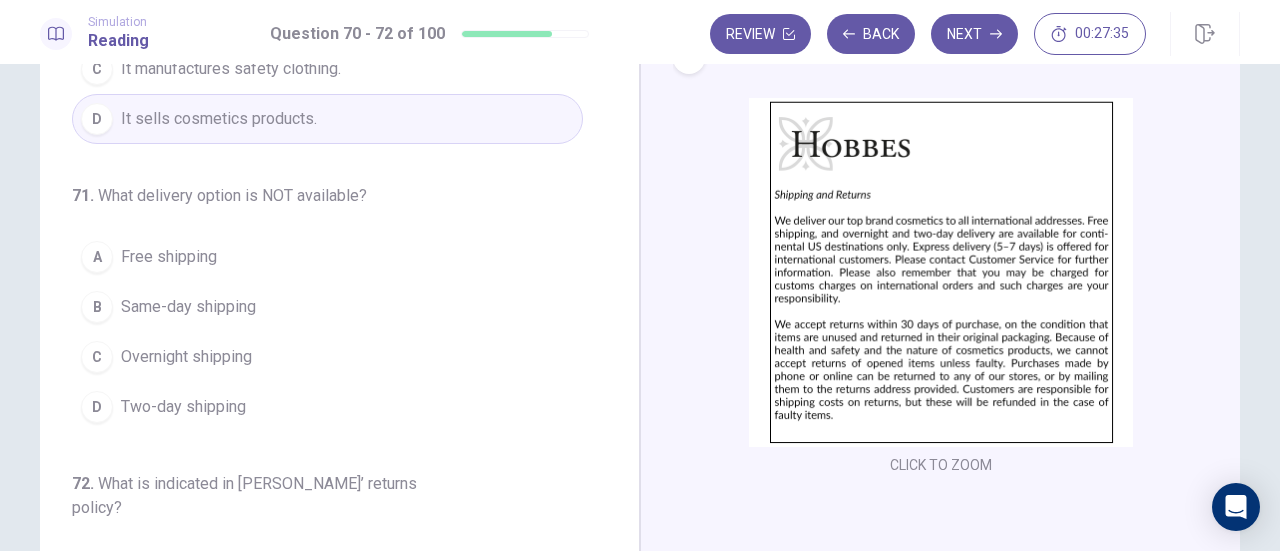 click on "Same-day shipping" at bounding box center (188, 307) 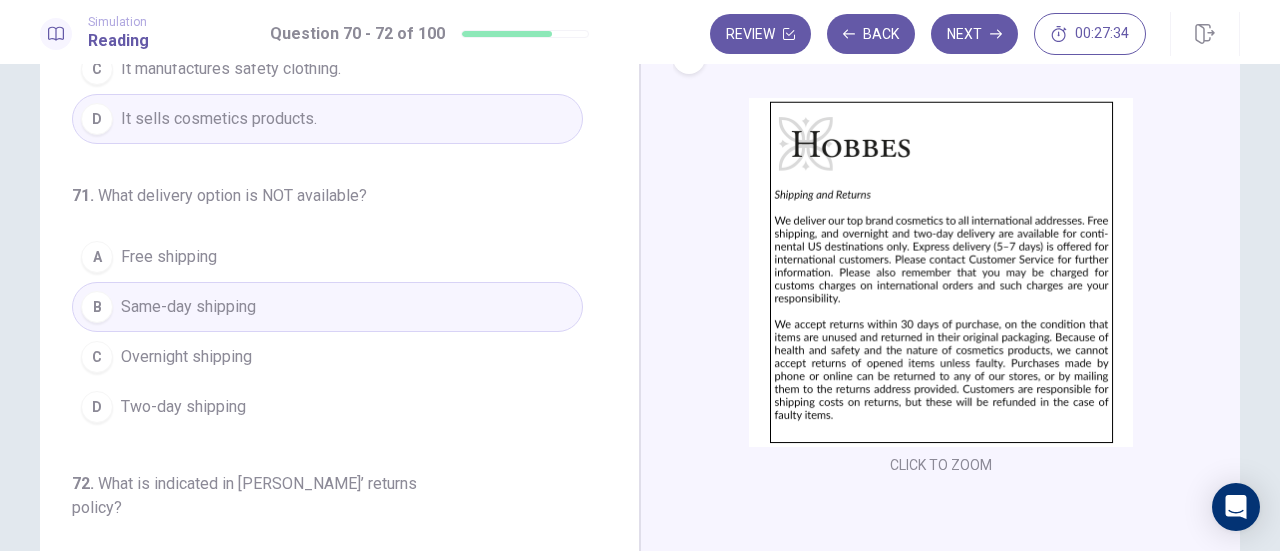 scroll, scrollTop: 216, scrollLeft: 0, axis: vertical 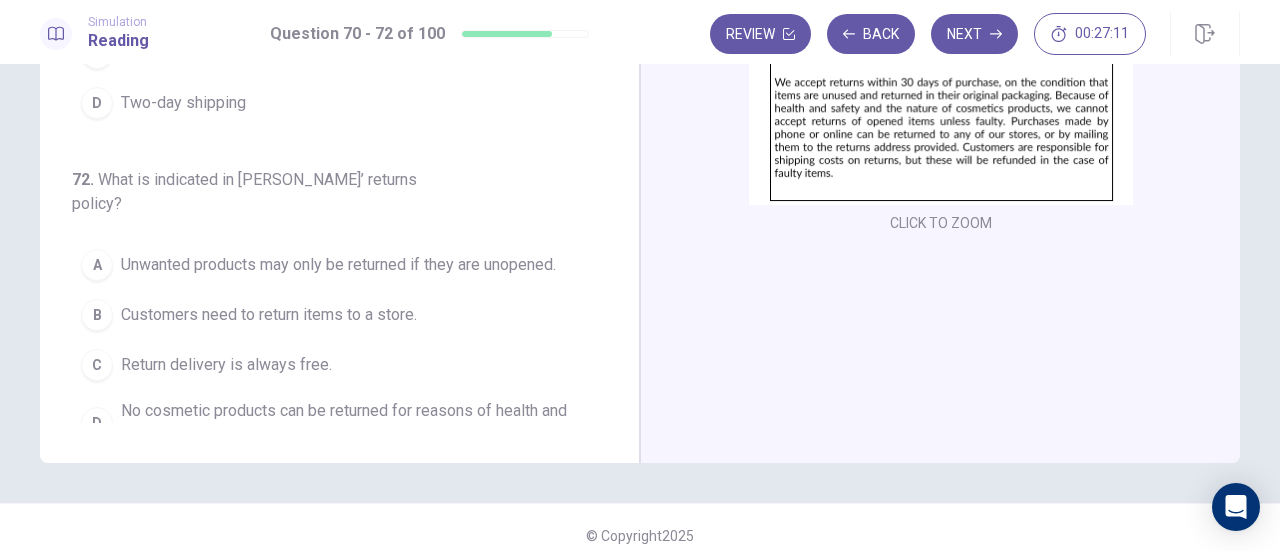 click on "72 .   What is indicated in Hobbes’ returns policy? A Unwanted products may only be returned if they are unopened. B Customers need to return items to a store. C Return delivery is always free. D No cosmetic products can be returned for
reasons of health and safety." at bounding box center (327, 312) 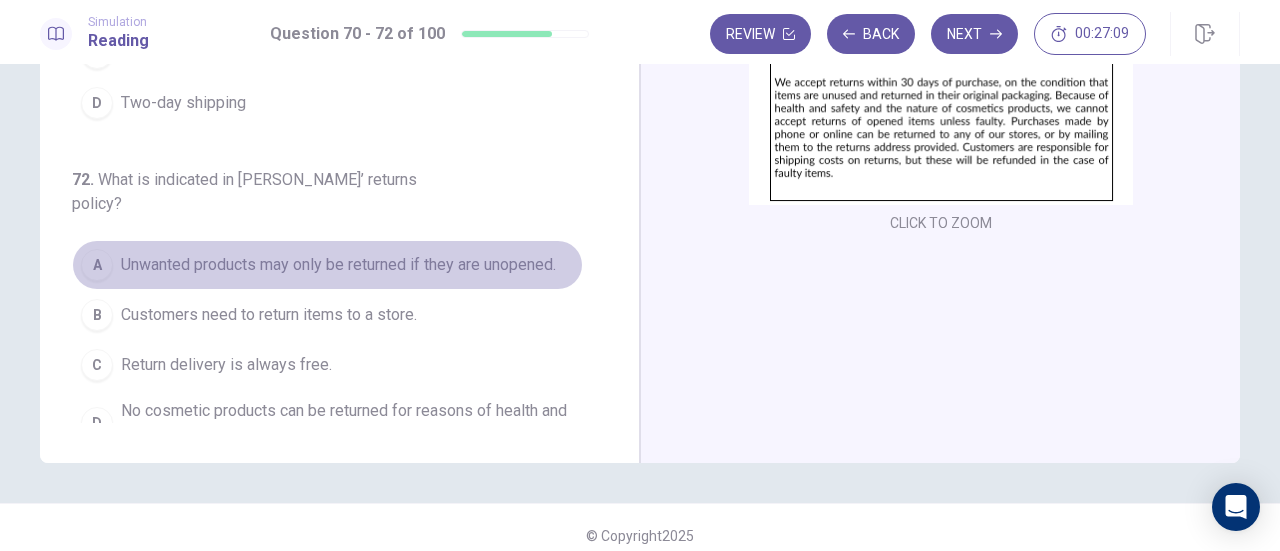 click on "Unwanted products may only be returned if they are unopened." at bounding box center (338, 265) 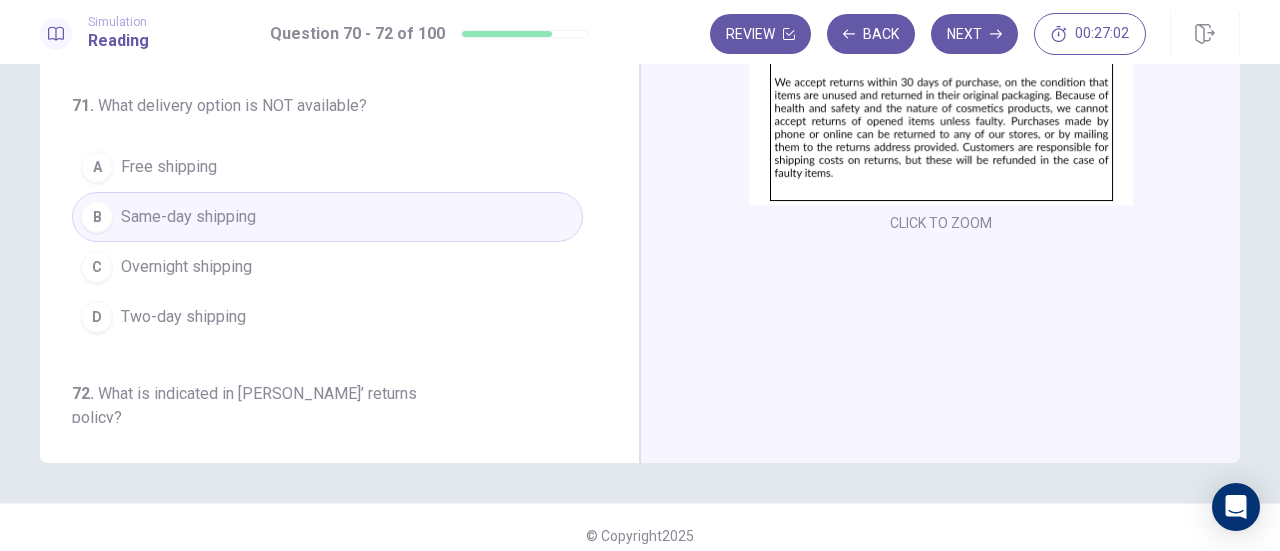scroll, scrollTop: 0, scrollLeft: 0, axis: both 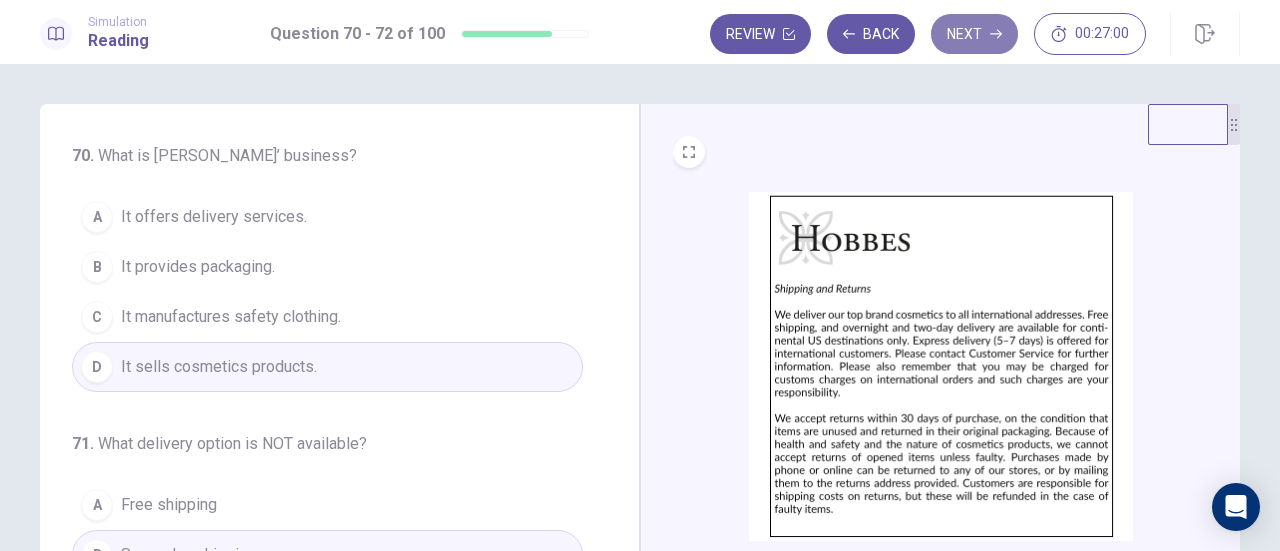 click on "Next" at bounding box center [974, 34] 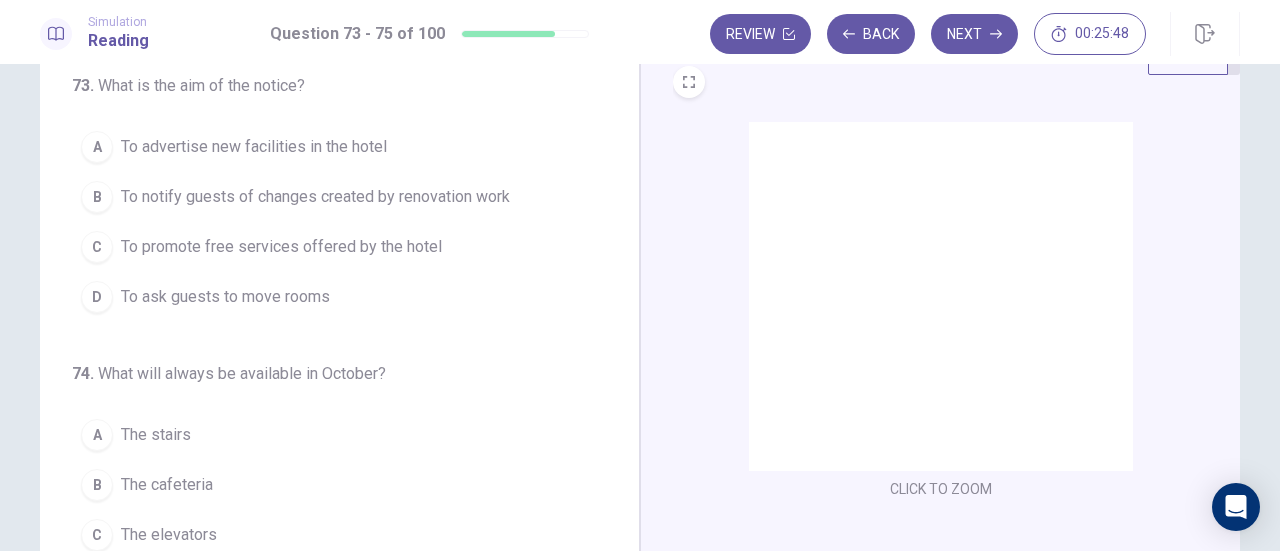 scroll, scrollTop: 0, scrollLeft: 0, axis: both 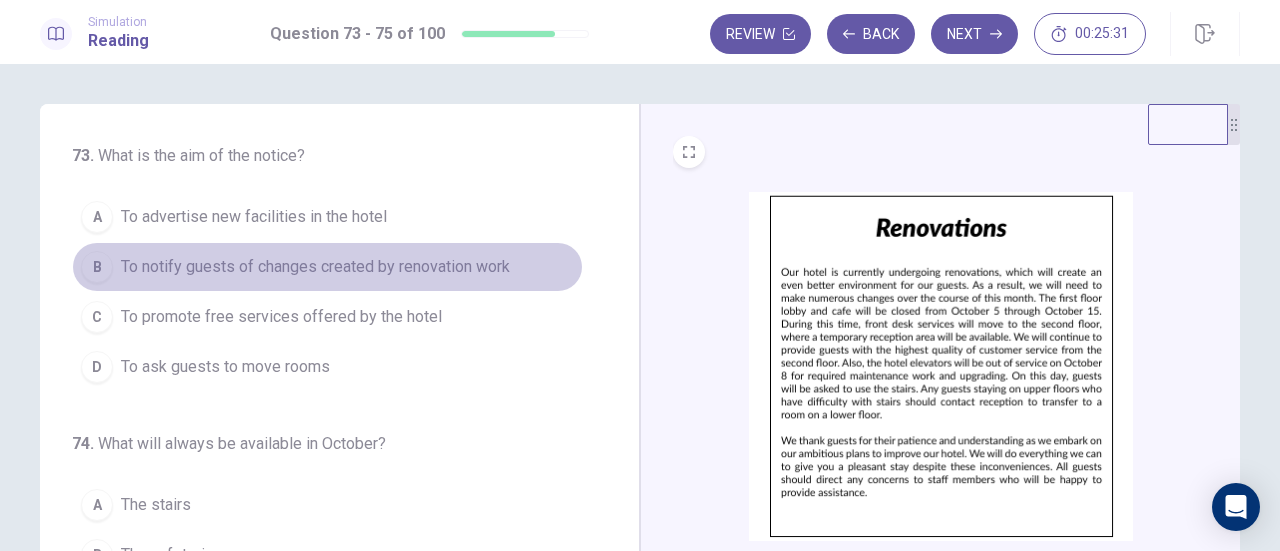 click on "To notify guests of changes created by renovation work" at bounding box center [315, 267] 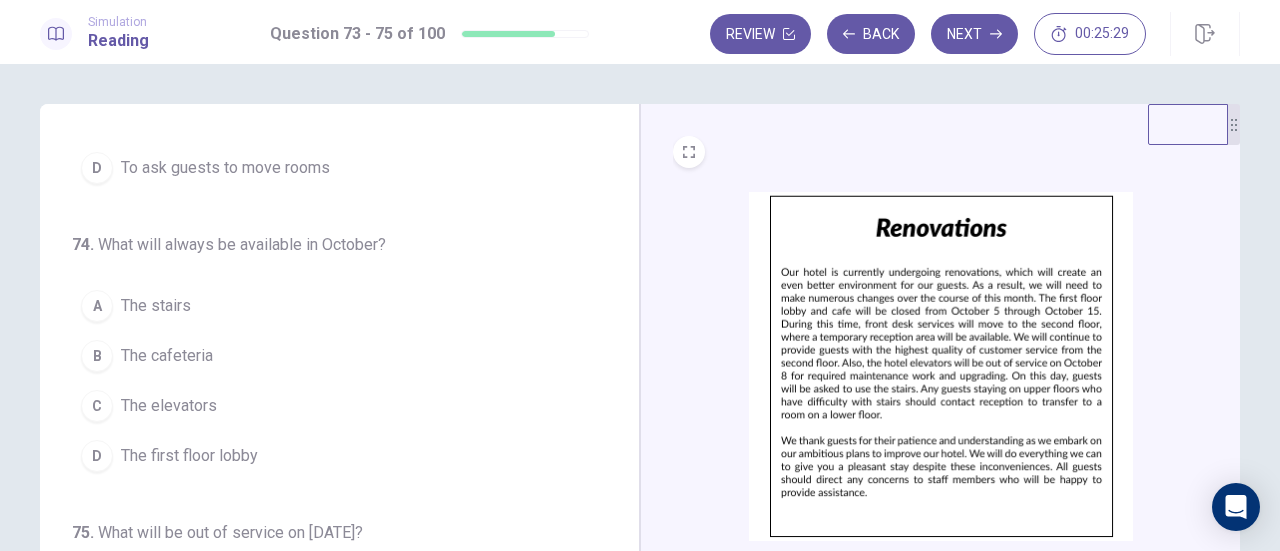 scroll, scrollTop: 200, scrollLeft: 0, axis: vertical 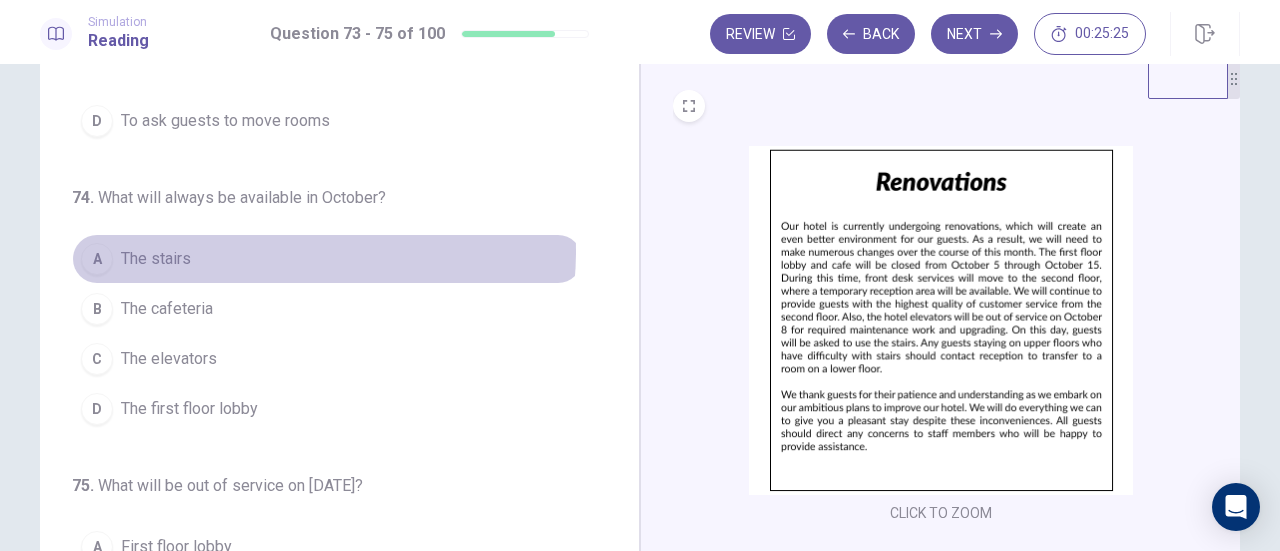 click on "A The stairs" at bounding box center (327, 259) 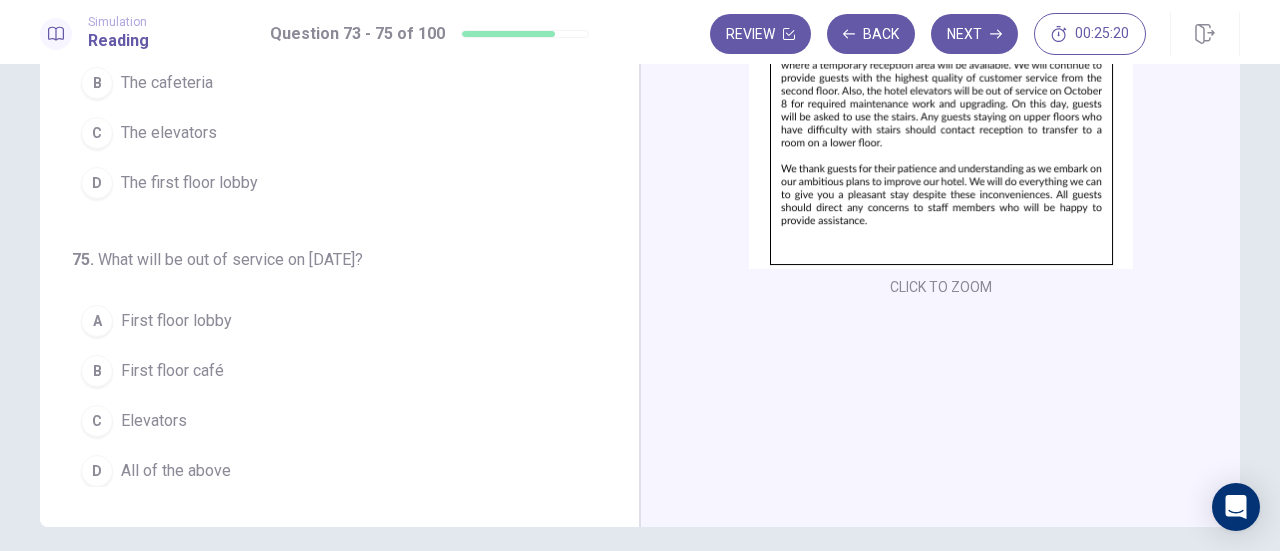 scroll, scrollTop: 284, scrollLeft: 0, axis: vertical 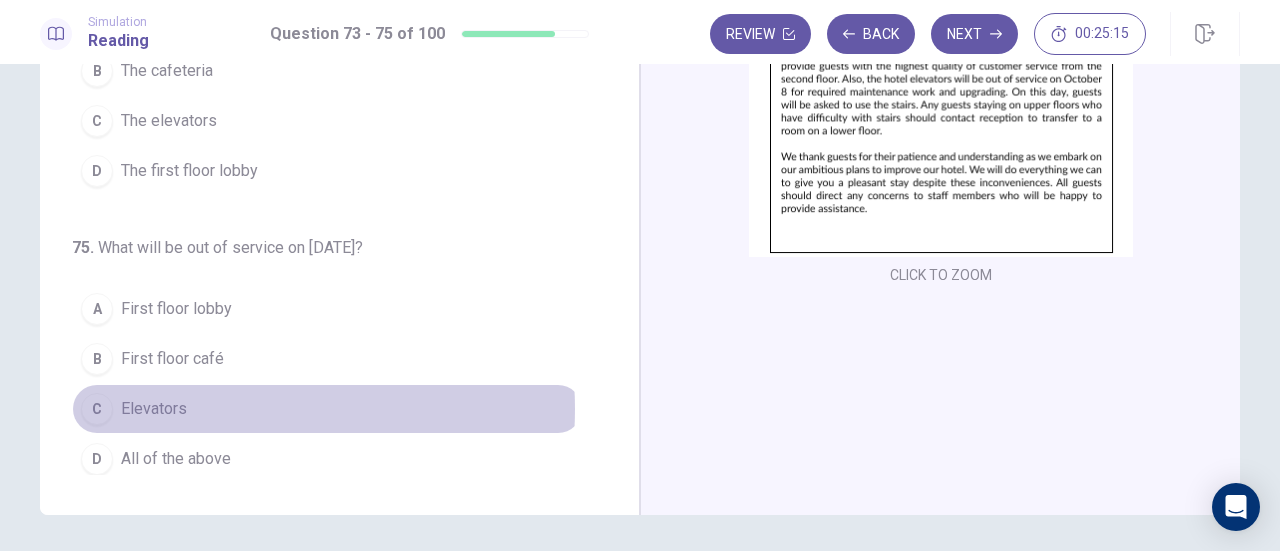 click on "C Elevators" at bounding box center [327, 409] 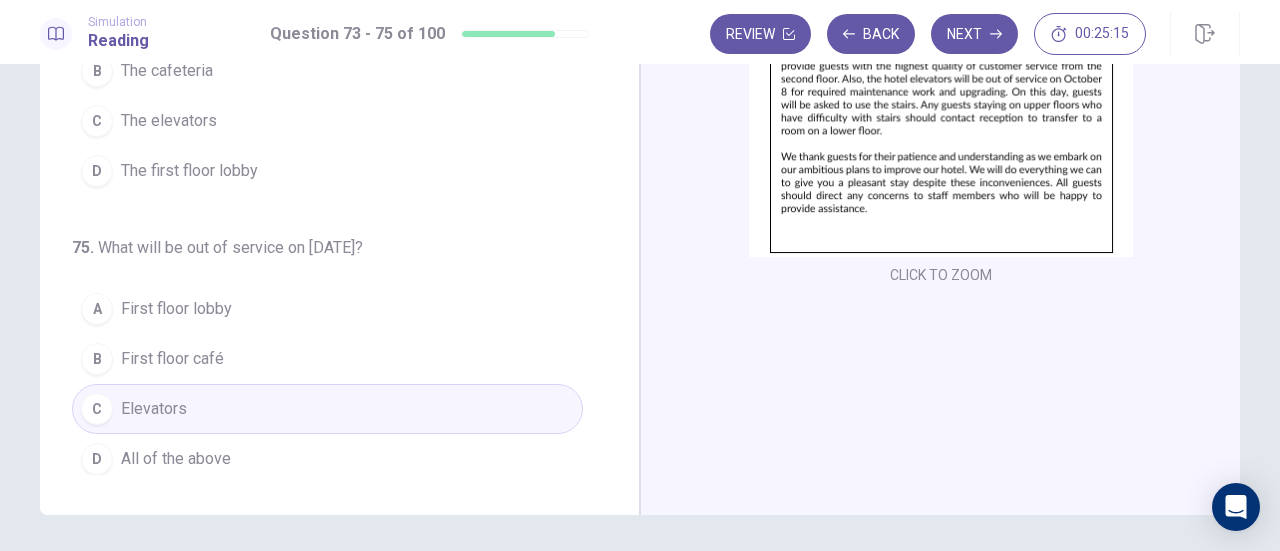 scroll, scrollTop: 352, scrollLeft: 0, axis: vertical 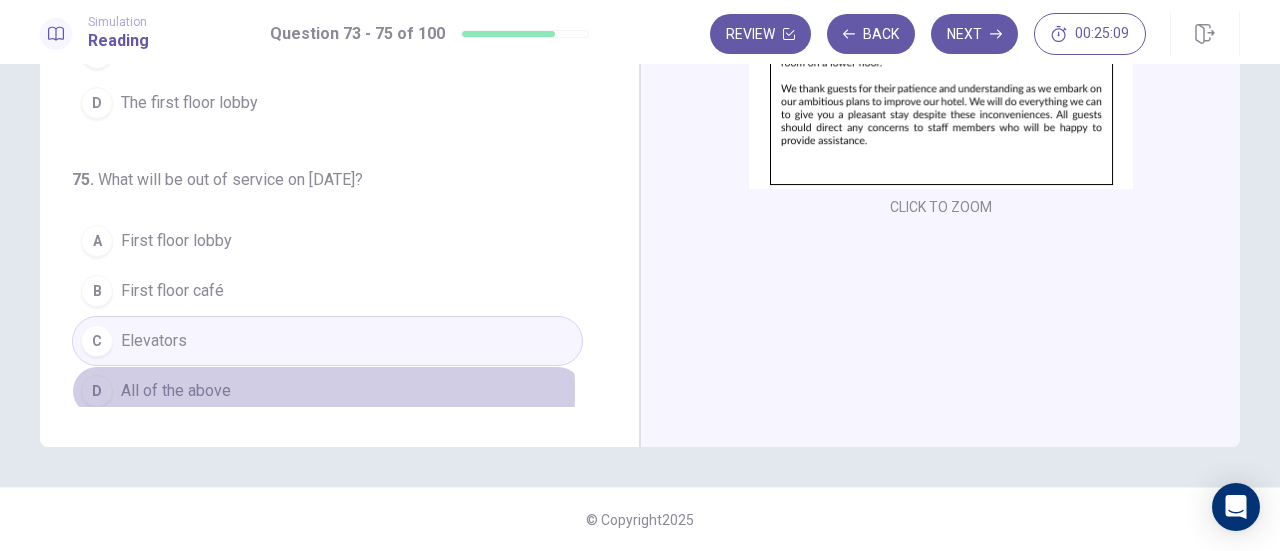 click on "All of the above" at bounding box center [176, 391] 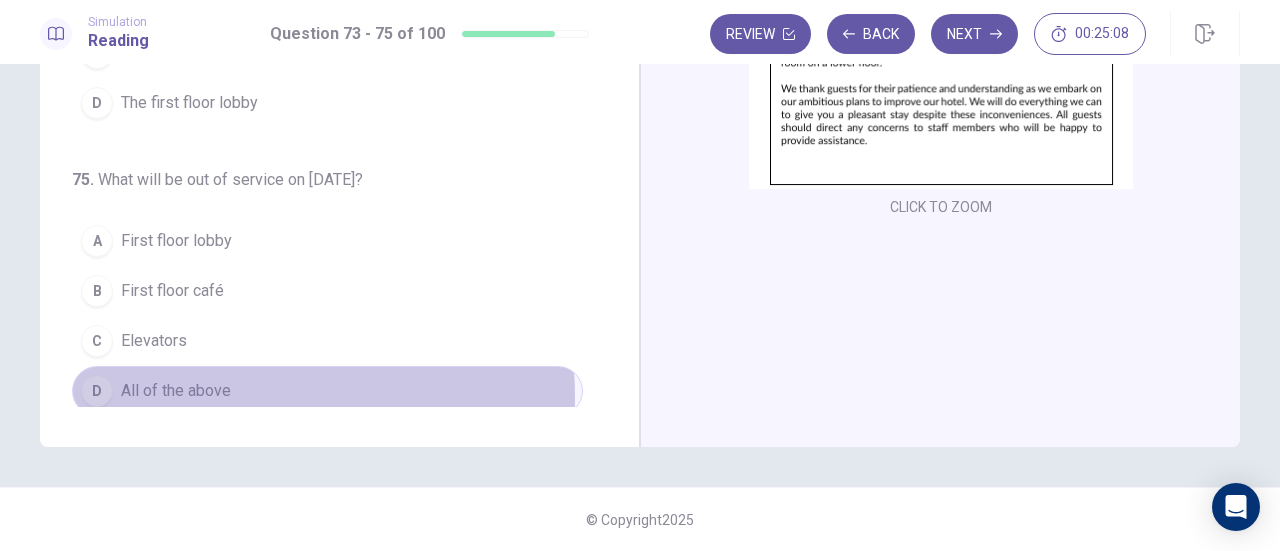 click on "All of the above" at bounding box center [176, 391] 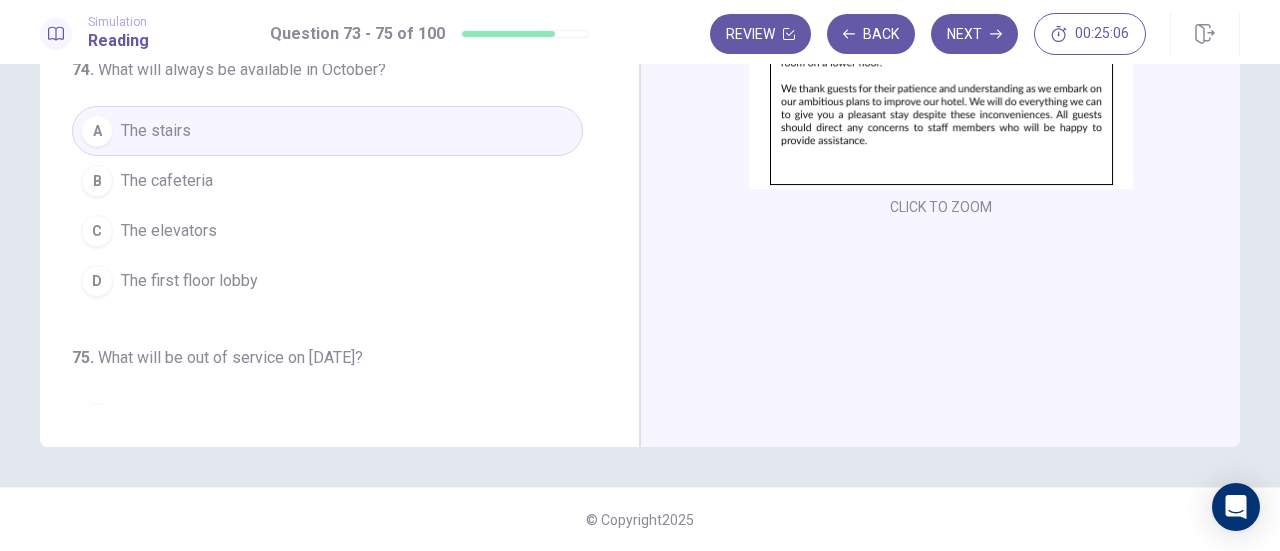 scroll, scrollTop: 0, scrollLeft: 0, axis: both 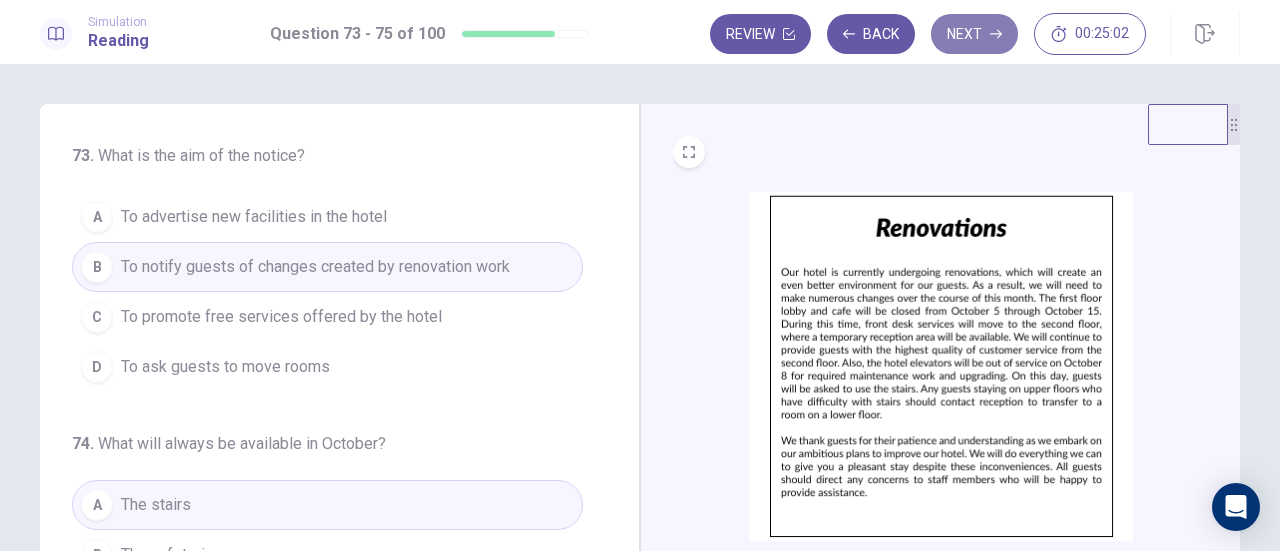 click on "Next" at bounding box center (974, 34) 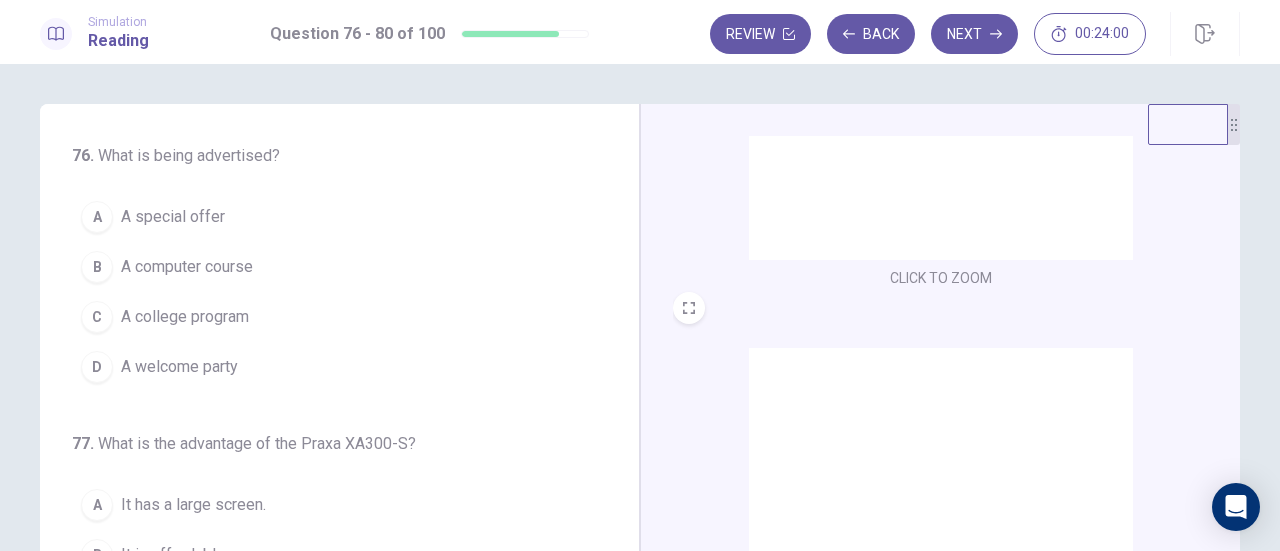 scroll, scrollTop: 736, scrollLeft: 0, axis: vertical 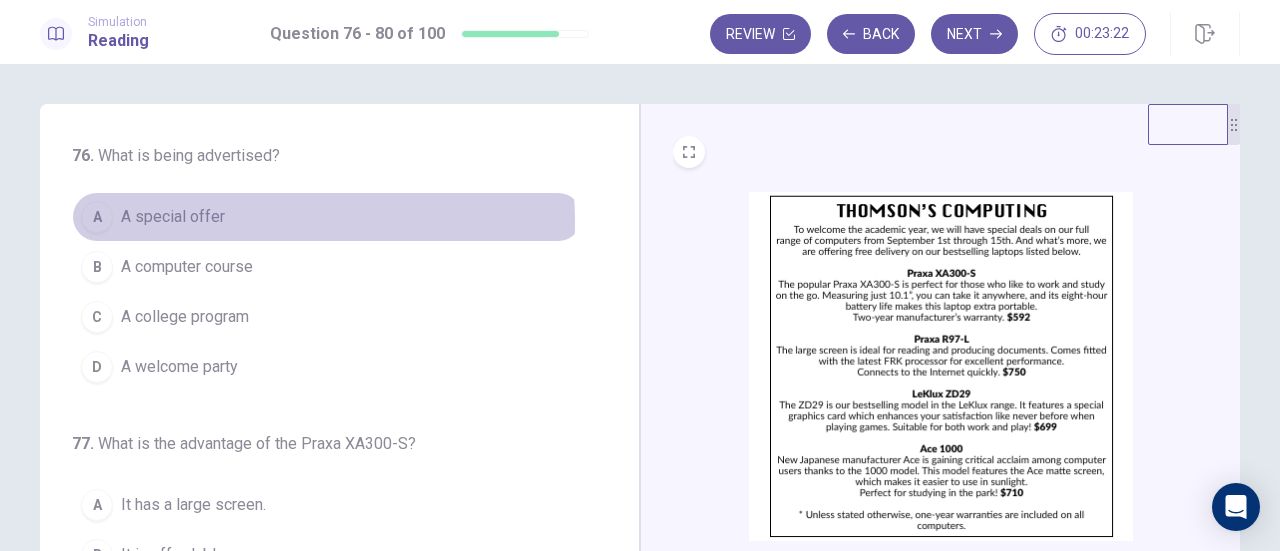 click on "A special offer" at bounding box center [173, 217] 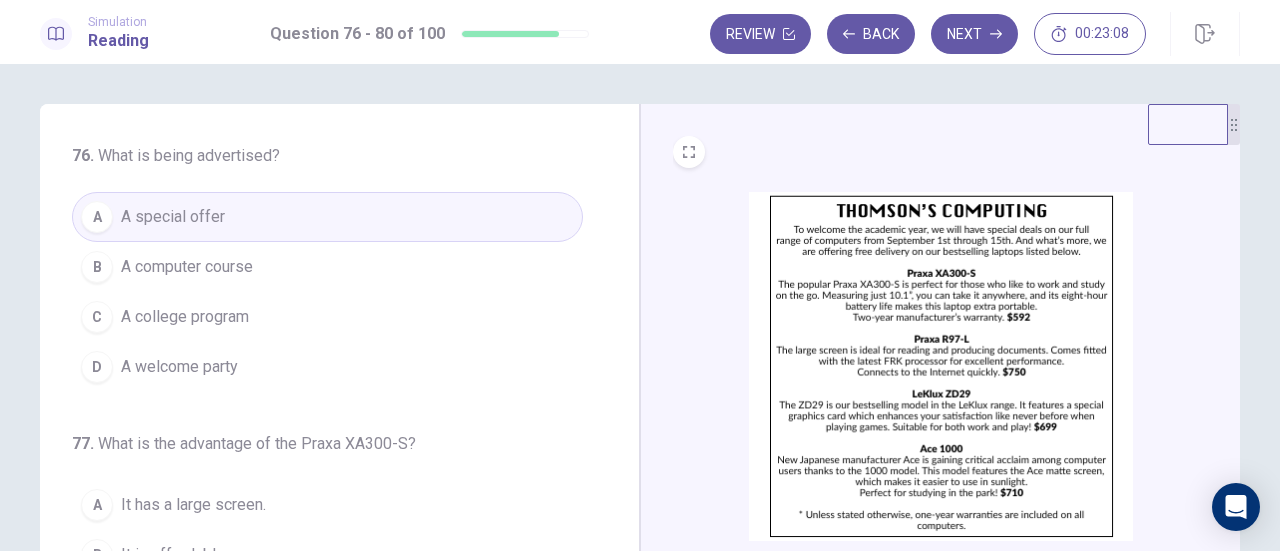 scroll, scrollTop: 64, scrollLeft: 0, axis: vertical 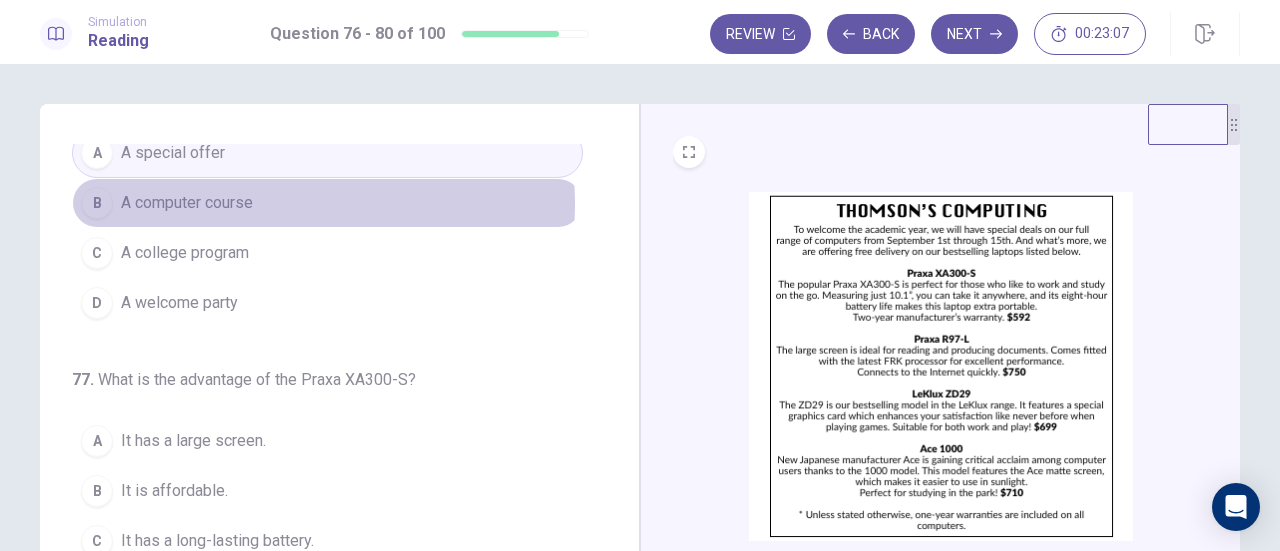 click on "A computer course" at bounding box center [187, 203] 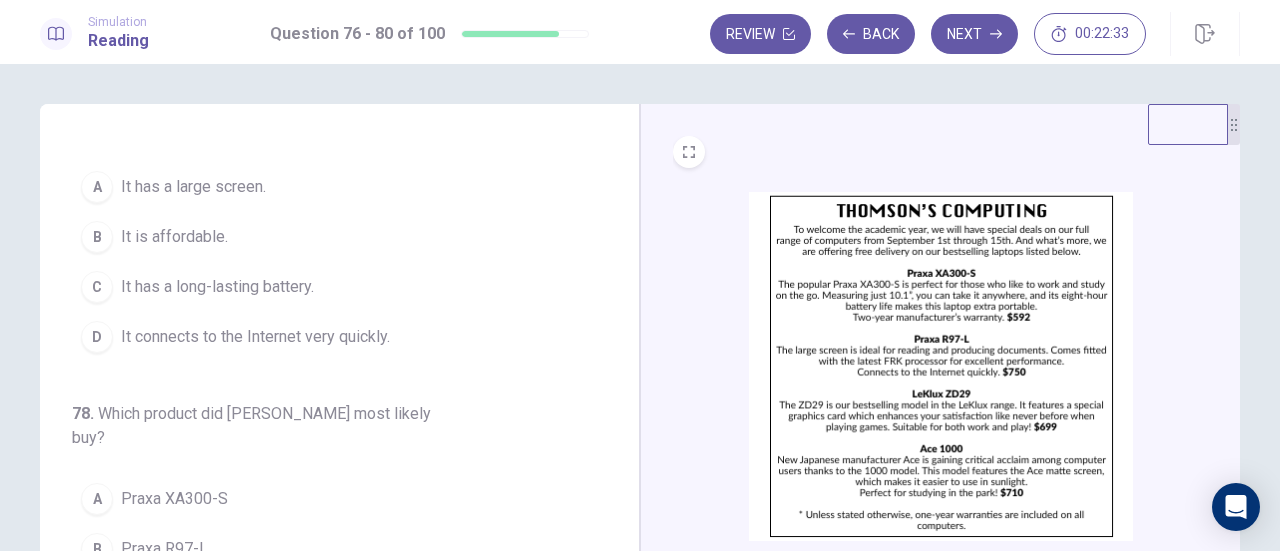 scroll, scrollTop: 318, scrollLeft: 0, axis: vertical 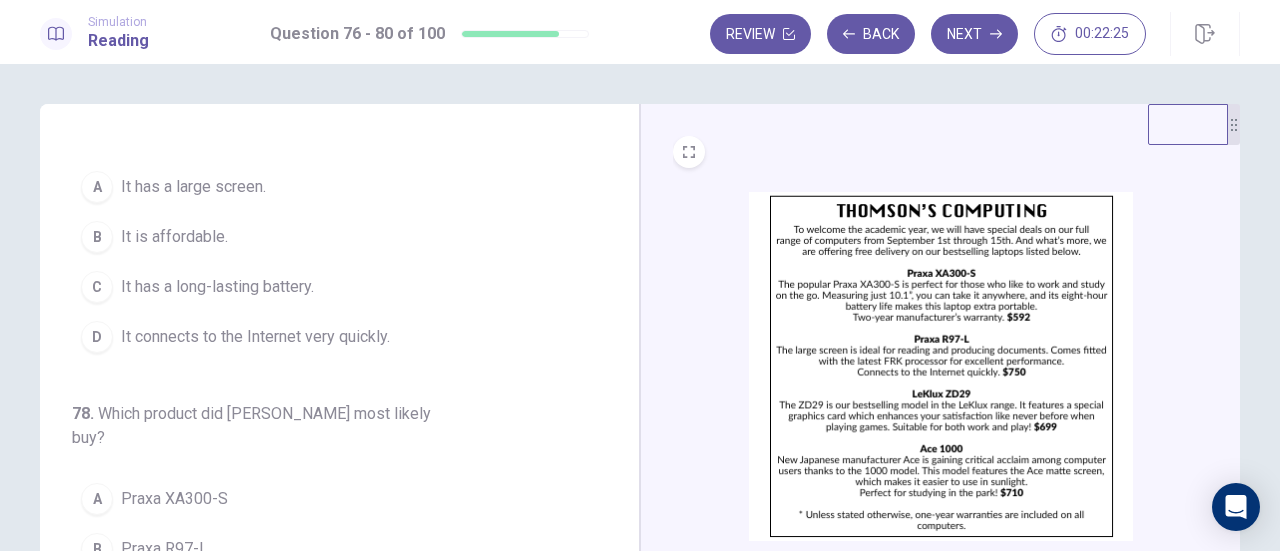 click on "It has a long-lasting battery." at bounding box center [217, 287] 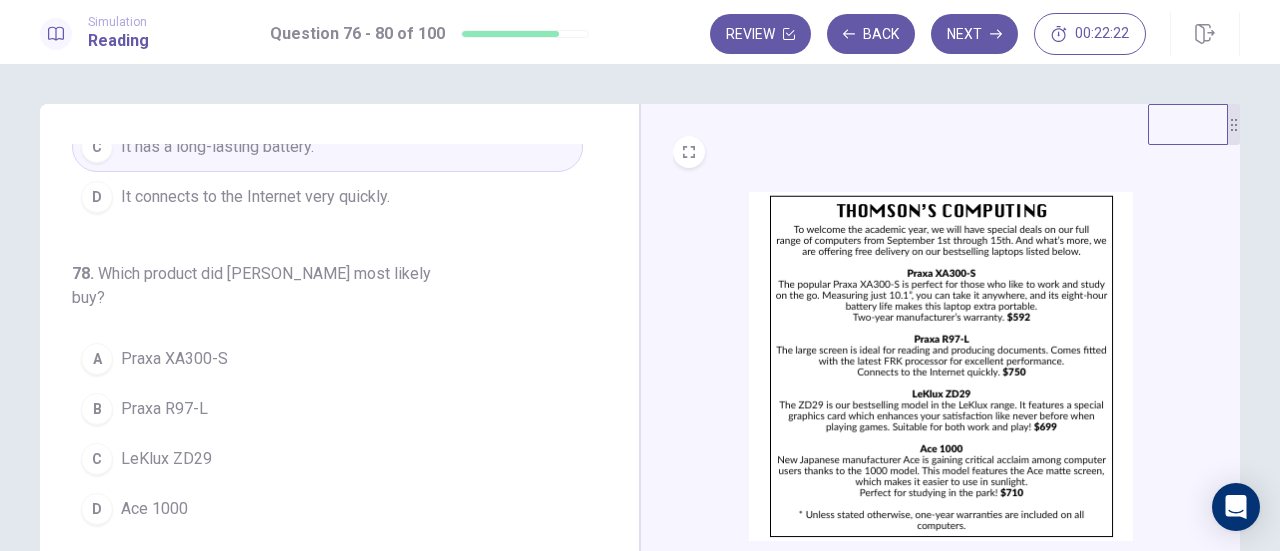 scroll, scrollTop: 530, scrollLeft: 0, axis: vertical 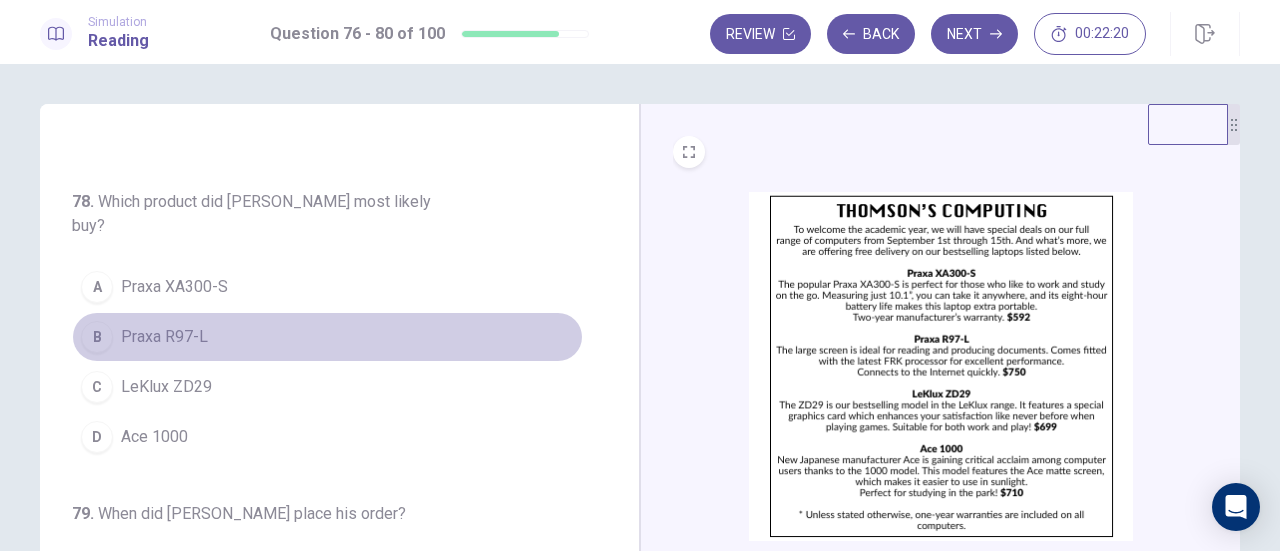 click on "B Praxa R97-L" at bounding box center [327, 337] 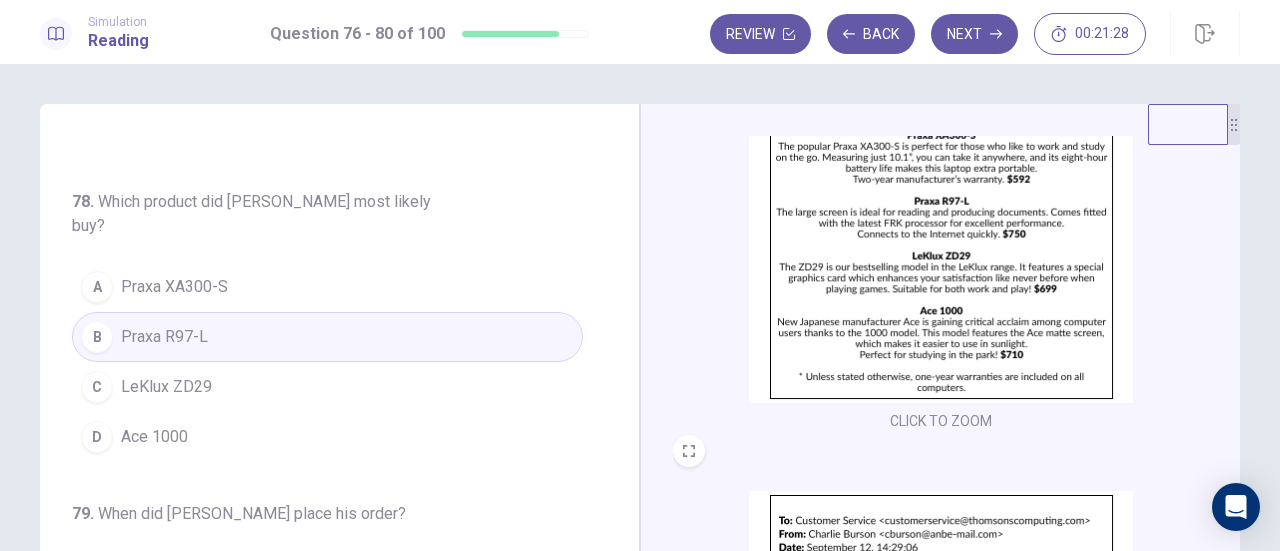 scroll, scrollTop: 229, scrollLeft: 0, axis: vertical 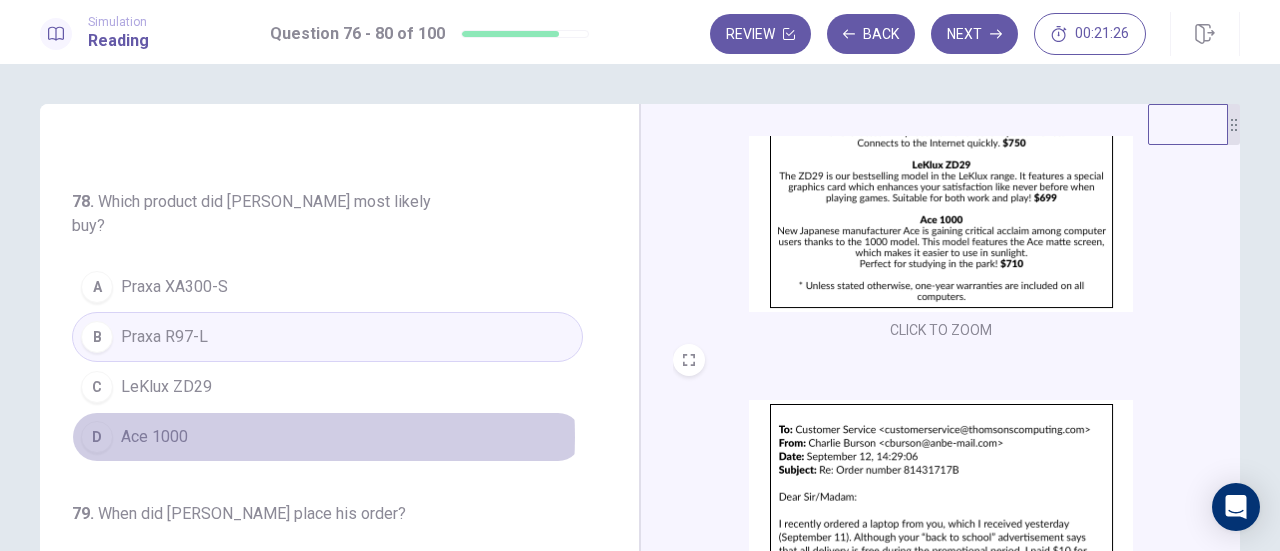 click on "D Ace 1000" at bounding box center [327, 437] 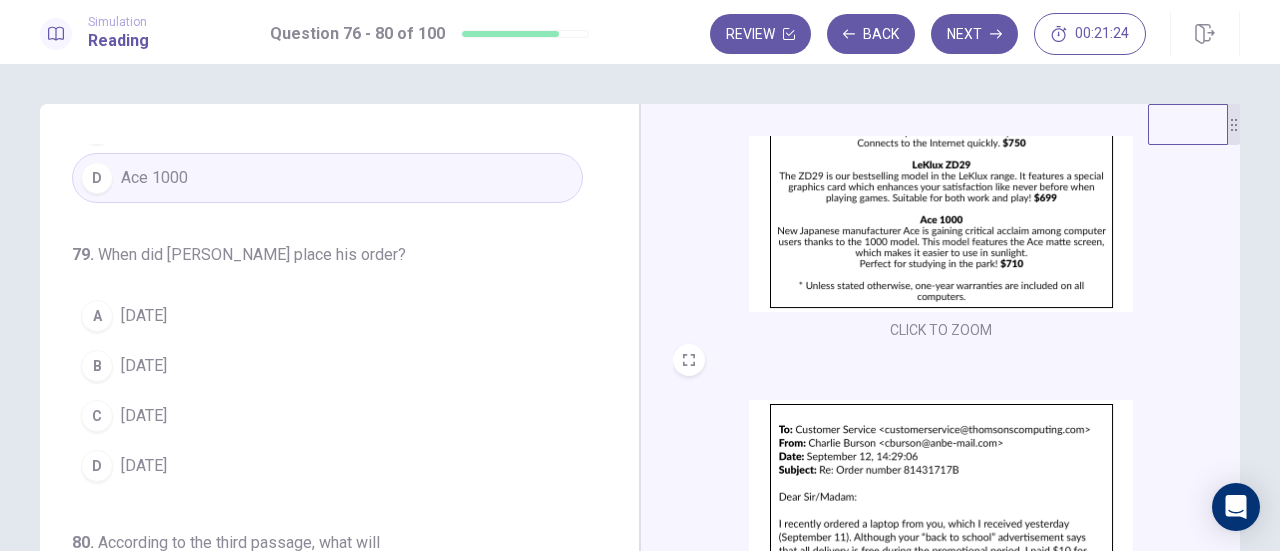 scroll, scrollTop: 795, scrollLeft: 0, axis: vertical 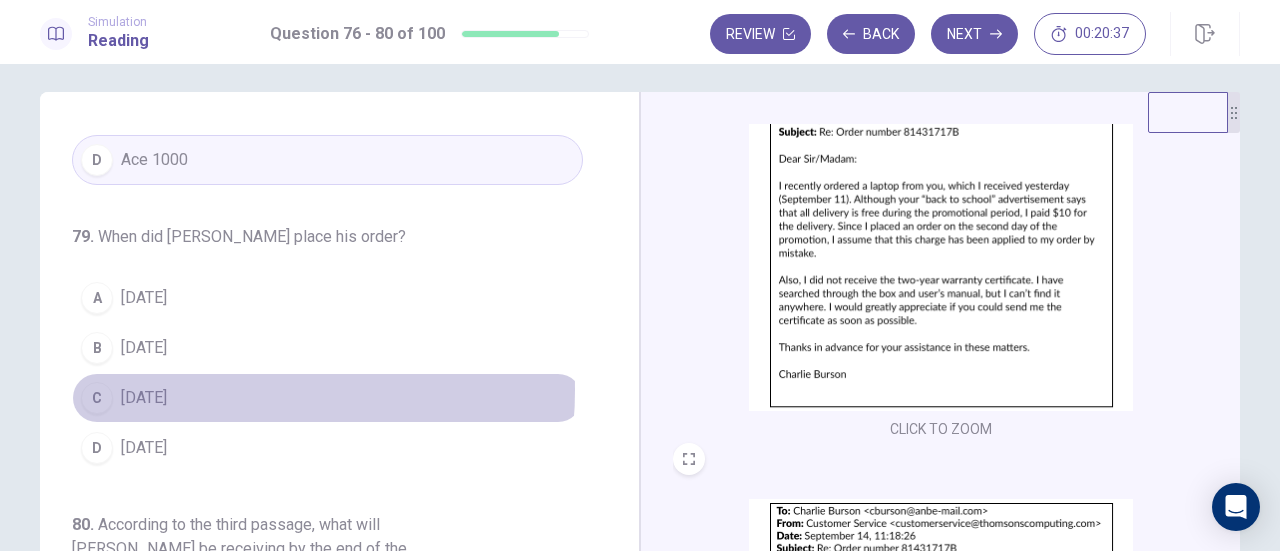 click on "September 12" at bounding box center [144, 398] 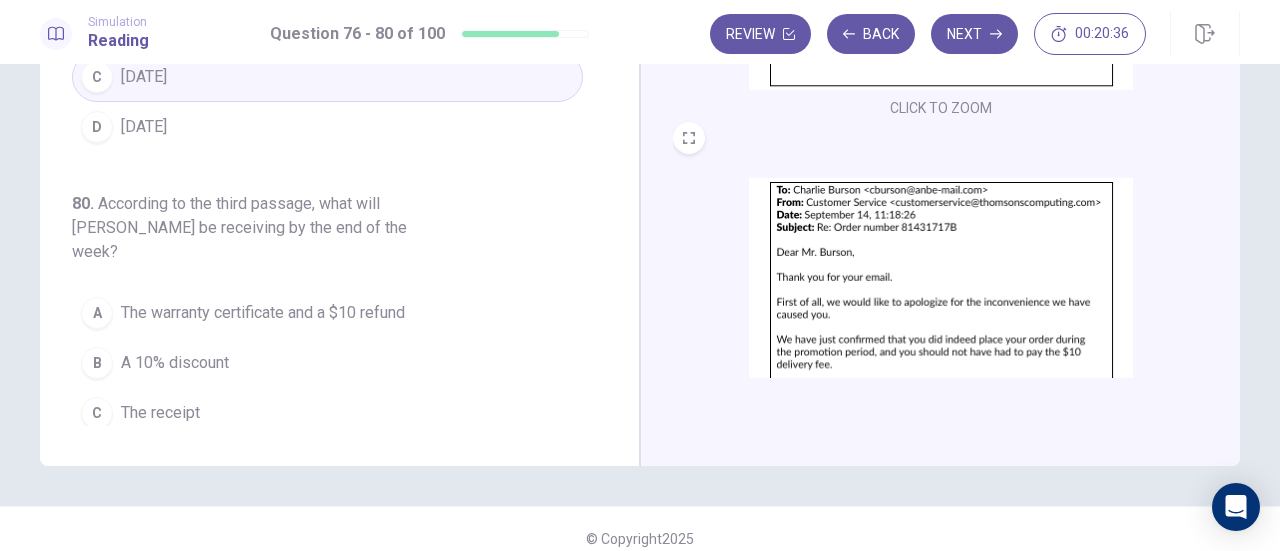 scroll, scrollTop: 339, scrollLeft: 0, axis: vertical 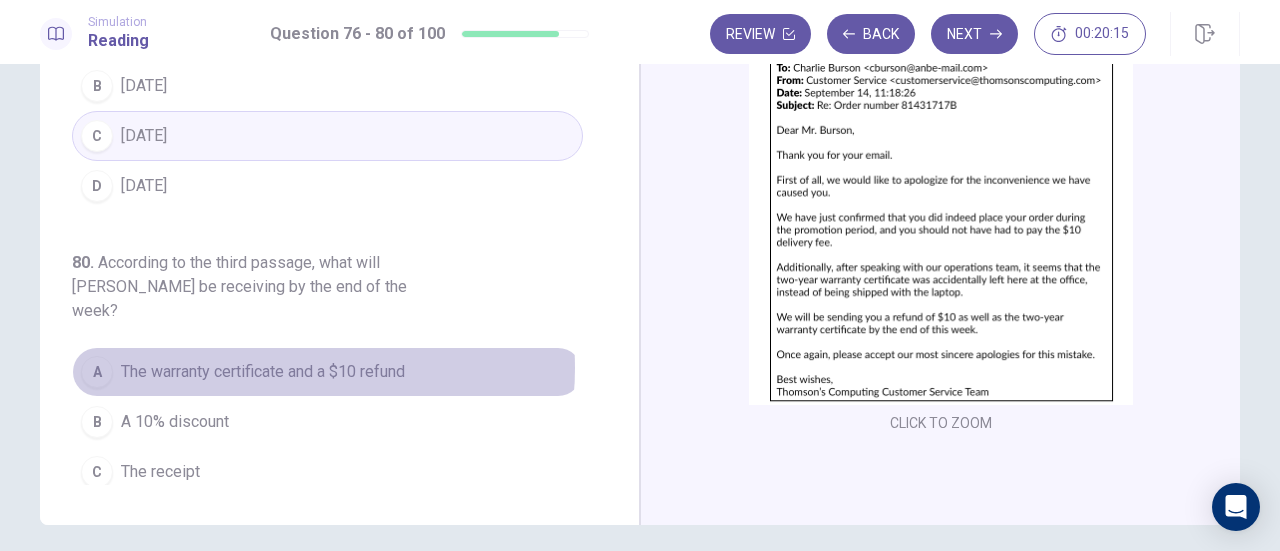 click on "The warranty certificate and a $10 refund" at bounding box center [263, 372] 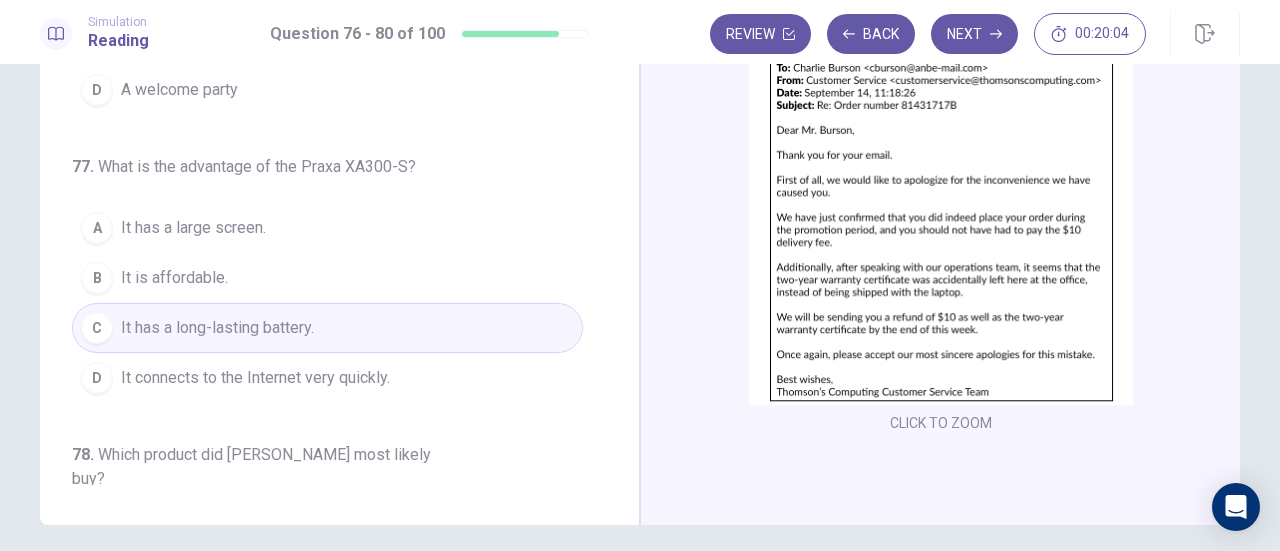 scroll, scrollTop: 0, scrollLeft: 0, axis: both 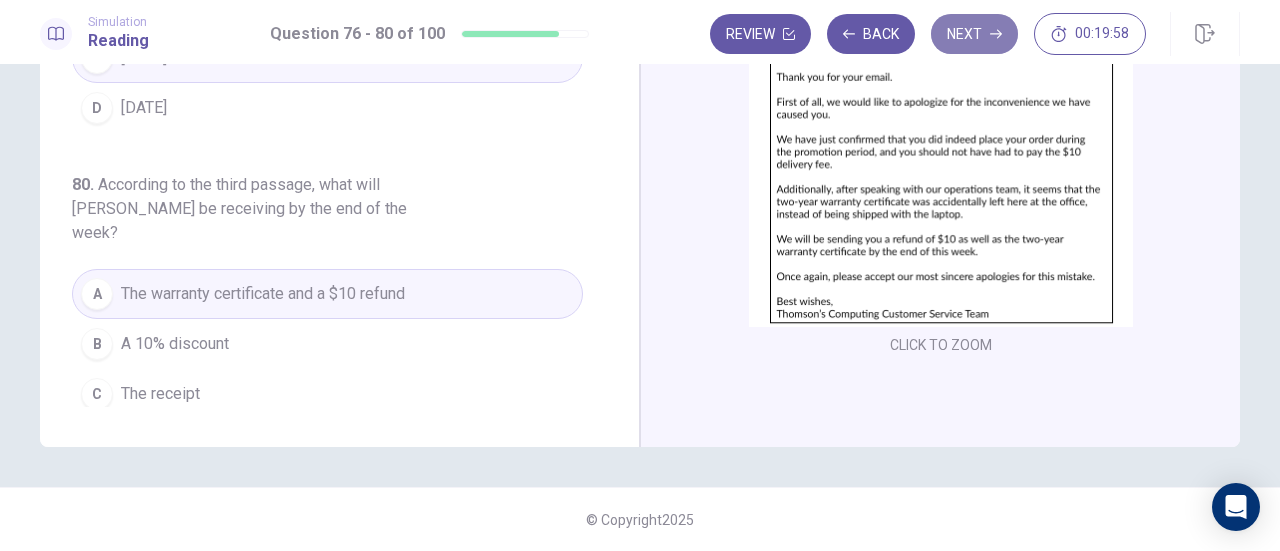 click on "Next" at bounding box center (974, 34) 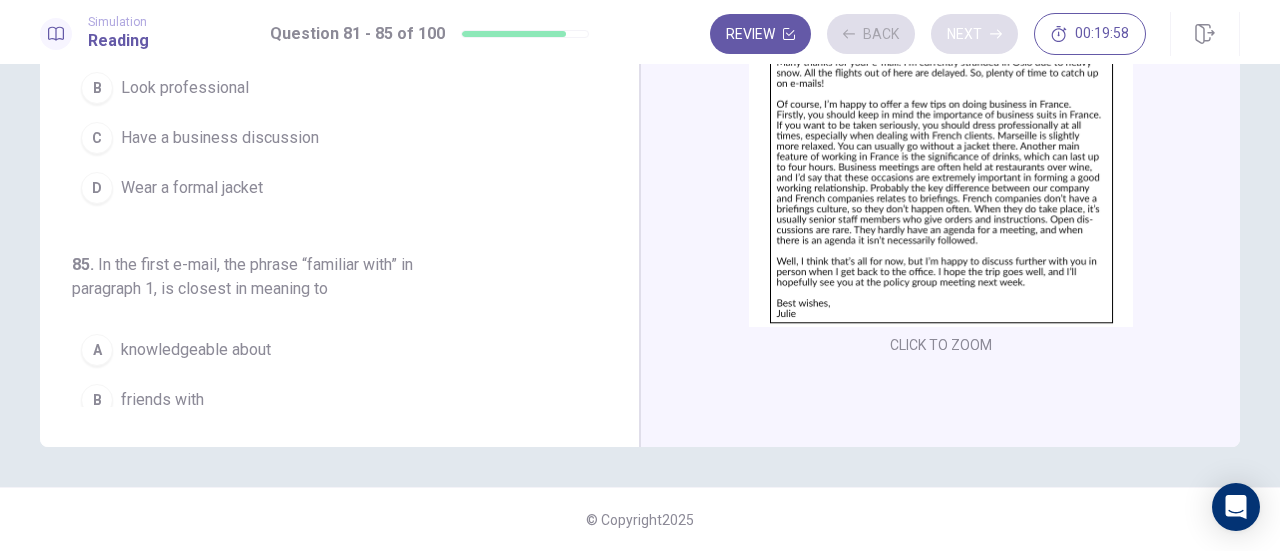 scroll, scrollTop: 298, scrollLeft: 0, axis: vertical 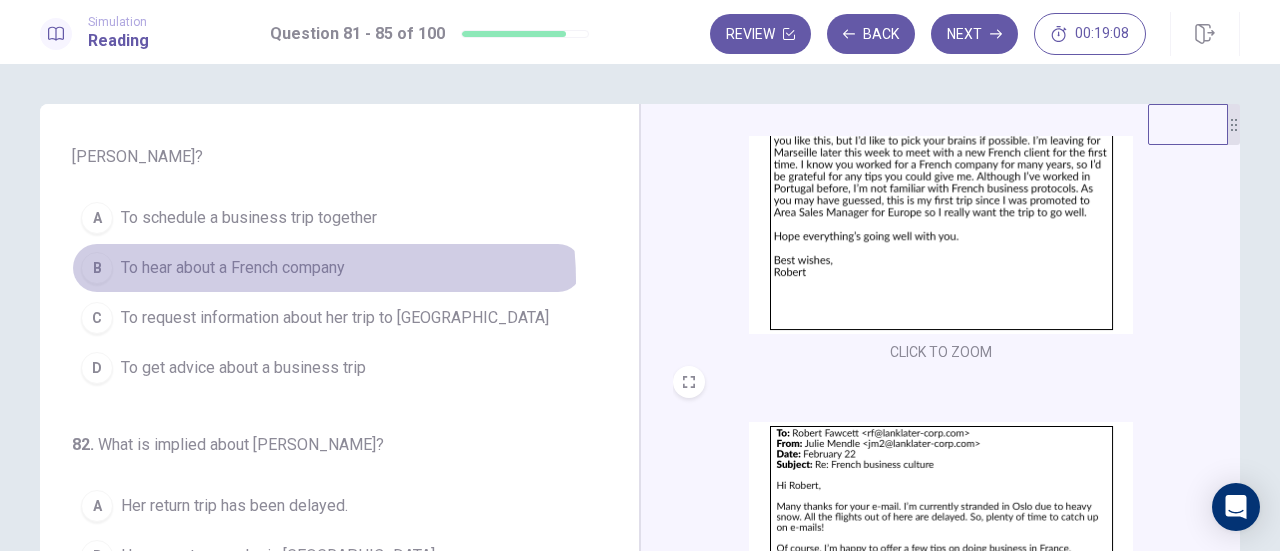 click on "B To hear about a French company" at bounding box center (327, 268) 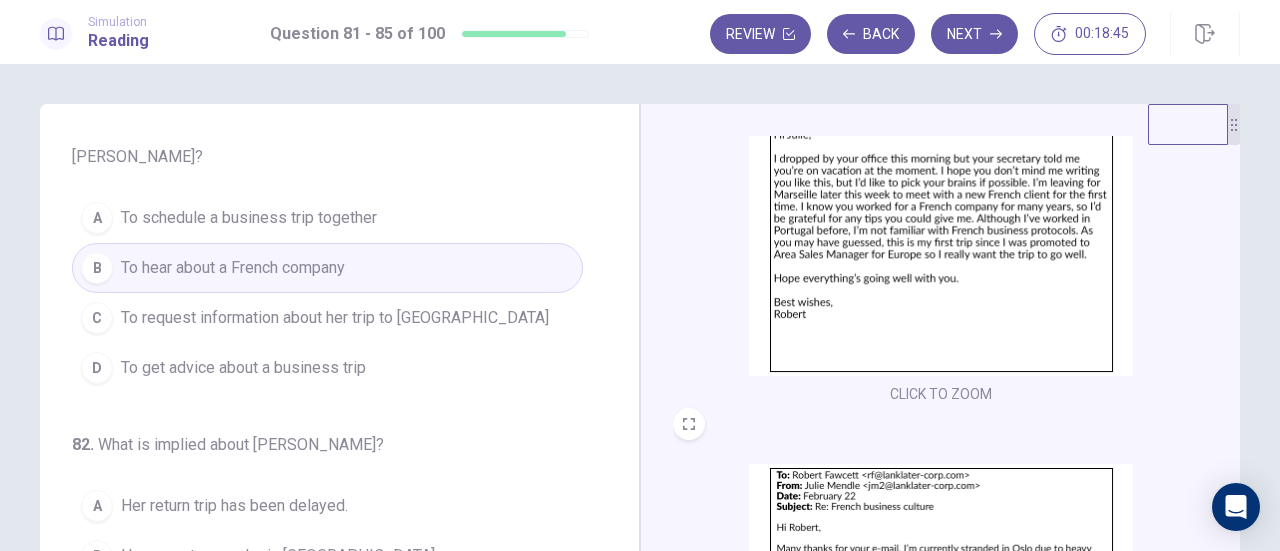 scroll, scrollTop: 195, scrollLeft: 0, axis: vertical 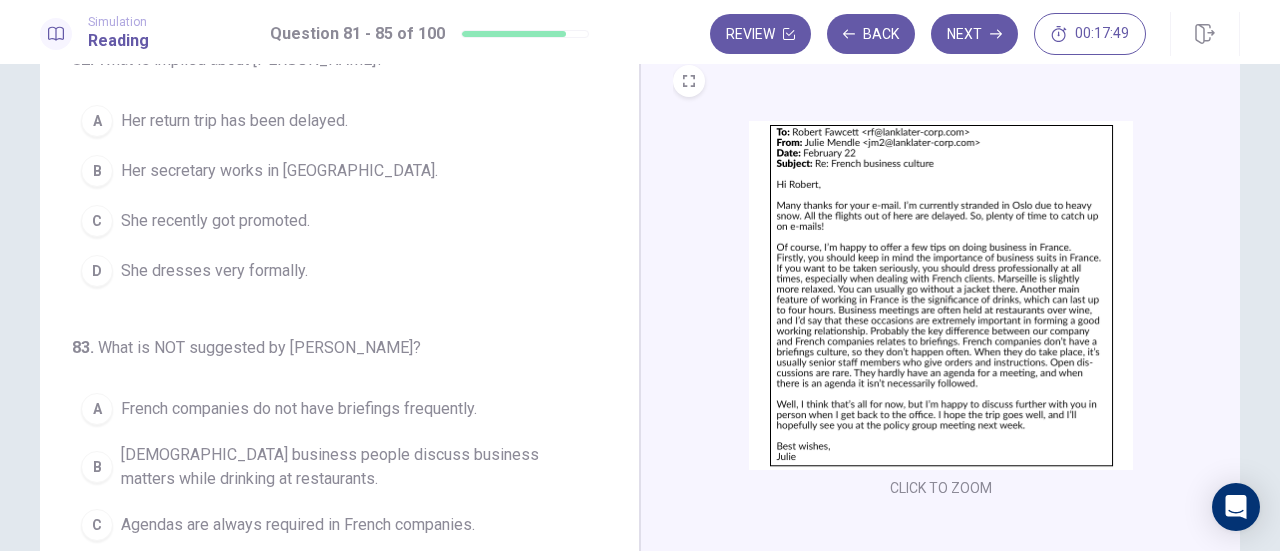 click at bounding box center [941, 295] 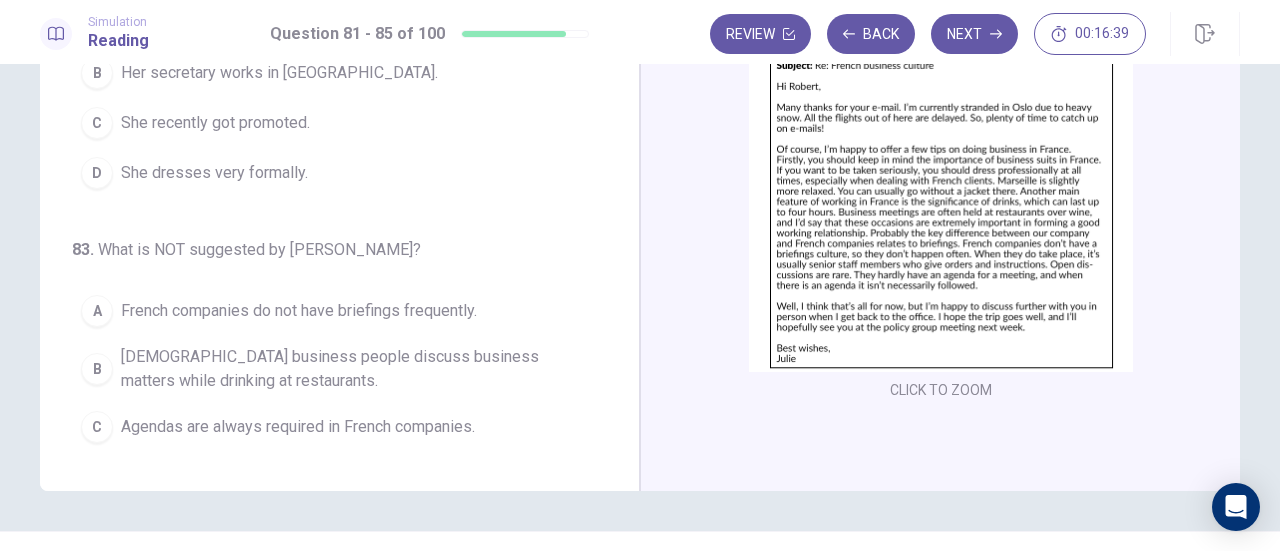scroll, scrollTop: 352, scrollLeft: 0, axis: vertical 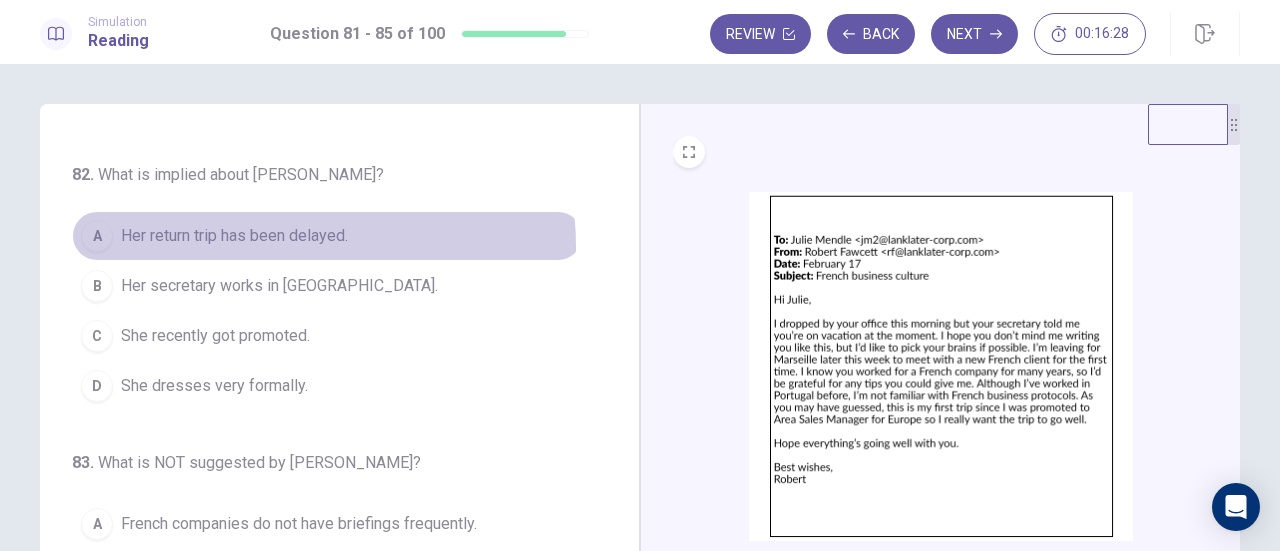 click on "Her return trip has been delayed." at bounding box center [234, 236] 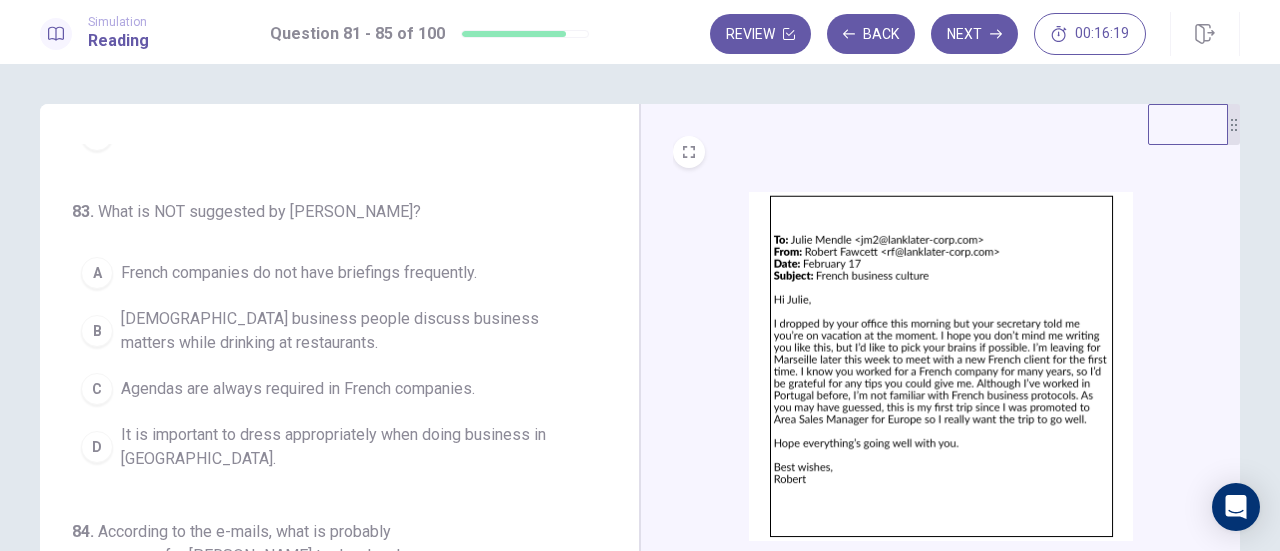 scroll, scrollTop: 554, scrollLeft: 0, axis: vertical 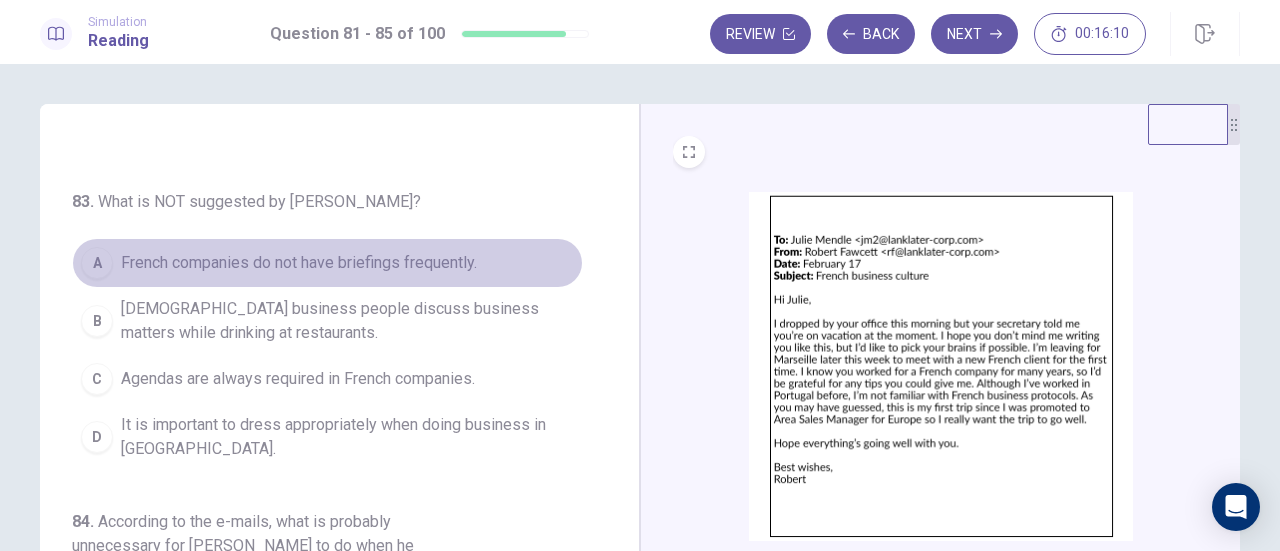 click on "French companies do not have briefings frequently." at bounding box center [299, 263] 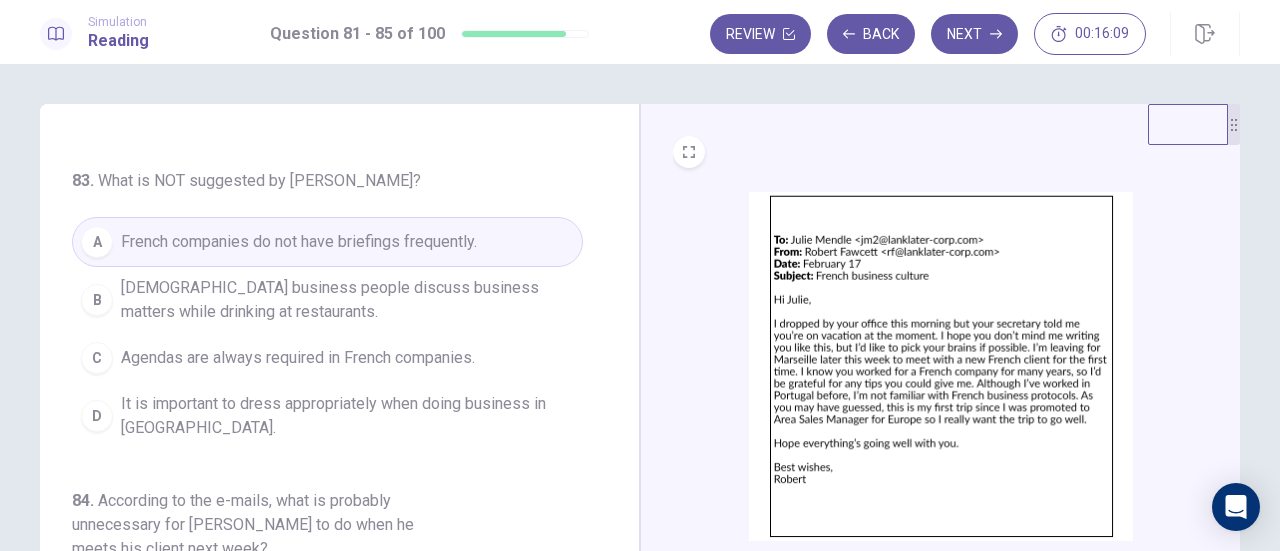 scroll, scrollTop: 576, scrollLeft: 0, axis: vertical 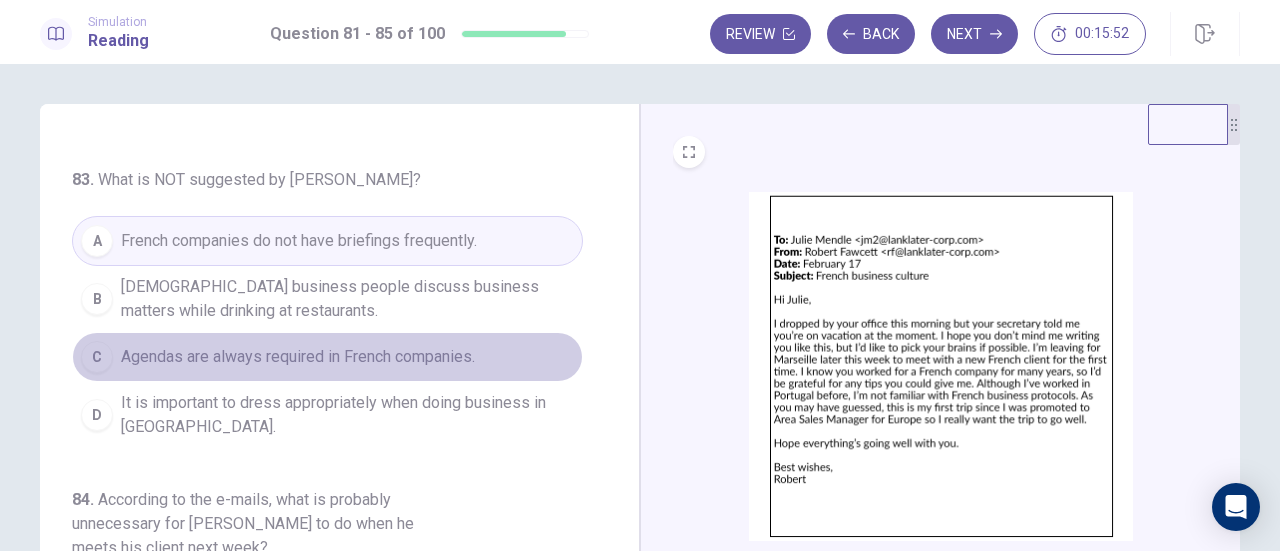 click on "Agendas are always required in French companies." at bounding box center [298, 357] 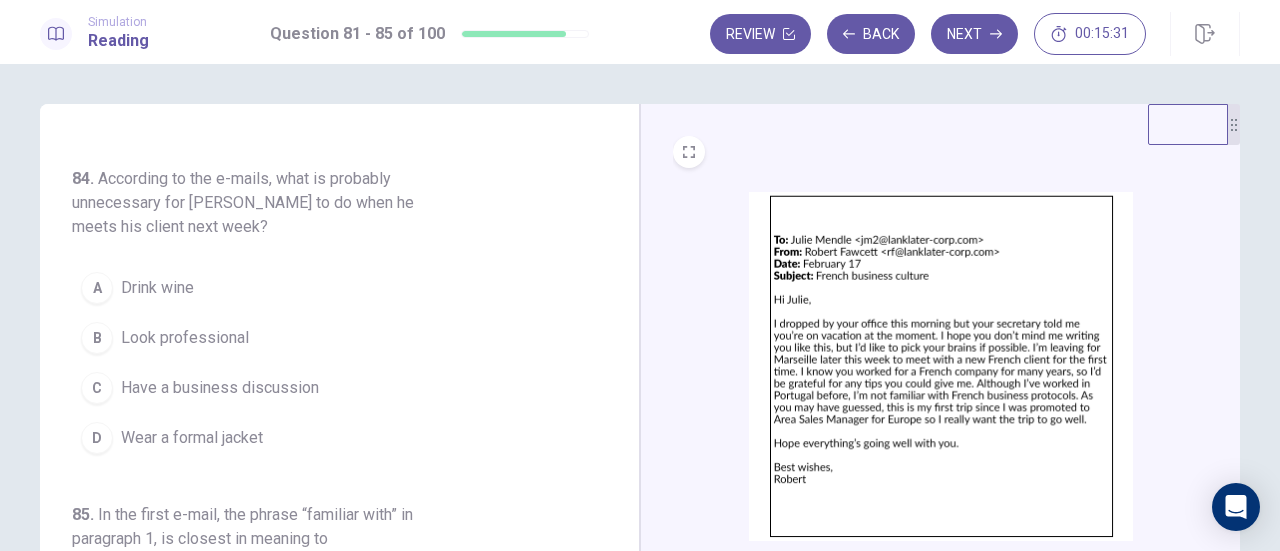 scroll, scrollTop: 898, scrollLeft: 0, axis: vertical 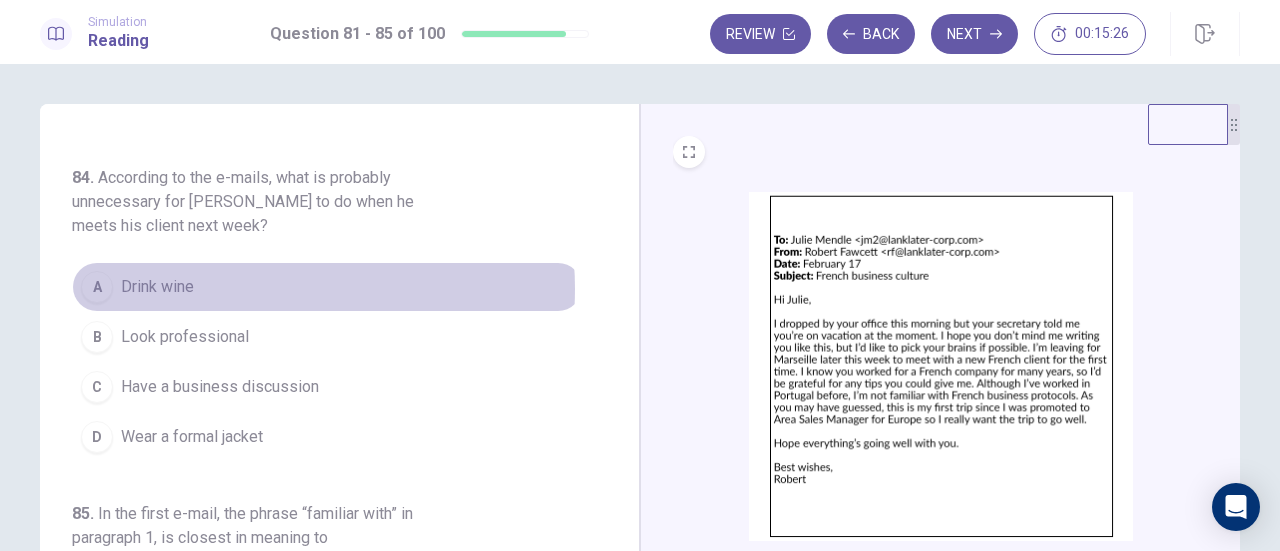 click on "A Drink wine" at bounding box center (327, 287) 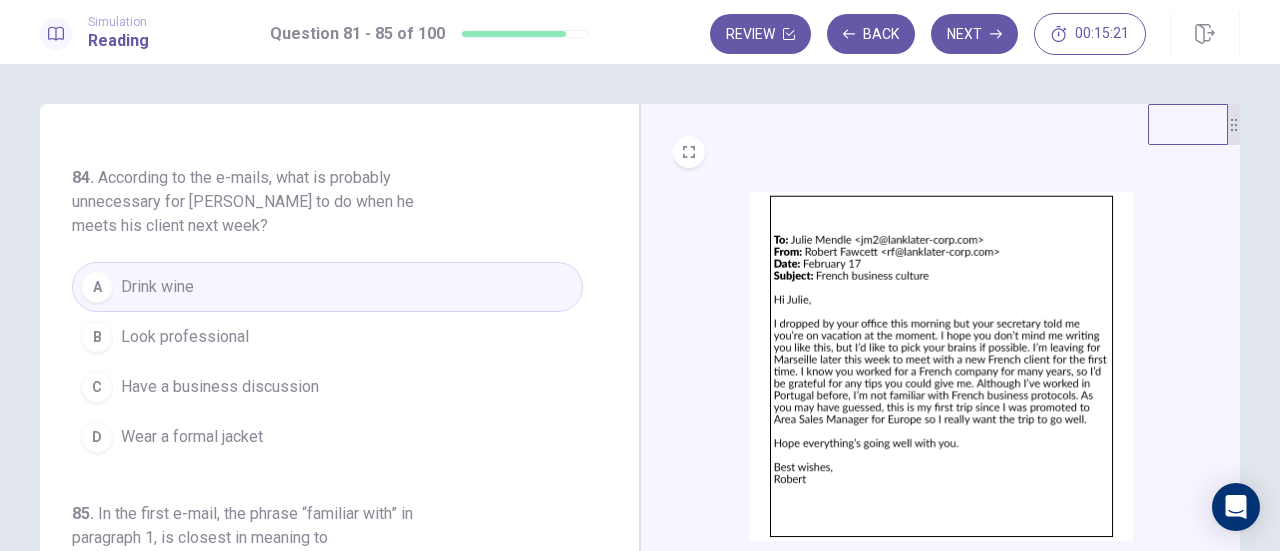 scroll, scrollTop: 899, scrollLeft: 0, axis: vertical 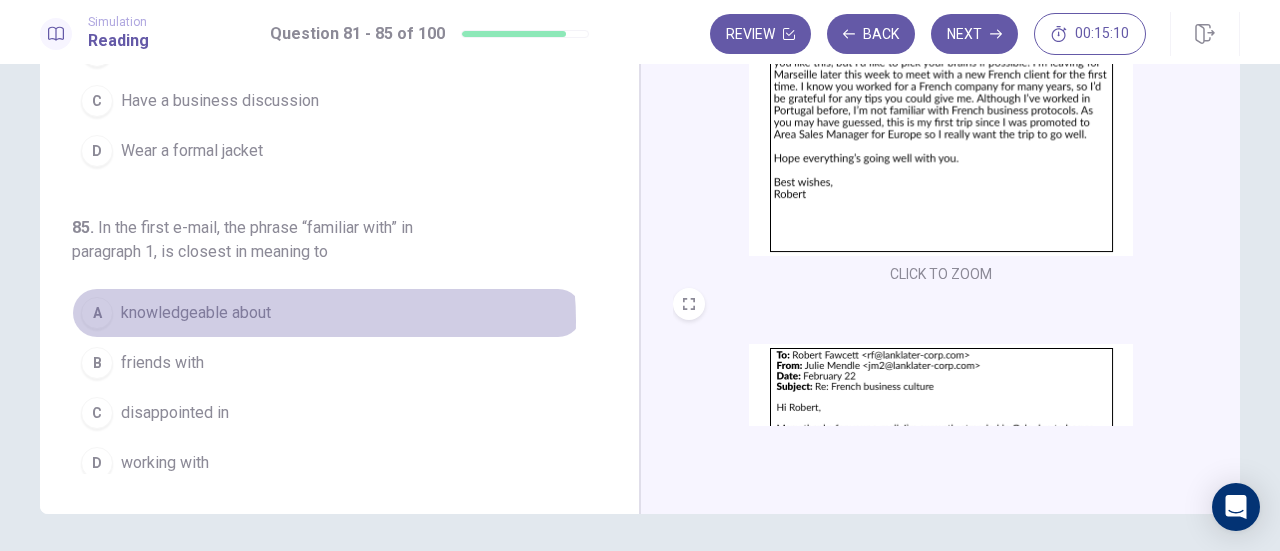 click on "A knowledgeable about" at bounding box center [327, 313] 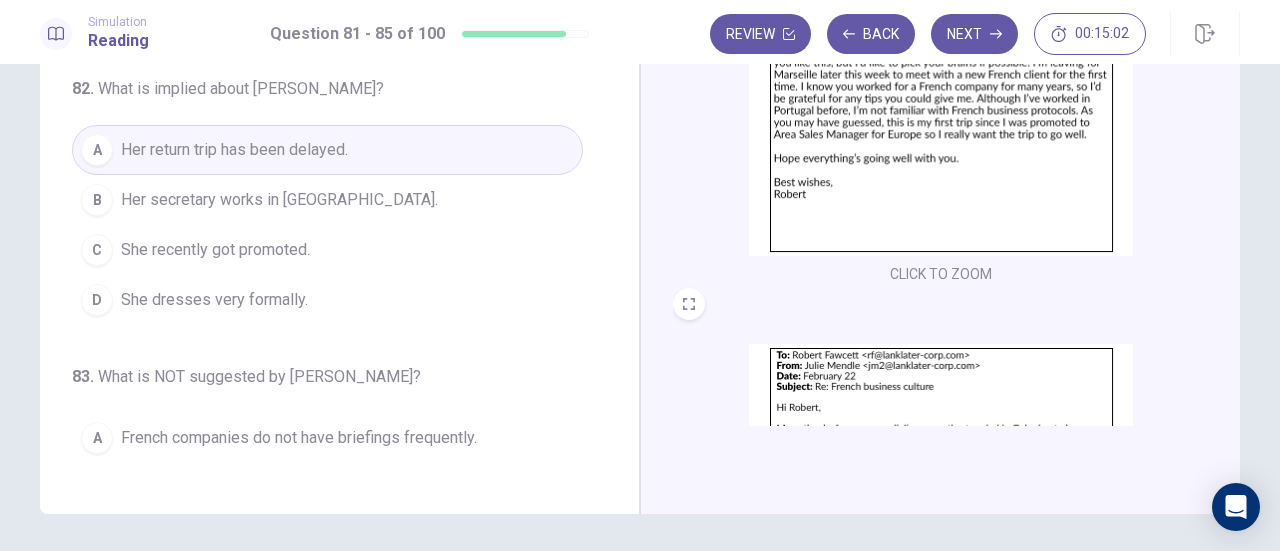 scroll, scrollTop: 0, scrollLeft: 0, axis: both 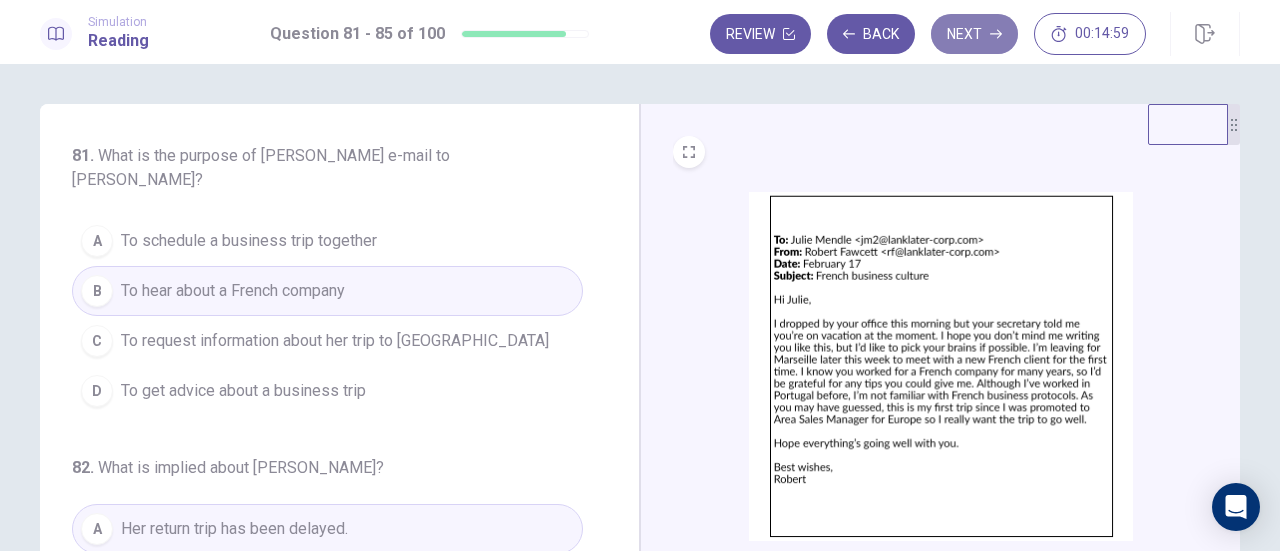 click on "Next" at bounding box center (974, 34) 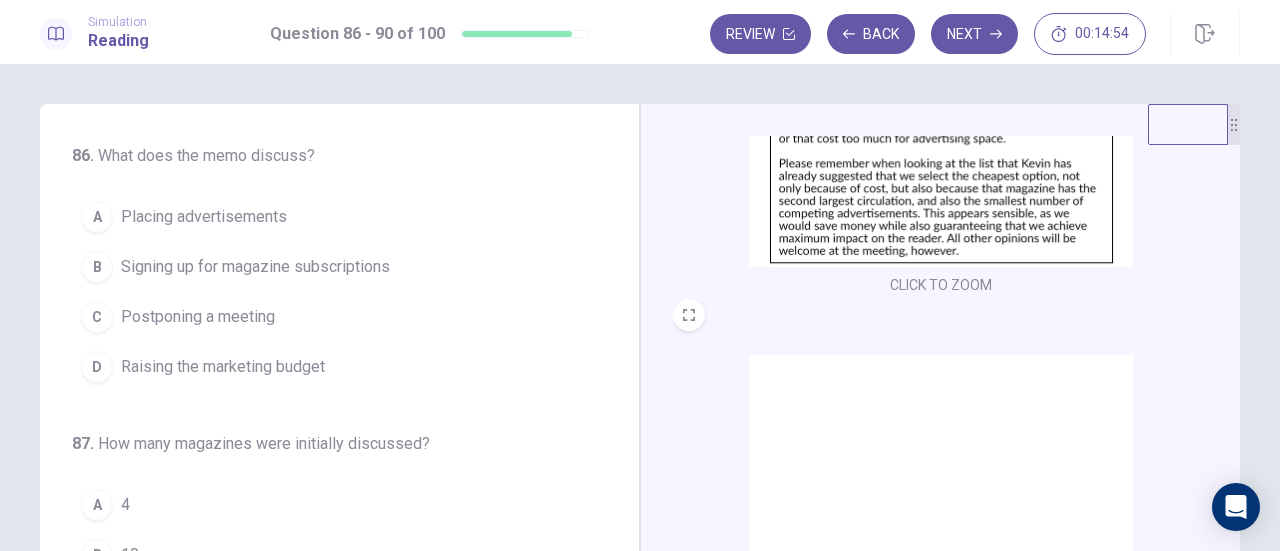scroll, scrollTop: 298, scrollLeft: 0, axis: vertical 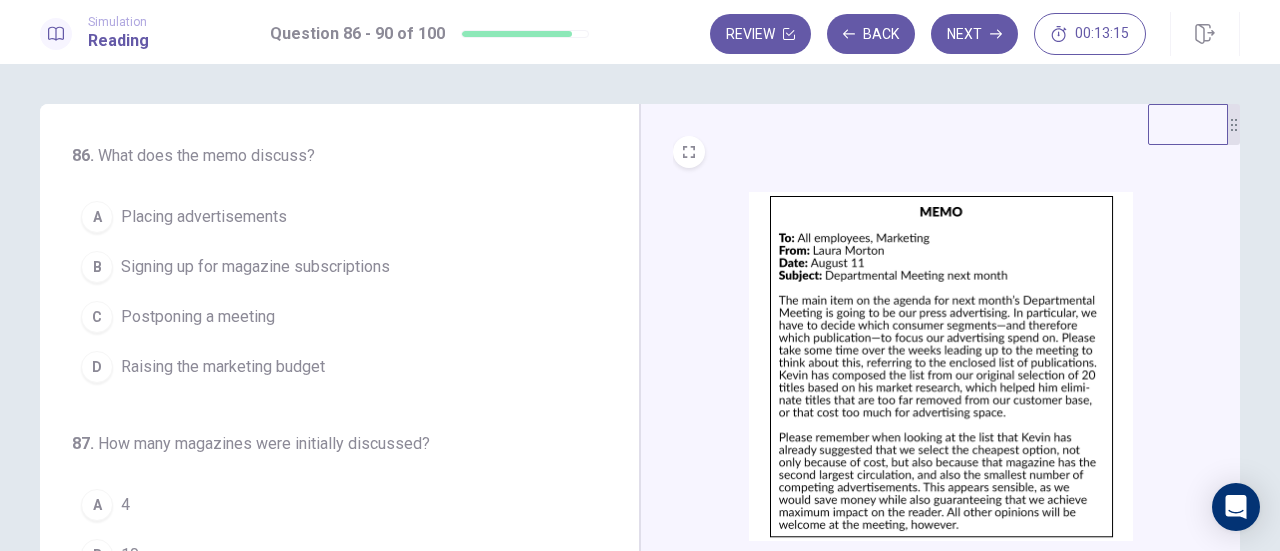 click on "Placing advertisements" at bounding box center (204, 217) 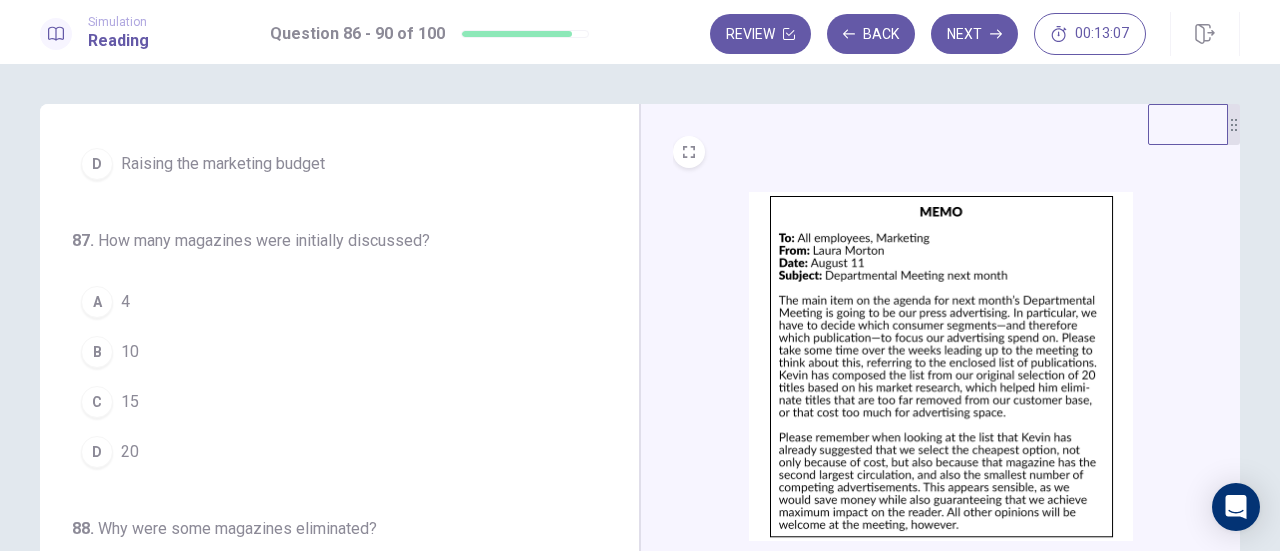 scroll, scrollTop: 226, scrollLeft: 0, axis: vertical 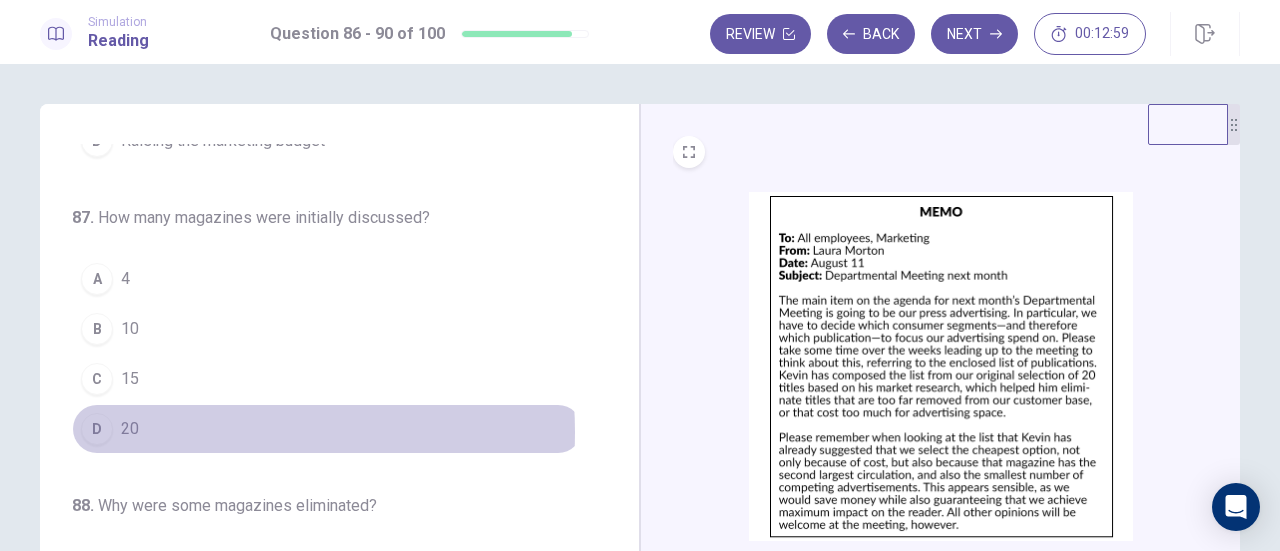 click on "D 20" at bounding box center [327, 429] 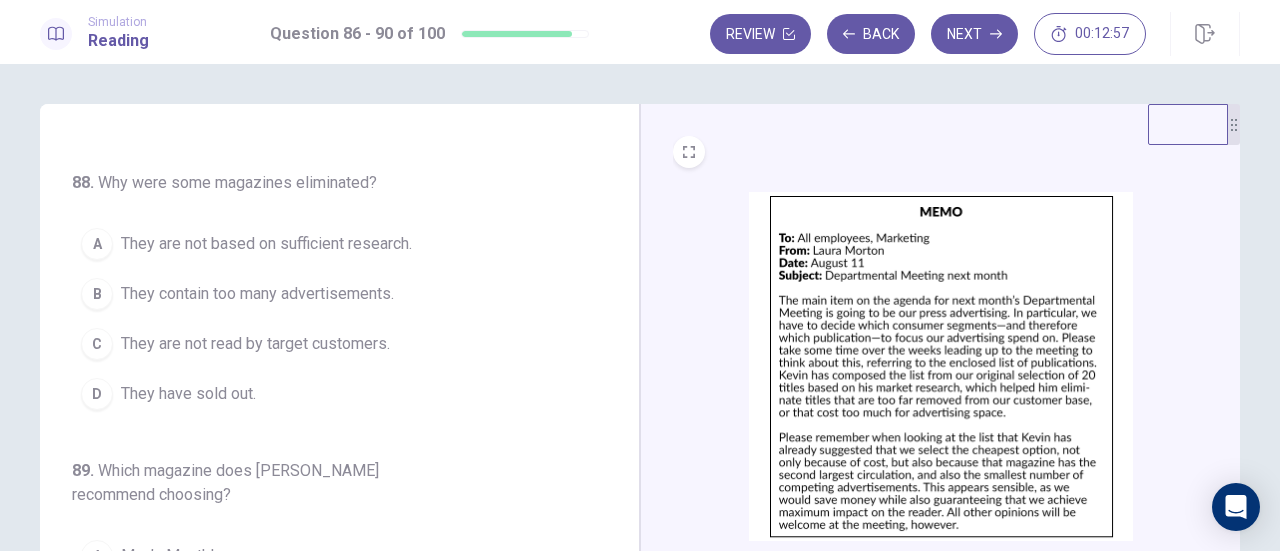 scroll, scrollTop: 557, scrollLeft: 0, axis: vertical 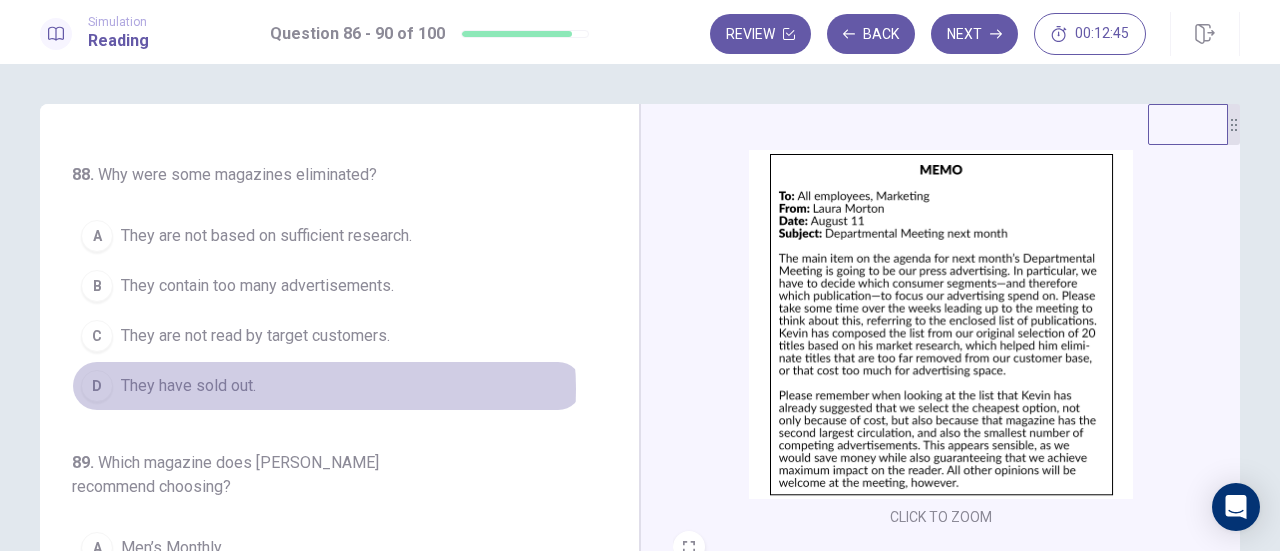 click on "D They have sold out." at bounding box center [327, 386] 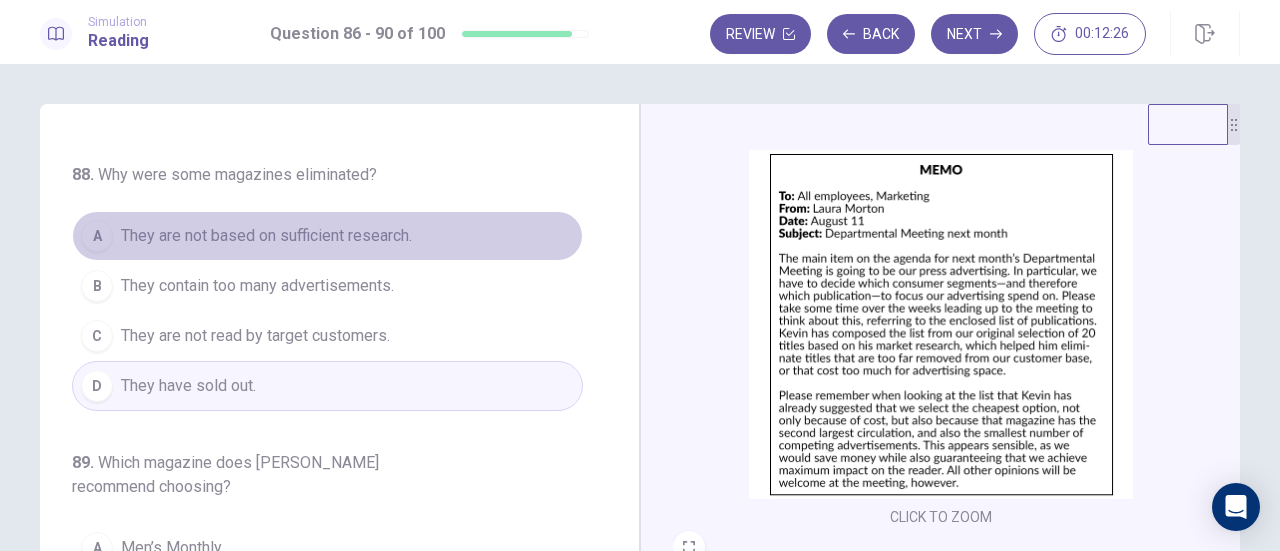 click on "They are not based on sufficient research." at bounding box center (266, 236) 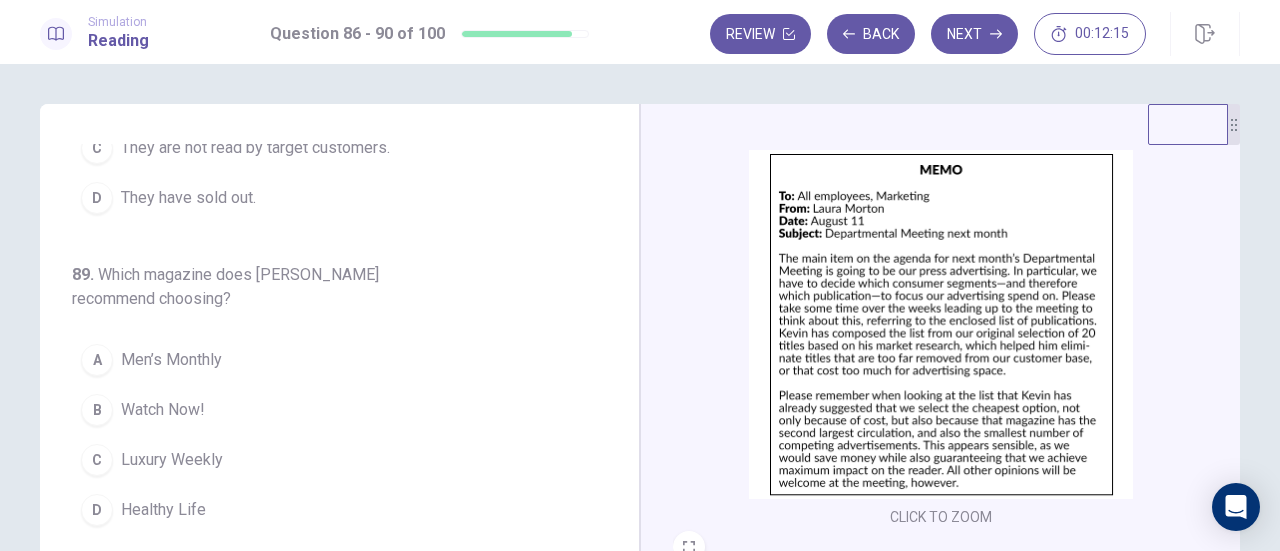 scroll, scrollTop: 795, scrollLeft: 0, axis: vertical 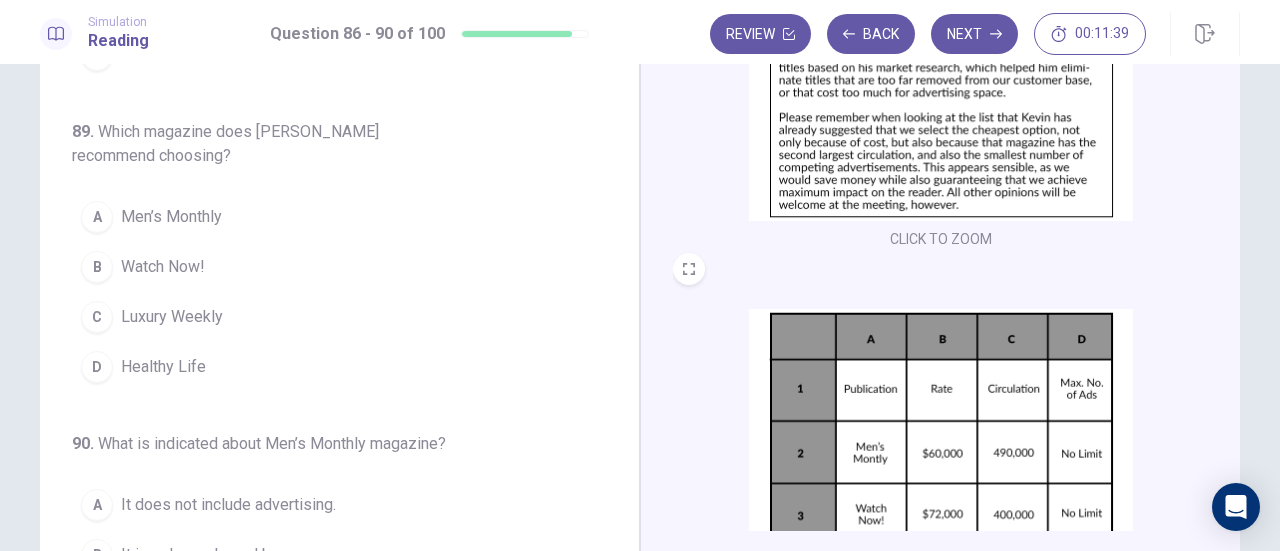 click on "Luxury Weekly" at bounding box center (172, 317) 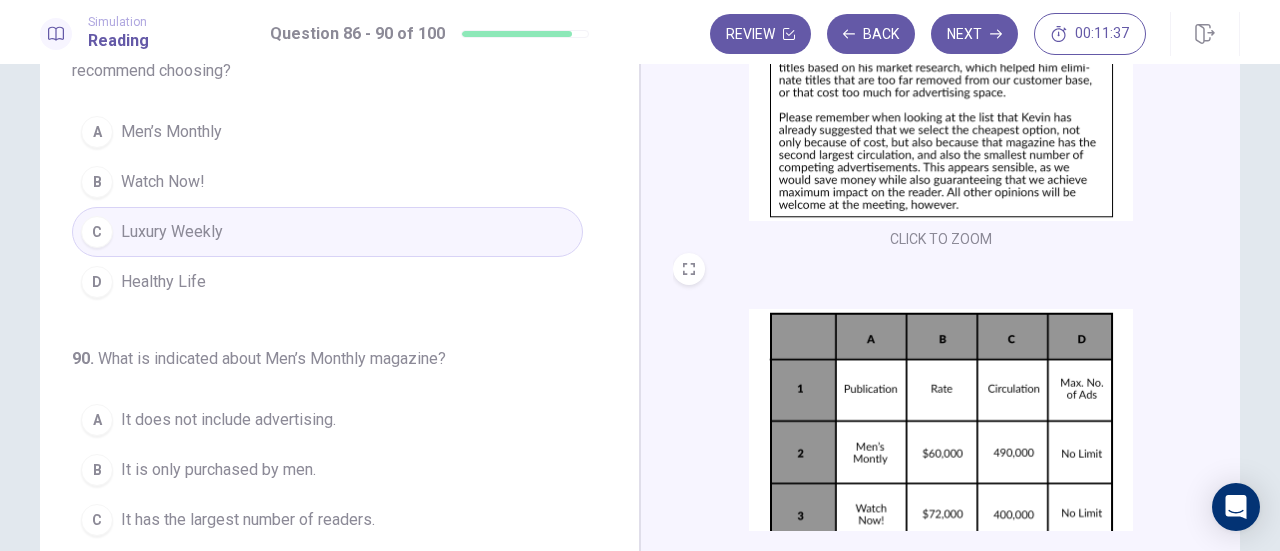 scroll, scrollTop: 795, scrollLeft: 0, axis: vertical 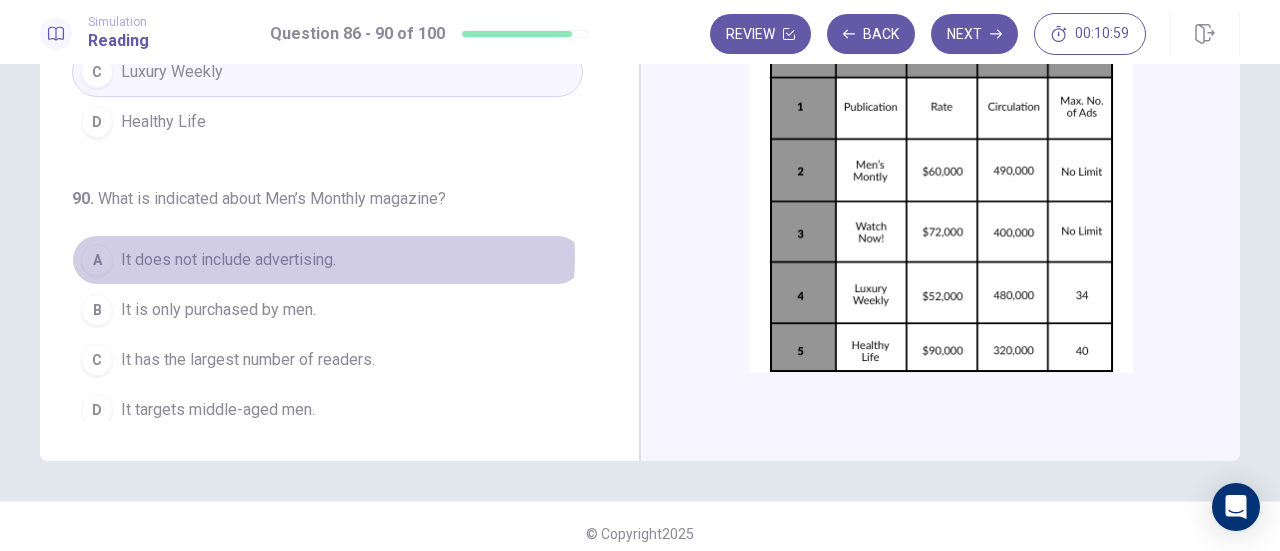 click on "It does not include advertising." at bounding box center (228, 260) 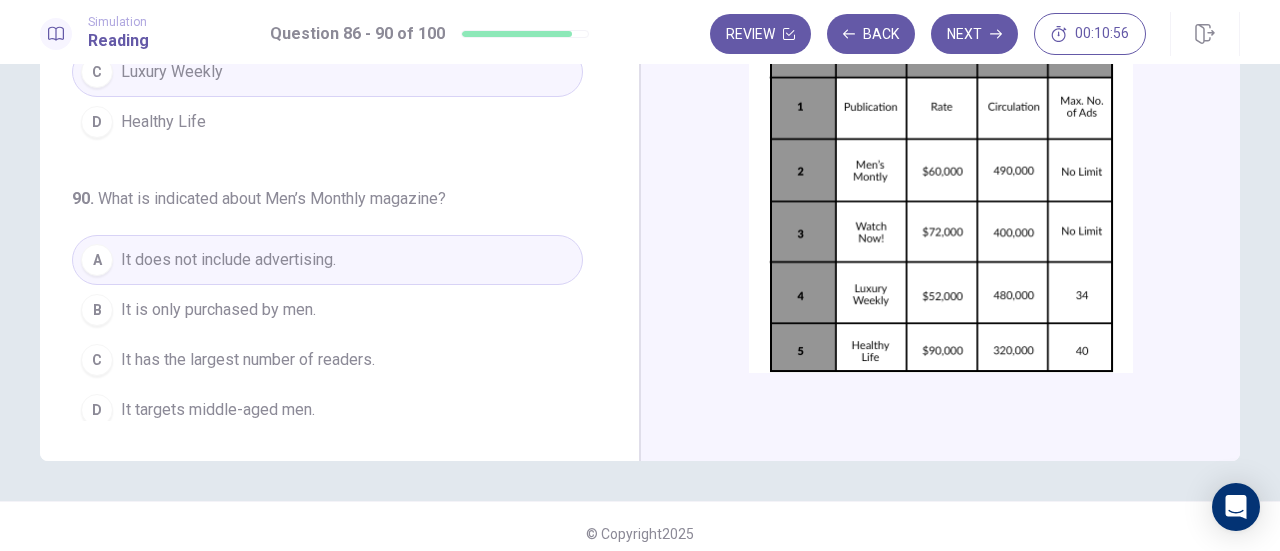 scroll, scrollTop: 352, scrollLeft: 0, axis: vertical 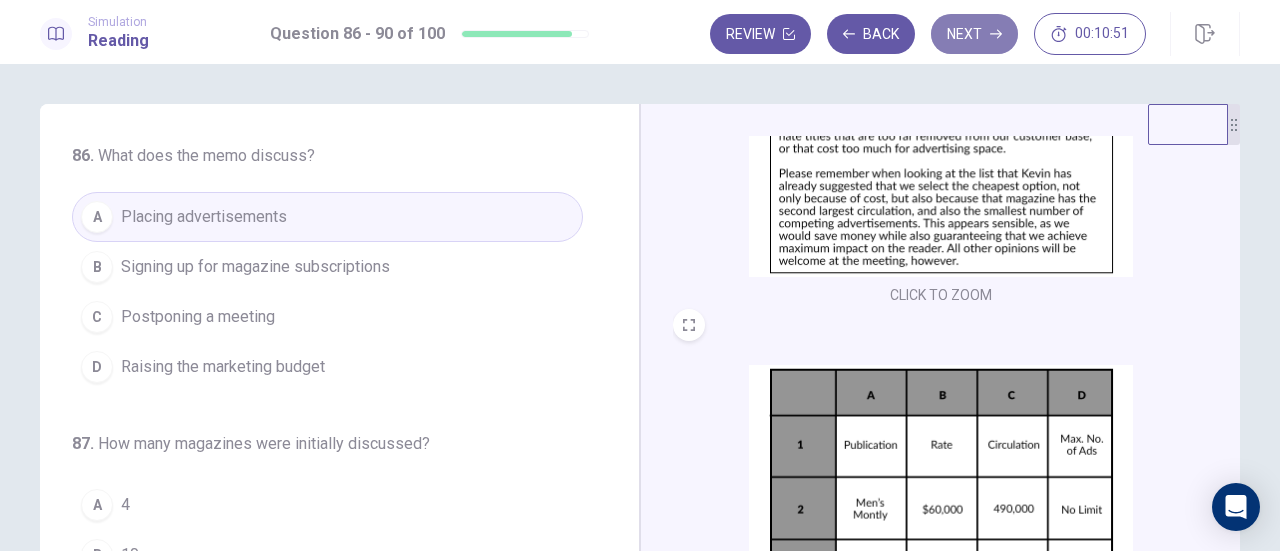 click on "Next" at bounding box center (974, 34) 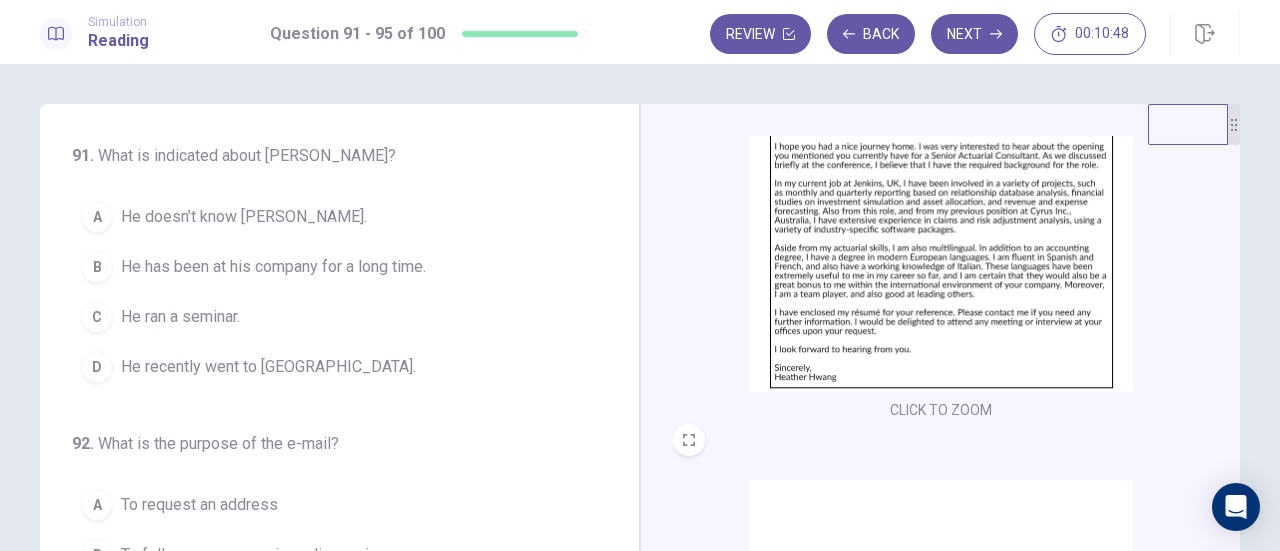 scroll, scrollTop: 736, scrollLeft: 0, axis: vertical 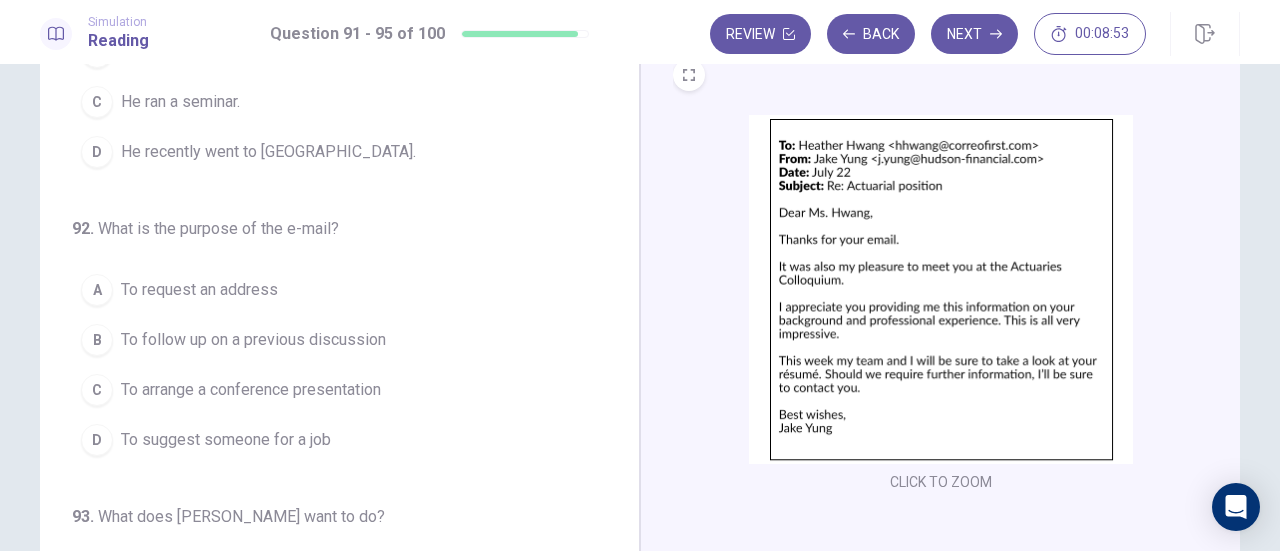 click on "CLICK TO ZOOM" at bounding box center [941, 305] 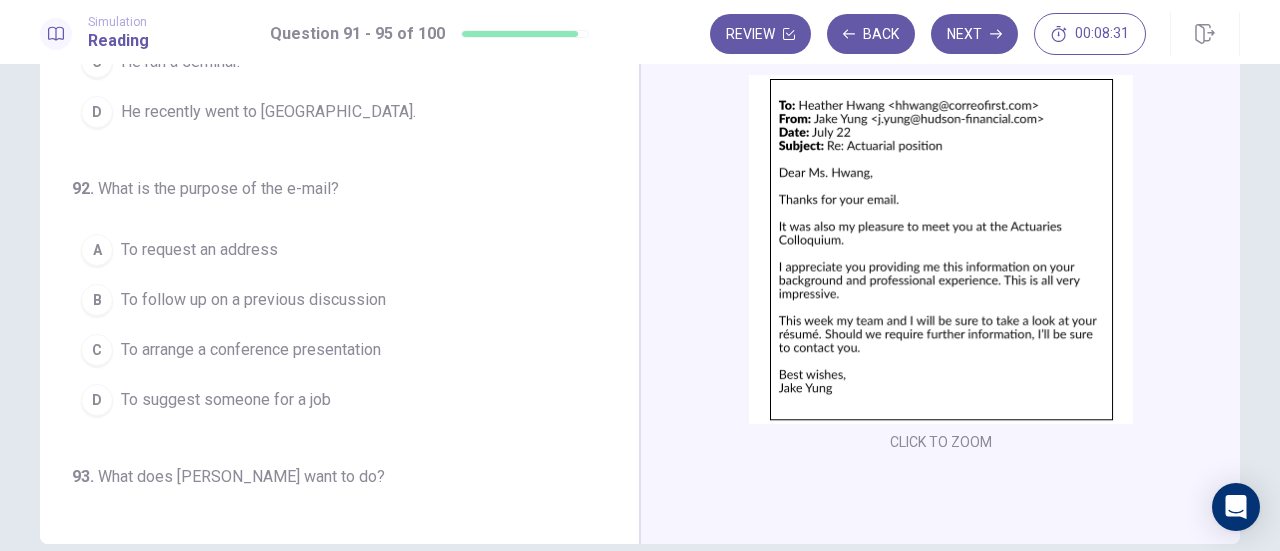 scroll, scrollTop: 0, scrollLeft: 0, axis: both 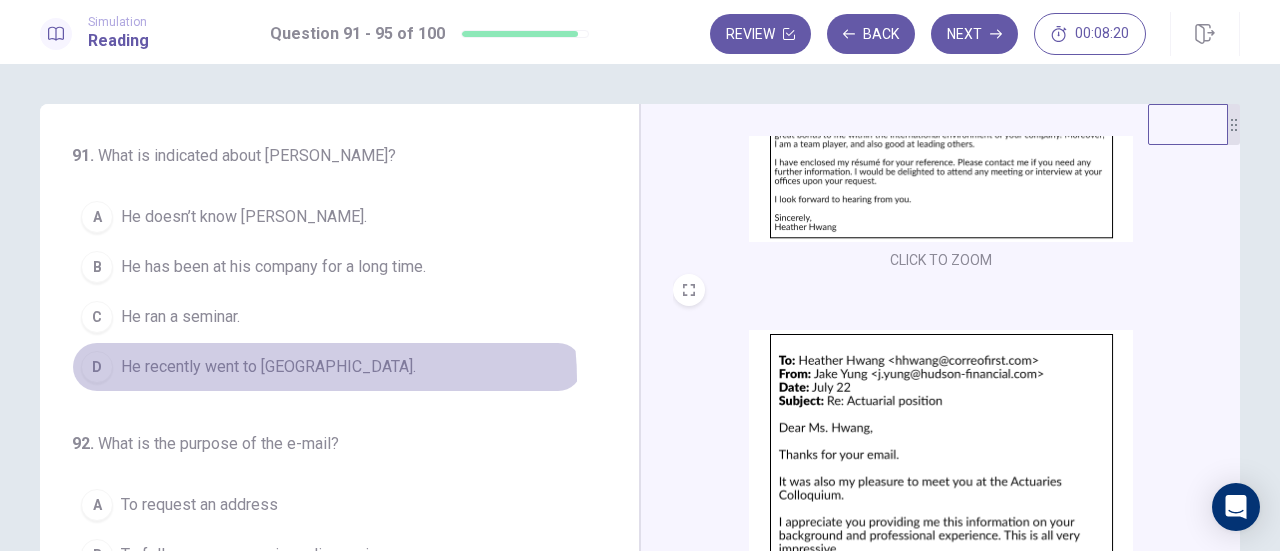 click on "D He recently went to Canada." at bounding box center [327, 367] 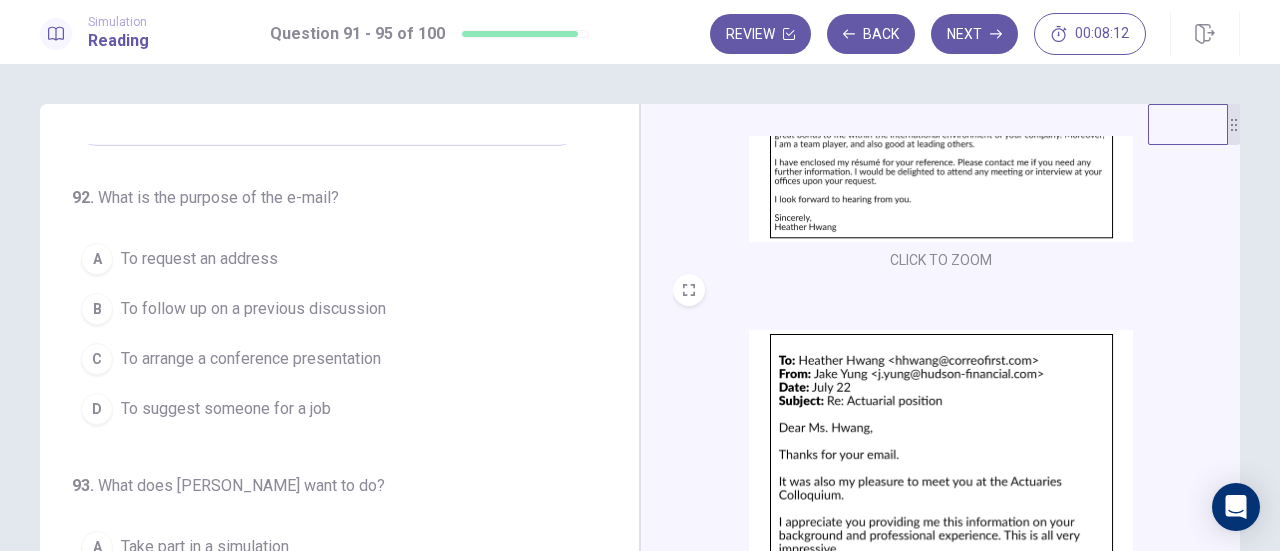 scroll, scrollTop: 265, scrollLeft: 0, axis: vertical 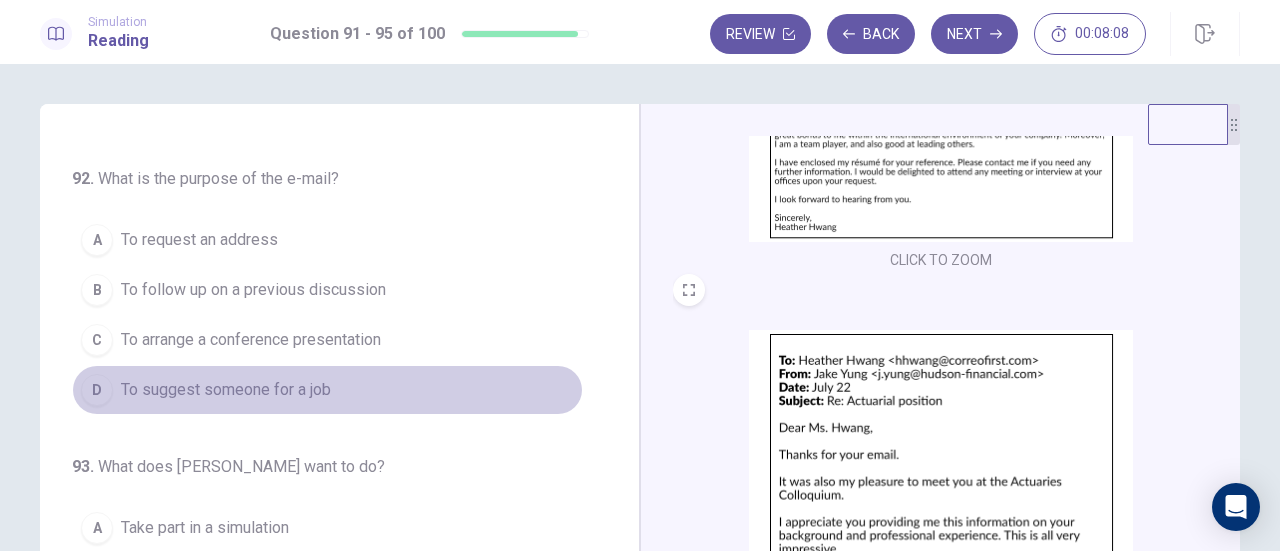 click on "D To suggest someone for a job" at bounding box center [327, 390] 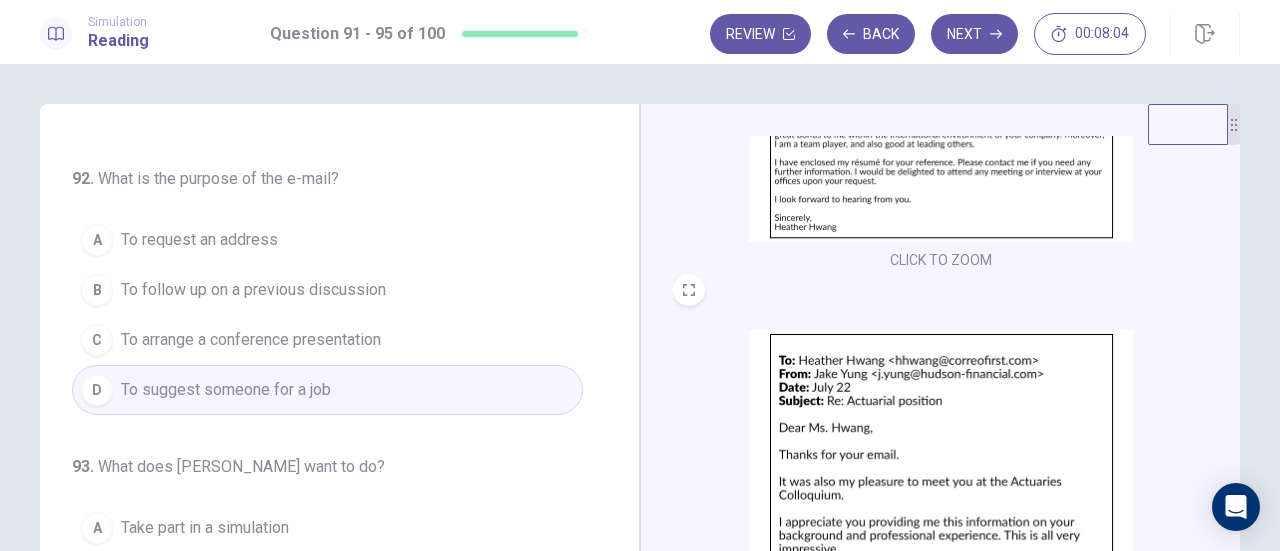 click on "B To follow up on a previous discussion" at bounding box center (327, 290) 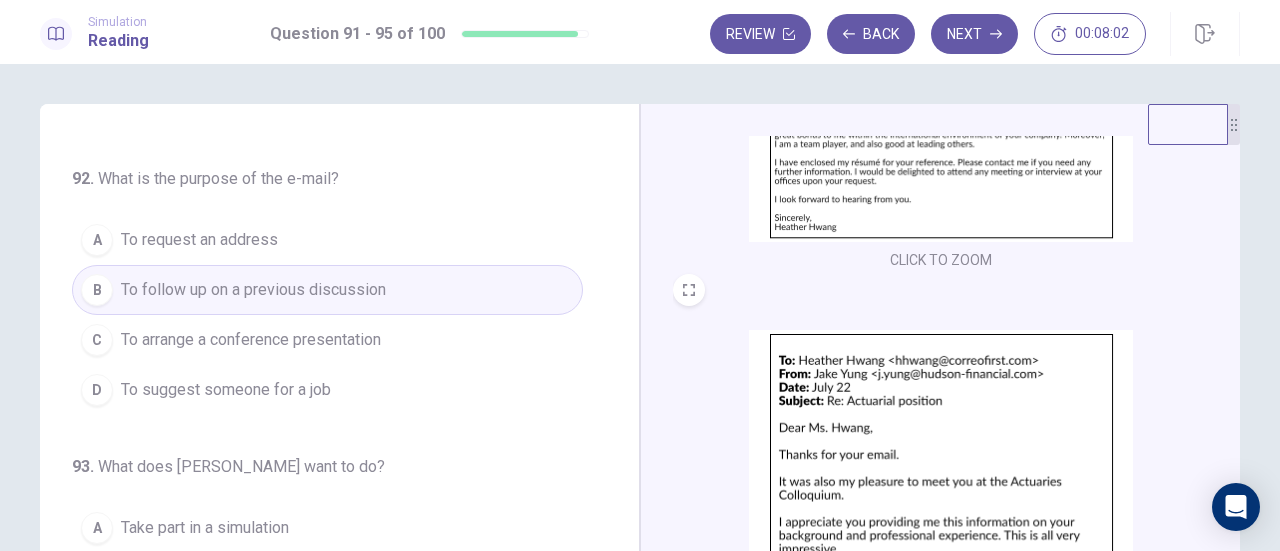 click on "B To follow up on a previous discussion" at bounding box center (327, 290) 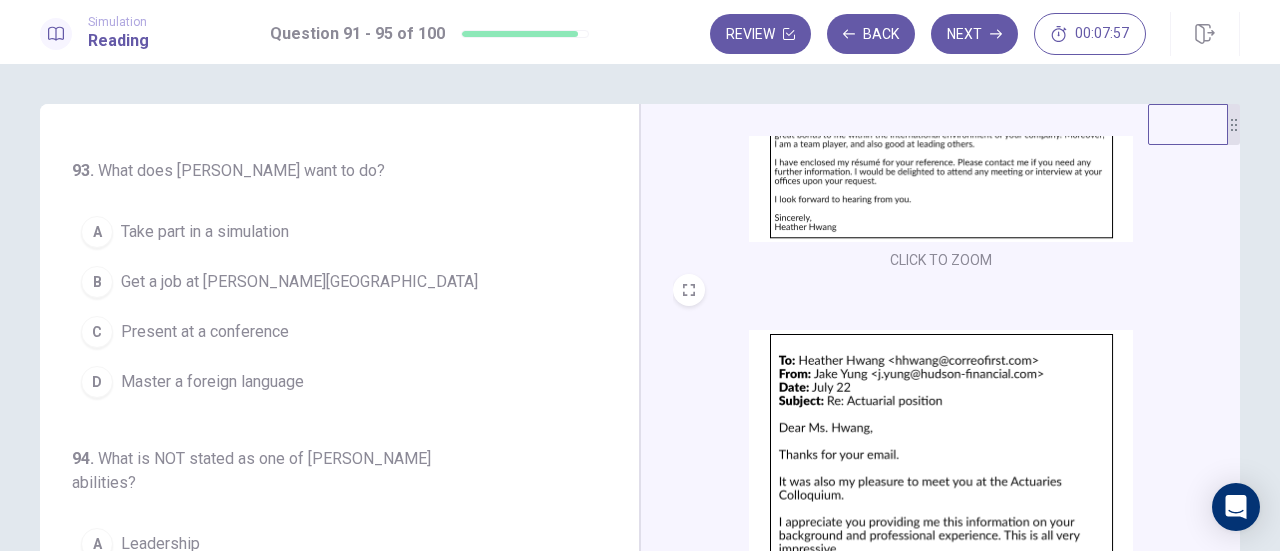 scroll, scrollTop: 574, scrollLeft: 0, axis: vertical 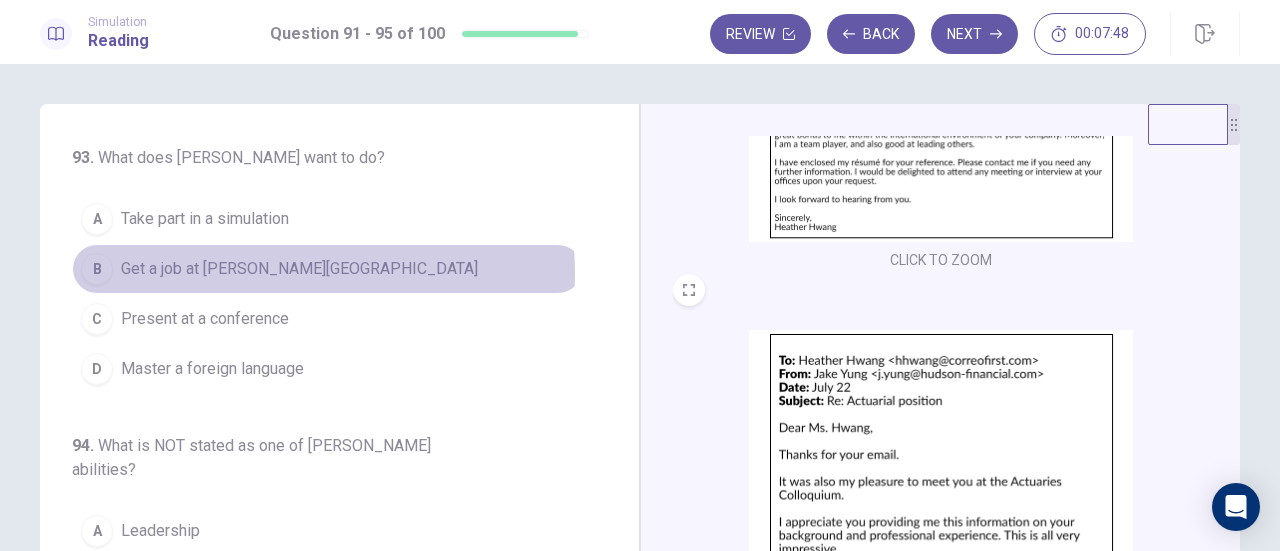 click on "Get a job at Hudson Financial" at bounding box center [299, 269] 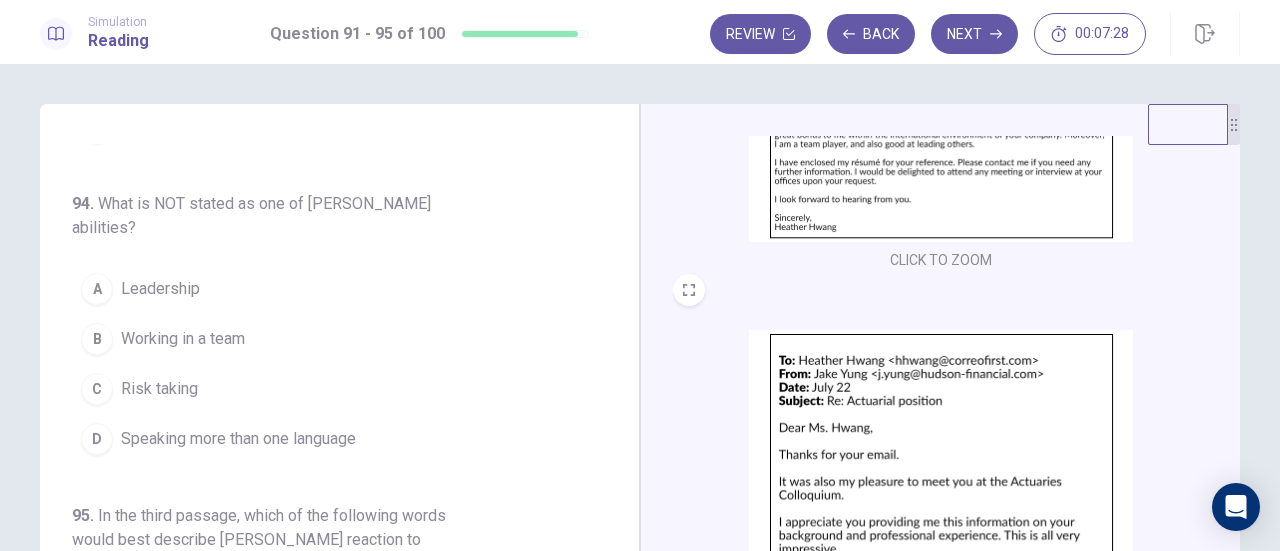 scroll, scrollTop: 838, scrollLeft: 0, axis: vertical 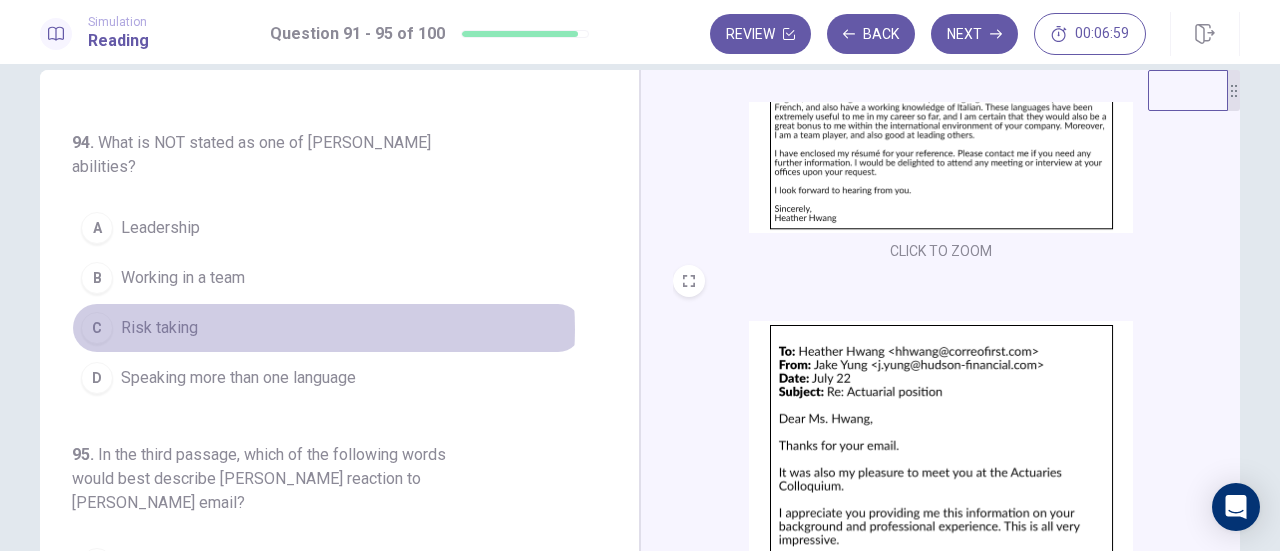click on "C Risk taking" at bounding box center (327, 328) 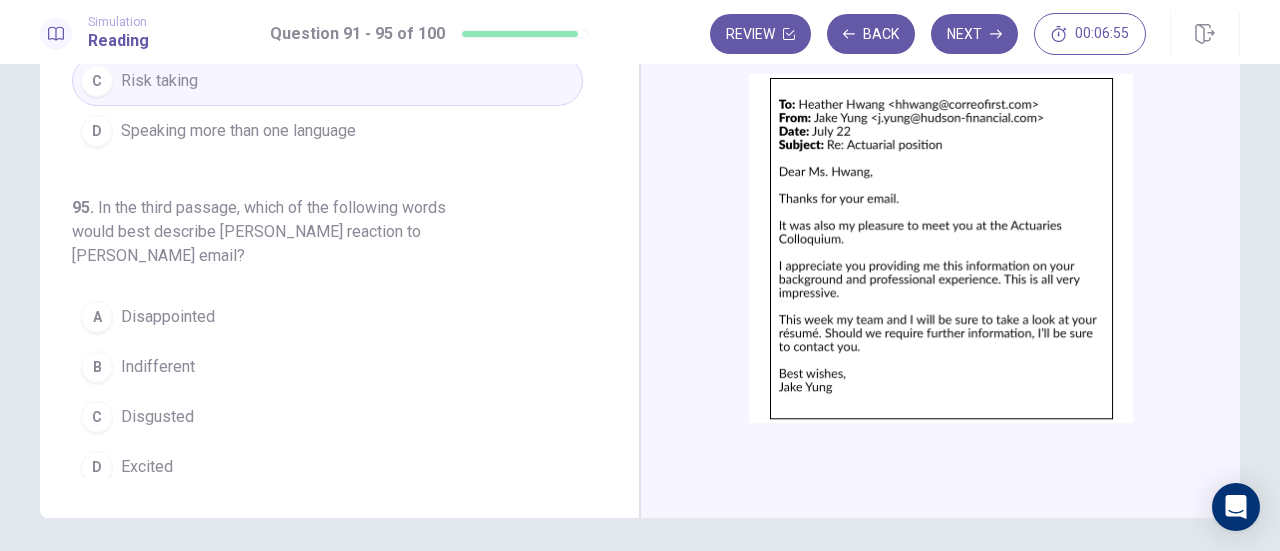 scroll, scrollTop: 282, scrollLeft: 0, axis: vertical 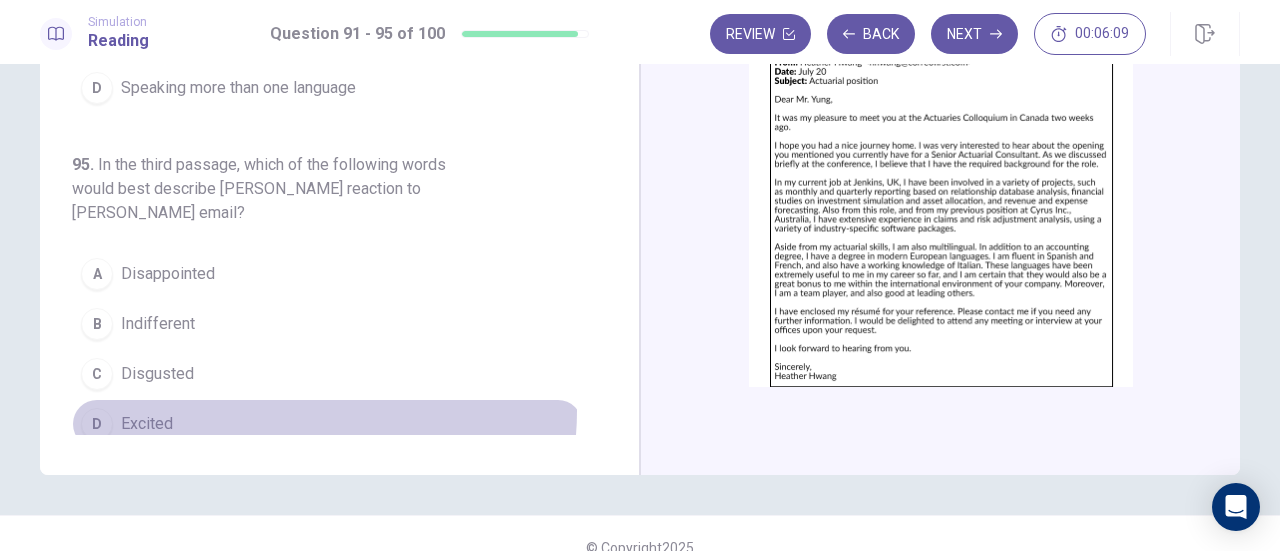 click on "D Excited" at bounding box center (327, 424) 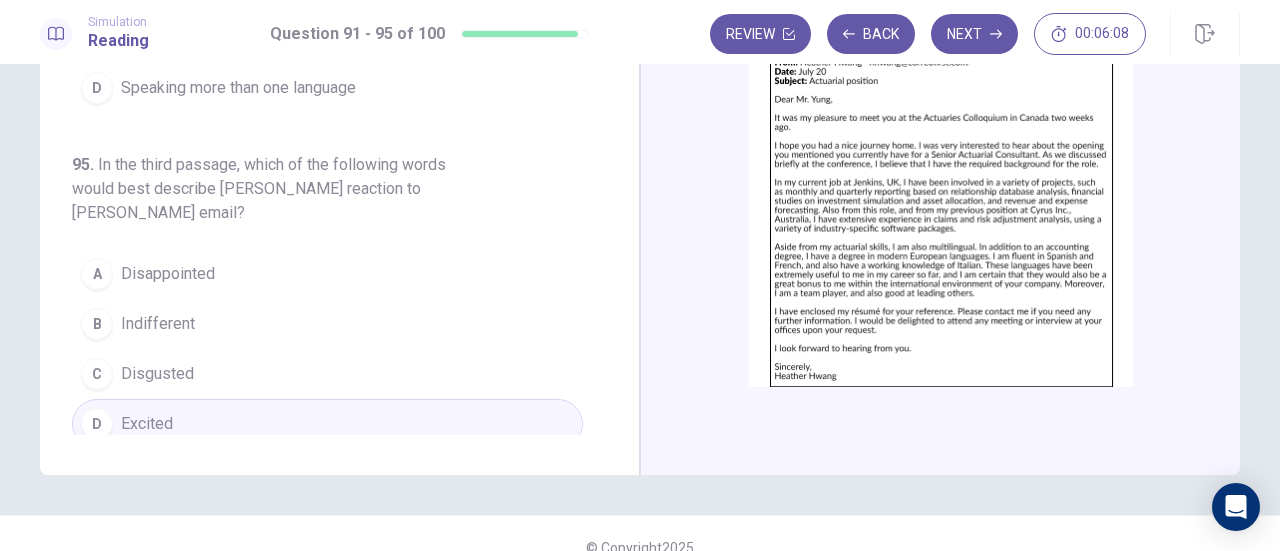 scroll, scrollTop: 352, scrollLeft: 0, axis: vertical 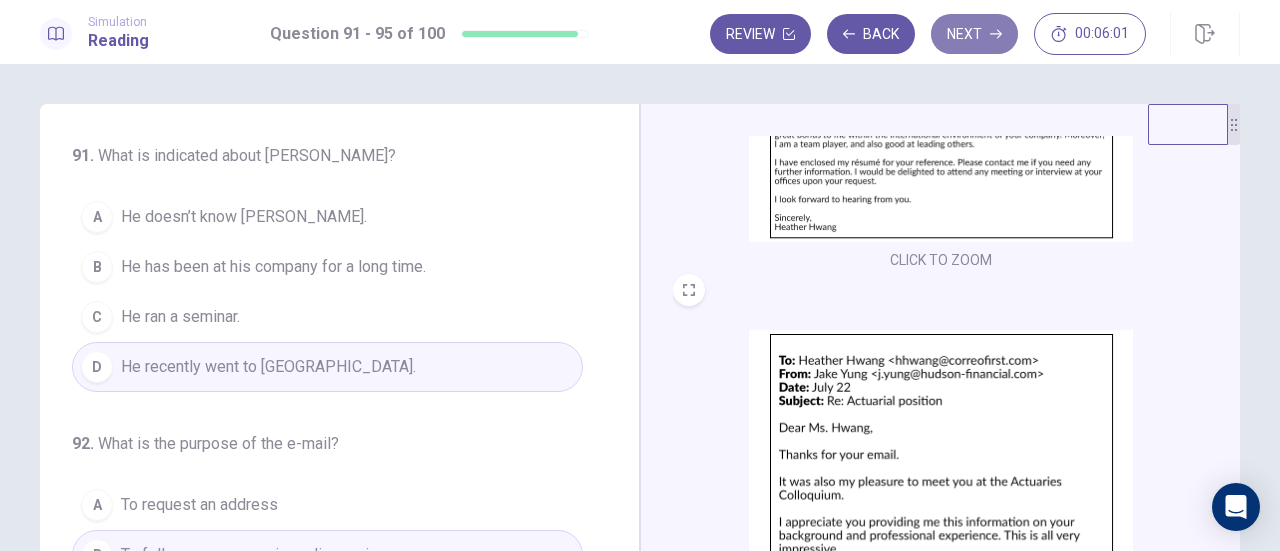 click on "Next" at bounding box center [974, 34] 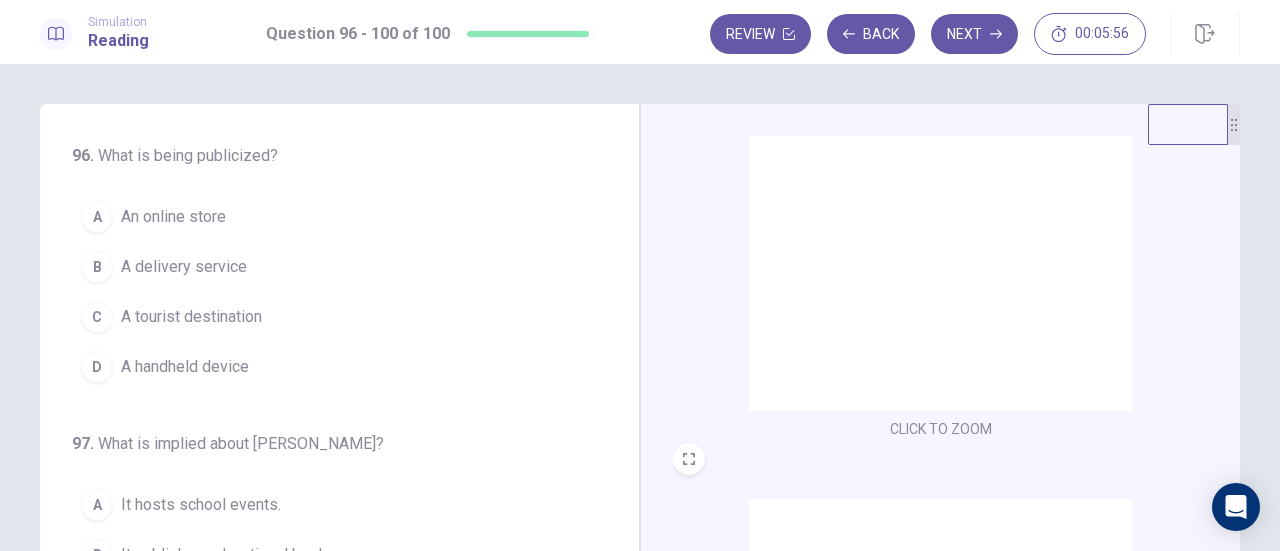 scroll, scrollTop: 736, scrollLeft: 0, axis: vertical 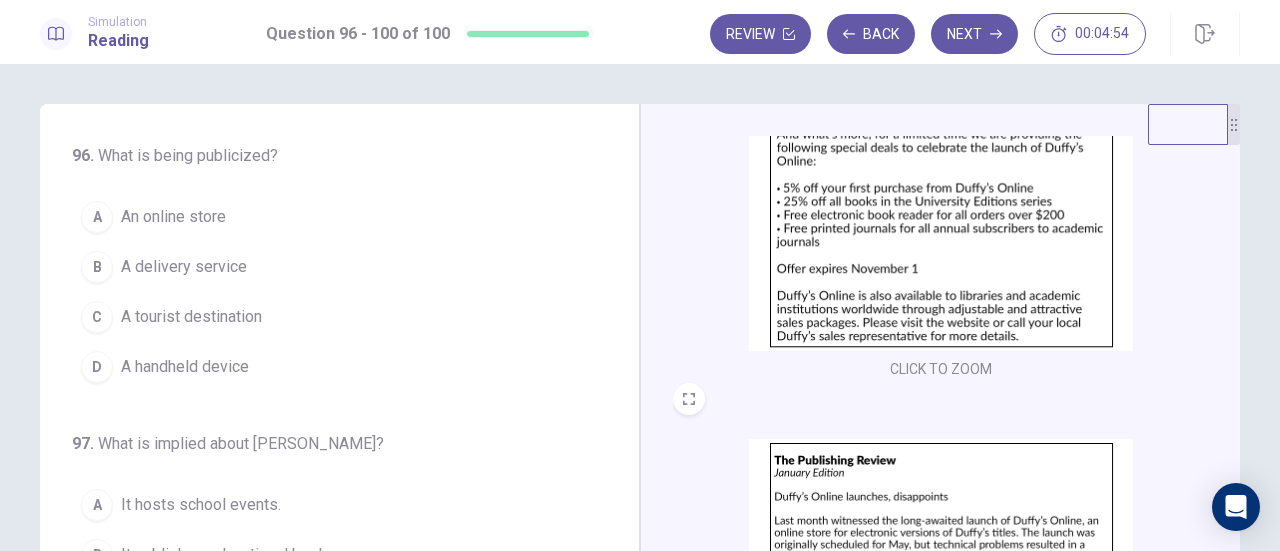 click on "CLICK TO ZOOM" at bounding box center (941, 192) 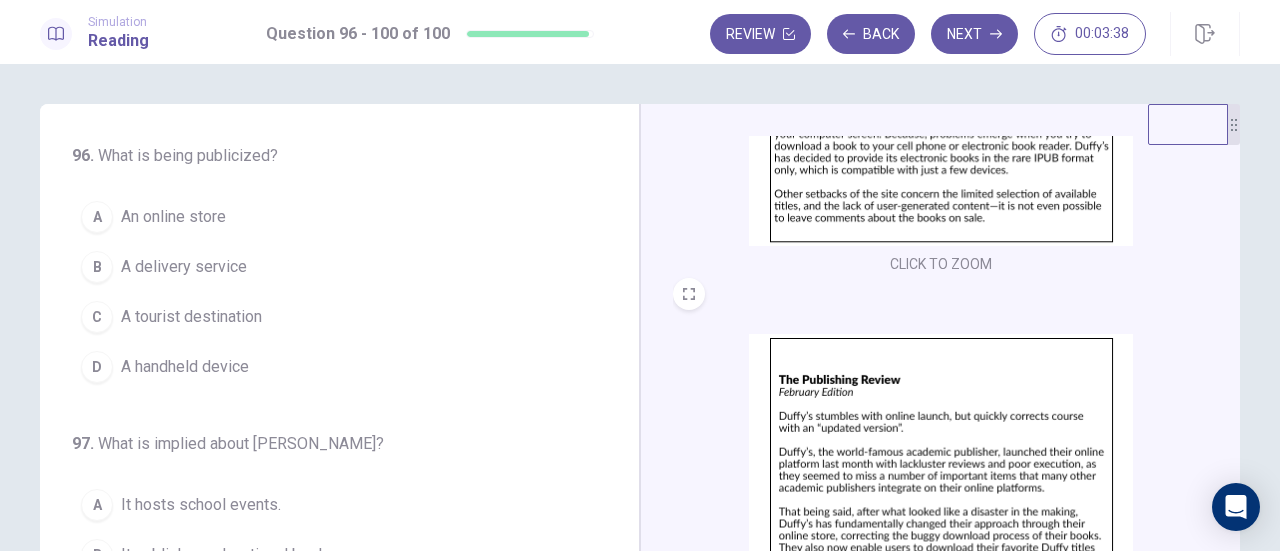 scroll, scrollTop: 736, scrollLeft: 0, axis: vertical 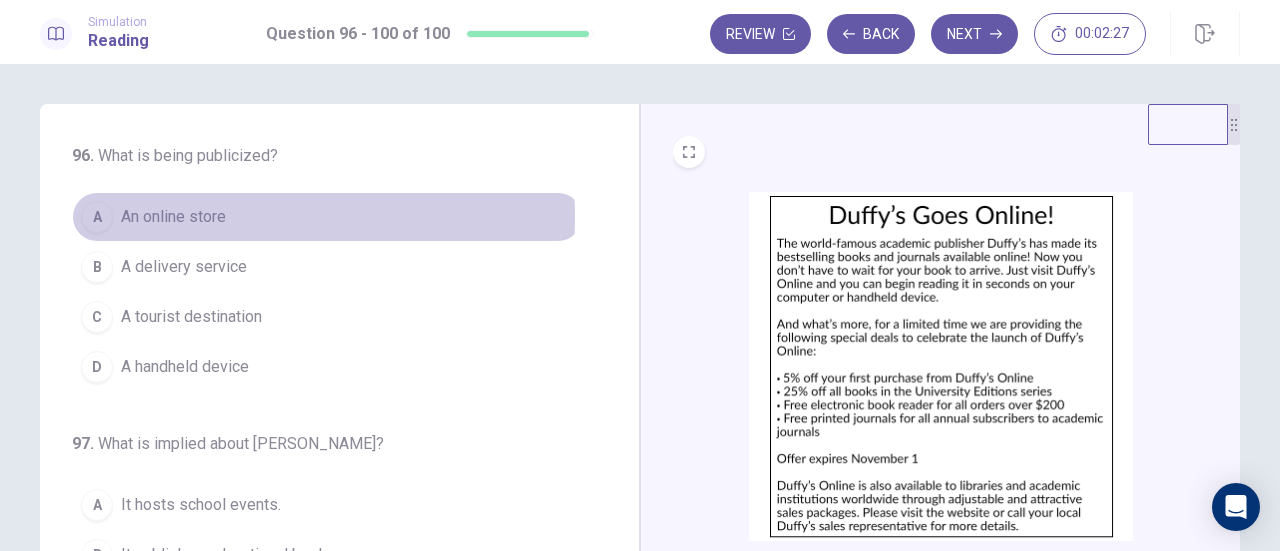 click on "An online store" at bounding box center [173, 217] 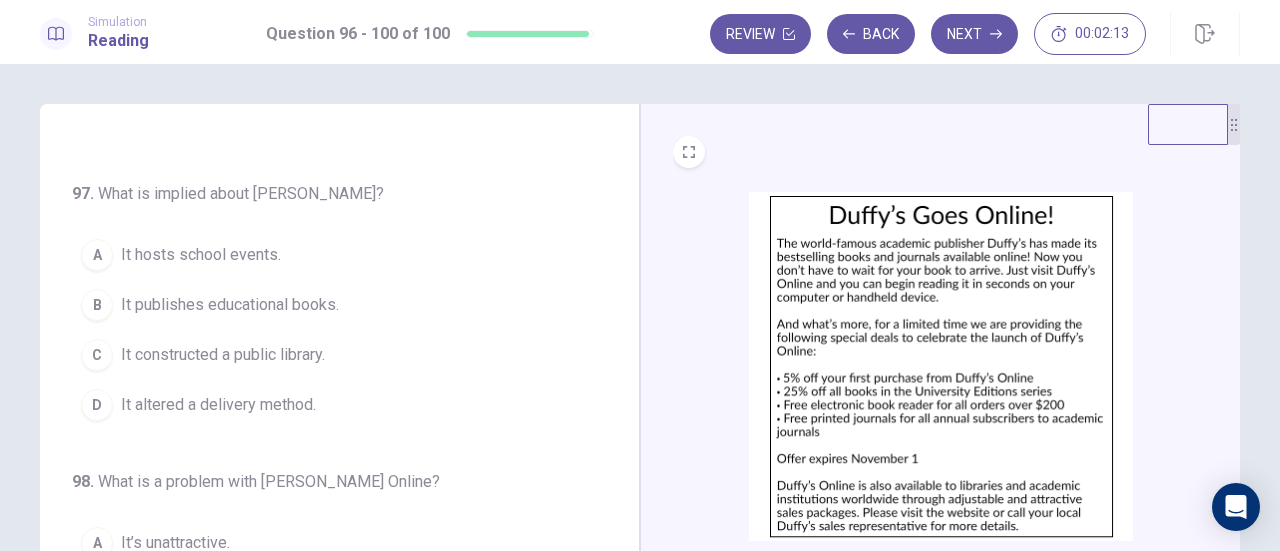 scroll, scrollTop: 251, scrollLeft: 0, axis: vertical 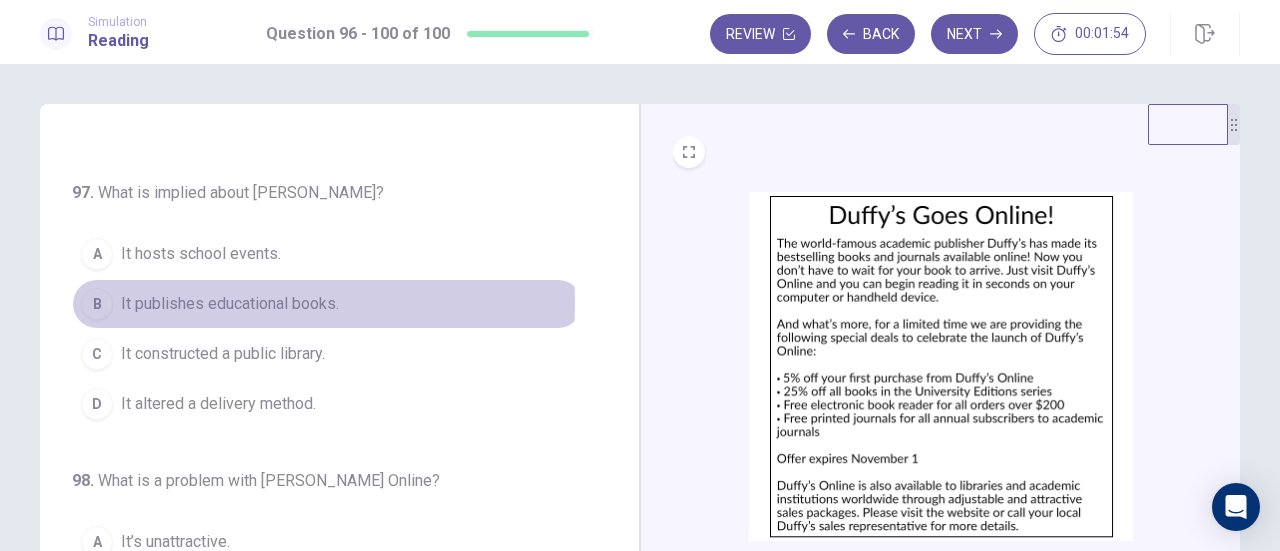click on "It publishes educational books." at bounding box center (230, 304) 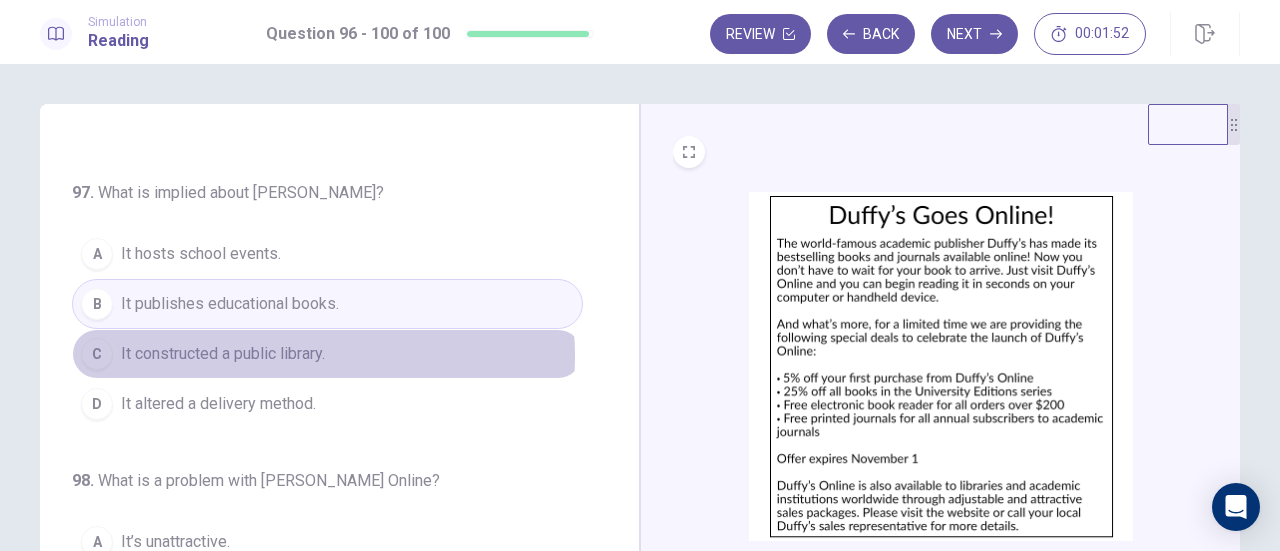 click on "It constructed a public library." at bounding box center (223, 354) 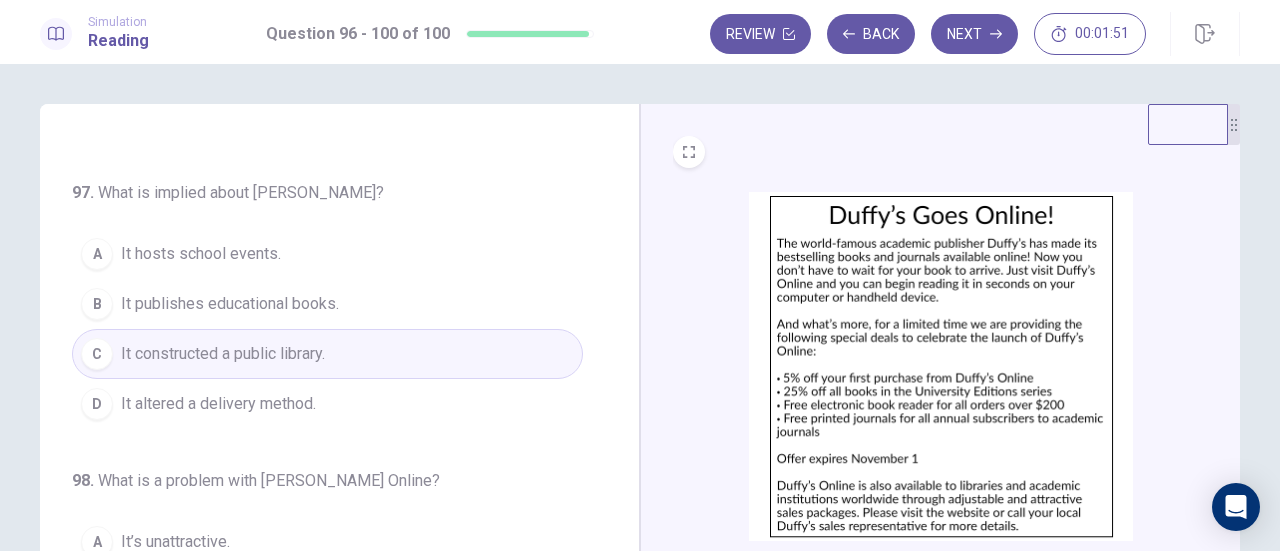 drag, startPoint x: 261, startPoint y: 303, endPoint x: 492, endPoint y: 354, distance: 236.56288 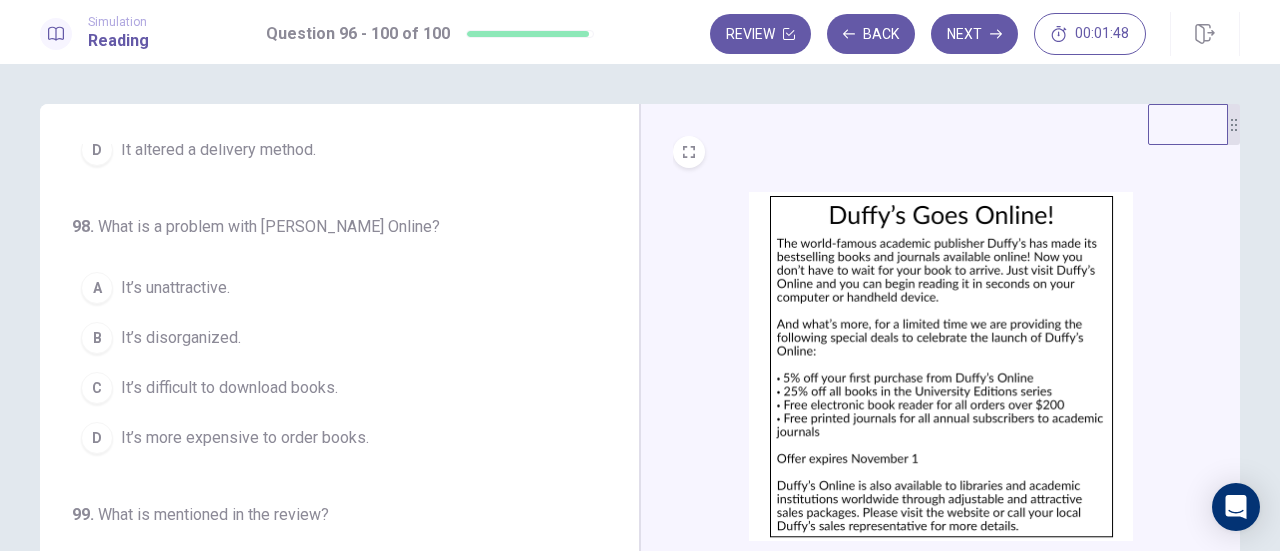 scroll, scrollTop: 507, scrollLeft: 0, axis: vertical 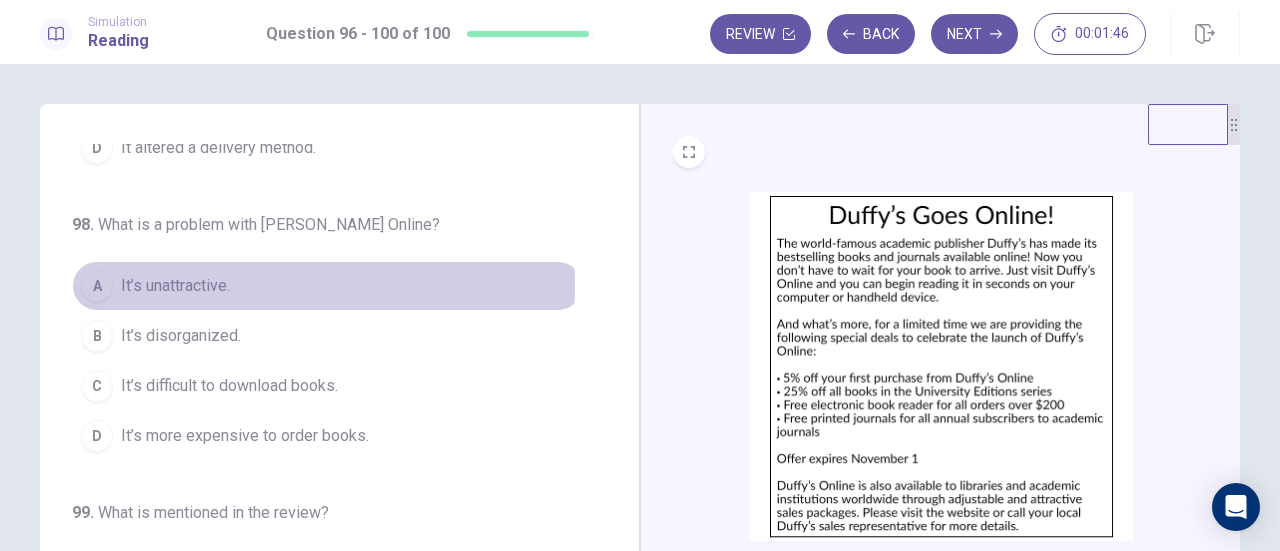 click on "It’s unattractive." at bounding box center (175, 286) 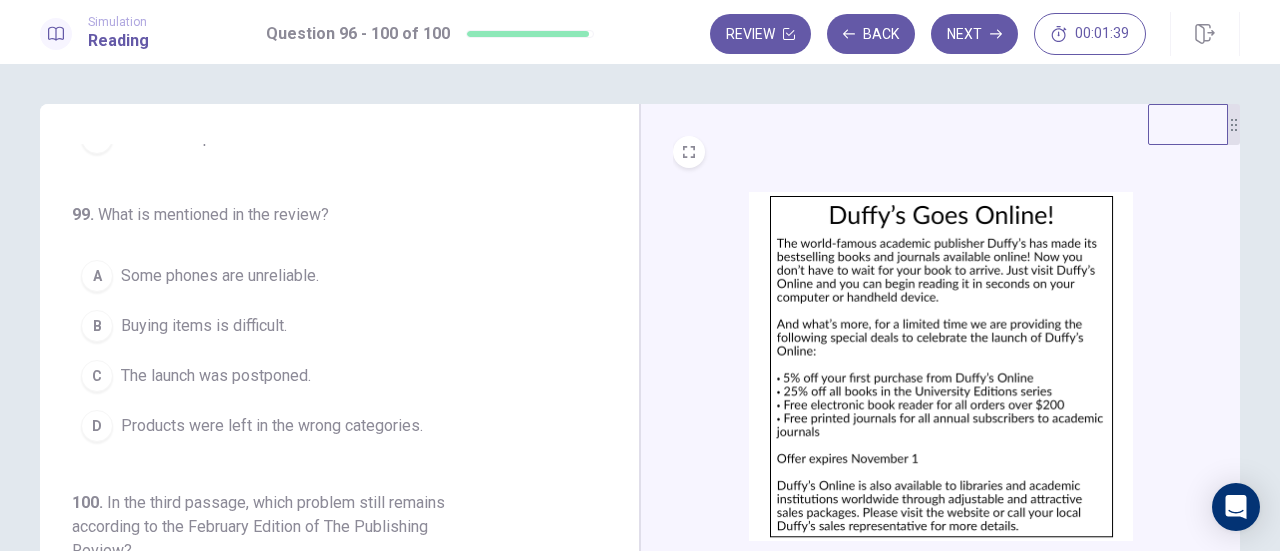 scroll, scrollTop: 819, scrollLeft: 0, axis: vertical 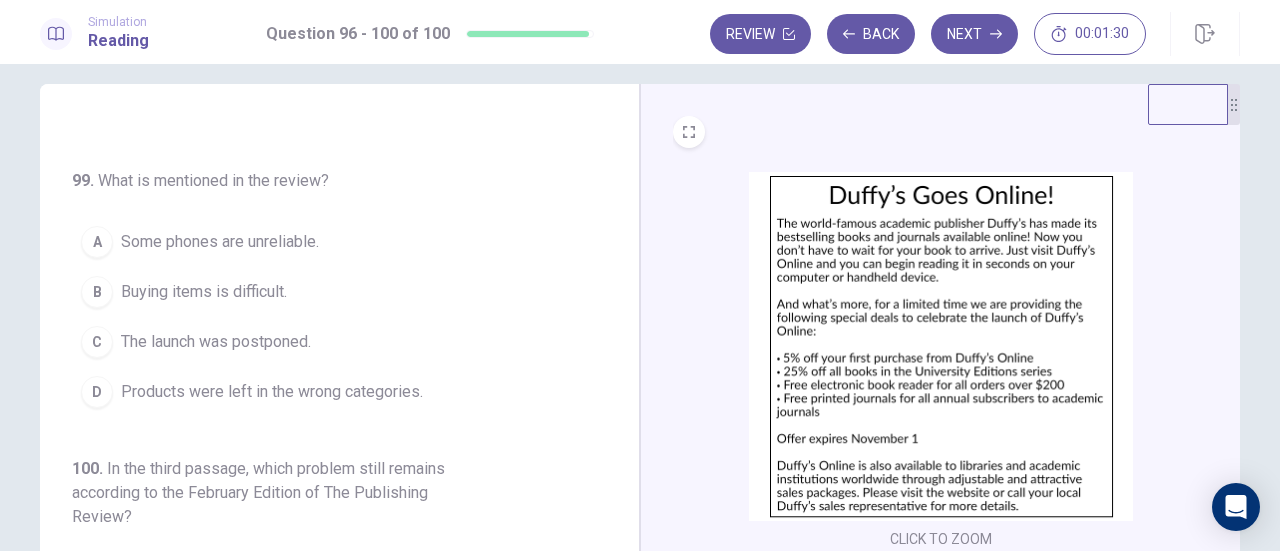 click on "The launch was postponed." at bounding box center [216, 342] 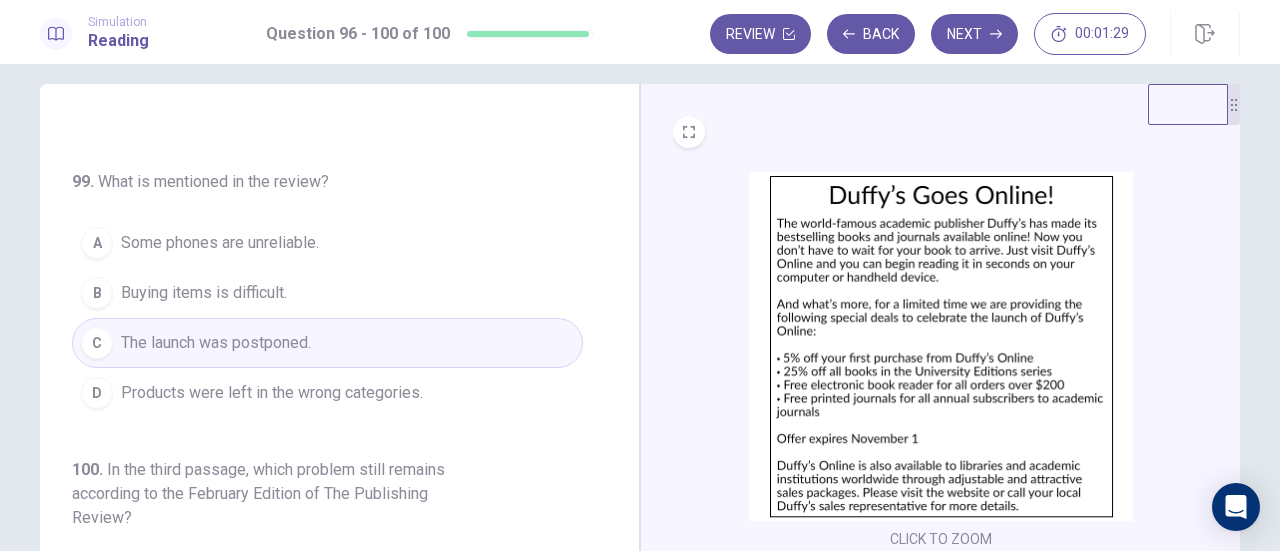 scroll, scrollTop: 819, scrollLeft: 0, axis: vertical 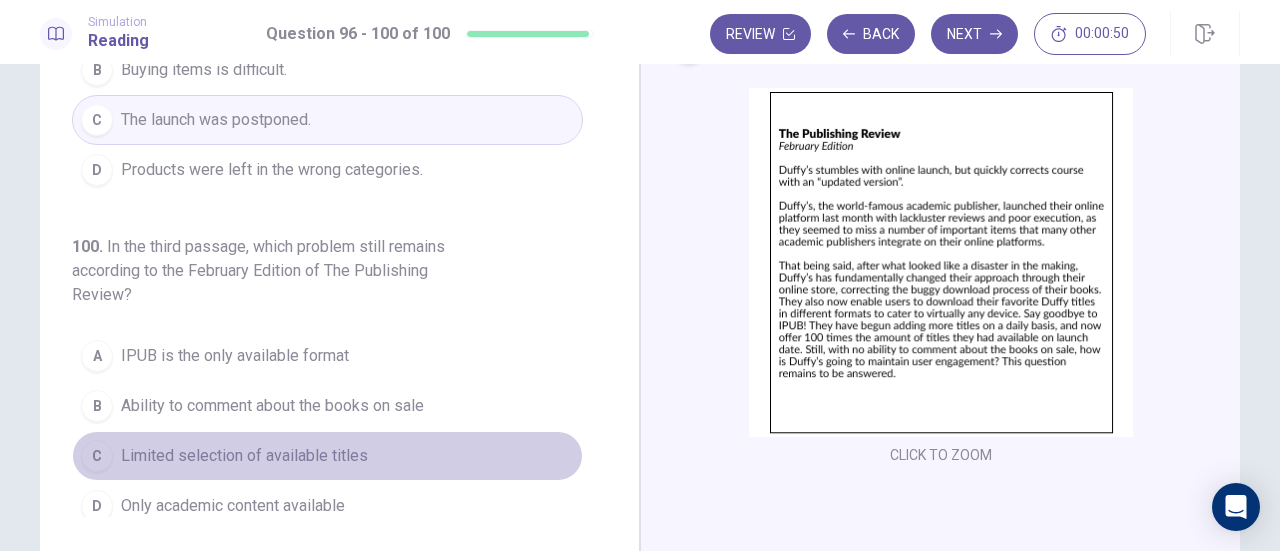 click on "Limited selection of available titles" at bounding box center [244, 456] 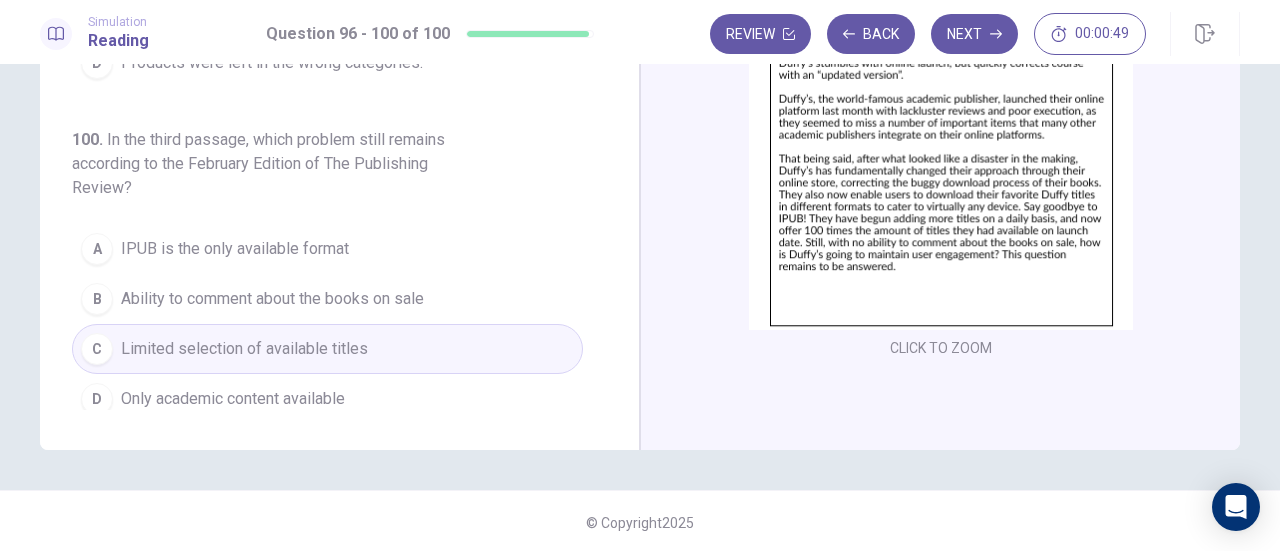 scroll, scrollTop: 352, scrollLeft: 0, axis: vertical 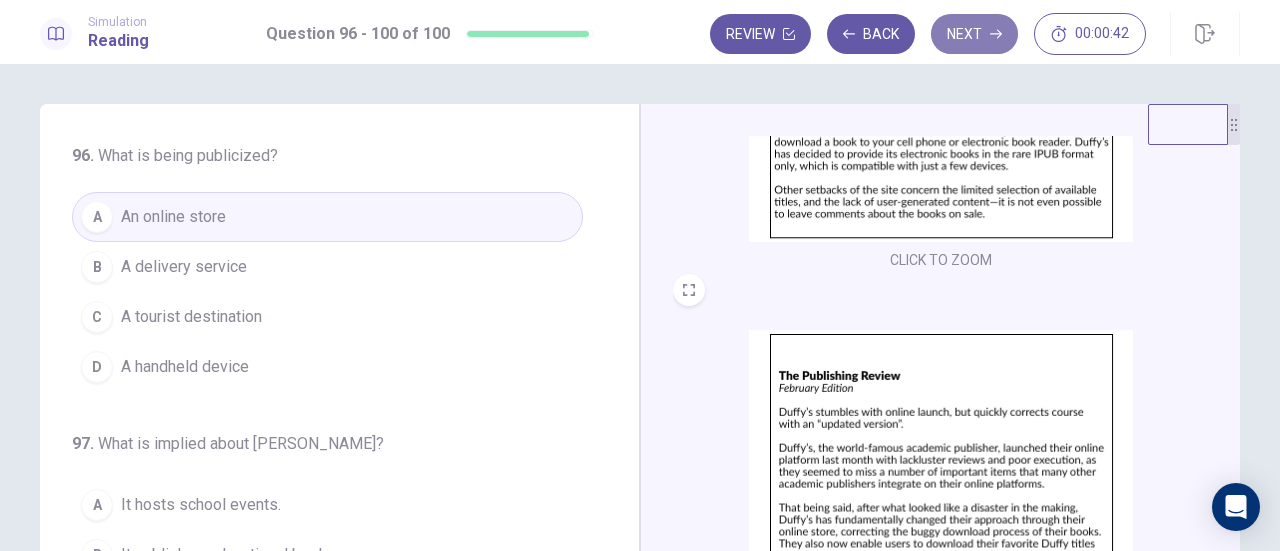 click on "Next" at bounding box center (974, 34) 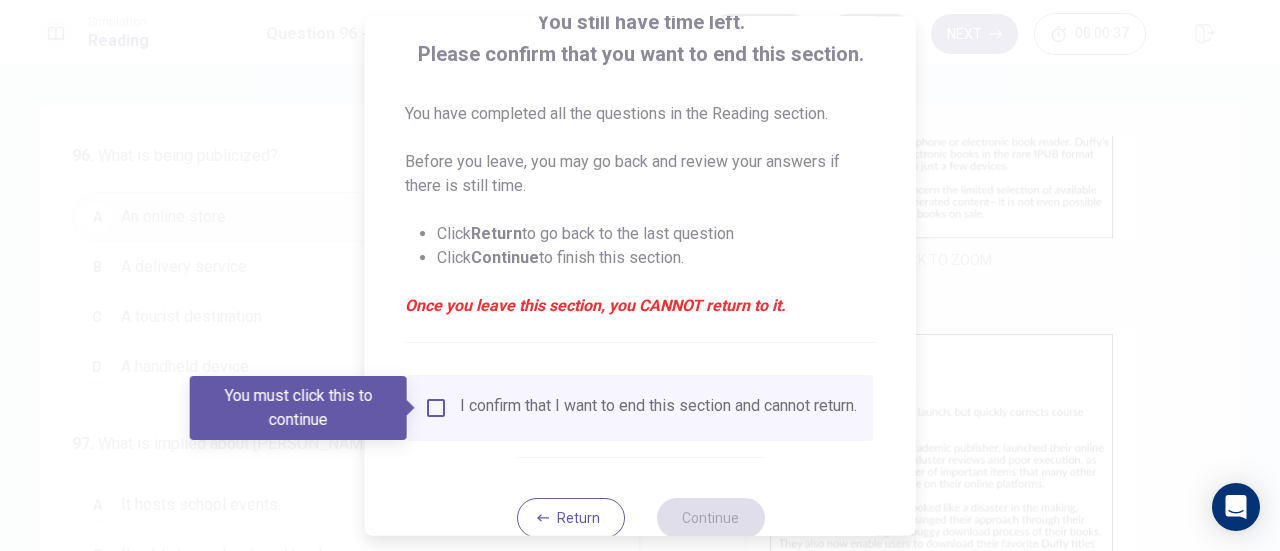 scroll, scrollTop: 194, scrollLeft: 0, axis: vertical 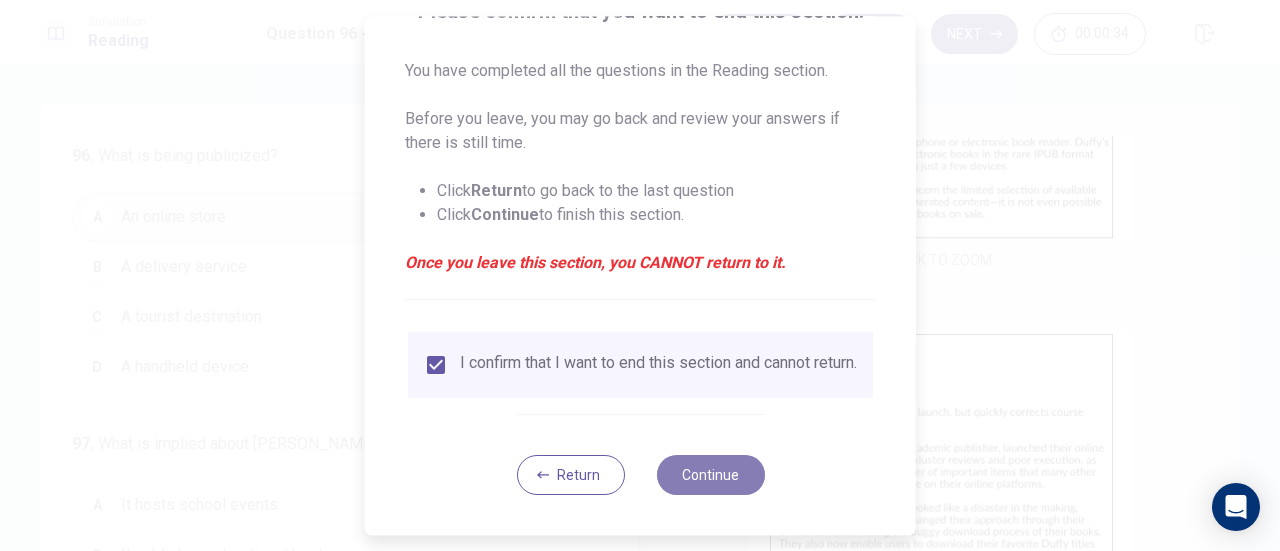 click on "Continue" at bounding box center (710, 475) 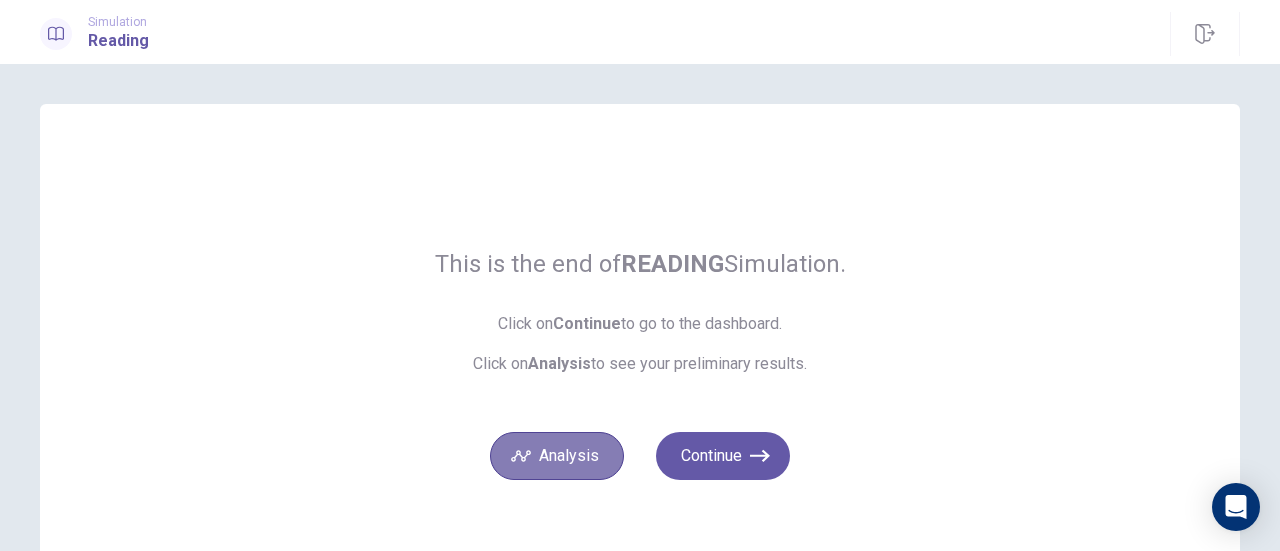 click on "Analysis" at bounding box center [557, 456] 